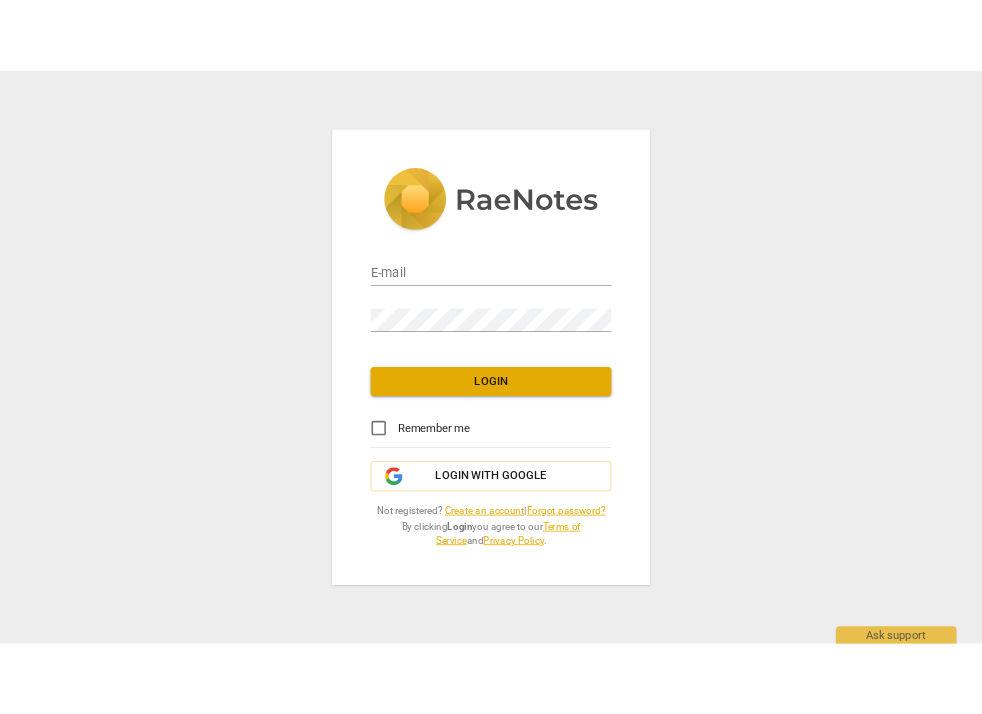 scroll, scrollTop: 0, scrollLeft: 0, axis: both 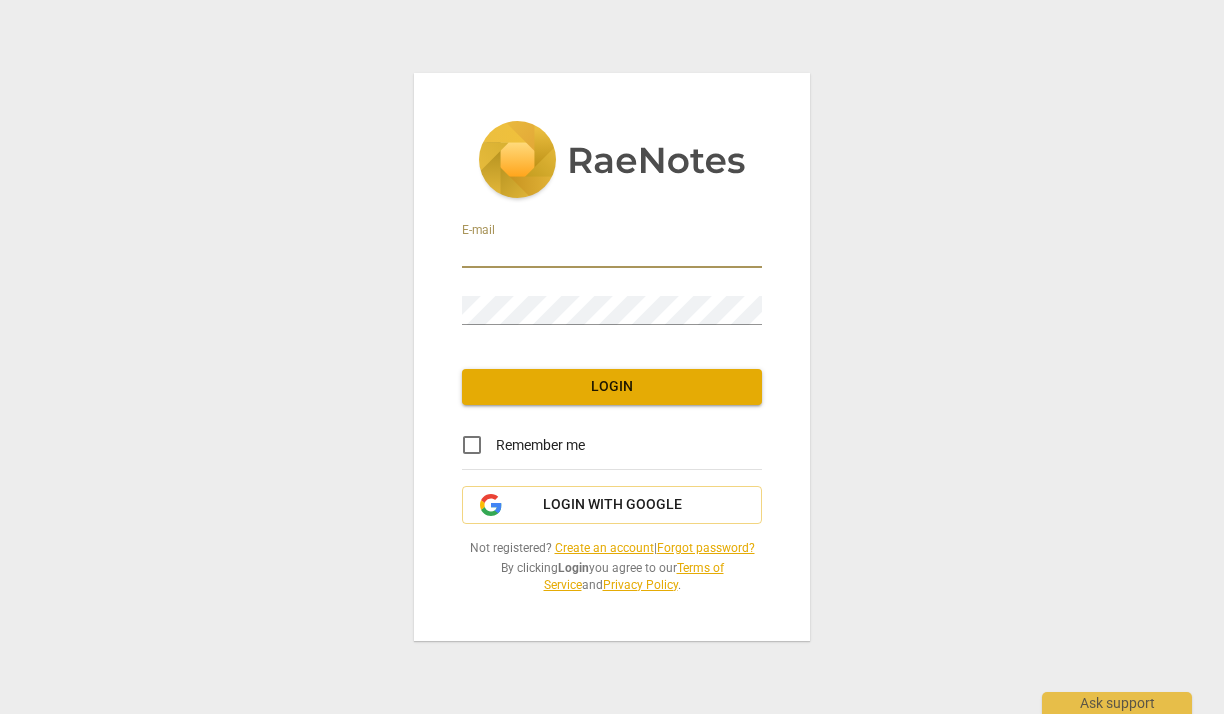 click at bounding box center (612, 253) 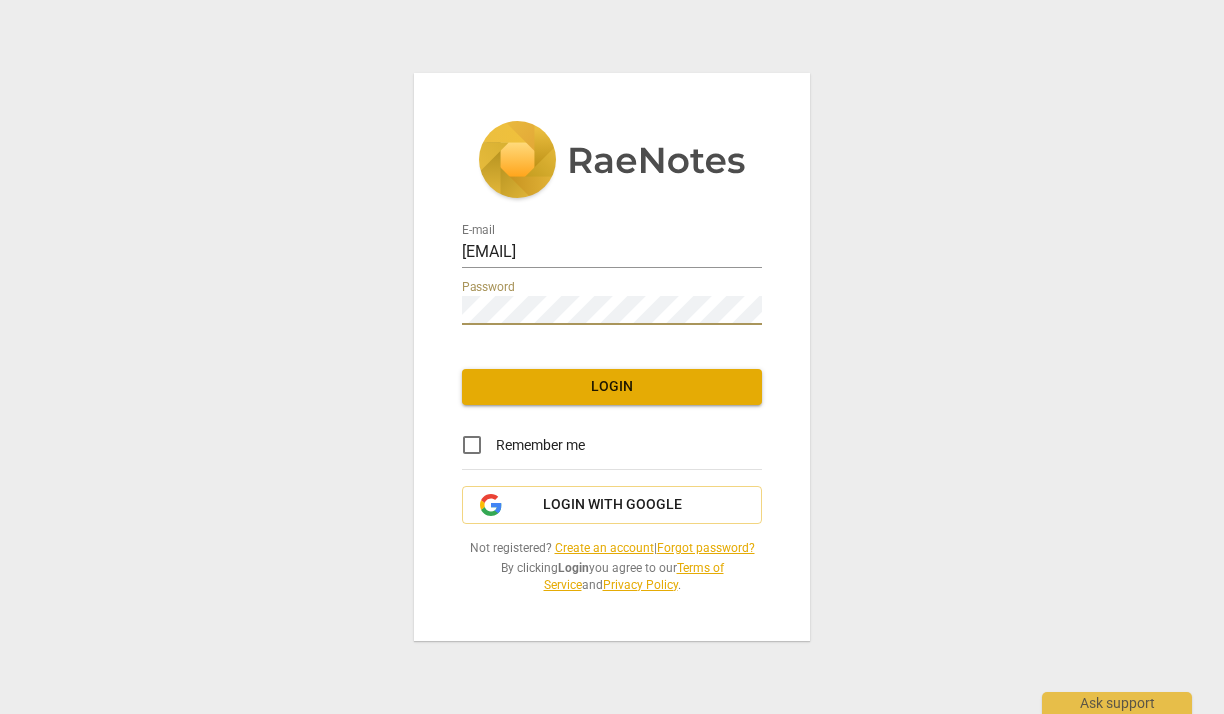 click on "Remember me" at bounding box center (472, 445) 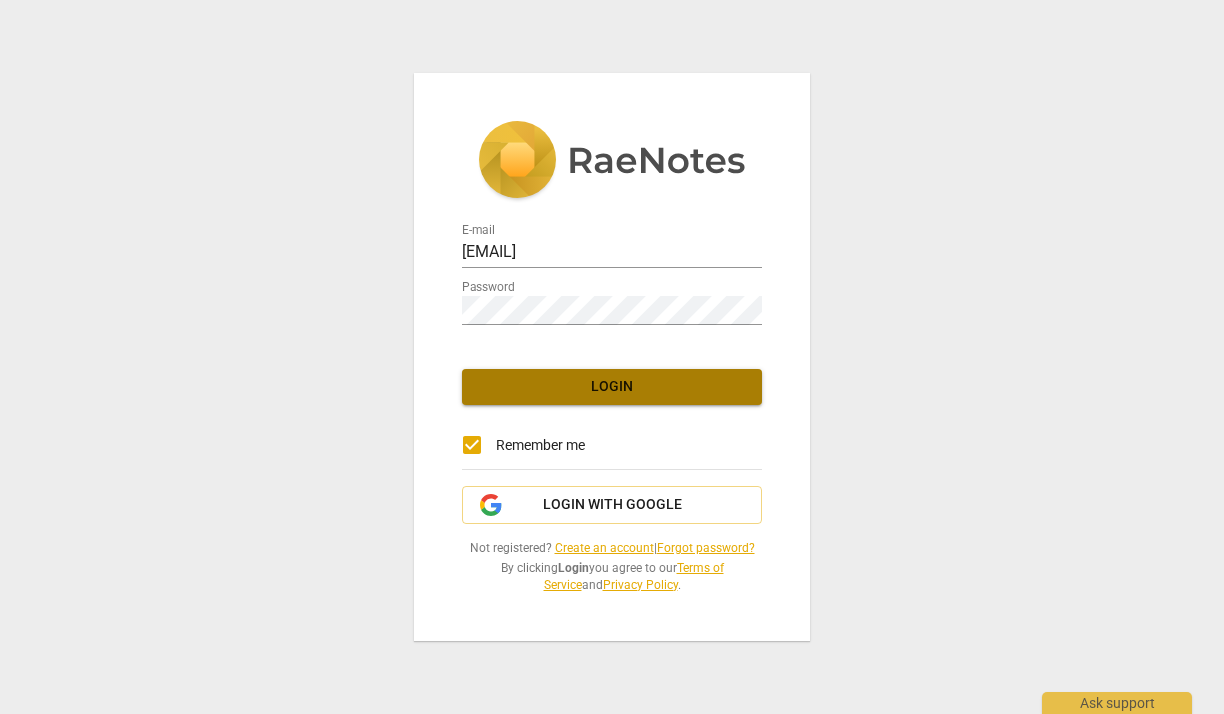 click on "Login" at bounding box center [612, 387] 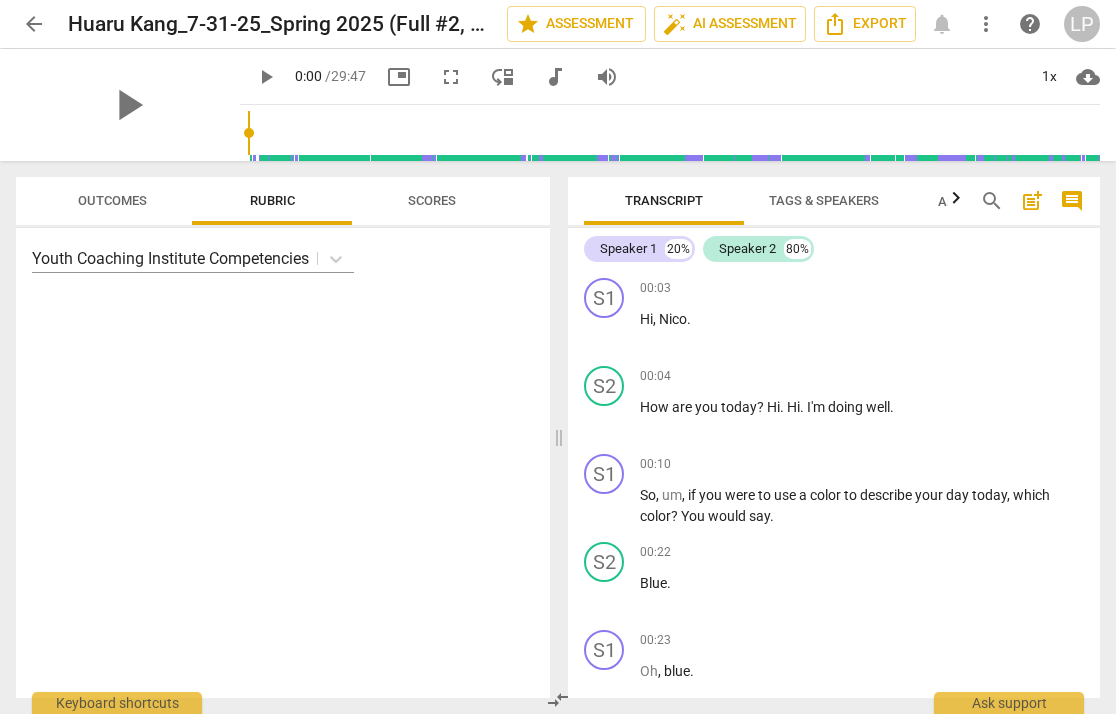 click on "Outcomes" at bounding box center (112, 200) 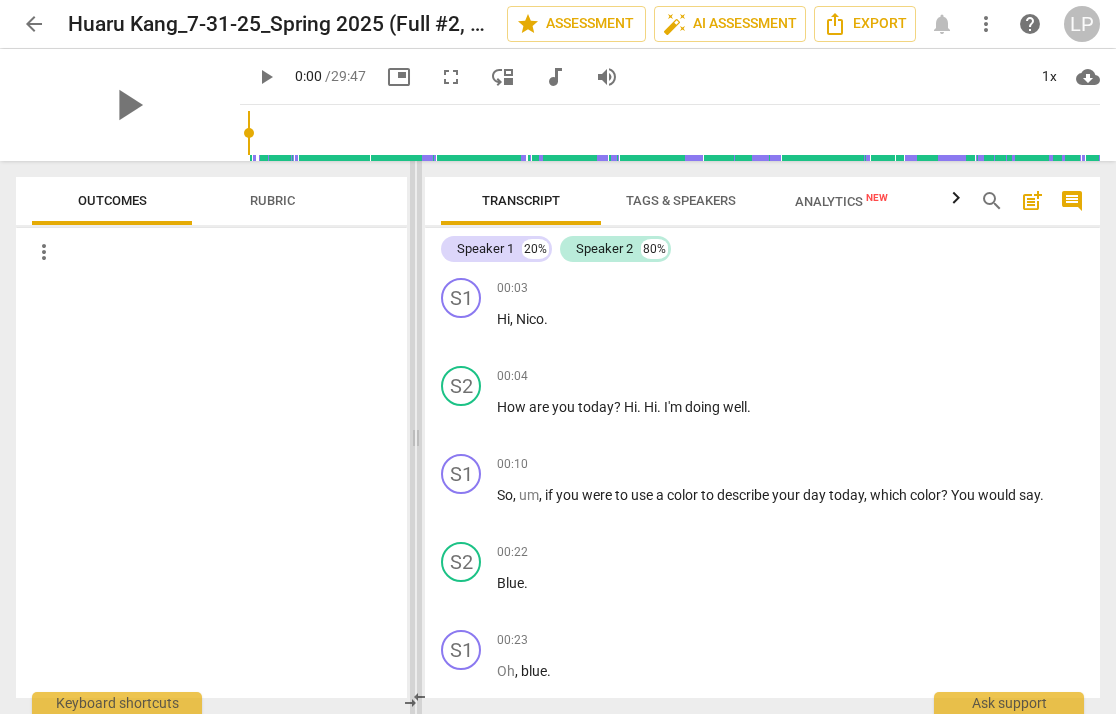 drag, startPoint x: 555, startPoint y: 440, endPoint x: 416, endPoint y: 428, distance: 139.51703 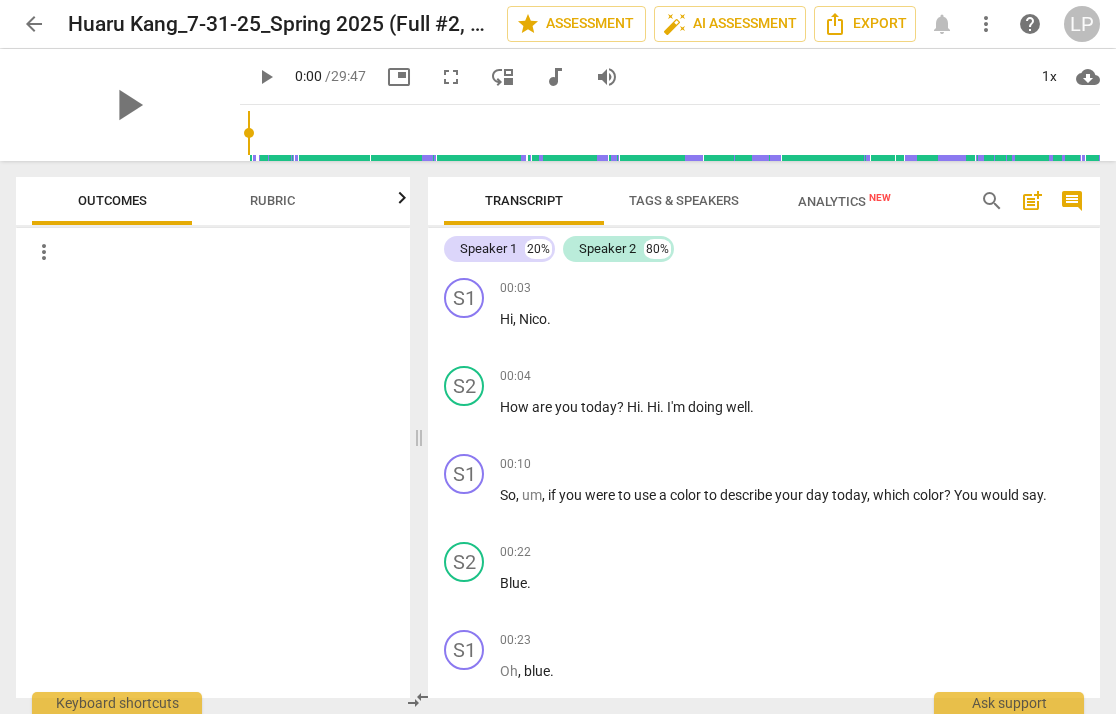 click on "picture_in_picture" at bounding box center [399, 77] 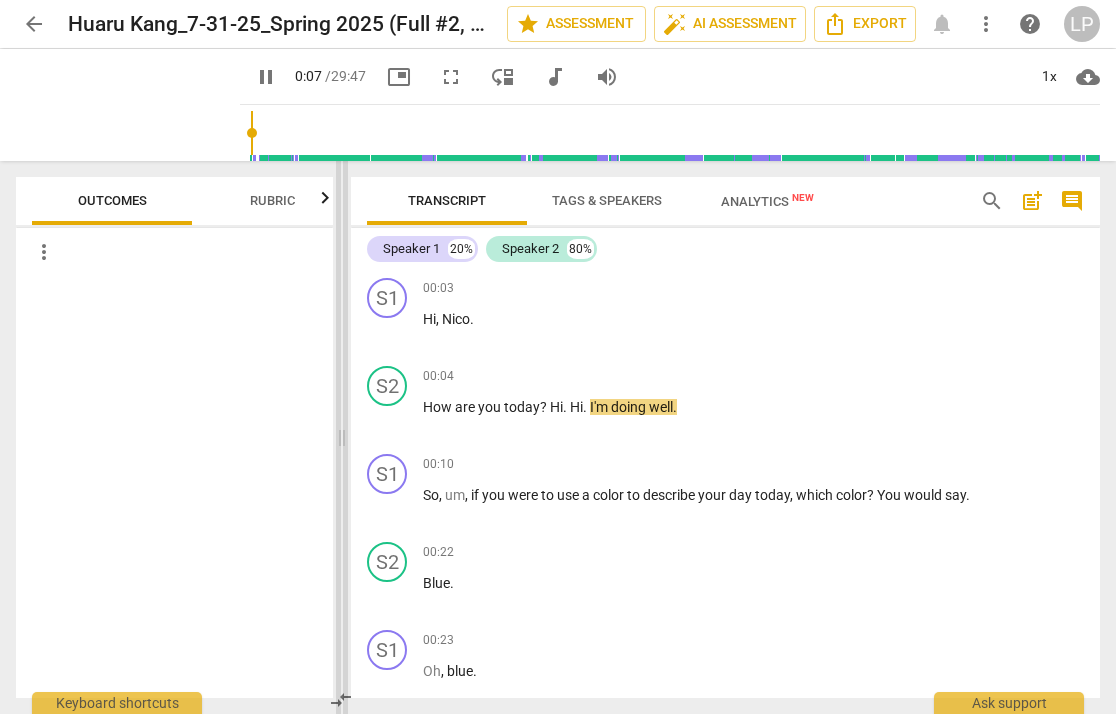 drag, startPoint x: 418, startPoint y: 433, endPoint x: 347, endPoint y: 429, distance: 71.11259 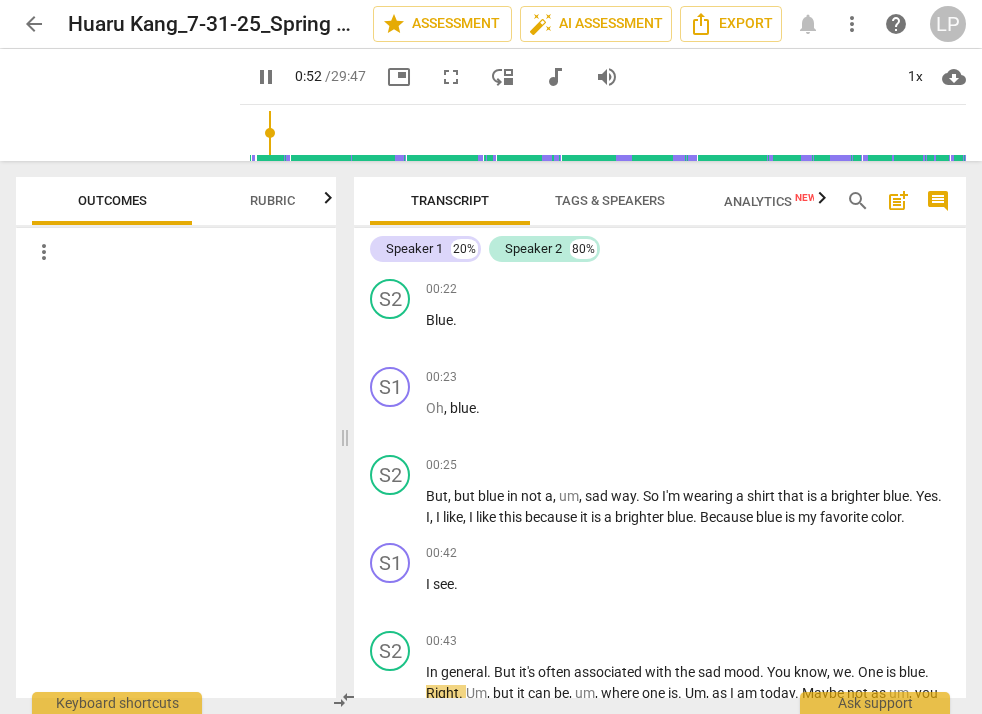 scroll, scrollTop: 698, scrollLeft: 0, axis: vertical 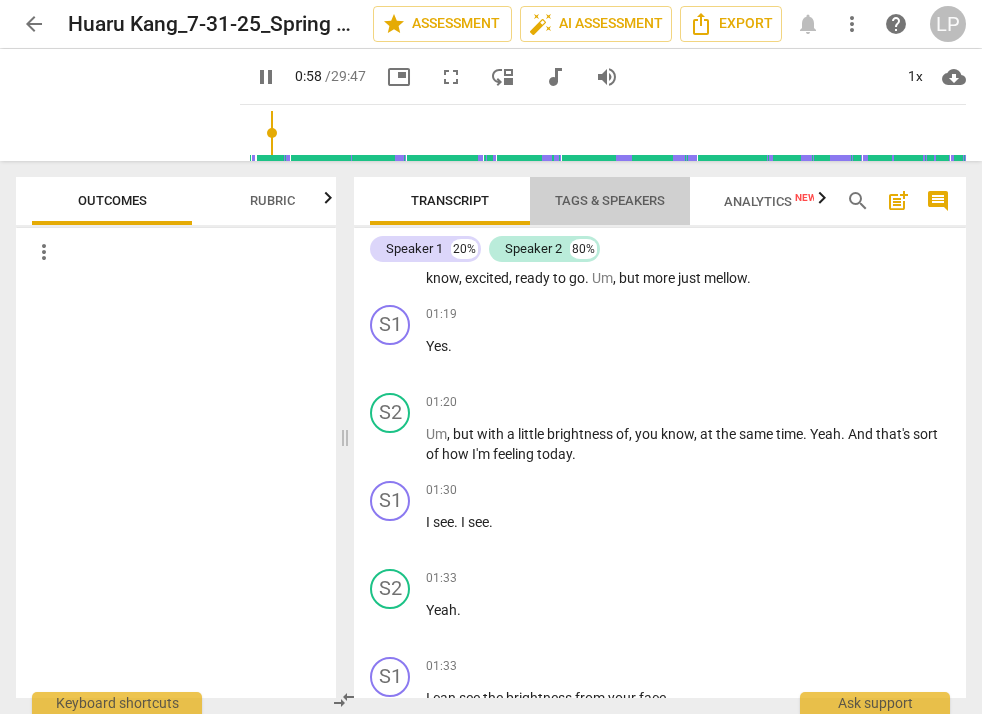 click on "Tags & Speakers" at bounding box center (610, 200) 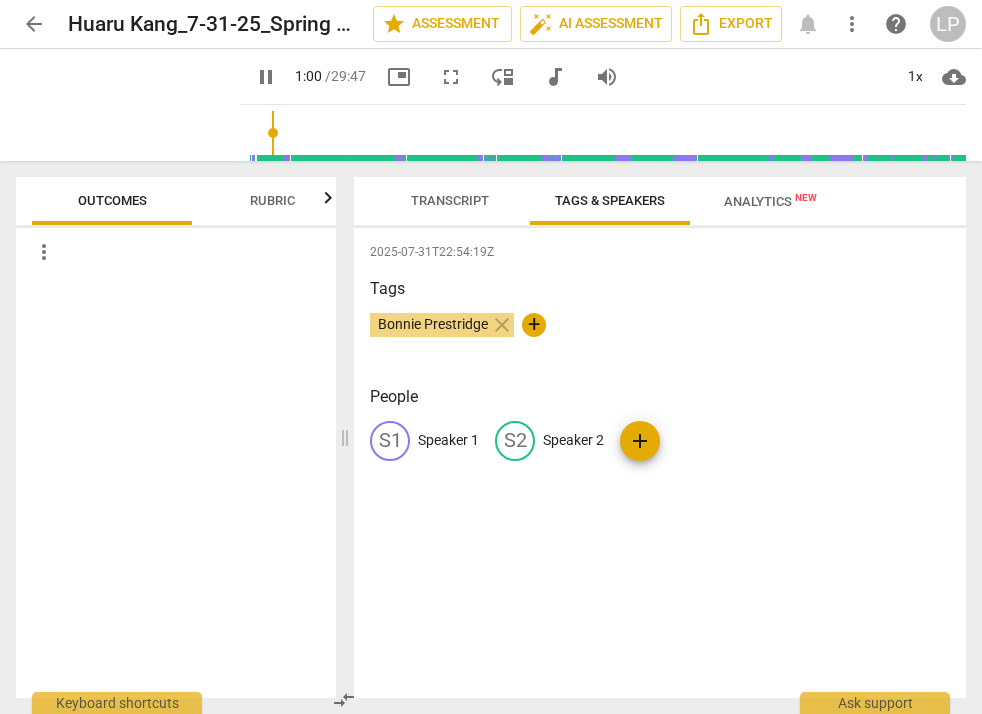 click on "Speaker 1" at bounding box center [448, 440] 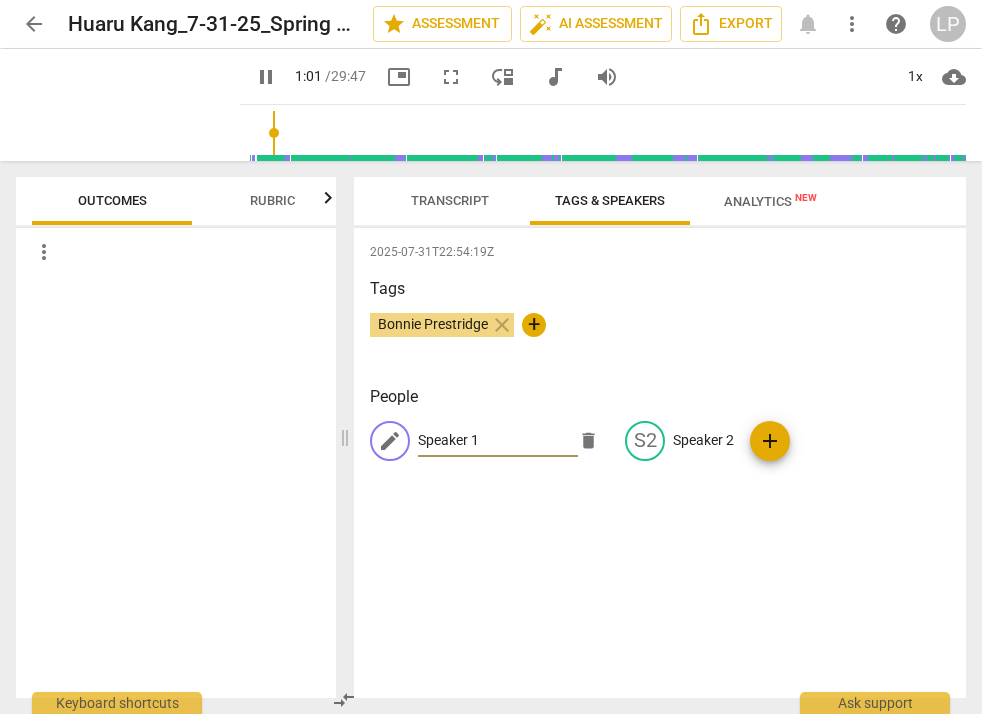 type on "61" 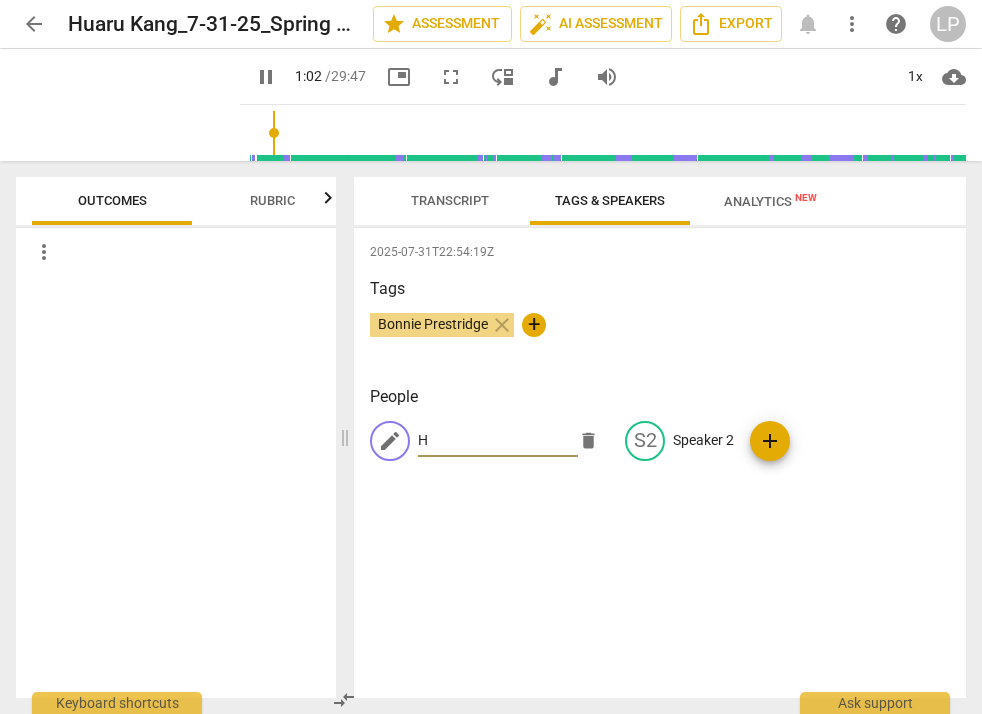 type on "63" 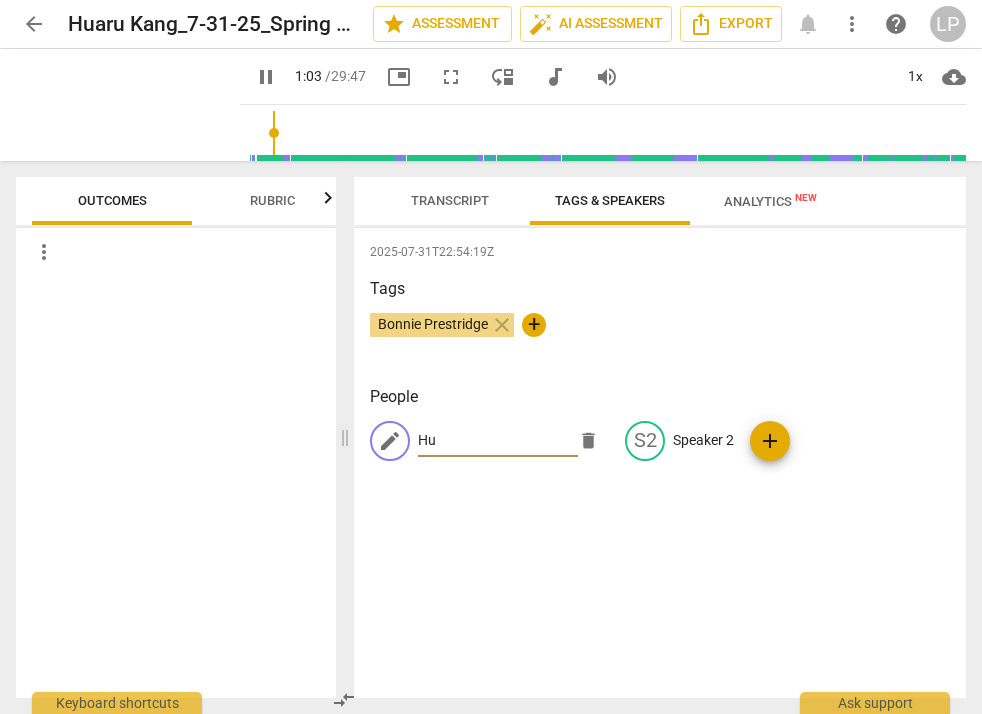 type on "63" 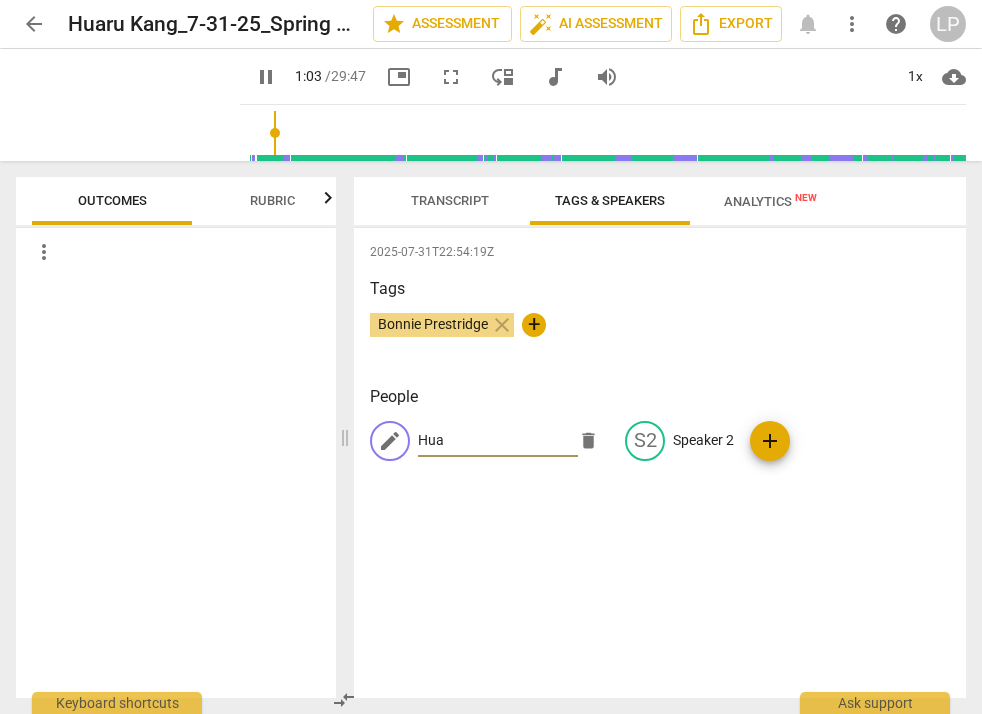 type on "64" 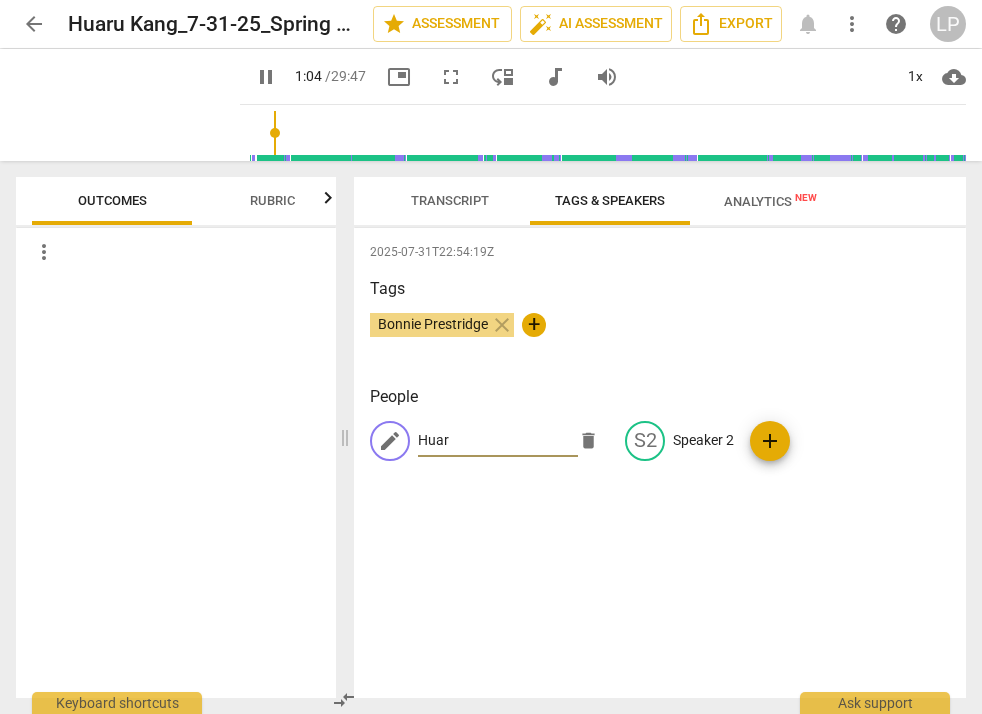 type on "64" 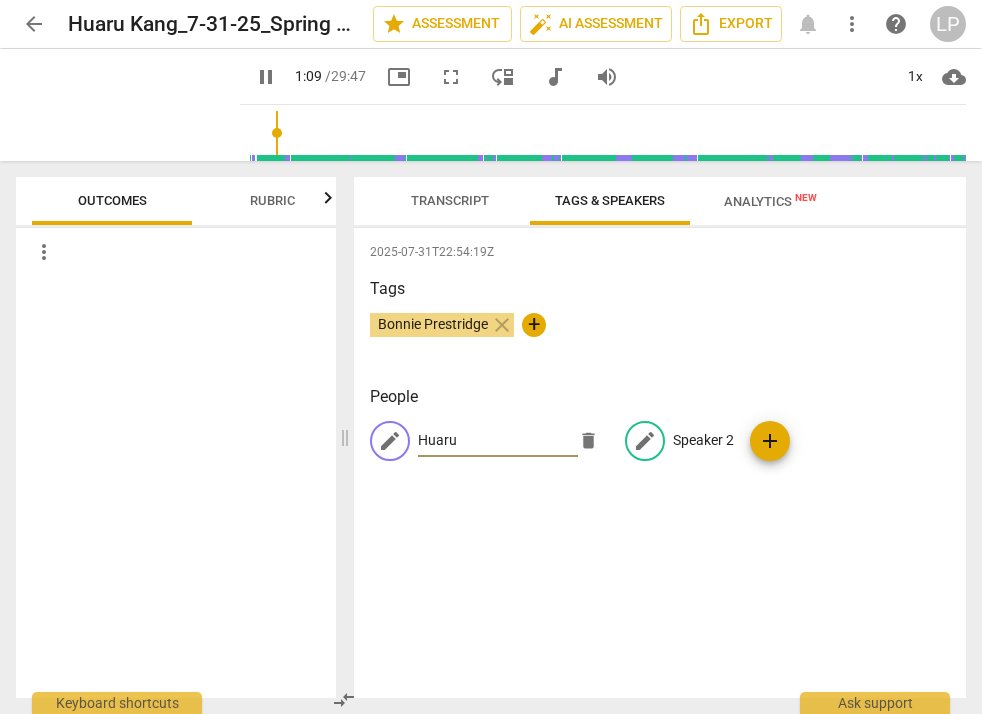 type on "70" 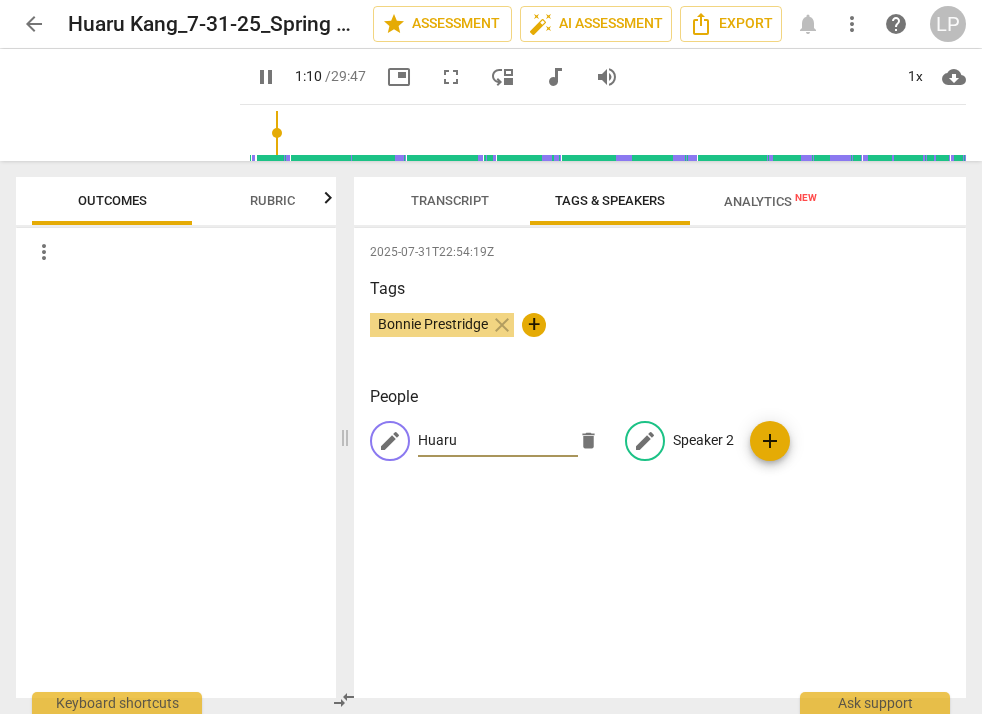 type on "Huaru" 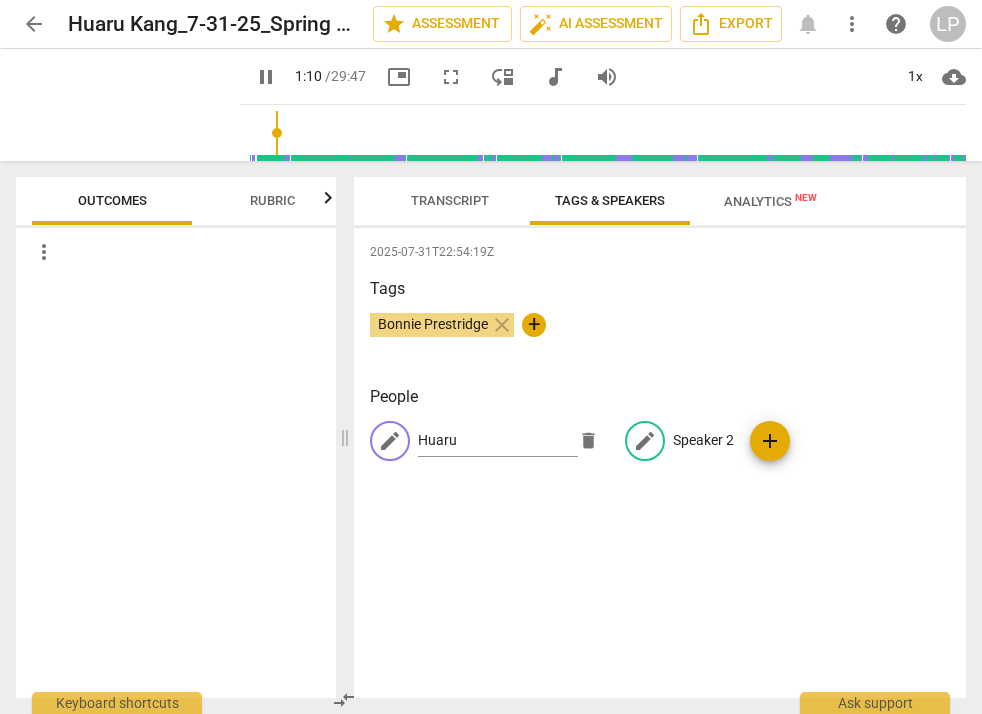 click on "Speaker 2" at bounding box center [703, 440] 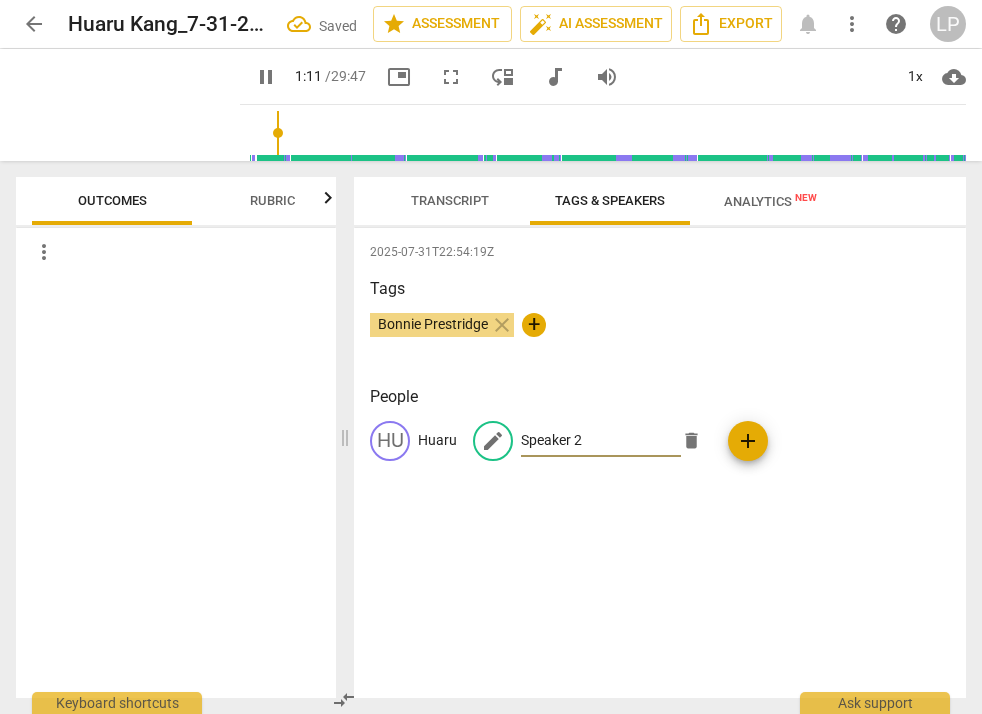 type on "71" 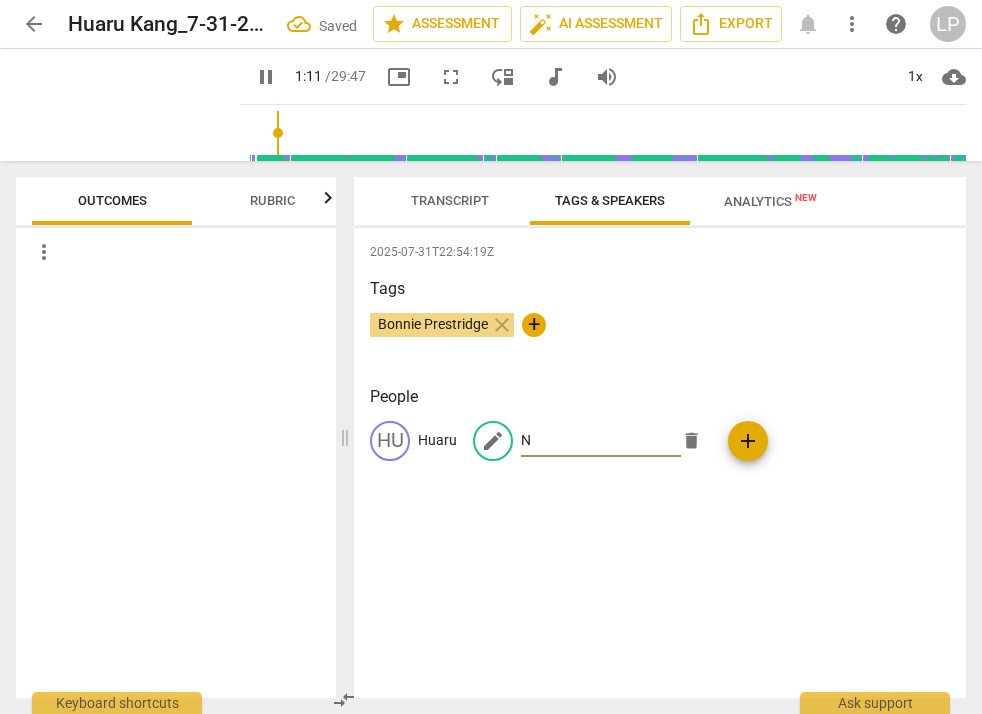 type on "72" 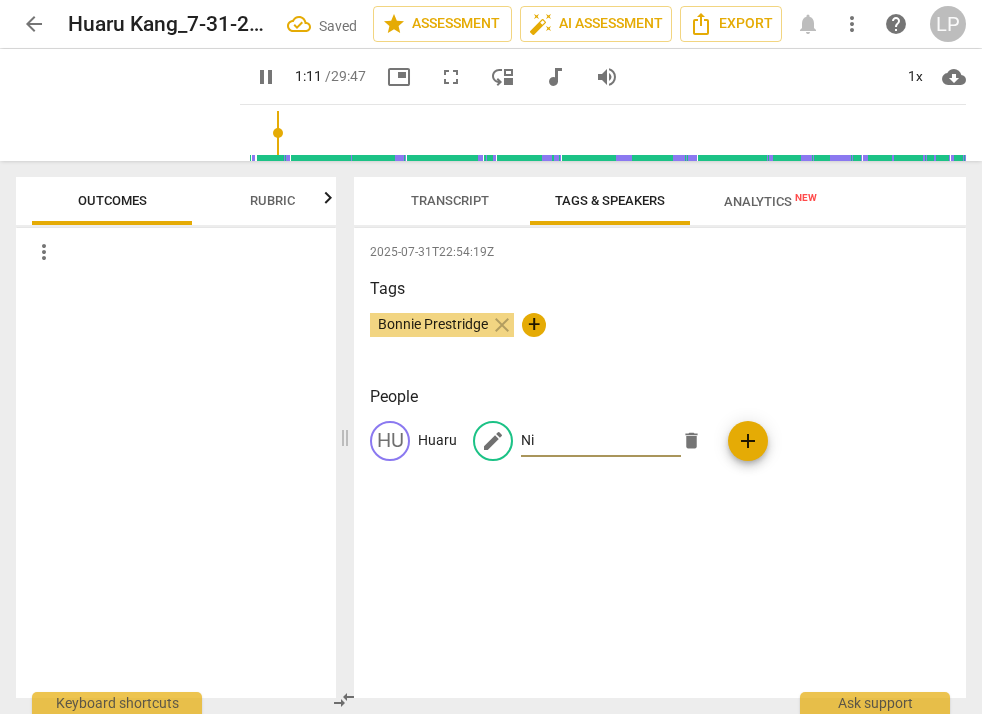 type on "72" 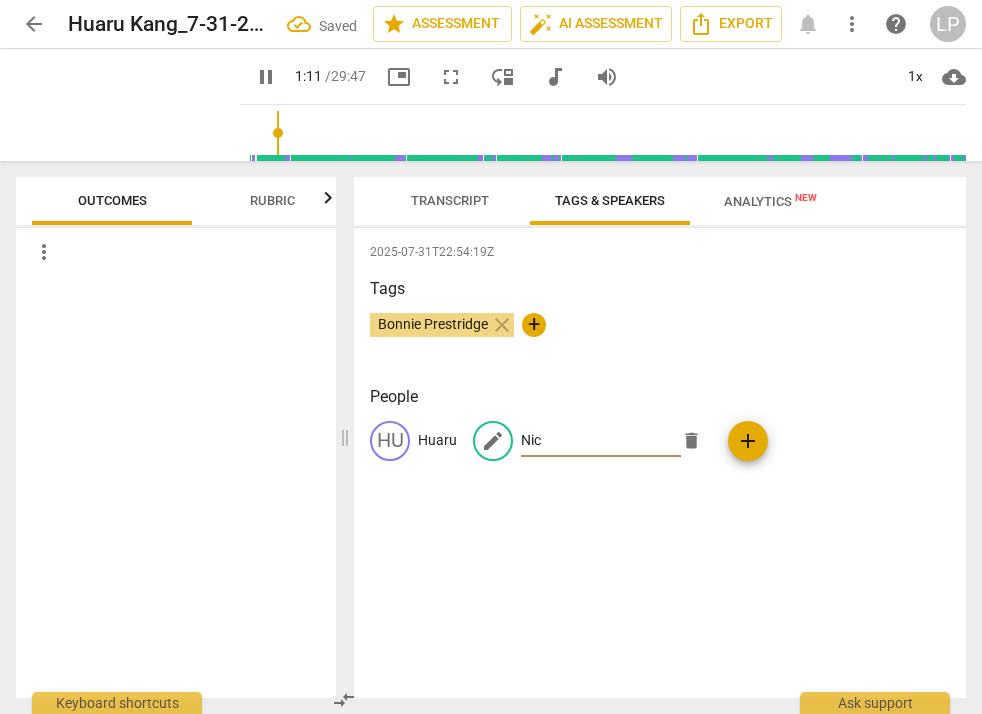 type on "72" 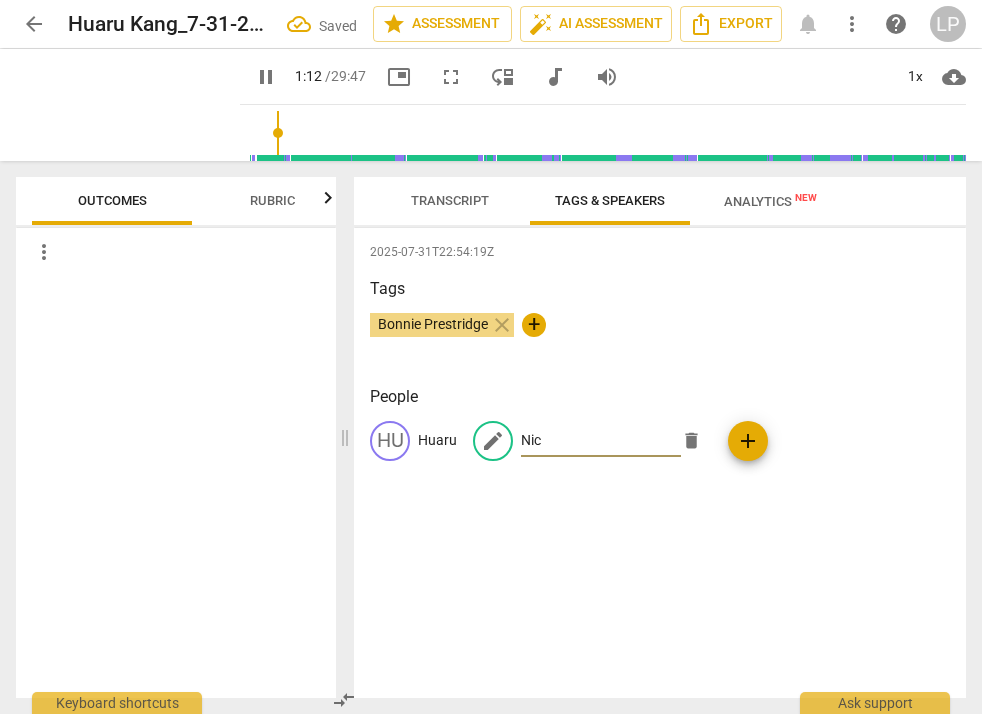type on "Nicc" 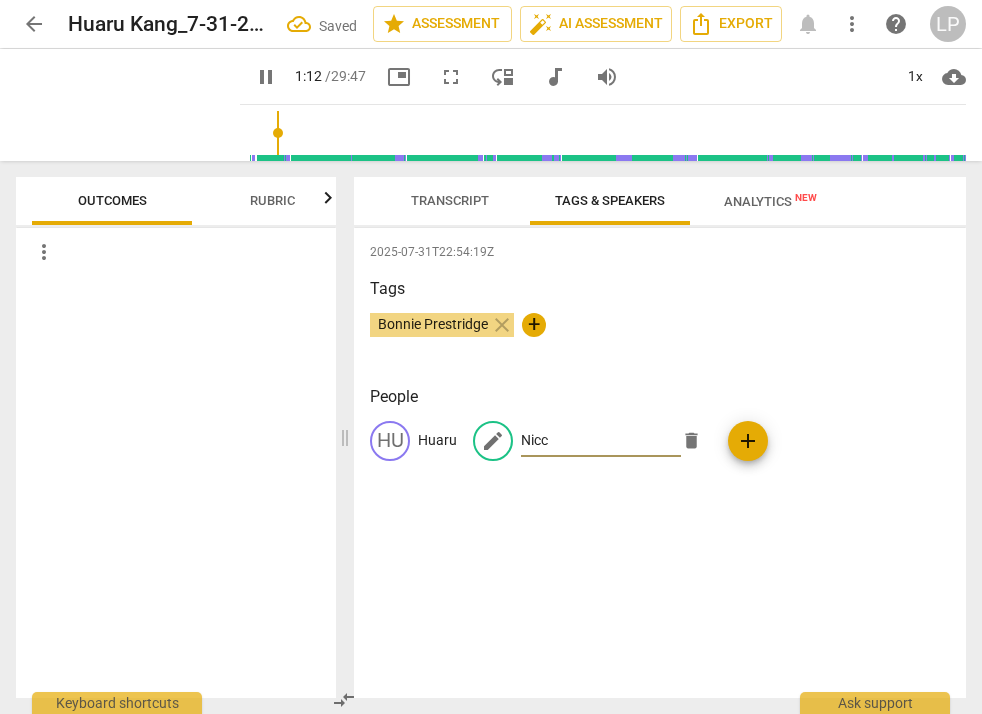 type on "72" 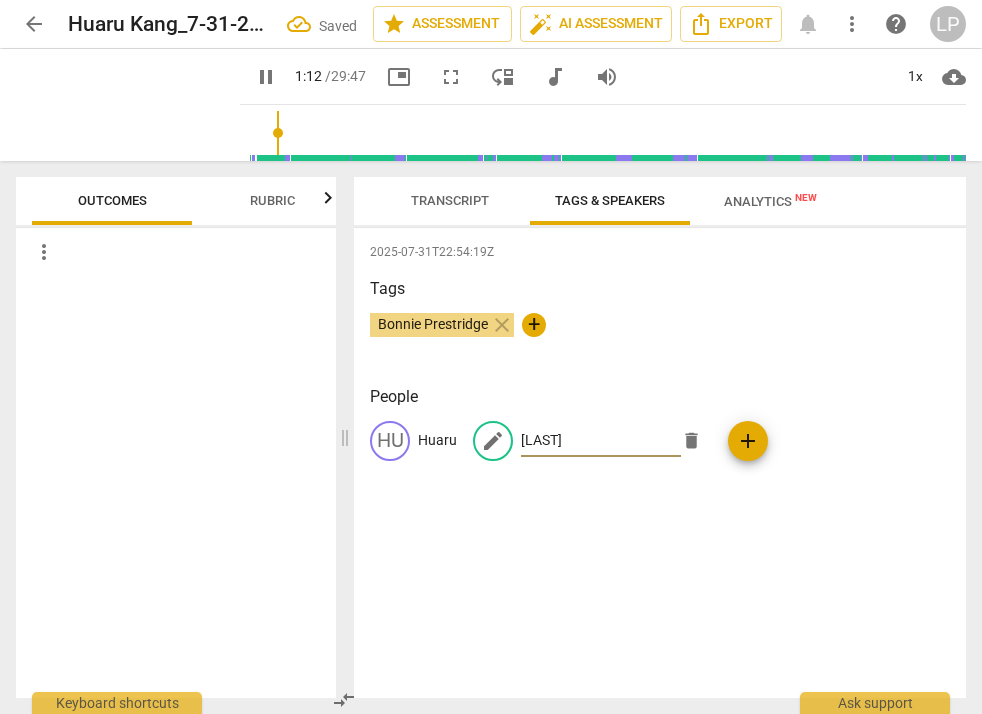 type on "73" 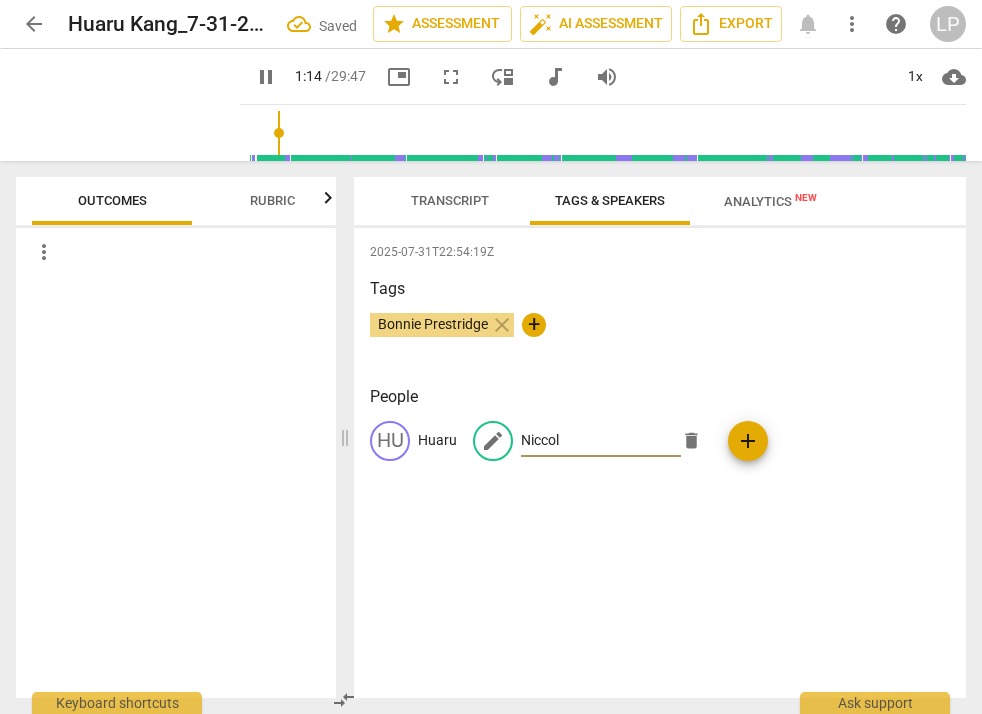 type on "74" 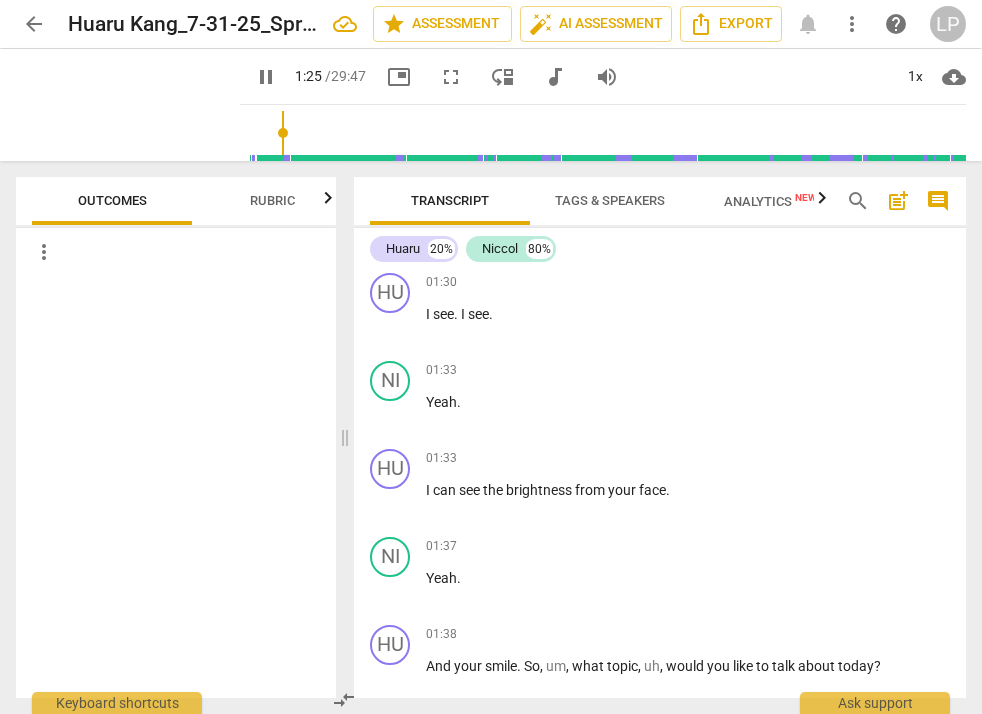 scroll, scrollTop: 918, scrollLeft: 0, axis: vertical 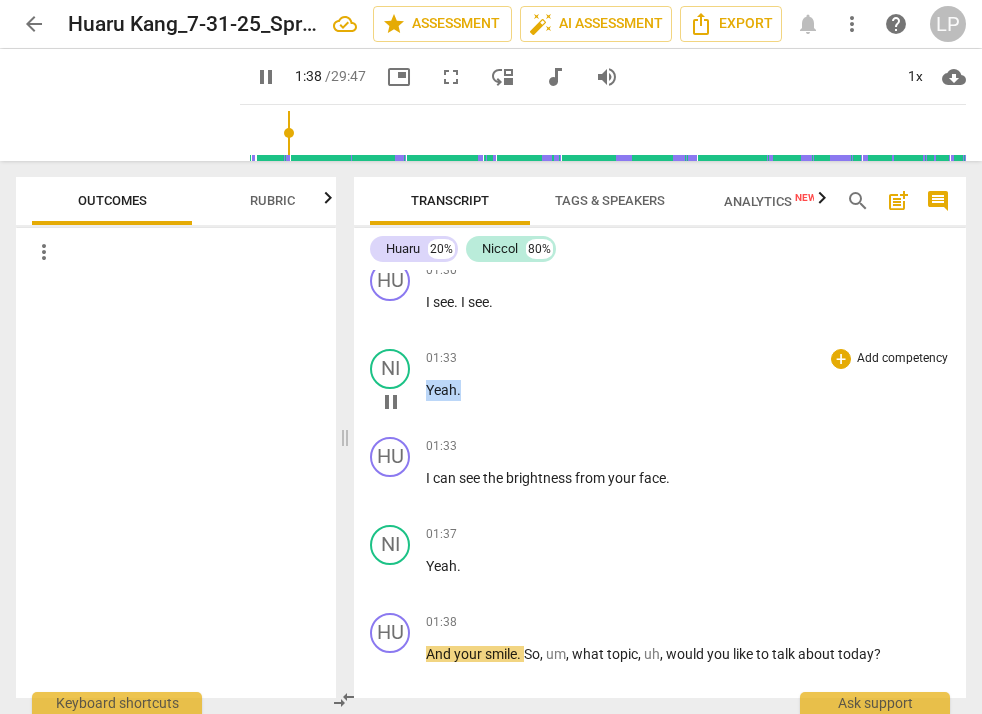 drag, startPoint x: 468, startPoint y: 411, endPoint x: 419, endPoint y: 412, distance: 49.010204 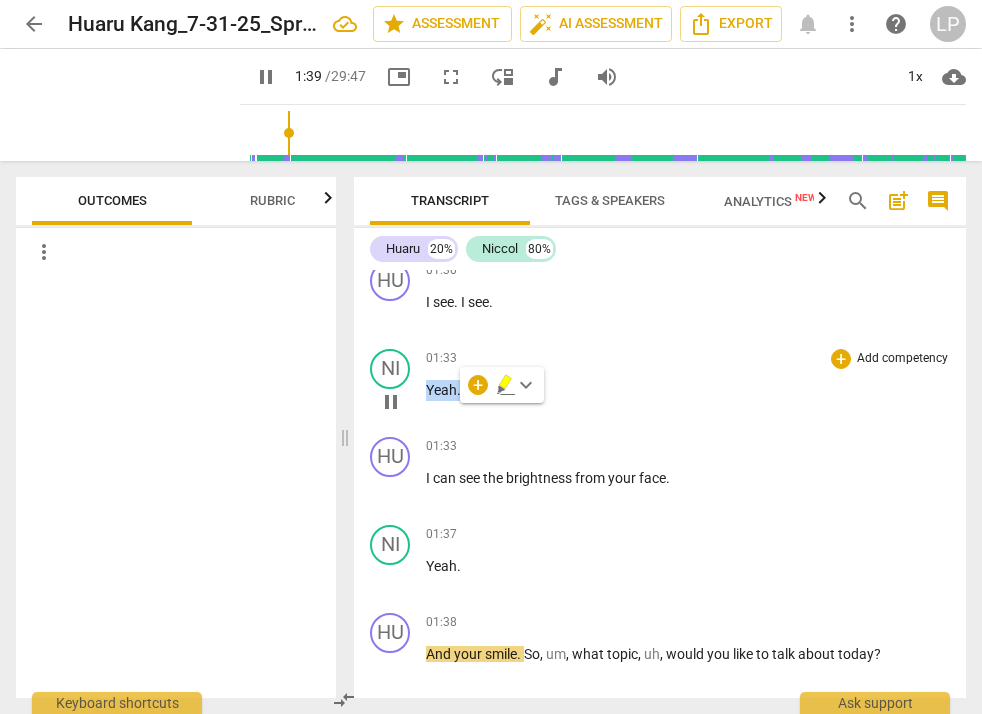 type on "100" 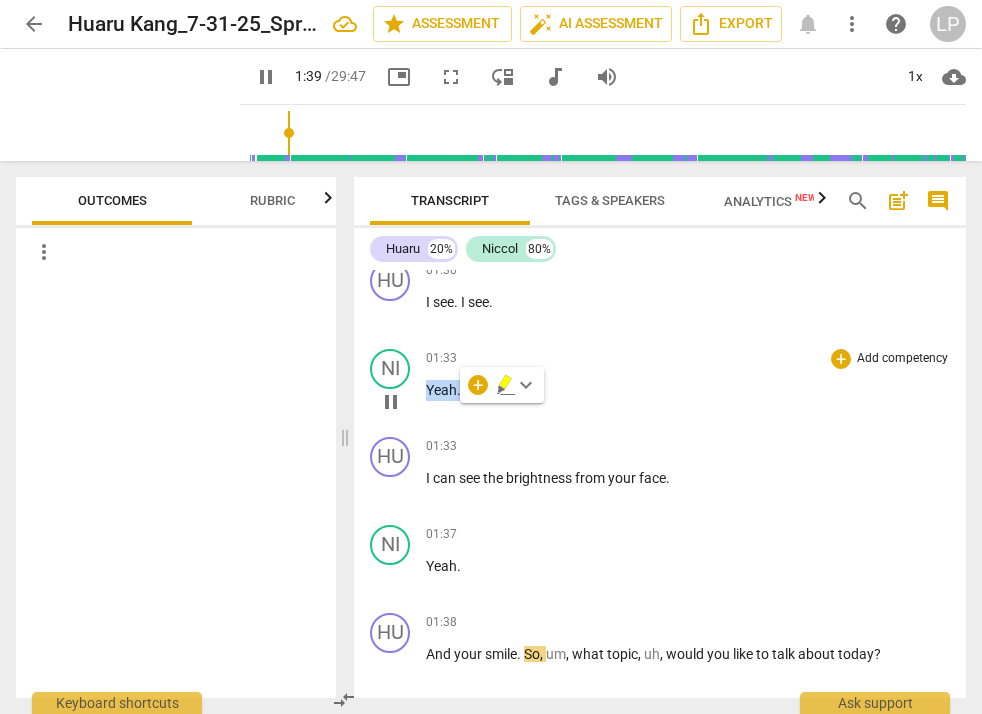 type 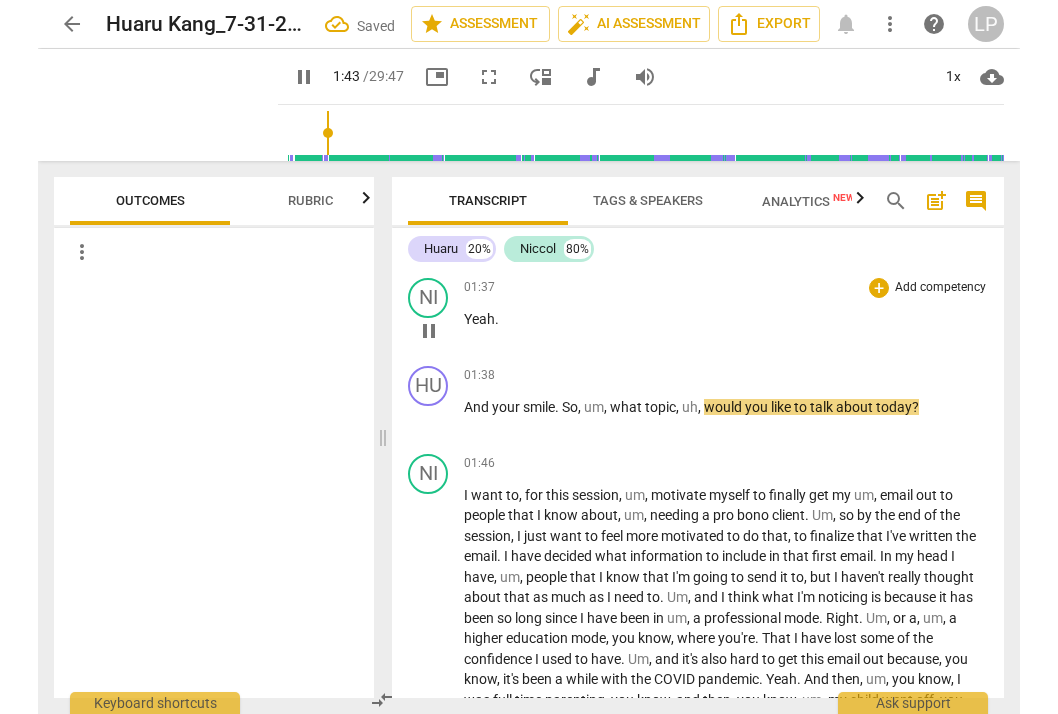 scroll, scrollTop: 1083, scrollLeft: 0, axis: vertical 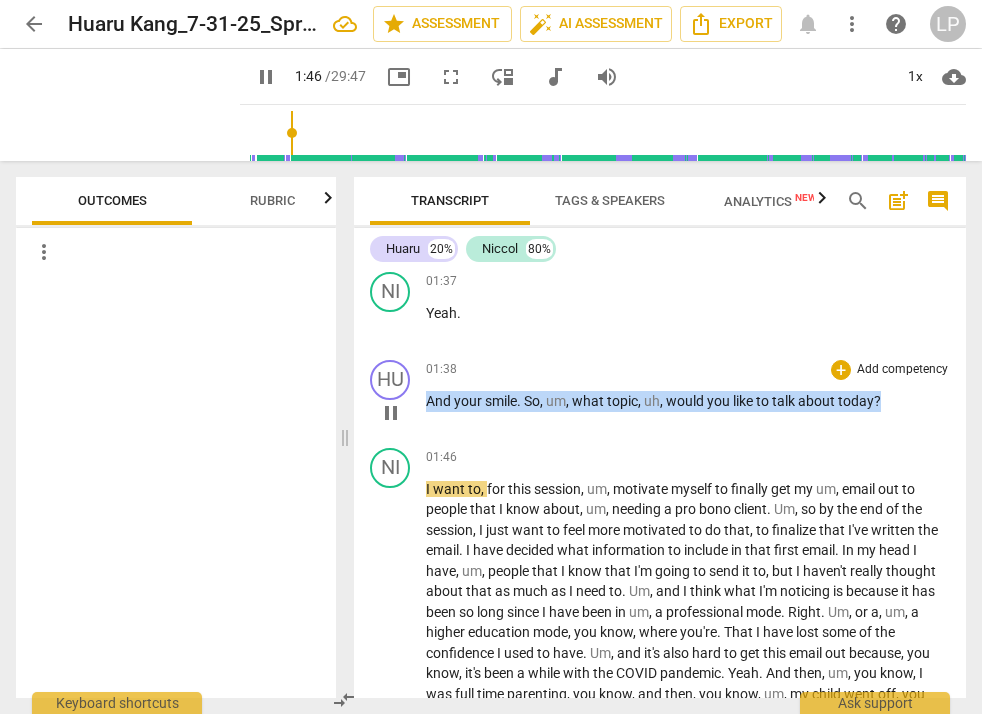drag, startPoint x: 889, startPoint y: 421, endPoint x: 428, endPoint y: 423, distance: 461.00433 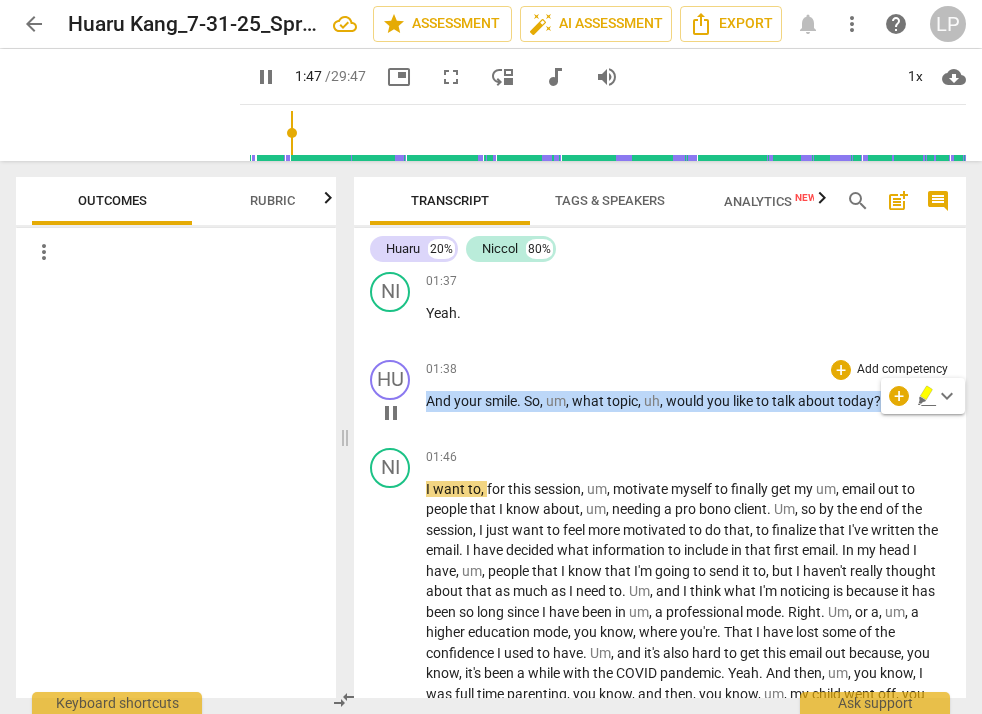 click on "Add competency" at bounding box center (902, 370) 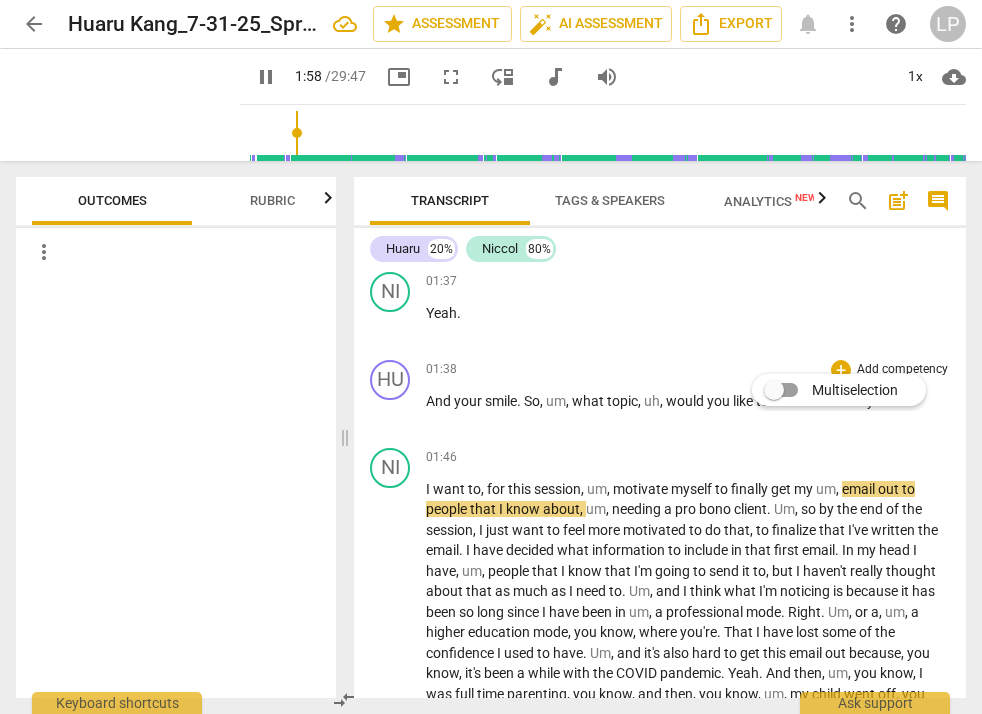 click on "Multiselection m" at bounding box center [850, 390] 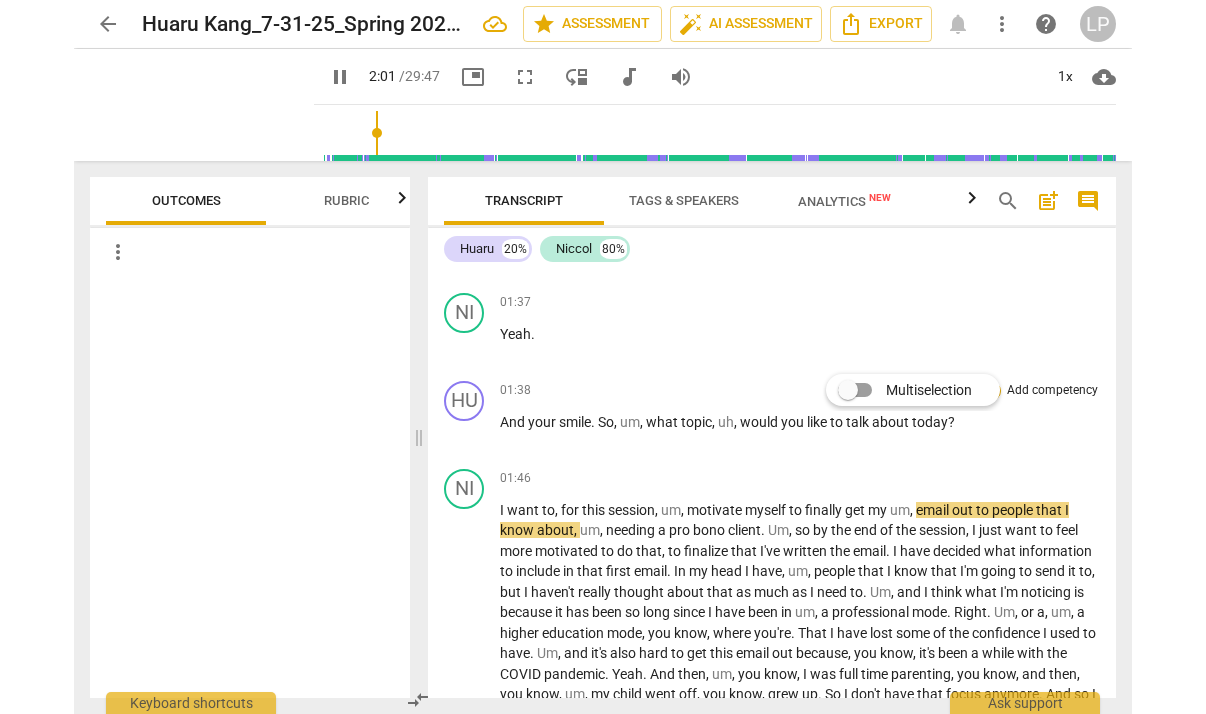scroll, scrollTop: 1042, scrollLeft: 0, axis: vertical 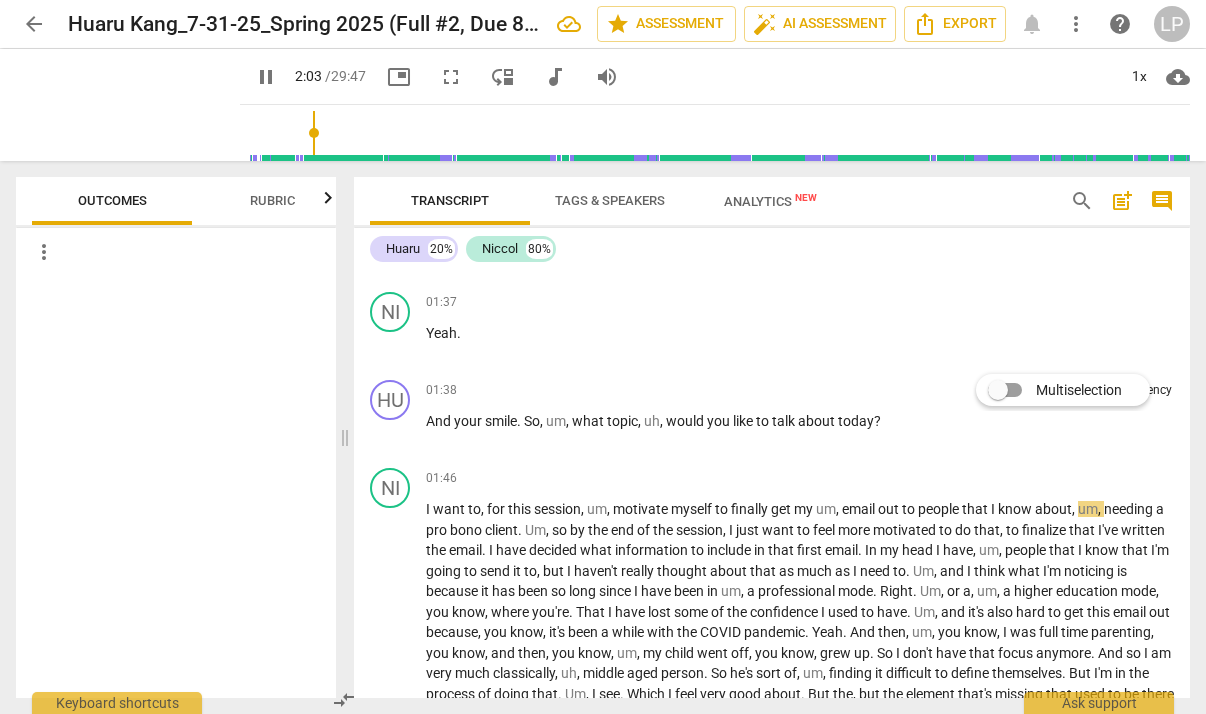click at bounding box center [603, 357] 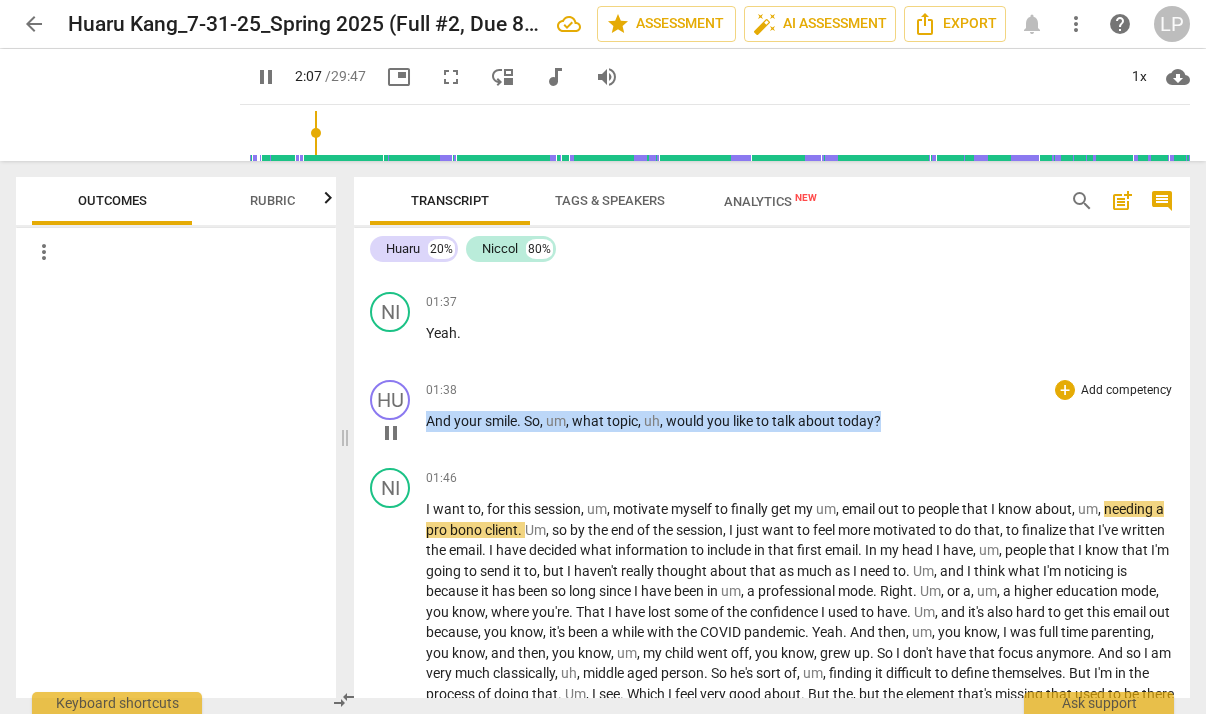 drag, startPoint x: 889, startPoint y: 421, endPoint x: 419, endPoint y: 423, distance: 470.00424 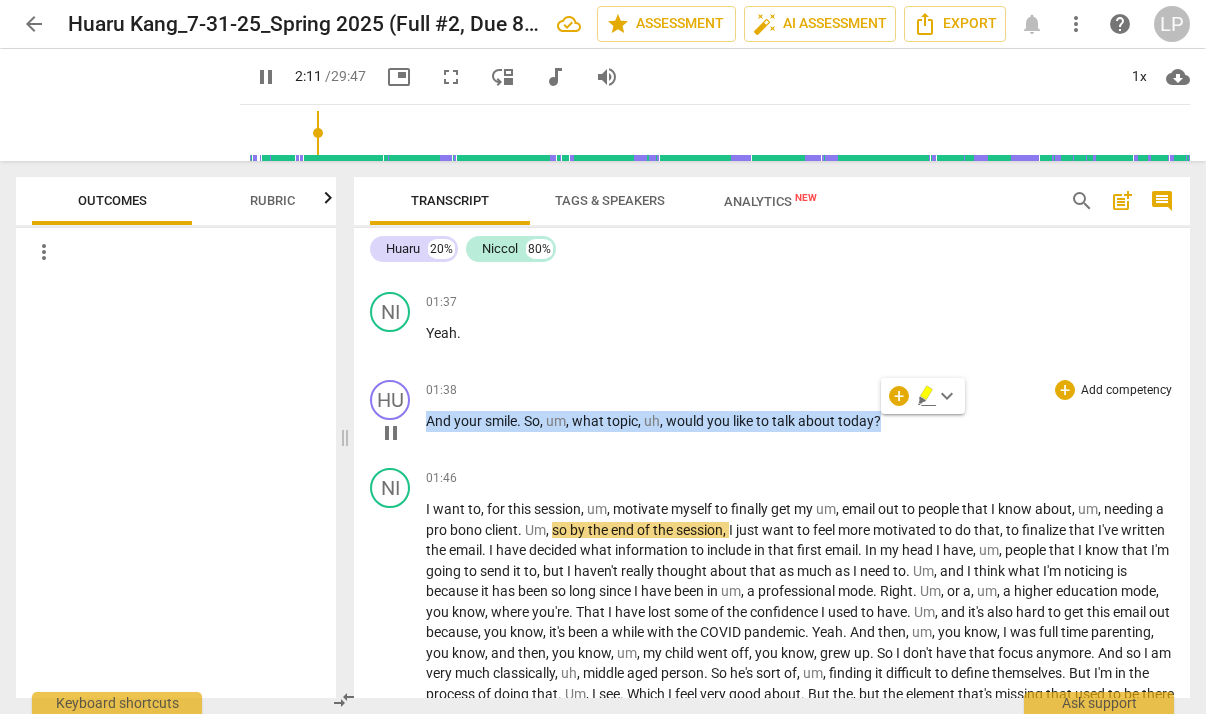 click on "Add competency" at bounding box center (1126, 391) 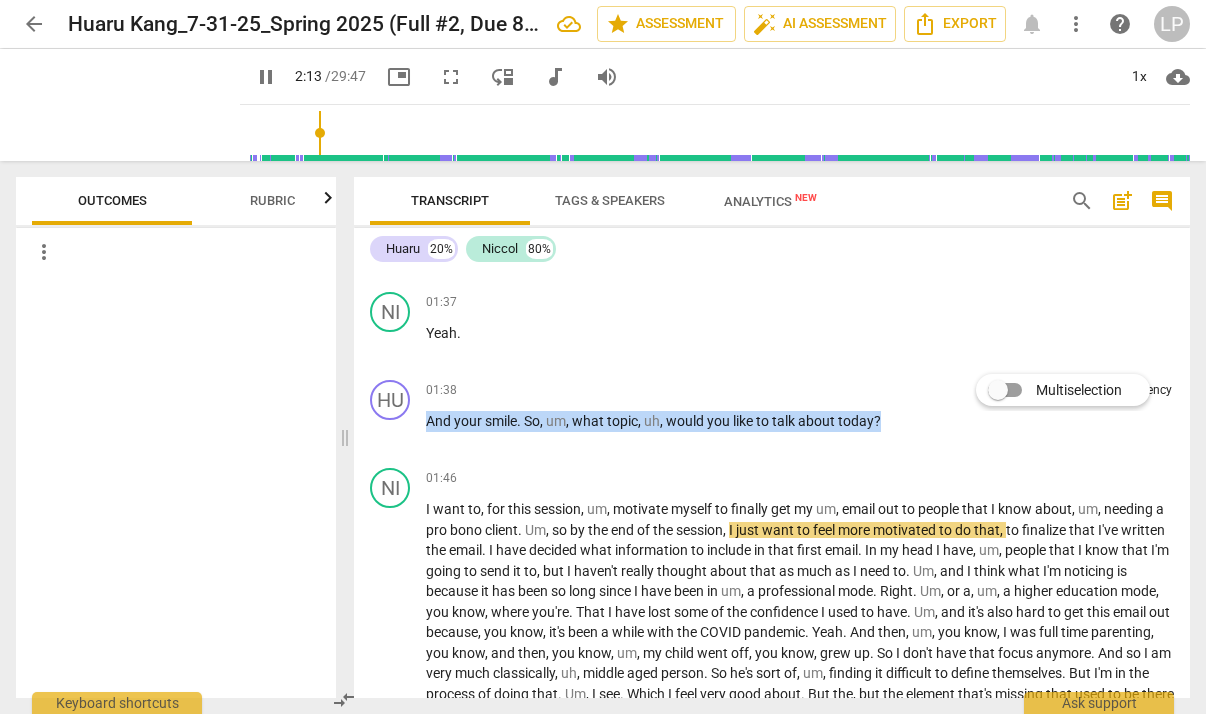 scroll, scrollTop: 3, scrollLeft: 0, axis: vertical 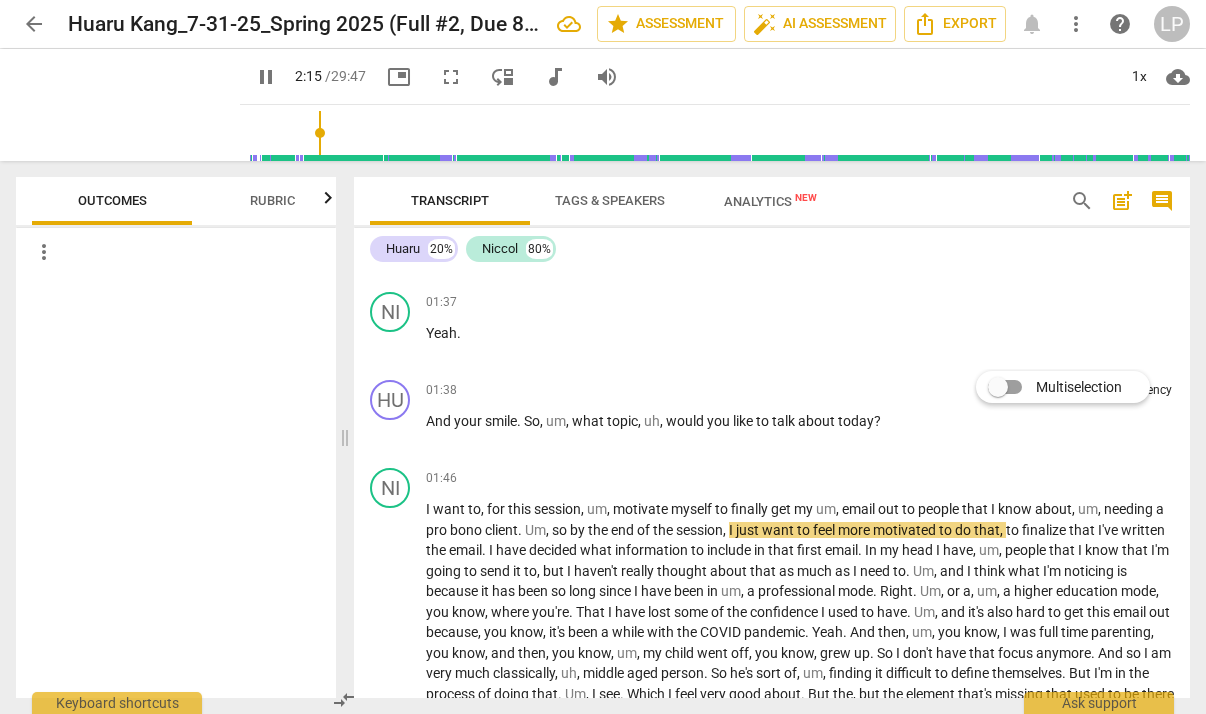 type on "136" 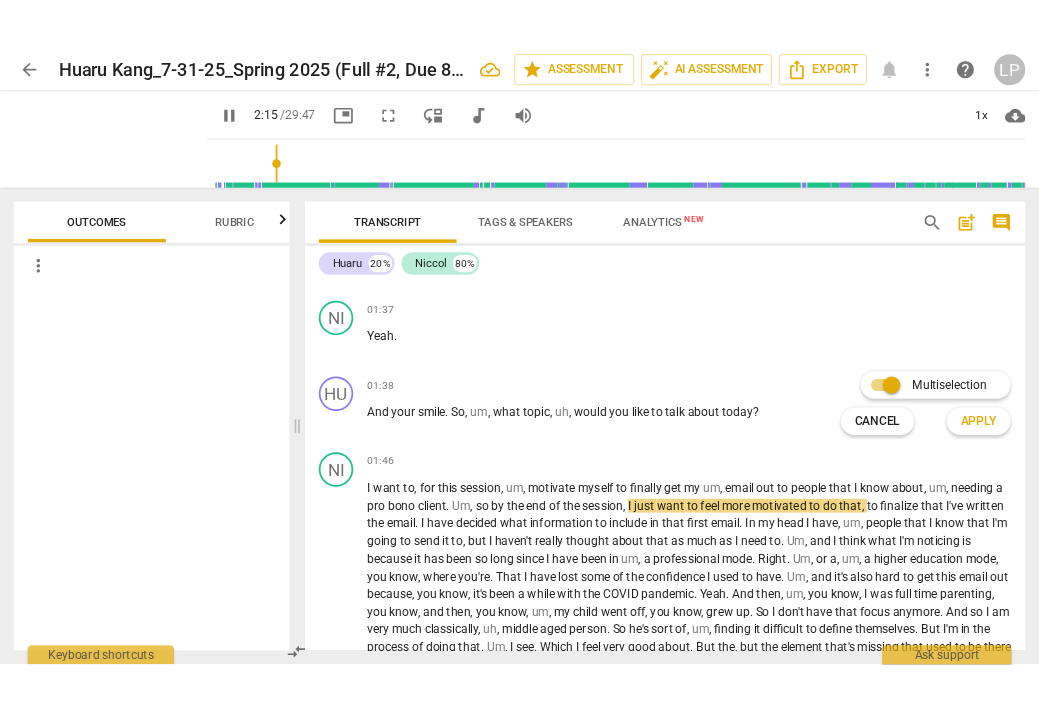 scroll, scrollTop: 0, scrollLeft: 0, axis: both 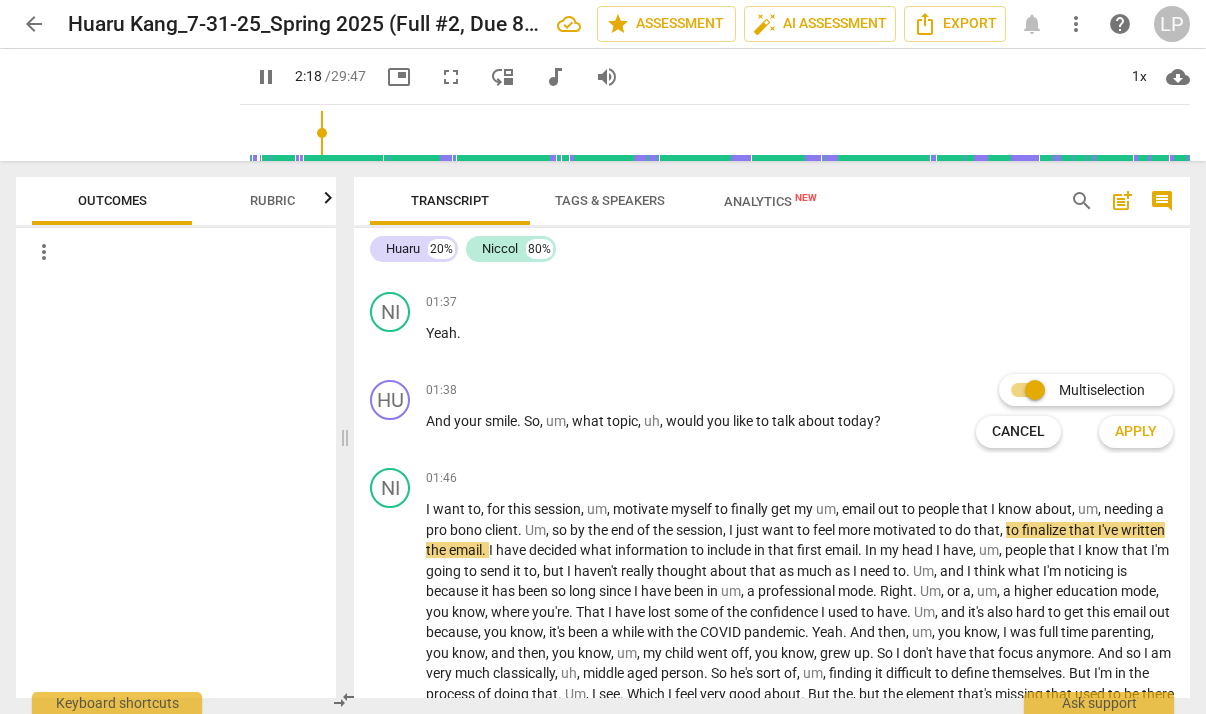 click on "Apply" at bounding box center (1136, 432) 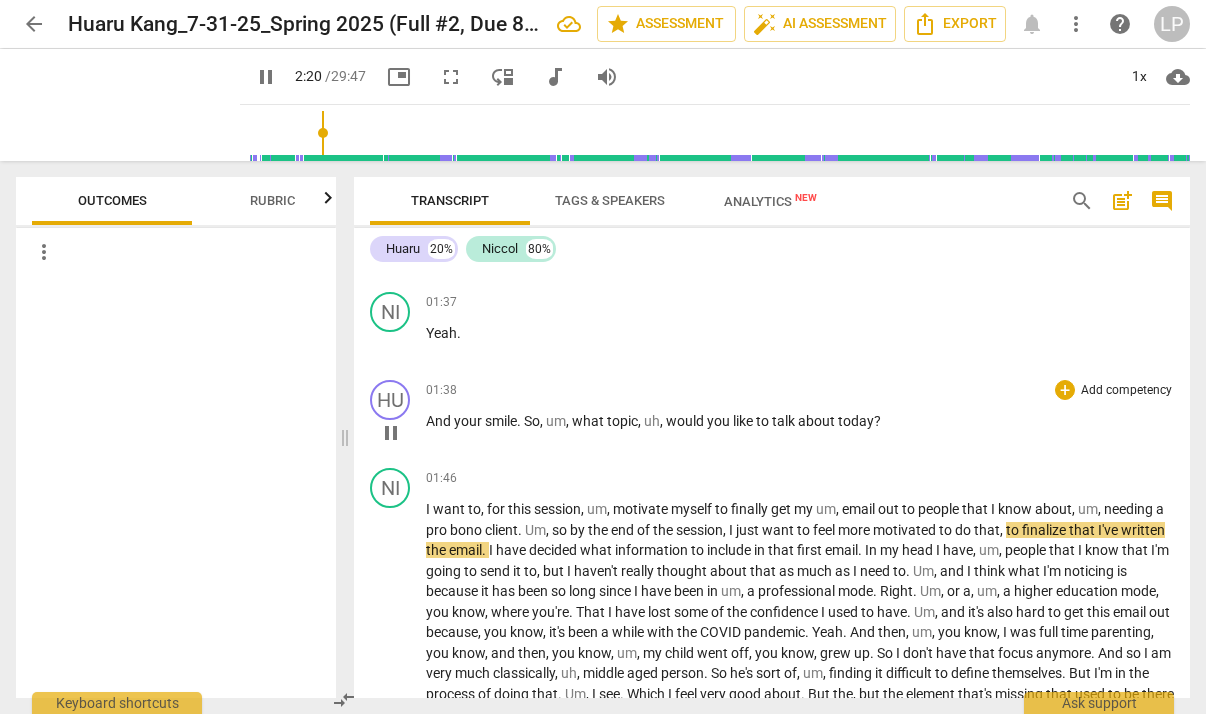 click on "Add competency" at bounding box center [1126, 391] 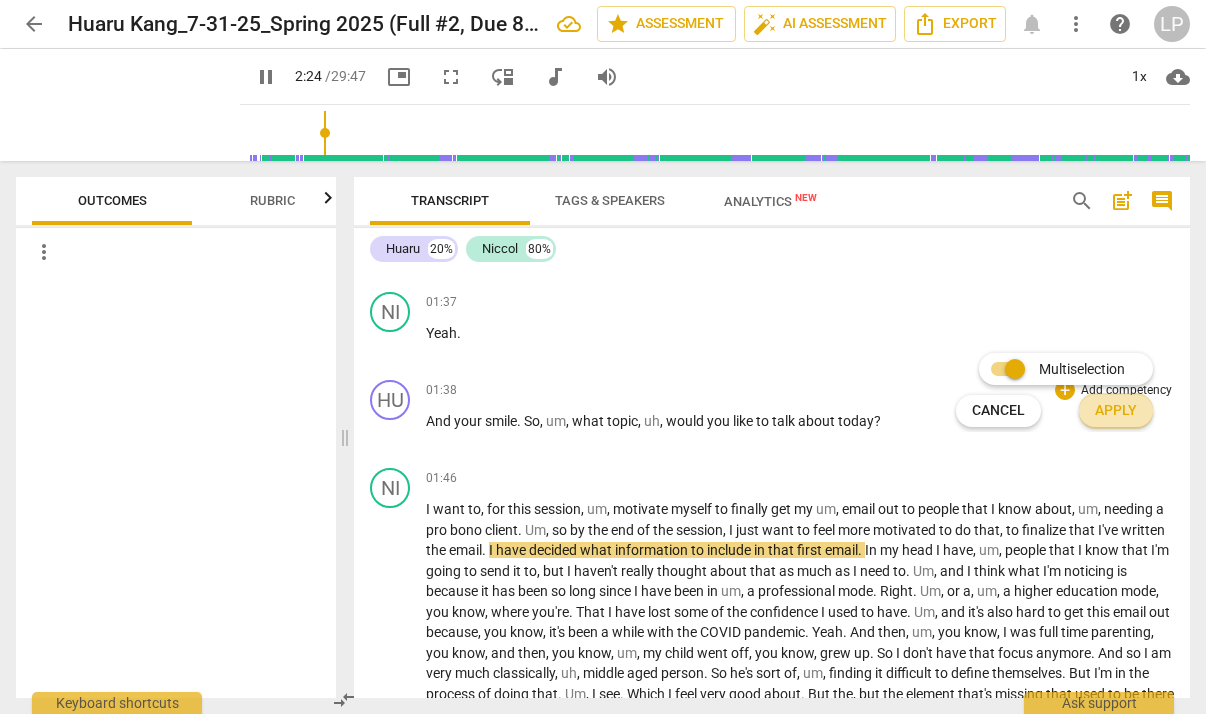 click on "Apply" at bounding box center [1116, 411] 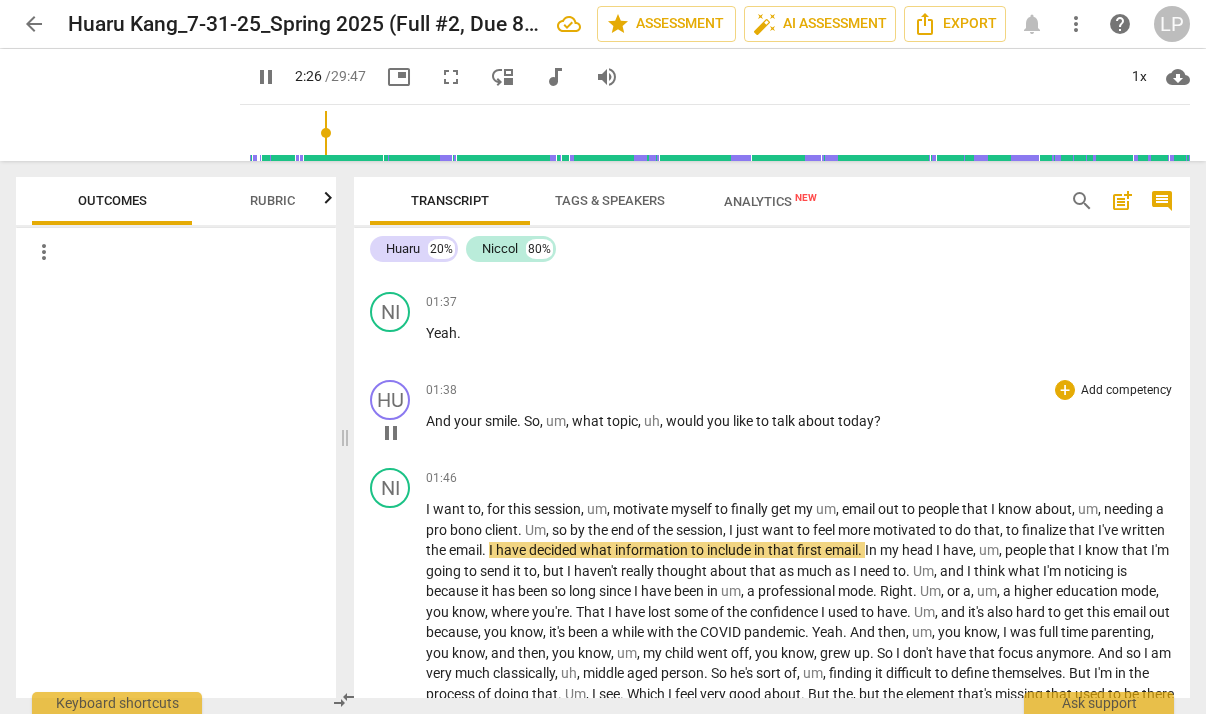 click on "Add competency" at bounding box center (1126, 391) 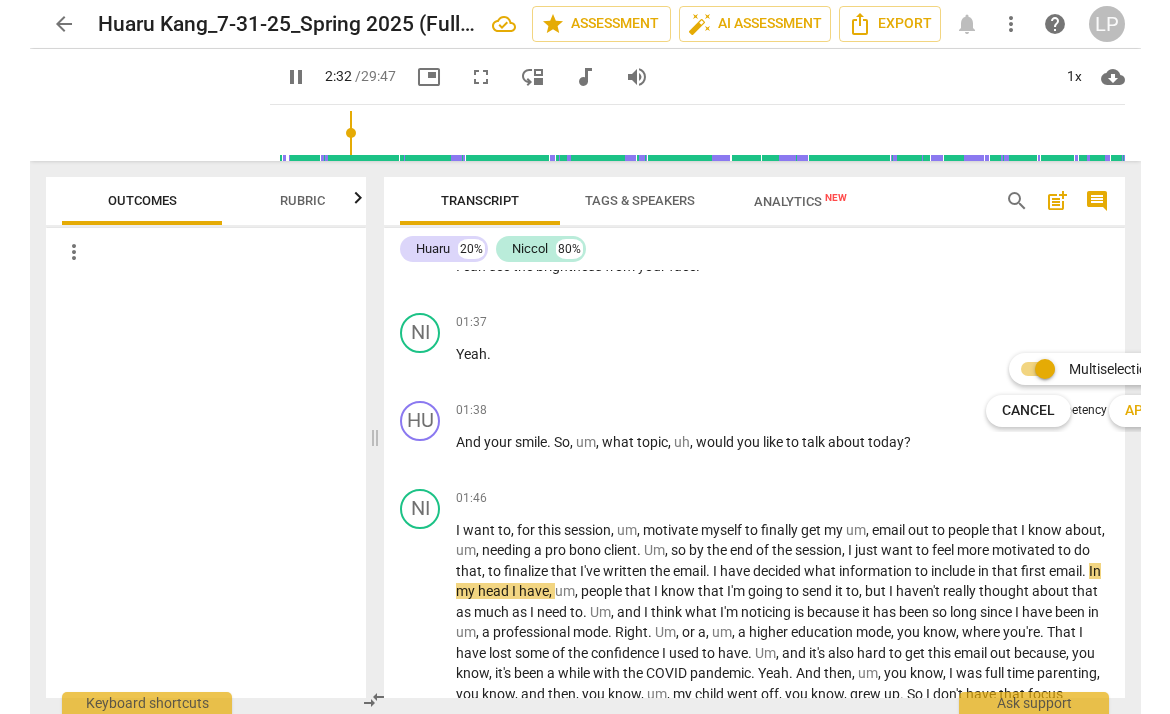 scroll, scrollTop: 1062, scrollLeft: 0, axis: vertical 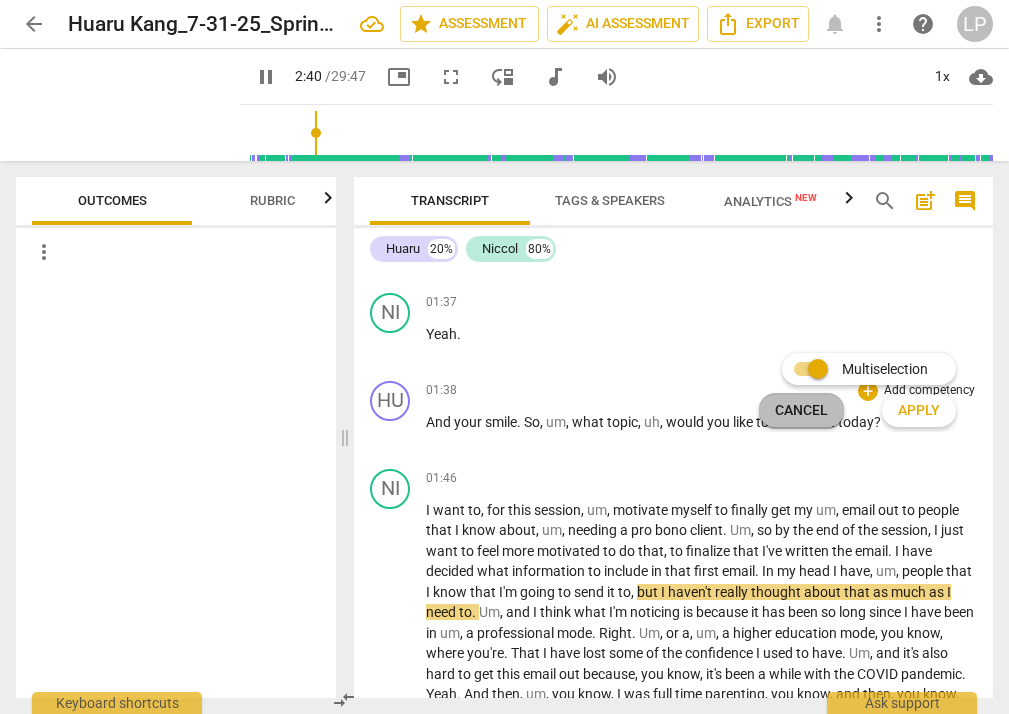 click on "Cancel" at bounding box center [801, 411] 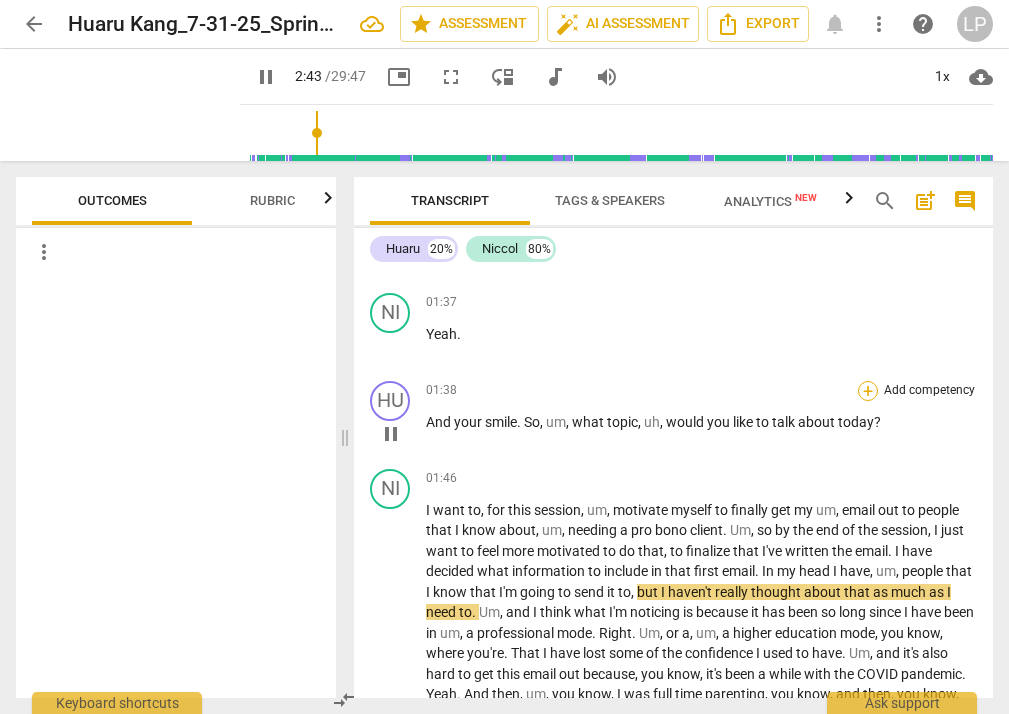 click on "+" at bounding box center (868, 391) 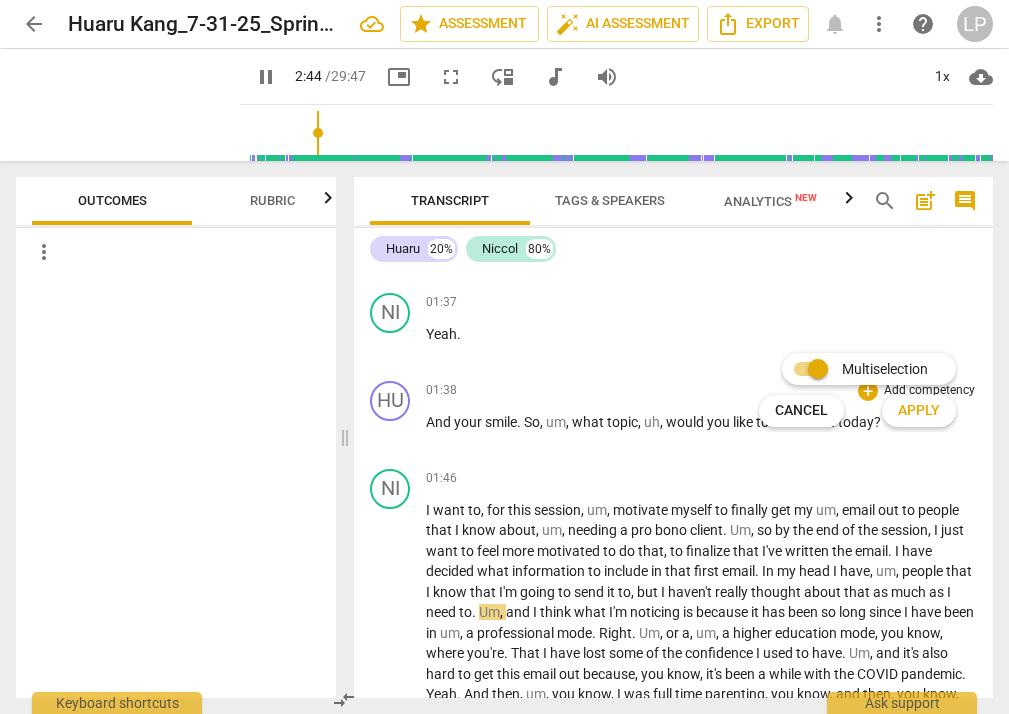 type on "165" 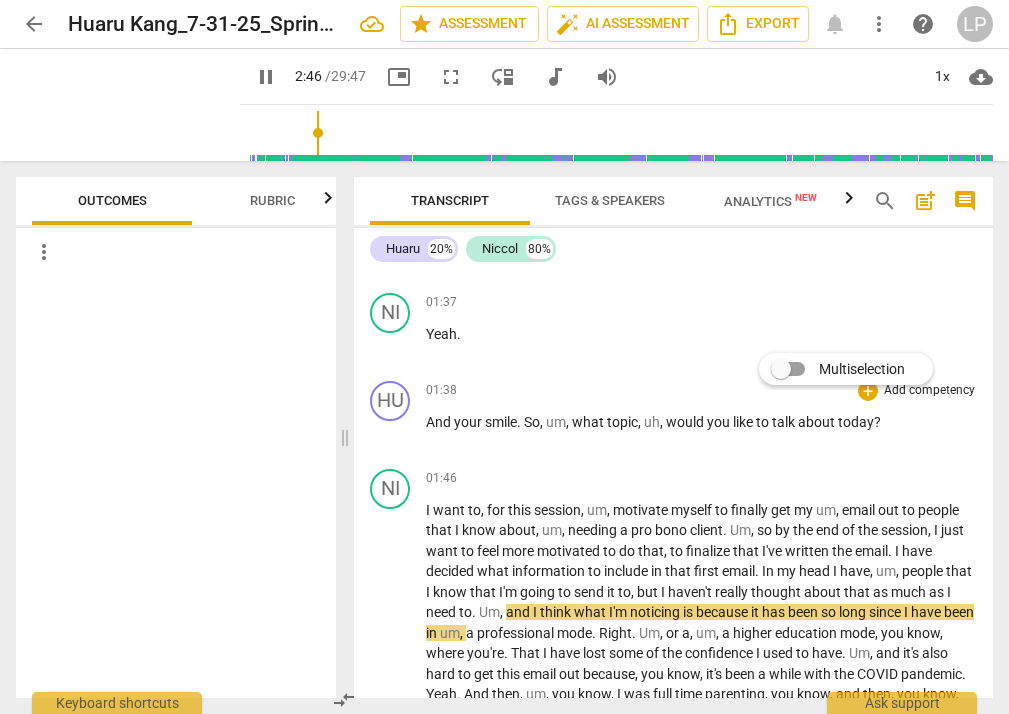 click at bounding box center (504, 357) 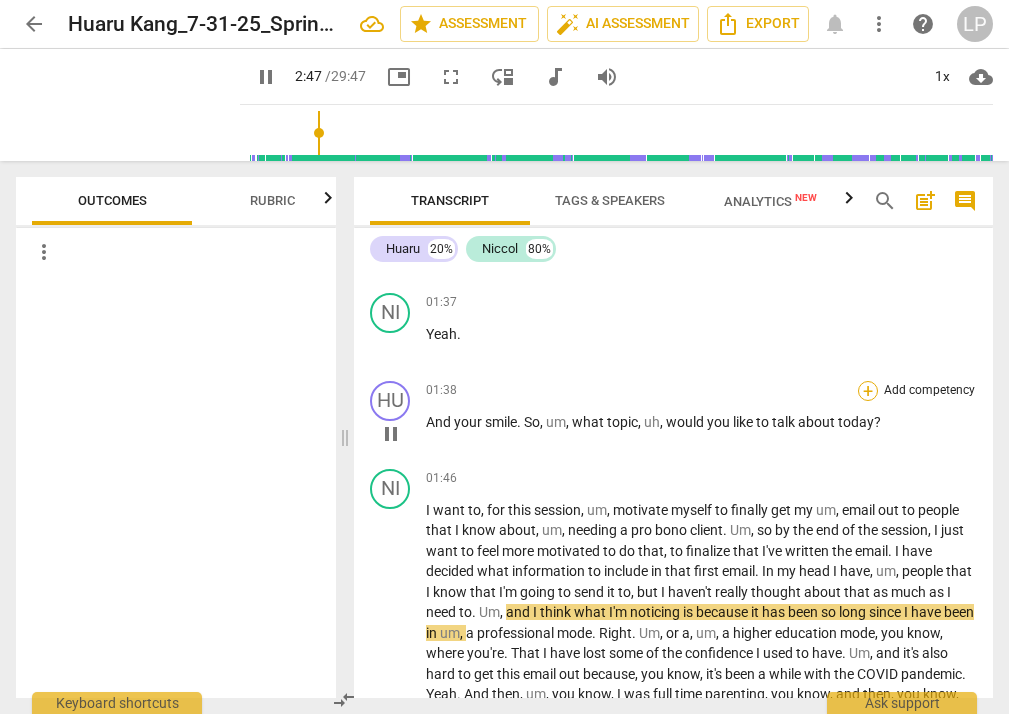 click on "+" at bounding box center [868, 391] 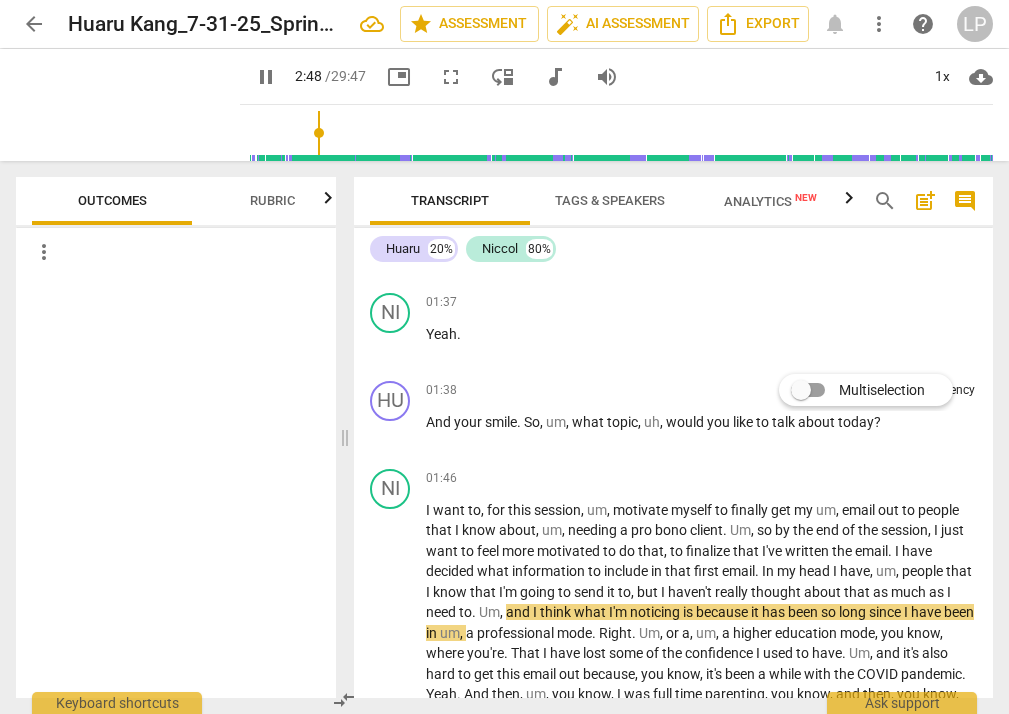 type on "169" 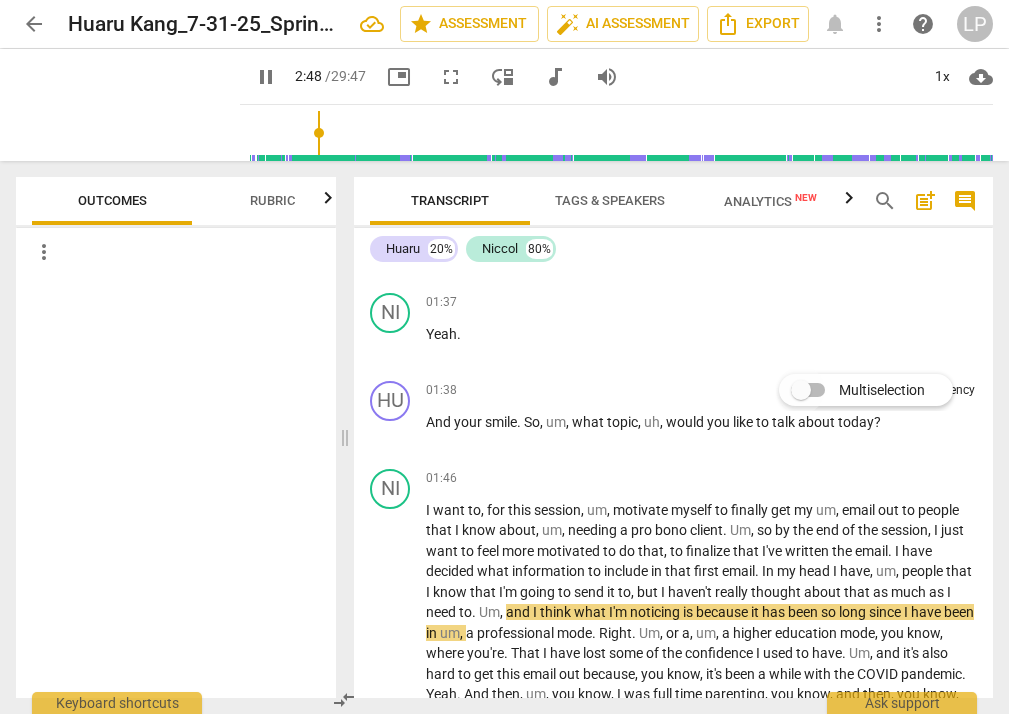 click on "Multiselection" at bounding box center (801, 390) 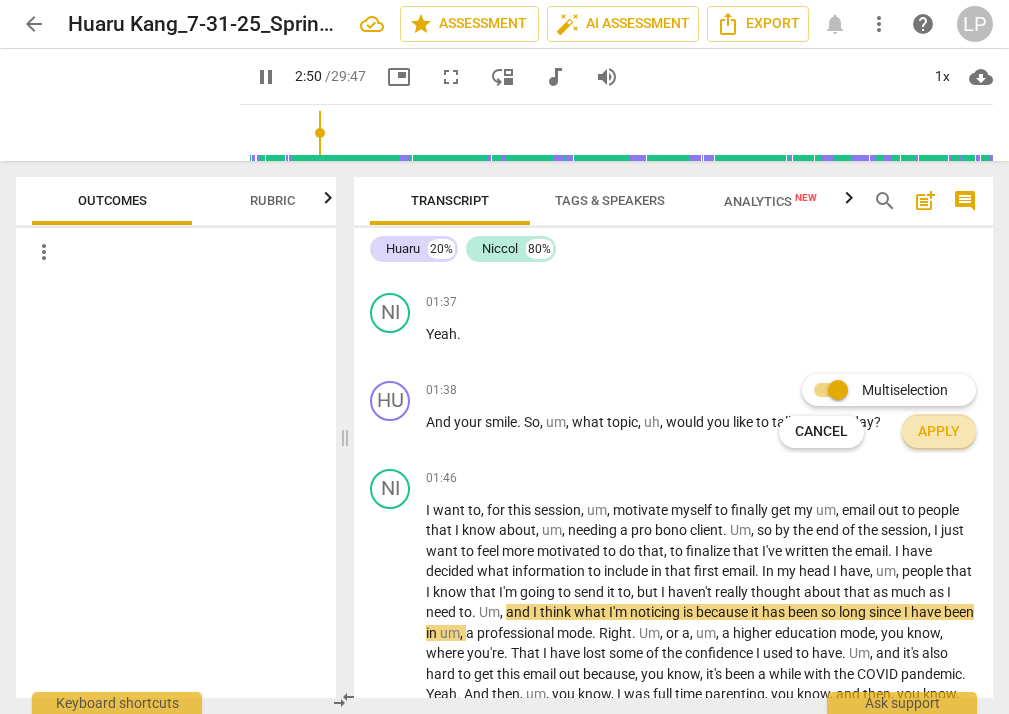click on "Apply" at bounding box center (939, 432) 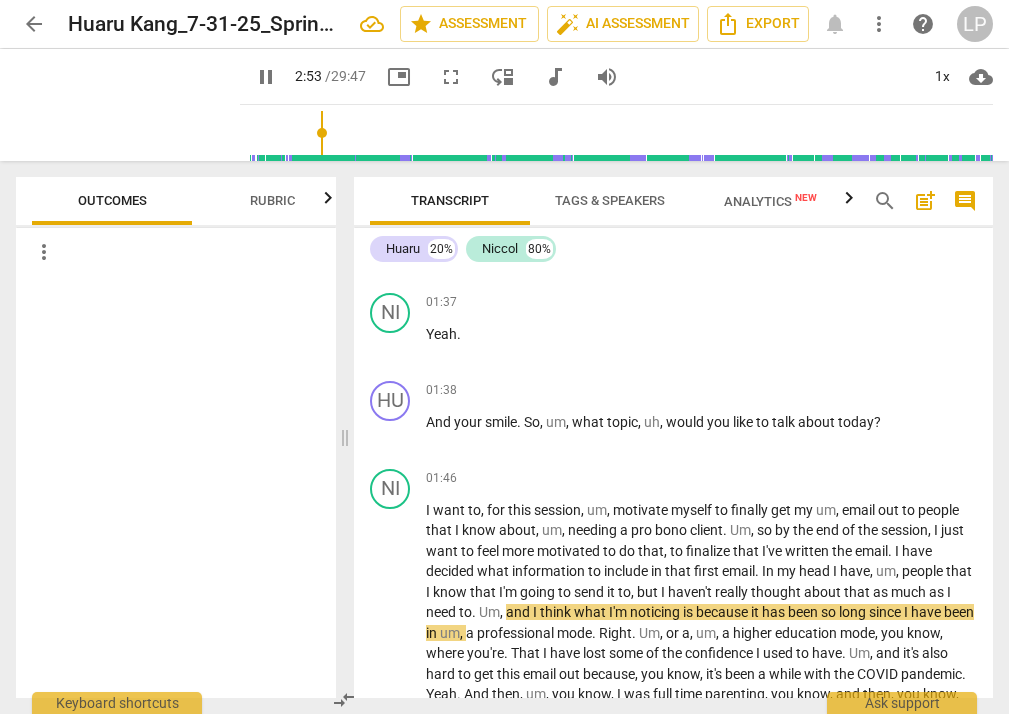 drag, startPoint x: 1005, startPoint y: 413, endPoint x: 1078, endPoint y: 415, distance: 73.02739 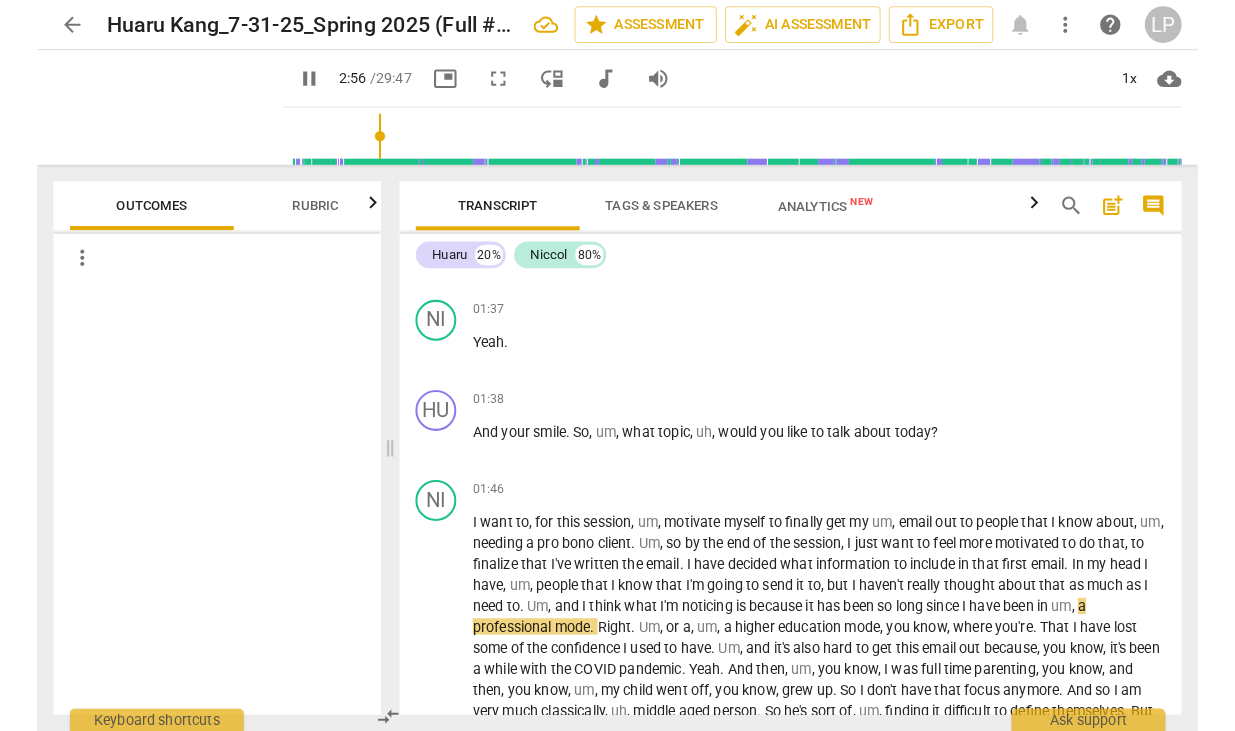 scroll, scrollTop: 1042, scrollLeft: 0, axis: vertical 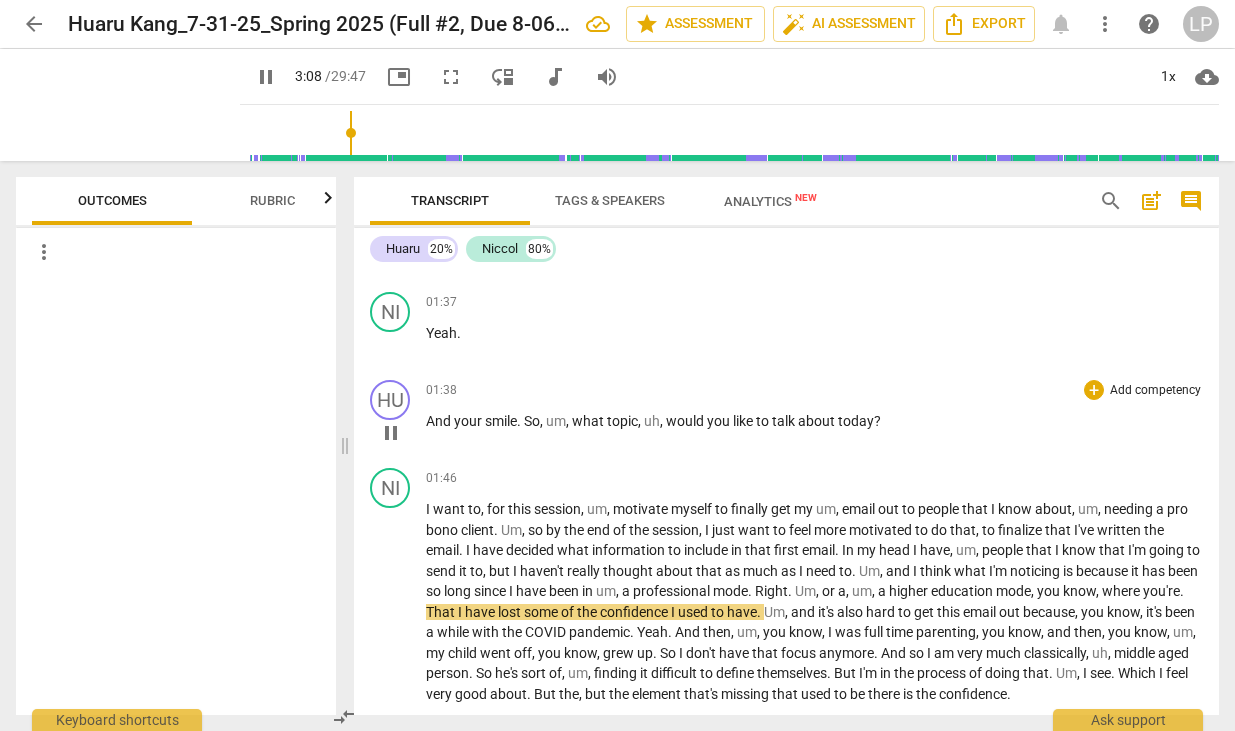click on "Add competency" at bounding box center (1155, 391) 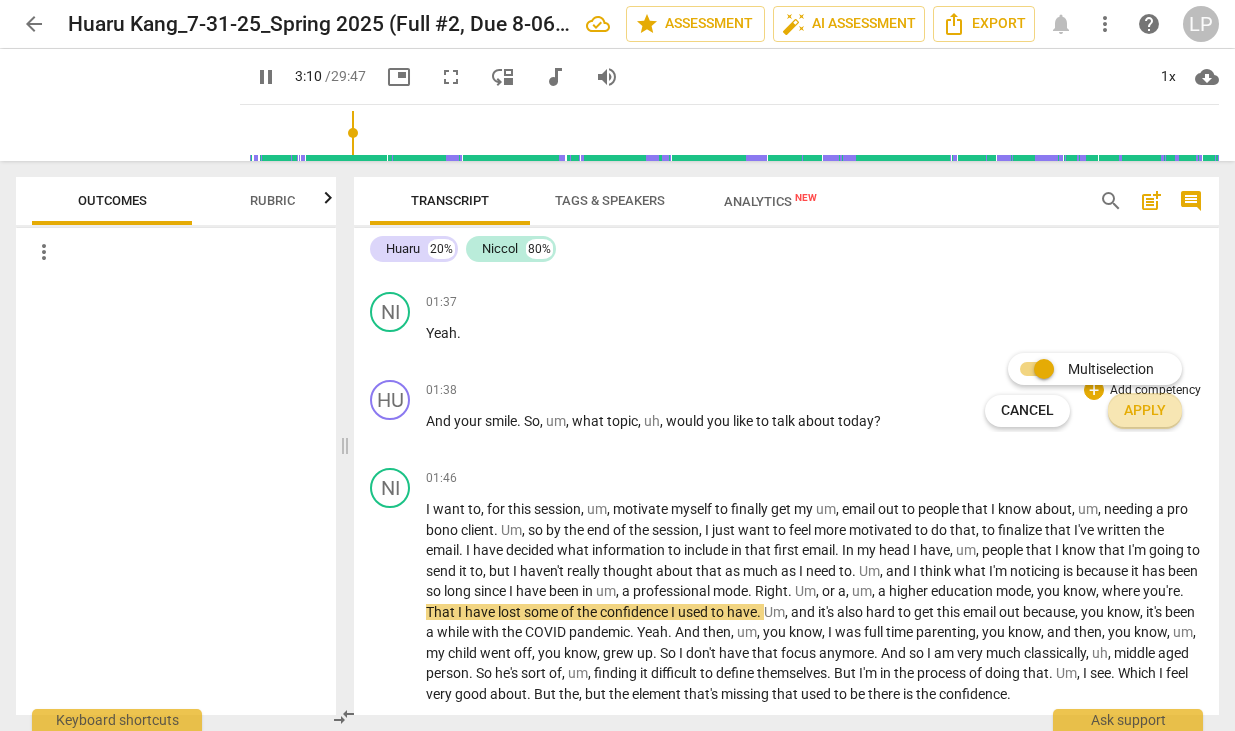 click on "Apply" at bounding box center (1145, 411) 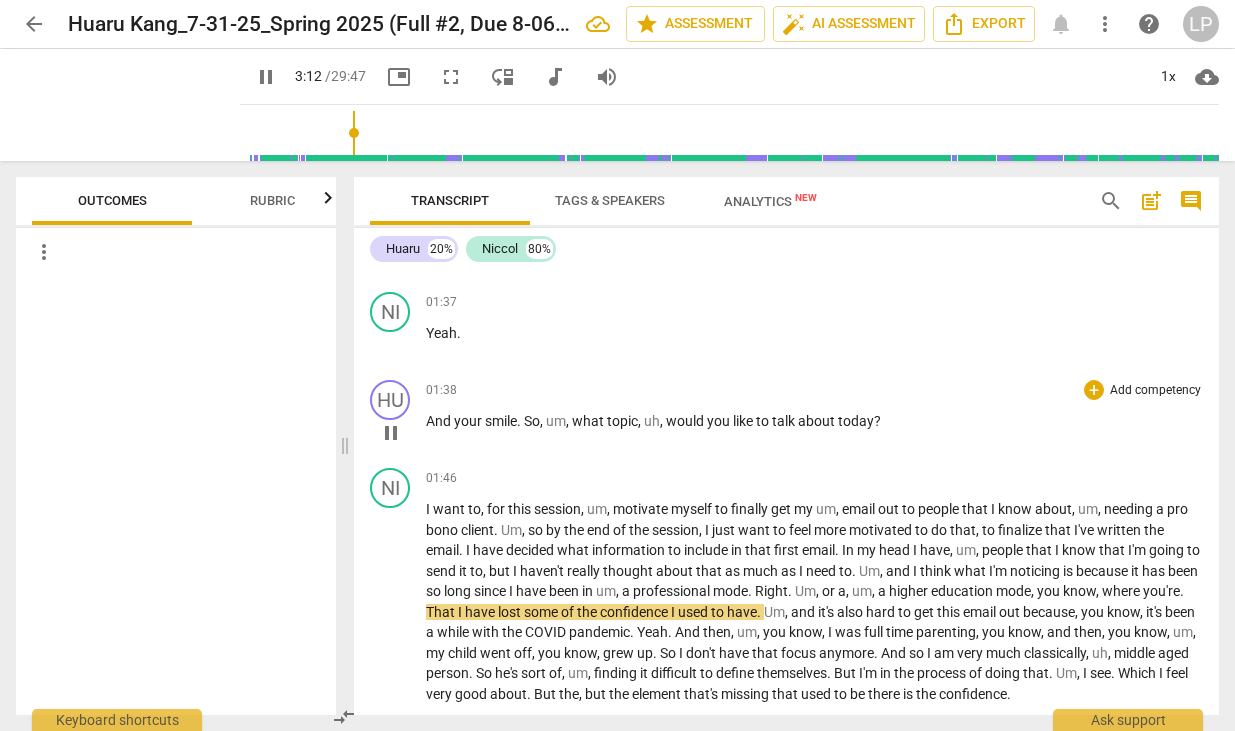 click on "Add competency" at bounding box center [1155, 391] 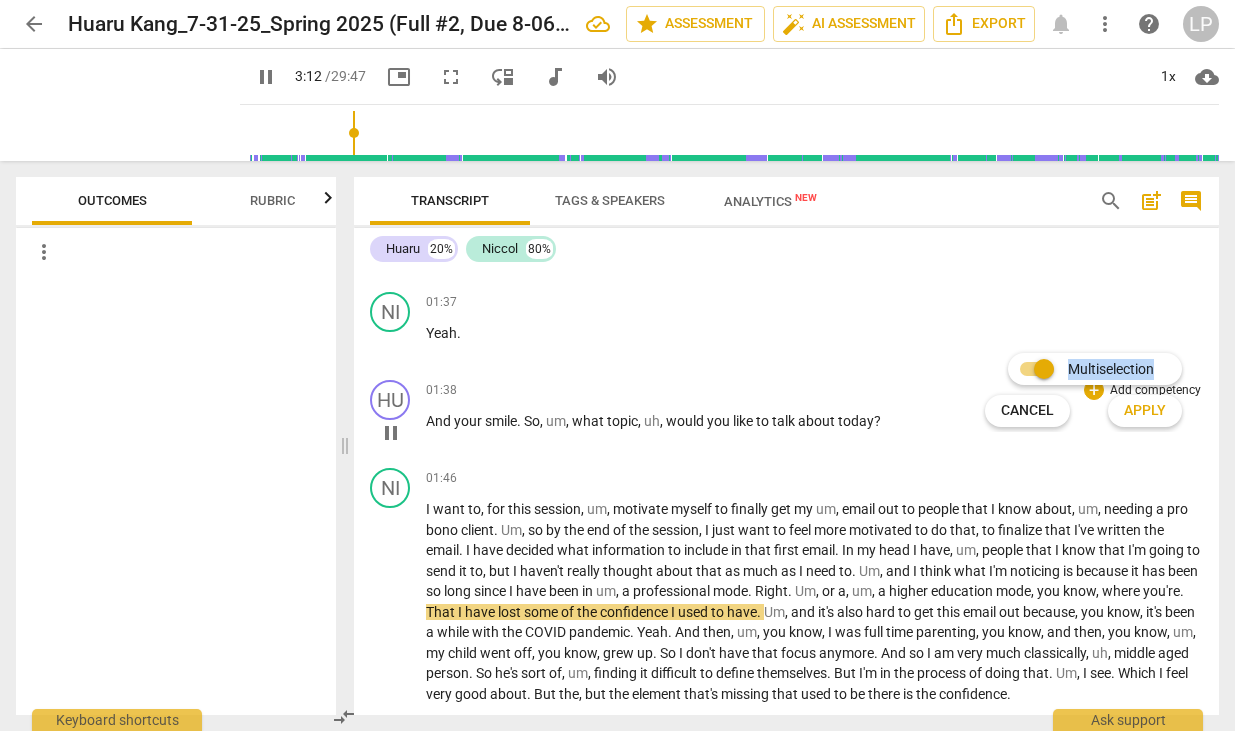 click on "Apply x" at bounding box center [1156, 411] 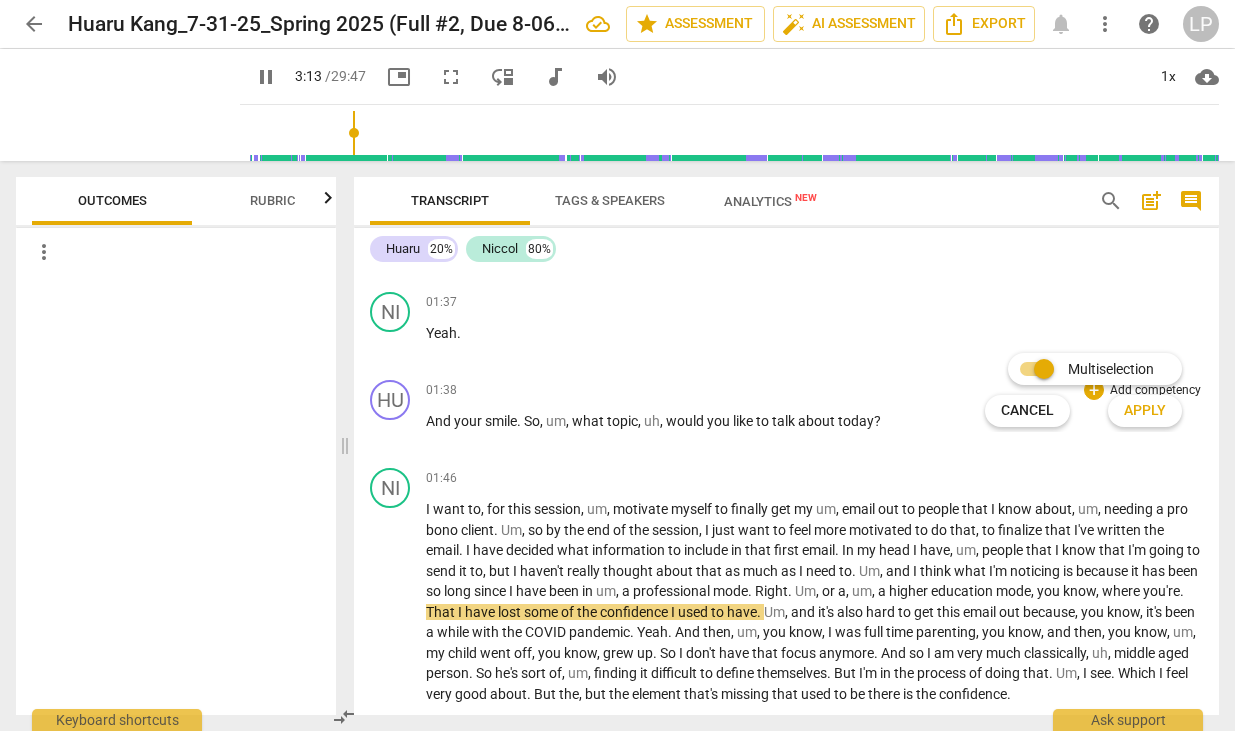 click on "Cancel c" at bounding box center [1038, 411] 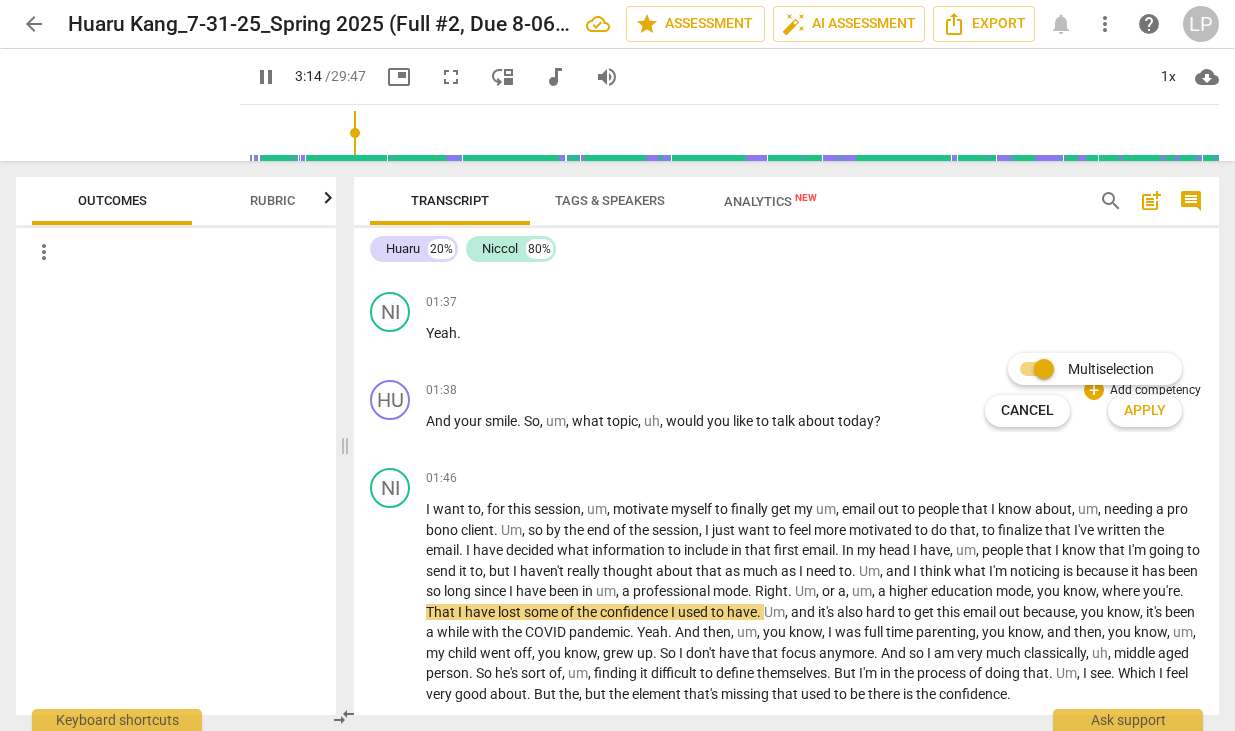 click on "Cancel c" at bounding box center (1038, 411) 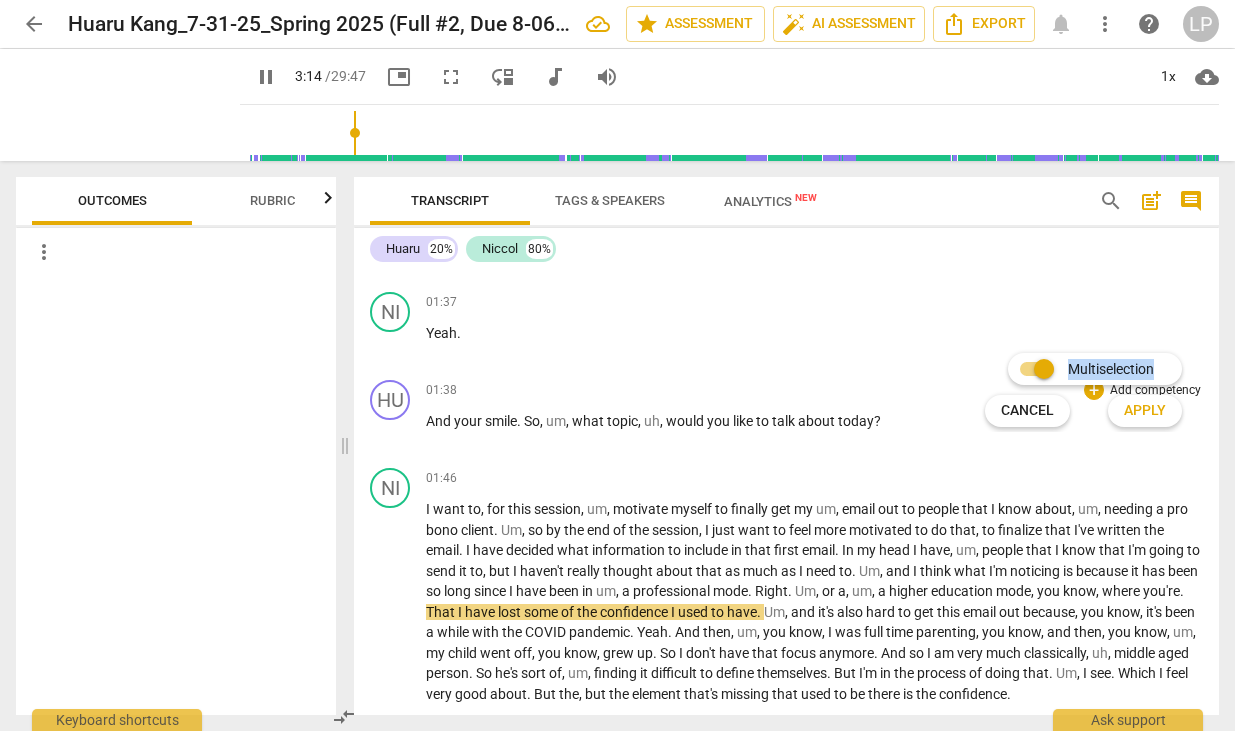 click on "Cancel c" at bounding box center (1038, 411) 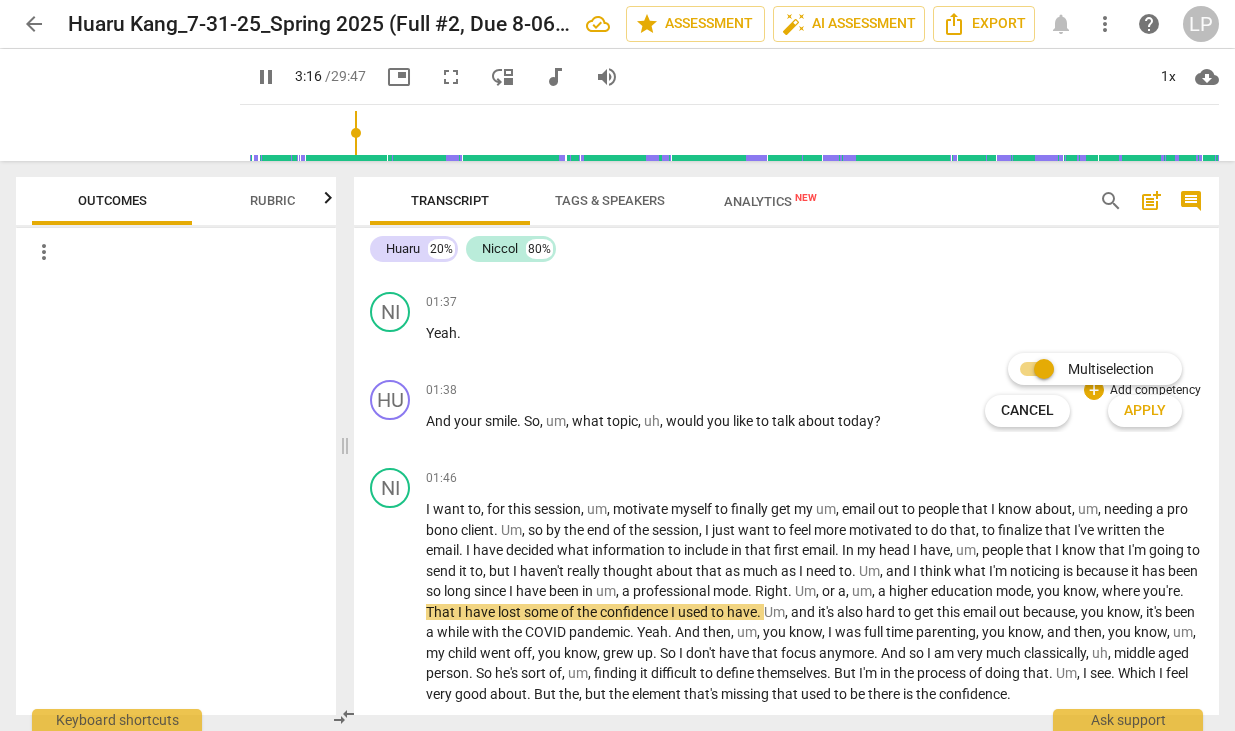 click at bounding box center (617, 365) 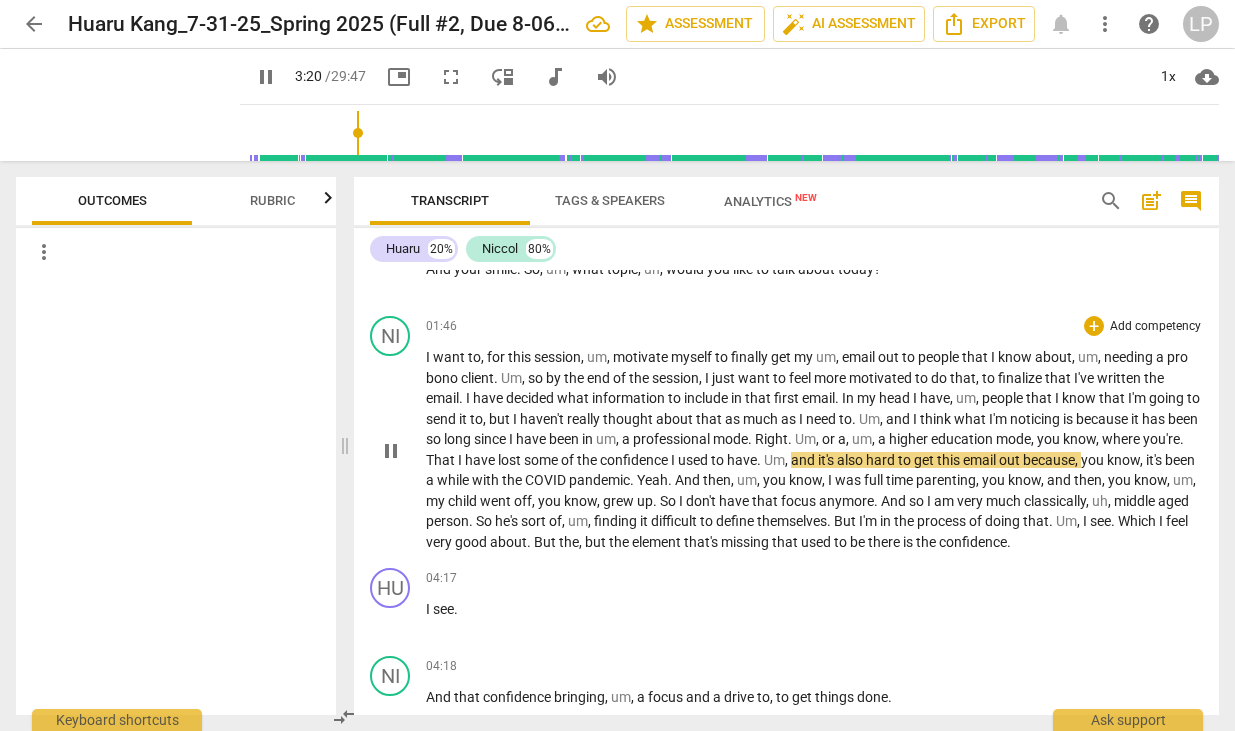 scroll, scrollTop: 1195, scrollLeft: 0, axis: vertical 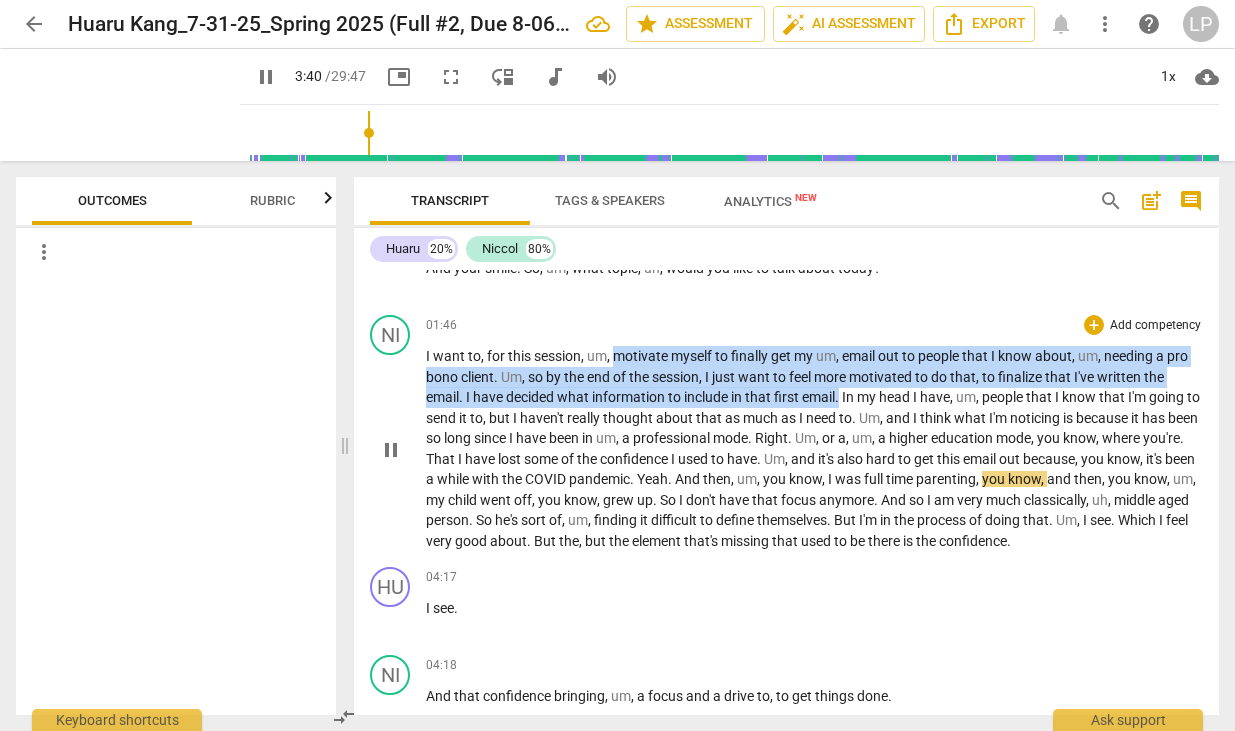 drag, startPoint x: 615, startPoint y: 356, endPoint x: 841, endPoint y: 405, distance: 231.25095 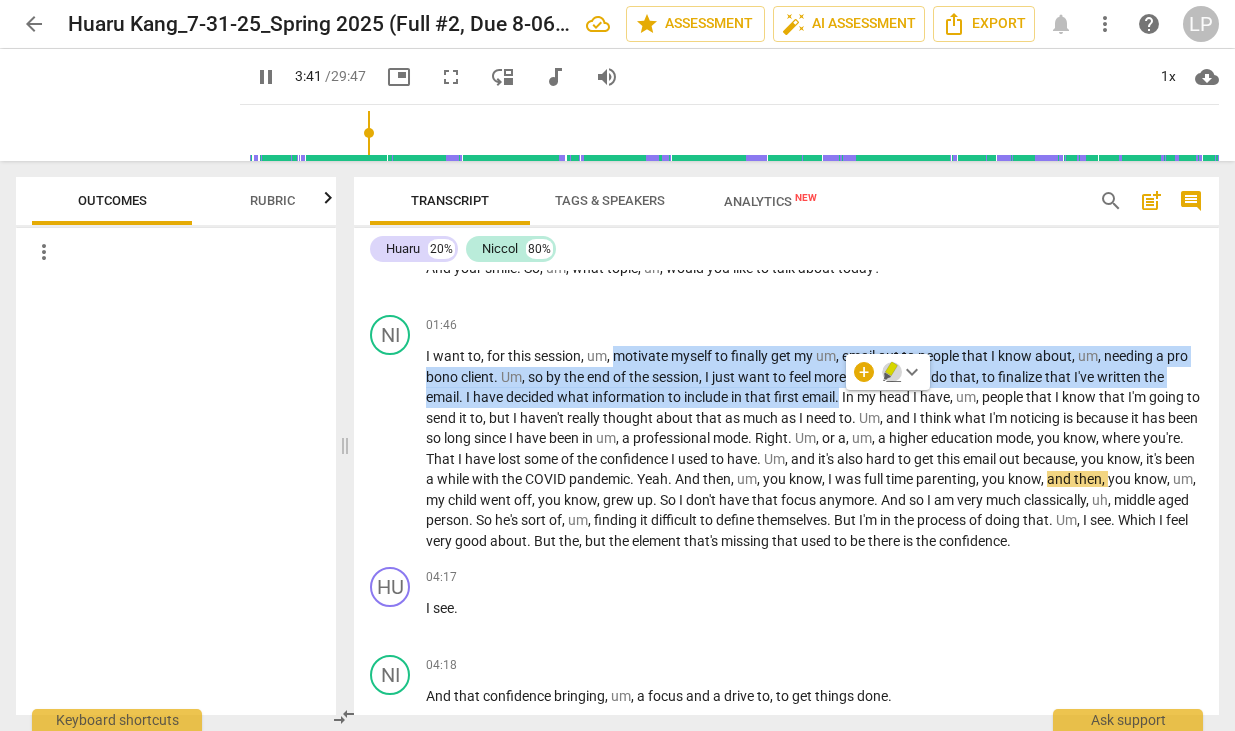 click 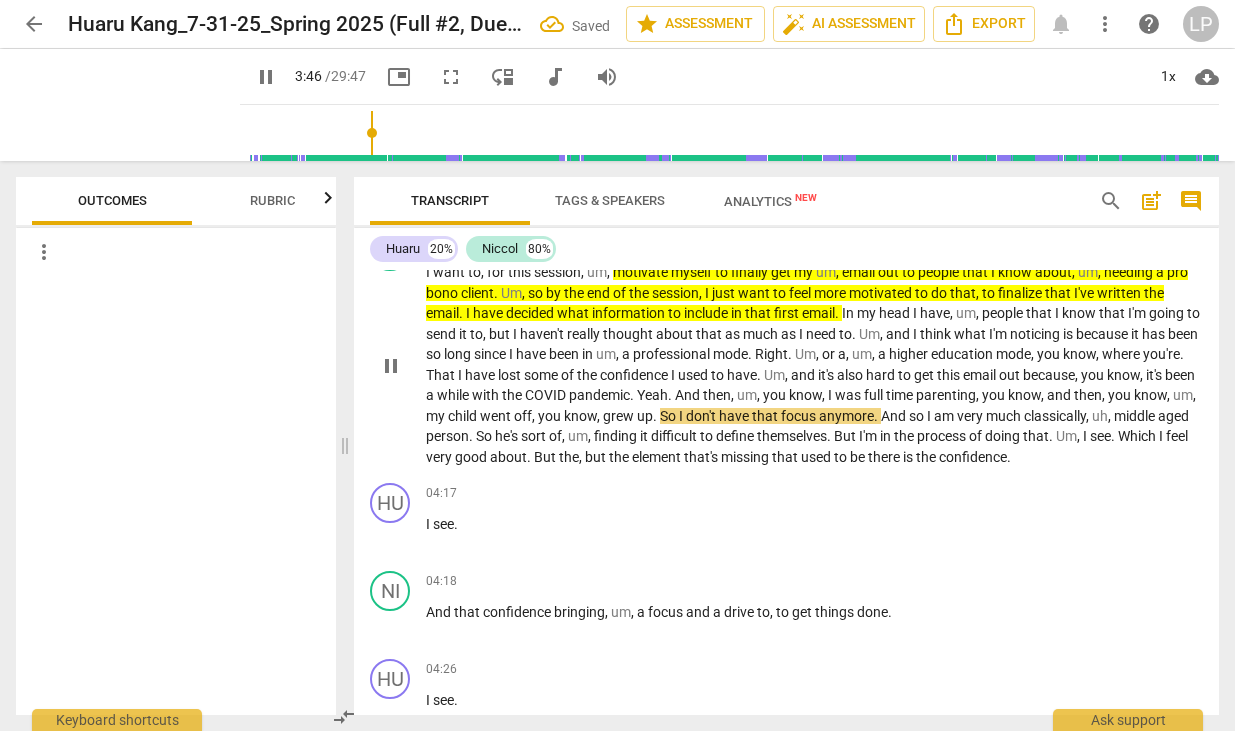 scroll, scrollTop: 1261, scrollLeft: 0, axis: vertical 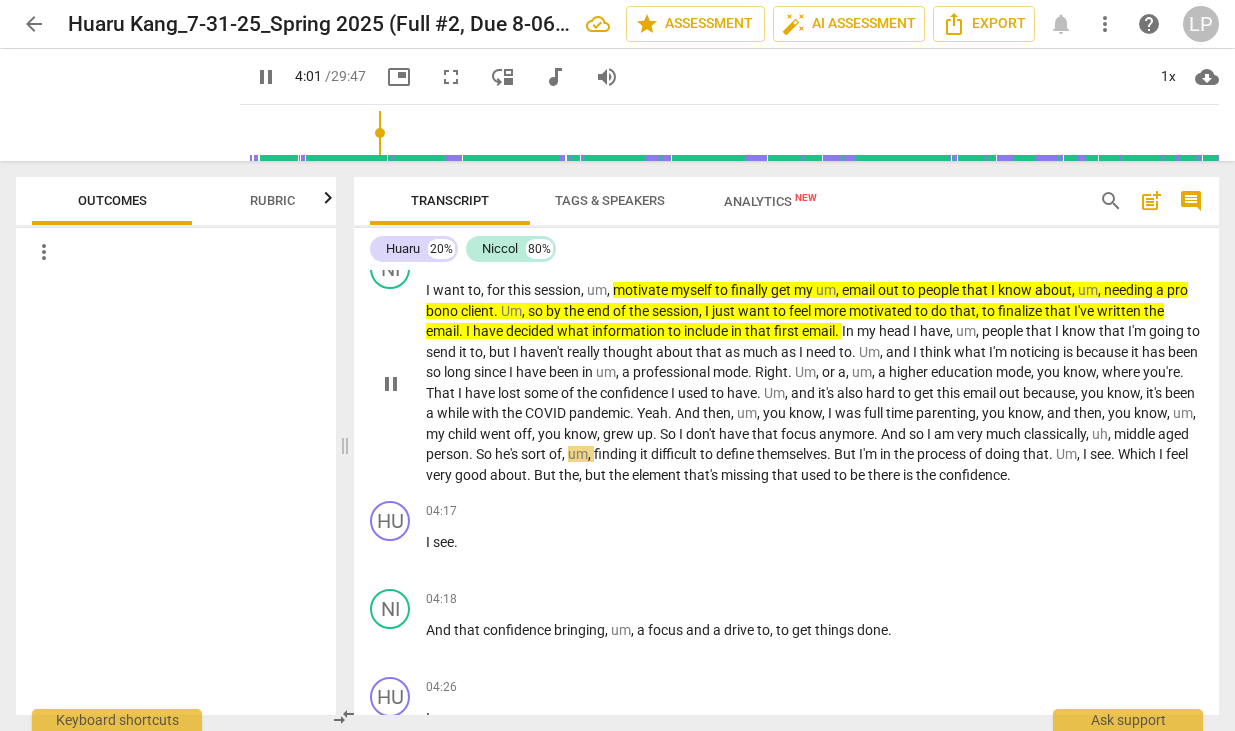 click on "he's" at bounding box center [508, 454] 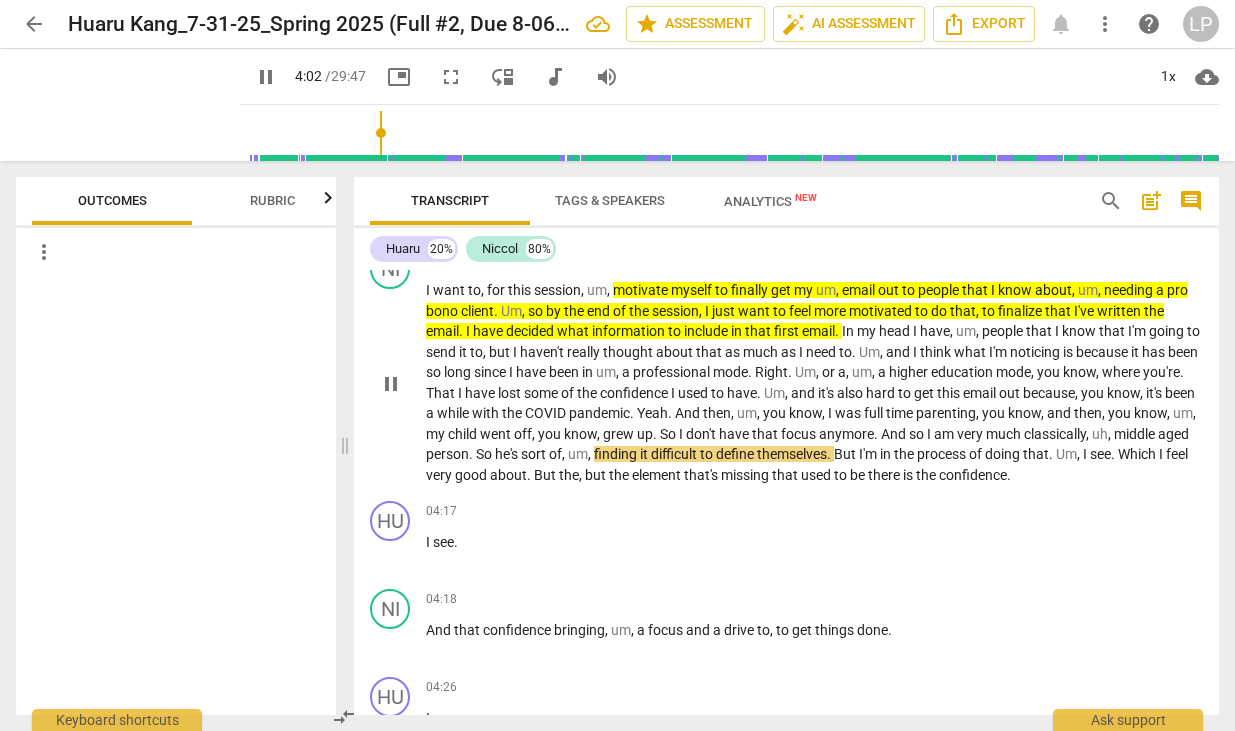 type on "242" 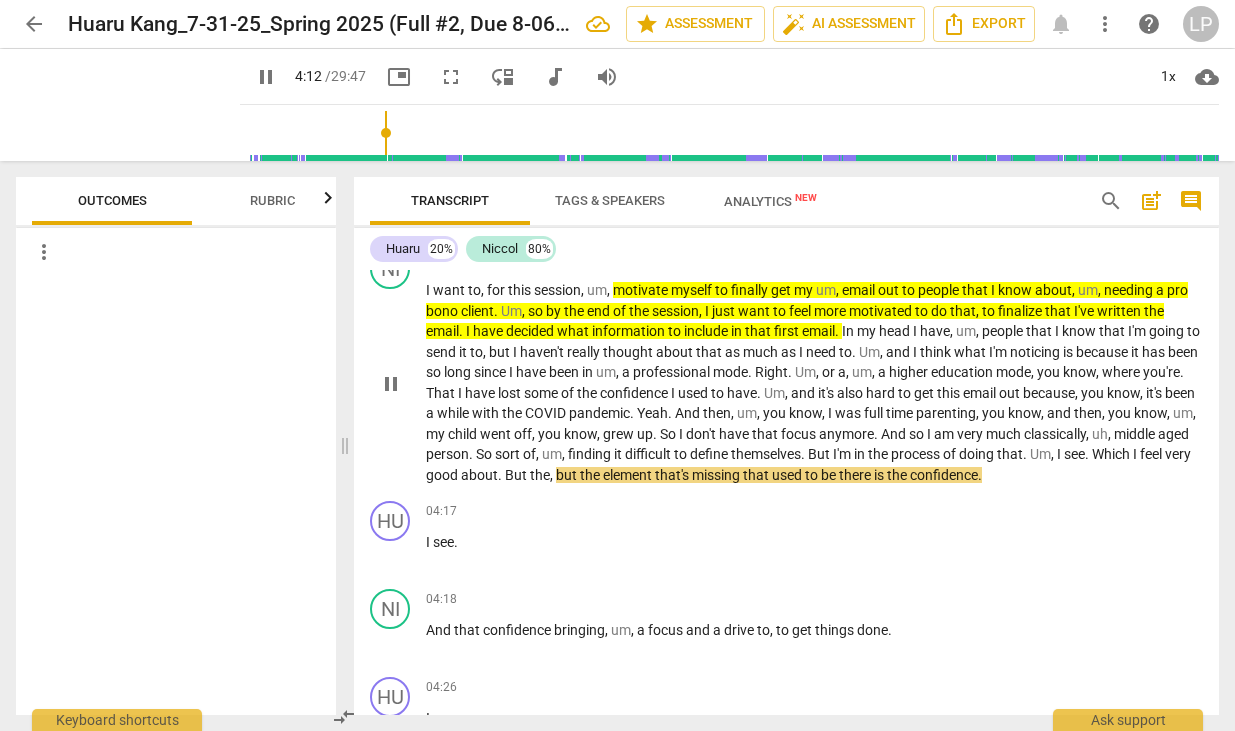 click on "." at bounding box center [1088, 454] 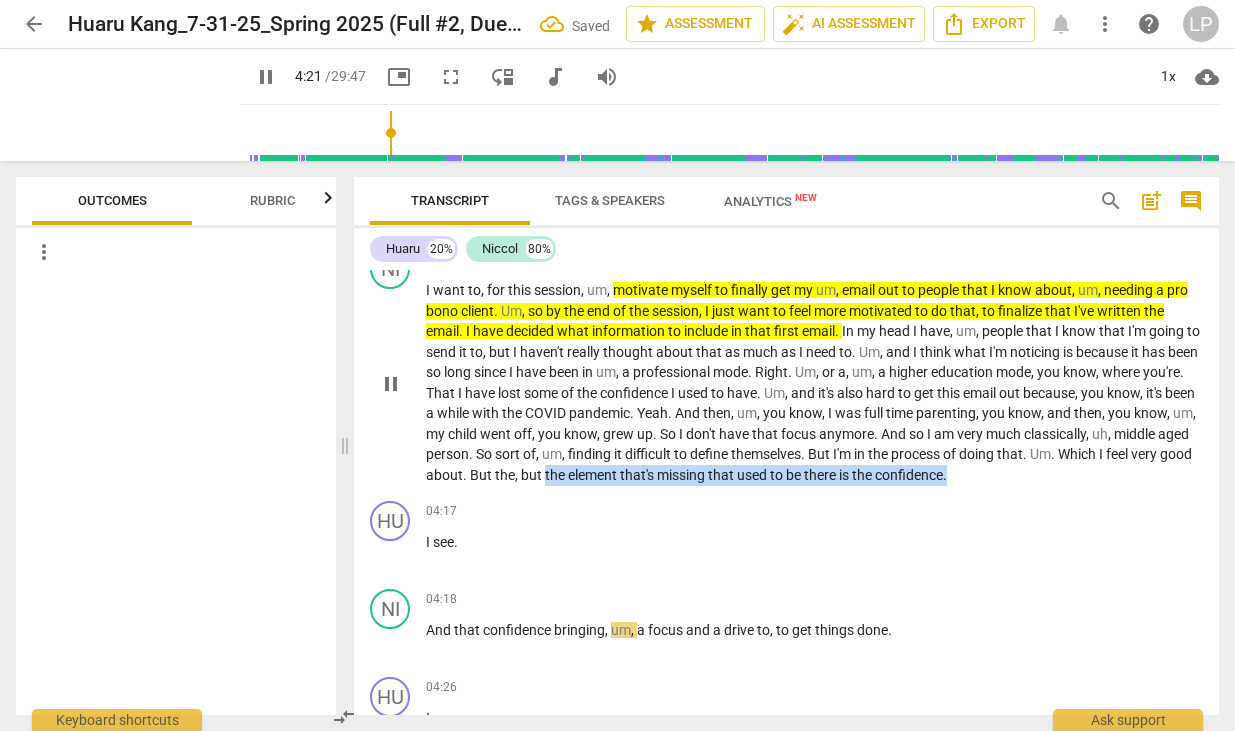 drag, startPoint x: 634, startPoint y: 475, endPoint x: 953, endPoint y: 488, distance: 319.26477 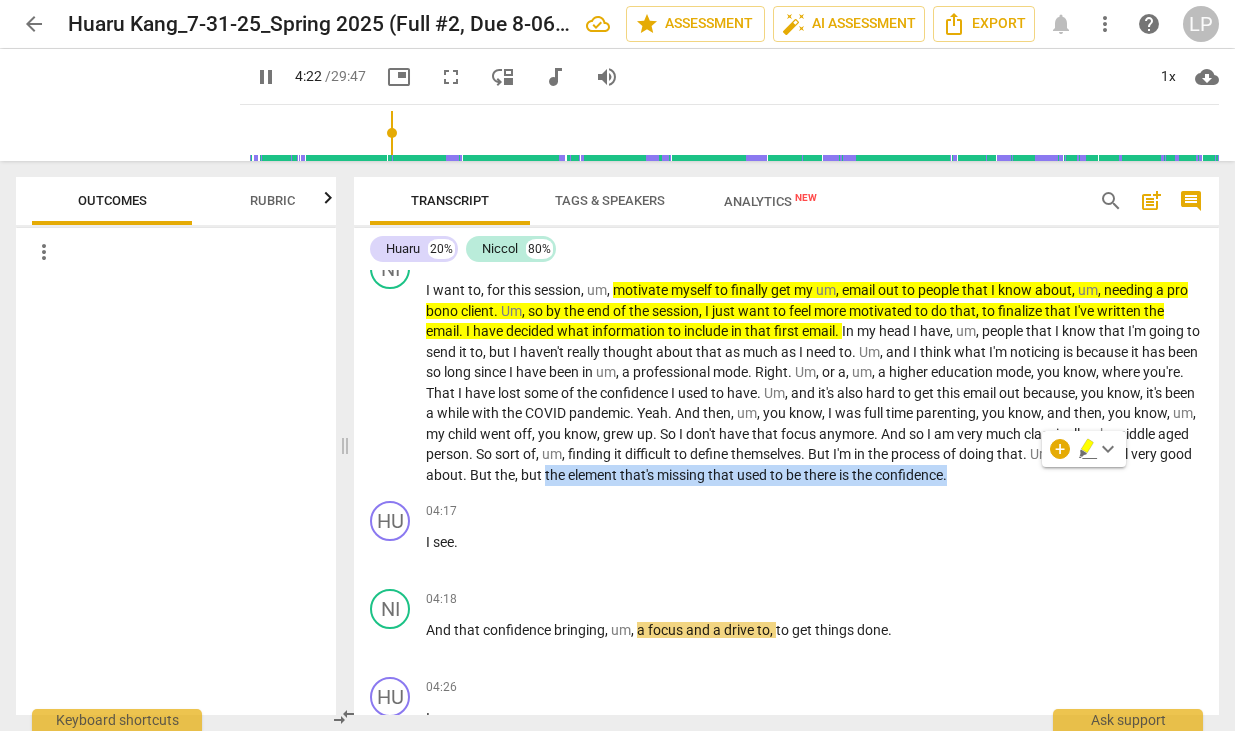 click 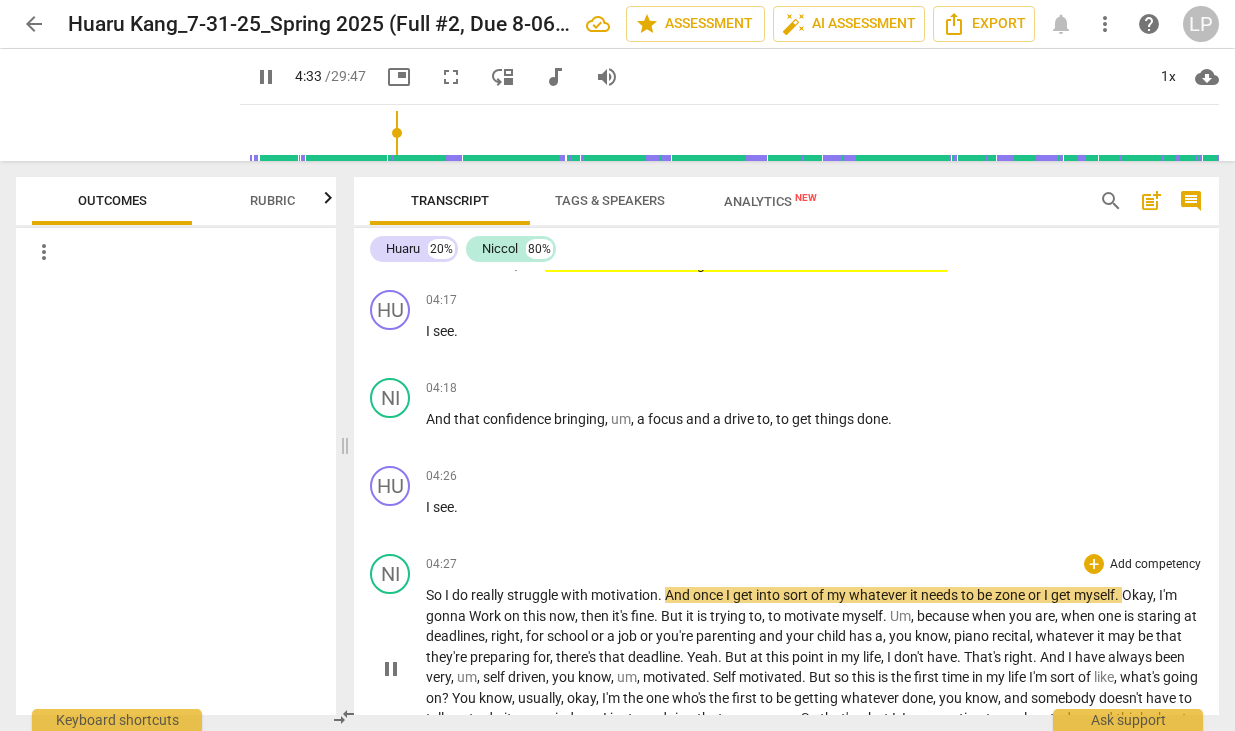 scroll, scrollTop: 1445, scrollLeft: 0, axis: vertical 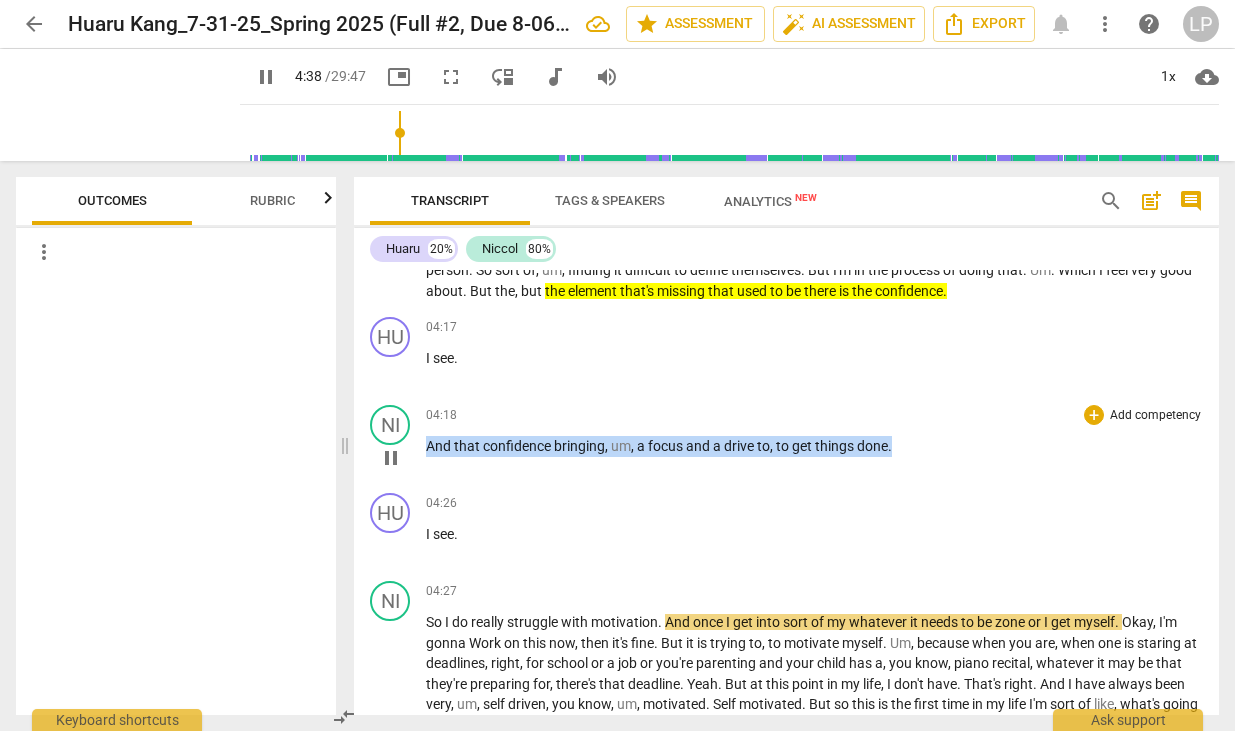 drag, startPoint x: 896, startPoint y: 439, endPoint x: 429, endPoint y: 452, distance: 467.1809 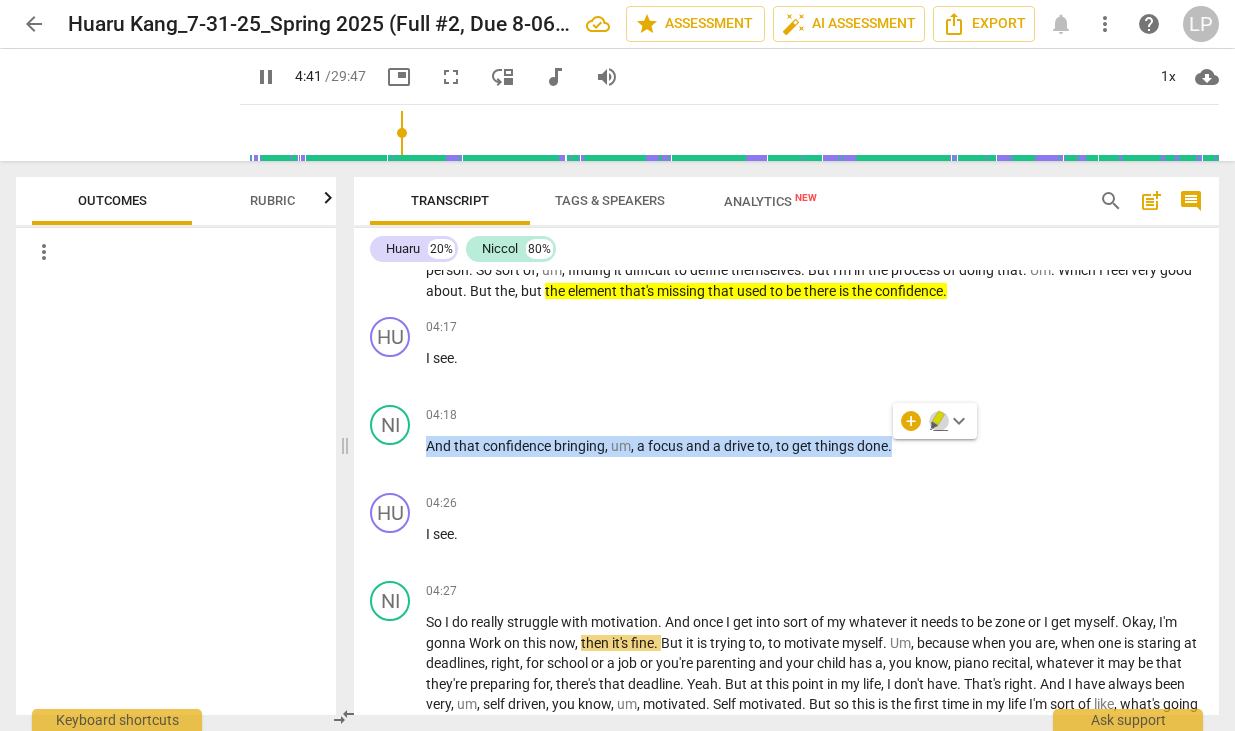 click 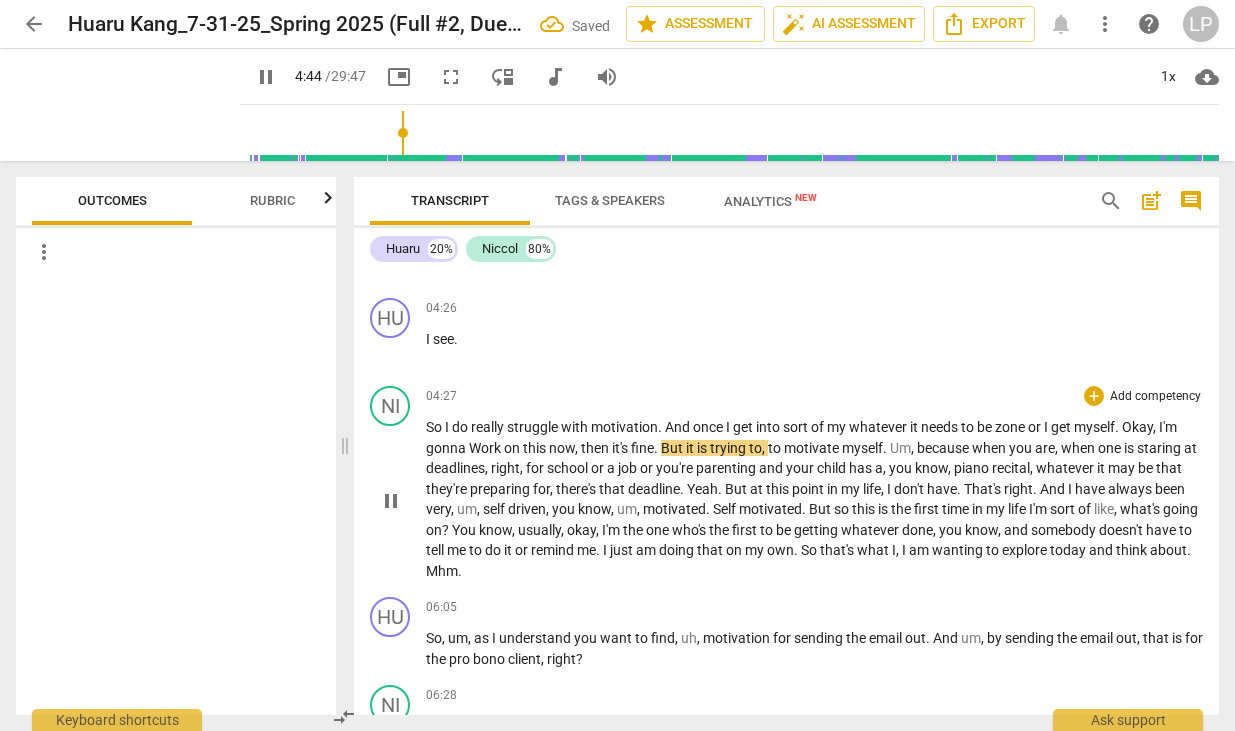 scroll, scrollTop: 1674, scrollLeft: 0, axis: vertical 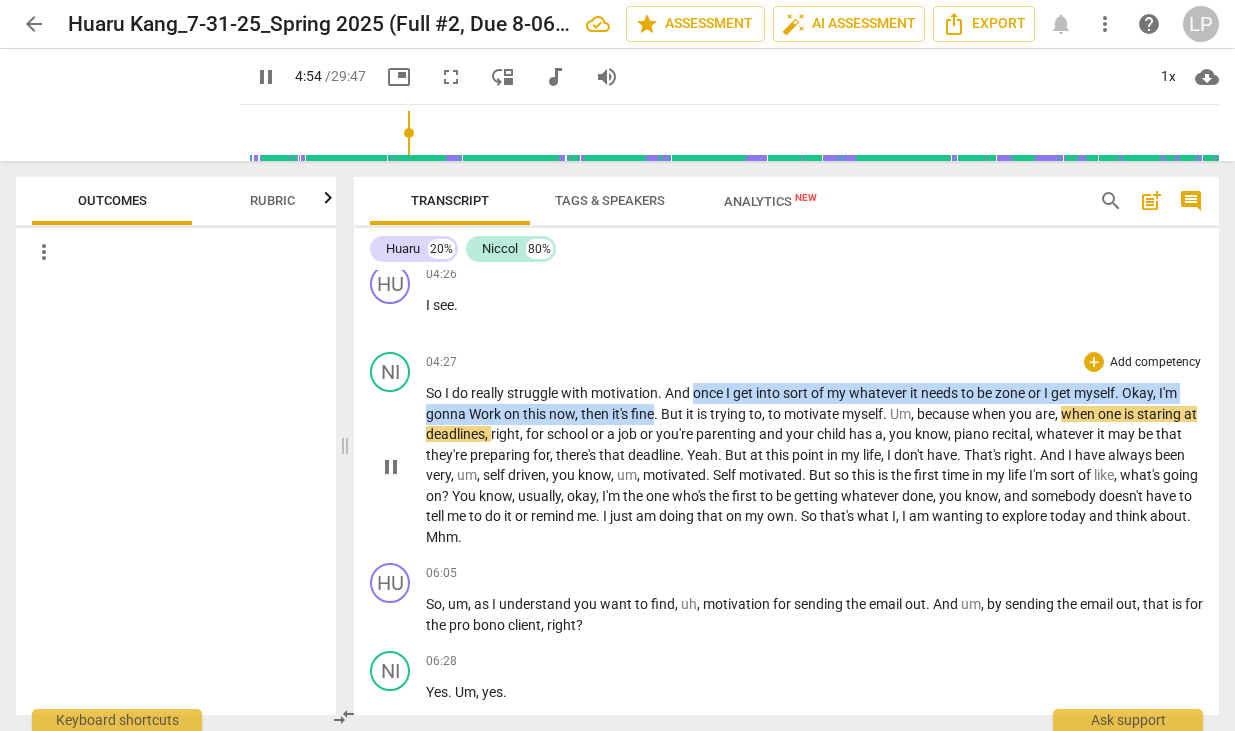 drag, startPoint x: 694, startPoint y: 398, endPoint x: 657, endPoint y: 407, distance: 38.078865 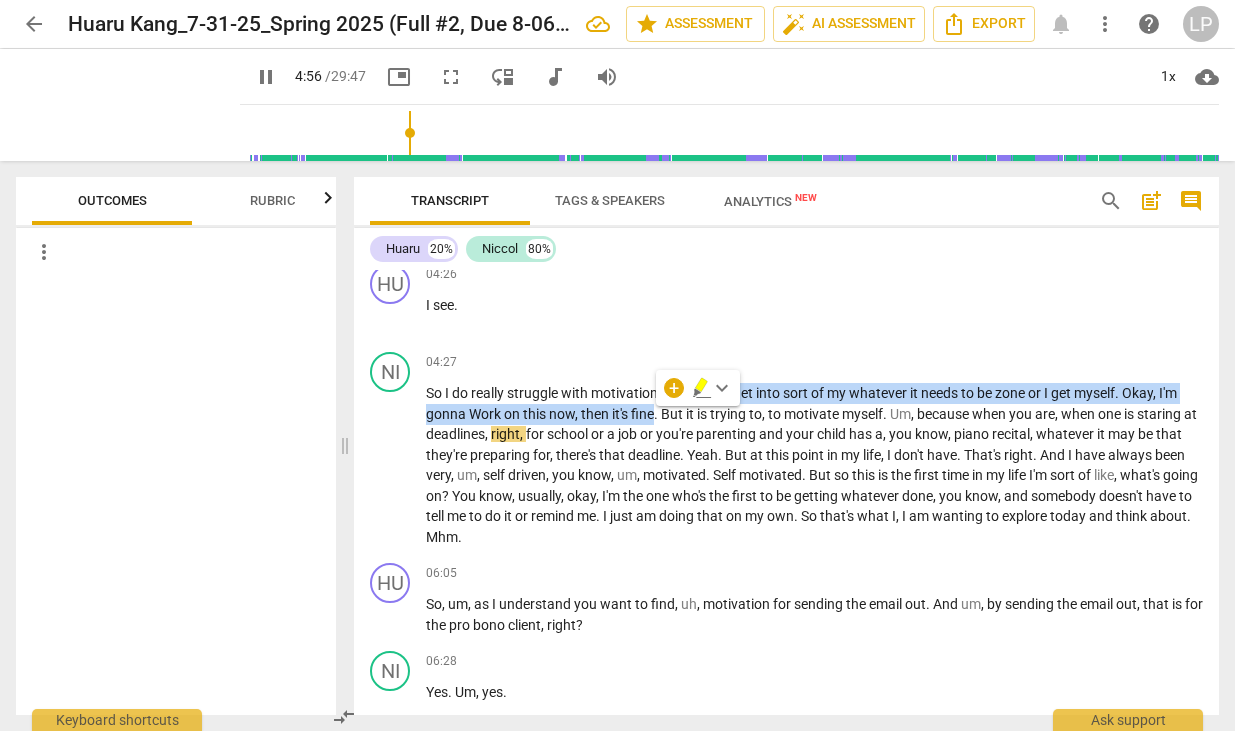 click 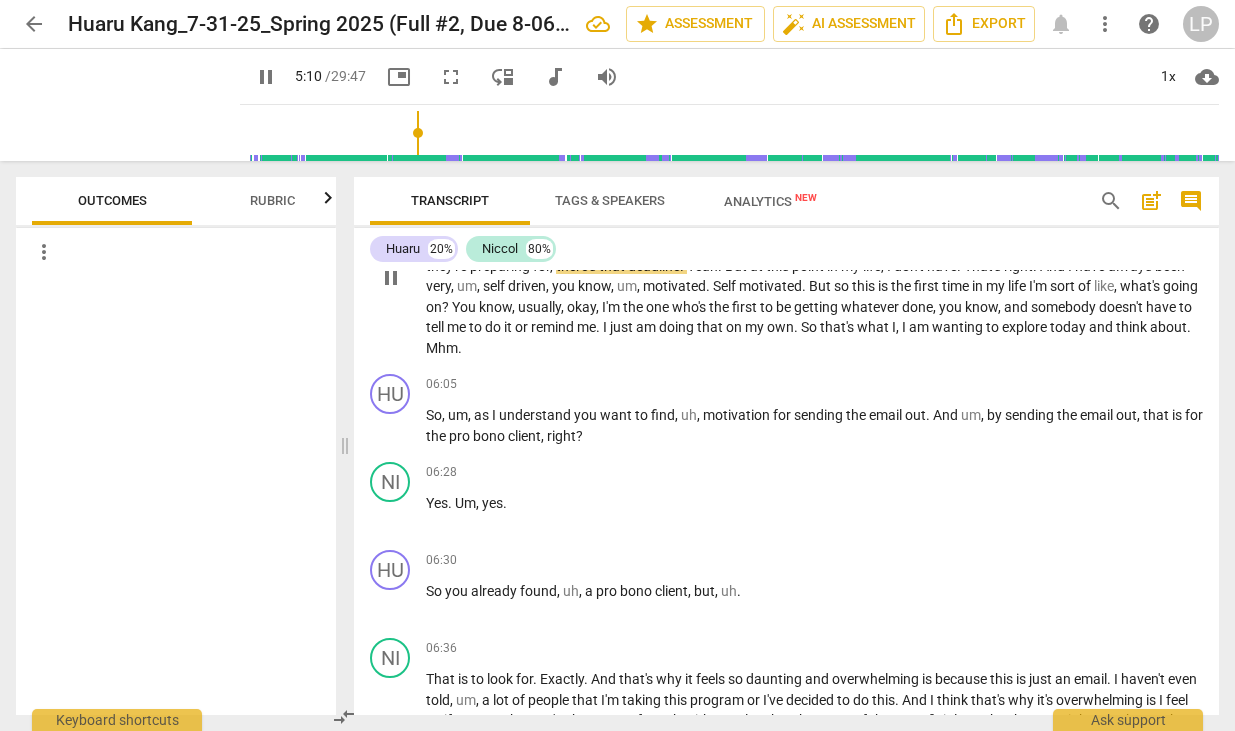 scroll, scrollTop: 1887, scrollLeft: 0, axis: vertical 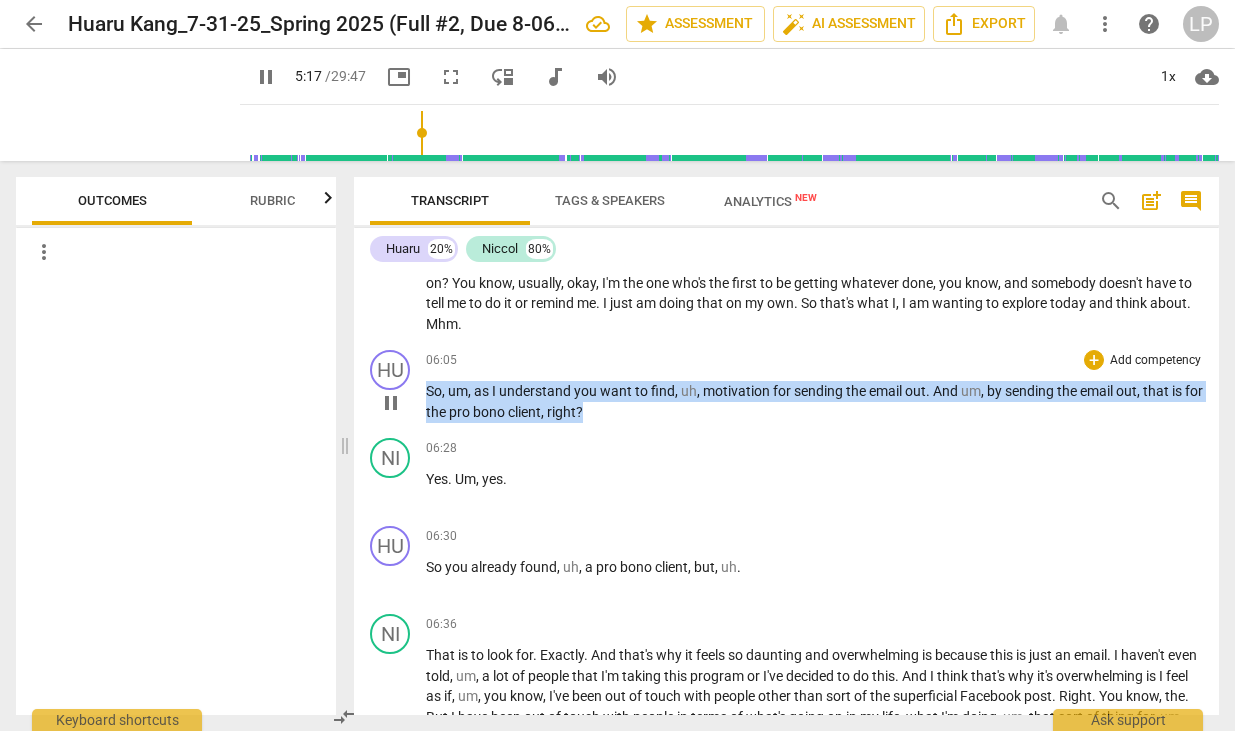 drag, startPoint x: 609, startPoint y: 409, endPoint x: 420, endPoint y: 391, distance: 189.85521 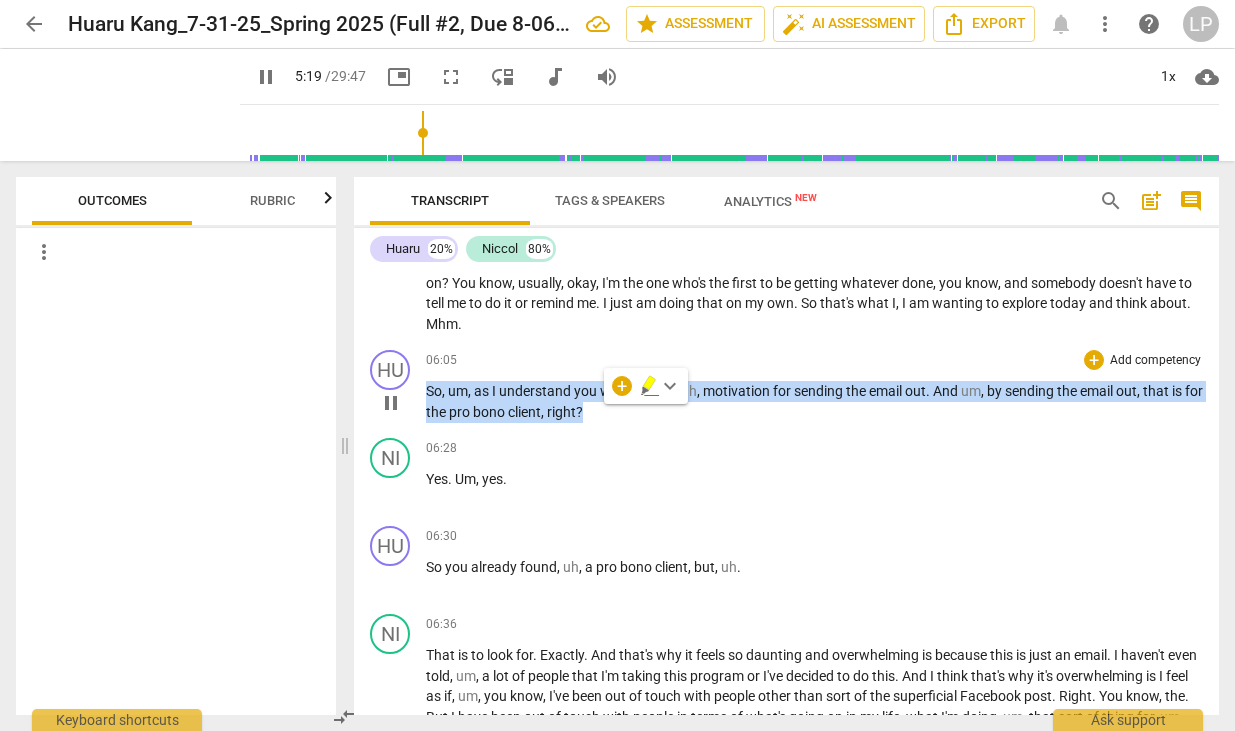 click on "Add competency" at bounding box center (1155, 361) 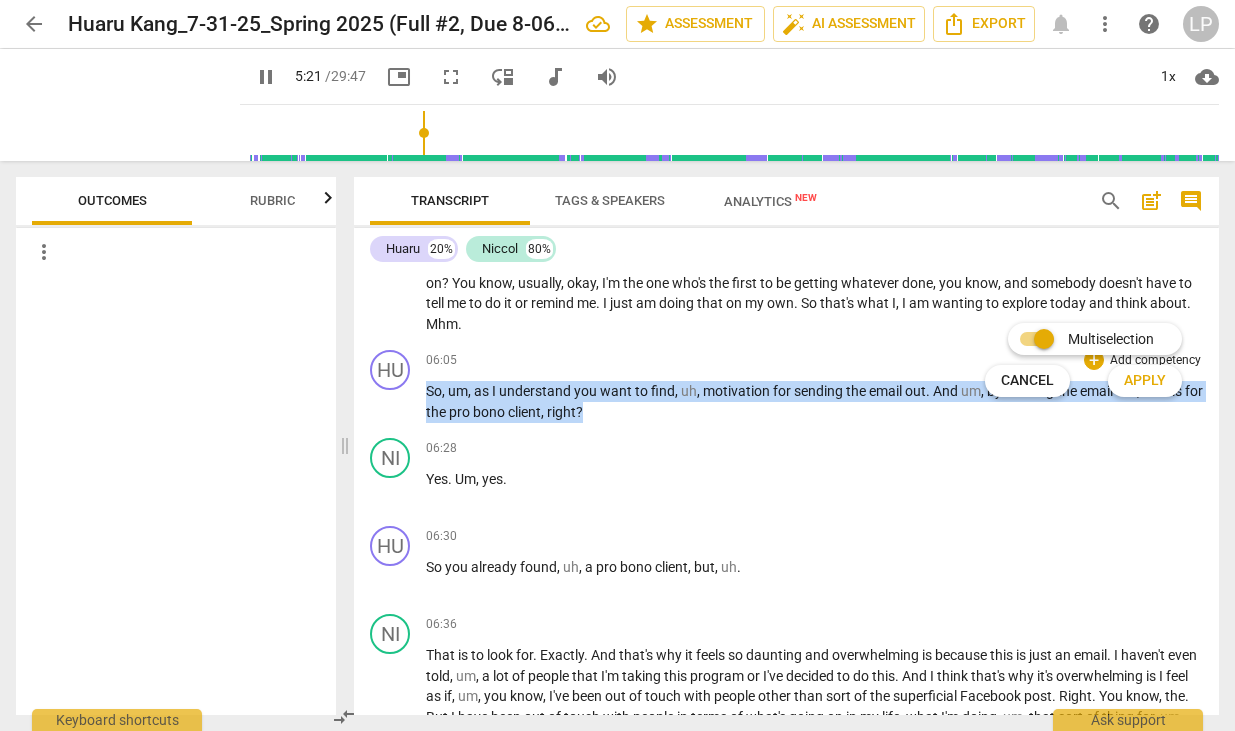 click on "Apply" at bounding box center [1145, 381] 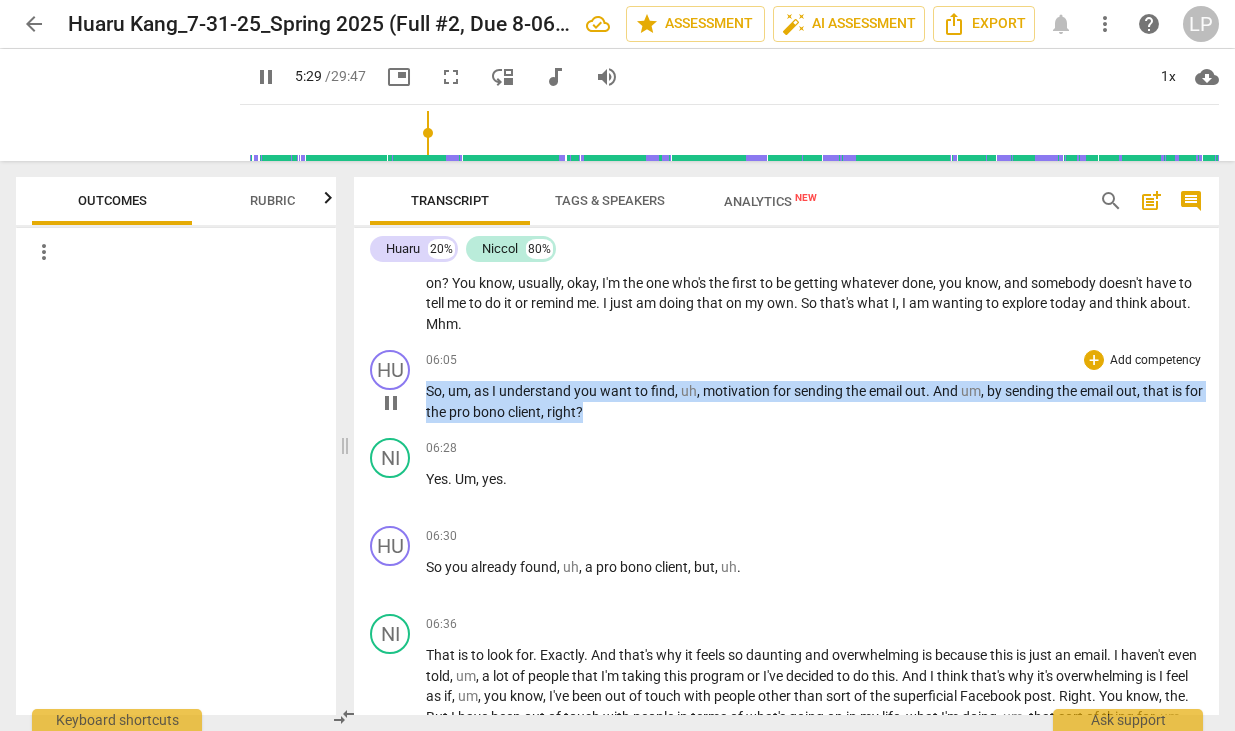 drag, startPoint x: 611, startPoint y: 405, endPoint x: 424, endPoint y: 396, distance: 187.21645 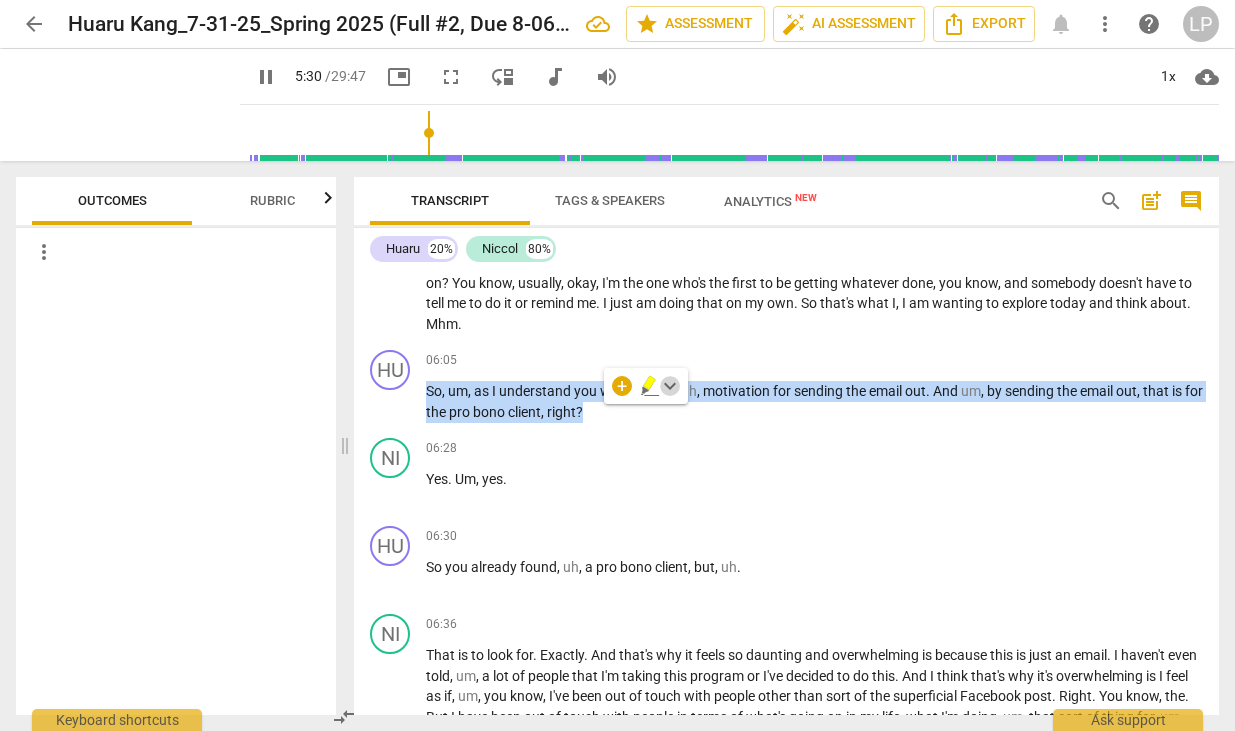 click on "keyboard_arrow_down" at bounding box center [670, 386] 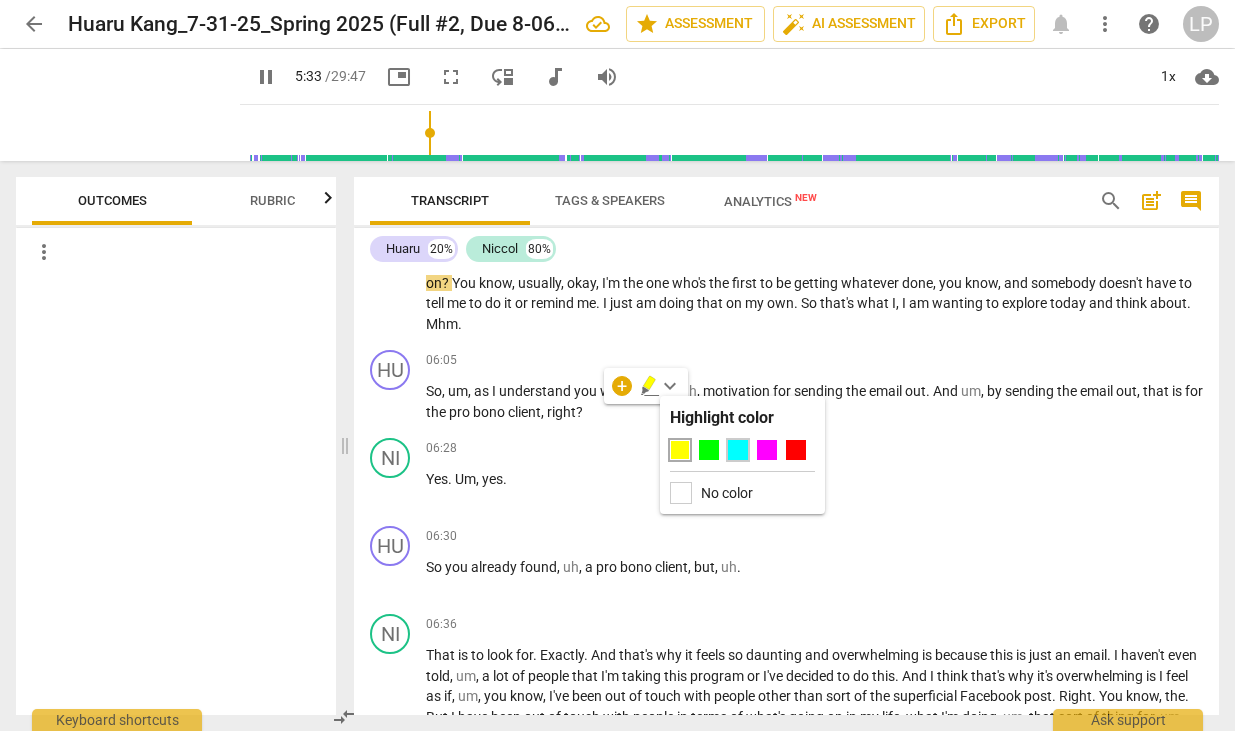 click at bounding box center (738, 450) 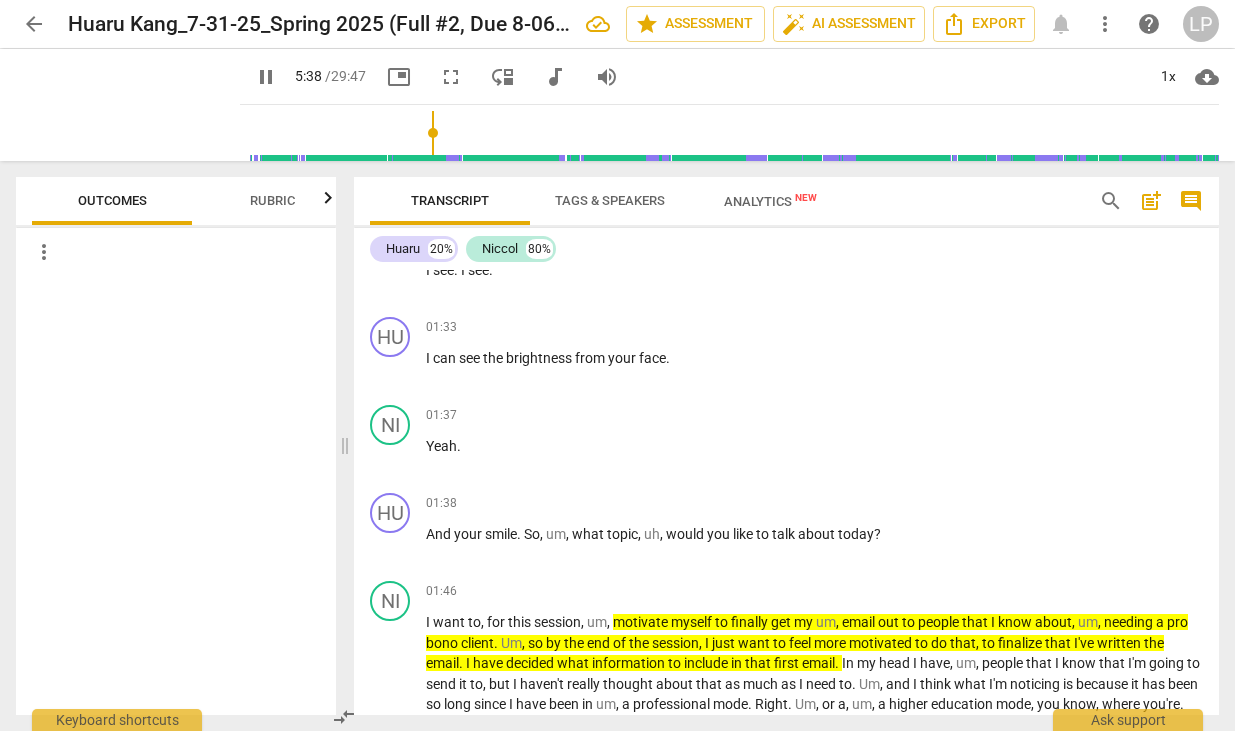 scroll, scrollTop: 946, scrollLeft: 0, axis: vertical 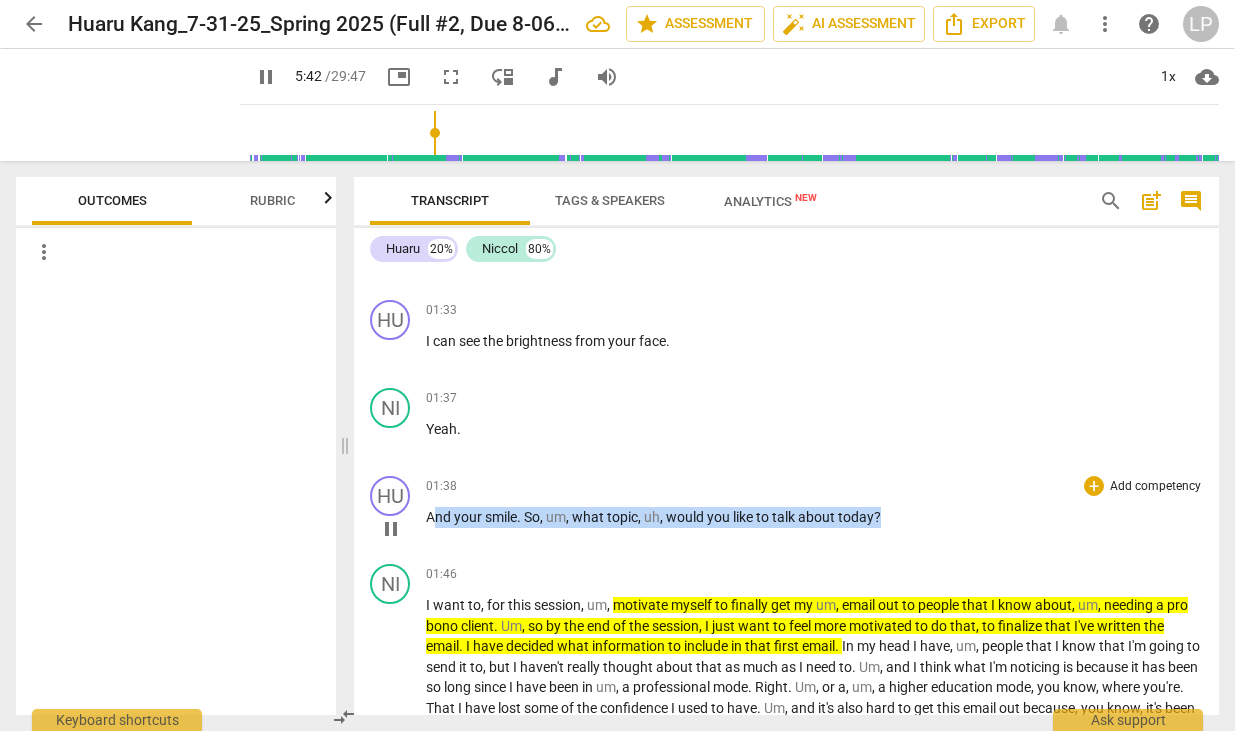 drag, startPoint x: 892, startPoint y: 513, endPoint x: 431, endPoint y: 521, distance: 461.0694 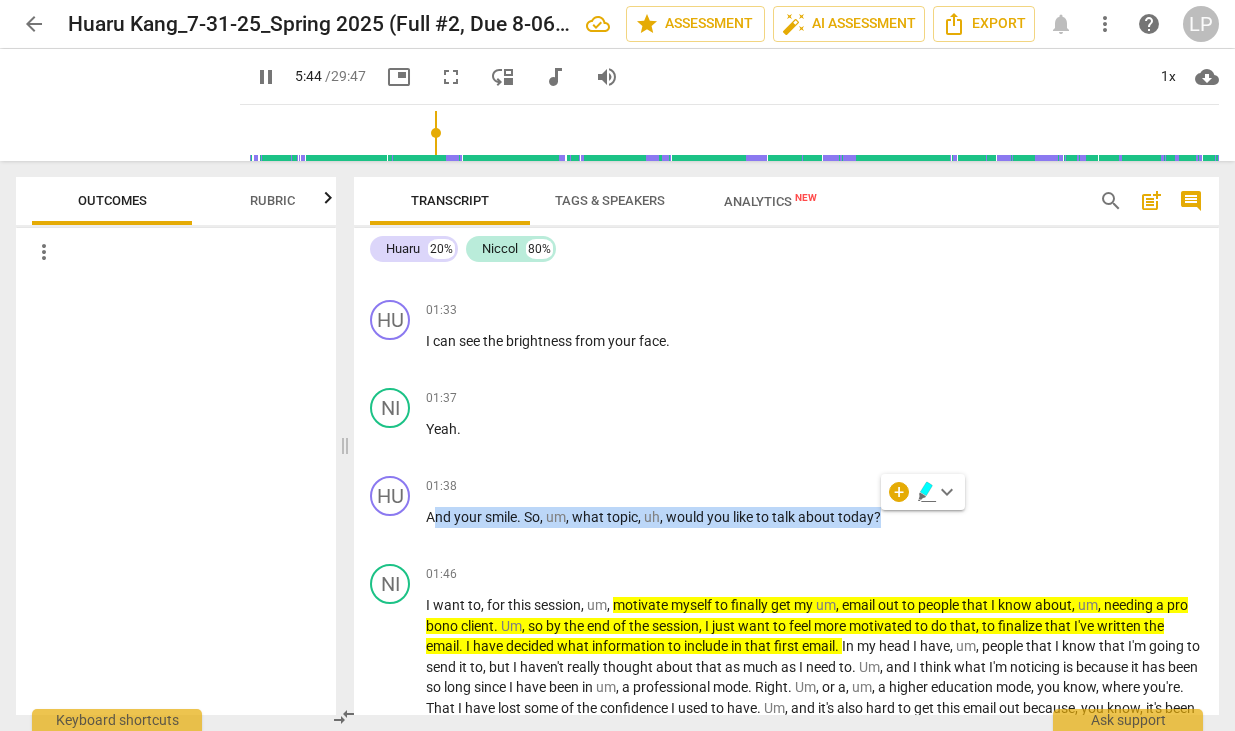 click 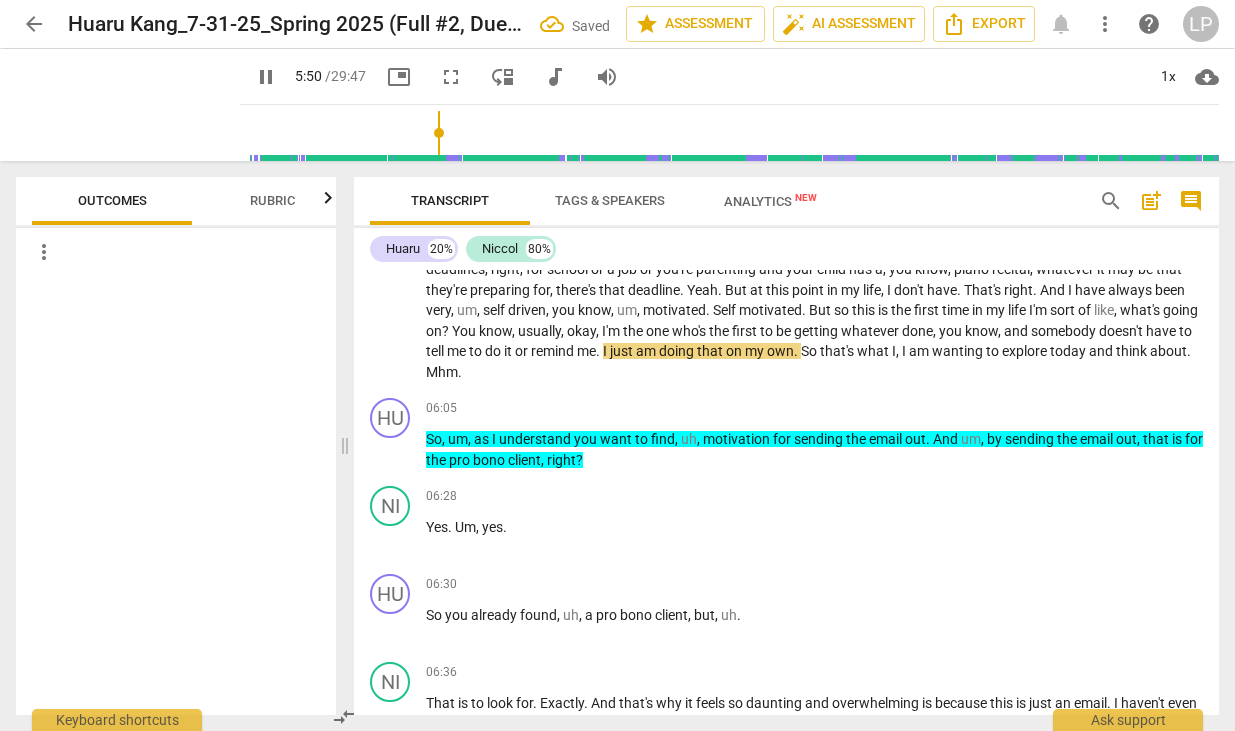 scroll, scrollTop: 1833, scrollLeft: 0, axis: vertical 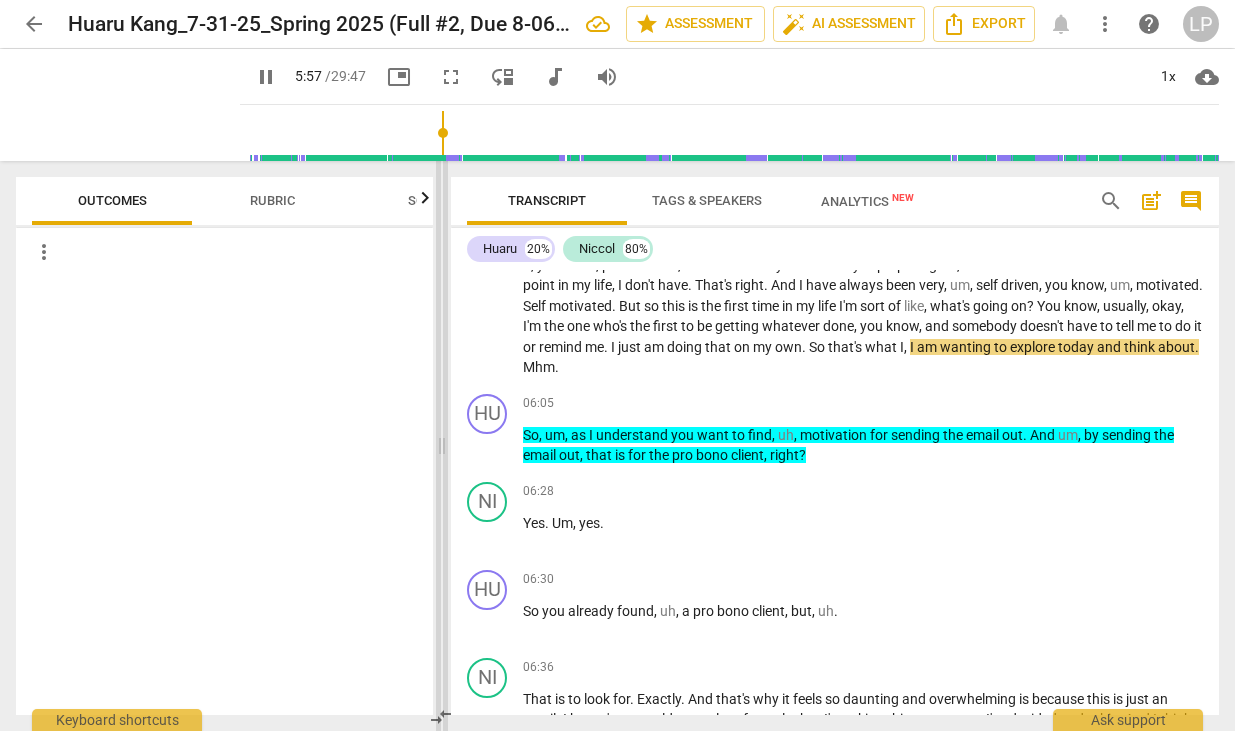 drag, startPoint x: 341, startPoint y: 448, endPoint x: 438, endPoint y: 458, distance: 97.5141 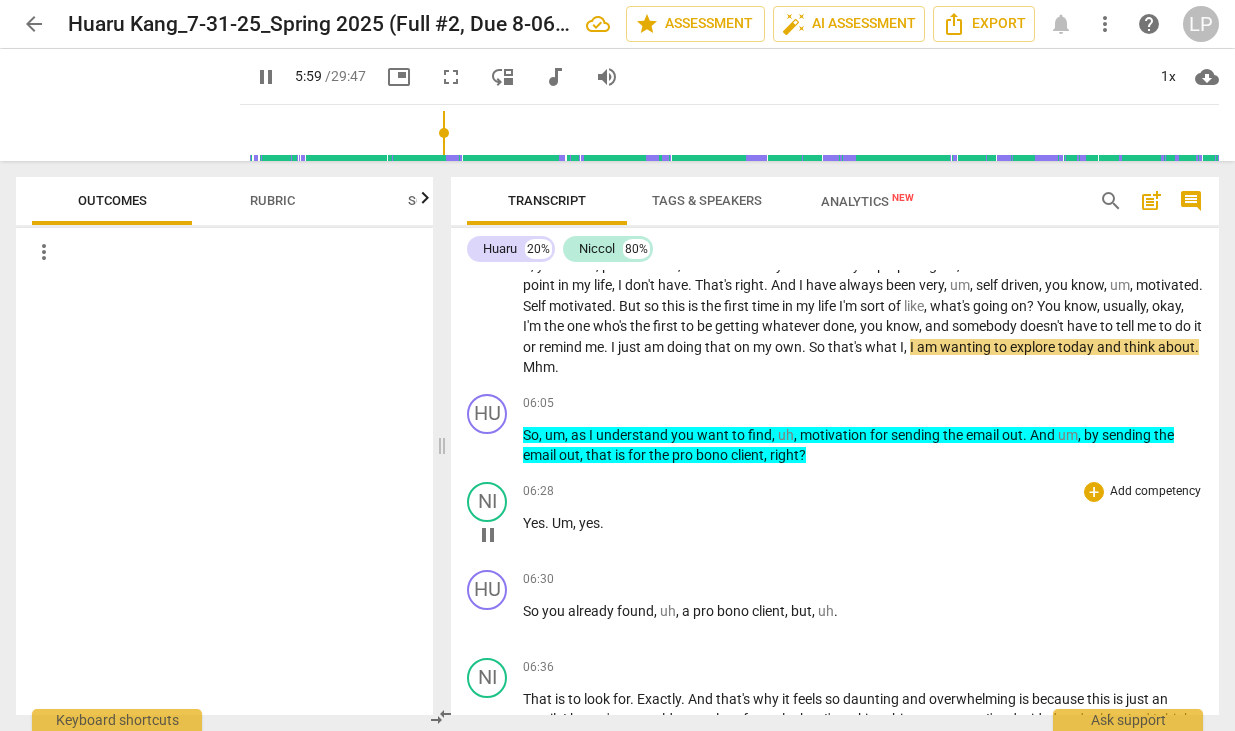 click on "Add competency" at bounding box center [1155, 492] 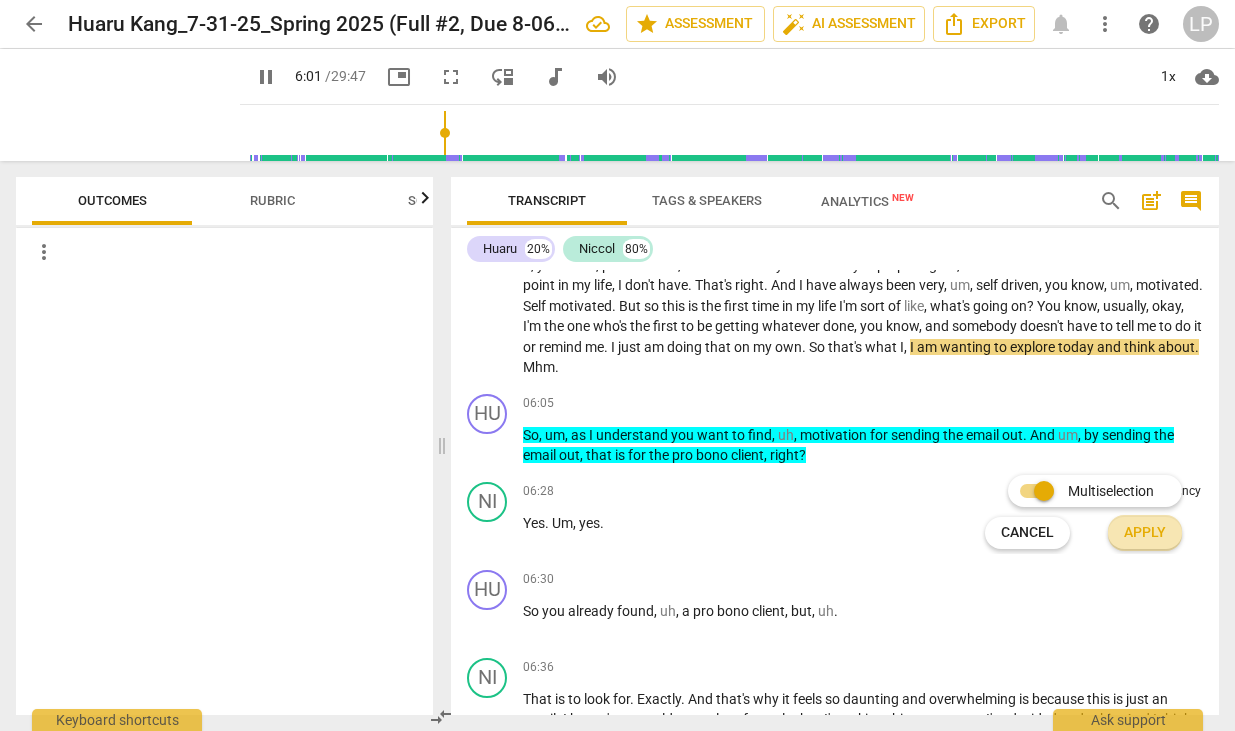 click on "Apply" at bounding box center [1145, 533] 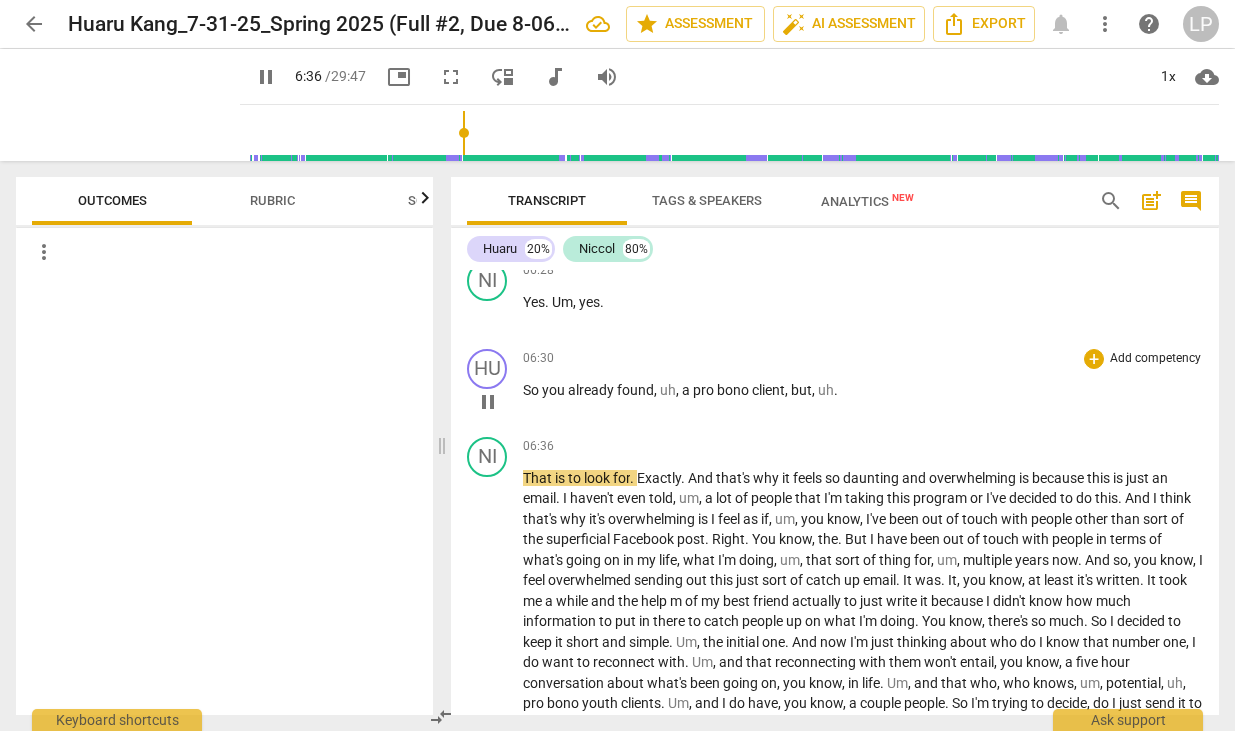 scroll, scrollTop: 2148, scrollLeft: 0, axis: vertical 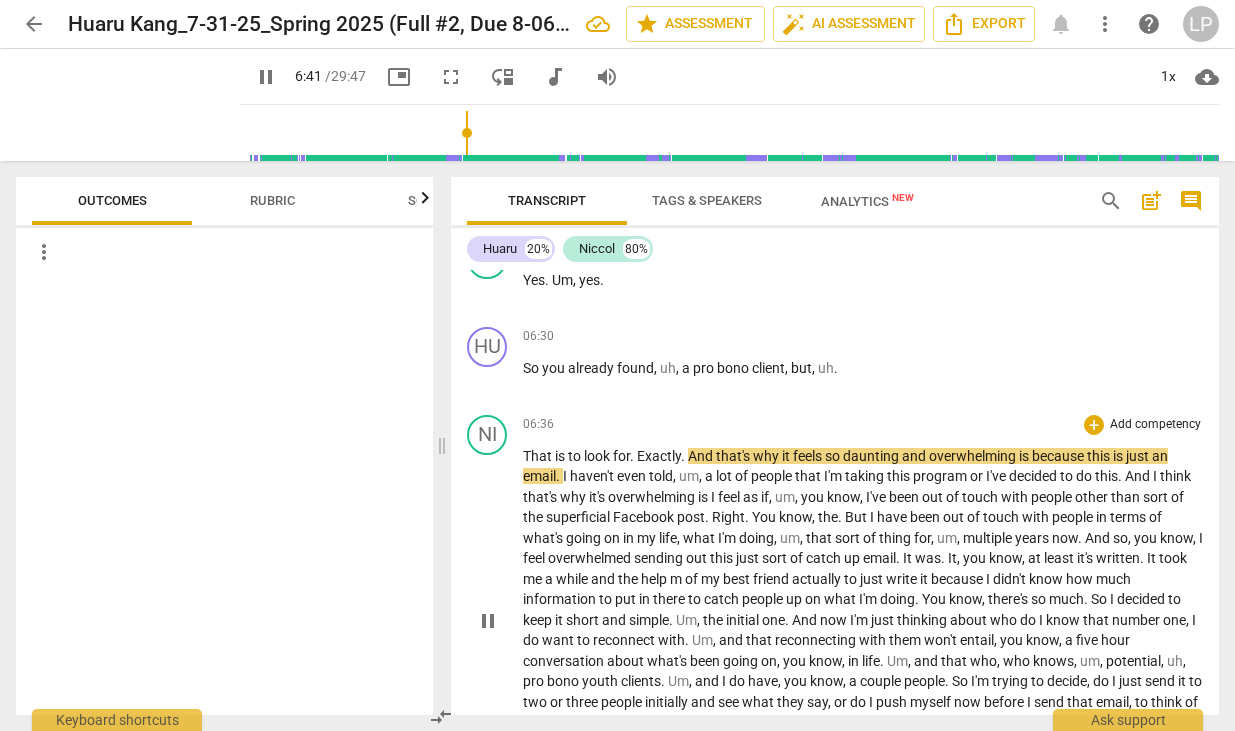 click on "That" at bounding box center (539, 456) 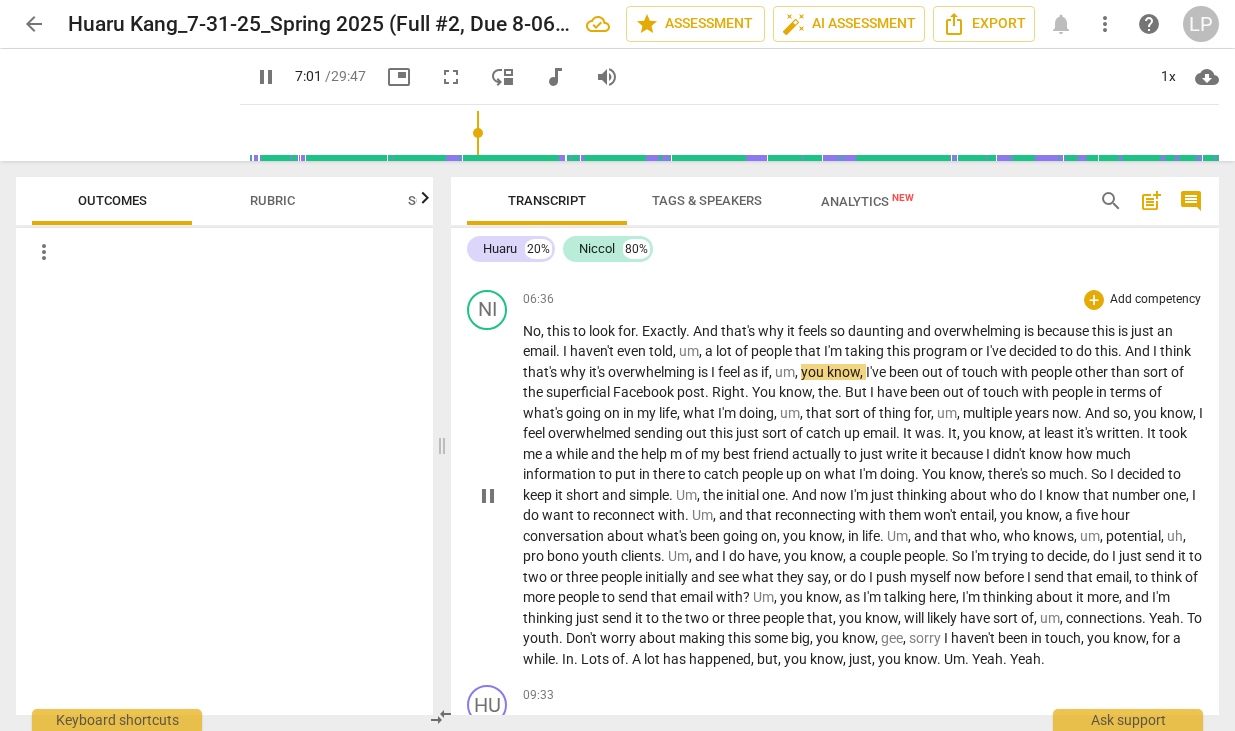 scroll, scrollTop: 2276, scrollLeft: 0, axis: vertical 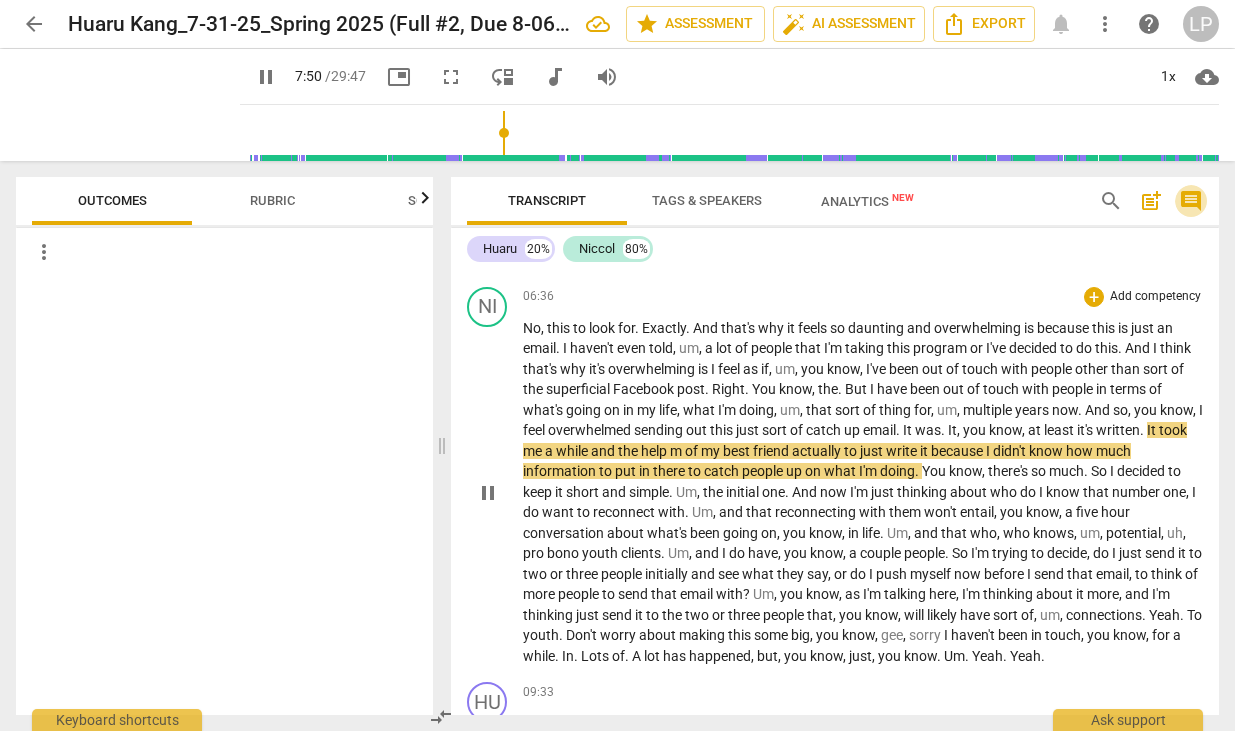 click on "comment" at bounding box center [1191, 201] 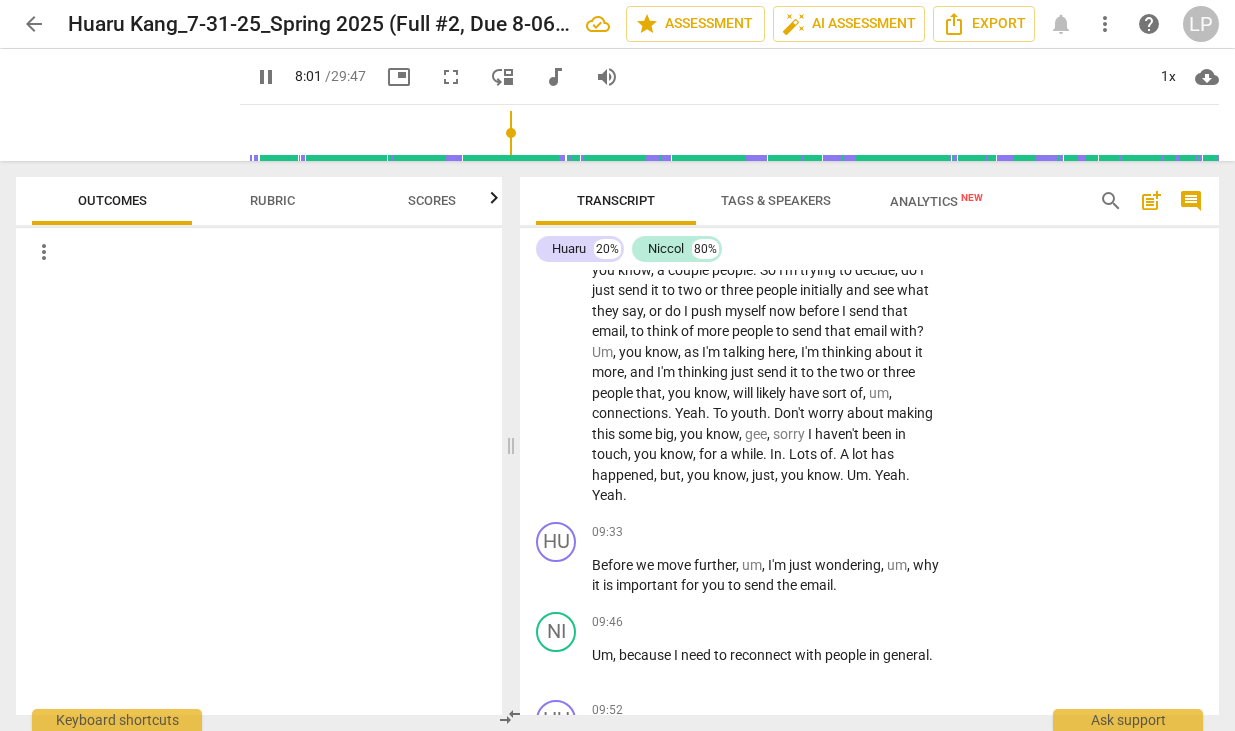 scroll, scrollTop: 3252, scrollLeft: 0, axis: vertical 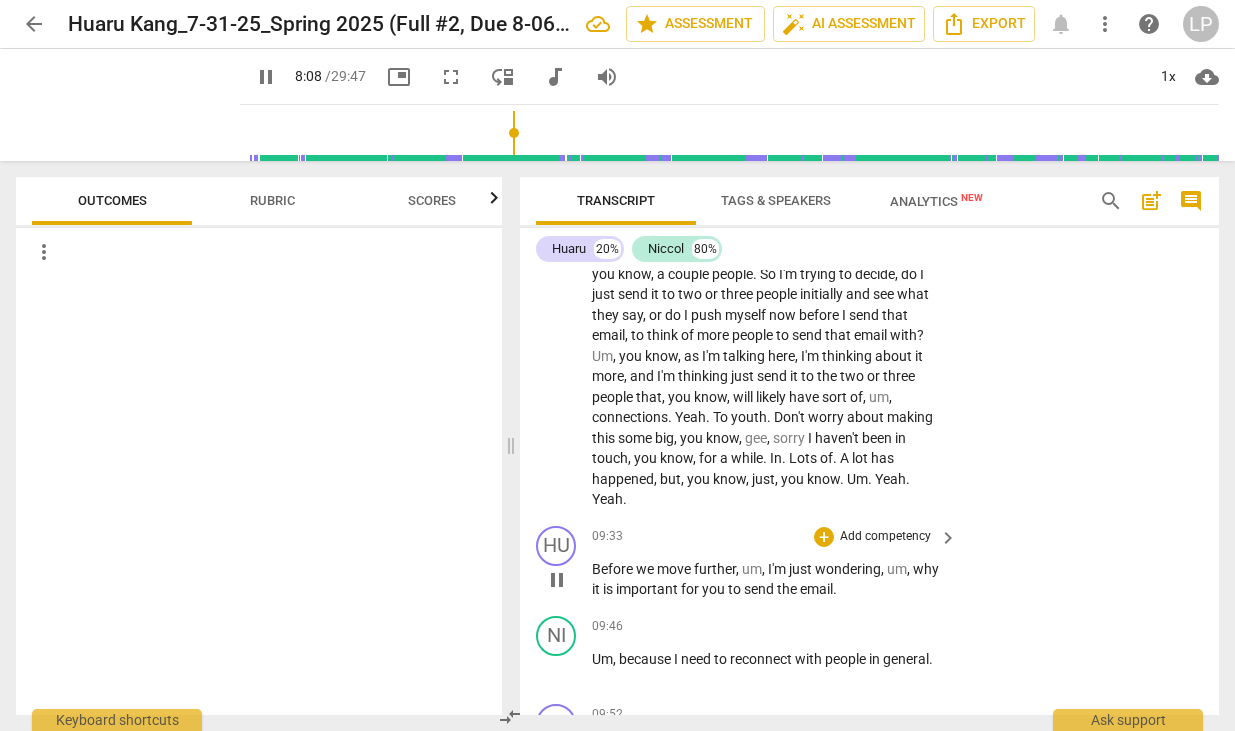 click on "Add competency" at bounding box center [885, 537] 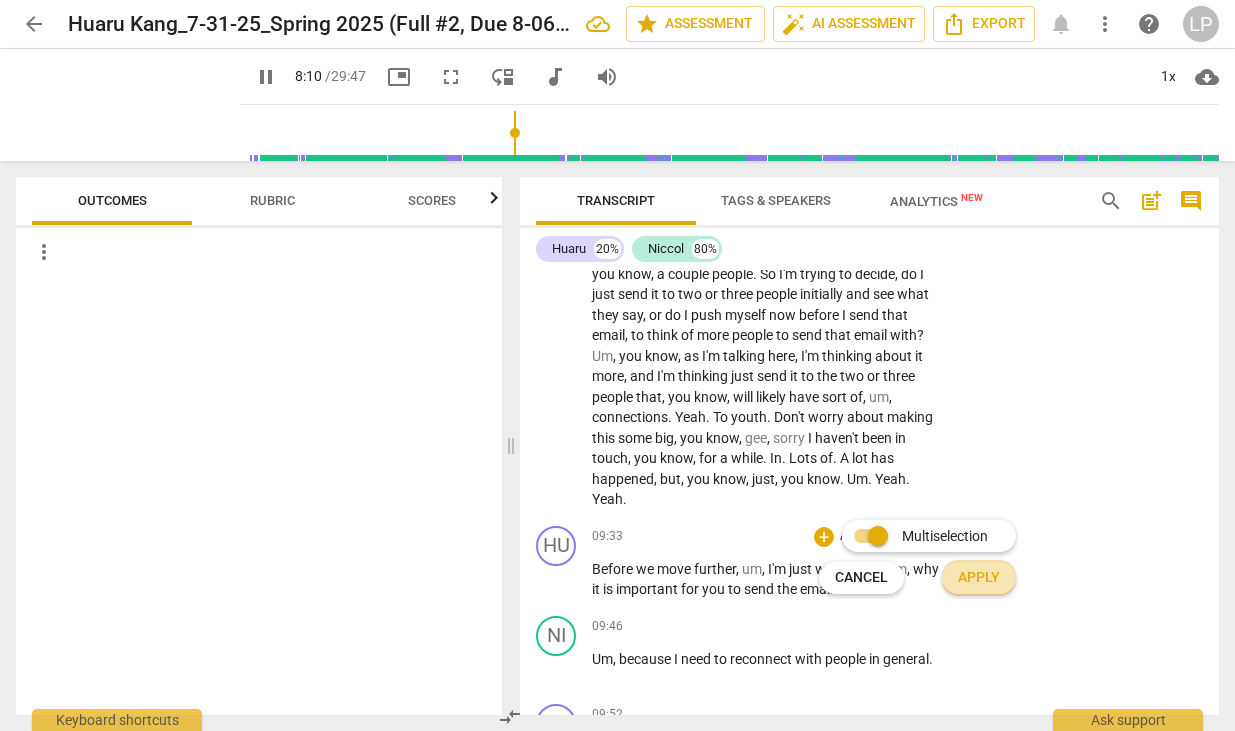 click on "Apply" at bounding box center [979, 578] 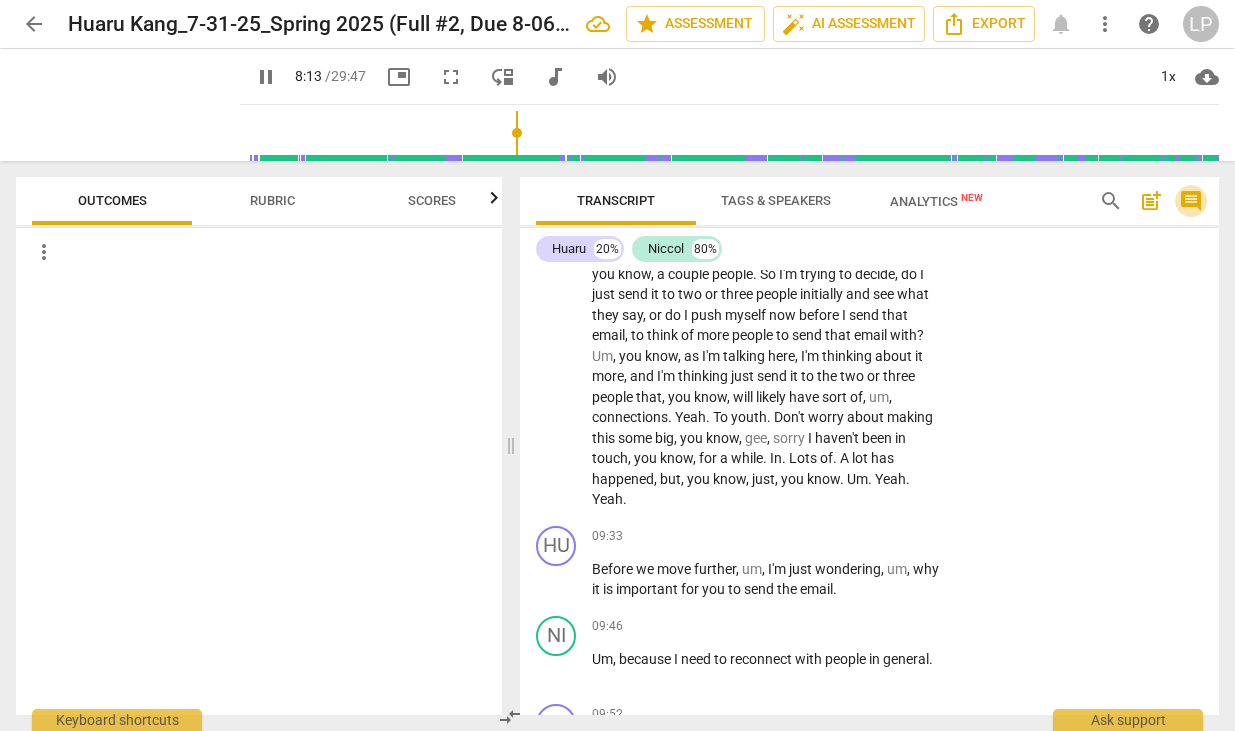 click on "comment" at bounding box center [1191, 201] 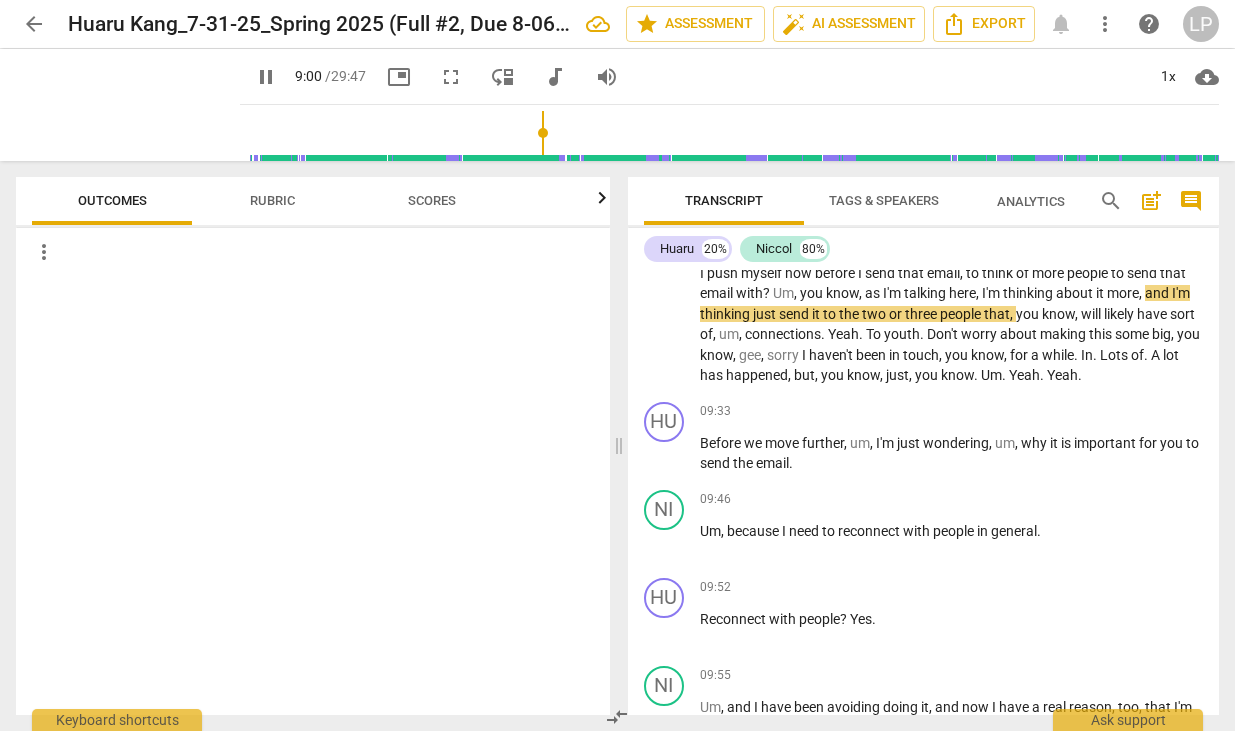 scroll, scrollTop: 2909, scrollLeft: 0, axis: vertical 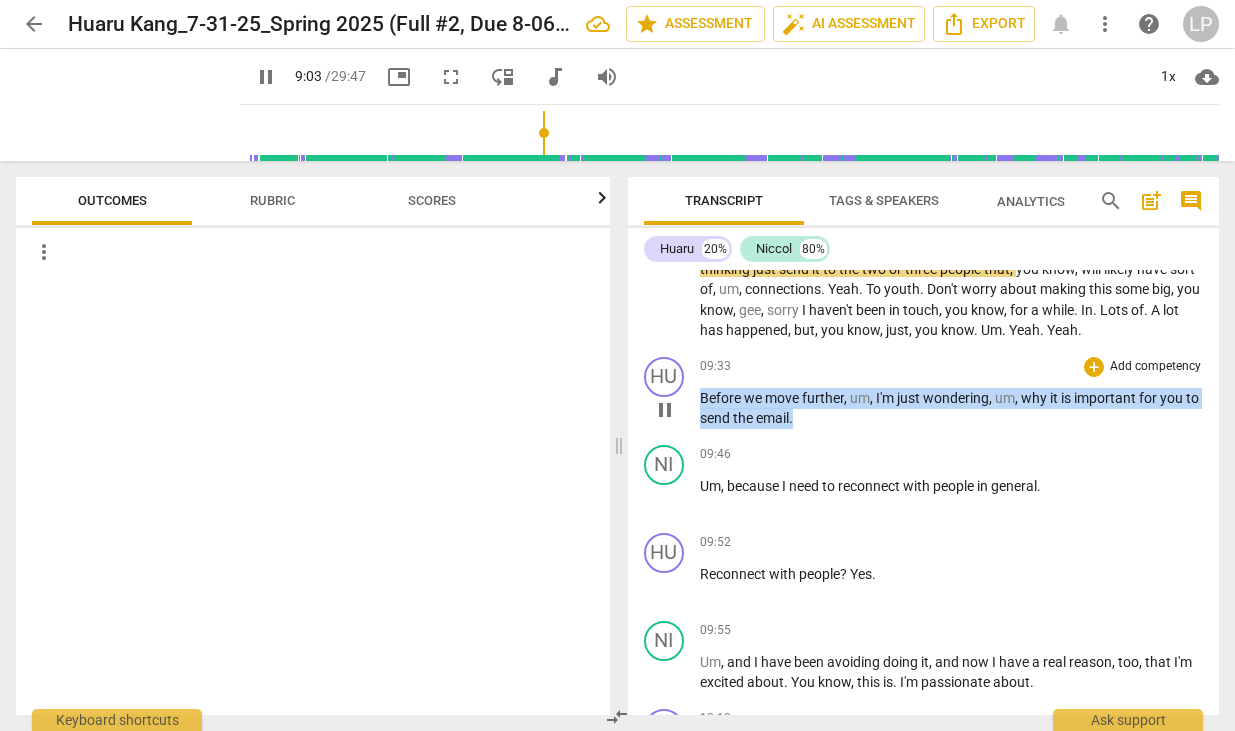 drag, startPoint x: 816, startPoint y: 437, endPoint x: 699, endPoint y: 416, distance: 118.869675 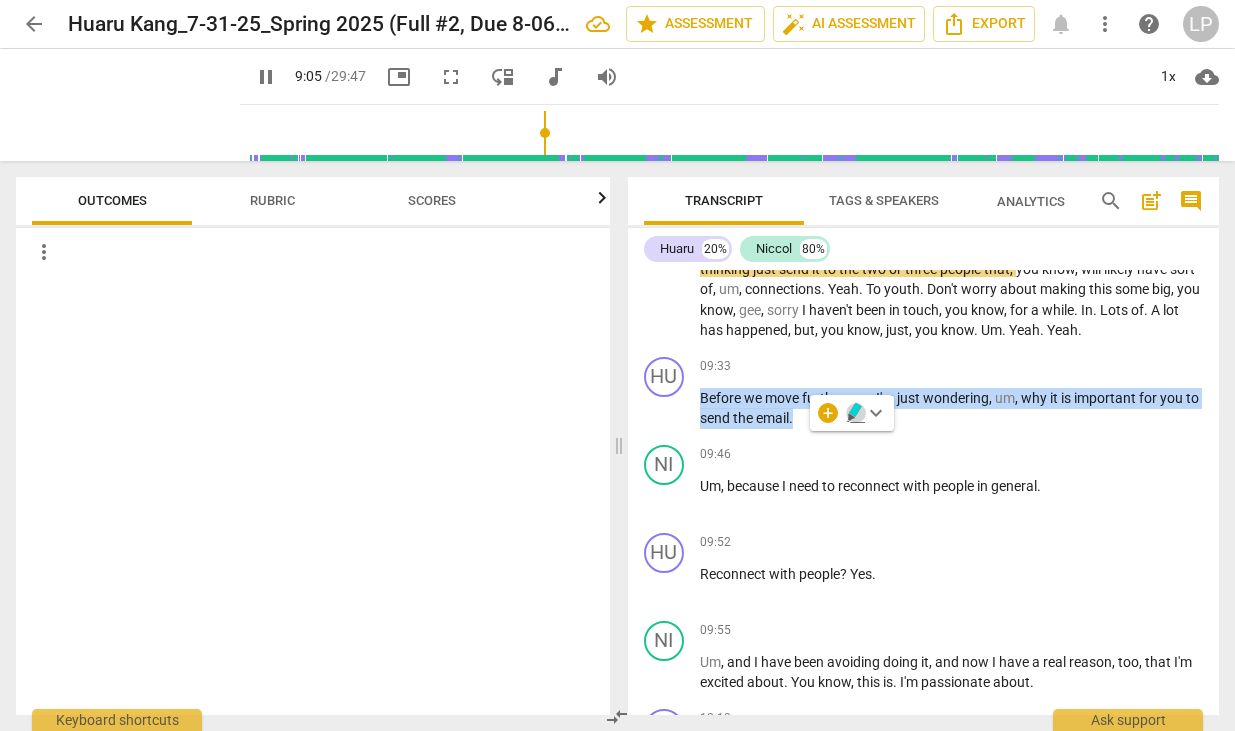 click 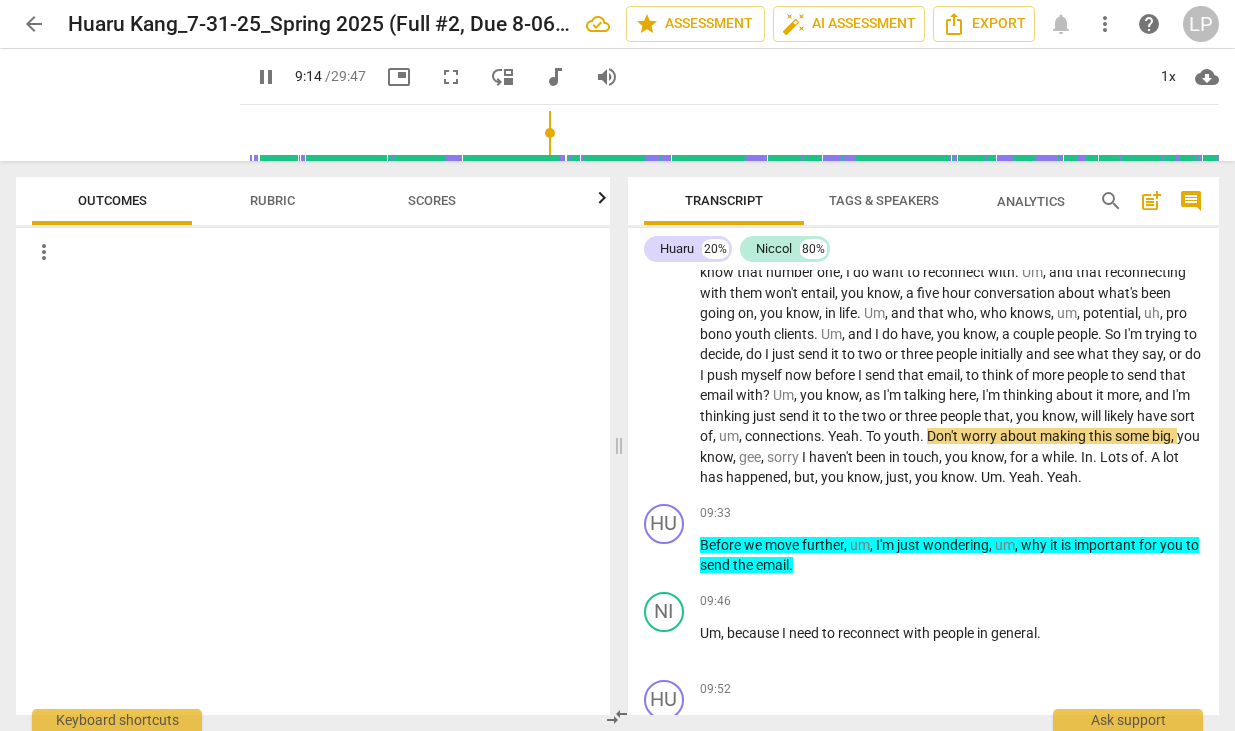 scroll, scrollTop: 2759, scrollLeft: 0, axis: vertical 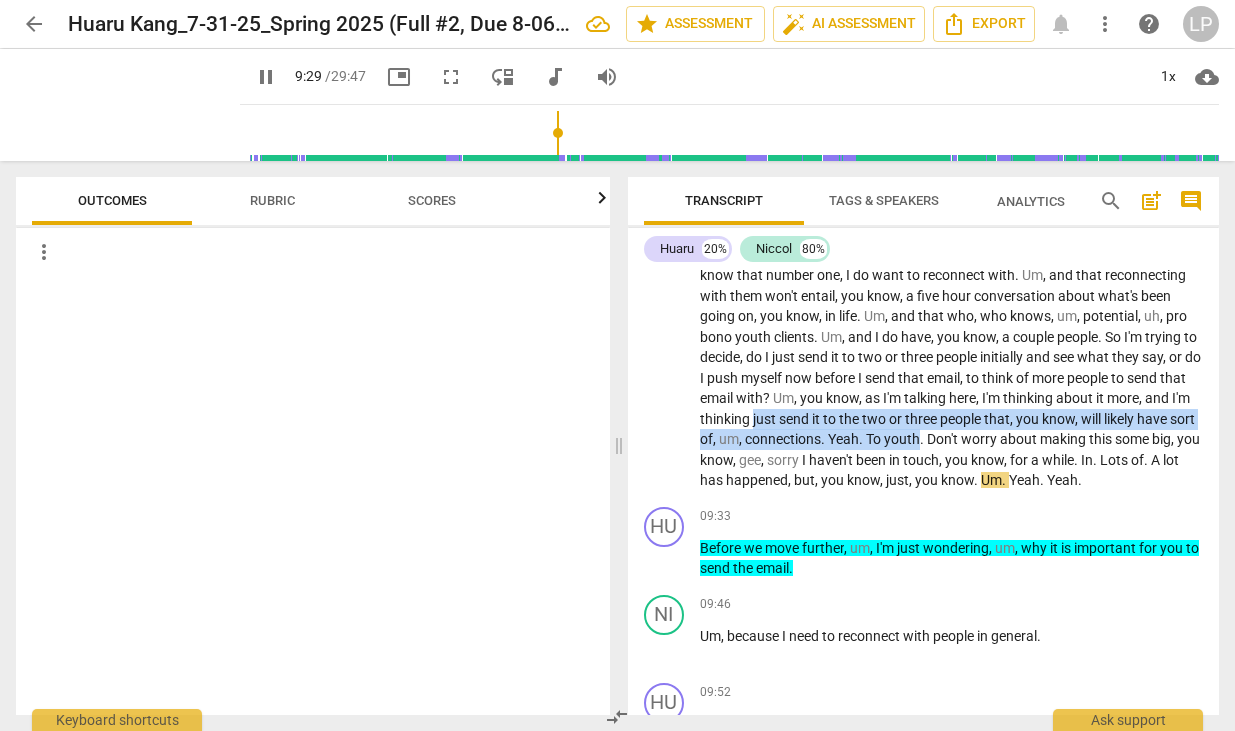 drag, startPoint x: 943, startPoint y: 420, endPoint x: 1136, endPoint y: 432, distance: 193.3727 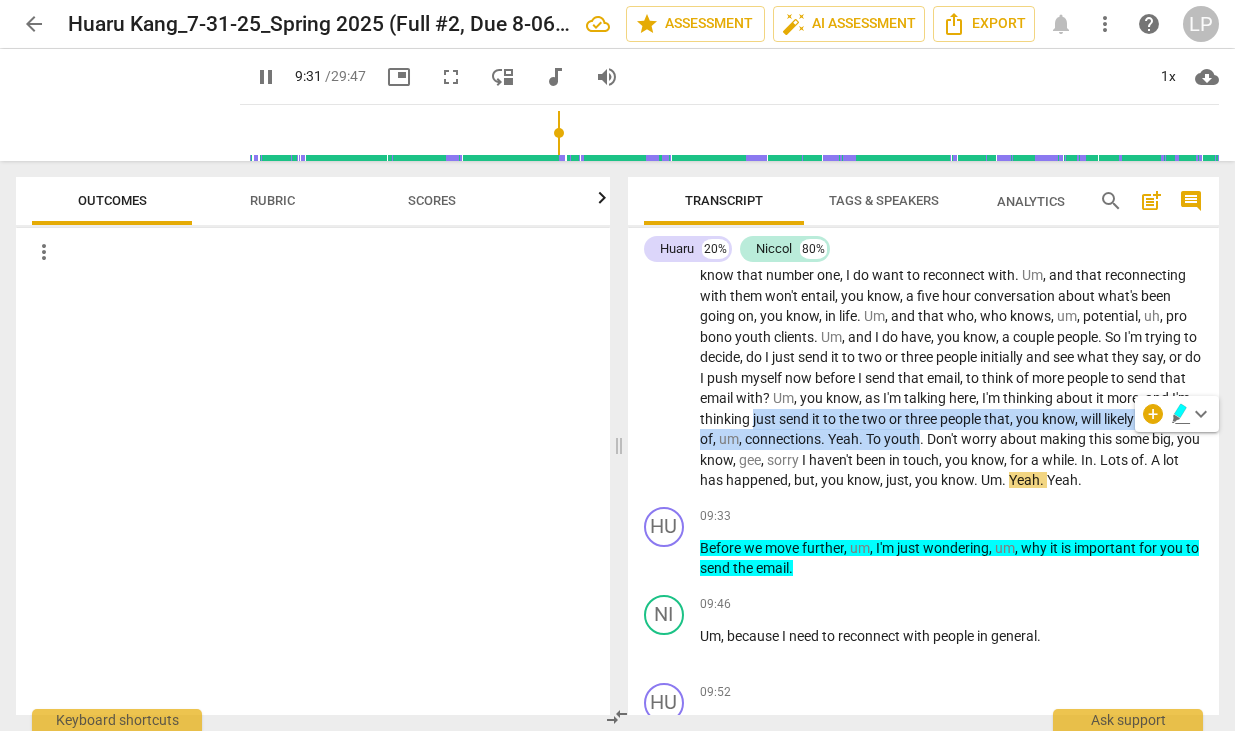 click on "keyboard_arrow_down" at bounding box center [1201, 414] 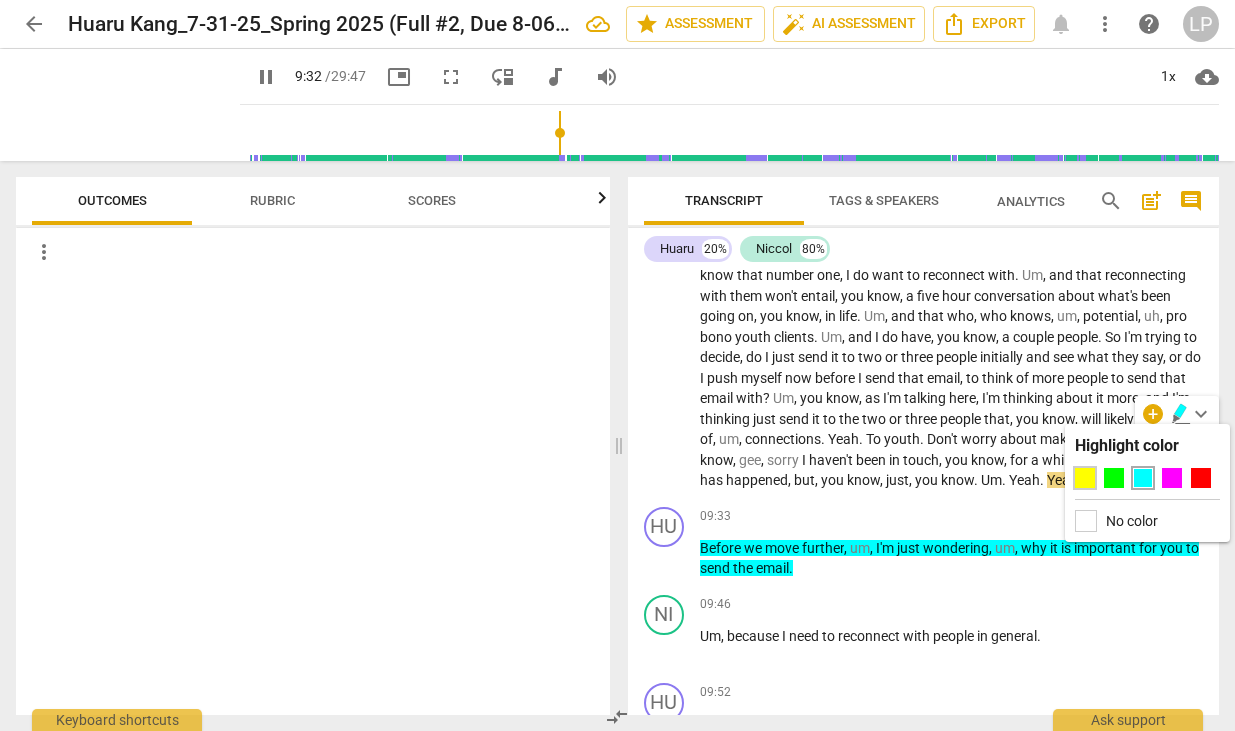 click at bounding box center (1085, 478) 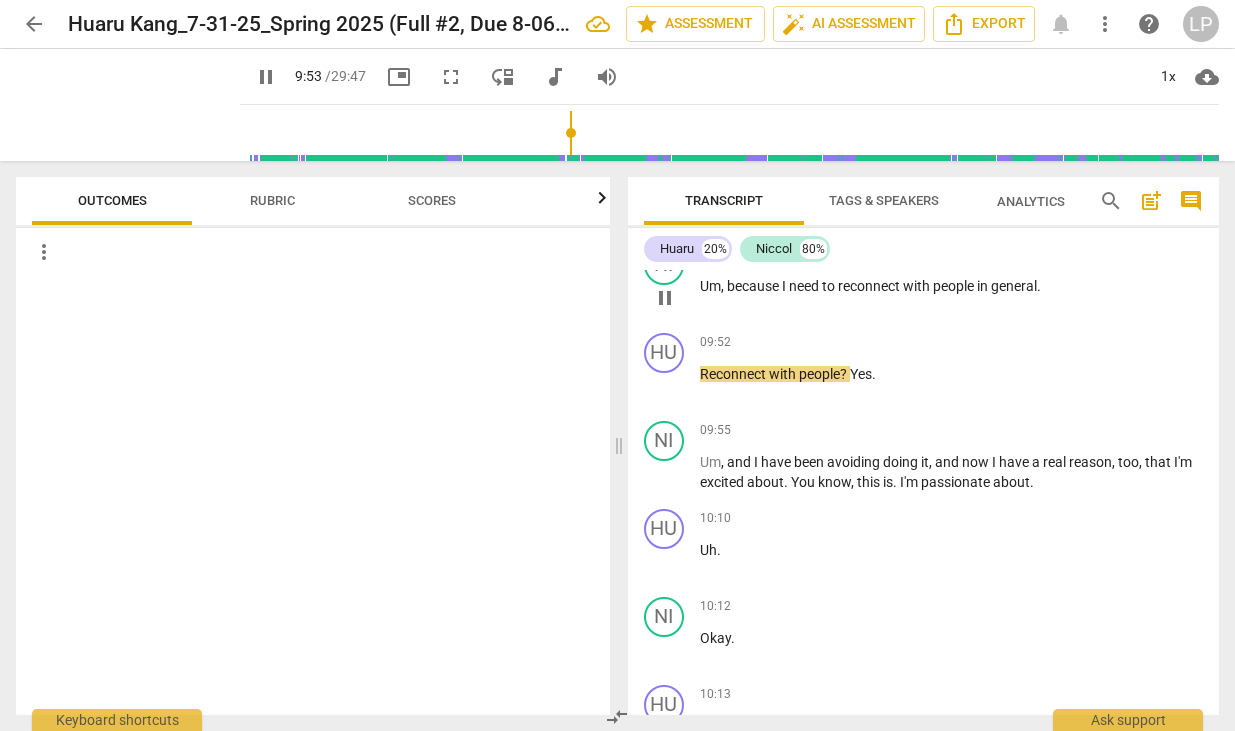 scroll, scrollTop: 3127, scrollLeft: 0, axis: vertical 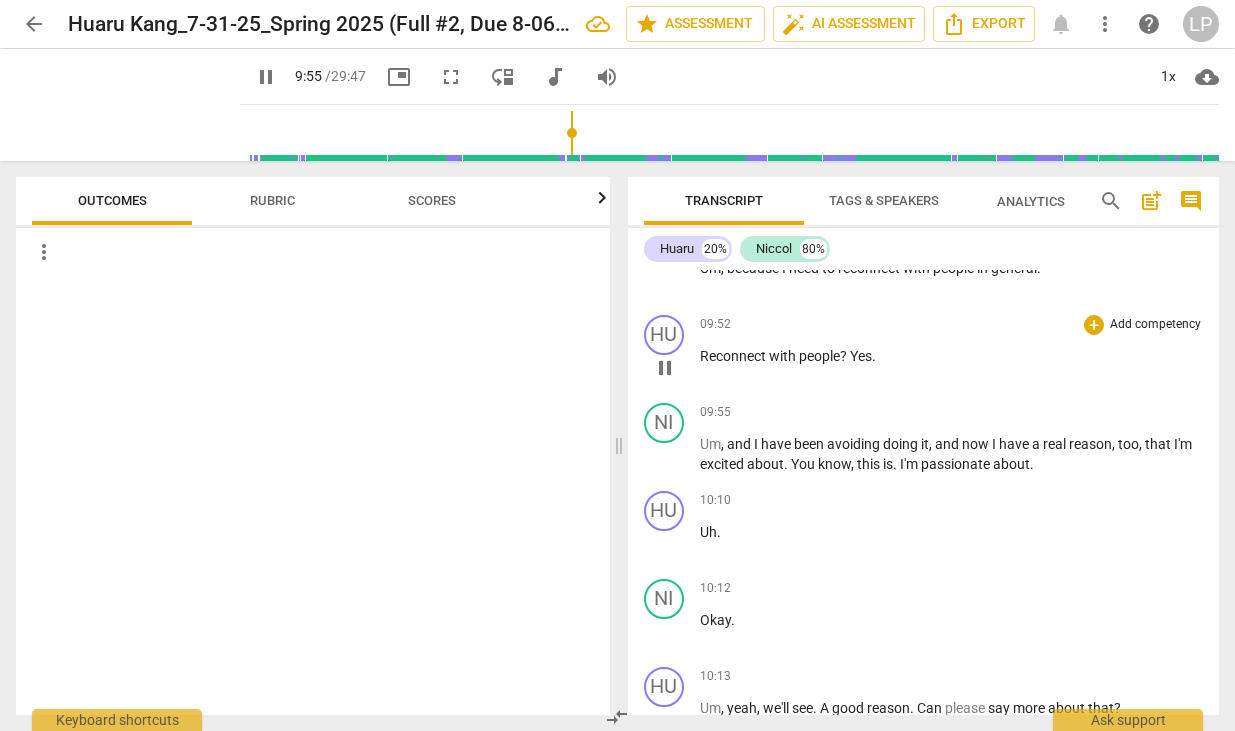 click on "?" at bounding box center [845, 356] 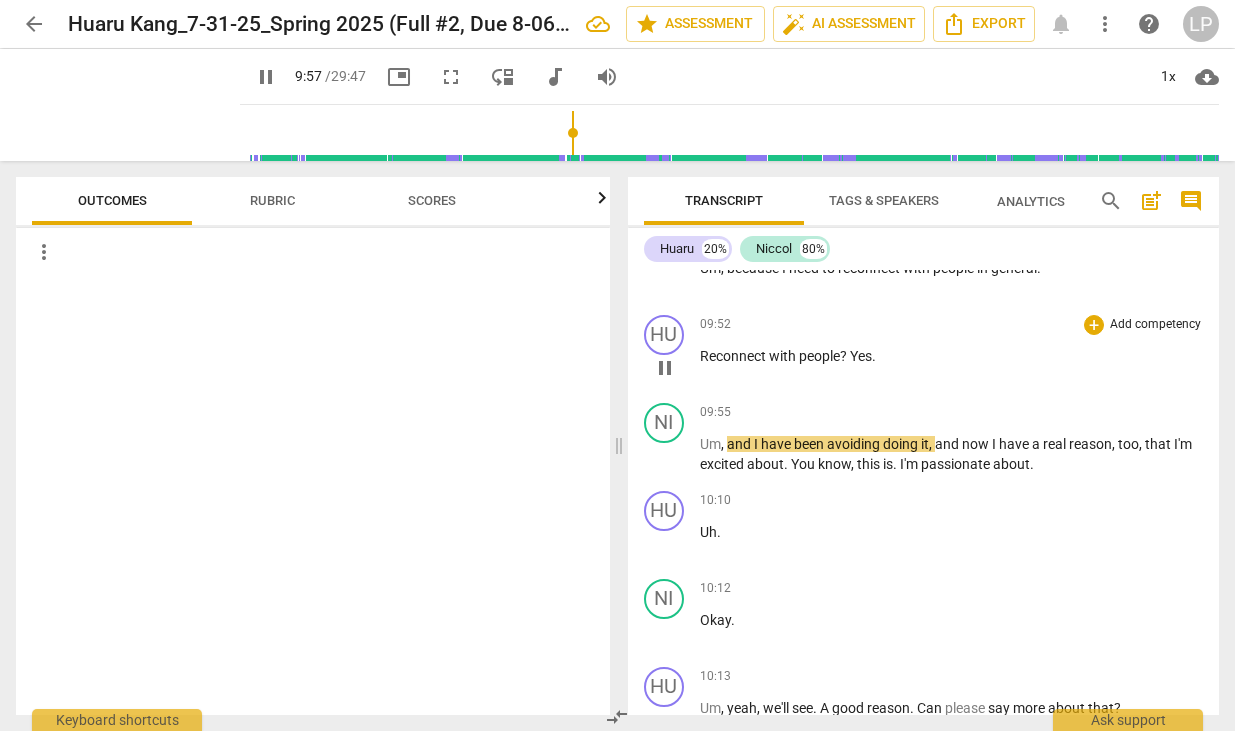 type on "597" 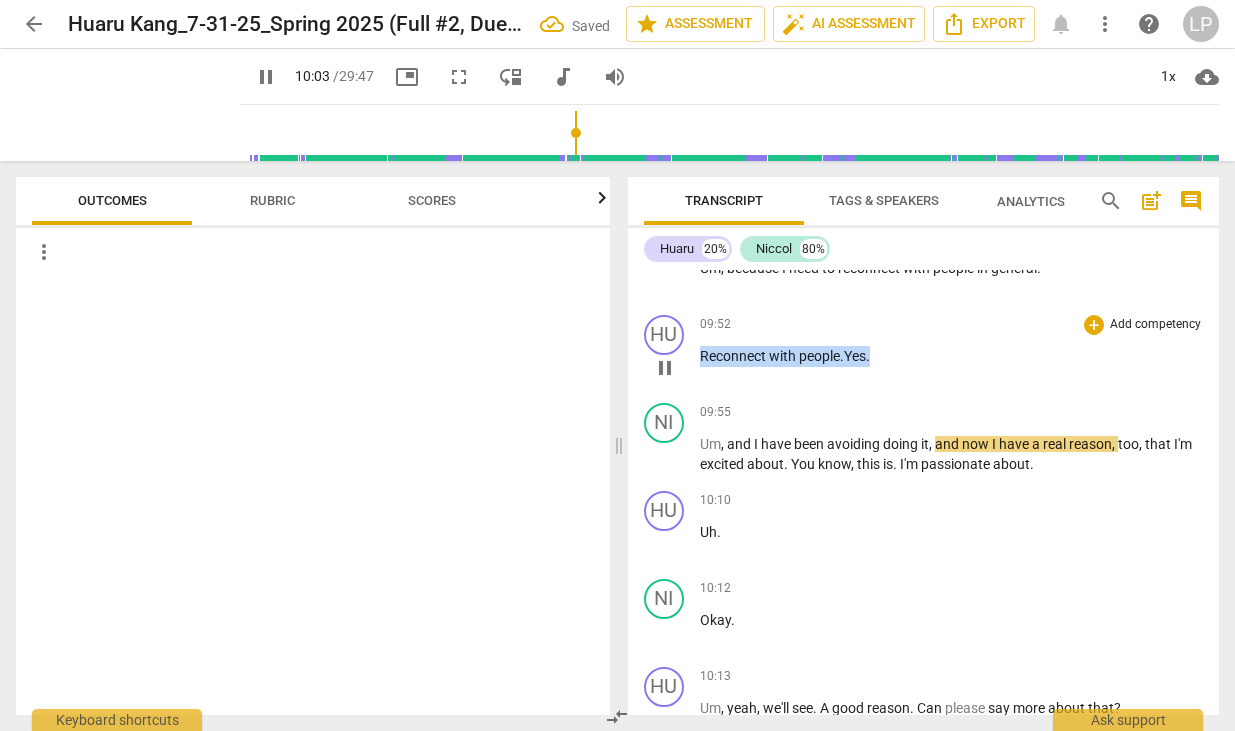 drag, startPoint x: 882, startPoint y: 380, endPoint x: 719, endPoint y: 362, distance: 163.99086 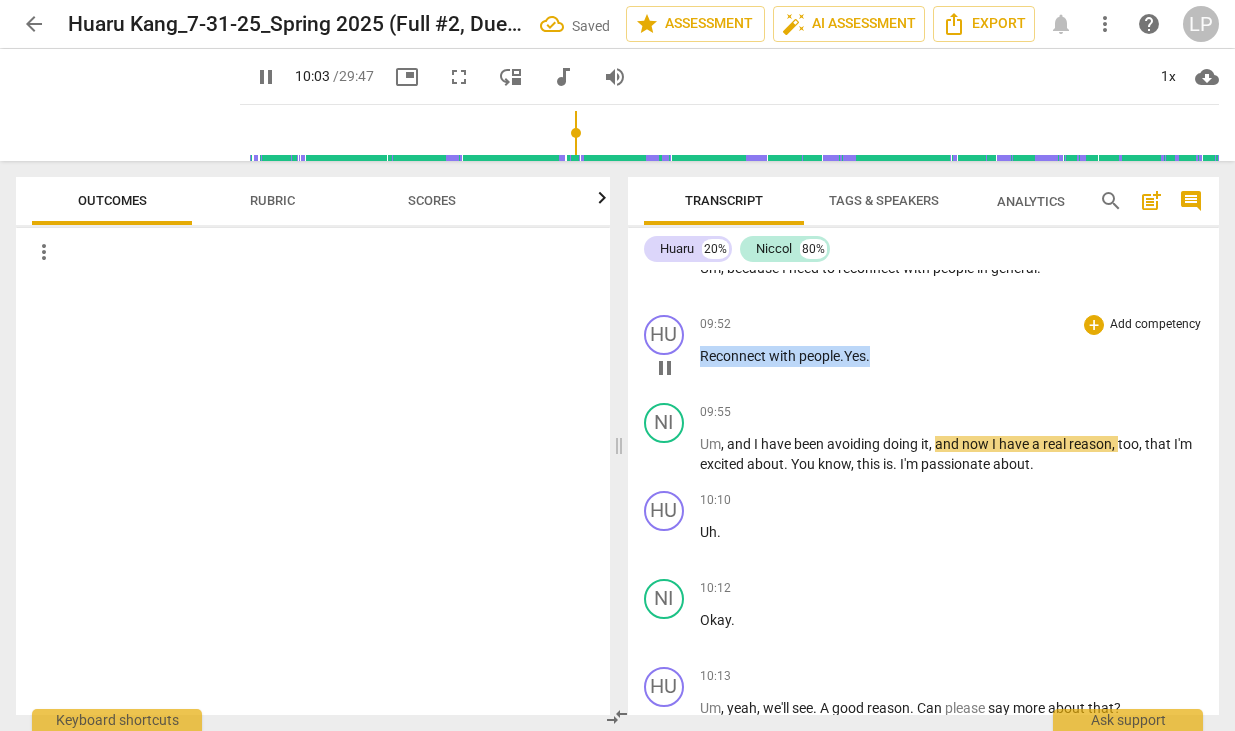 click on "09:52 + Add competency keyboard_arrow_right Reconnect   with   people.  Yes ." at bounding box center (952, 351) 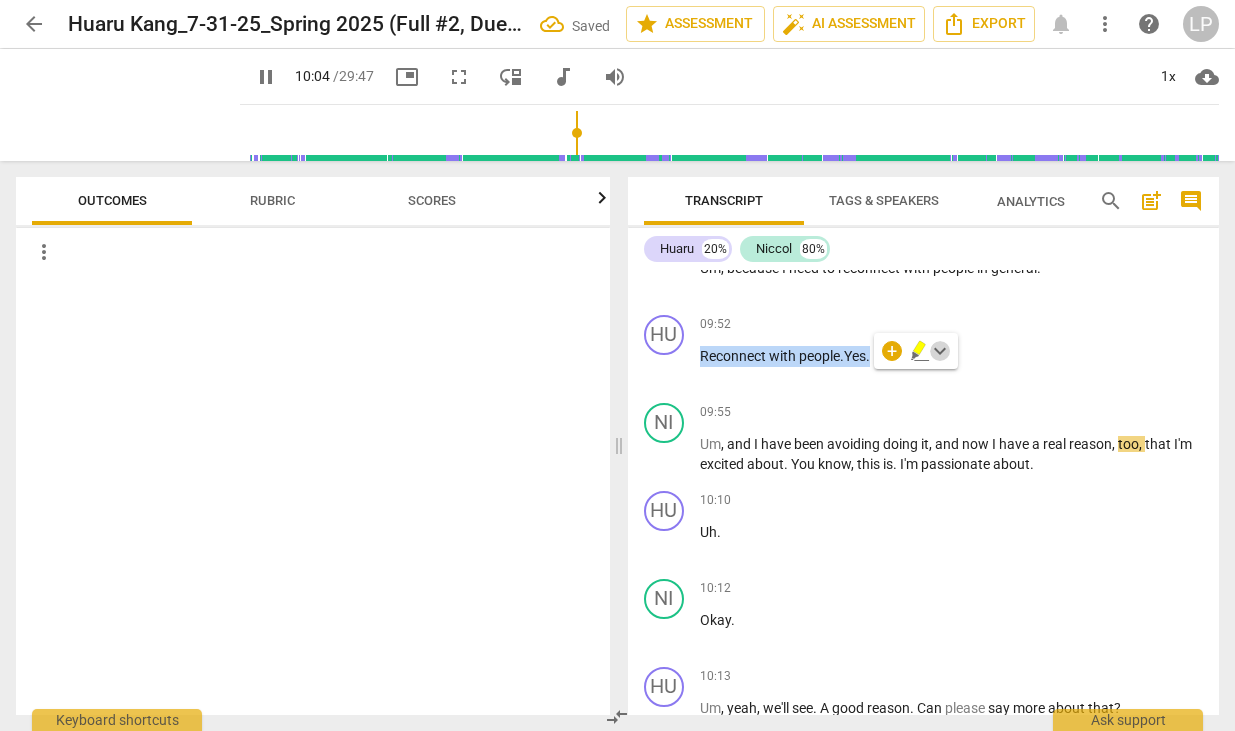 click on "keyboard_arrow_down" at bounding box center (940, 351) 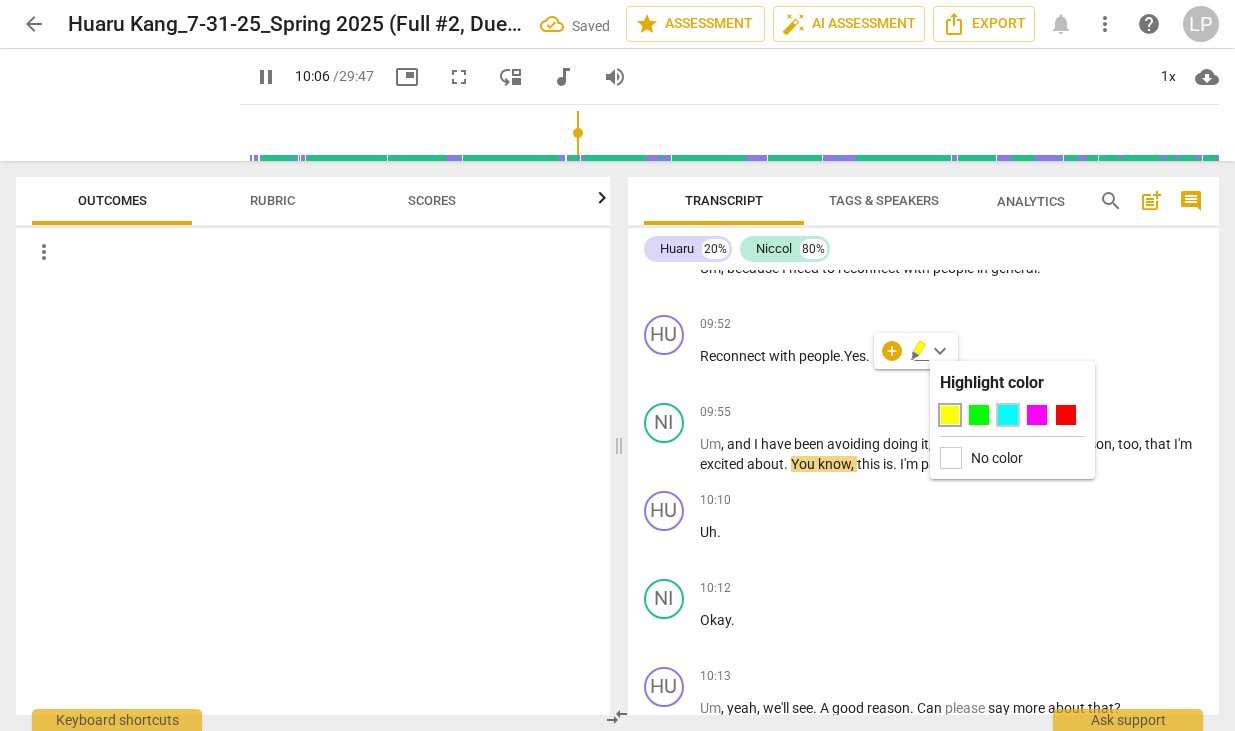click at bounding box center (1008, 415) 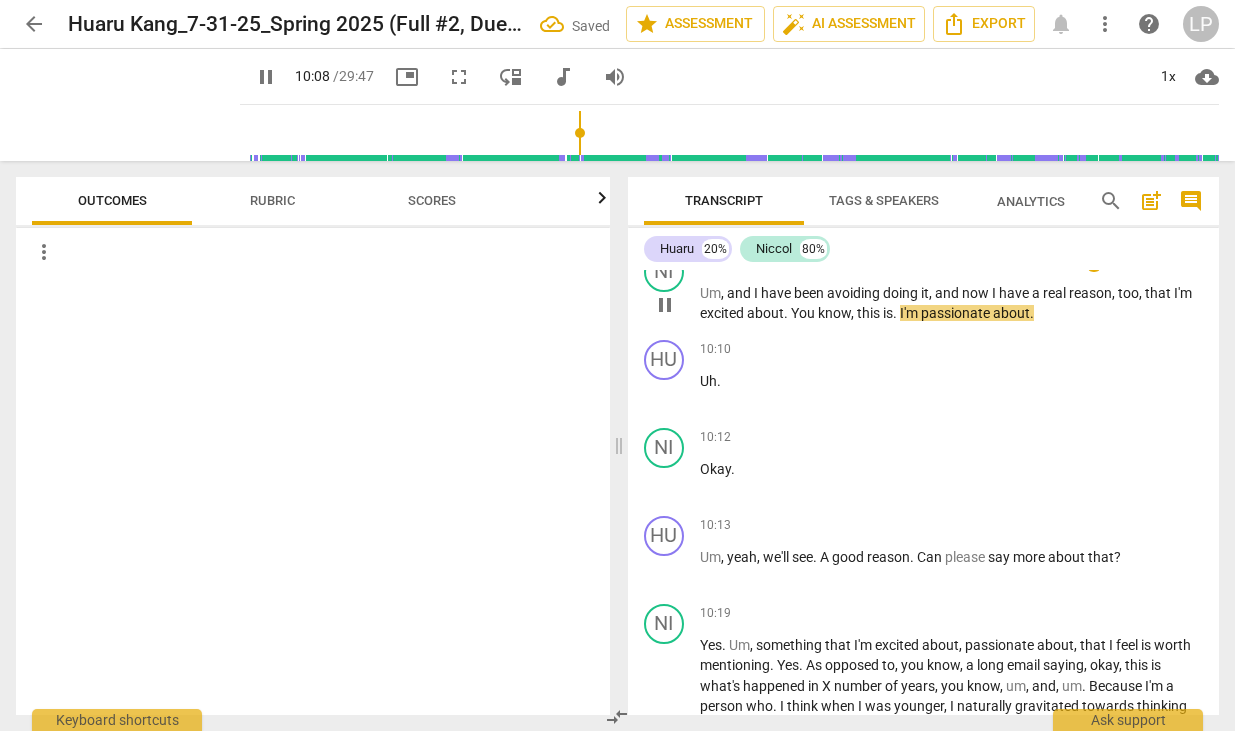 scroll, scrollTop: 3279, scrollLeft: 0, axis: vertical 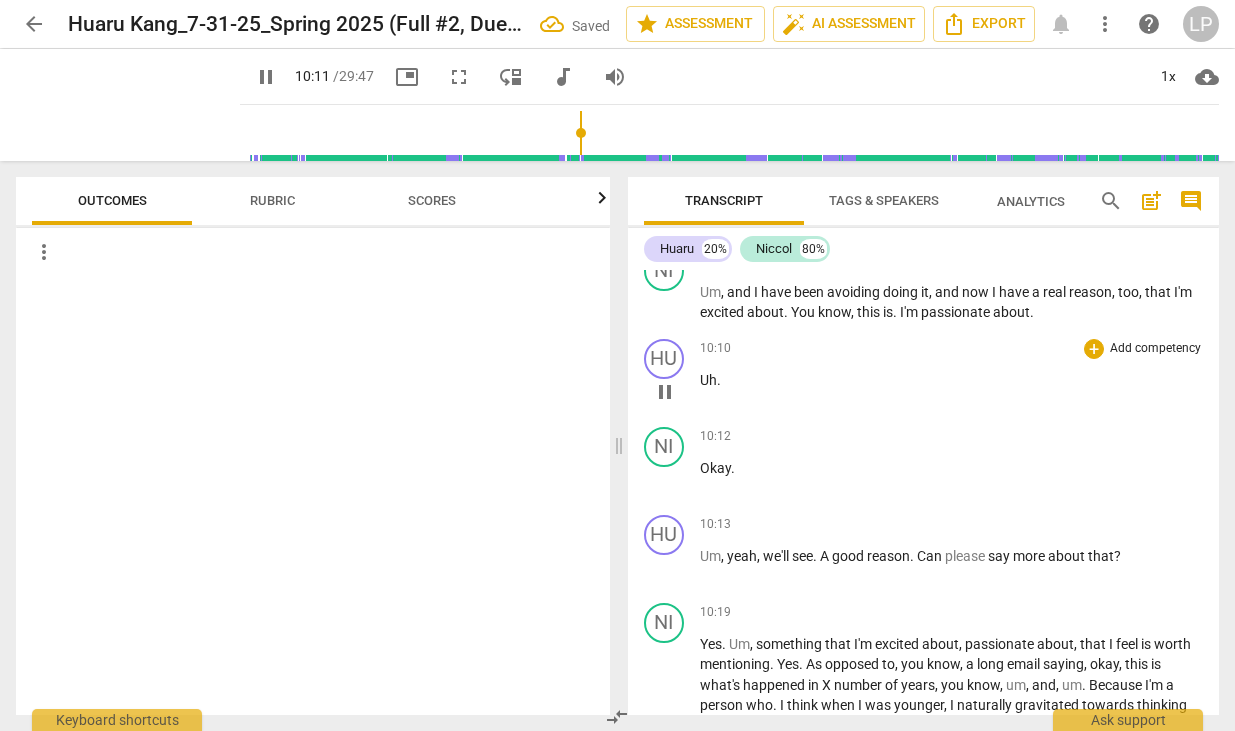 click on "Uh ." at bounding box center (952, 380) 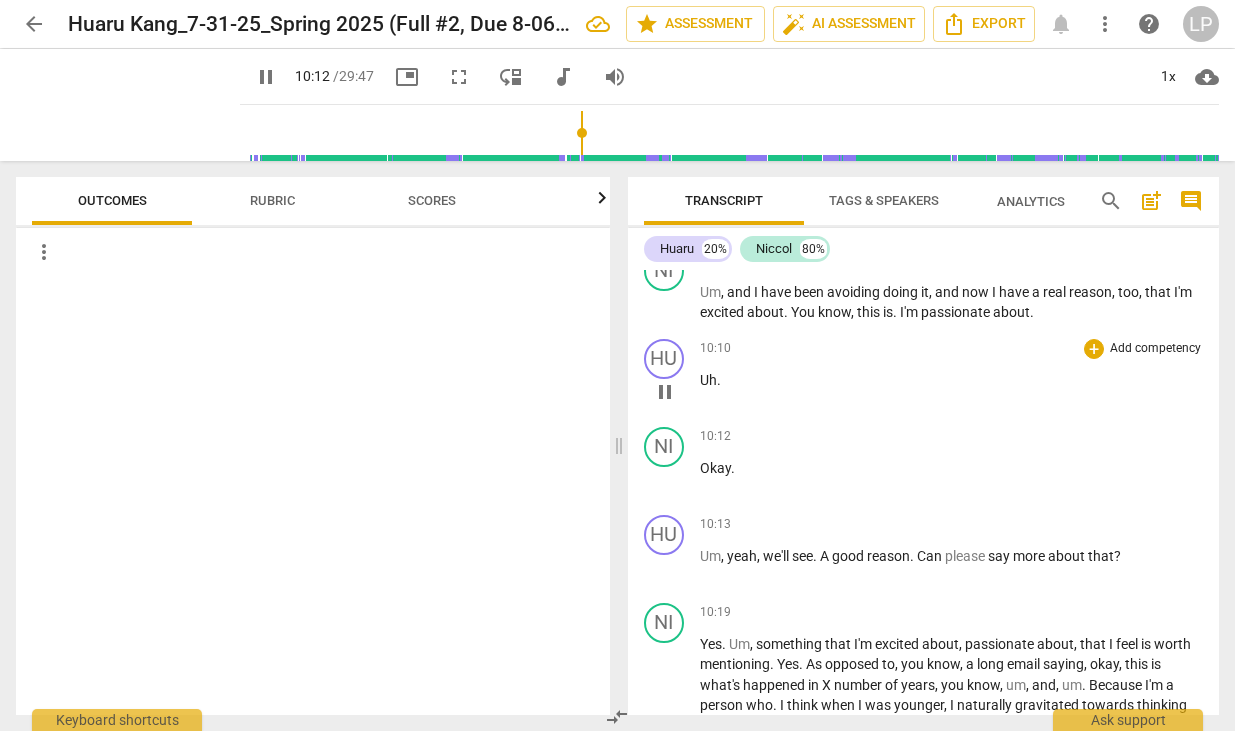 type on "613" 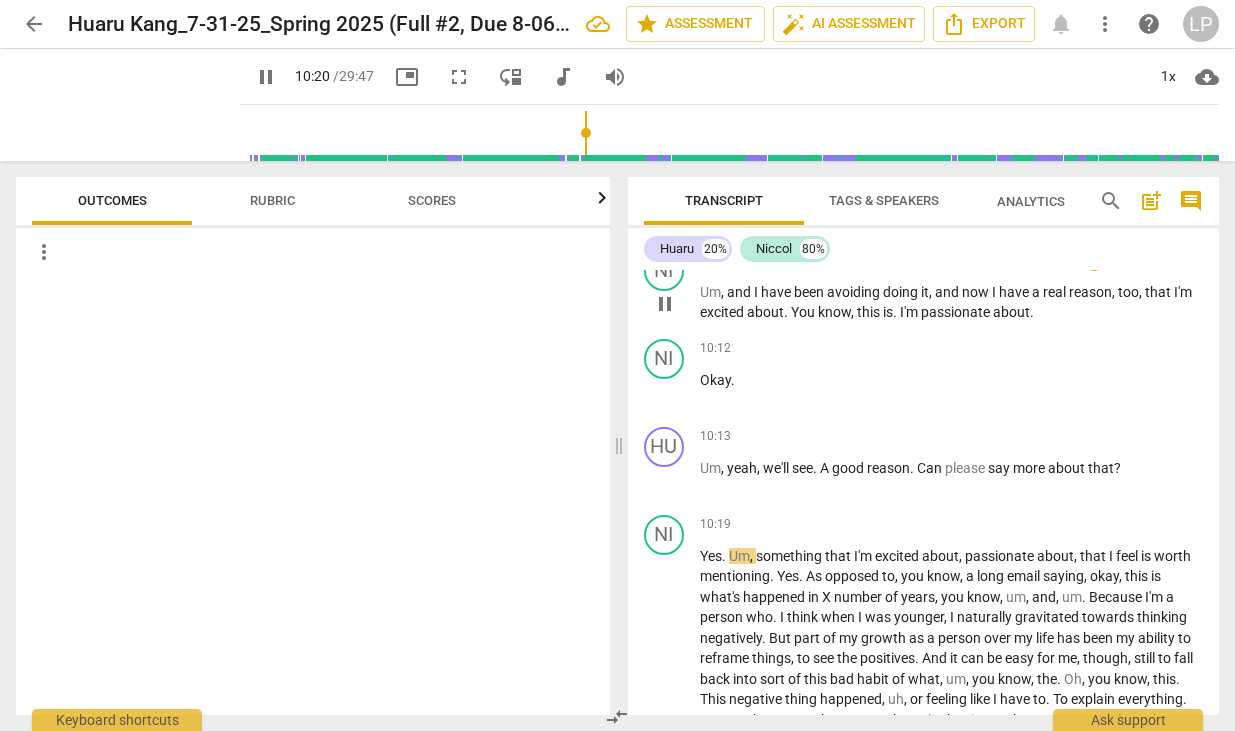 click on "." at bounding box center (1032, 312) 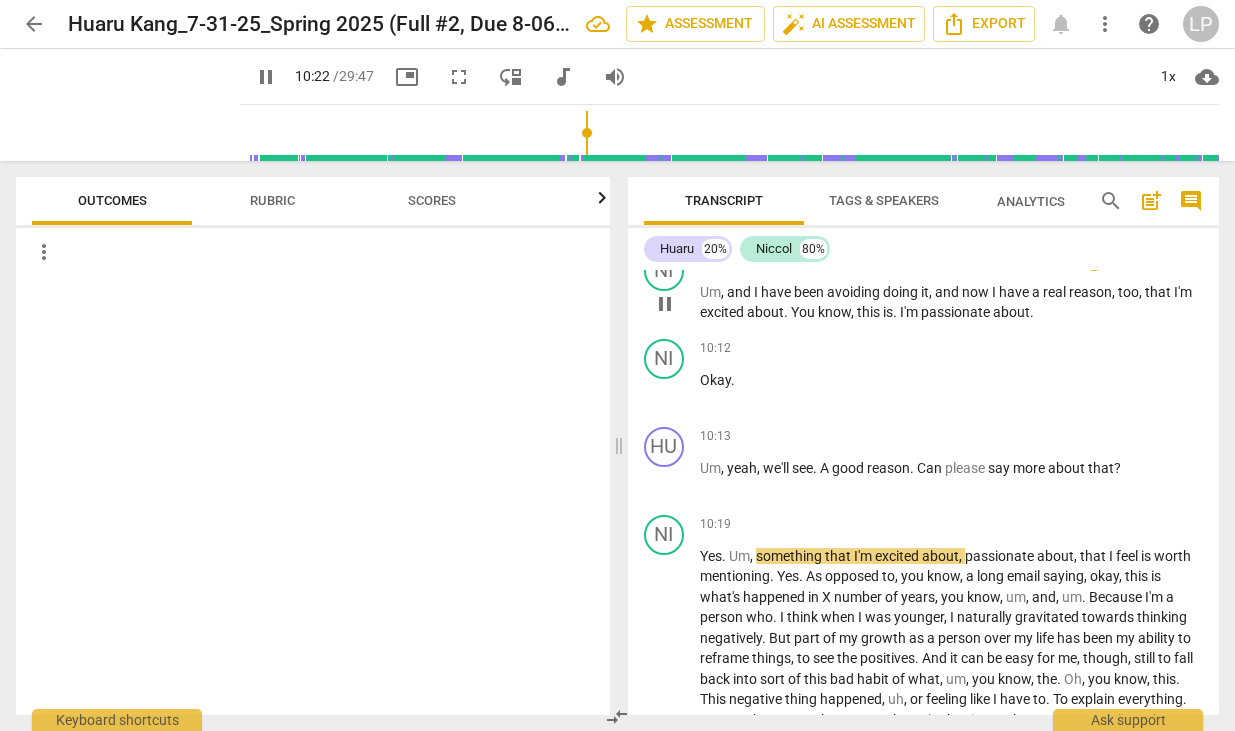 type on "622" 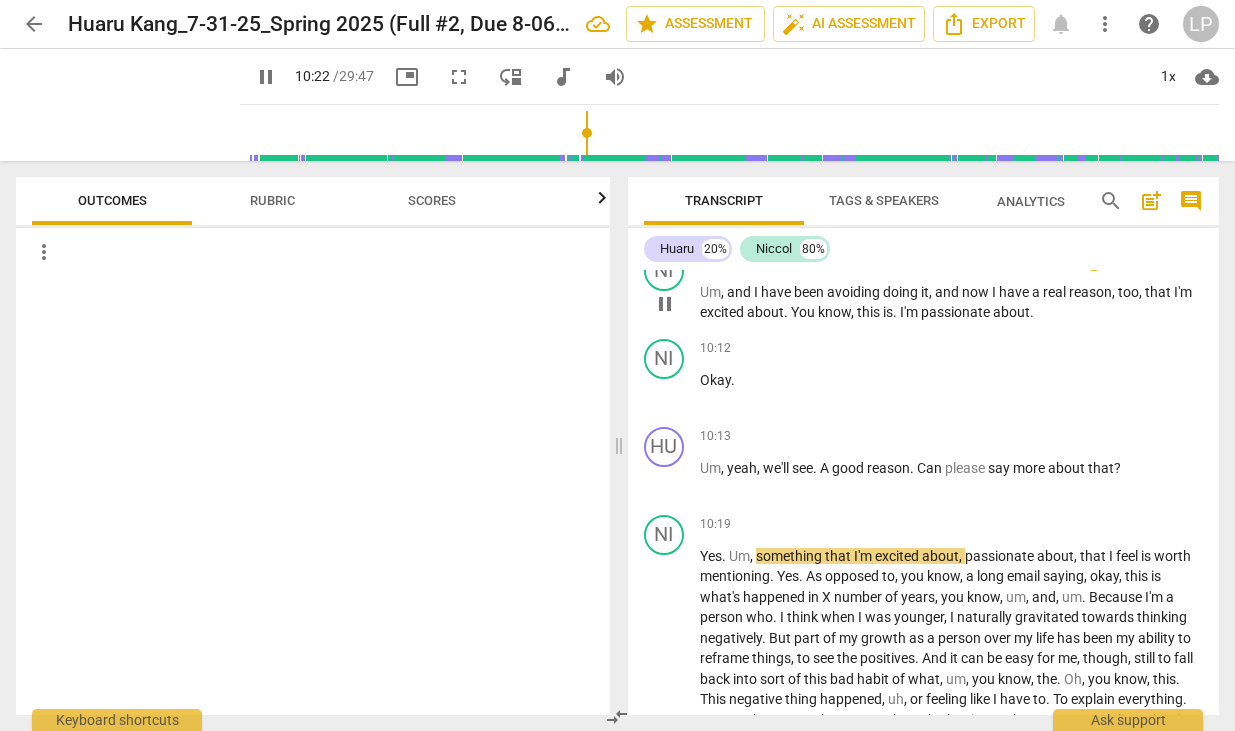 type 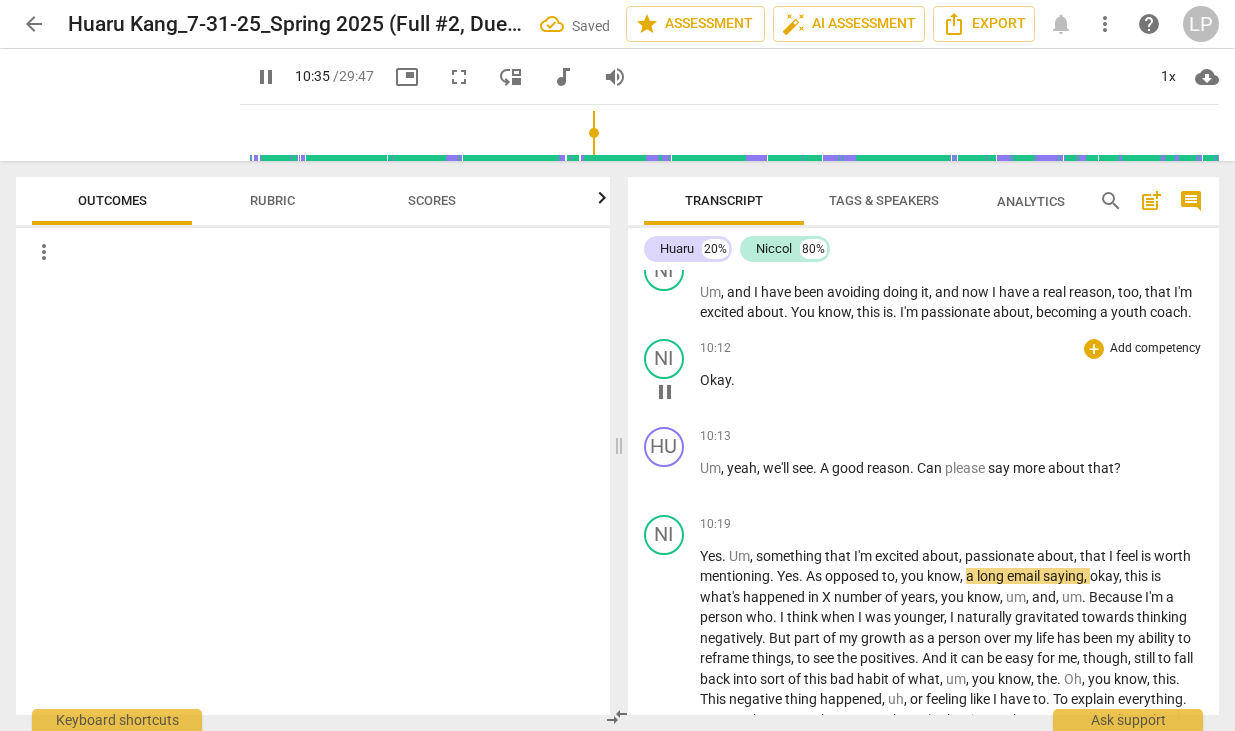 click on "Okay" at bounding box center (715, 380) 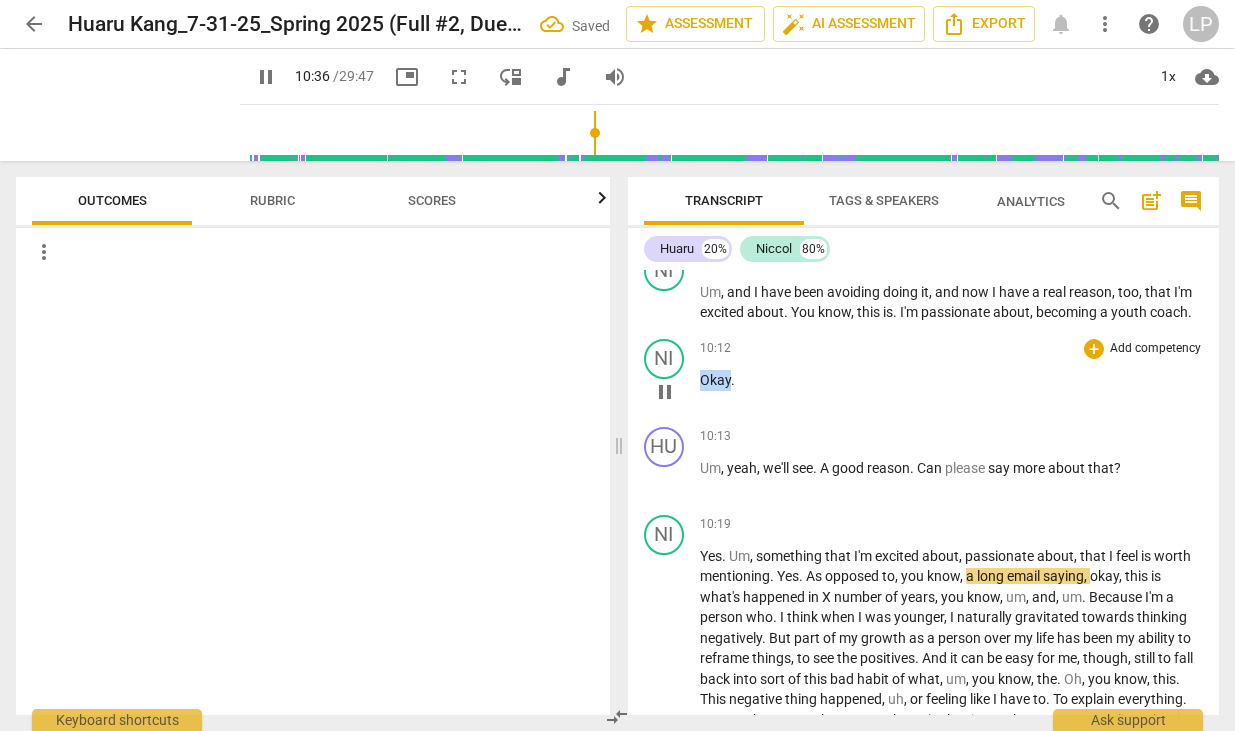 click on "Okay" at bounding box center [715, 380] 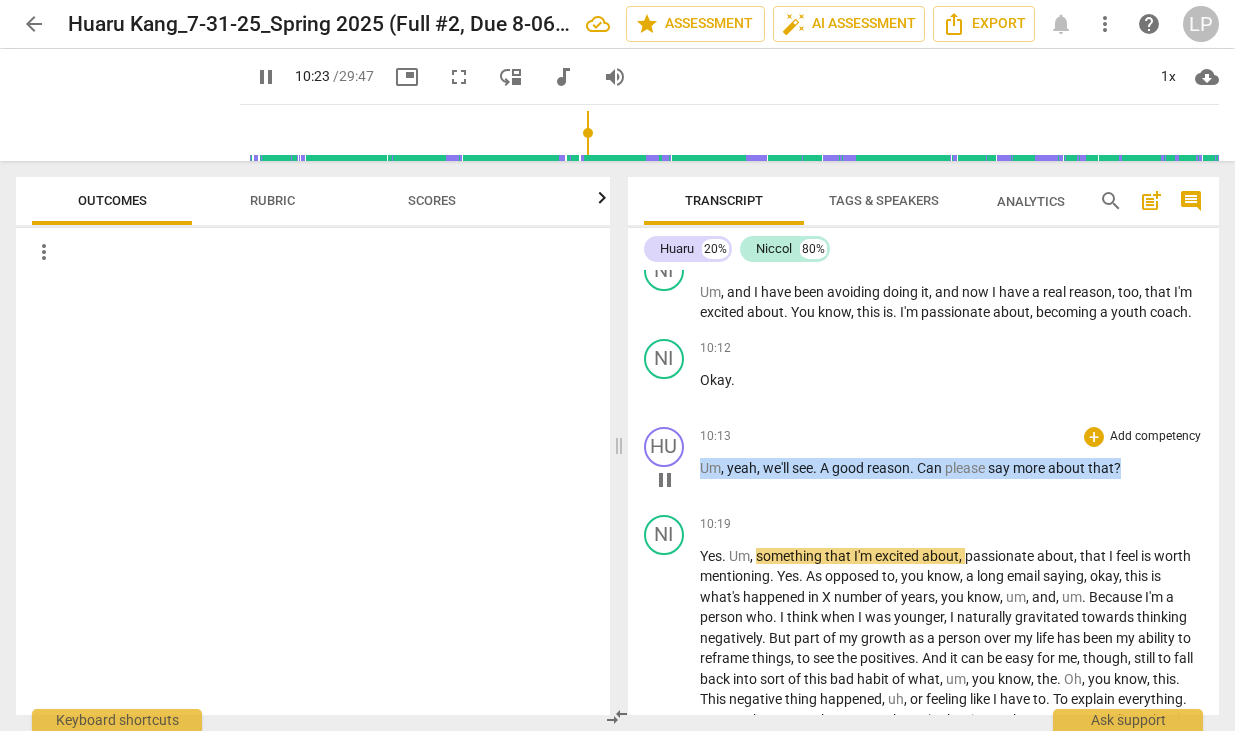 drag, startPoint x: 1131, startPoint y: 489, endPoint x: 700, endPoint y: 491, distance: 431.00464 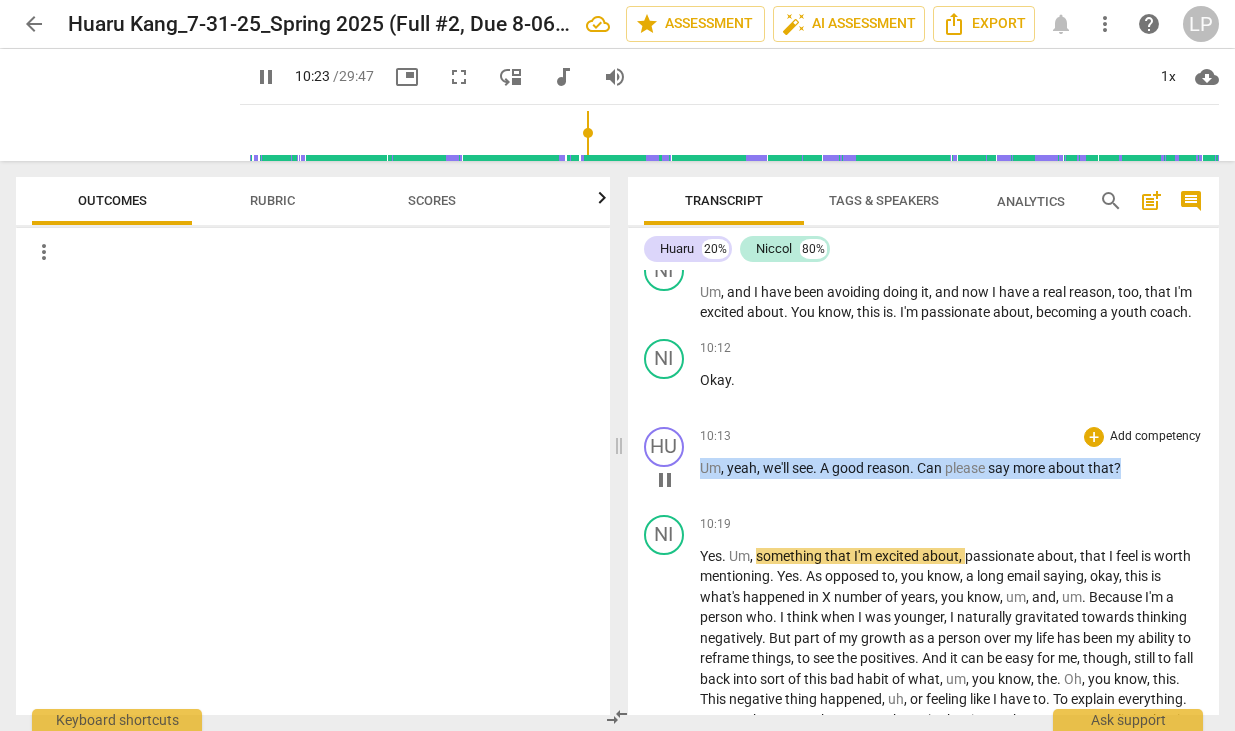click on "Um ,   yeah ,   we'll   see .   A   good   reason .   Can   please   say   more   about   that ?" at bounding box center [952, 468] 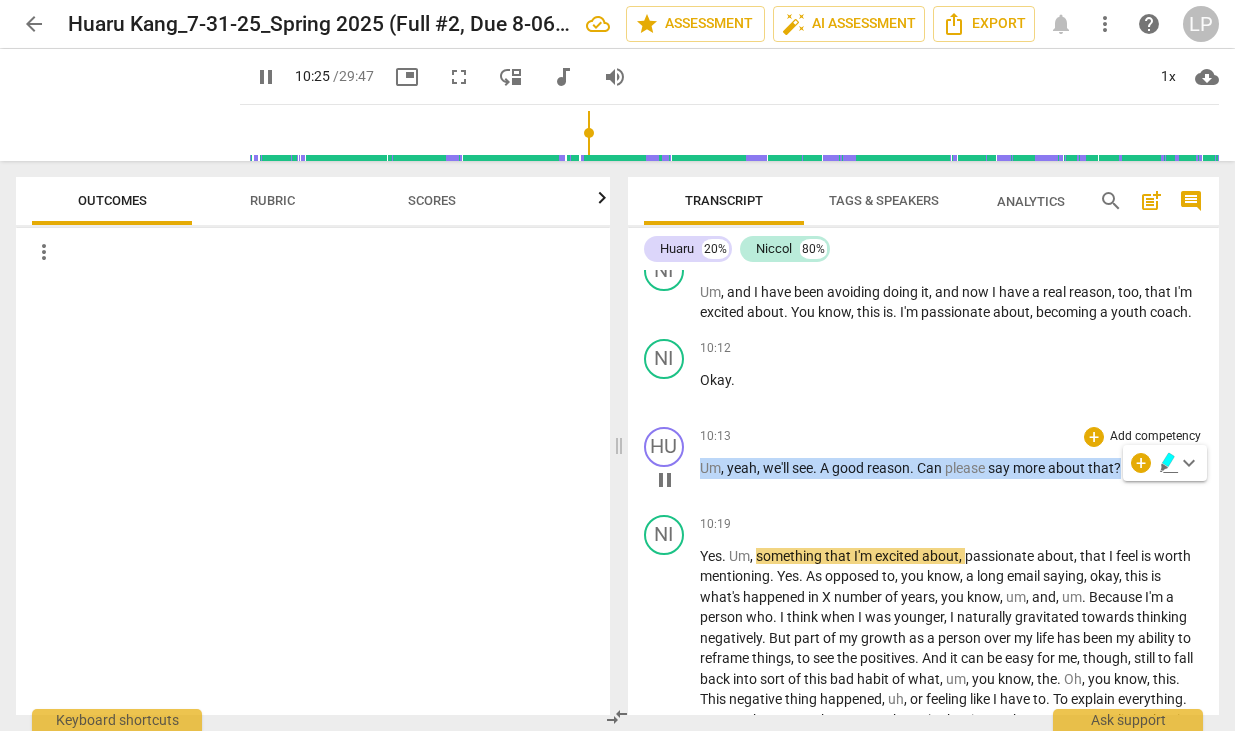 click on "Add competency" at bounding box center (1155, 437) 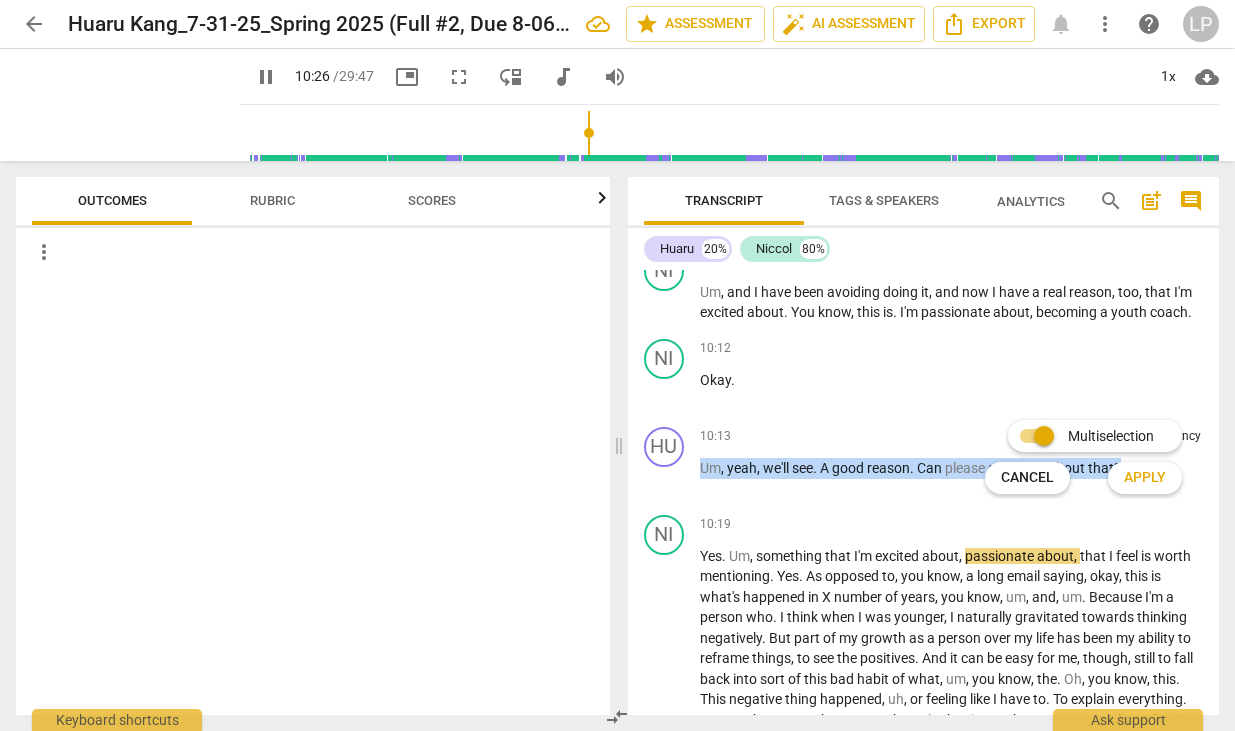 click on "Apply" at bounding box center [1145, 478] 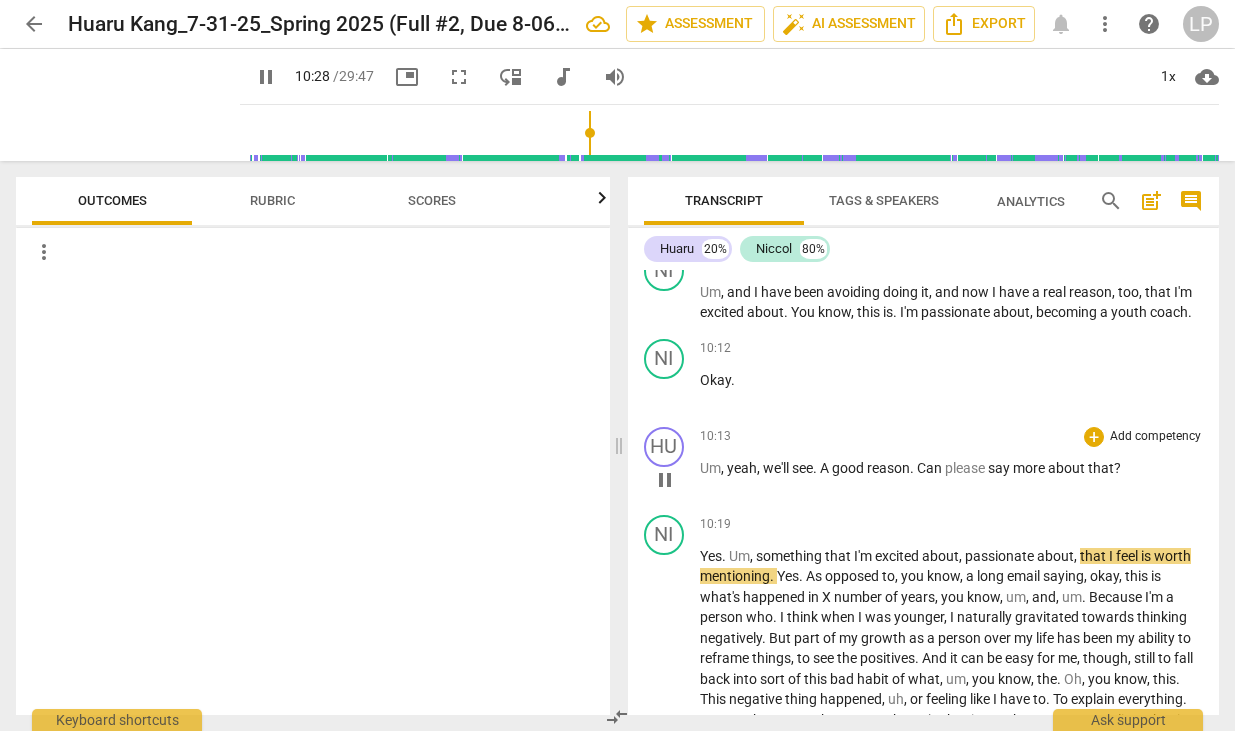 click on "Um ,   yeah ,   we'll   see .   A   good   reason .   Can   please   say   more   about   that ?" at bounding box center (952, 468) 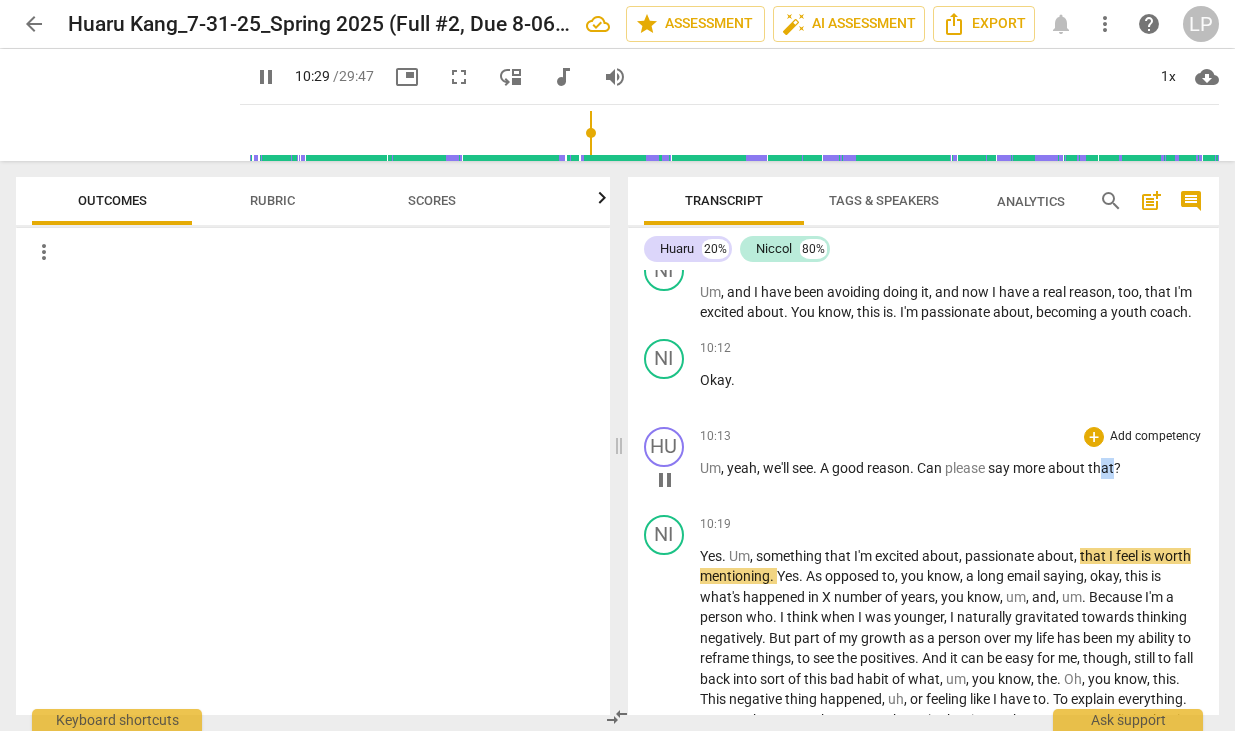 drag, startPoint x: 1115, startPoint y: 484, endPoint x: 1104, endPoint y: 482, distance: 11.18034 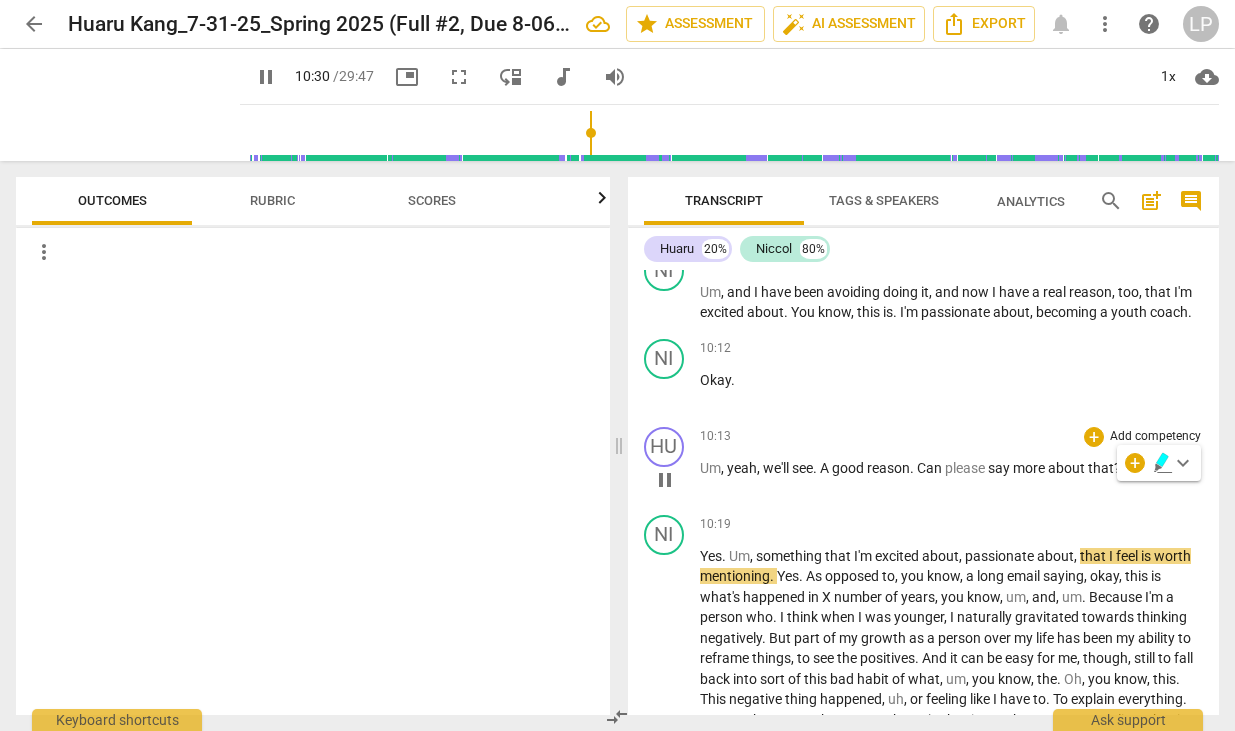 click on "Um ,   yeah ,   we'll   see .   A   good   reason .   Can   please   say   more   about   that ?" at bounding box center (952, 468) 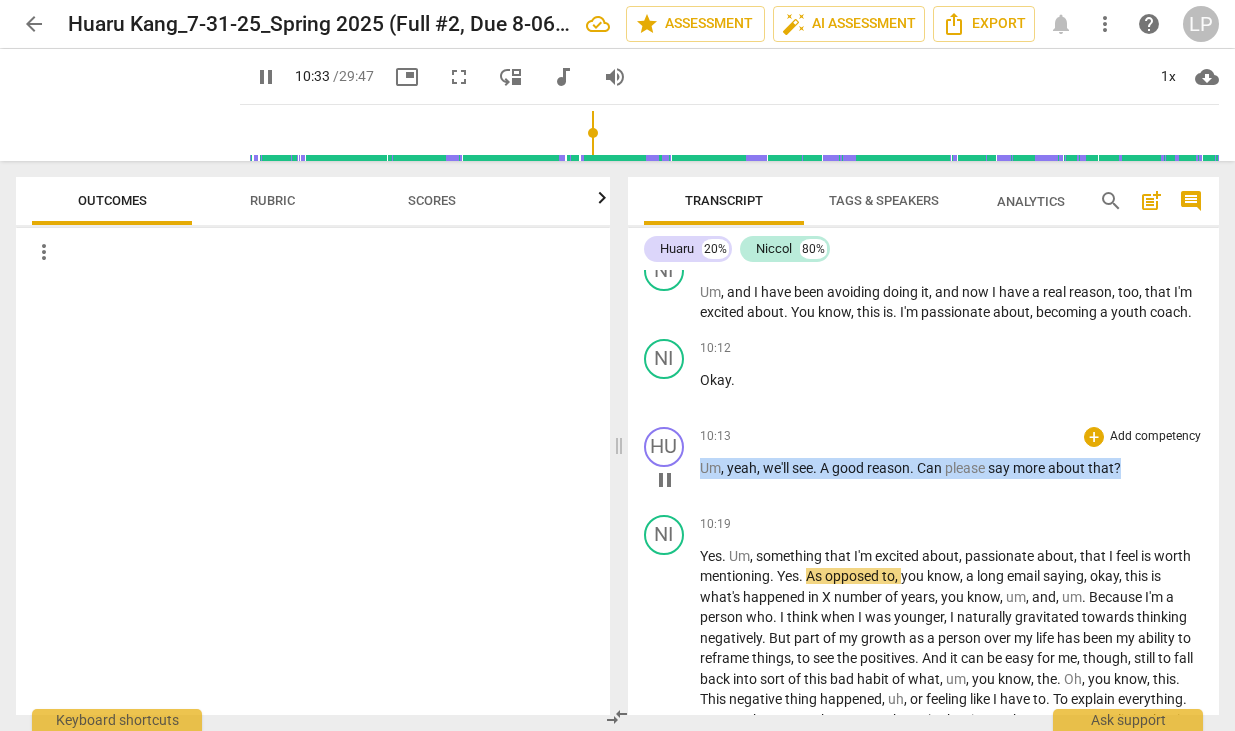 drag, startPoint x: 1129, startPoint y: 488, endPoint x: 700, endPoint y: 494, distance: 429.04196 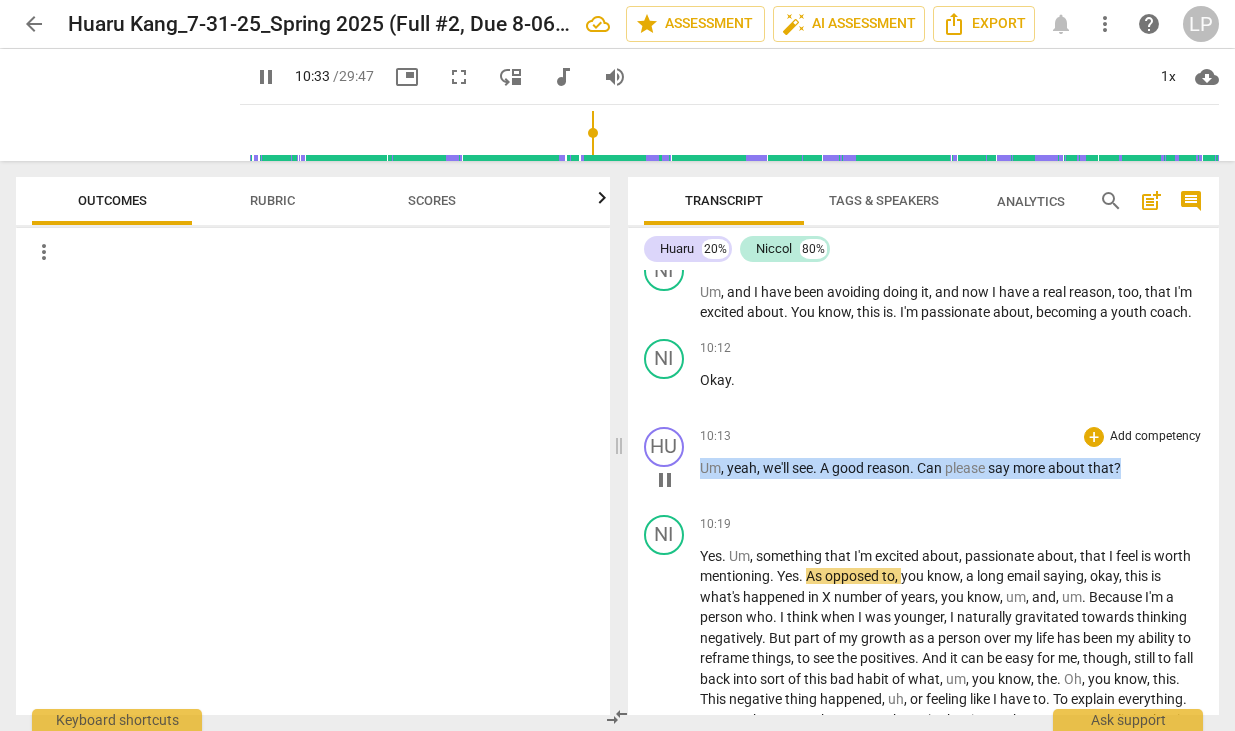 click on "Um ,   yeah ,   we'll   see .   A   good   reason .   Can   please   say   more   about   that ?" at bounding box center [952, 468] 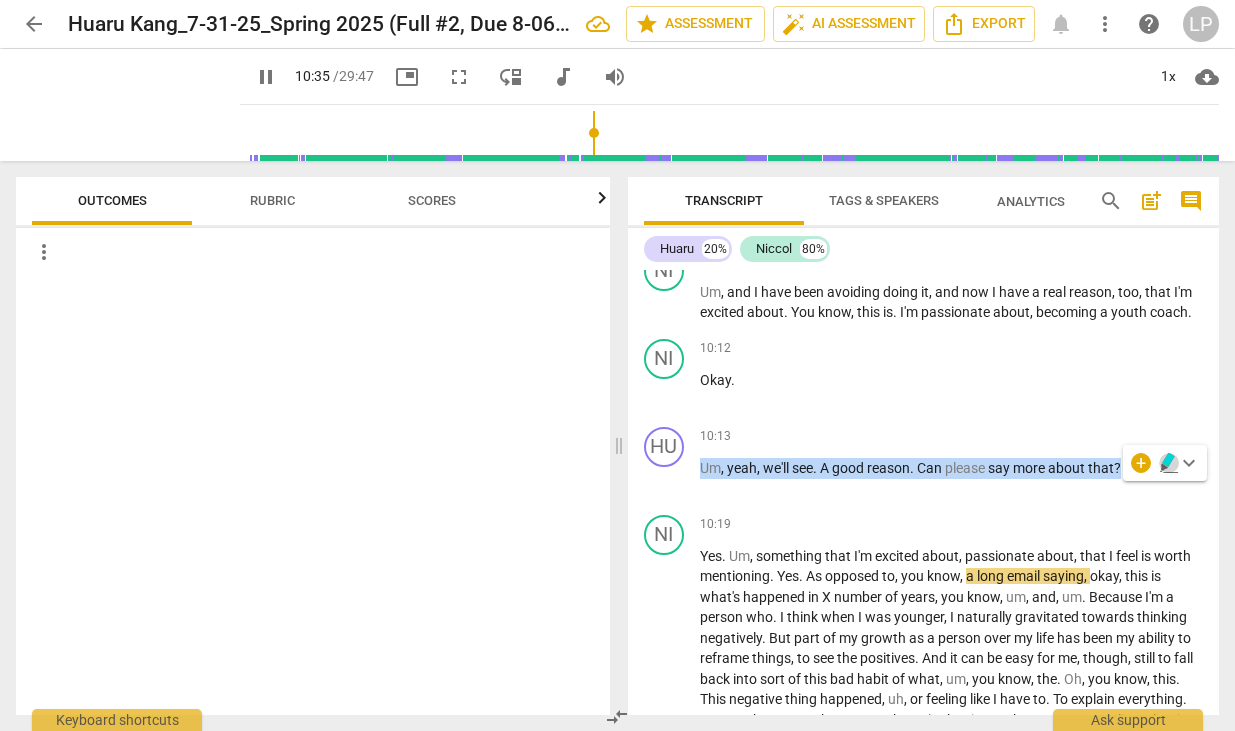 click 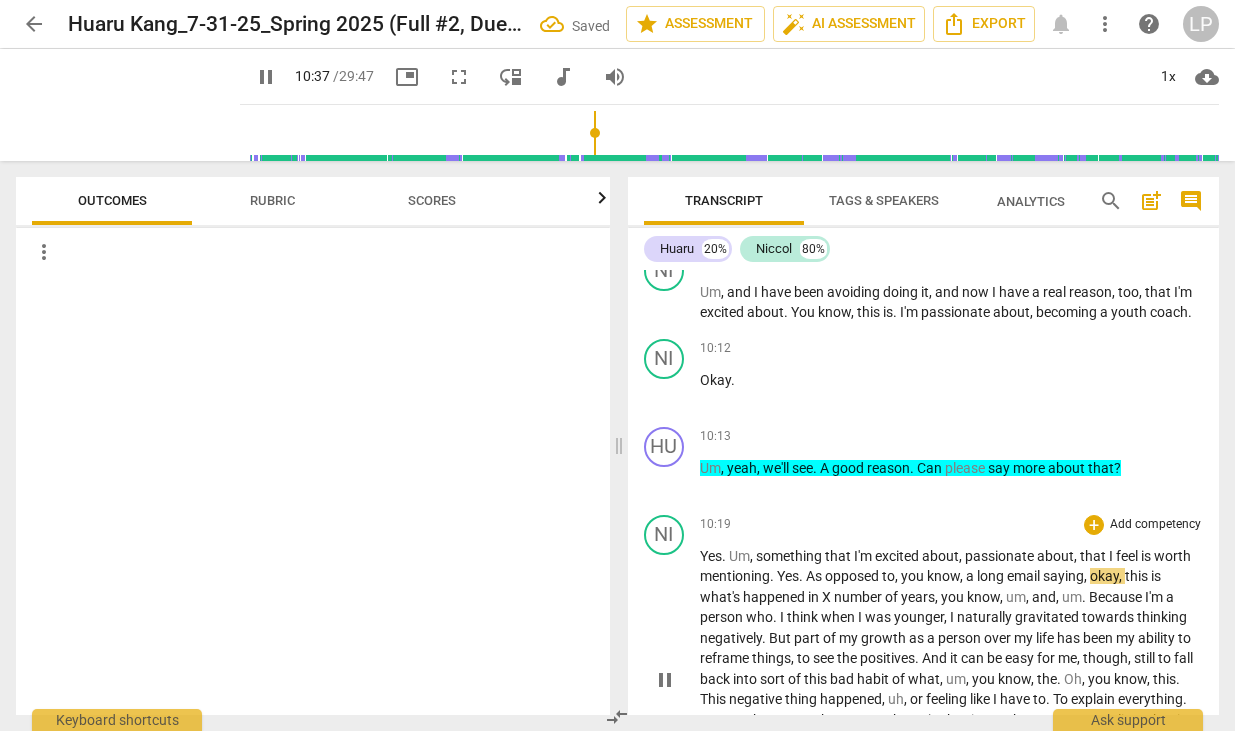 click on "was" at bounding box center (879, 617) 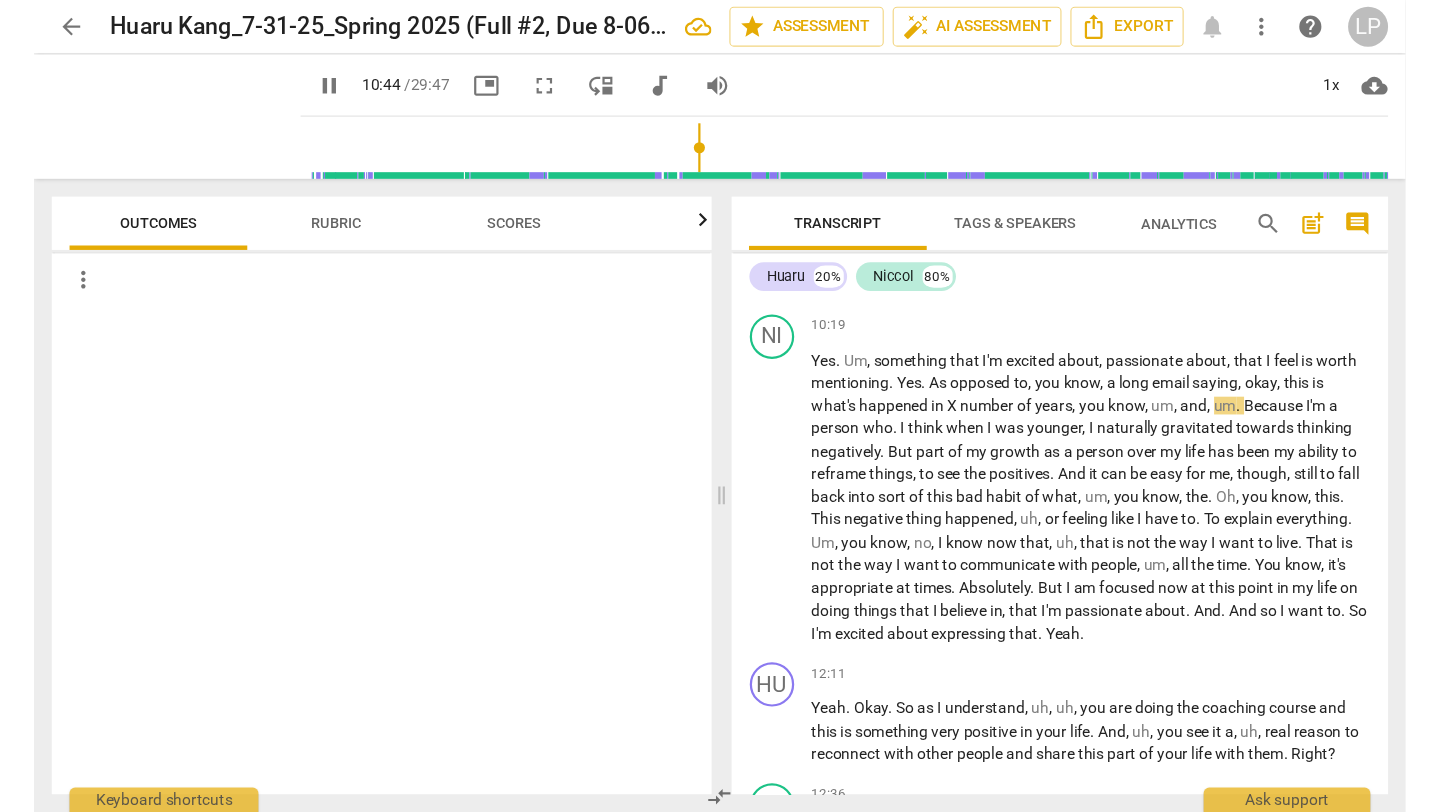 scroll, scrollTop: 3306, scrollLeft: 0, axis: vertical 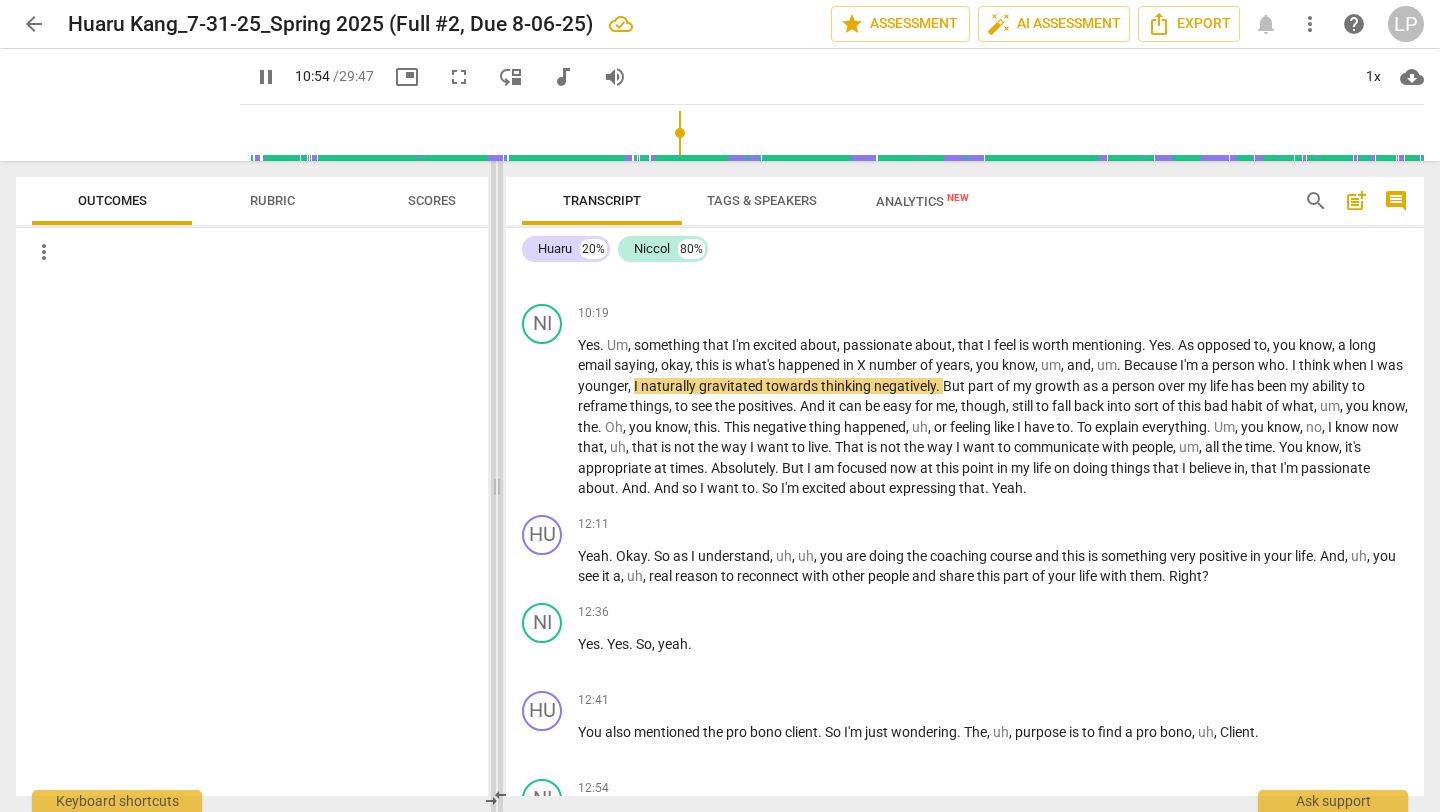 drag, startPoint x: 723, startPoint y: 477, endPoint x: 500, endPoint y: 479, distance: 223.00897 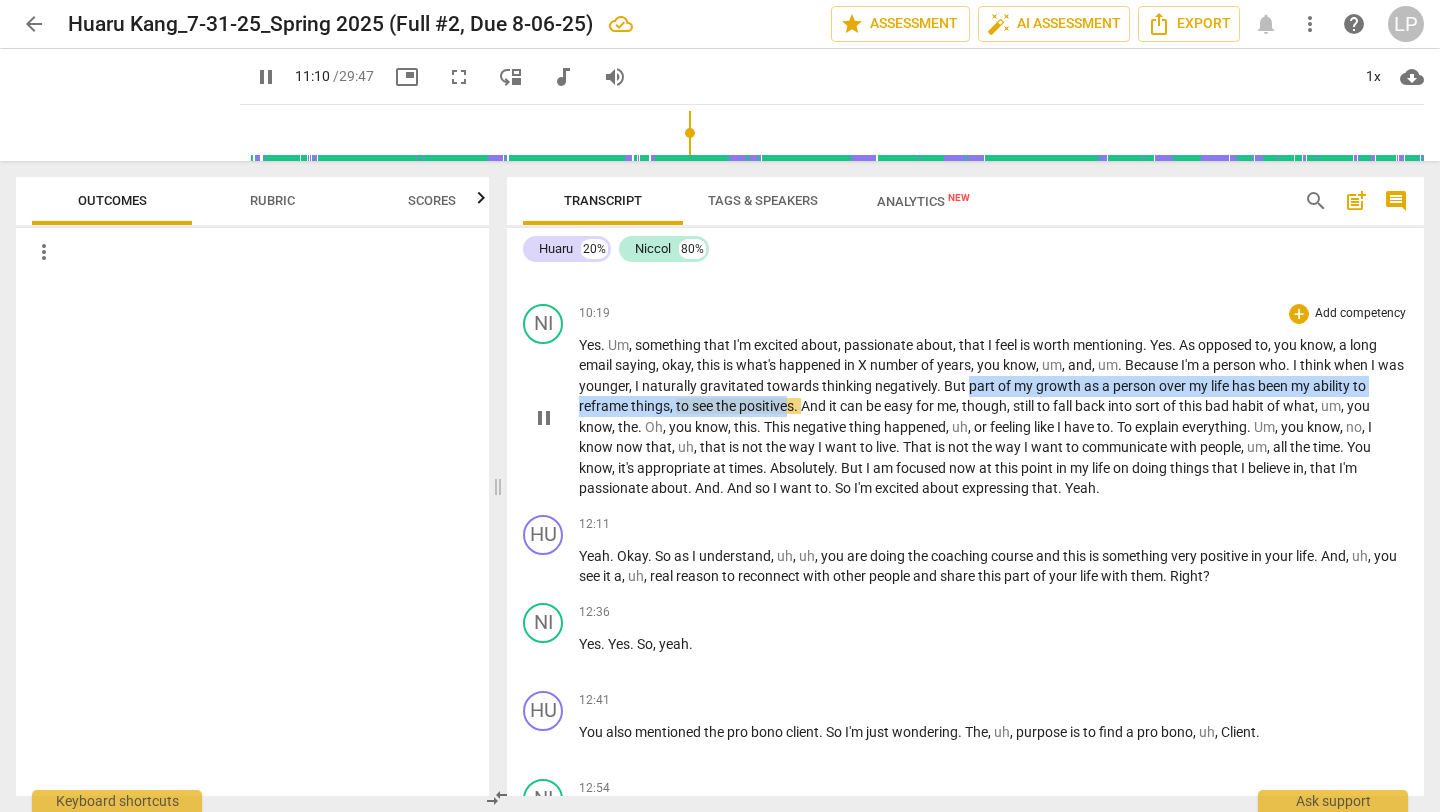 drag, startPoint x: 994, startPoint y: 384, endPoint x: 794, endPoint y: 407, distance: 201.31816 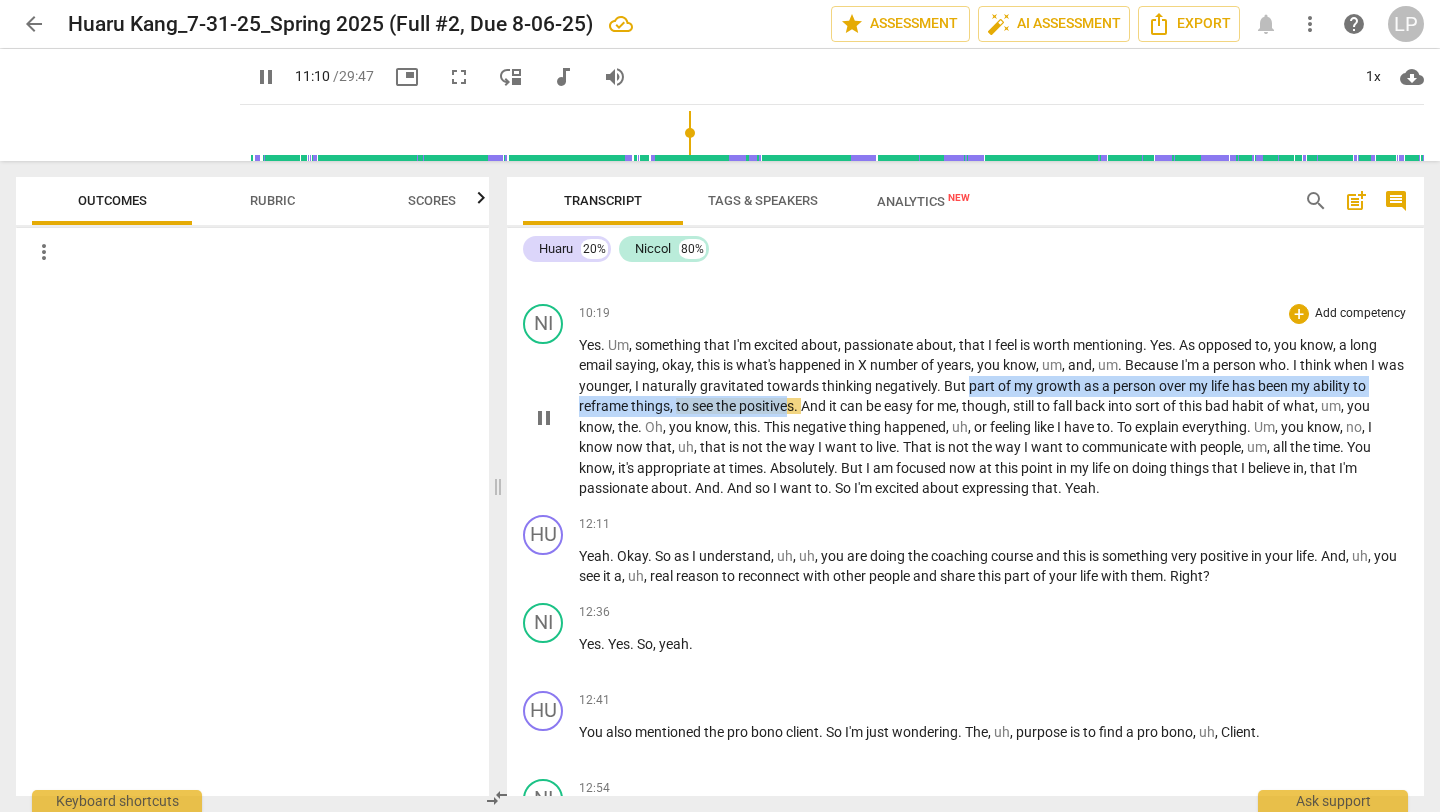 click on "Yes .   Um ,   something   that   I'm   excited   about ,   passionate   about ,   that   I   feel   is   worth   mentioning .   Yes .   As   opposed   to ,   you   know ,   a   long   email   saying ,   okay ,   this   is   what's   happened   in   X   number   of   years ,   you   know ,   um ,   and ,   um .   Because   I'm   a   person   who .   I   think   when   I   was   younger ,   I   naturally   gravitated   towards   thinking   negatively .   But   part   of   my   growth   as   a   person   over   my   life   has   been   my   ability   to   reframe   things ,   to   see   the   positives .   And   it   can   be   easy   for   me ,   though ,   still   to   fall   back   into   sort   of   this   bad   habit   of   what ,   um ,   you   know ,   the .   Oh ,   you   know ,   this .   This   negative   thing   happened ,   uh ,   or   feeling   like   I   have   to .   To   explain   everything .   Um ,   you   know ,   no ,   I   know   now   that ,   uh ,   that   is   not   the   way   I   want" at bounding box center [993, 417] 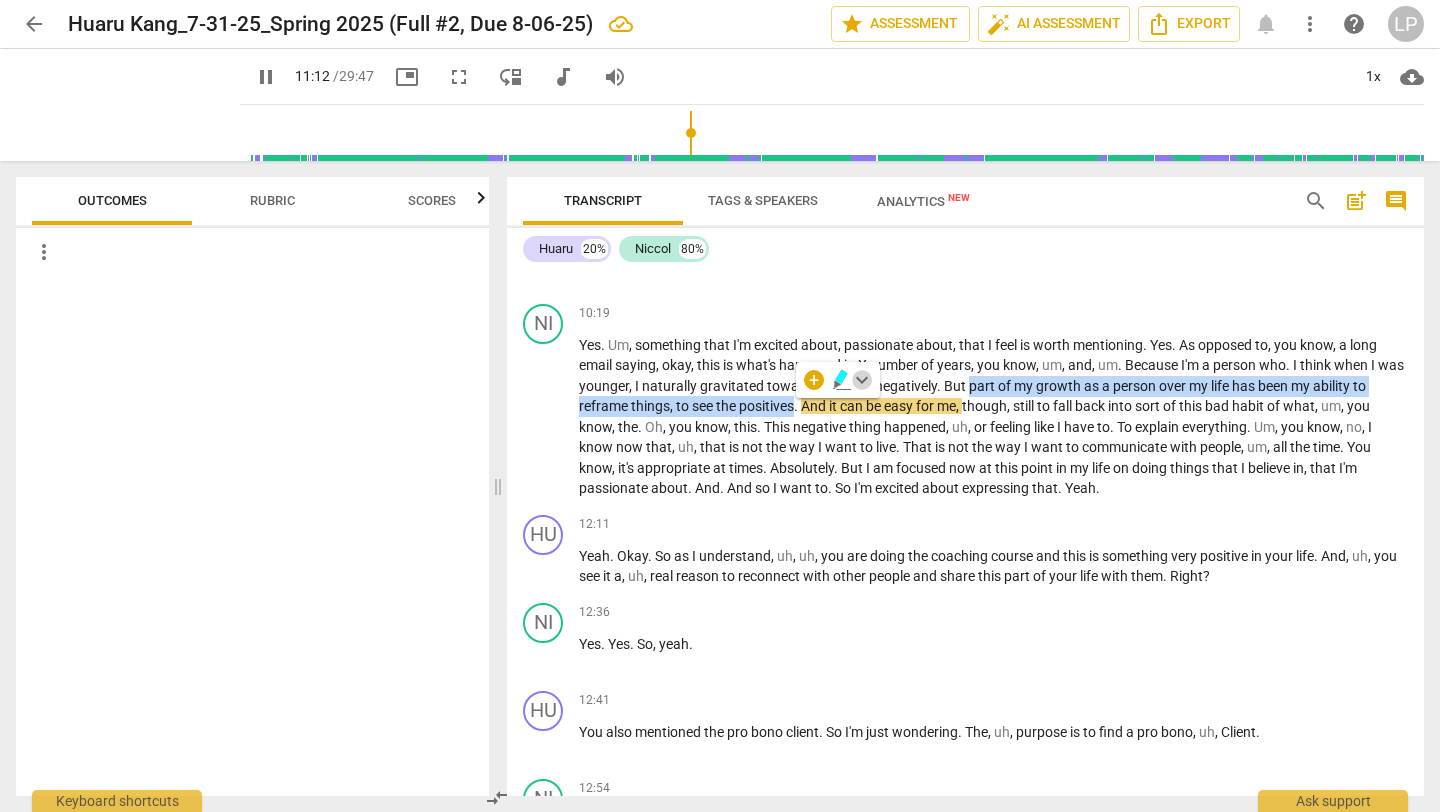 click on "keyboard_arrow_down" at bounding box center (862, 380) 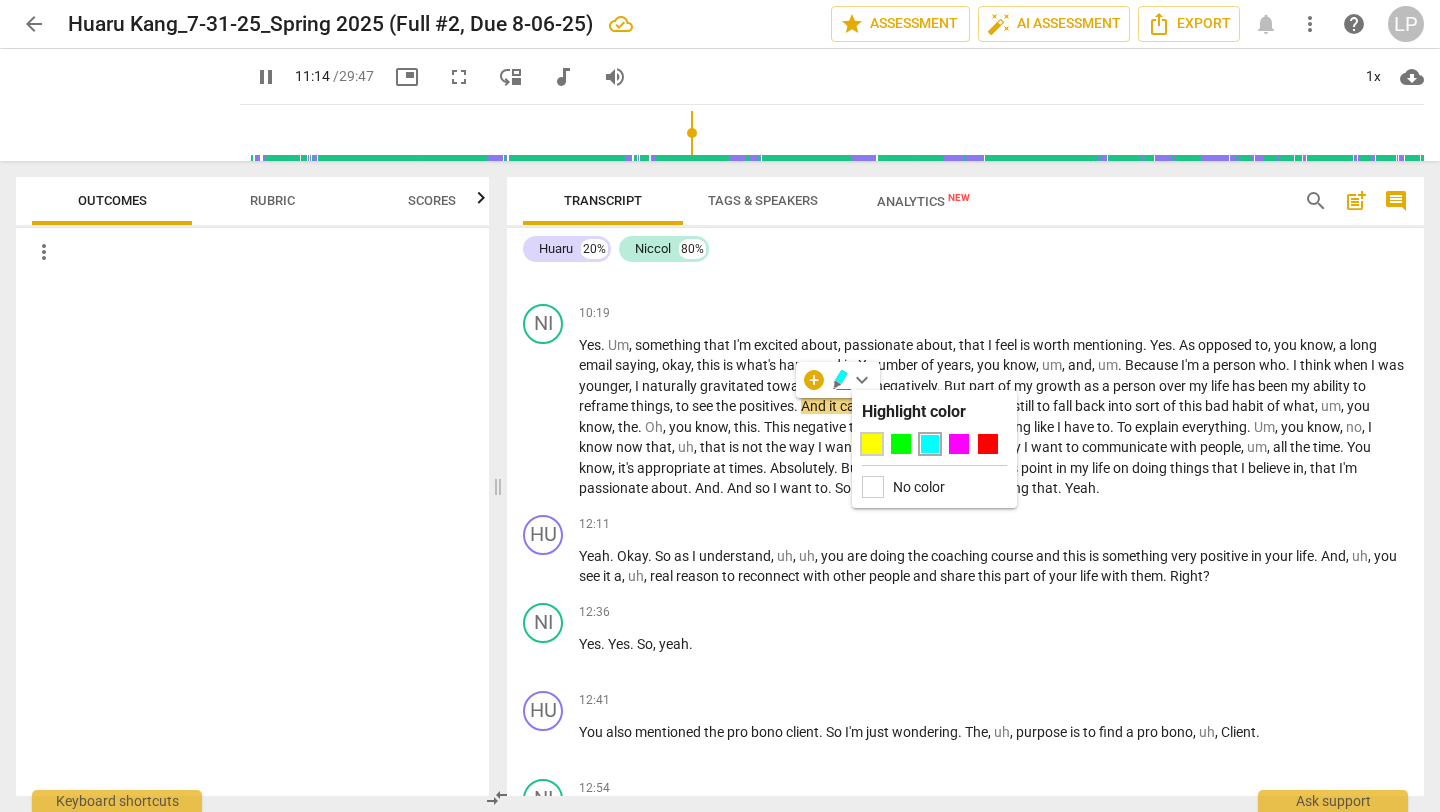 click at bounding box center (872, 444) 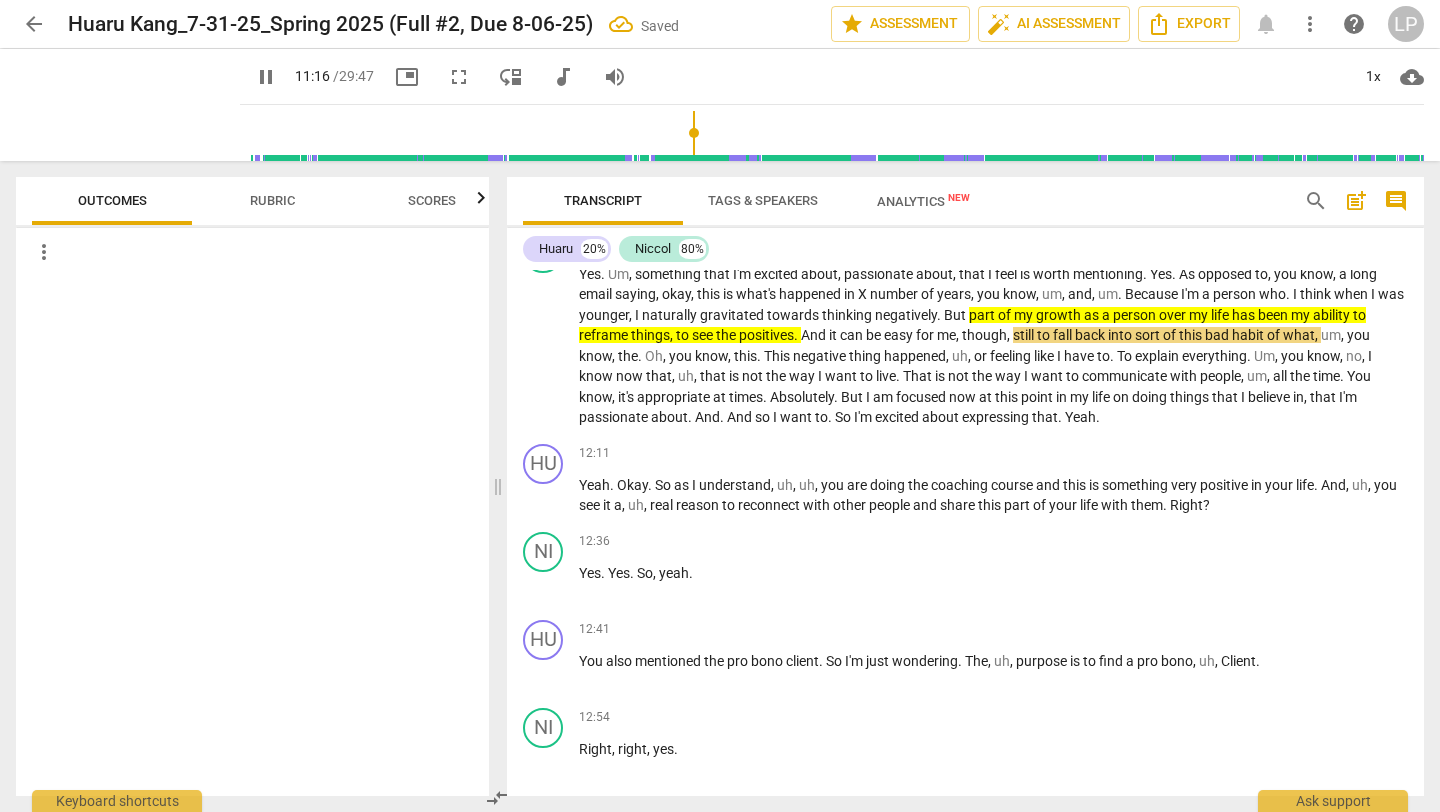 scroll, scrollTop: 3103, scrollLeft: 0, axis: vertical 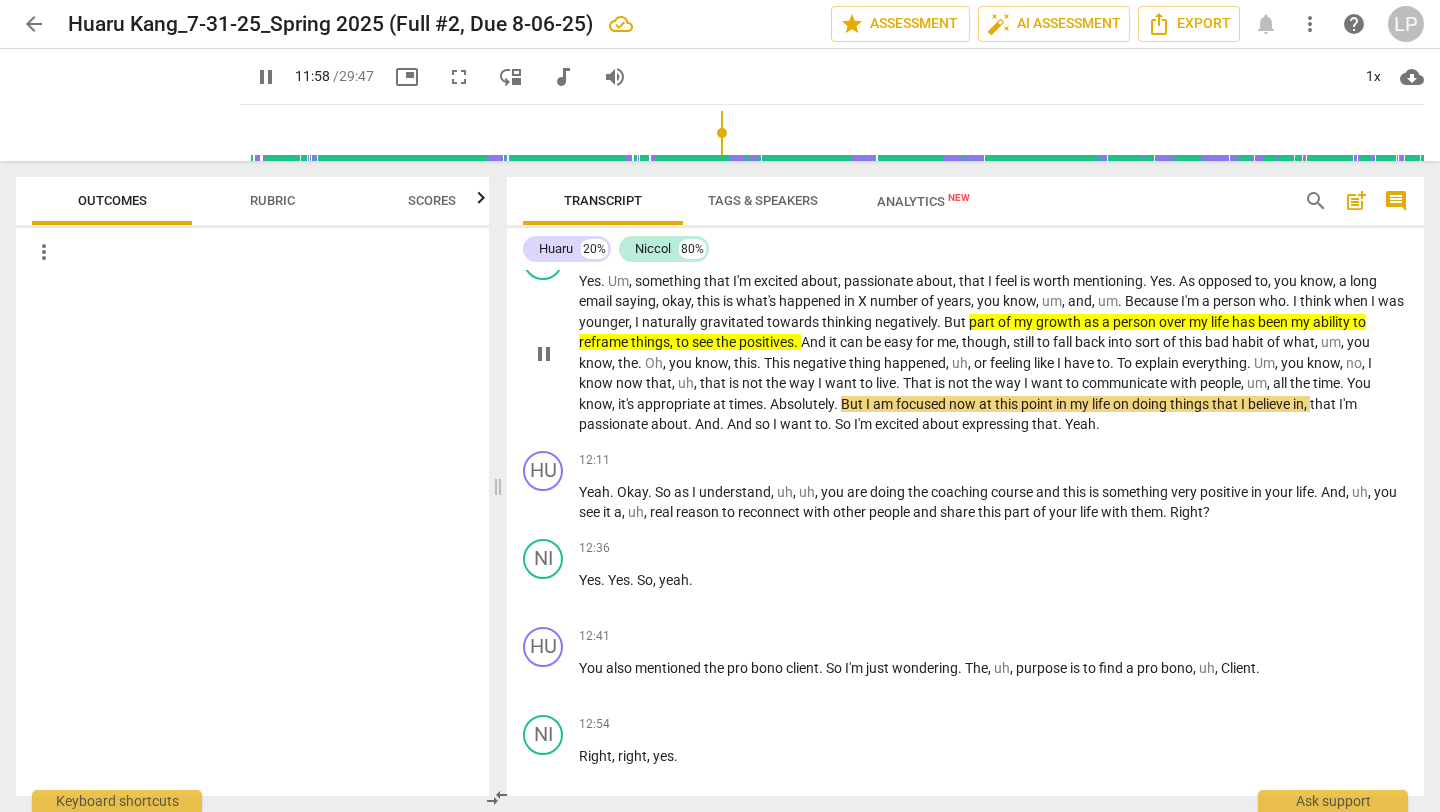 click on "about" at bounding box center (942, 424) 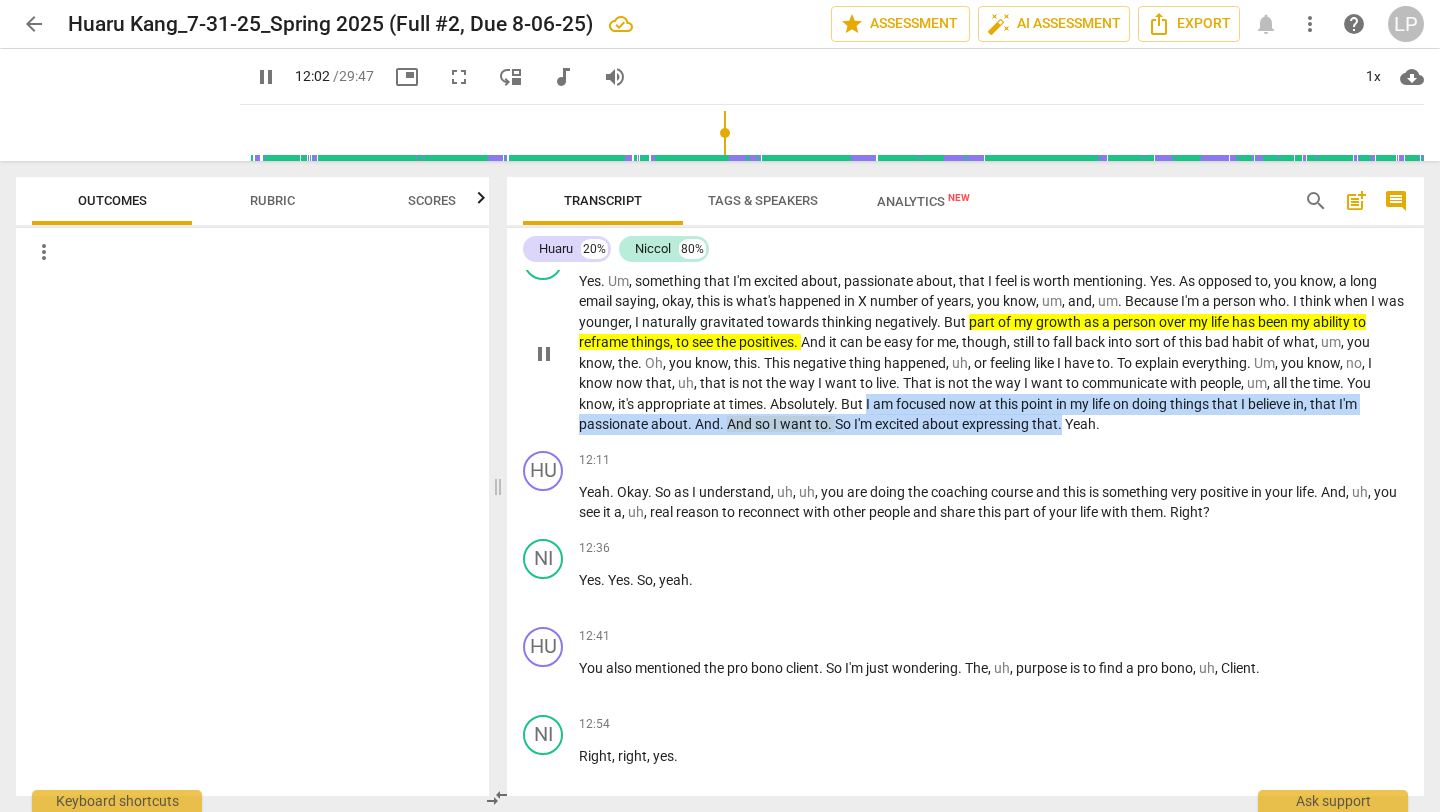 drag, startPoint x: 867, startPoint y: 405, endPoint x: 1060, endPoint y: 424, distance: 193.93298 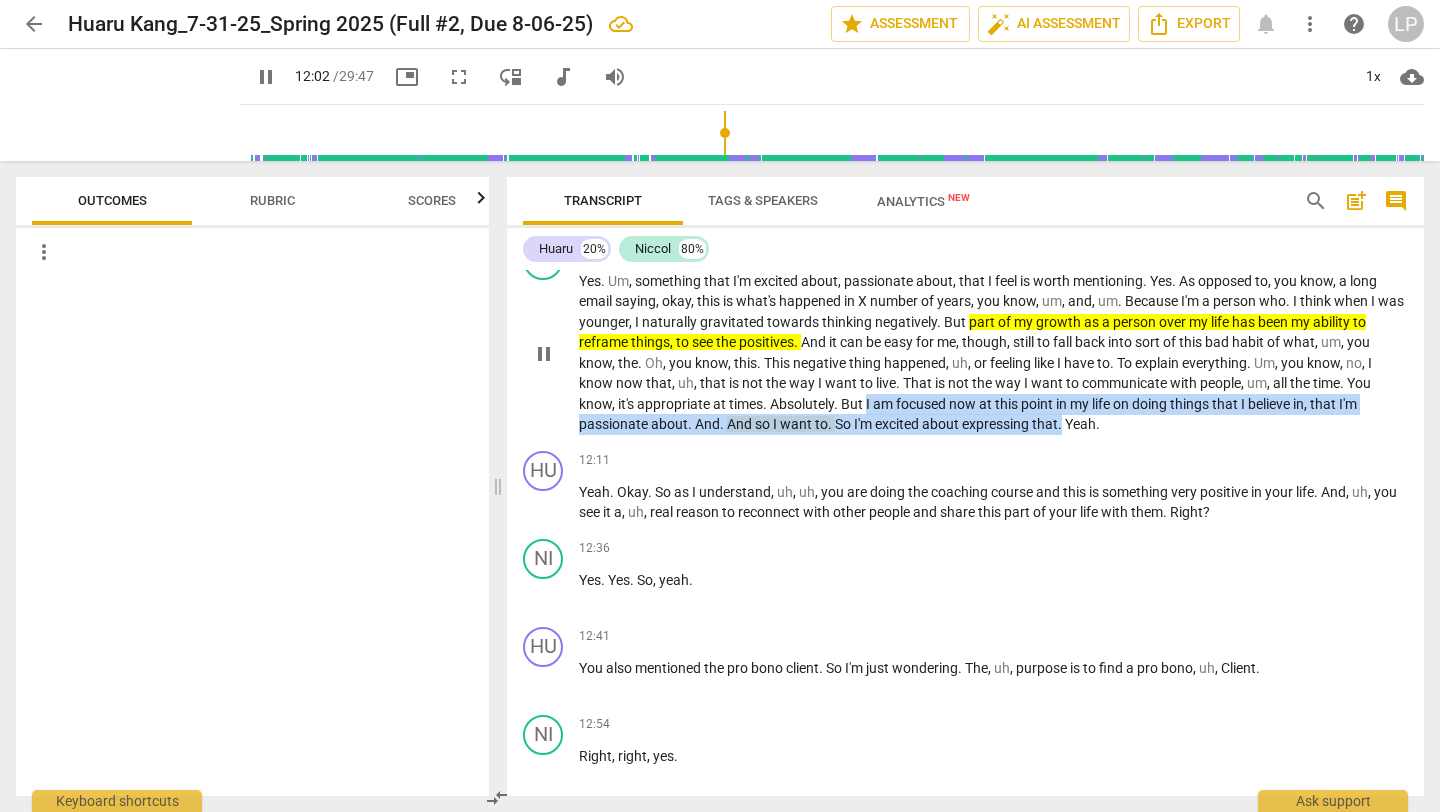 click on "Yes .   Um ,   something   that   I'm   excited   about ,   passionate   about ,   that   I   feel   is   worth   mentioning .   Yes .   As   opposed   to ,   you   know ,   a   long   email   saying ,   okay ,   this   is   what's   happened   in   X   number   of   years ,   you   know ,   um ,   and ,   um .   Because   I'm   a   person   who .   I   think   when   I   was   younger ,   I   naturally   gravitated   towards   thinking   negatively .   But   part   of   my   growth   as   a   person   over   my   life   has   been   my   ability   to   reframe   things ,   to   see   the   positives .   And   it   can   be   easy   for   me ,   though ,   still   to   fall   back   into   sort   of   this   bad   habit   of   what ,   um ,   you   know ,   the .   Oh ,   you   know ,   this .   This   negative   thing   happened ,   uh ,   or   feeling   like   I   have   to .   To   explain   everything .   Um ,   you   know ,   no ,   I   know   now   that ,   uh ,   that   is   not   the   way   I   want" at bounding box center (993, 353) 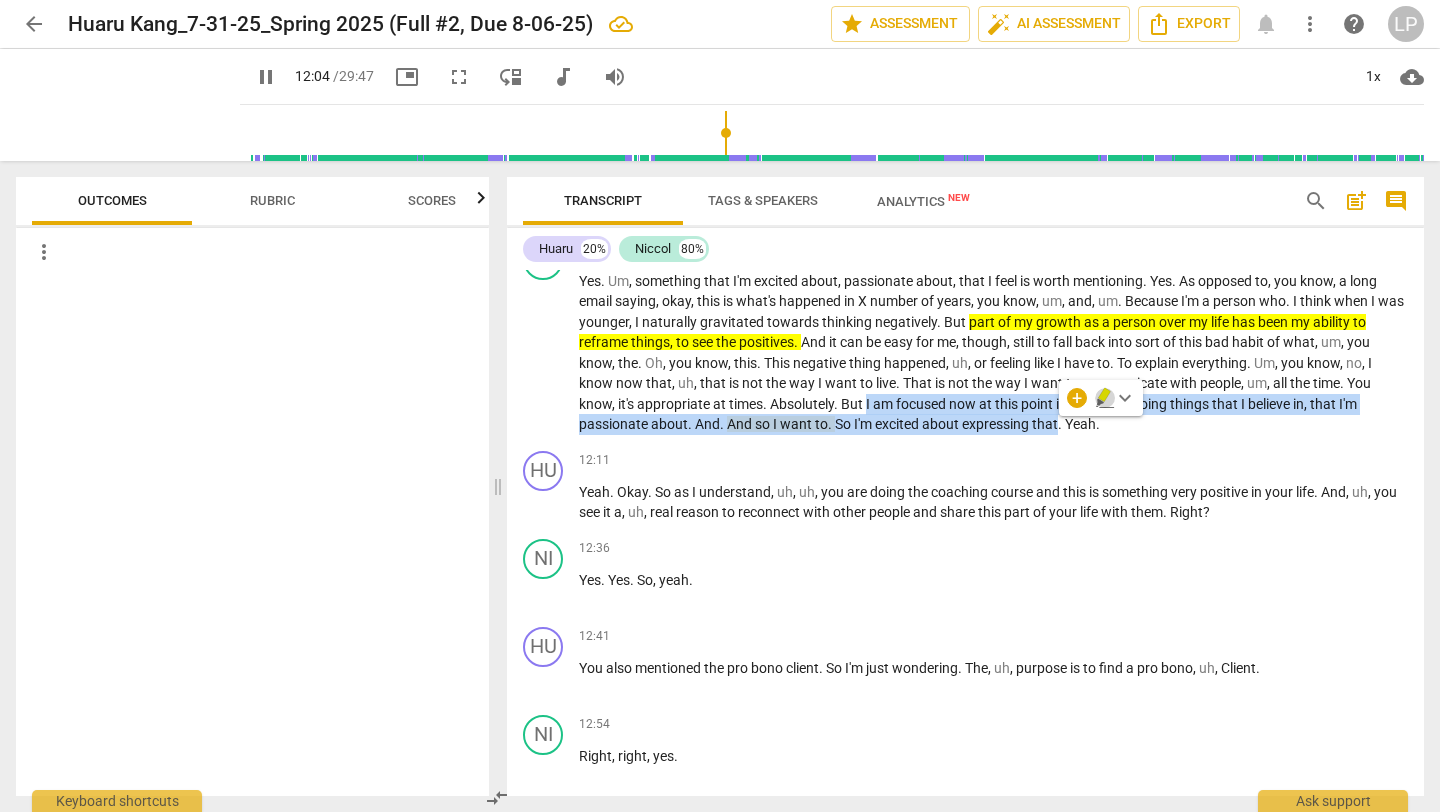 click 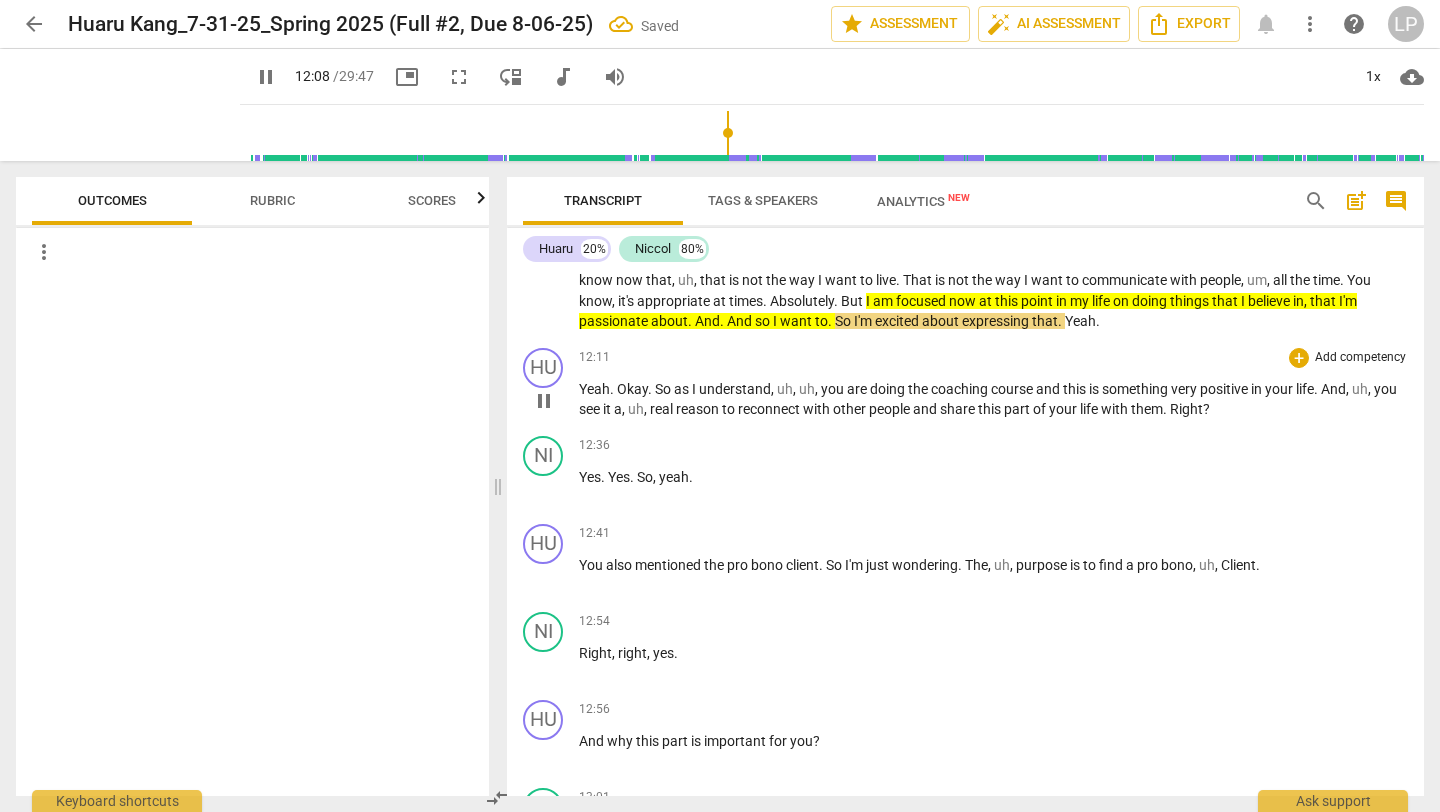 scroll, scrollTop: 3218, scrollLeft: 0, axis: vertical 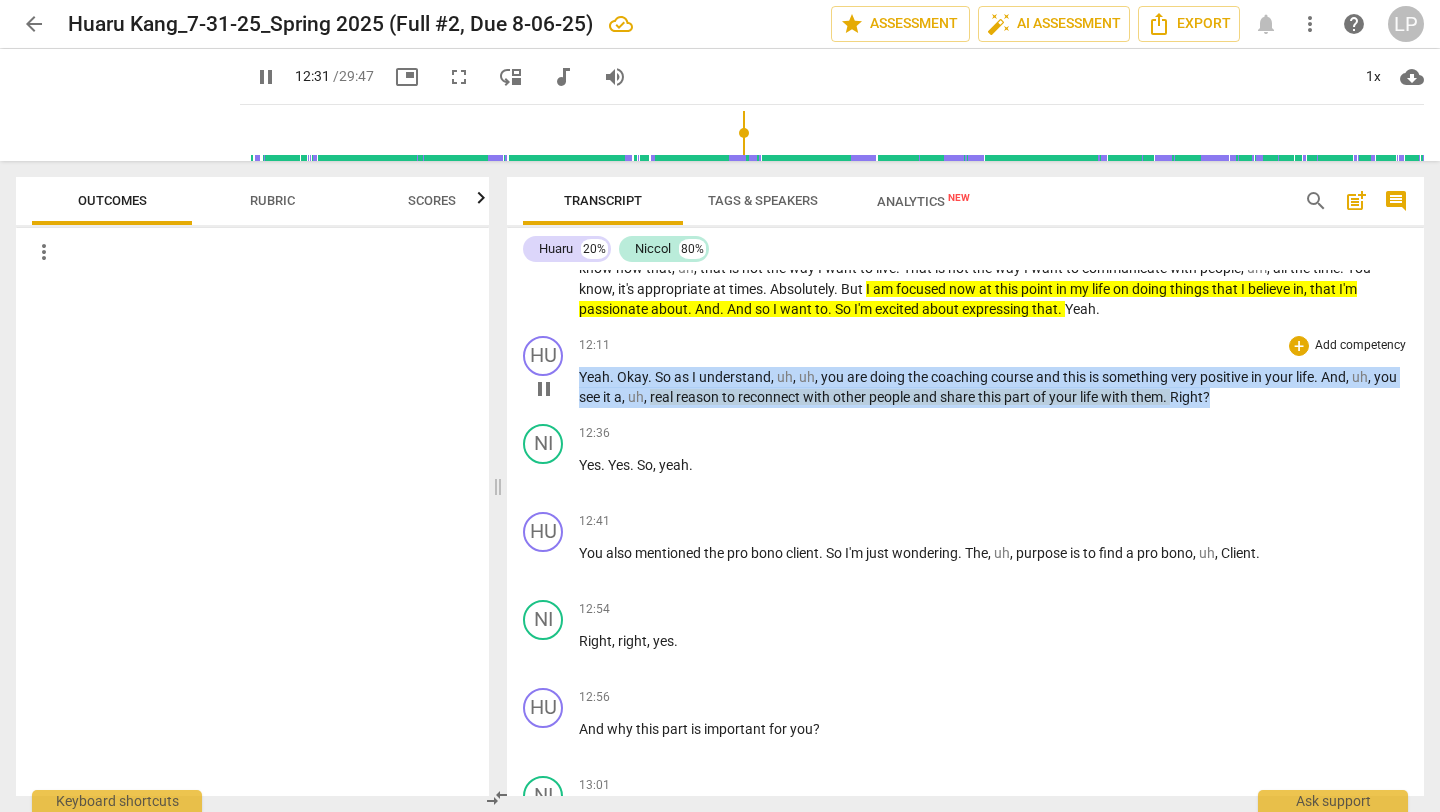 drag, startPoint x: 1212, startPoint y: 393, endPoint x: 575, endPoint y: 380, distance: 637.1326 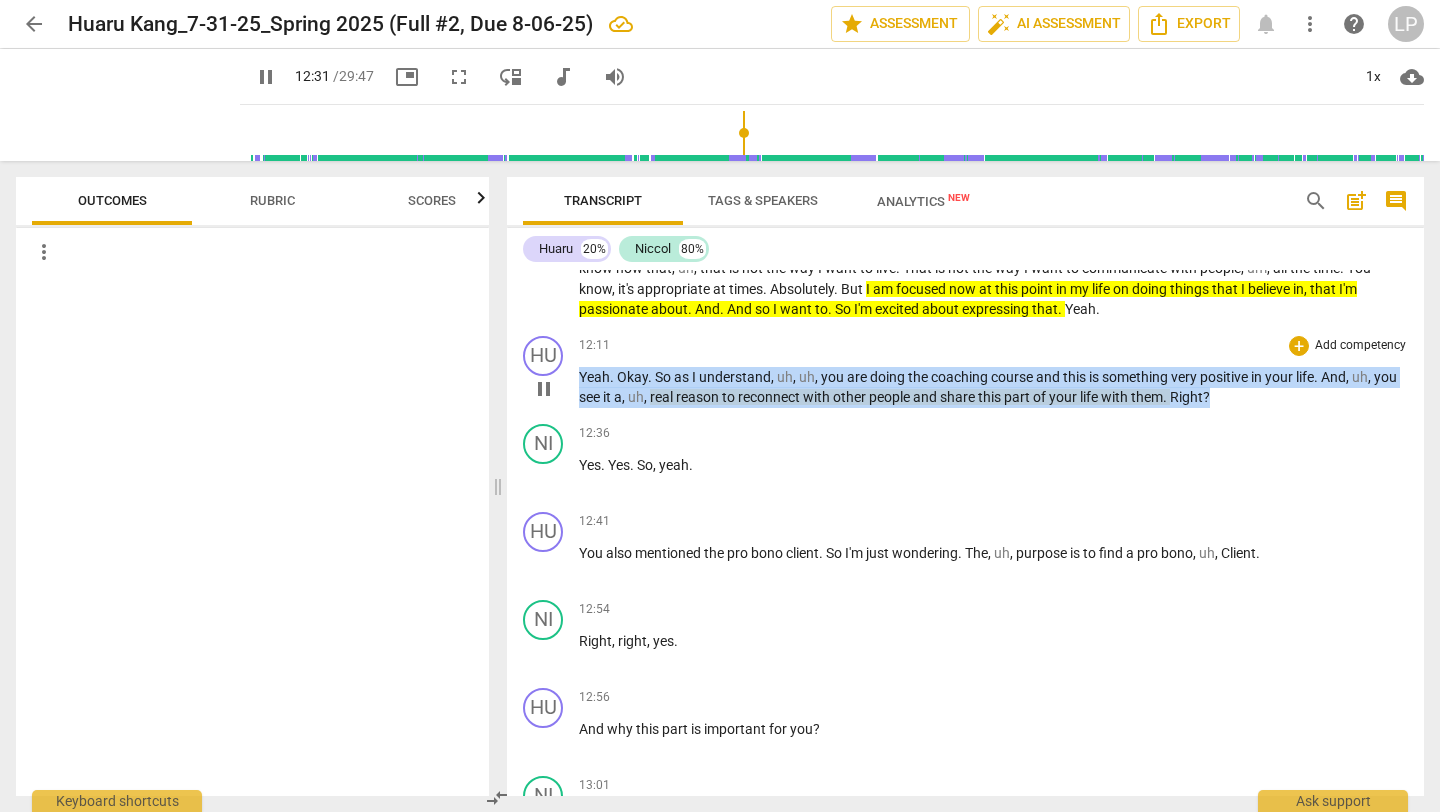 click on "HU play_arrow pause 12:11 + Add competency keyboard_arrow_right Yeah .   Okay .   So   as   I   understand ,   uh ,   uh ,   you   are   doing   the   coaching   course   and   this   is   something   very   positive   in   your   life .   And ,   uh ,   you   see   it   a ,   uh ,   real   reason   to   reconnect   with   other   people   and   share   this   part   of   your   life   with   them .   Right ?" at bounding box center (965, 372) 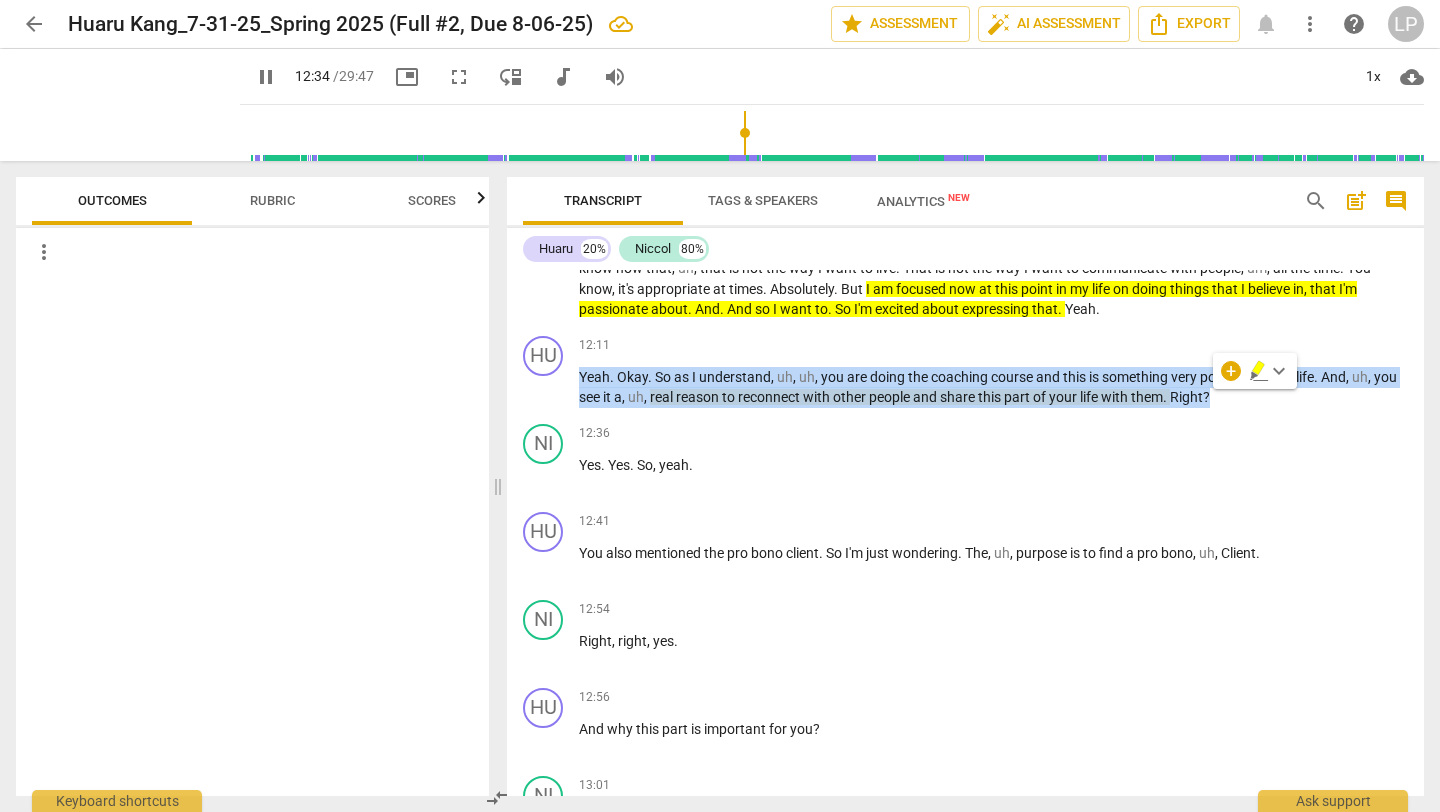 click on "keyboard_arrow_down" at bounding box center (1279, 371) 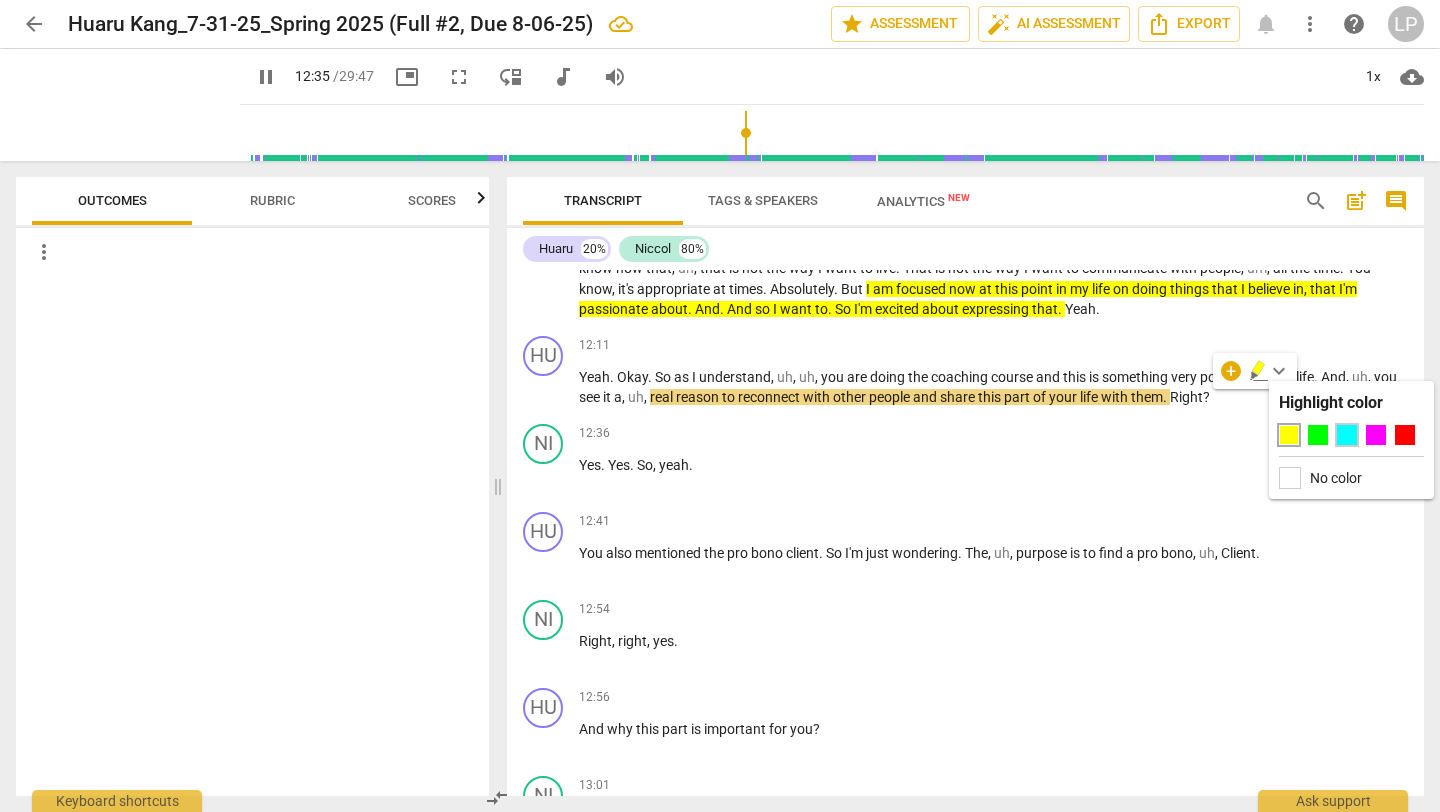 click at bounding box center (1347, 435) 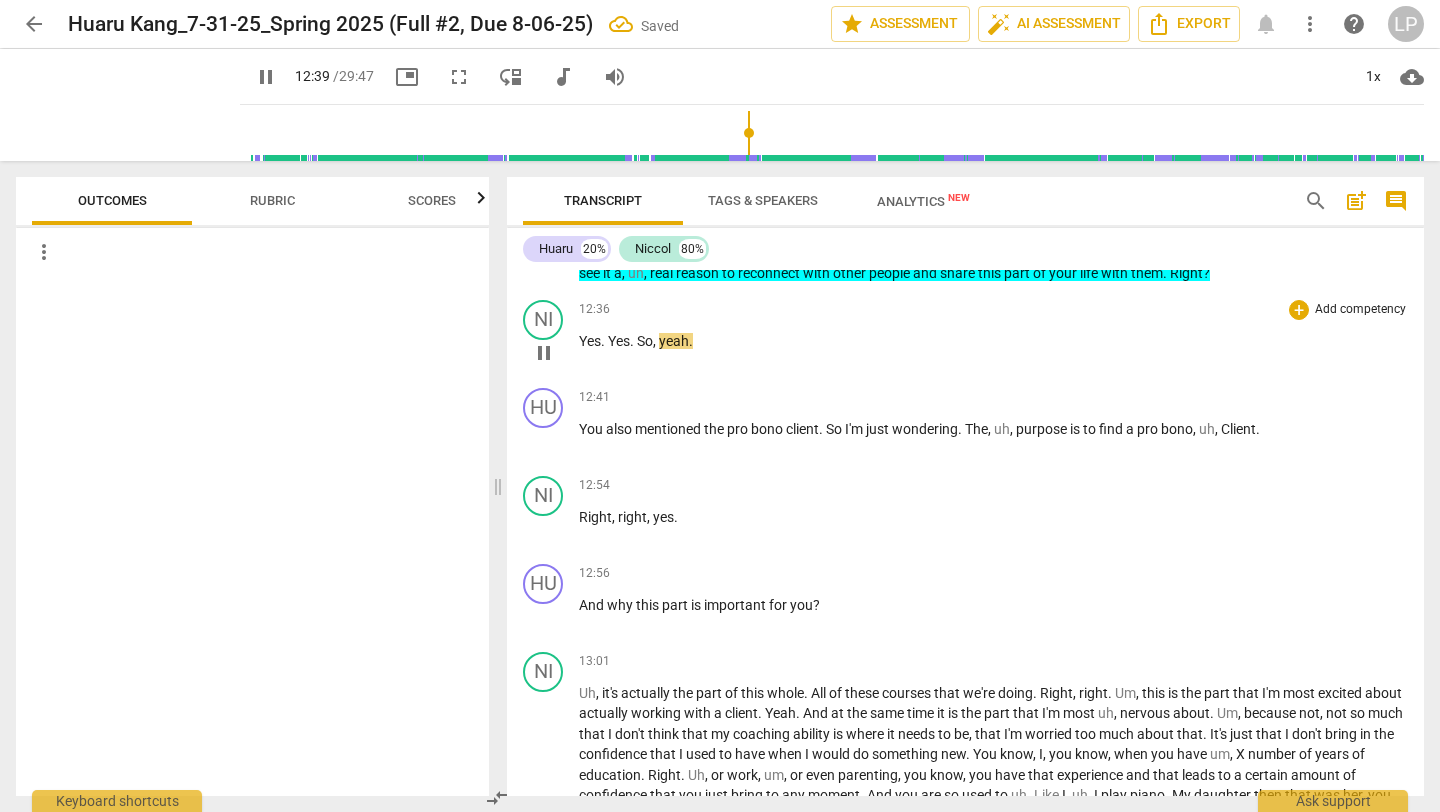 scroll, scrollTop: 3340, scrollLeft: 0, axis: vertical 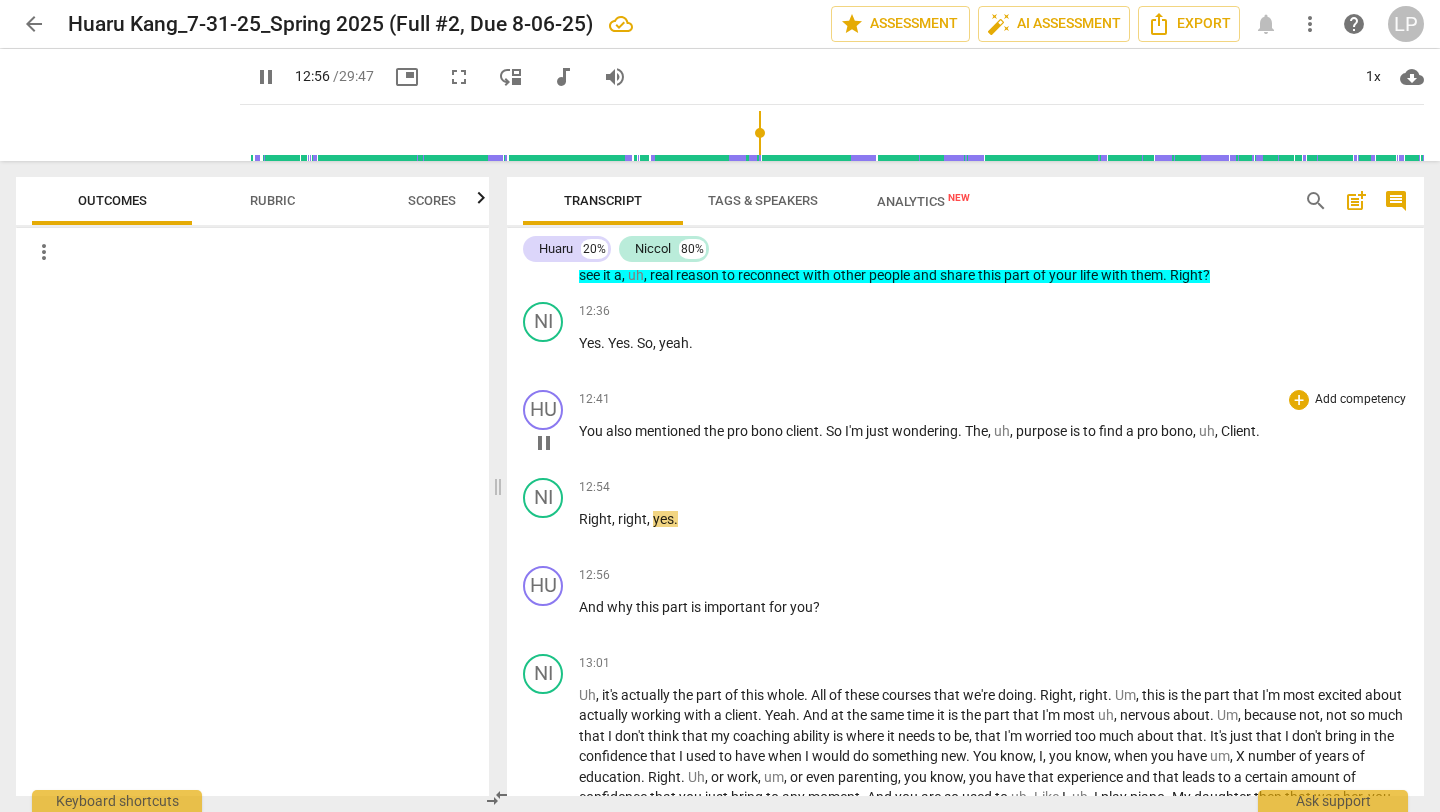 drag, startPoint x: 1270, startPoint y: 430, endPoint x: 651, endPoint y: 441, distance: 619.0977 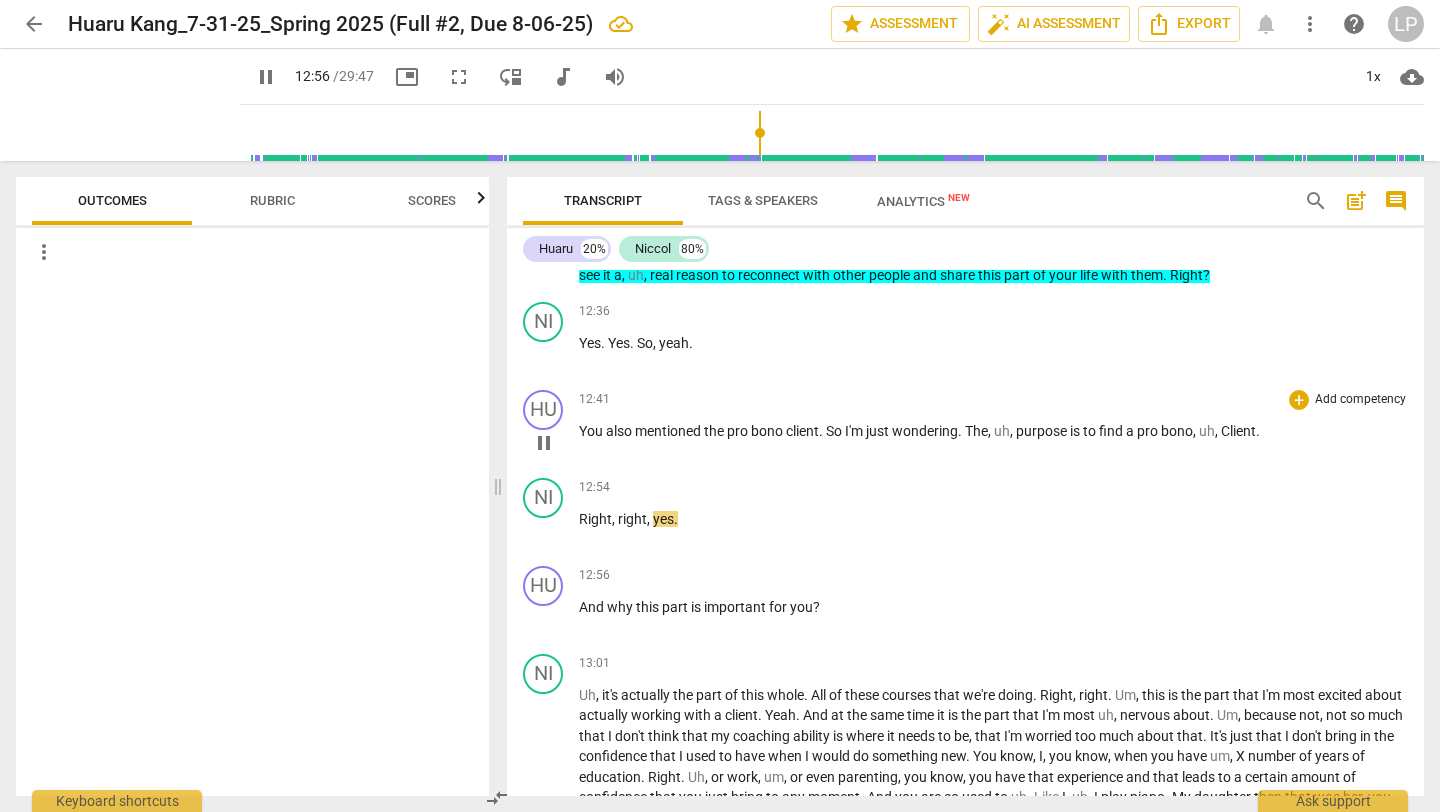 click on "12:41 + Add competency keyboard_arrow_right You   also   mentioned   the   pro   bono   client .   So   I'm   just   wondering .   The ,   uh ,   purpose   is   to   find   a   pro   bono ,   uh ,   Client ." at bounding box center [993, 426] 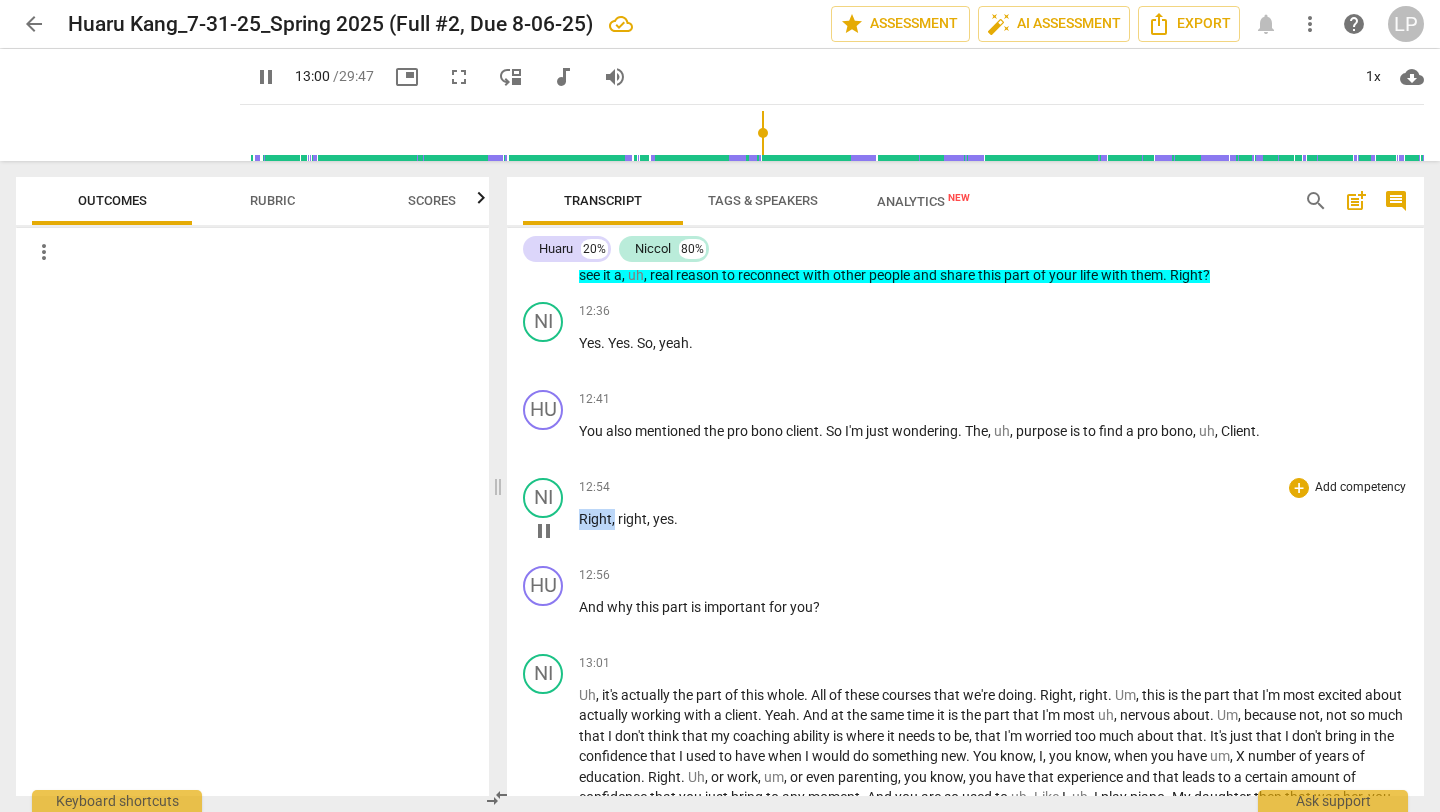 drag, startPoint x: 613, startPoint y: 521, endPoint x: 580, endPoint y: 516, distance: 33.37664 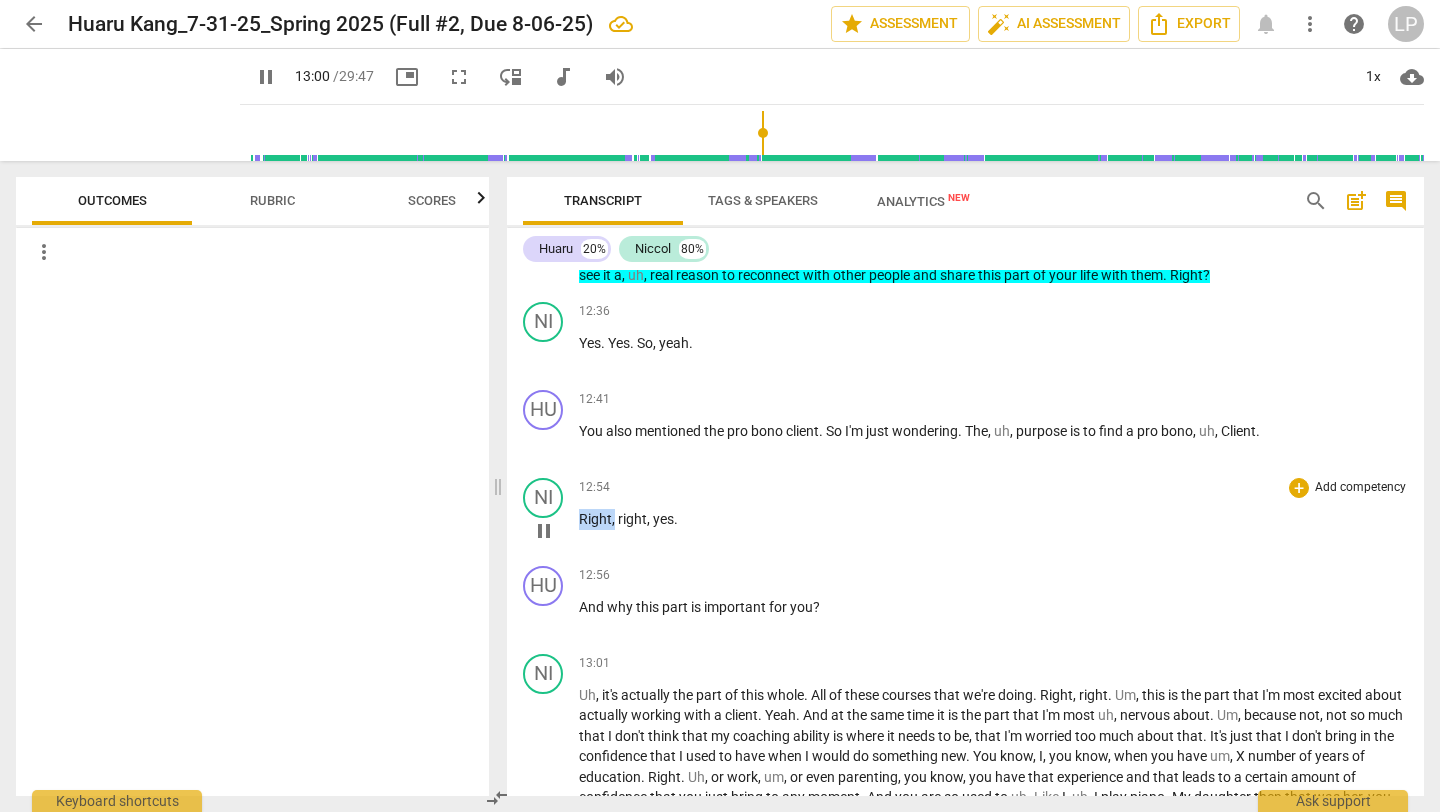click on "Right ,   right ,   yes ." at bounding box center [993, 519] 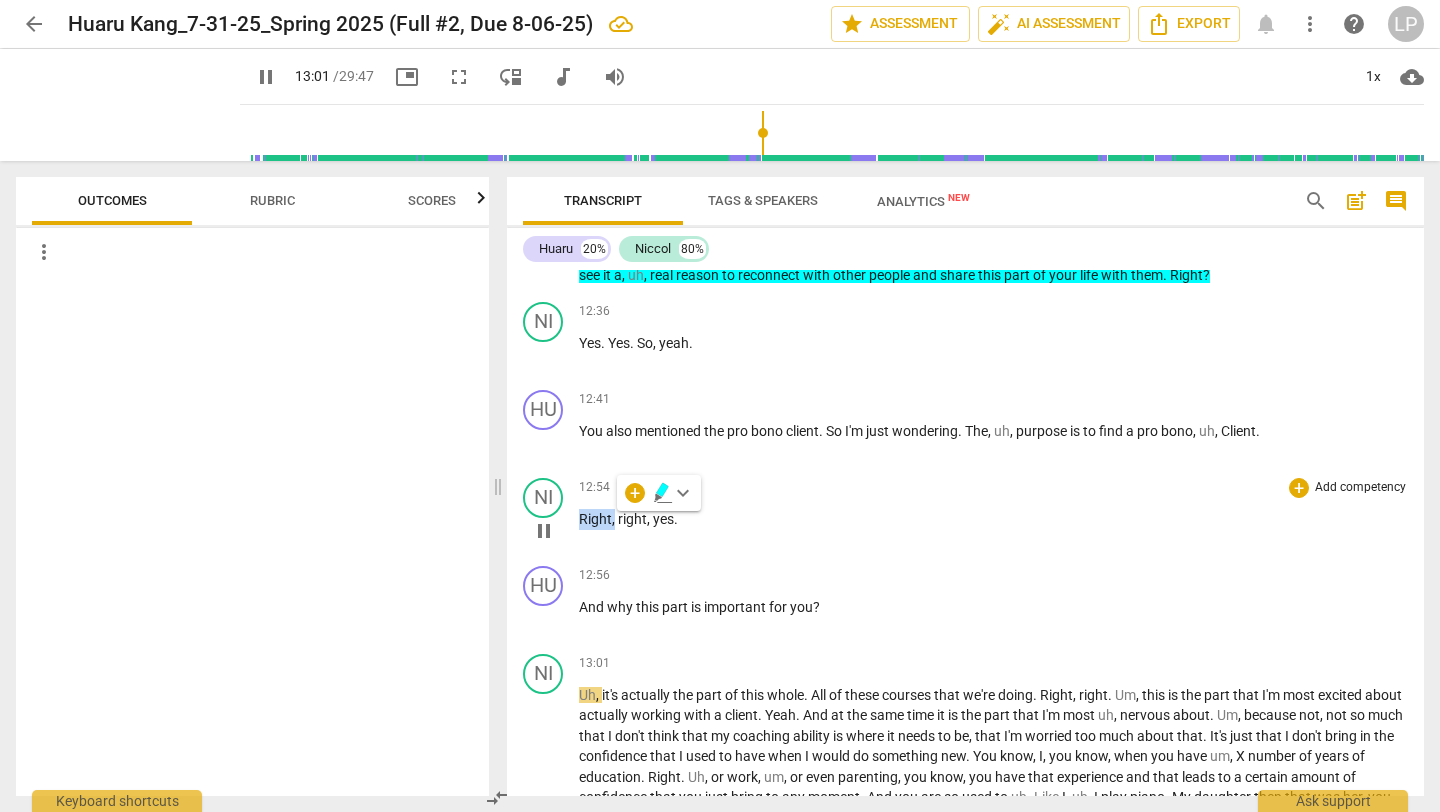 type on "782" 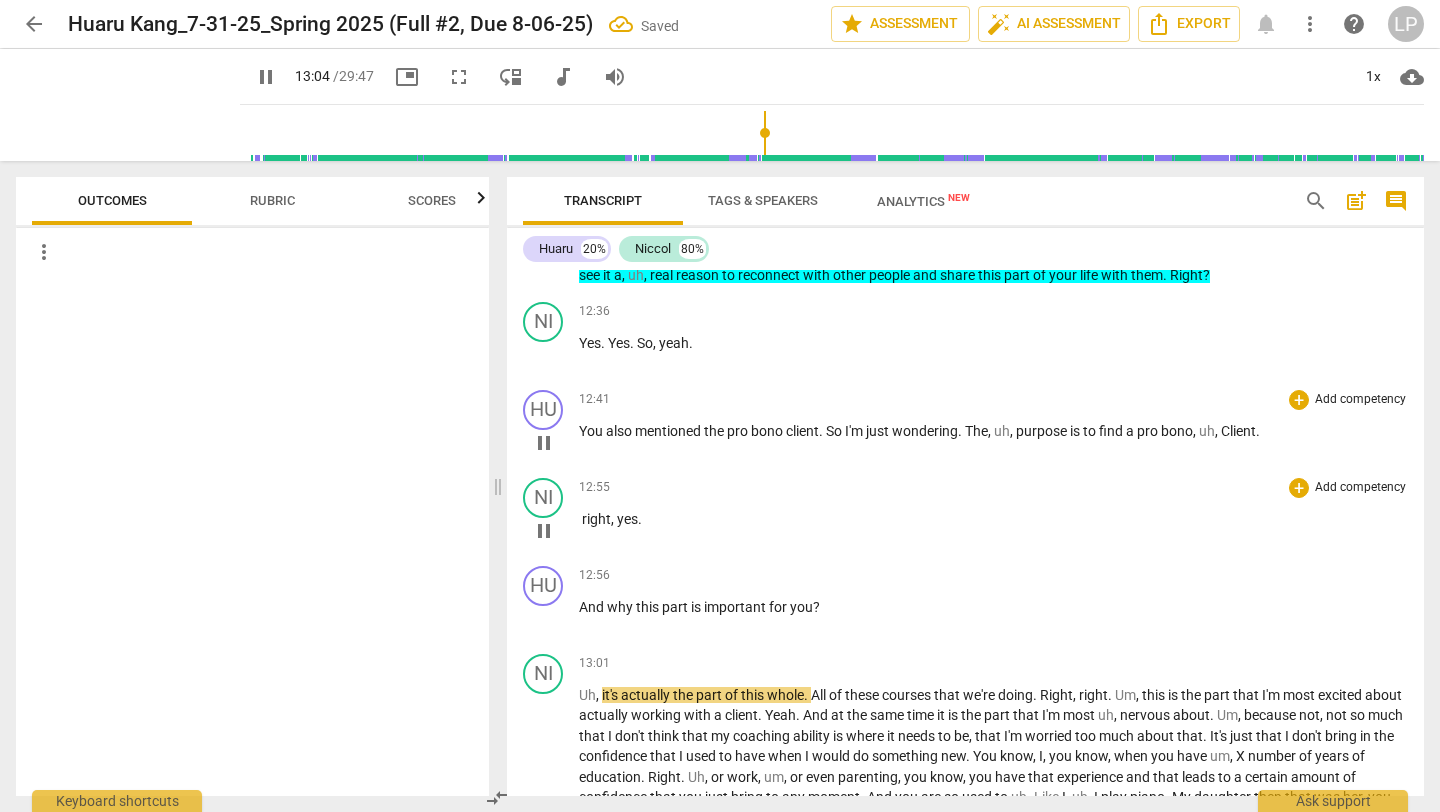 click on "You   also   mentioned   the   pro   bono   client .   So   I'm   just   wondering .   The ,   uh ,   purpose   is   to   find   a   pro   bono ,   uh ,   Client ." at bounding box center (993, 431) 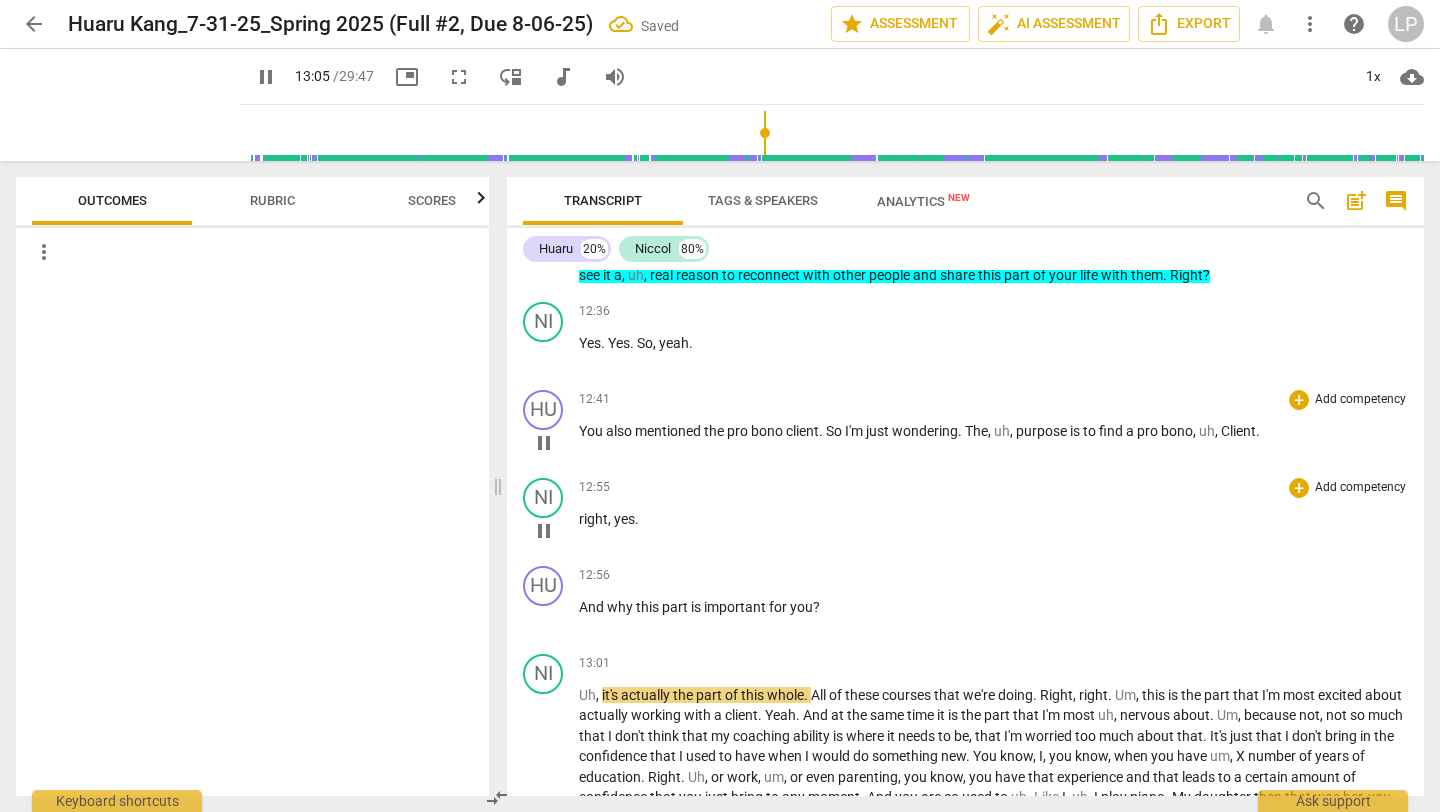 type on "785" 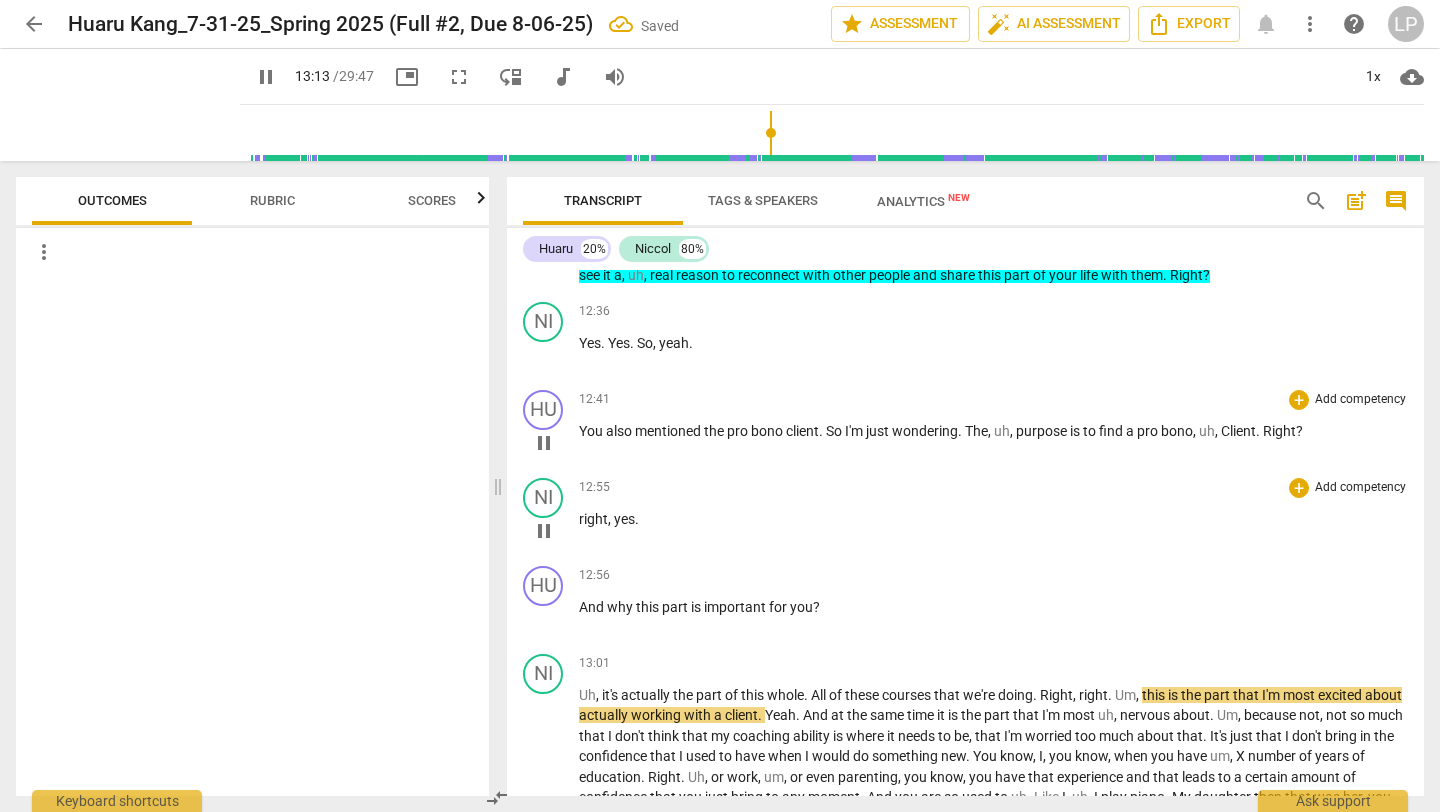 drag, startPoint x: 1316, startPoint y: 430, endPoint x: 604, endPoint y: 455, distance: 712.4388 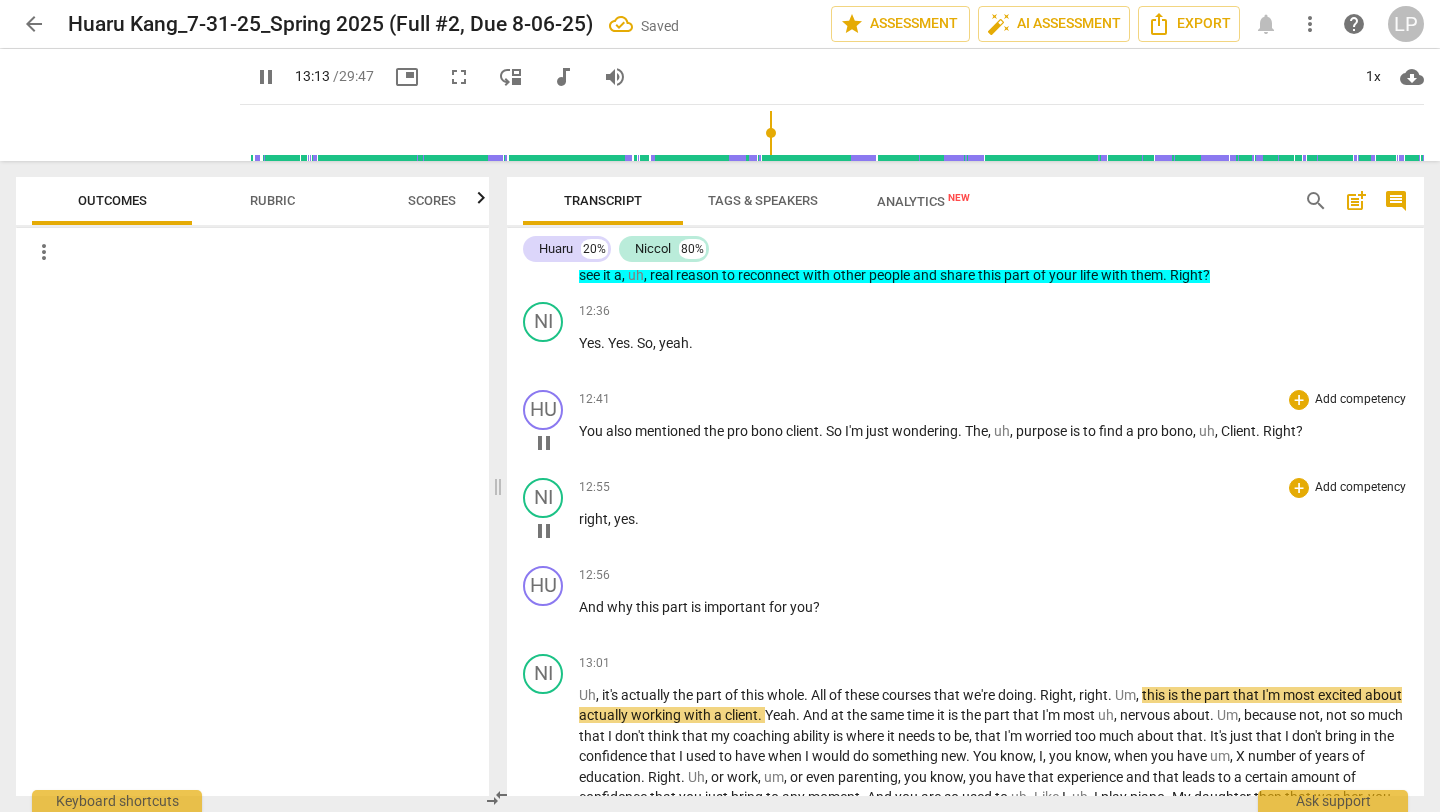 click on "12:41 + Add competency keyboard_arrow_right You   also   mentioned   the   pro   bono   client .   So   I'm   just   wondering .   The ,   uh ,   purpose   is   to   find   a   pro   bono ,   uh ,   Client .   Right ?" at bounding box center (993, 426) 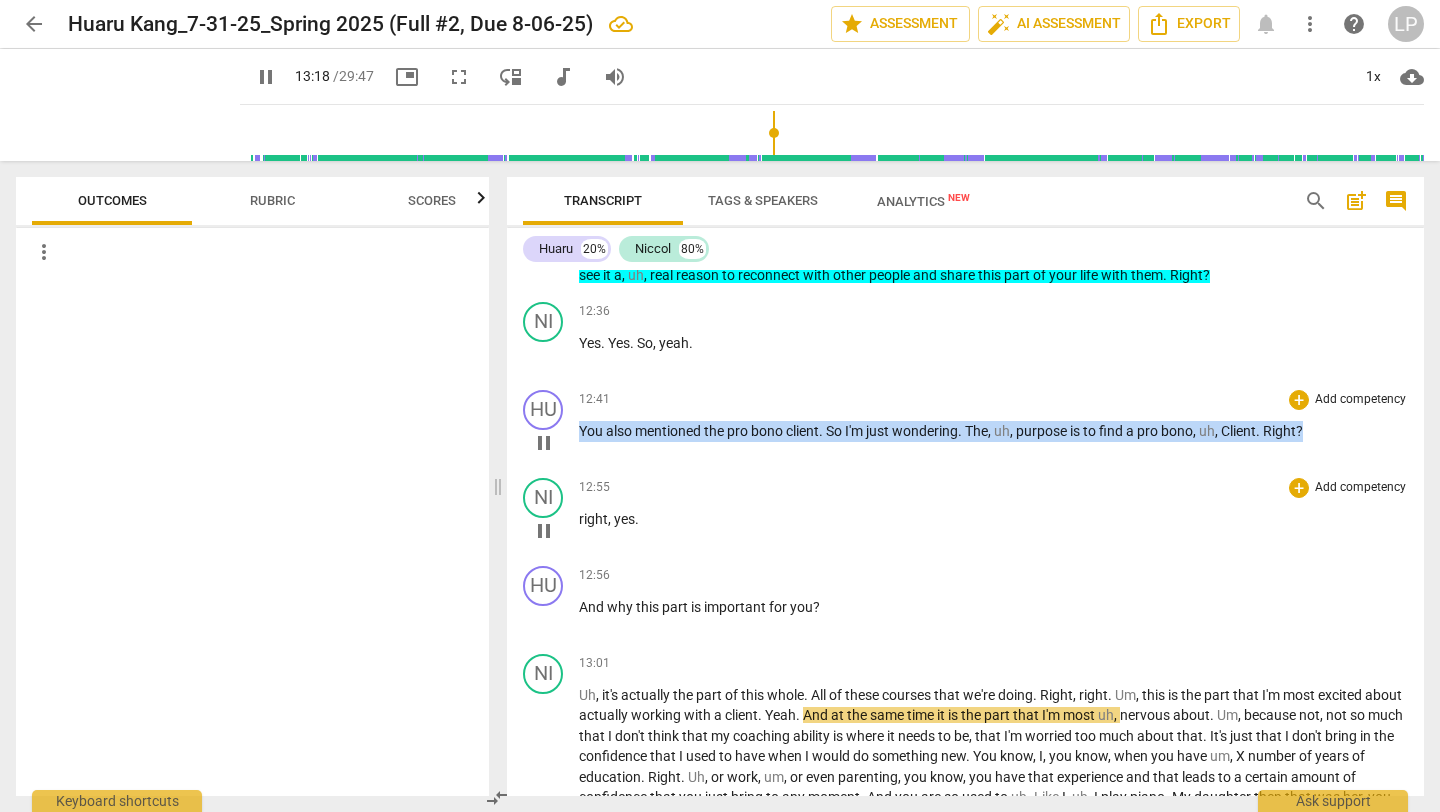 drag, startPoint x: 1322, startPoint y: 435, endPoint x: 932, endPoint y: 403, distance: 391.3106 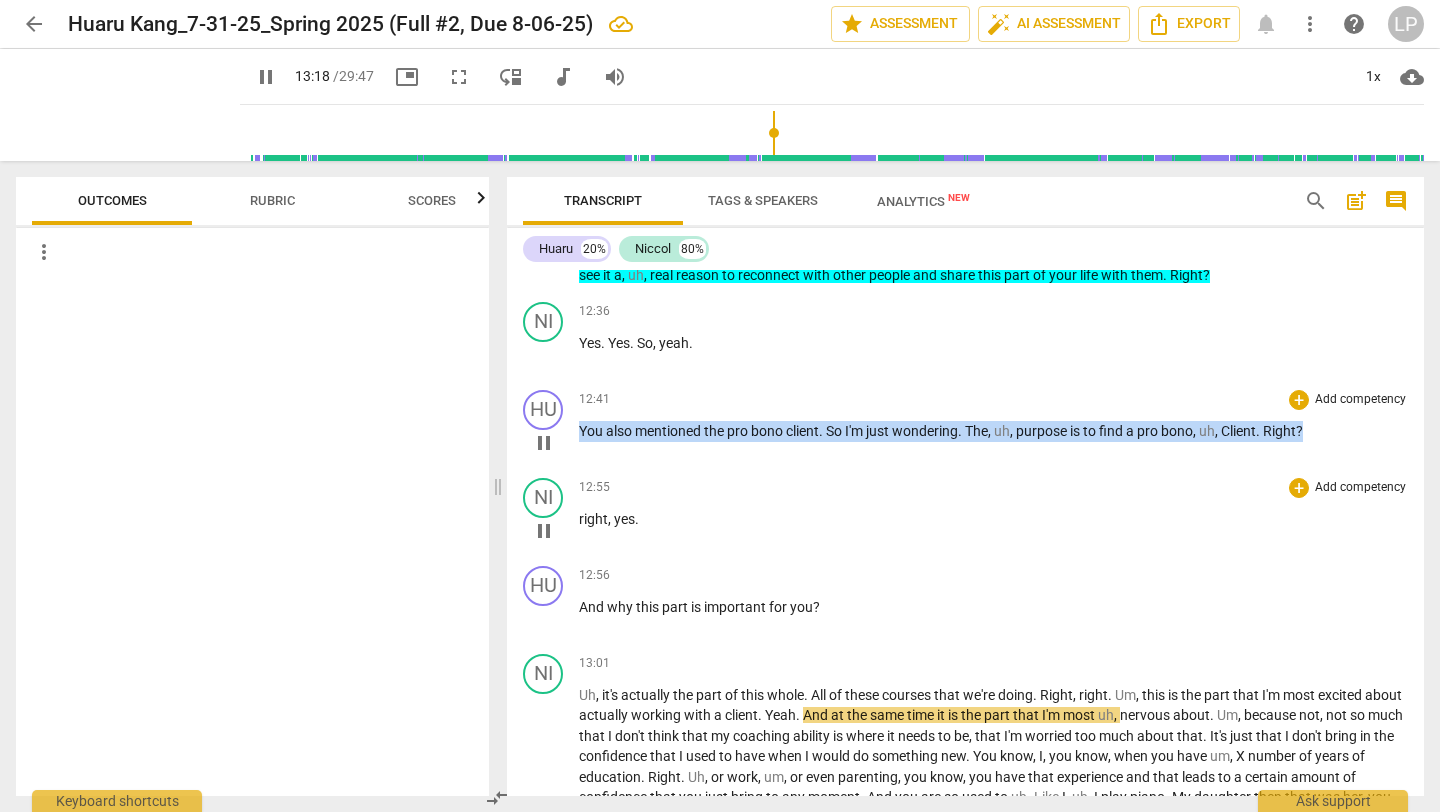 click on "12:41 + Add competency keyboard_arrow_right You   also   mentioned   the   pro   bono   client .   So   I'm   just   wondering .   The ,   uh ,   purpose   is   to   find   a   pro   bono ,   uh ,   Client .   Right ?" at bounding box center [993, 426] 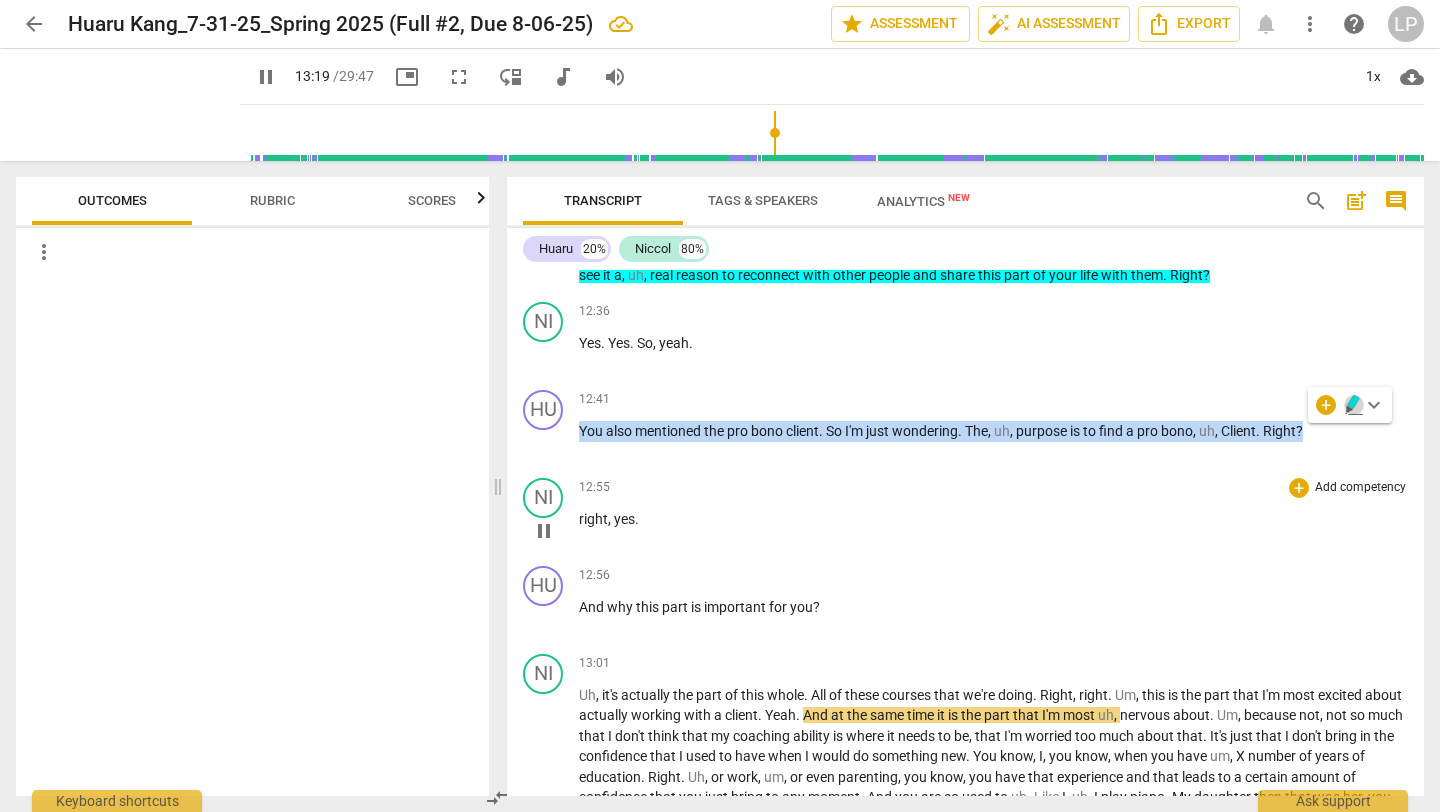 click 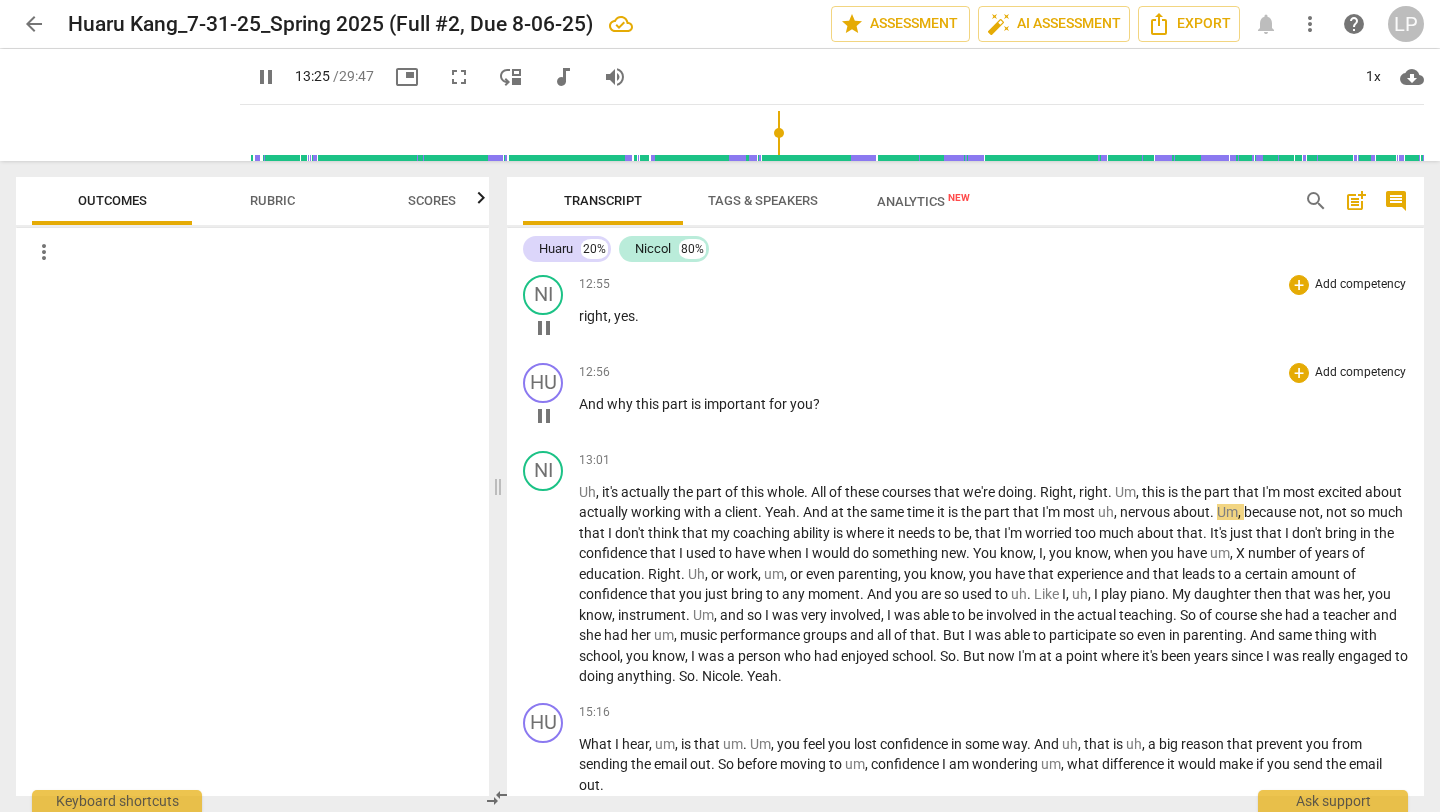scroll, scrollTop: 3560, scrollLeft: 0, axis: vertical 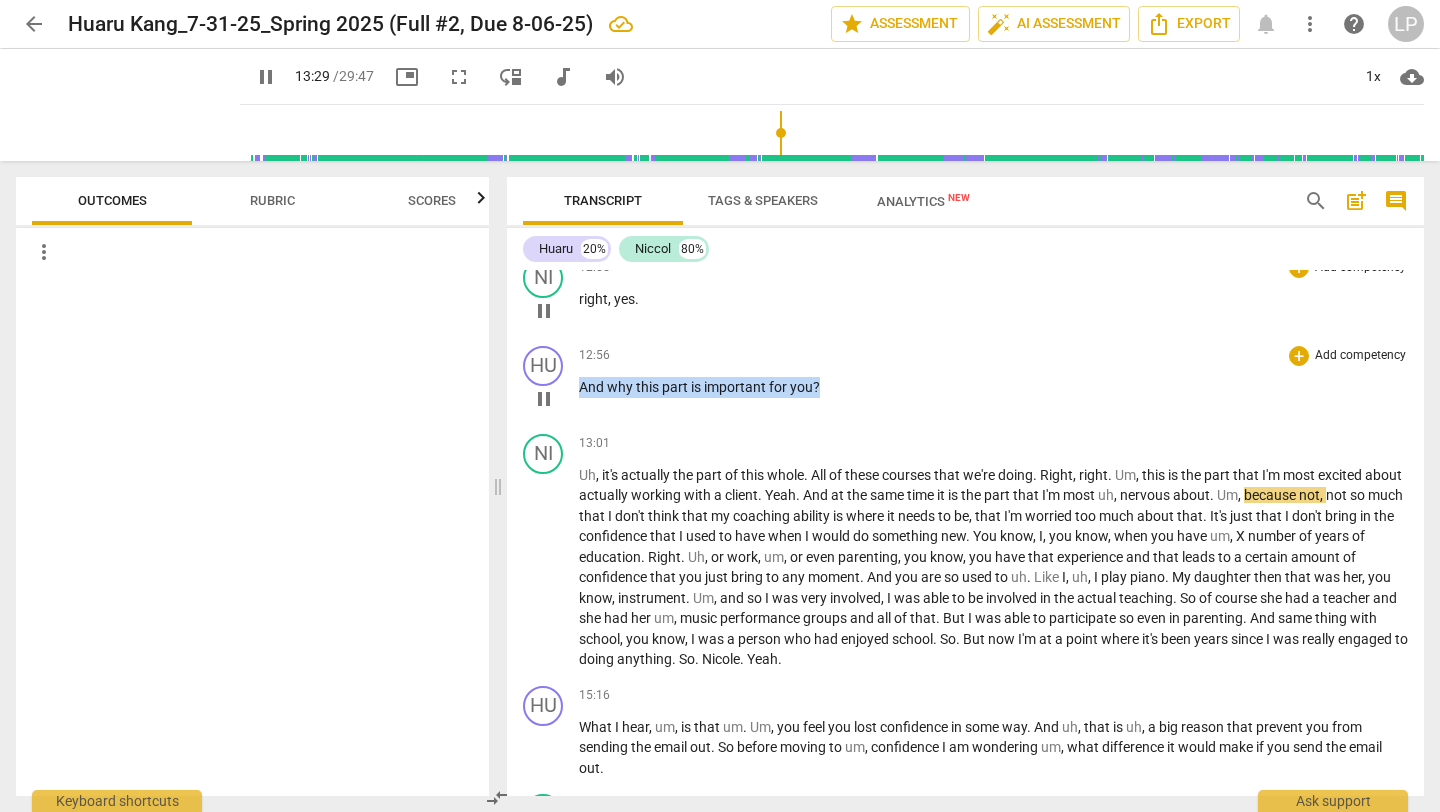 drag, startPoint x: 830, startPoint y: 386, endPoint x: 585, endPoint y: 382, distance: 245.03265 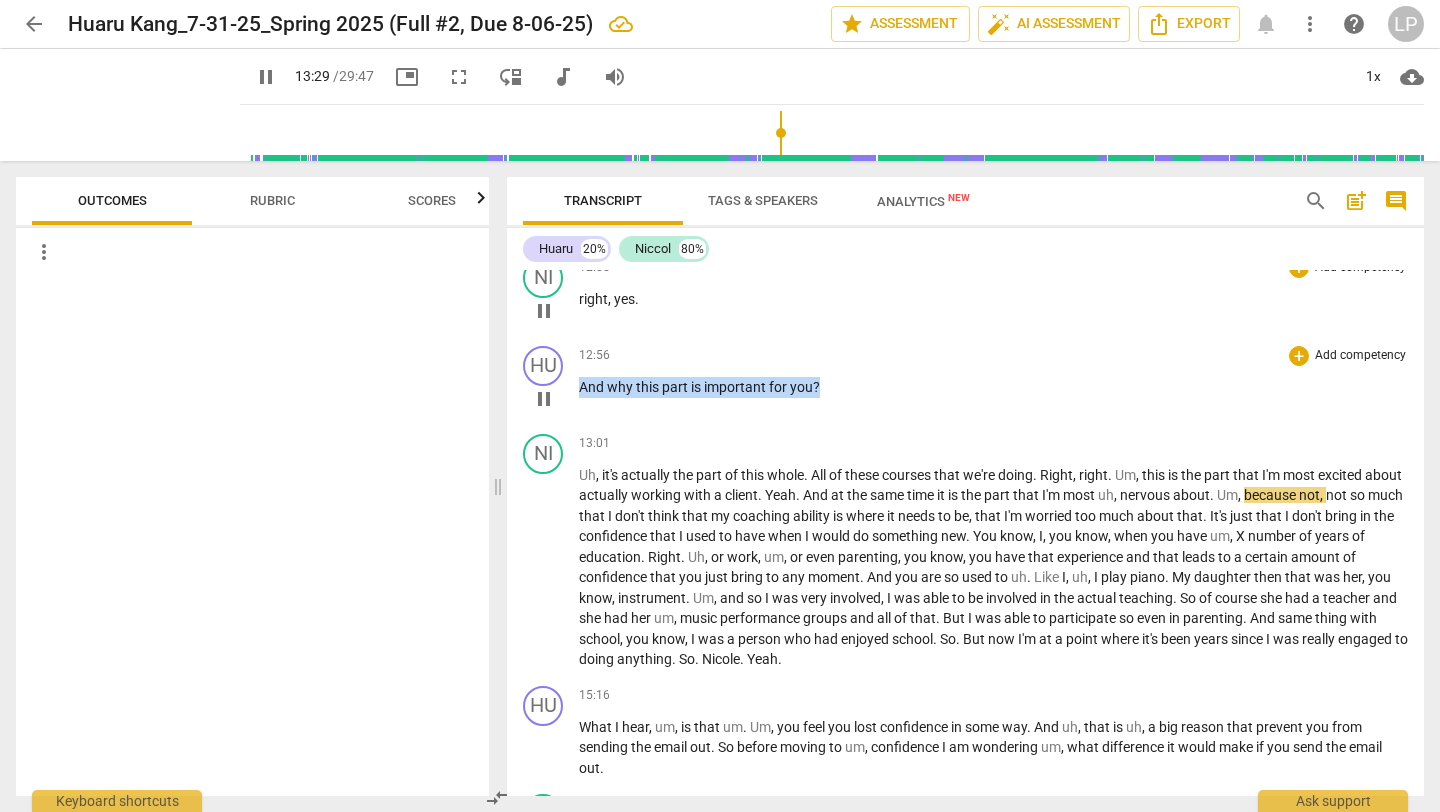 click on "And   why   this   part   is   important   for   you ?" at bounding box center (993, 387) 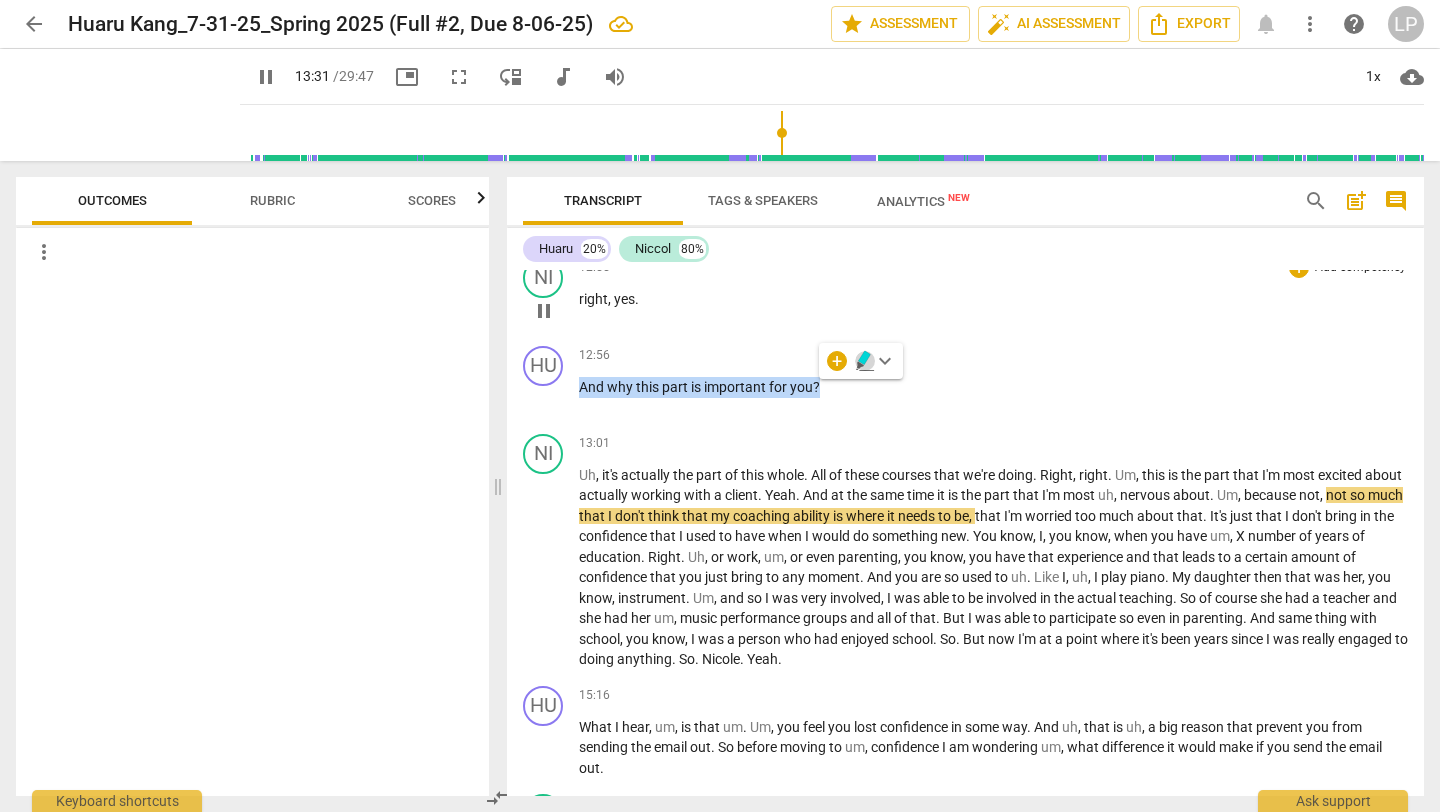 click 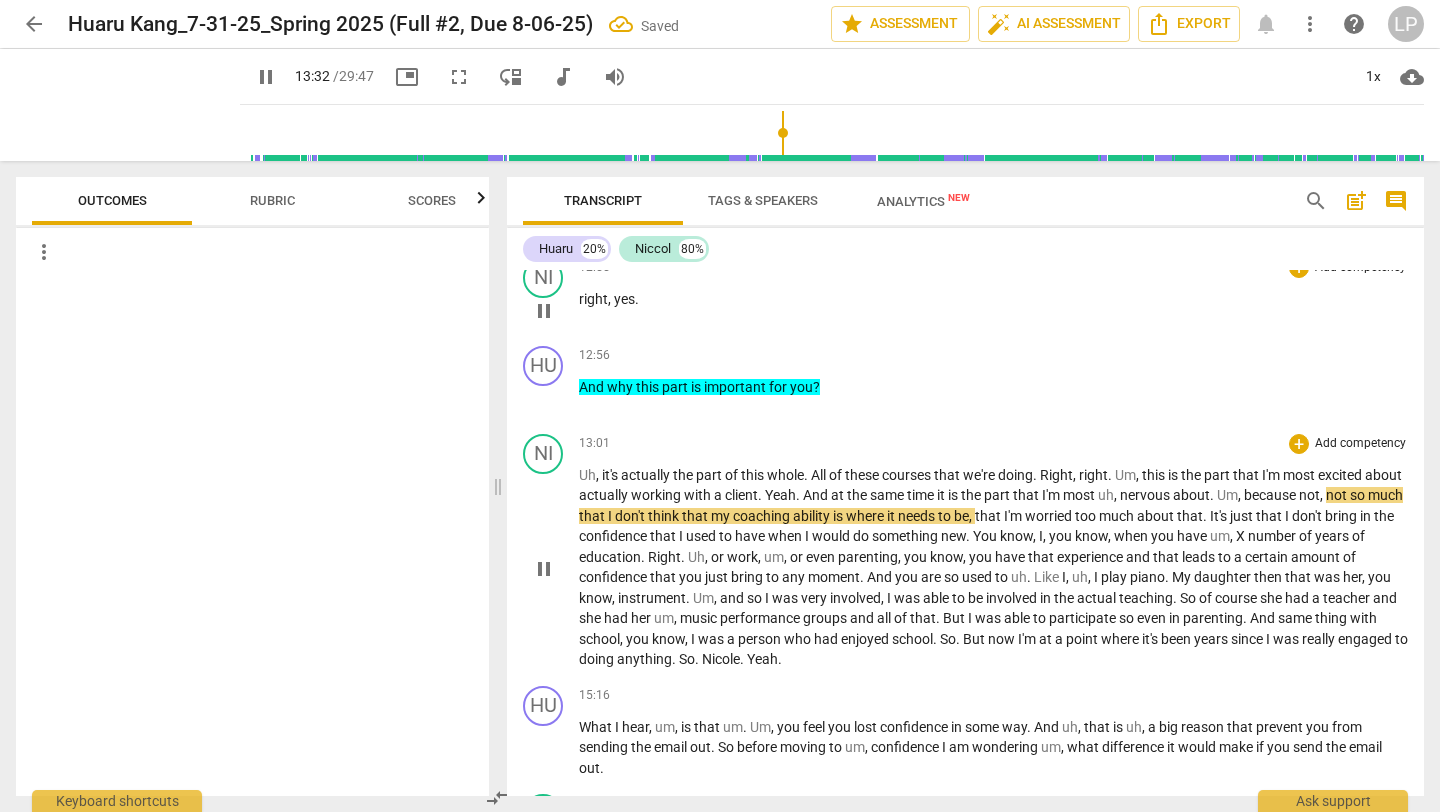 click on "." at bounding box center (863, 577) 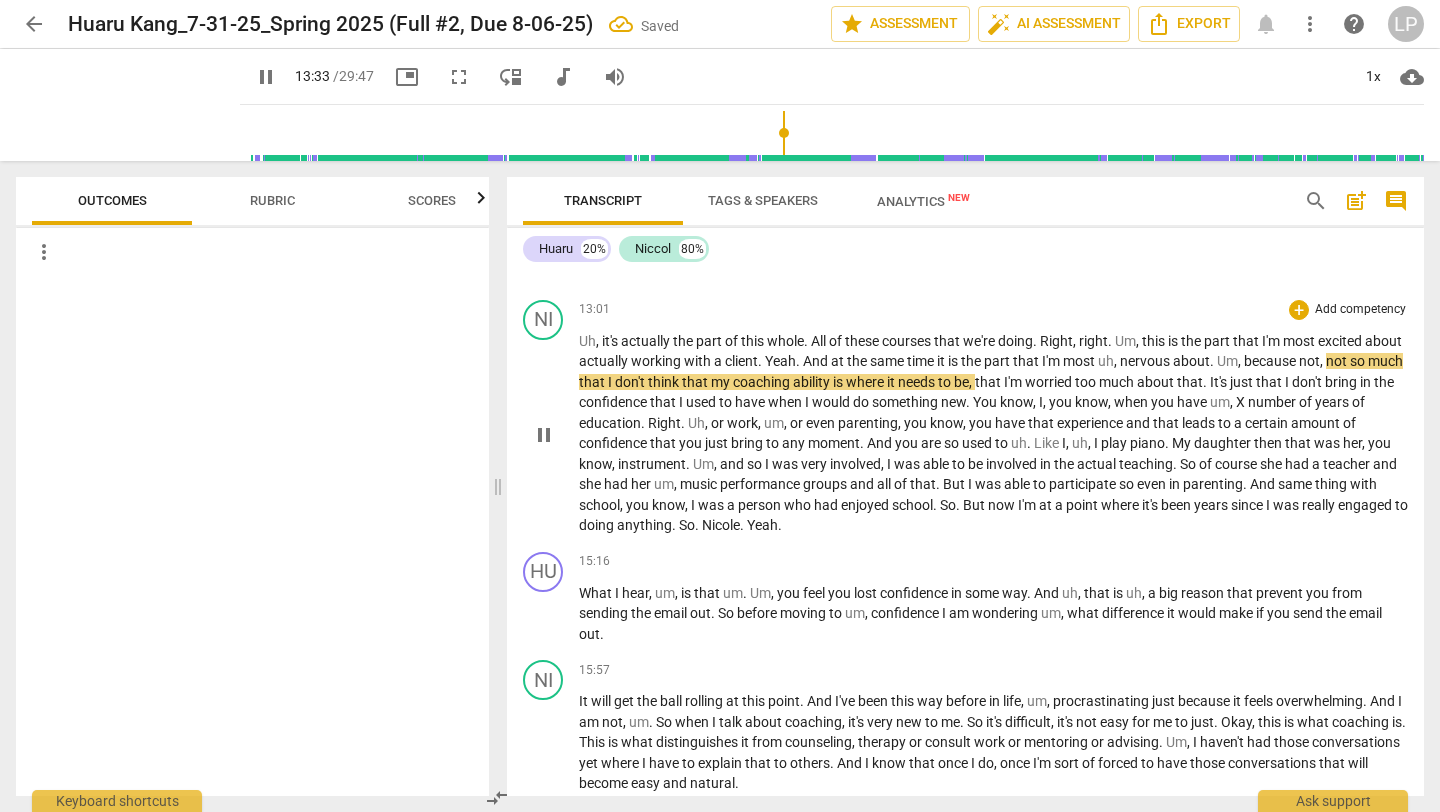 scroll, scrollTop: 3702, scrollLeft: 0, axis: vertical 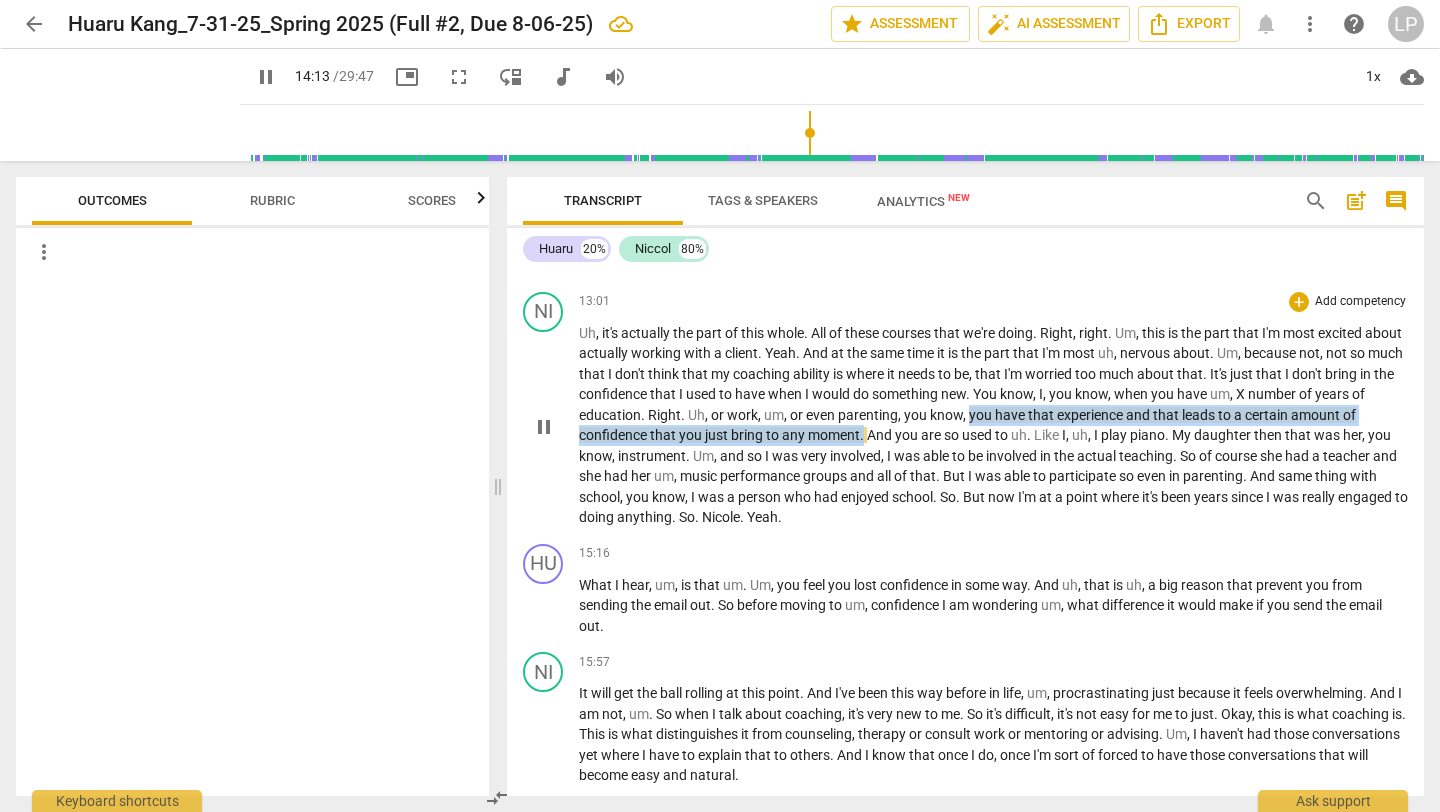 drag, startPoint x: 1020, startPoint y: 416, endPoint x: 879, endPoint y: 440, distance: 143.02797 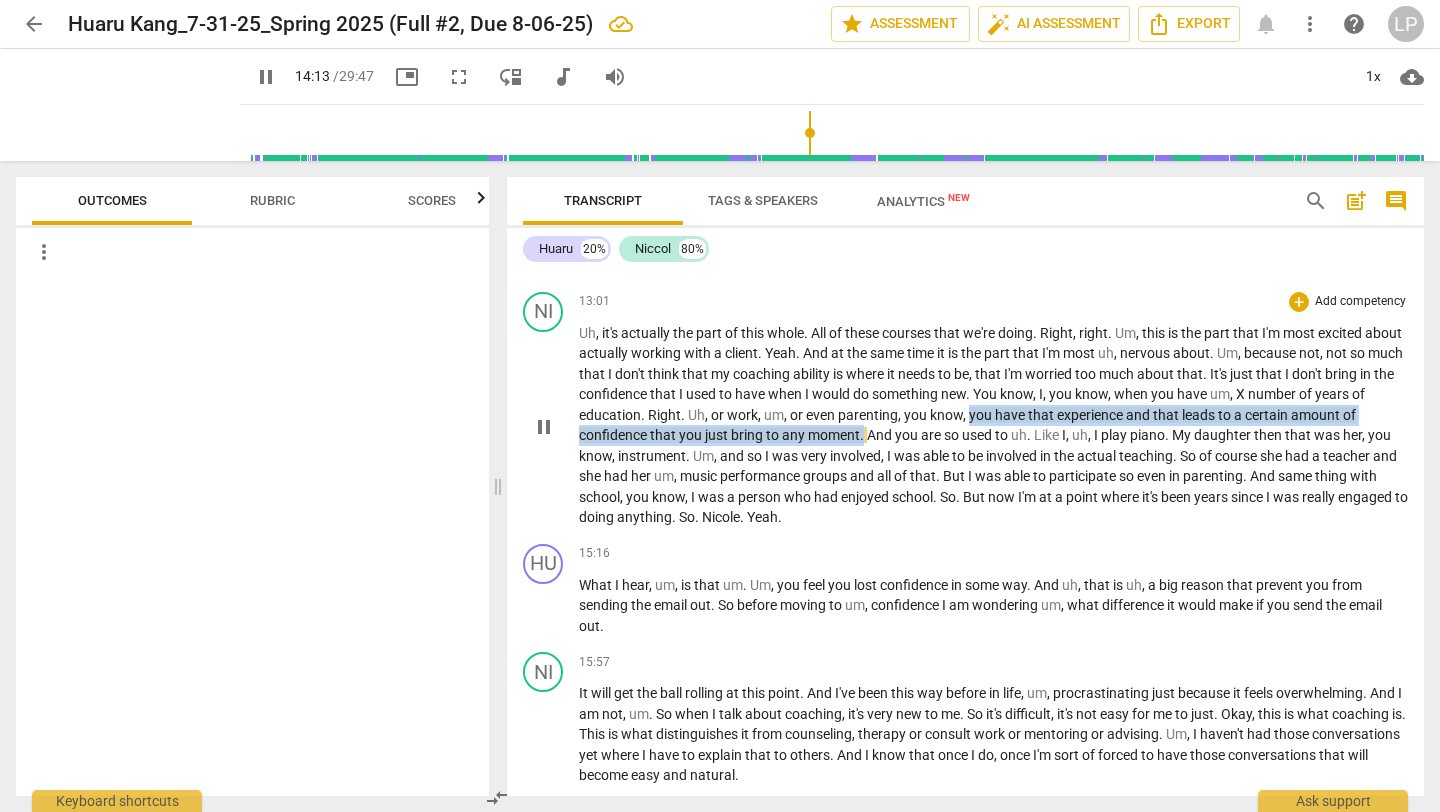 click on "Uh ,   it's   actually   the   part   of   this   whole .   All   of   these   courses   that   we're   doing .   Right ,   right .   Um ,   this   is   the   part   that   I'm   most   excited   about   actually   working   with   a   client .   Yeah .   And   at   the   same   time   it   is   the   part   that   I'm   most   uh ,   nervous   about .   Um ,   because   not ,   not   so   much   that   I   don't   think   that   my   coaching   ability   is   where   it   needs   to   be ,   that   I'm   worried   too   much   about   that .   It's   just   that   I   don't   bring   in   the   confidence   that   I   used   to   have   when   I   would   do   something   new .   You   know ,   I ,   you   know ,   when   you   have   um ,   X   number   of   years   of   education .   Right .   Uh ,   or   work ,   um ,   or   even   parenting ,   you   know ,   you   have   that   experience   and   that   leads   to   a   certain   amount   of   confidence   that   you   just   bring   to   any   moment ." at bounding box center (993, 425) 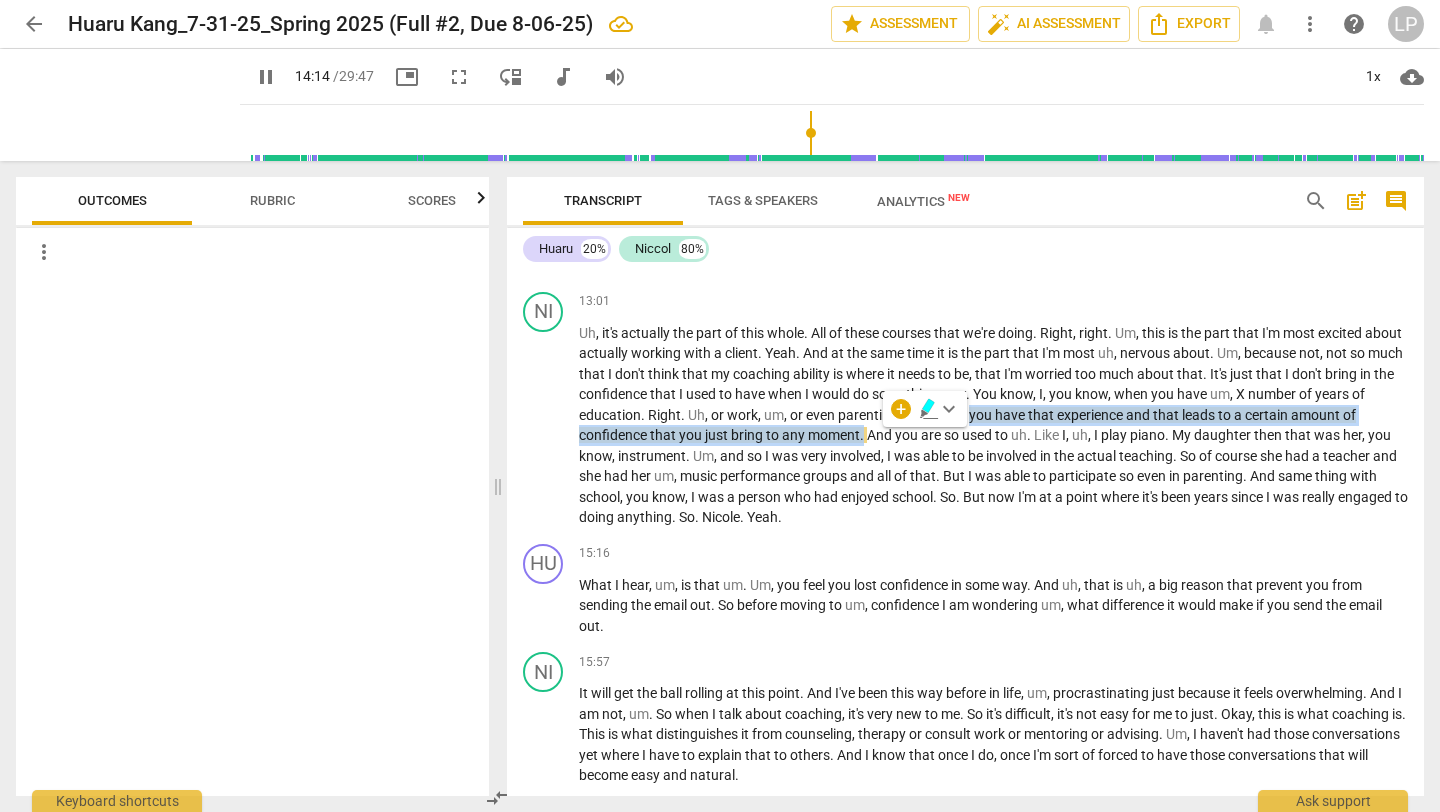 click on "keyboard_arrow_down" at bounding box center (949, 409) 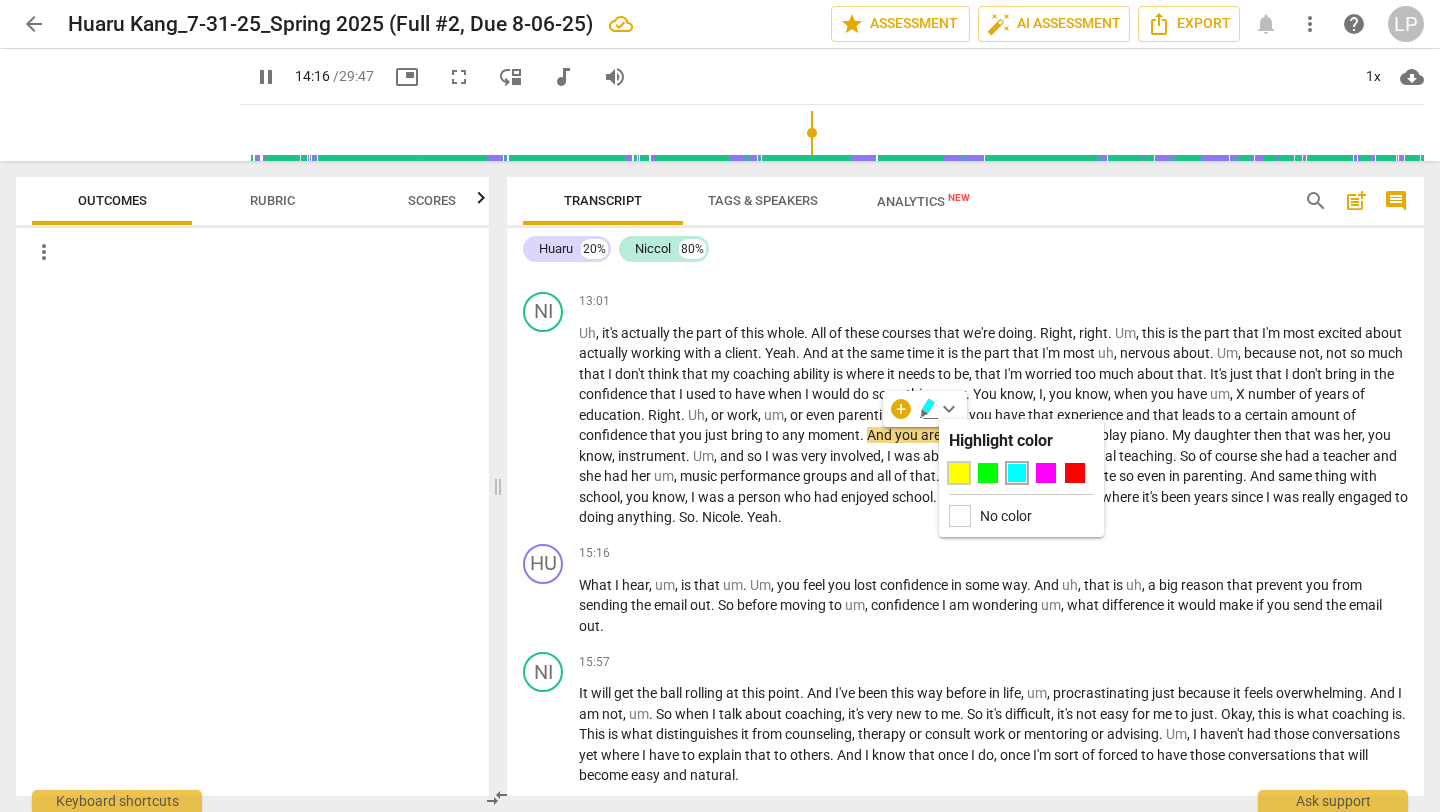 click at bounding box center (959, 473) 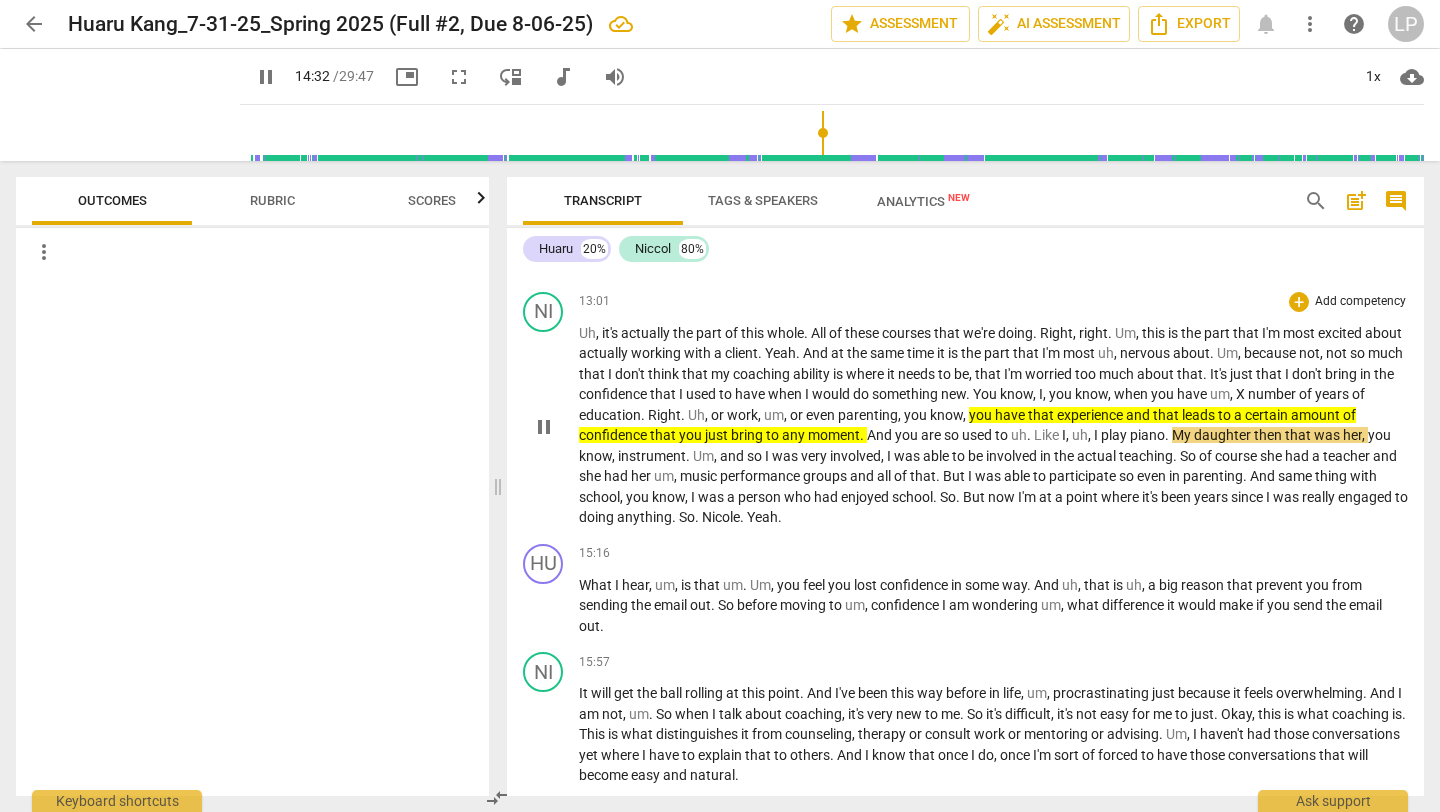 click on "anything" at bounding box center (644, 517) 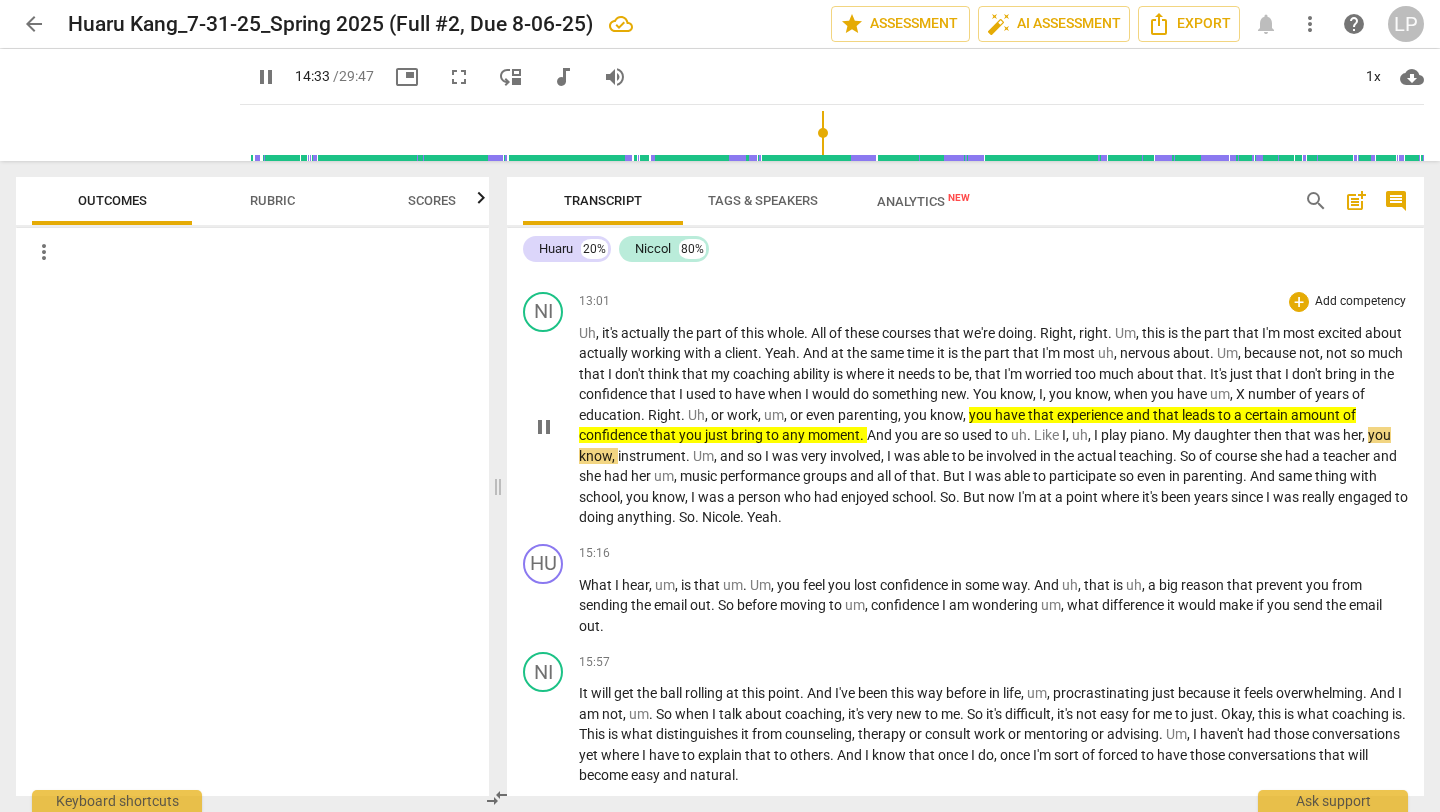 click on "," at bounding box center (688, 497) 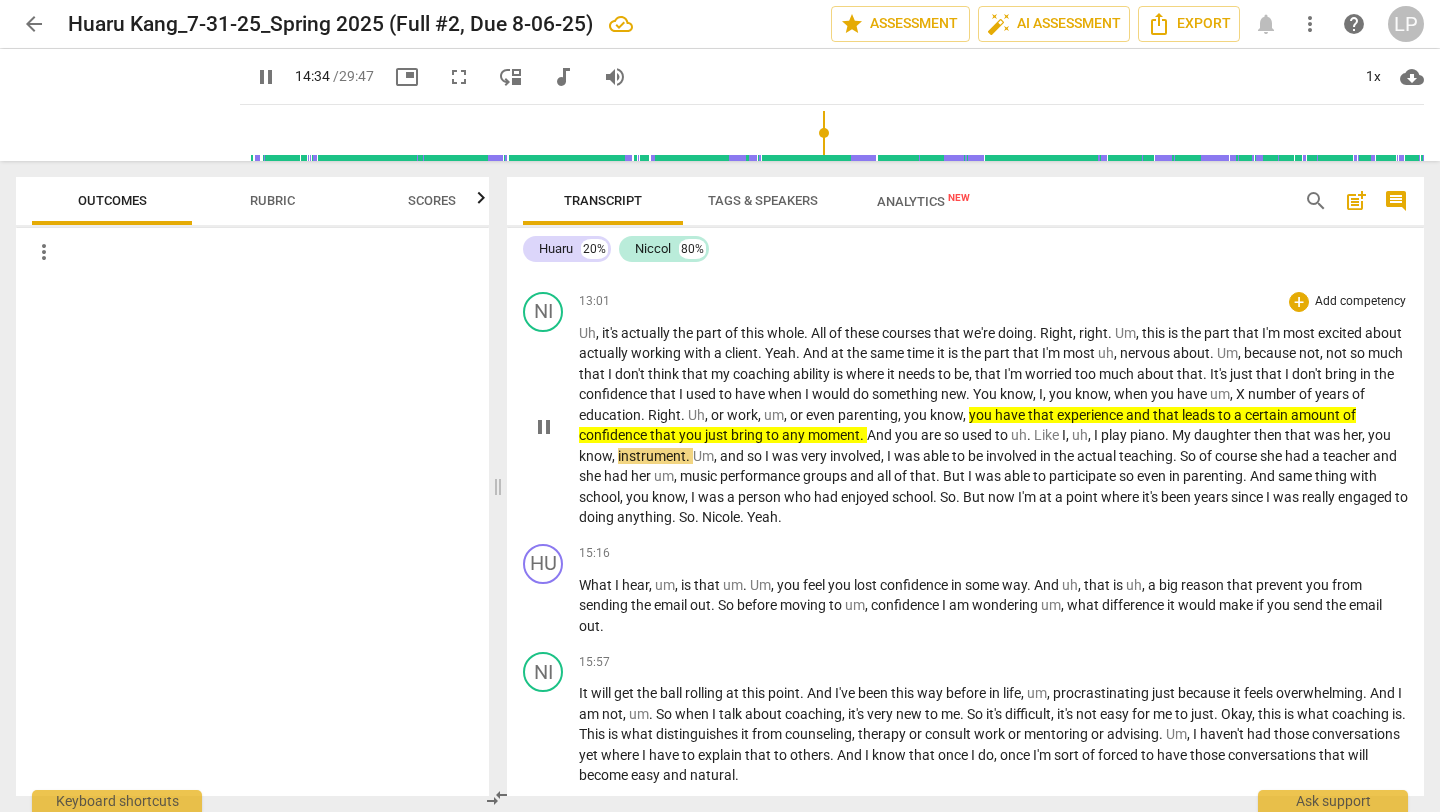 click on "," at bounding box center (688, 497) 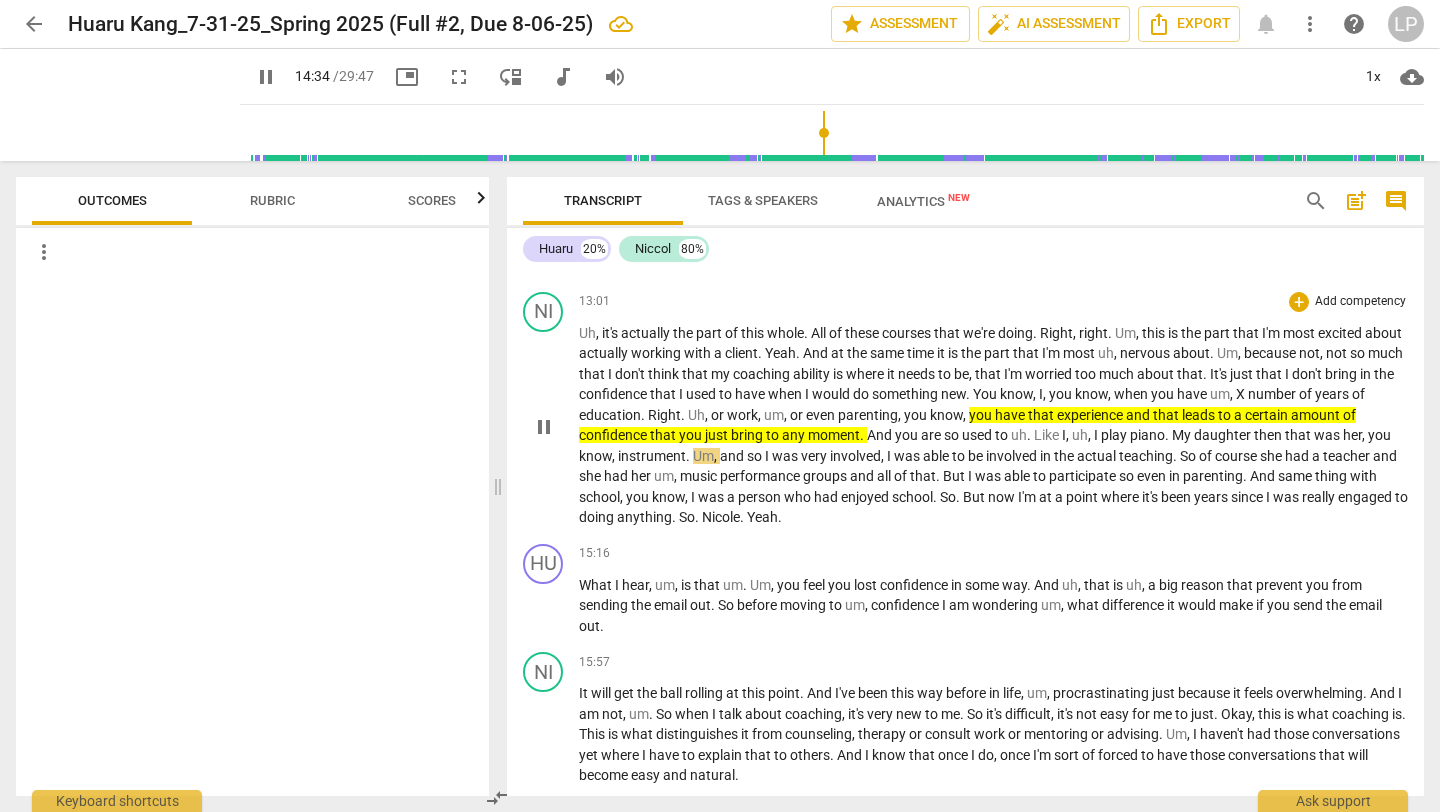 click on "," at bounding box center (688, 497) 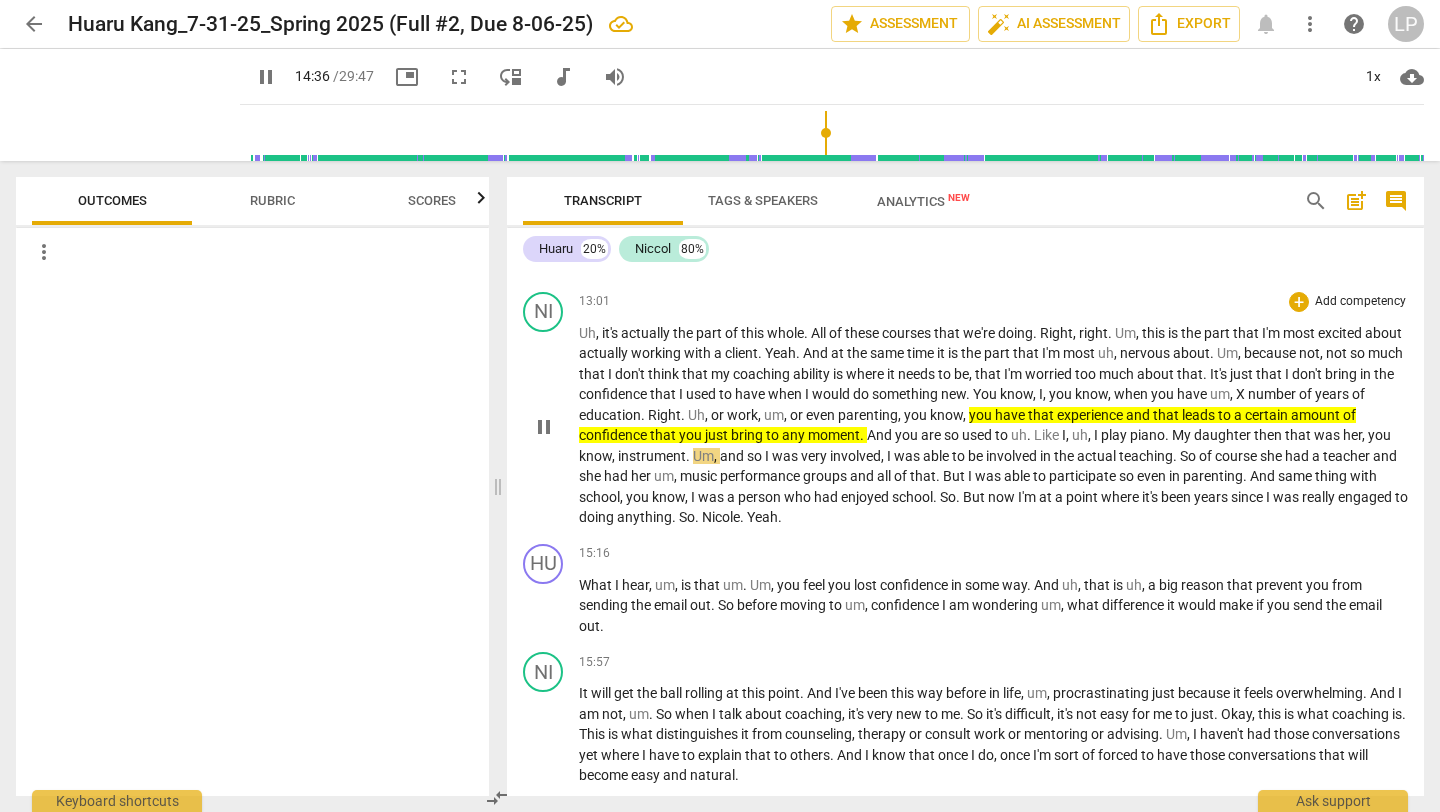 click on "," at bounding box center [688, 497] 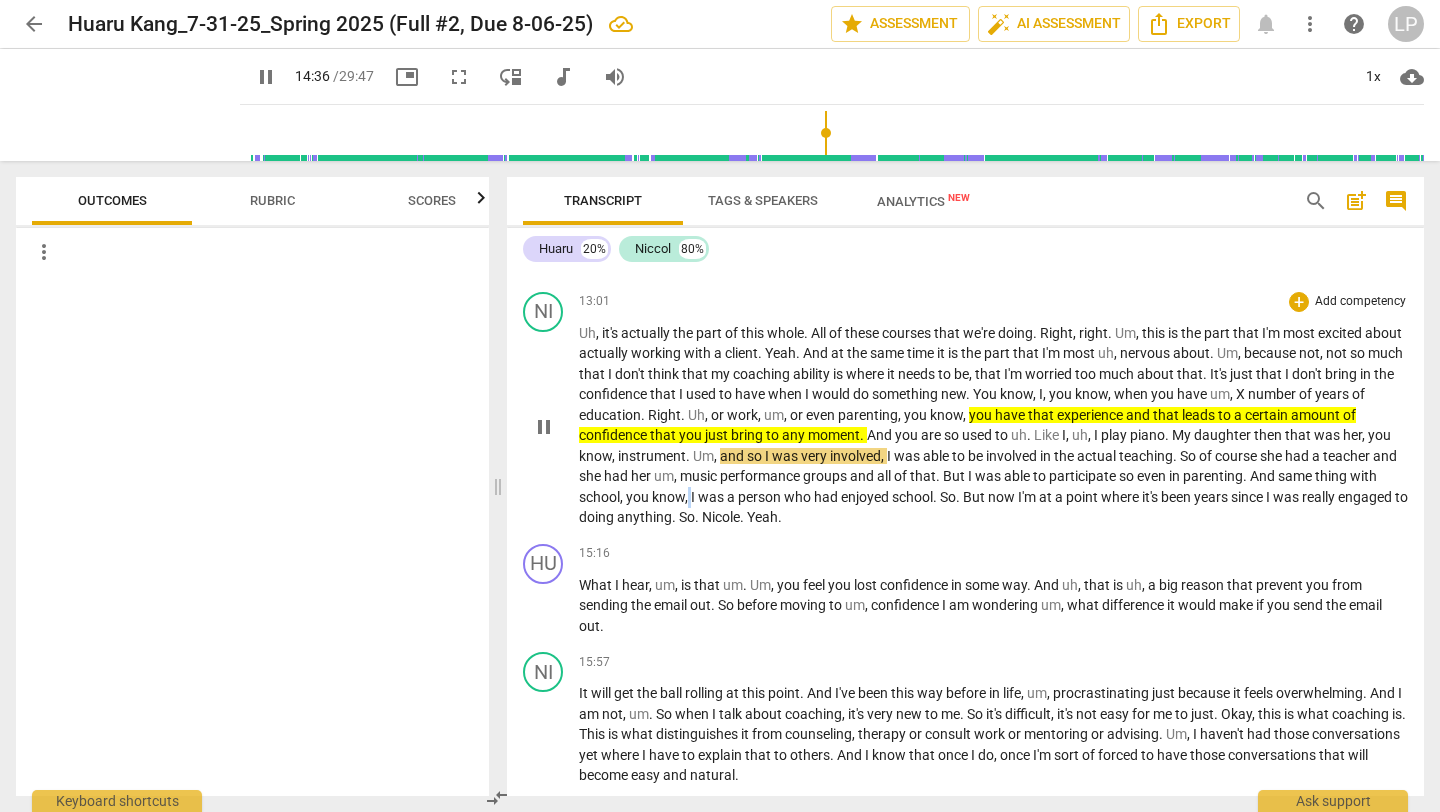click on "," at bounding box center (688, 497) 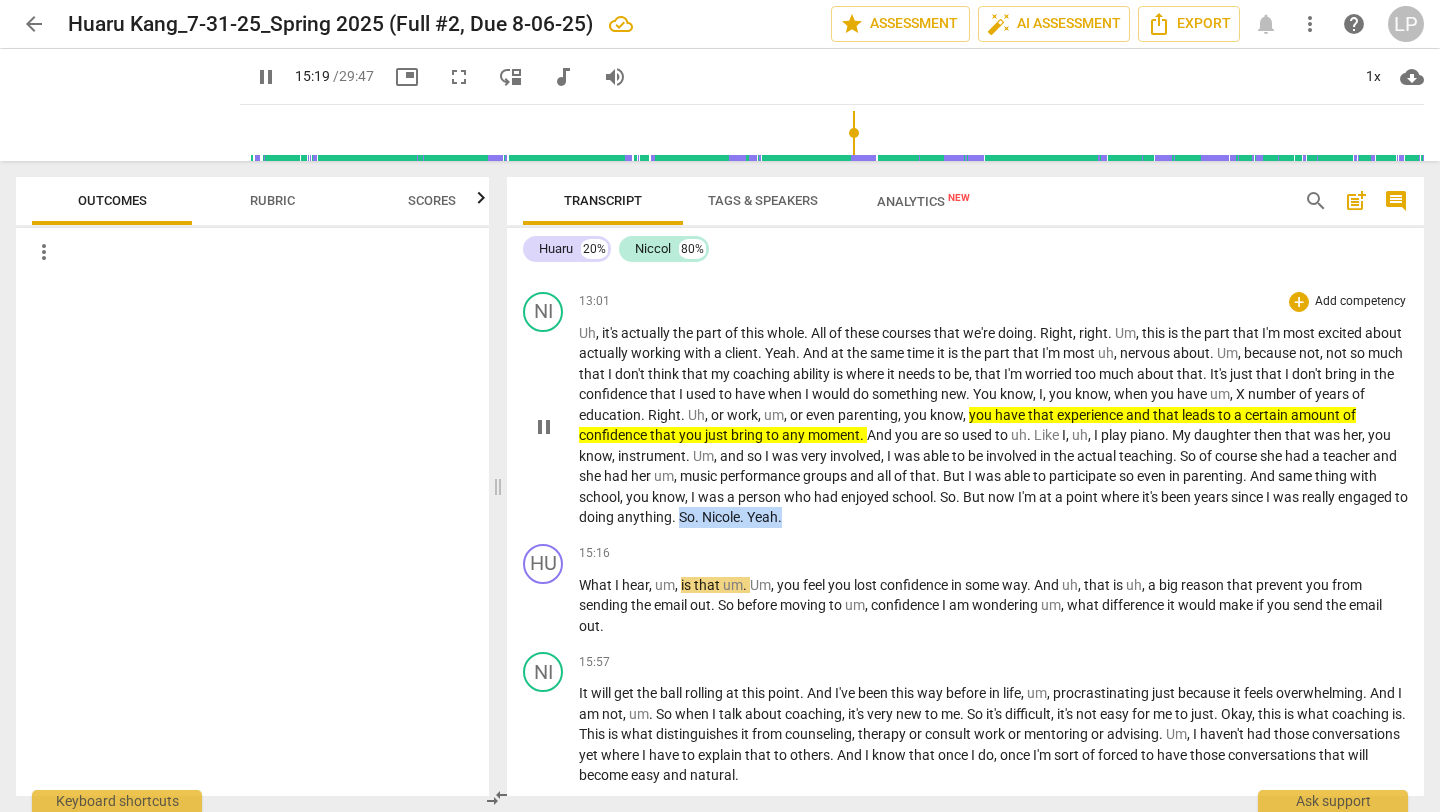 drag, startPoint x: 786, startPoint y: 517, endPoint x: 866, endPoint y: 526, distance: 80.50466 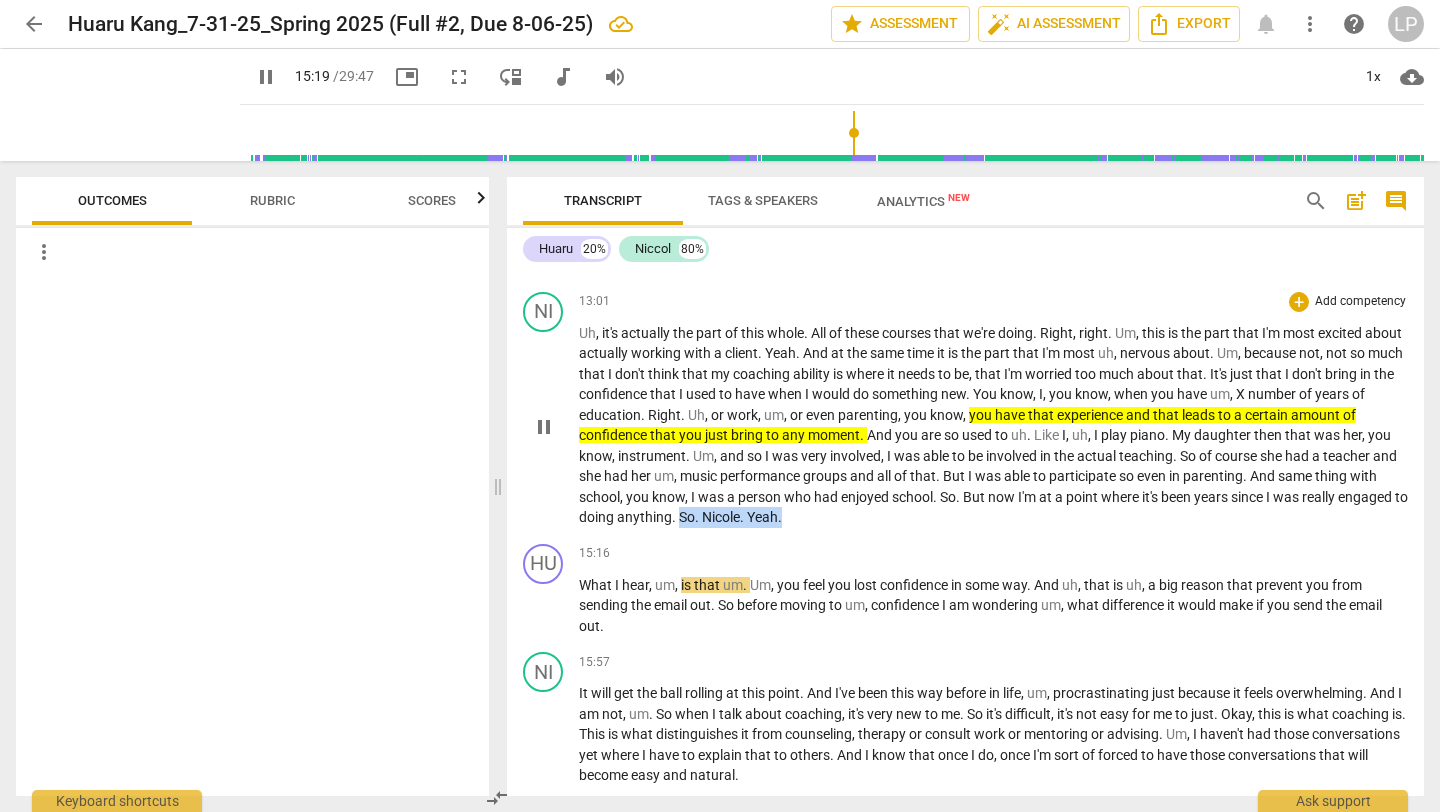 click on "Uh ,   it's   actually   the   part   of   this   whole .   All   of   these   courses   that   we're   doing .   Right ,   right .   Um ,   this   is   the   part   that   I'm   most   excited   about   actually   working   with   a   client .   Yeah .   And   at   the   same   time   it   is   the   part   that   I'm   most   uh ,   nervous   about .   Um ,   because   not ,   not   so   much   that   I   don't   think   that   my   coaching   ability   is   where   it   needs   to   be ,   that   I'm   worried   too   much   about   that .   It's   just   that   I   don't   bring   in   the   confidence   that   I   used   to   have   when   I   would   do   something   new .   You   know ,   I ,   you   know ,   when   you   have   um ,   X   number   of   years   of   education .   Right .   Uh ,   or   work ,   um ,   or   even   parenting ,   you   know ,   you   have   that   experience   and   that   leads   to   a   certain   amount   of   confidence   that   you   just   bring   to   any   moment ." at bounding box center (993, 425) 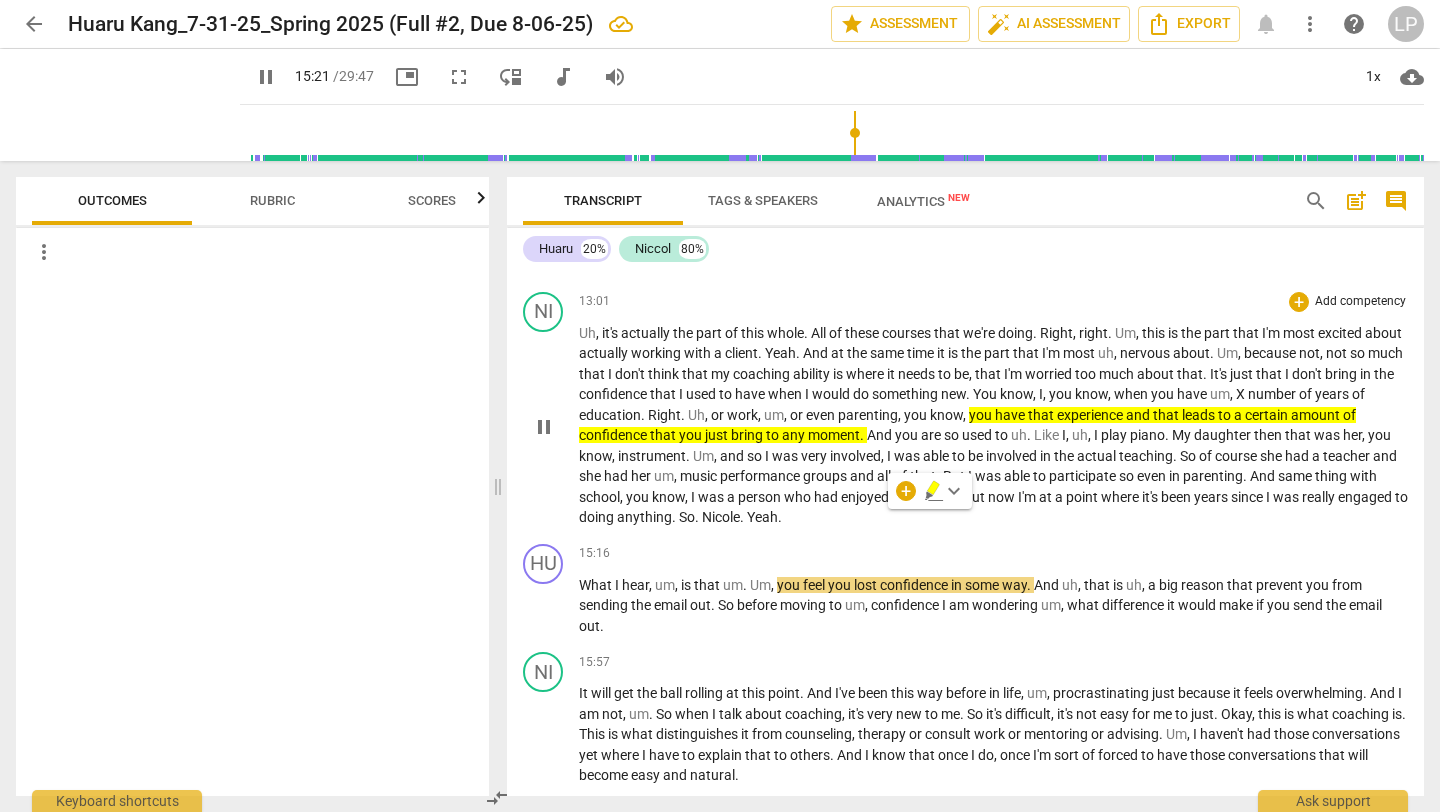 click on "Uh ,   it's   actually   the   part   of   this   whole .   All   of   these   courses   that   we're   doing .   Right ,   right .   Um ,   this   is   the   part   that   I'm   most   excited   about   actually   working   with   a   client .   Yeah .   And   at   the   same   time   it   is   the   part   that   I'm   most   uh ,   nervous   about .   Um ,   because   not ,   not   so   much   that   I   don't   think   that   my   coaching   ability   is   where   it   needs   to   be ,   that   I'm   worried   too   much   about   that .   It's   just   that   I   don't   bring   in   the   confidence   that   I   used   to   have   when   I   would   do   something   new .   You   know ,   I ,   you   know ,   when   you   have   um ,   X   number   of   years   of   education .   Right .   Uh ,   or   work ,   um ,   or   even   parenting ,   you   know ,   you   have   that   experience   and   that   leads   to   a   certain   amount   of   confidence   that   you   just   bring   to   any   moment ." at bounding box center (993, 425) 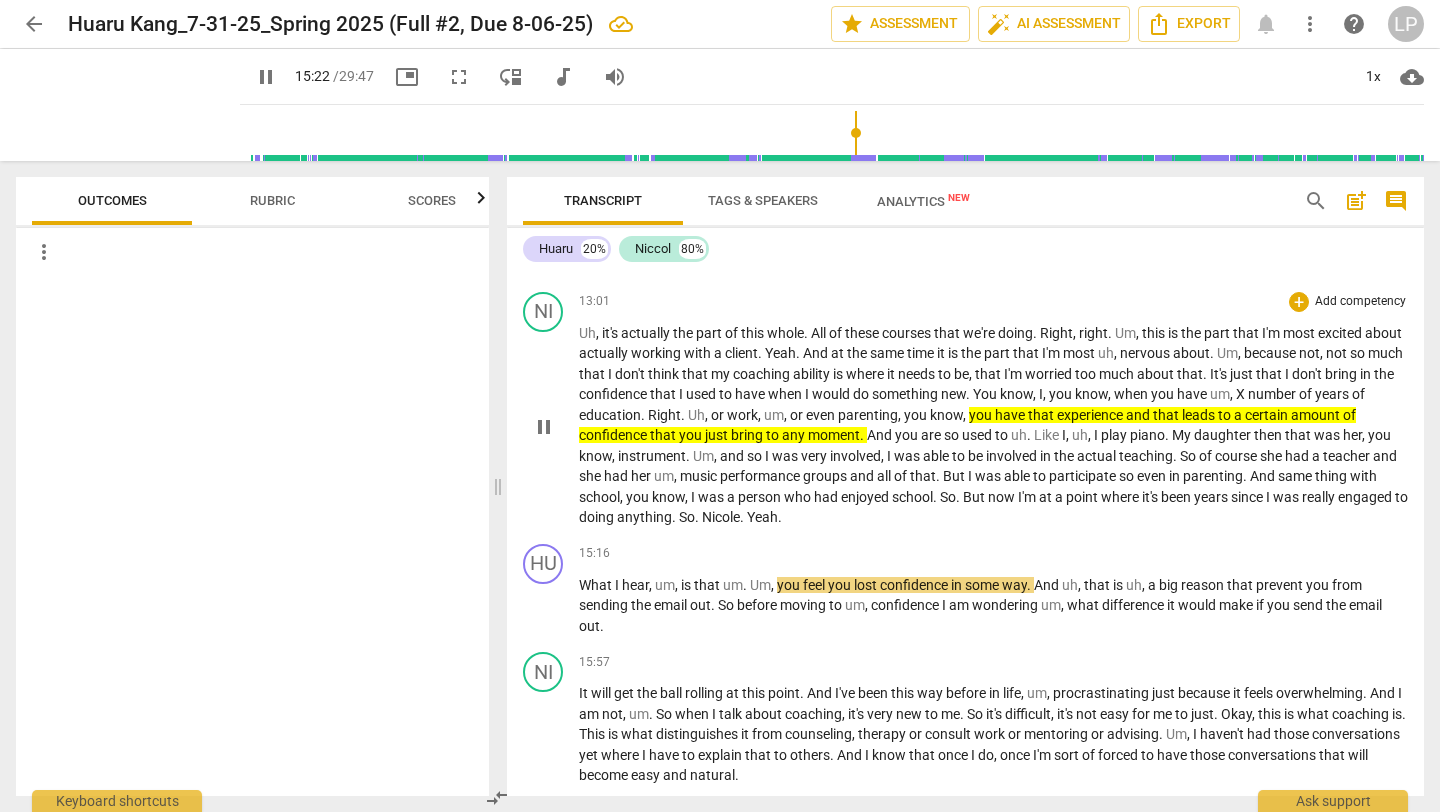 type on "923" 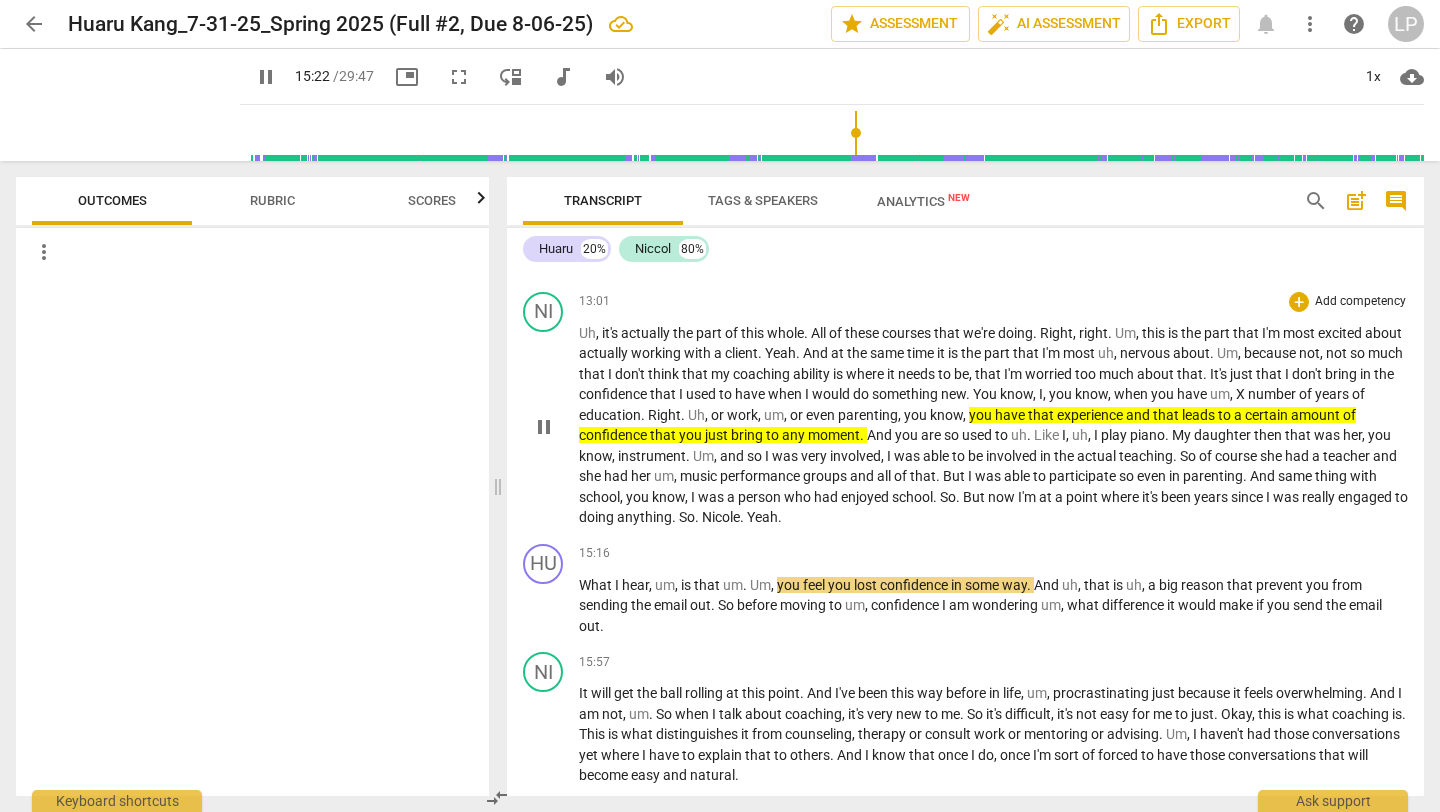 type 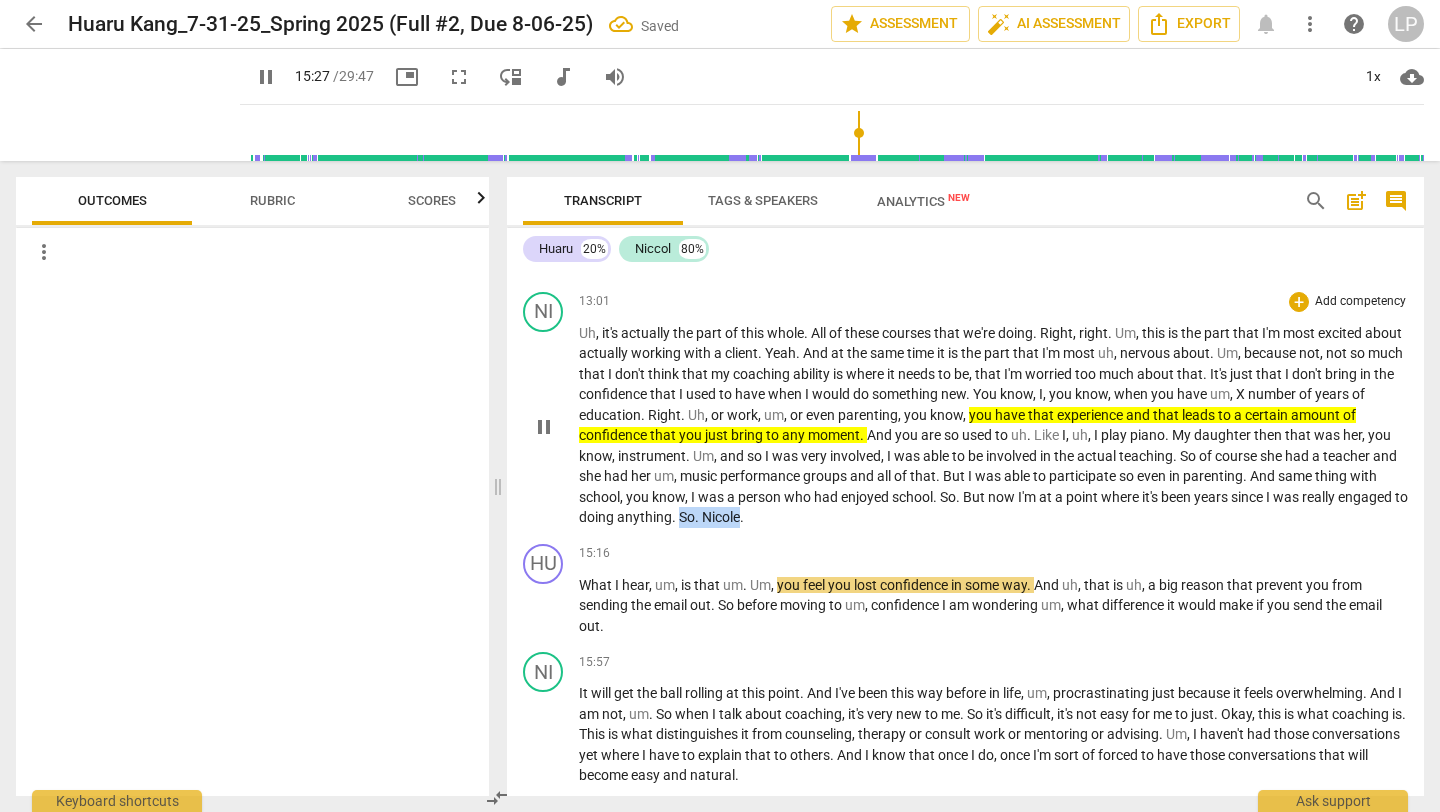 drag, startPoint x: 788, startPoint y: 514, endPoint x: 851, endPoint y: 515, distance: 63.007935 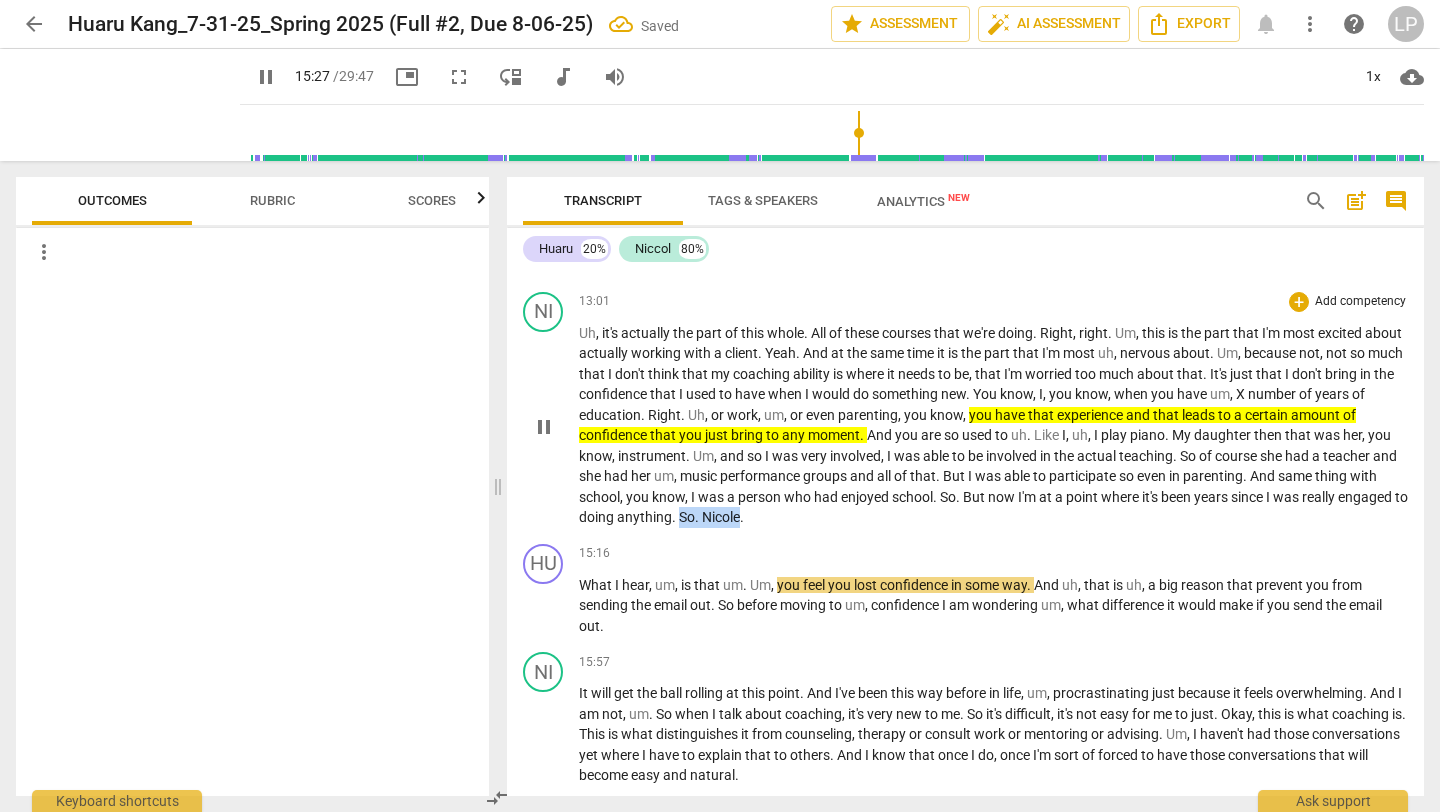 click on "Uh ,   it's   actually   the   part   of   this   whole .   All   of   these   courses   that   we're   doing .   Right ,   right .   Um ,   this   is   the   part   that   I'm   most   excited   about   actually   working   with   a   client .   Yeah .   And   at   the   same   time   it   is   the   part   that   I'm   most   uh ,   nervous   about .   Um ,   because   not ,   not   so   much   that   I   don't   think   that   my   coaching   ability   is   where   it   needs   to   be ,   that   I'm   worried   too   much   about   that .   It's   just   that   I   don't   bring   in   the   confidence   that   I   used   to   have   when   I   would   do   something   new .   You   know ,   I ,   you   know ,   when   you   have   um ,   X   number   of   years   of   education .   Right .   Uh ,   or   work ,   um ,   or   even   parenting ,   you   know ,   you   have   that   experience   and   that   leads   to   a   certain   amount   of   confidence   that   you   just   bring   to   any   moment ." at bounding box center (993, 425) 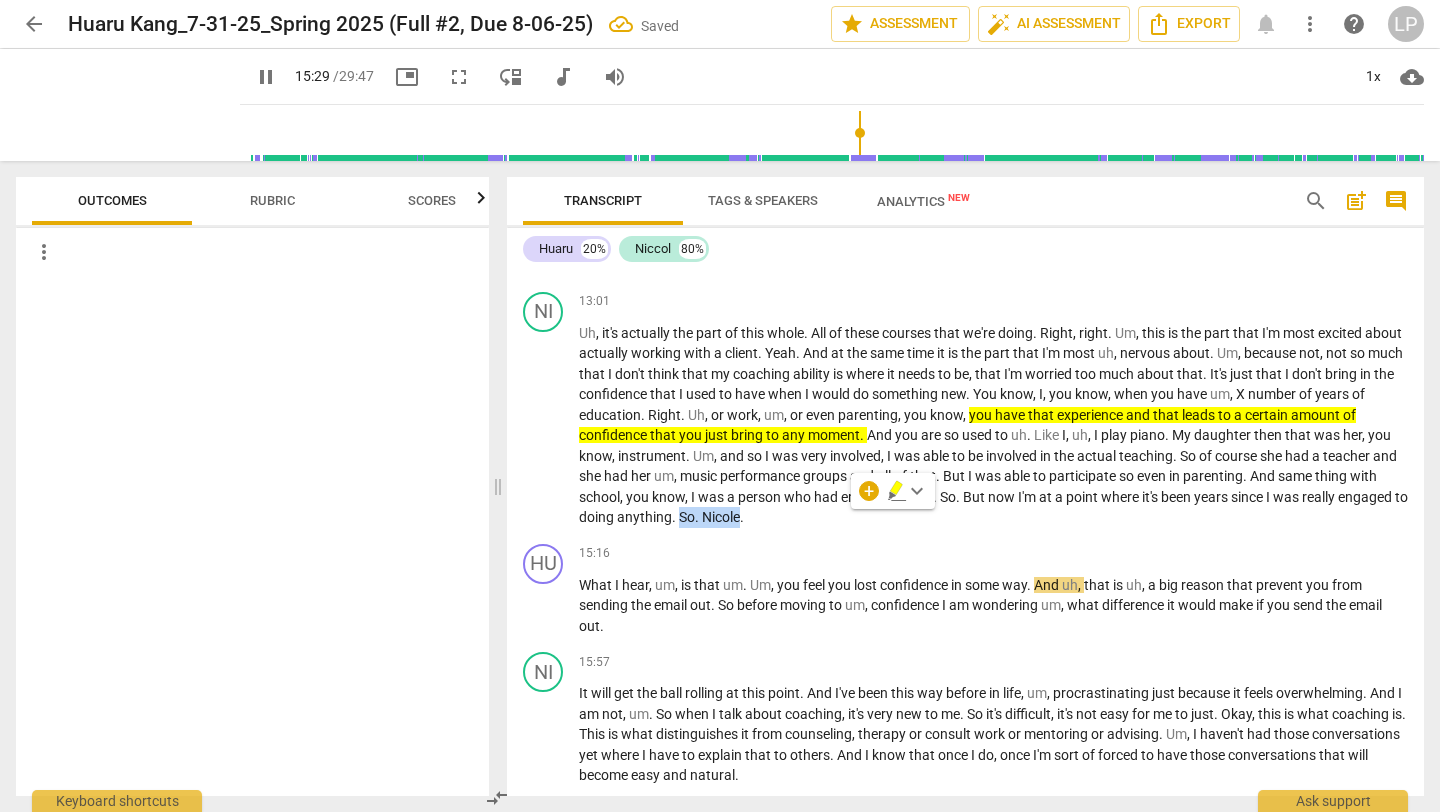 click on "keyboard_arrow_down" at bounding box center [917, 491] 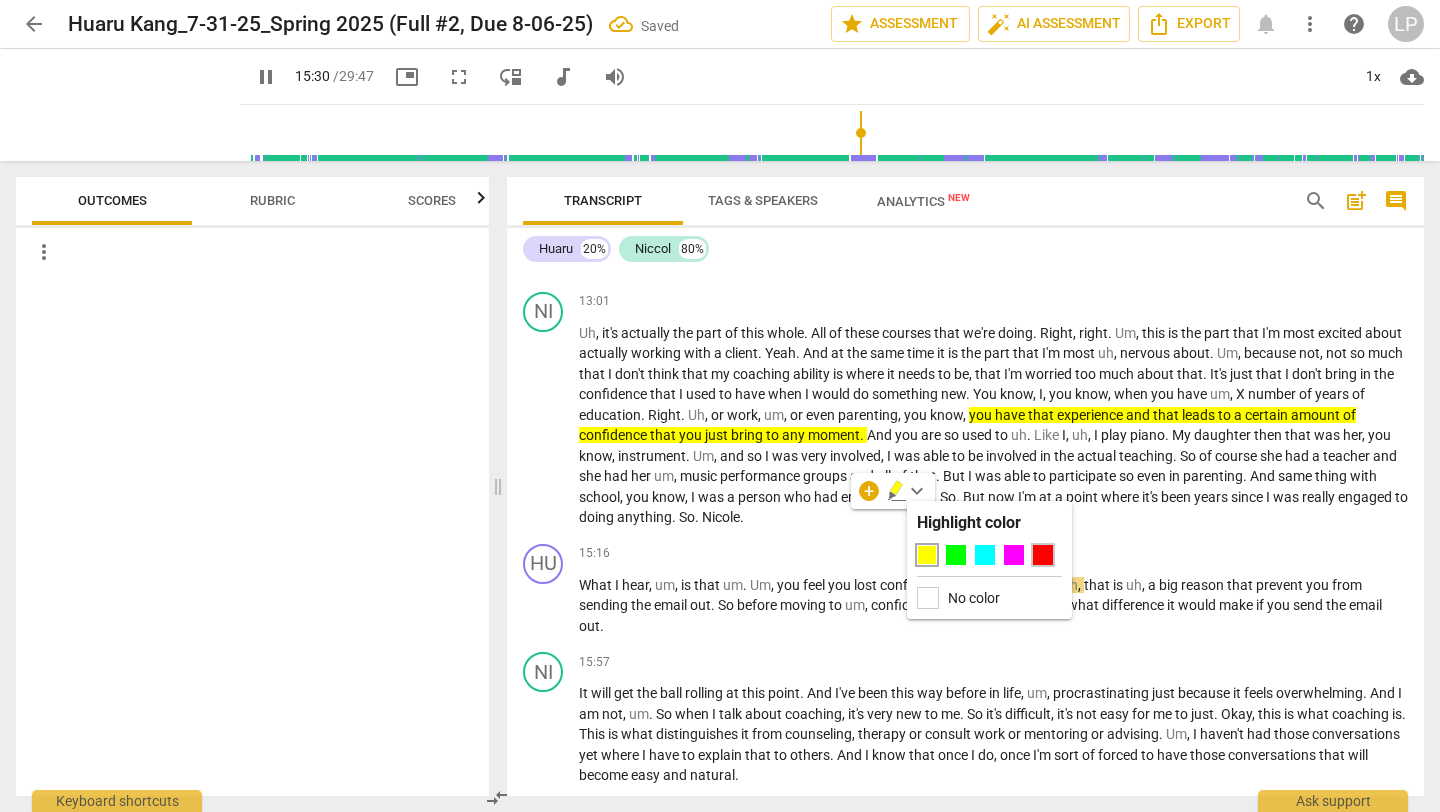 click at bounding box center (1043, 555) 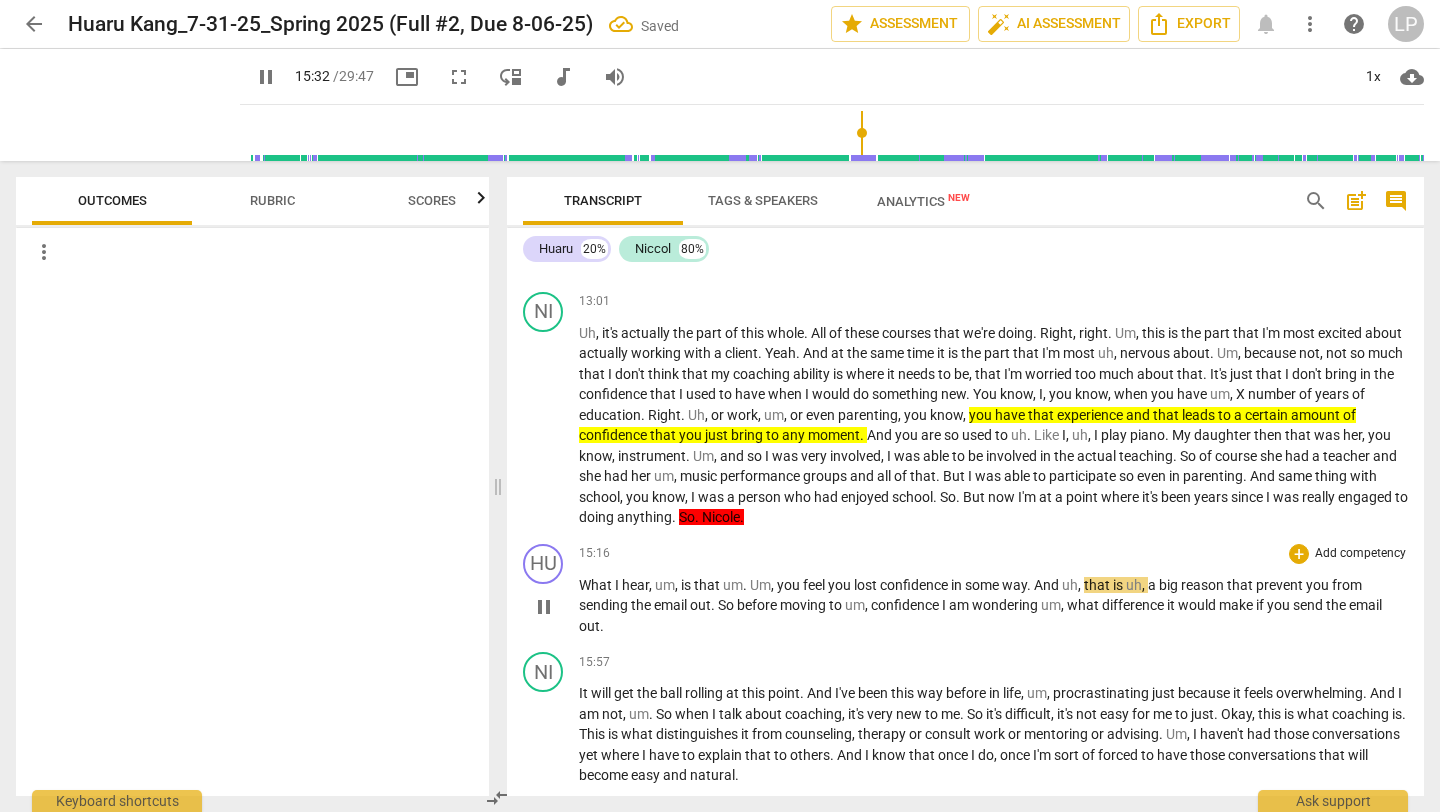 click on "moving" at bounding box center (804, 605) 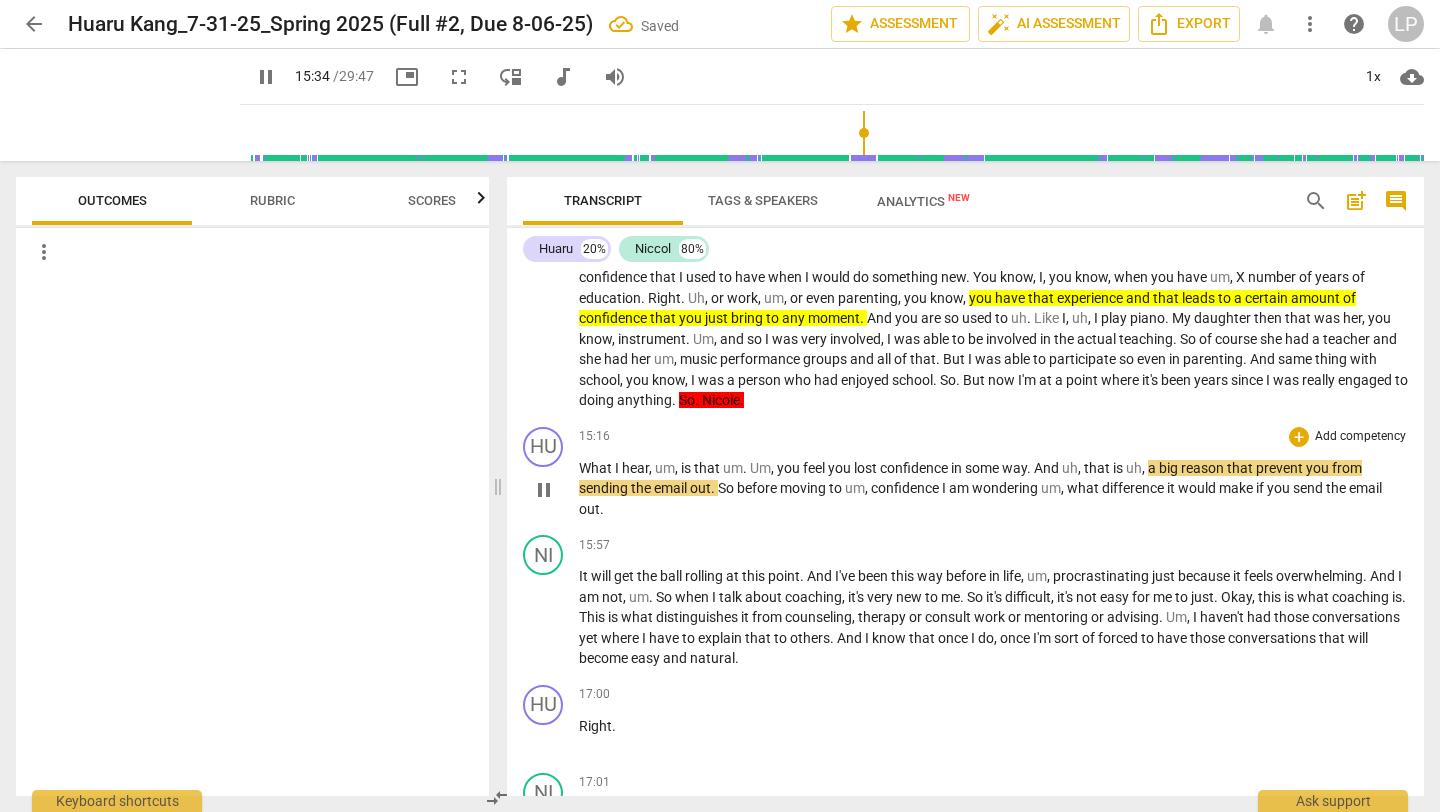 scroll, scrollTop: 3834, scrollLeft: 0, axis: vertical 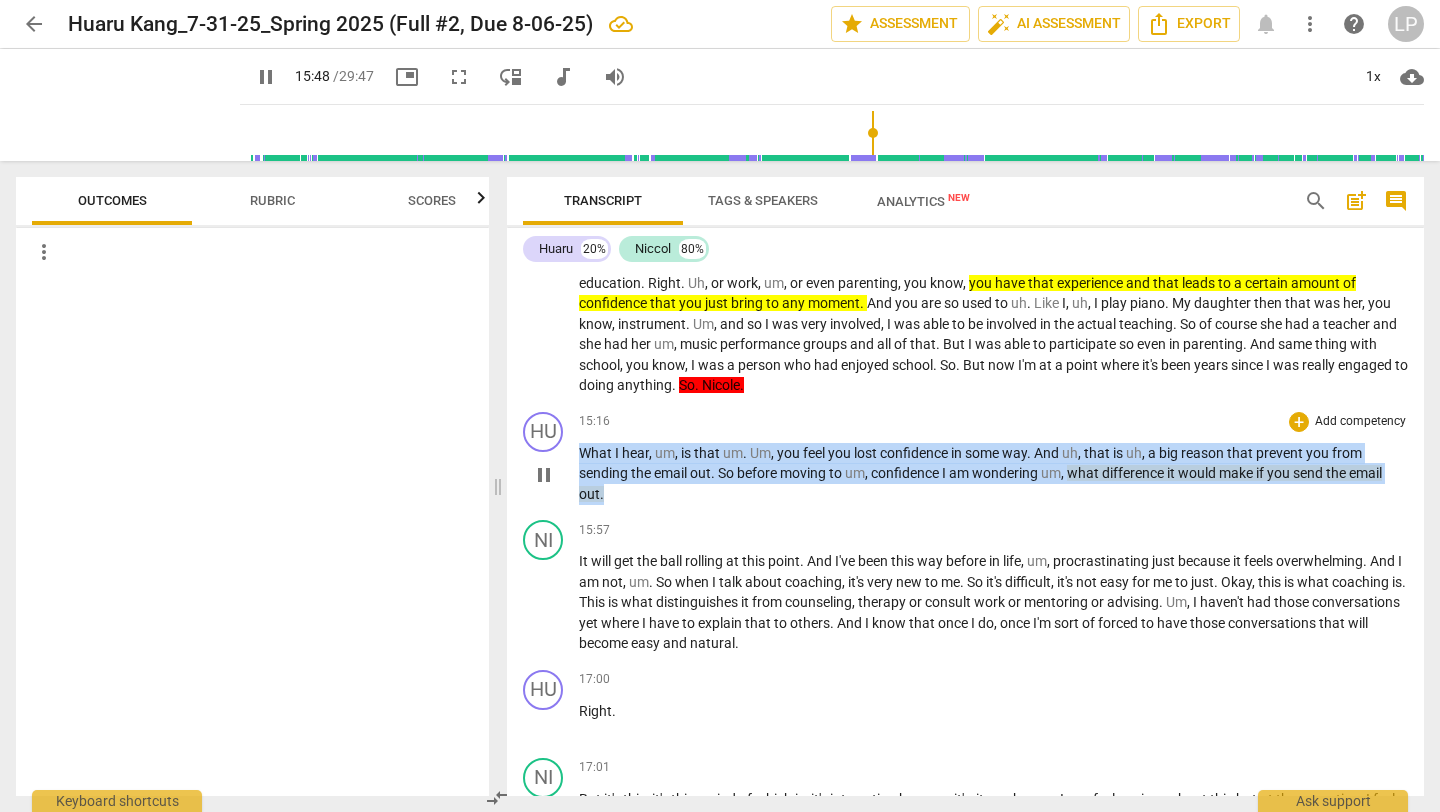 drag, startPoint x: 606, startPoint y: 491, endPoint x: 576, endPoint y: 449, distance: 51.613953 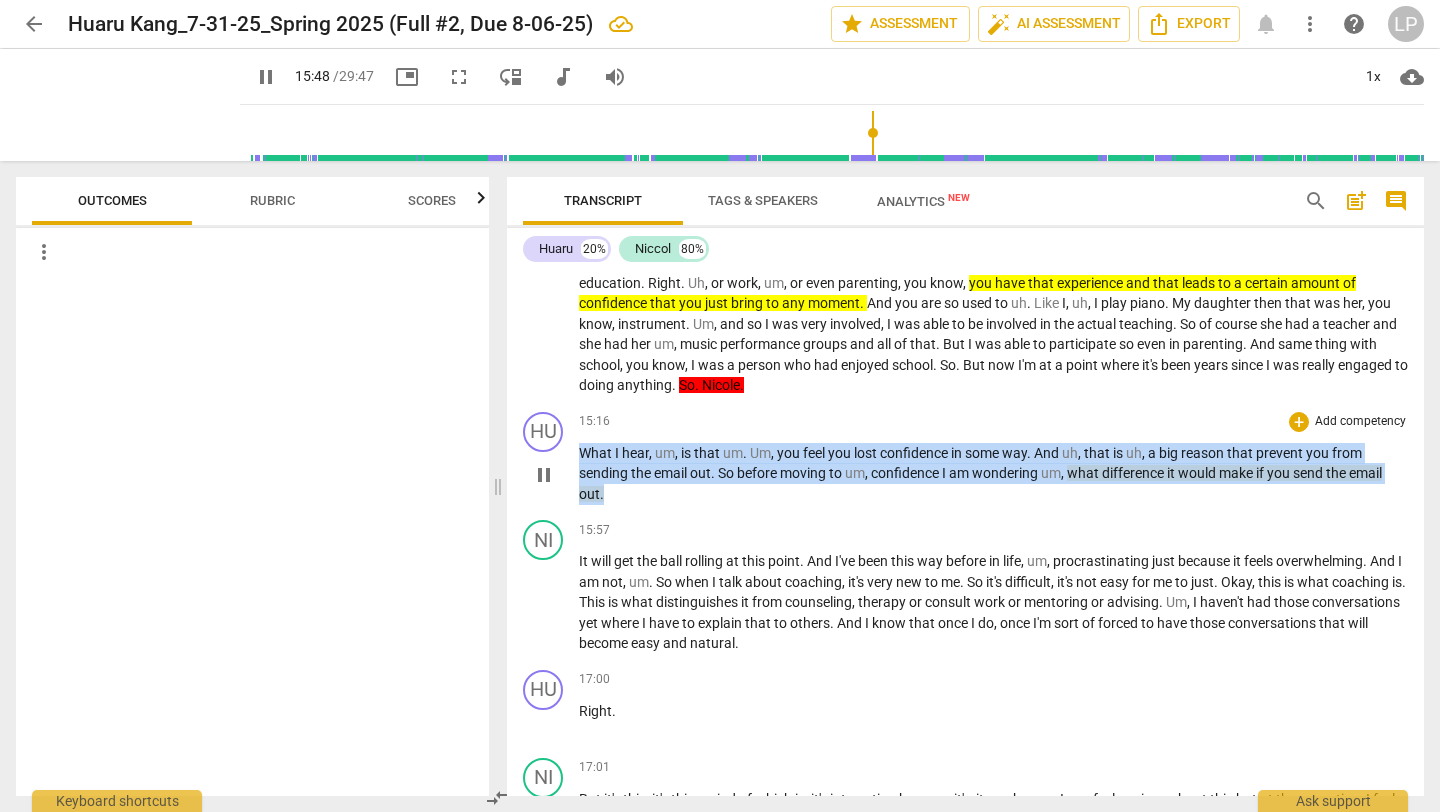 click on "HU play_arrow pause 15:16 + Add competency keyboard_arrow_right What   I   hear ,   um ,   is   that   um .   Um ,   you   feel   you   lost   confidence   in   some   way .   And   uh ,   that   is   uh ,   a   big   reason   that   prevent   you   from   sending   the   email   out .   So   before   moving   to   um ,   confidence   I   am   wondering   um ,   what   difference   it   would   make   if   you   send   the   email   out ." at bounding box center (965, 458) 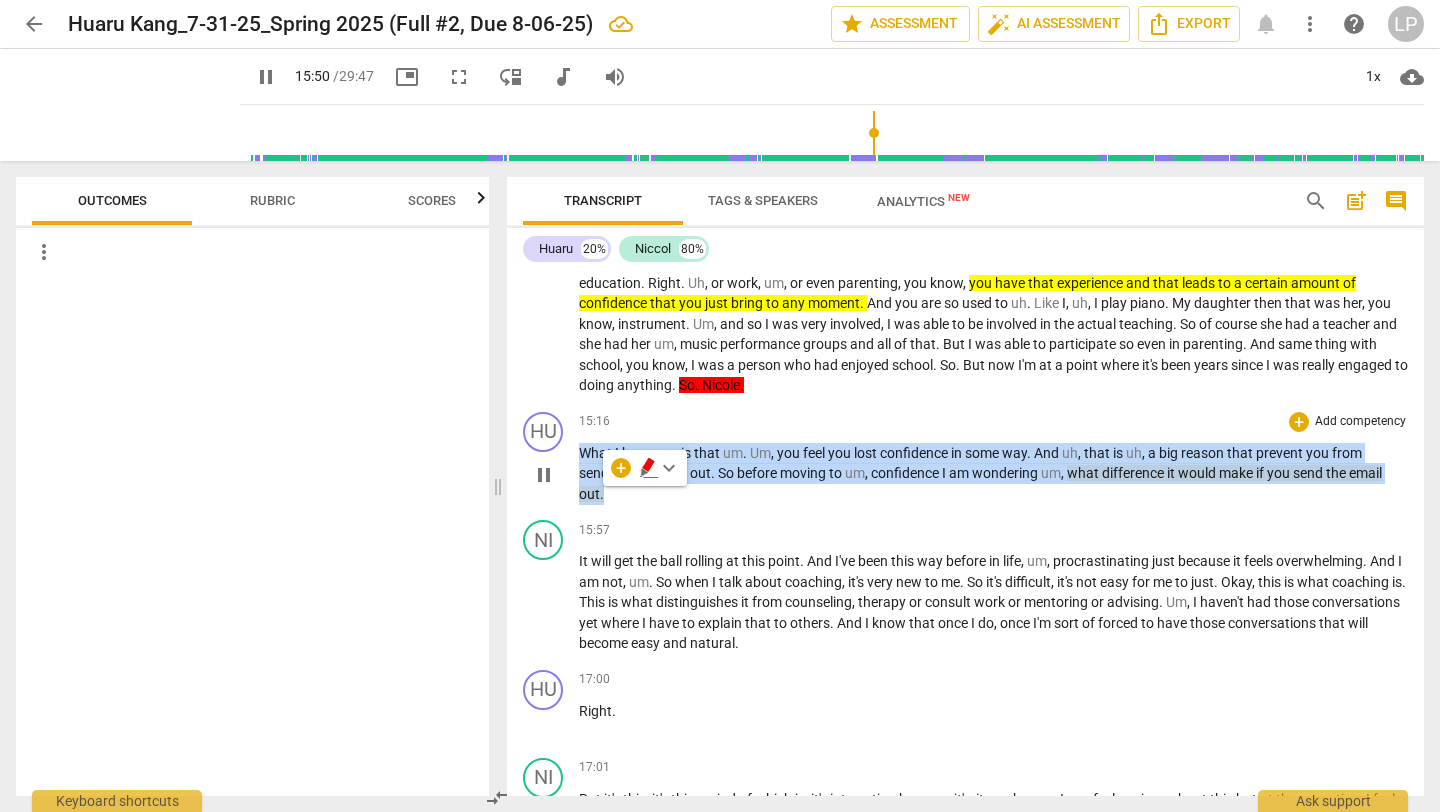 click on "Add competency" at bounding box center (1360, 422) 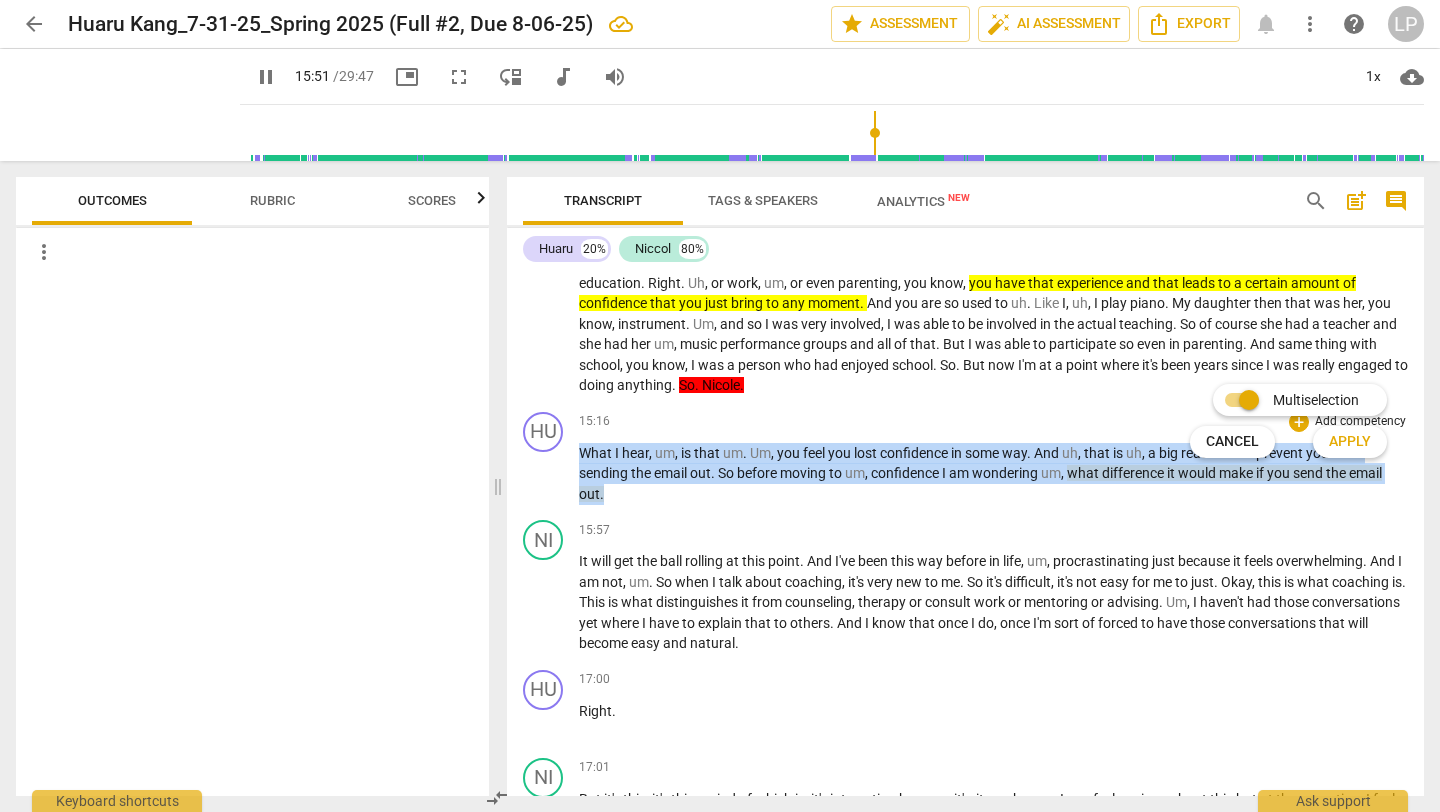 click on "Apply" at bounding box center (1350, 442) 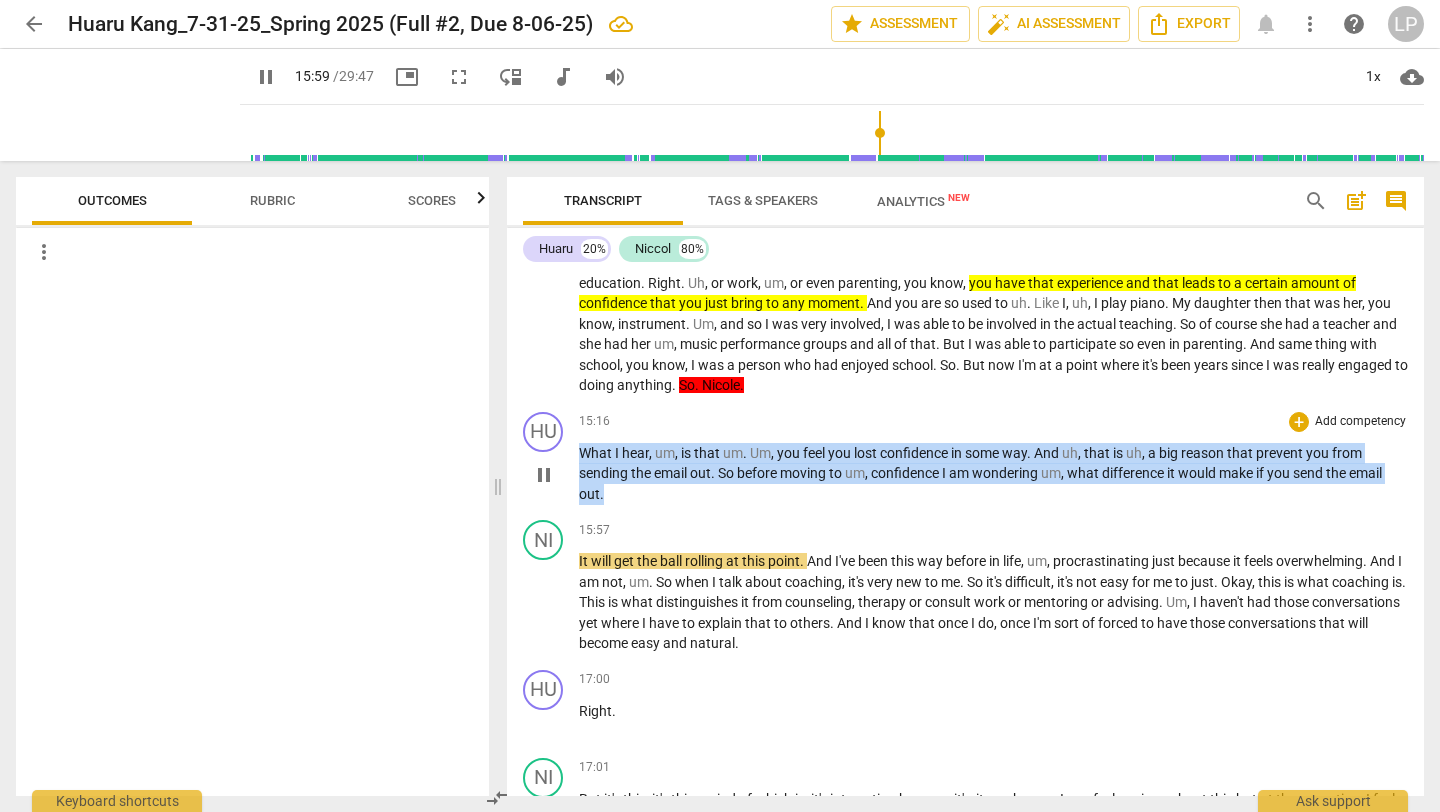 drag, startPoint x: 604, startPoint y: 496, endPoint x: 577, endPoint y: 458, distance: 46.615448 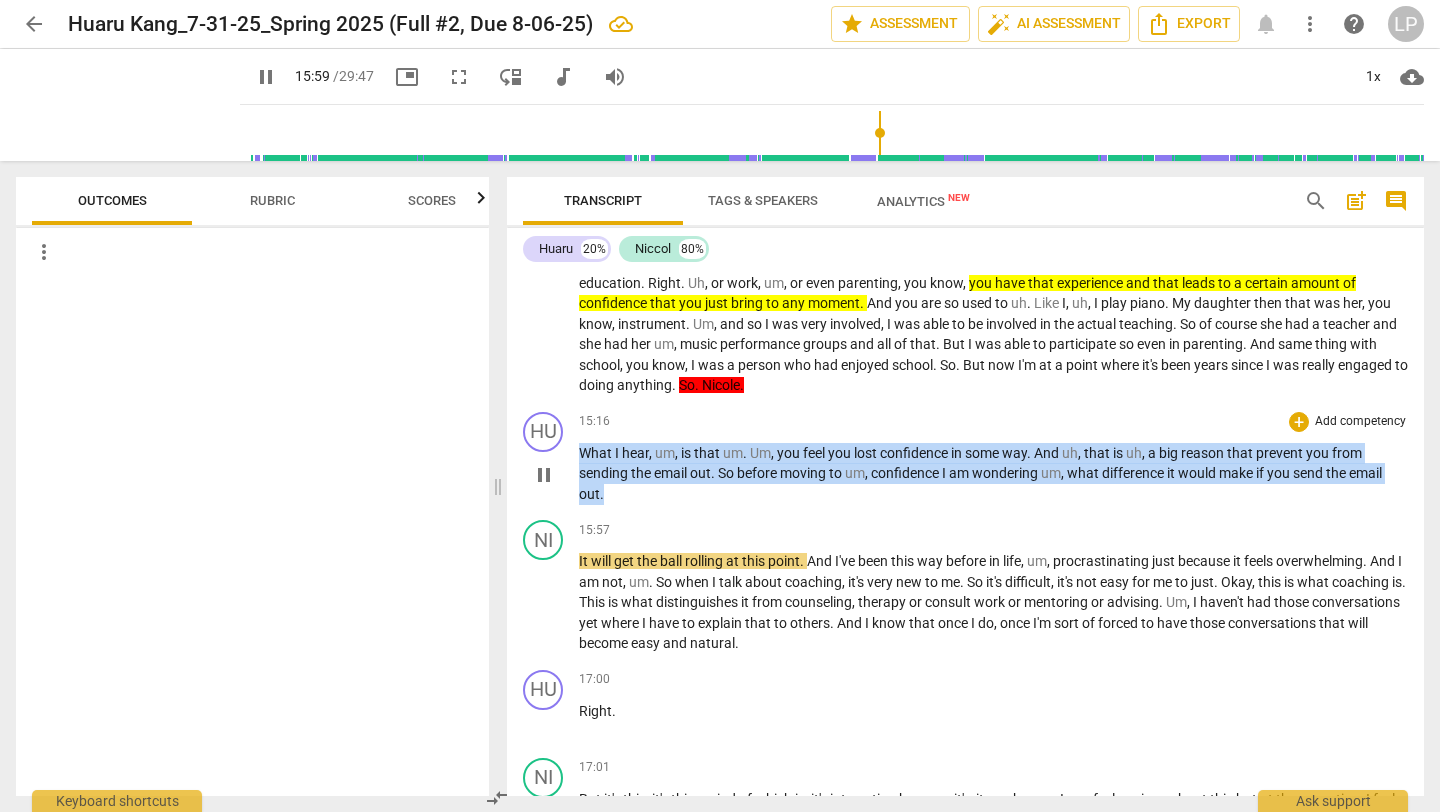 click on "HU play_arrow pause 15:16 + Add competency keyboard_arrow_right What   I   hear ,   um ,   is   that   um .   Um ,   you   feel   you   lost   confidence   in   some   way .   And   uh ,   that   is   uh ,   a   big   reason   that   prevent   you   from   sending   the   email   out .   So   before   moving   to   um ,   confidence   I   am   wondering   um ,   what   difference   it   would   make   if   you   send   the   email   out ." at bounding box center [965, 458] 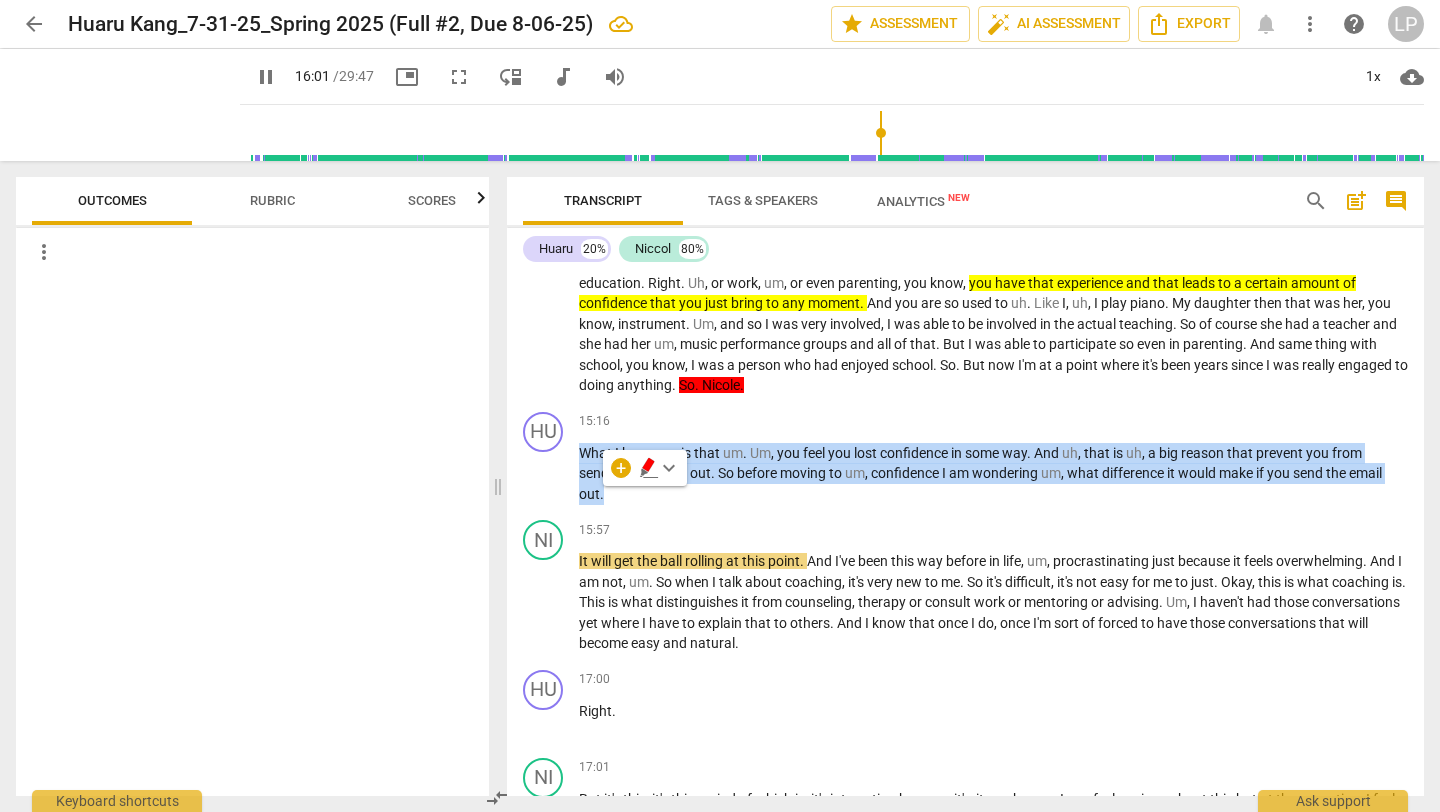 click on "keyboard_arrow_down" at bounding box center (669, 468) 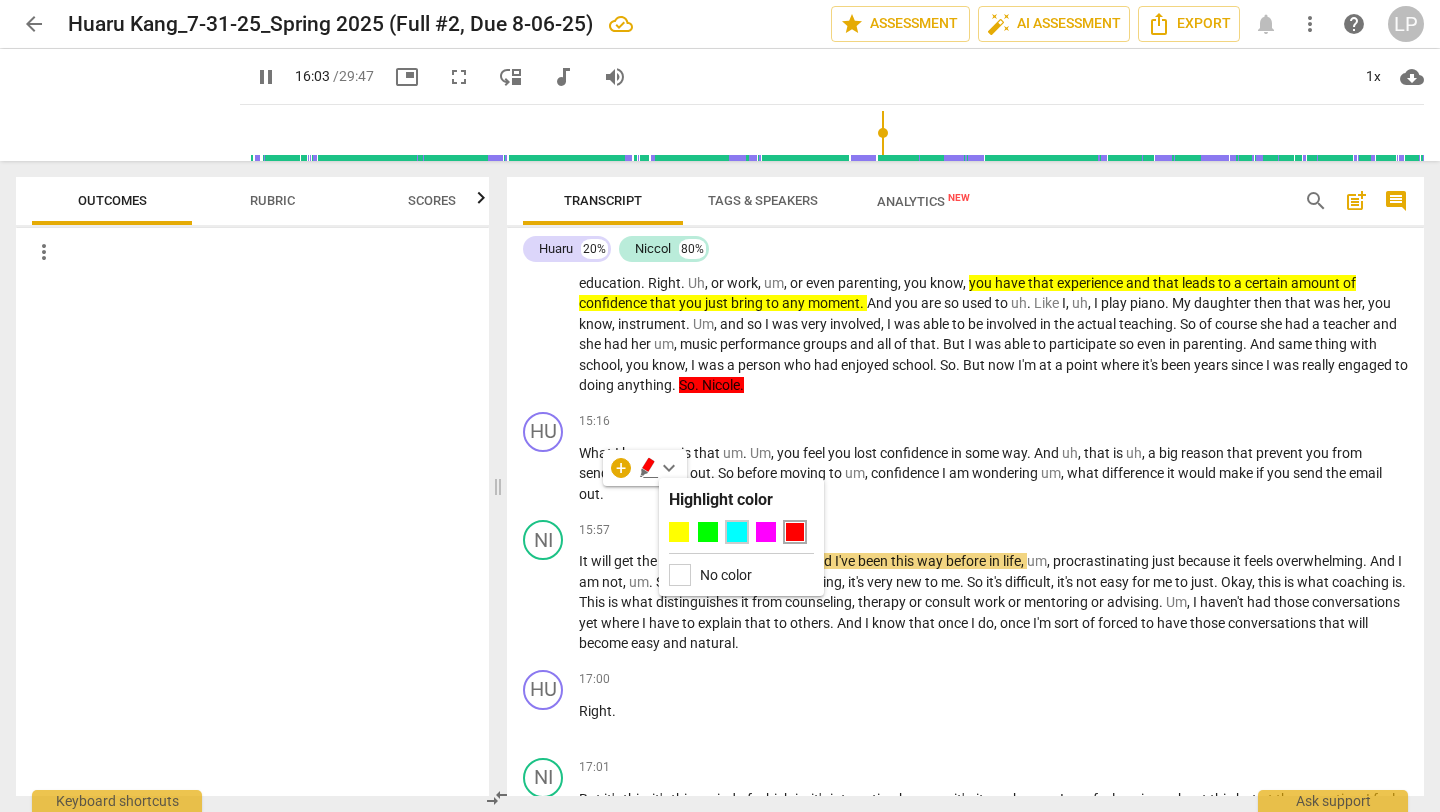 click at bounding box center (737, 532) 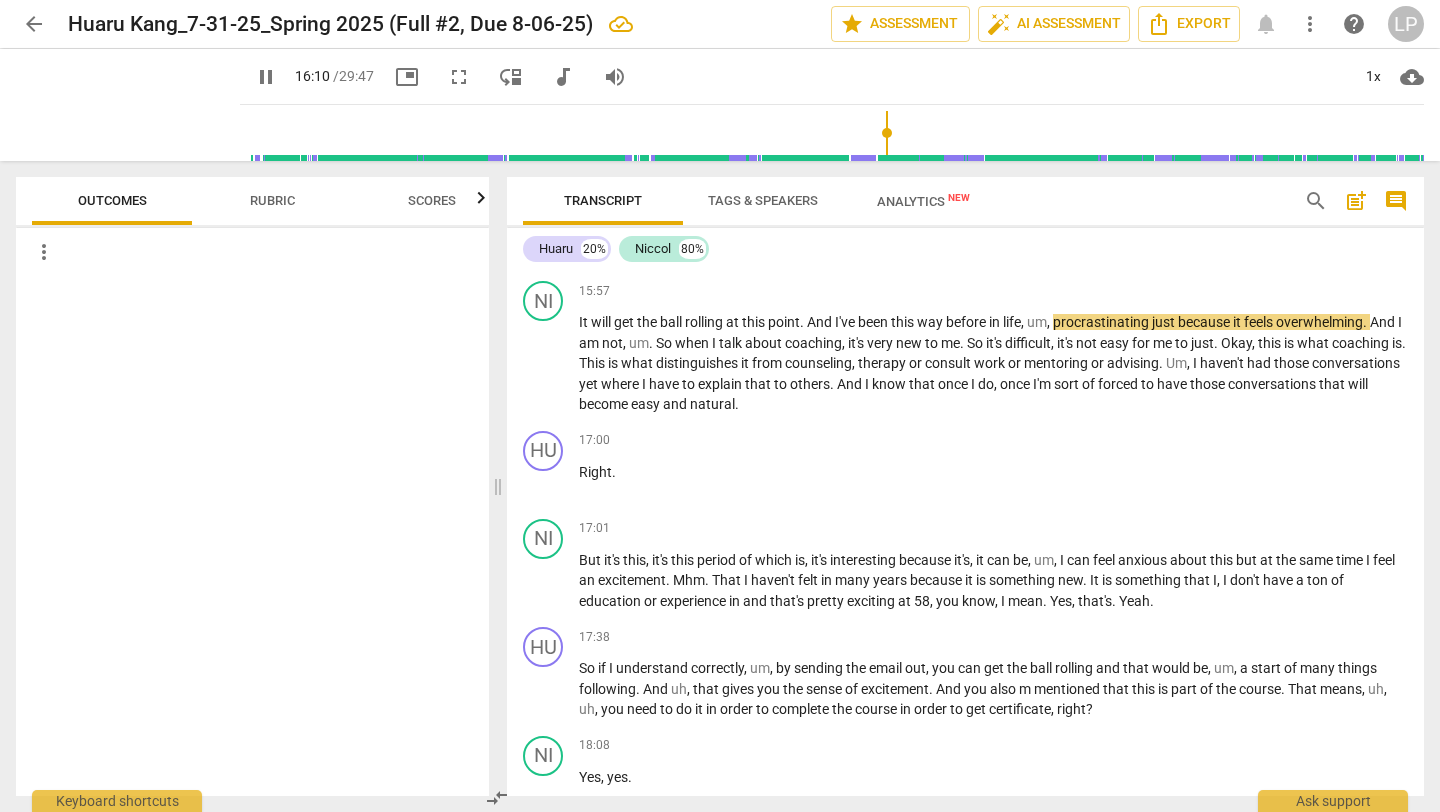 scroll, scrollTop: 4077, scrollLeft: 0, axis: vertical 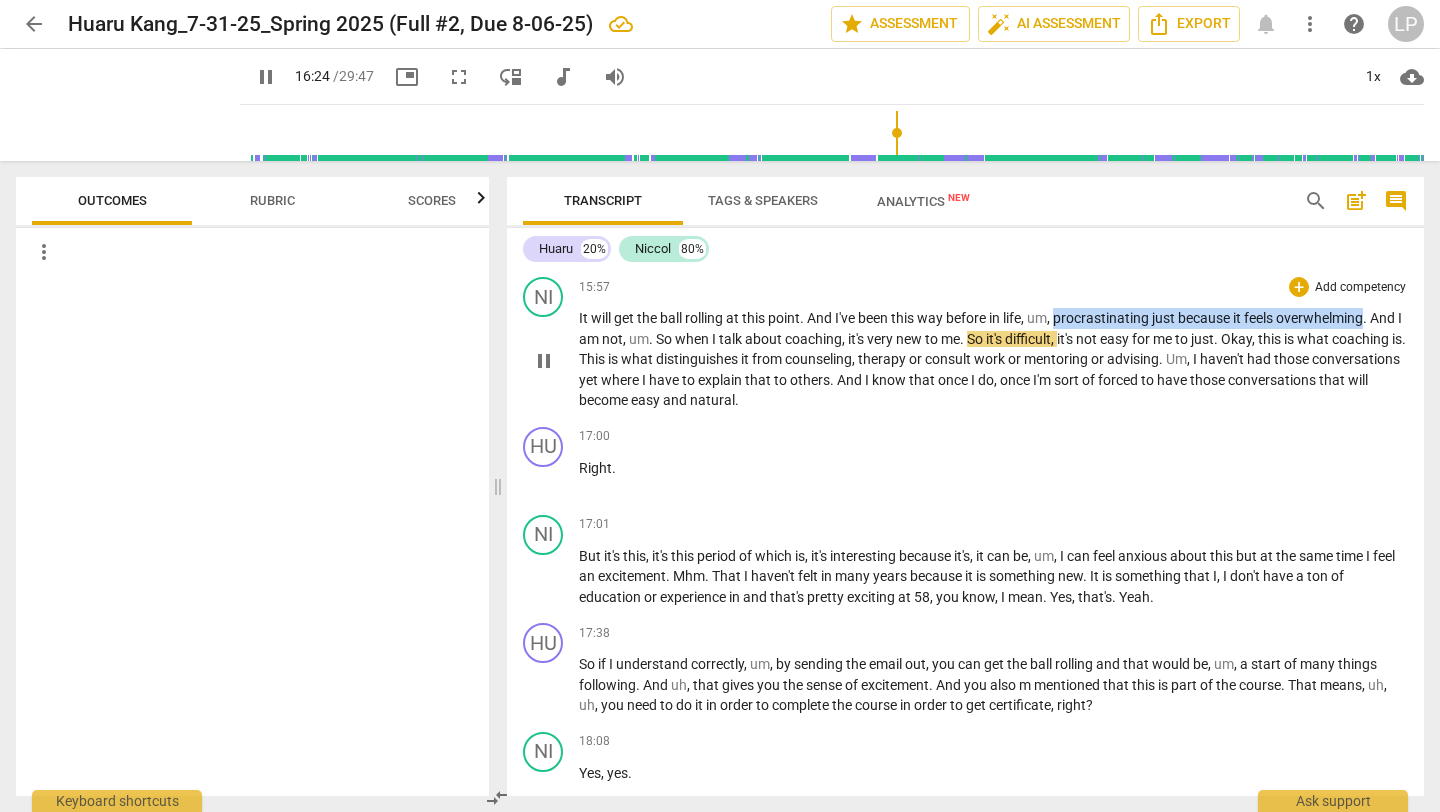drag, startPoint x: 1061, startPoint y: 315, endPoint x: 1372, endPoint y: 312, distance: 311.01447 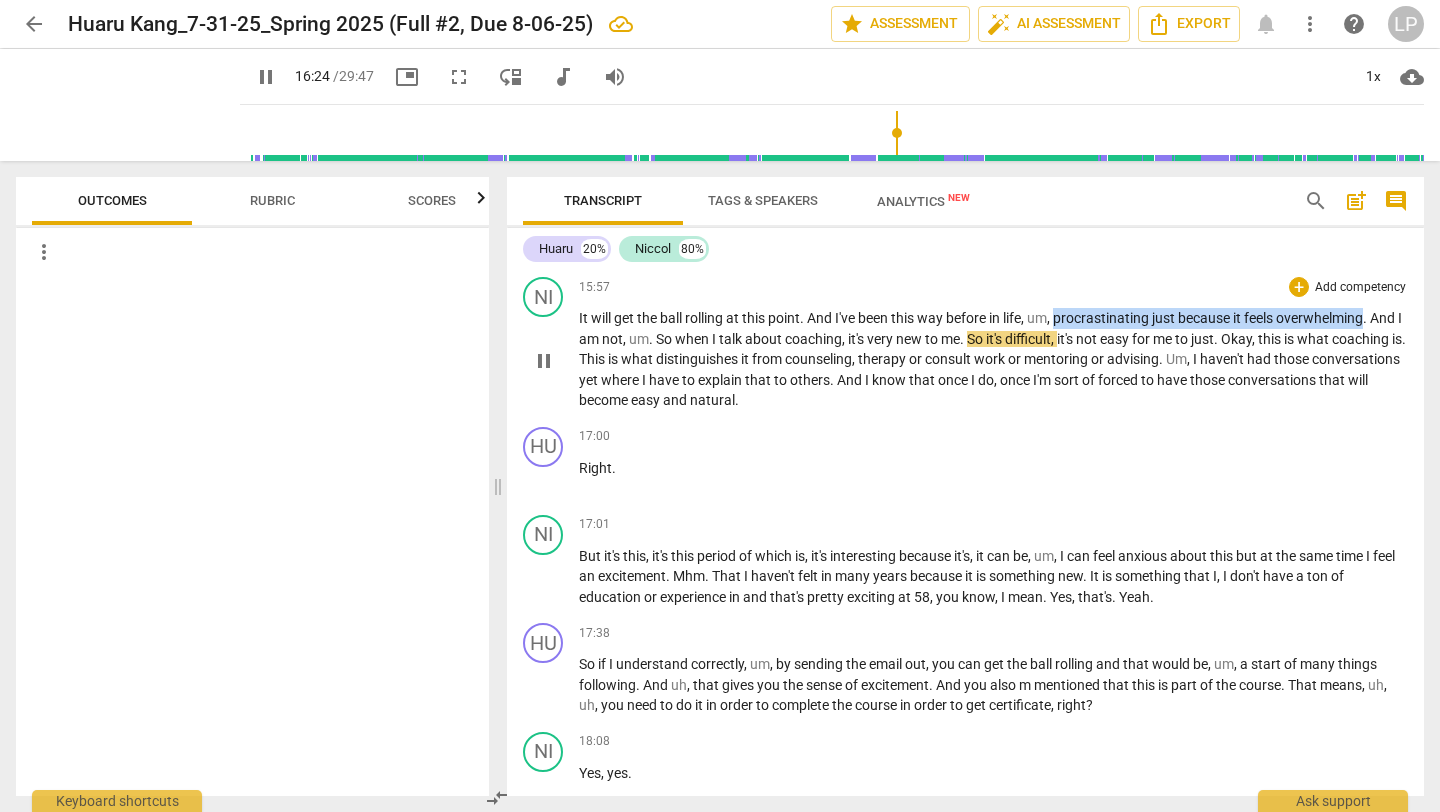 click on "It   will   get   the   ball   rolling   at   this   point .   And   I've   been   this   way   before   in   life ,   um ,   procrastinating   just   because   it   feels   overwhelming .   And   I   am   not ,   um .   So   when   I   talk   about   coaching ,   it's   very   new   to   me .   So   it's   difficult ,   it's   not   easy   for   me   to   just .   Okay ,   this   is   what   coaching   is .   This   is   what   distinguishes   it   from   counseling ,   therapy   or   consult   work   or   mentoring   or   advising .   Um ,   I   haven't   had   those   conversations   yet   where   I   have   to   explain   that   to   others .   And   I   know   that   once   I   do ,   once   I'm   sort   of   forced   to   have   those   conversations   that   will   become   easy   and   natural ." at bounding box center (993, 359) 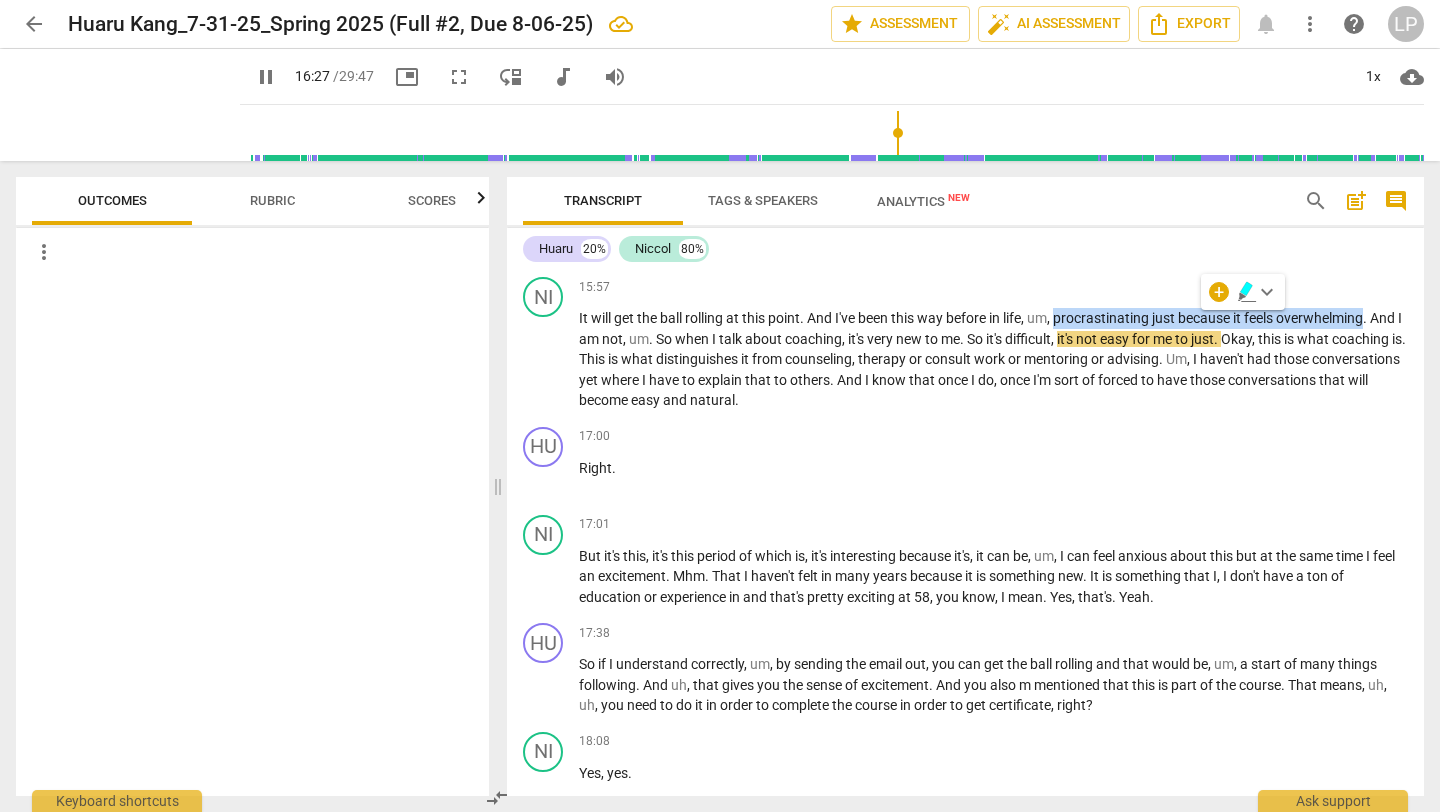 click on "keyboard_arrow_down" at bounding box center (1267, 292) 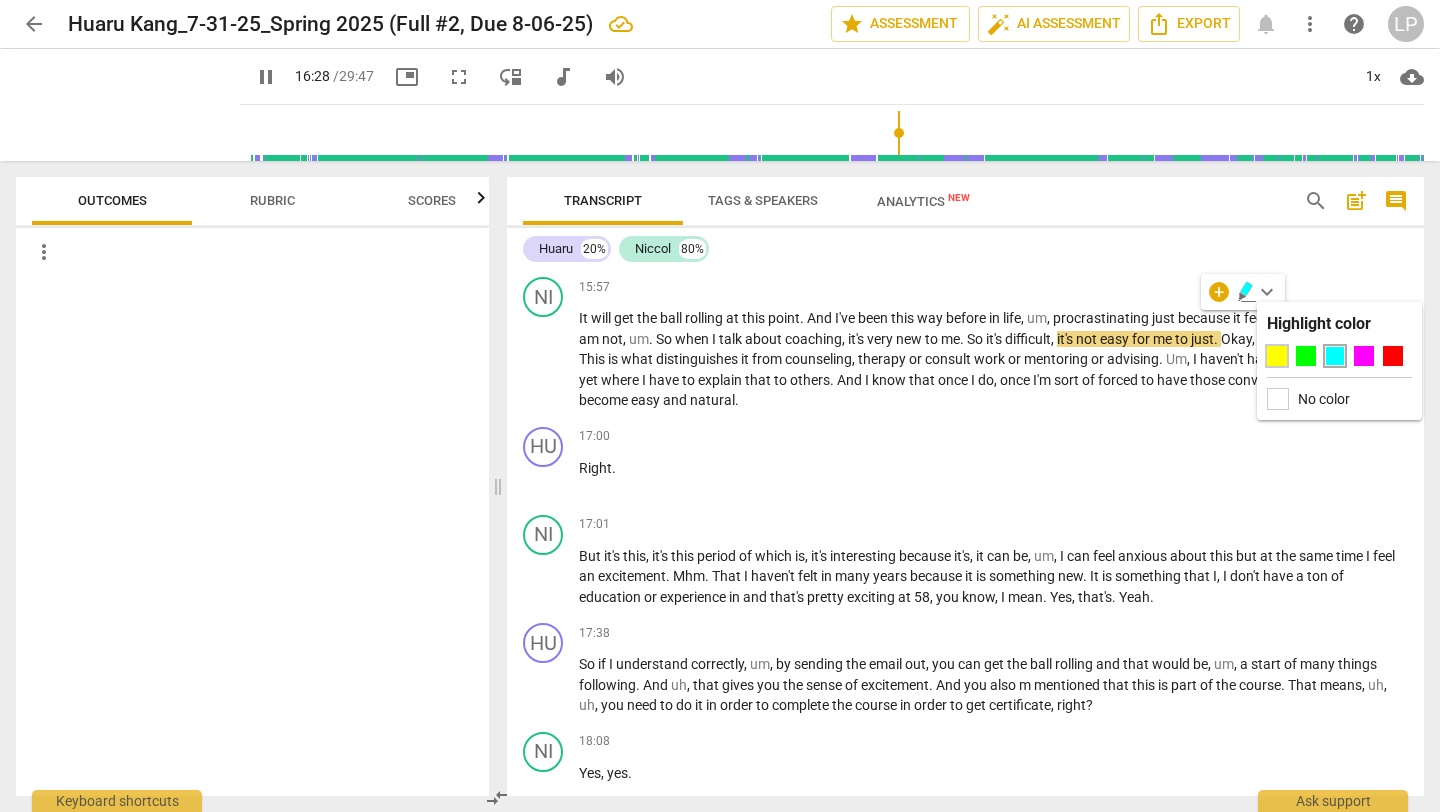 click at bounding box center (1277, 356) 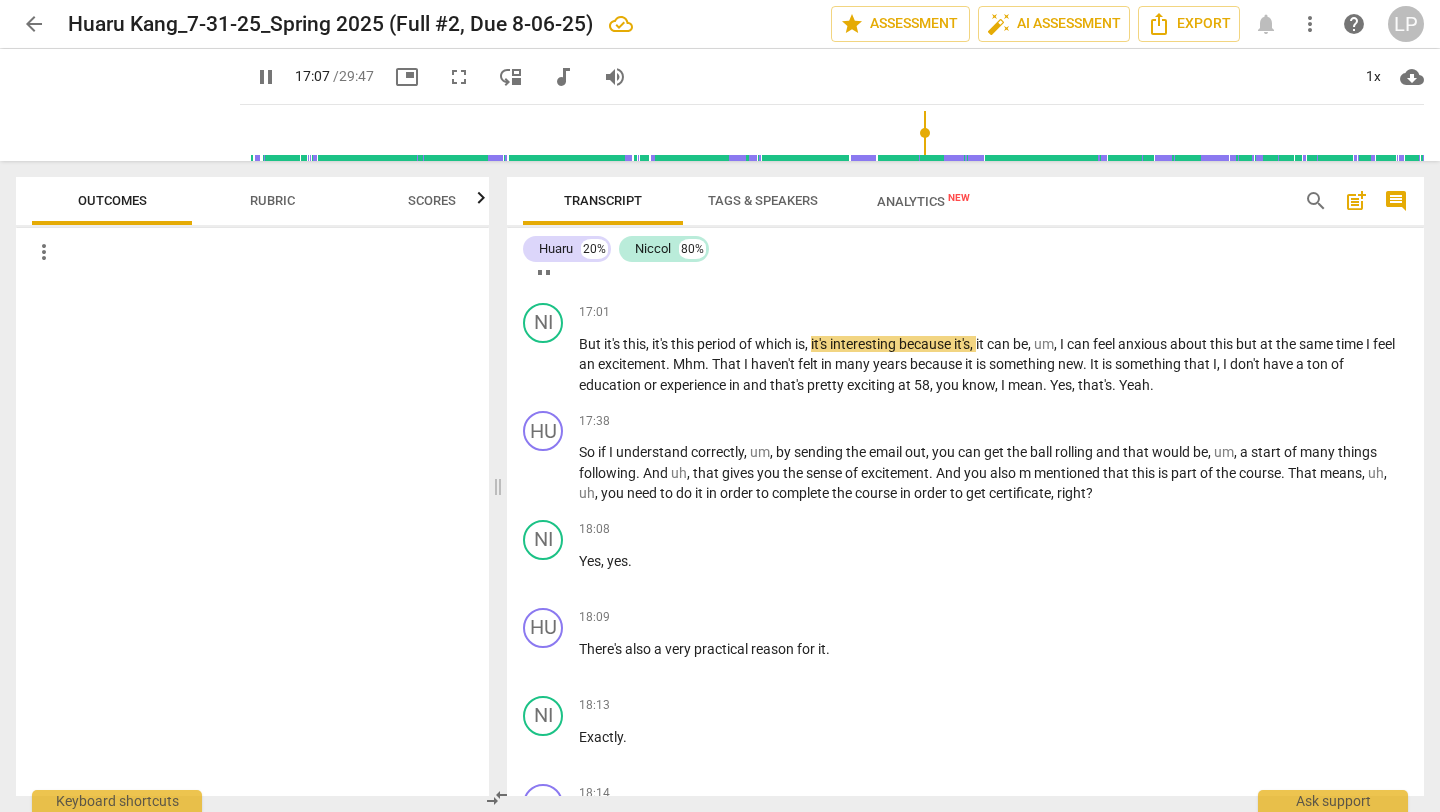 scroll, scrollTop: 4318, scrollLeft: 0, axis: vertical 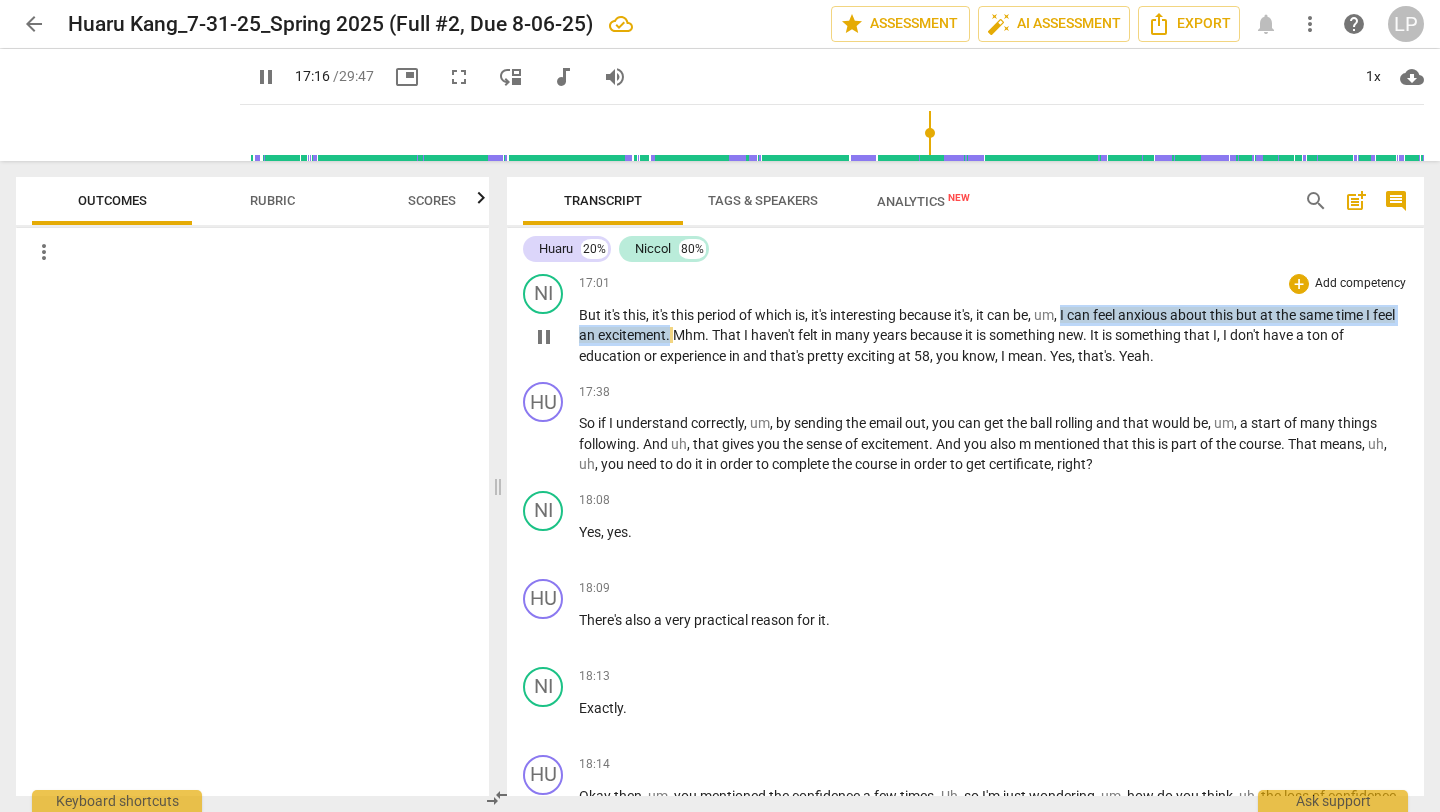 drag, startPoint x: 1070, startPoint y: 313, endPoint x: 696, endPoint y: 334, distance: 374.5891 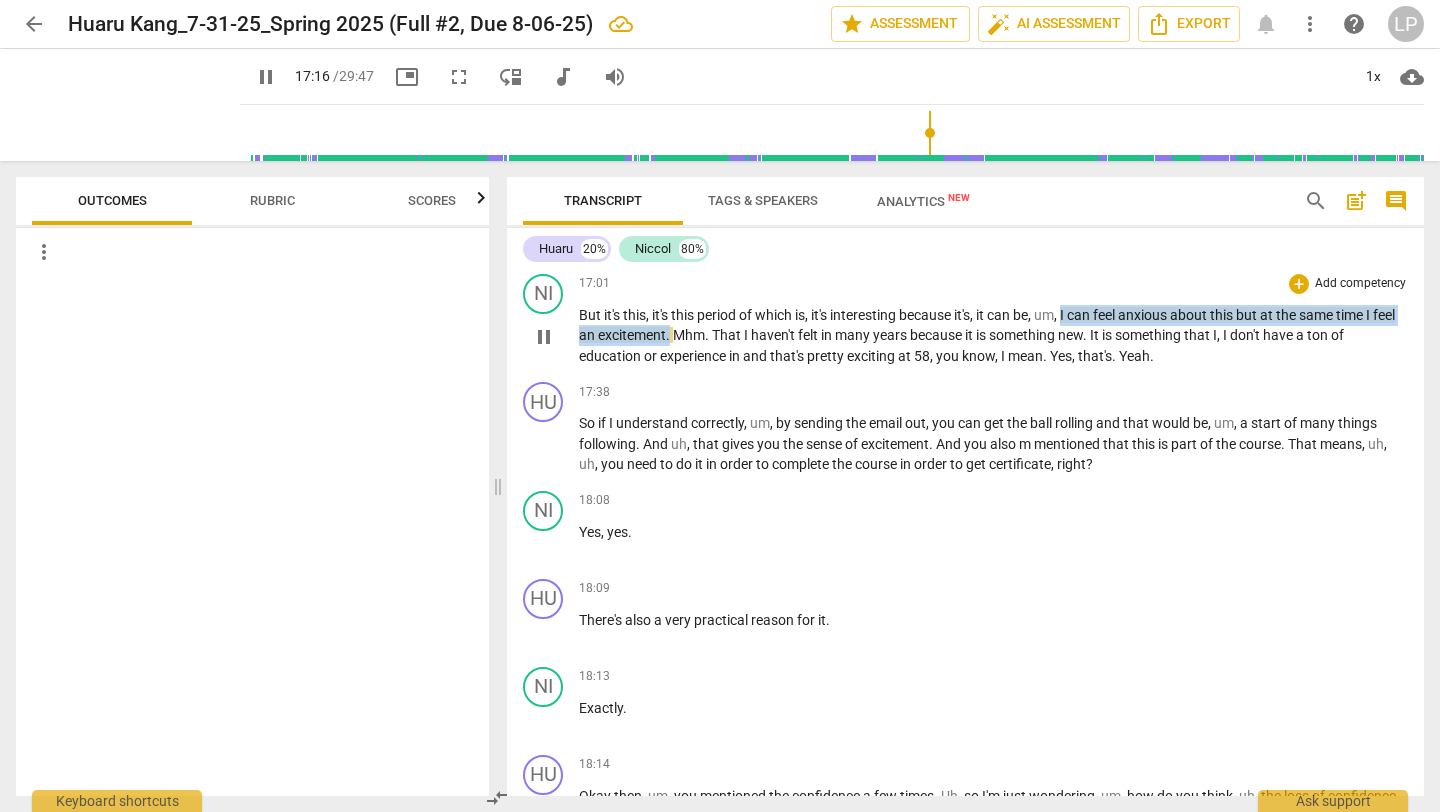 click on "But   it's   this ,   it's   this   period   of   which   is ,   it's   interesting   because   it's ,   it   can   be ,   um ,   I   can   feel   anxious   about   this   but   at   the   same   time   I   feel   an   excitement .   Mhm .   That   I   haven't   felt   in   many   years   because   it   is   something   new .   It   is   something   that   I ,   I   don't   have   a   ton   of   education   or   experience   in   and   that's   pretty   exciting   at   58 ,   you   know ,   I   mean .   Yes ,   that's .   Yeah ." at bounding box center [993, 336] 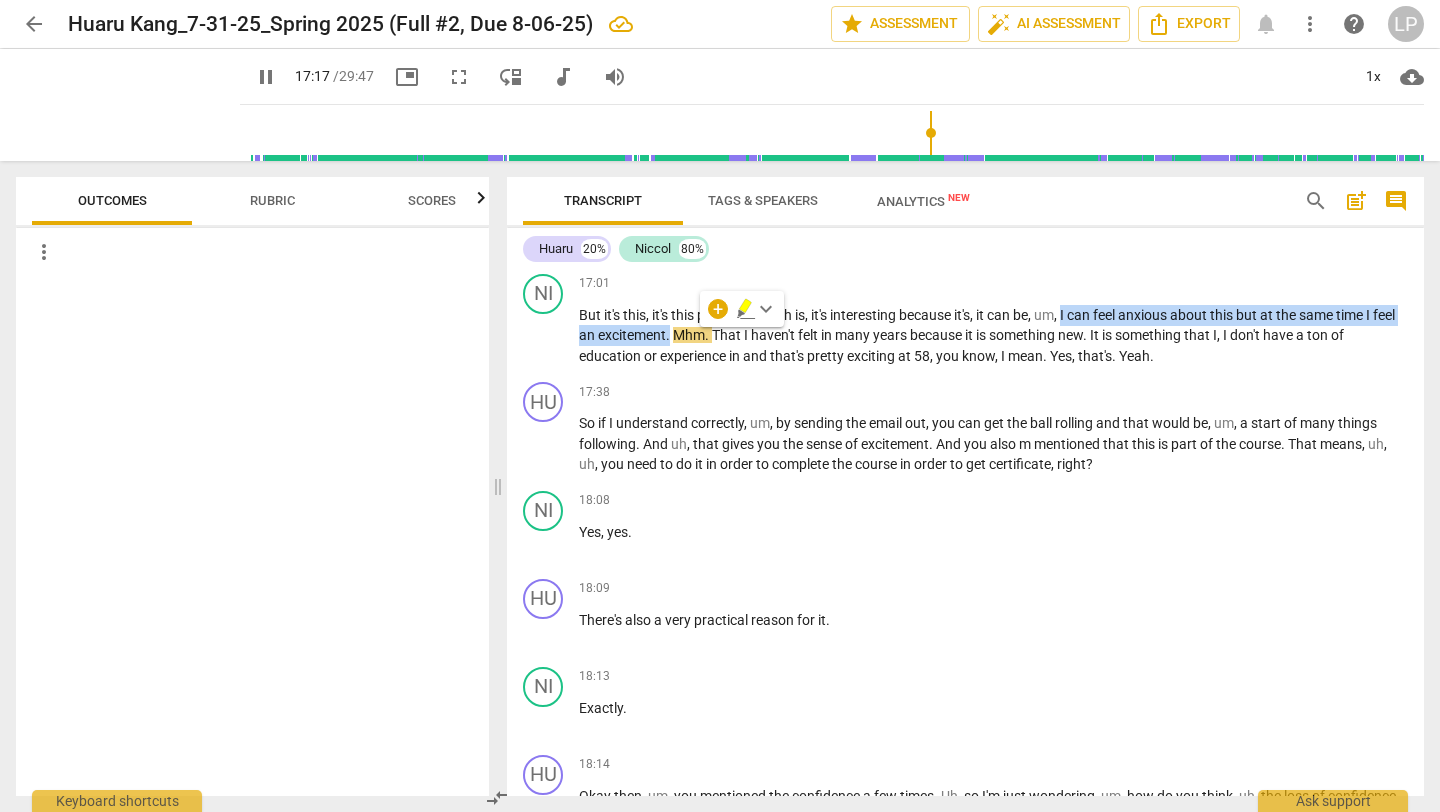 click 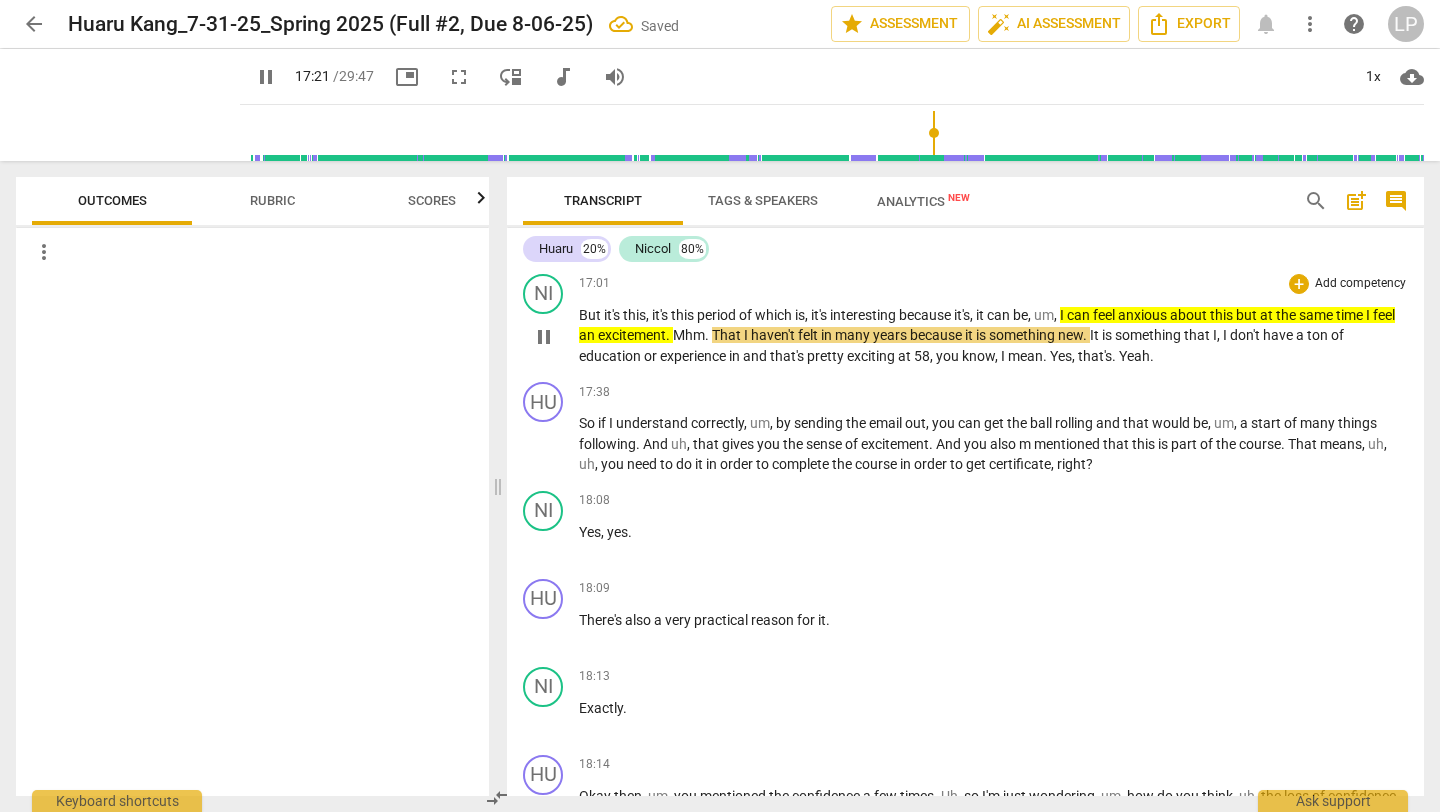 click on "." at bounding box center [708, 335] 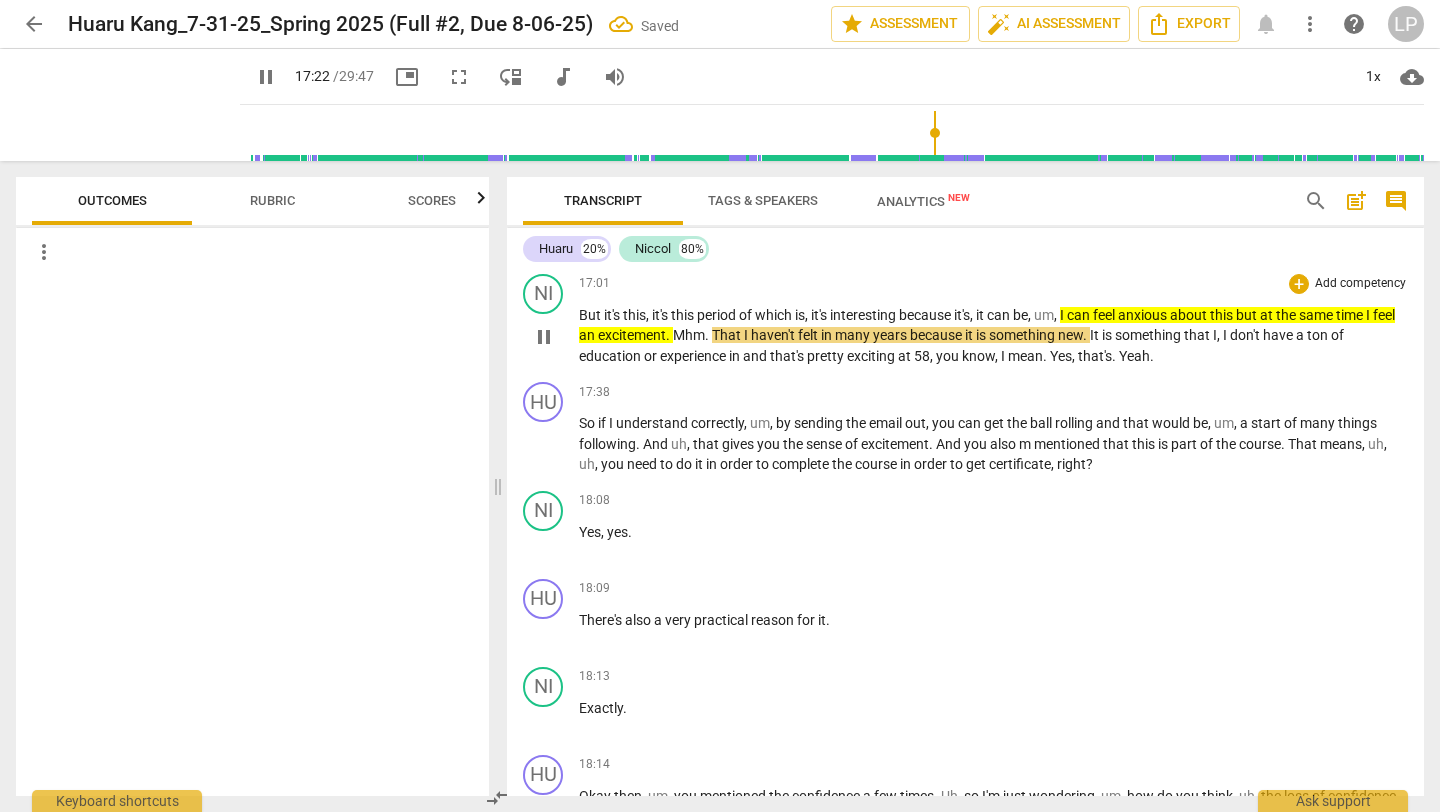 type on "1043" 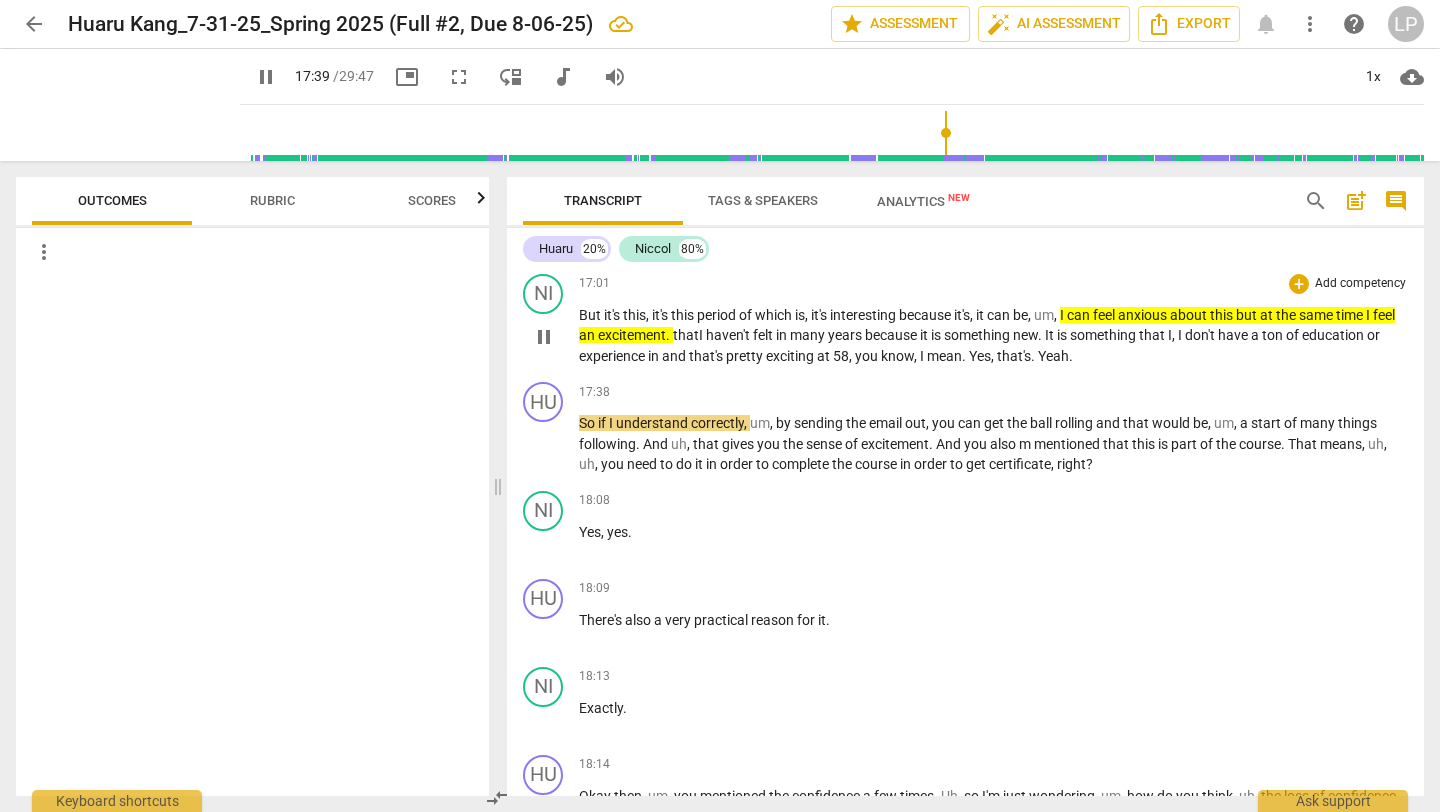 click on "," at bounding box center (994, 356) 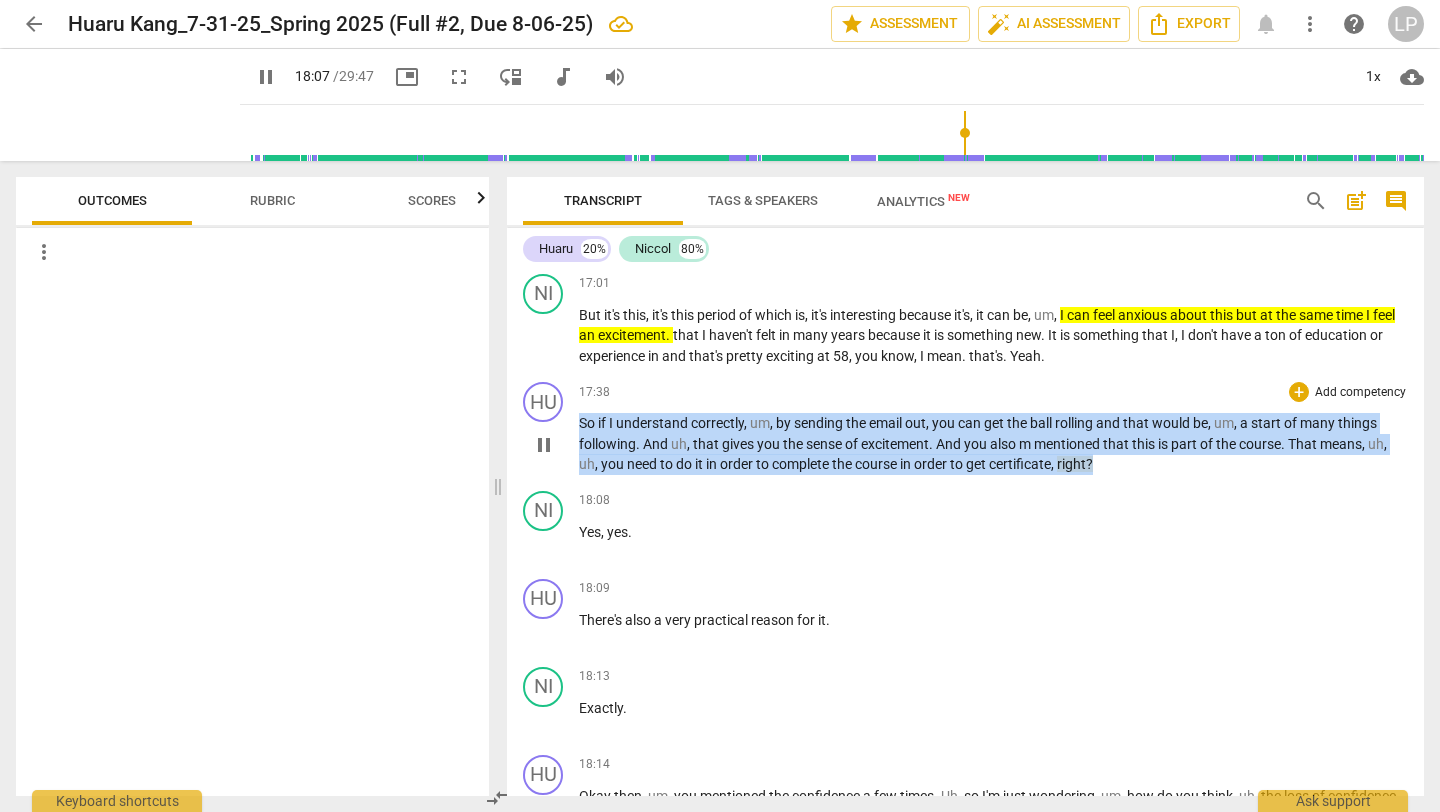 drag, startPoint x: 1103, startPoint y: 465, endPoint x: 574, endPoint y: 428, distance: 530.29236 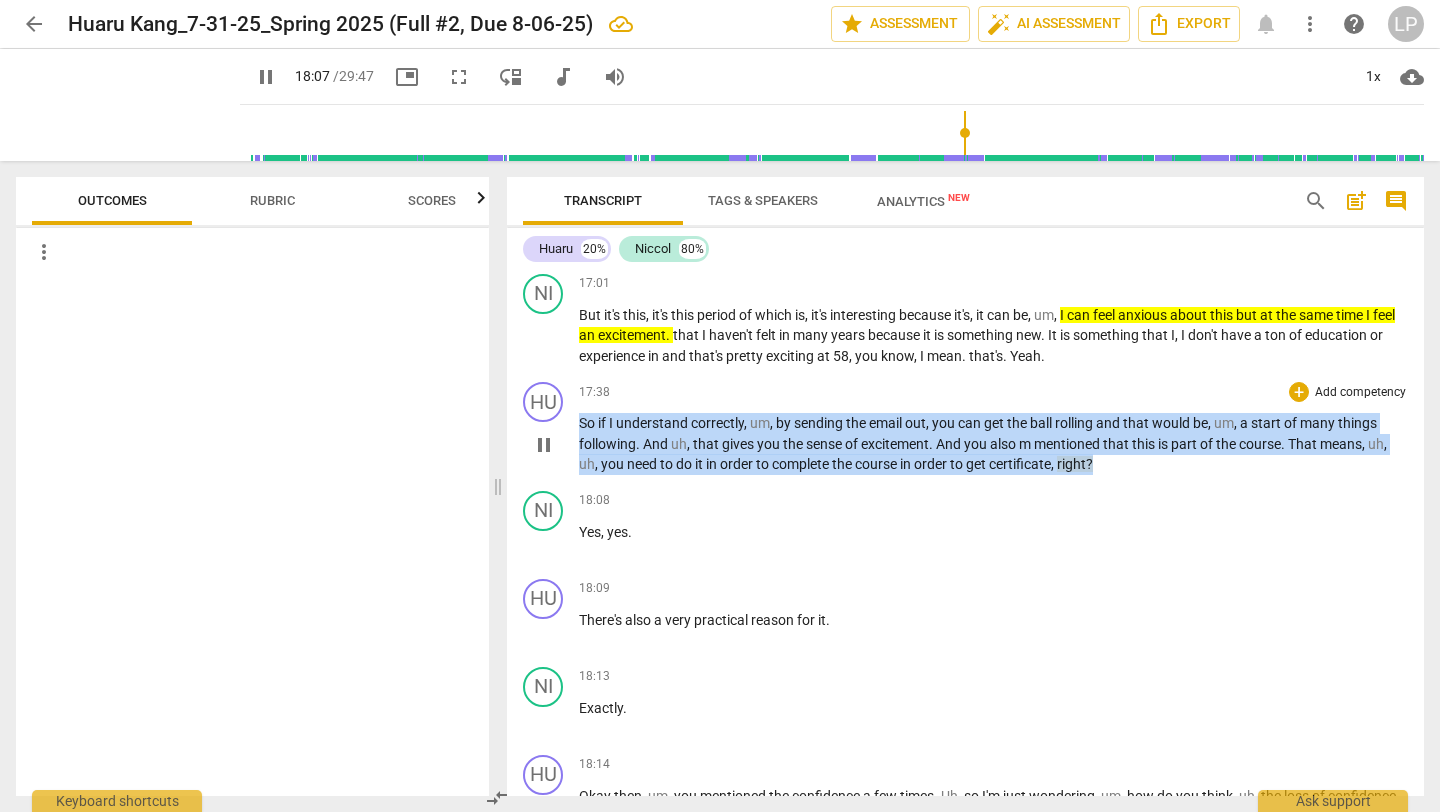 click on "HU play_arrow pause 17:38 + Add competency keyboard_arrow_right So   if   I   understand   correctly ,   um ,   by   sending   the   email   out ,   you   can   get   the   ball   rolling   and   that   would   be ,   um ,   a   start   of   many   things   following .   And   uh ,   that   gives   you   the   sense   of   excitement .   And   you   also   m   mentioned   that   this   is   part   of   the   course .   That   means ,   uh ,   uh ,   you   need   to   do   it   in   order   to   complete   the   course   in   order   to   get   certificate ,   right ?" at bounding box center (965, 428) 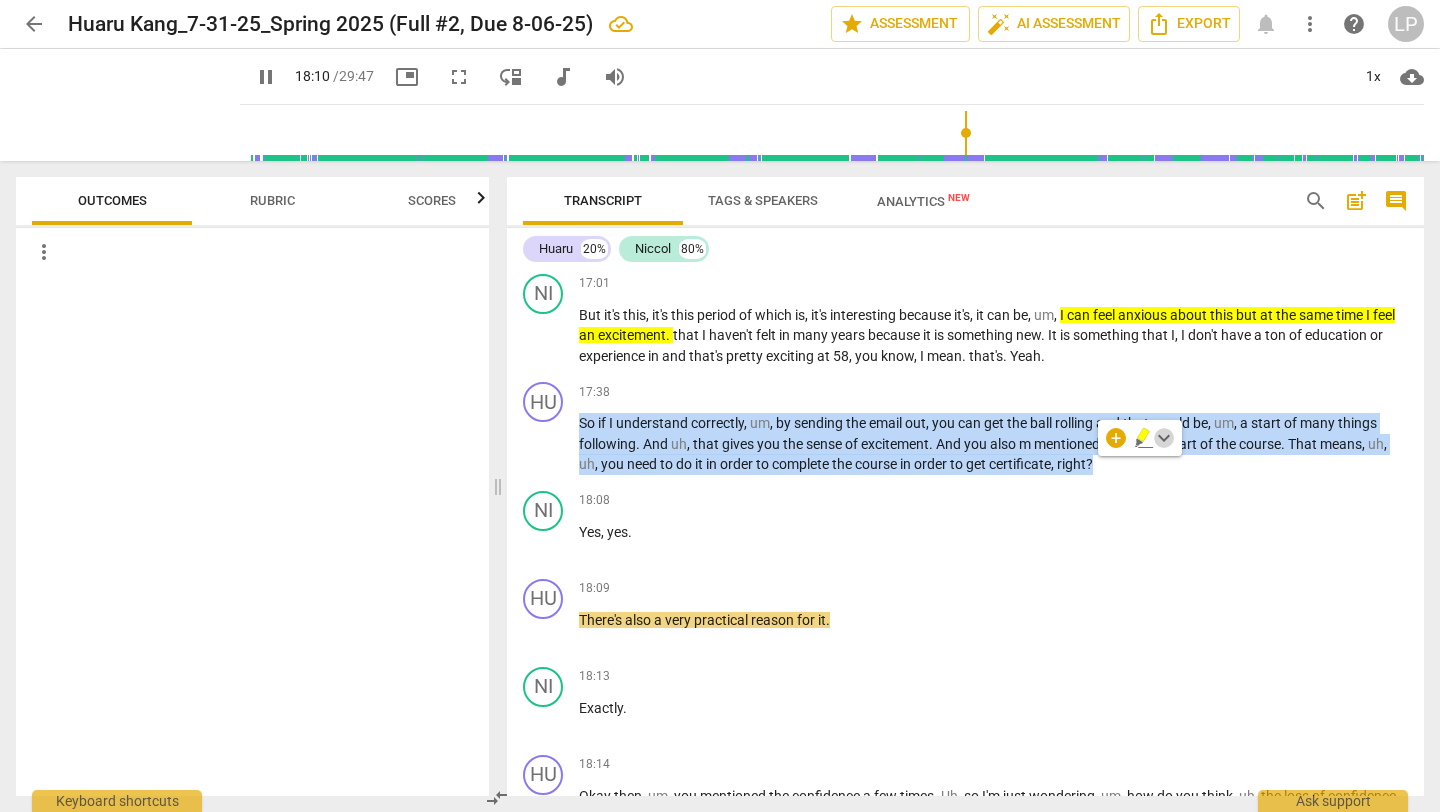 click on "keyboard_arrow_down" at bounding box center [1164, 438] 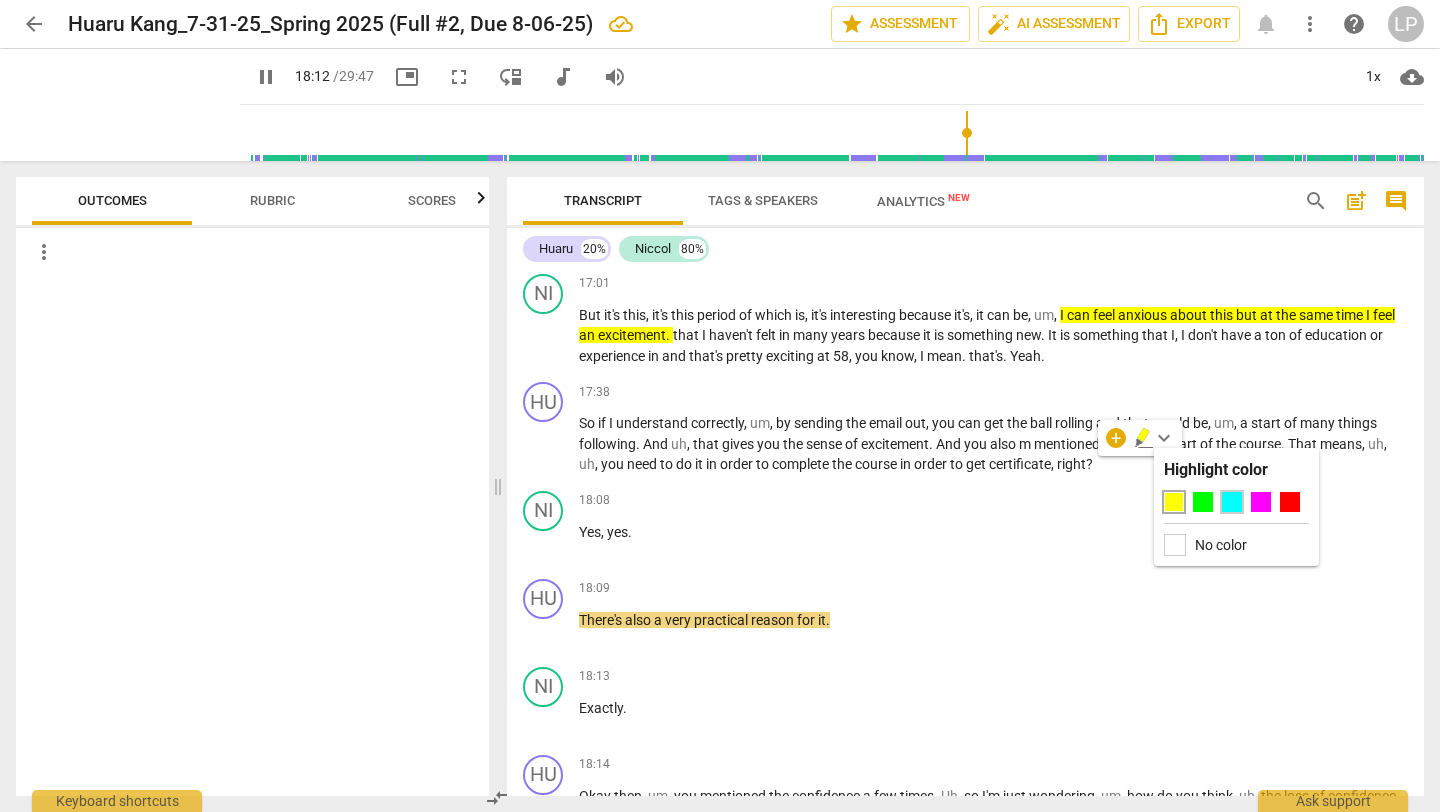 click at bounding box center (1232, 502) 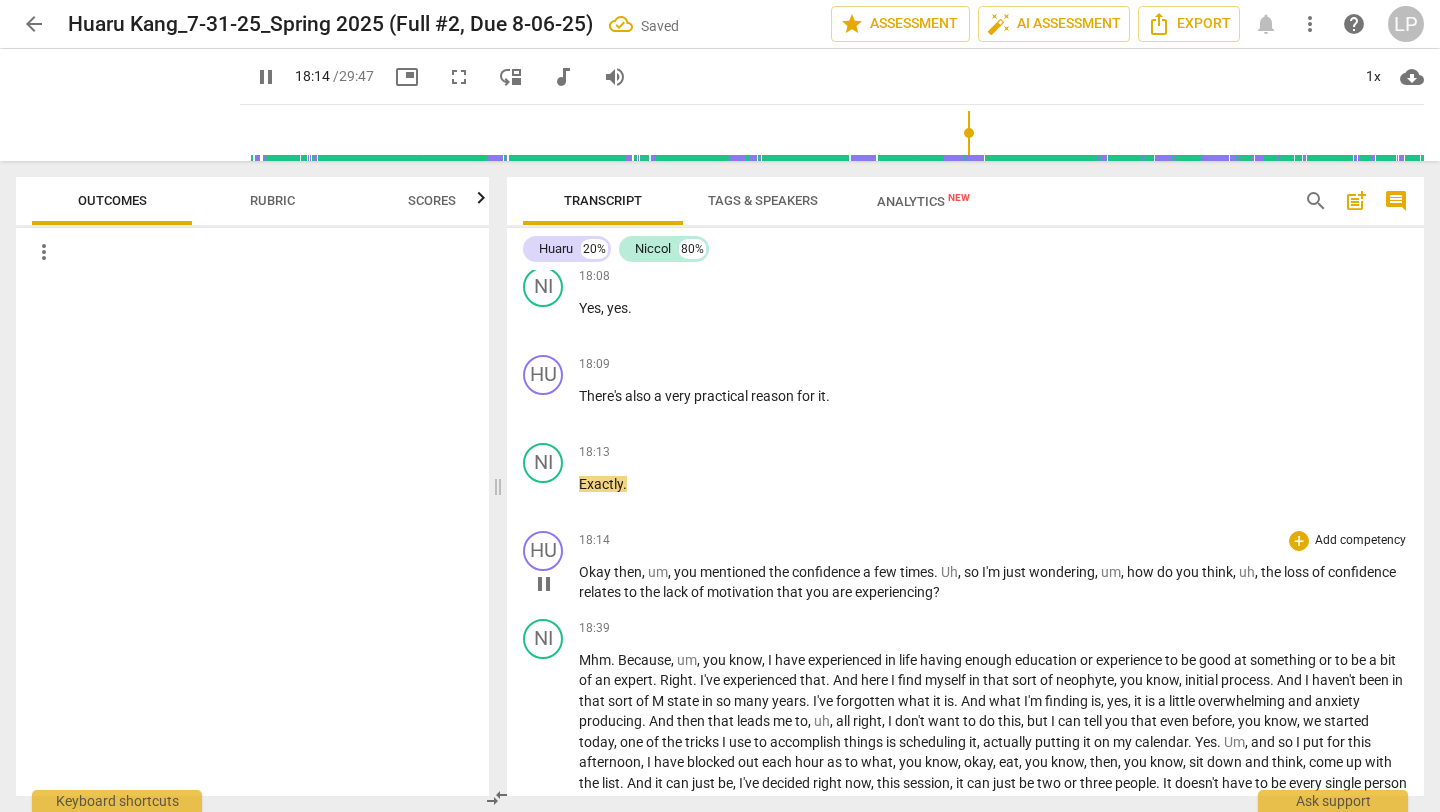 scroll, scrollTop: 4543, scrollLeft: 0, axis: vertical 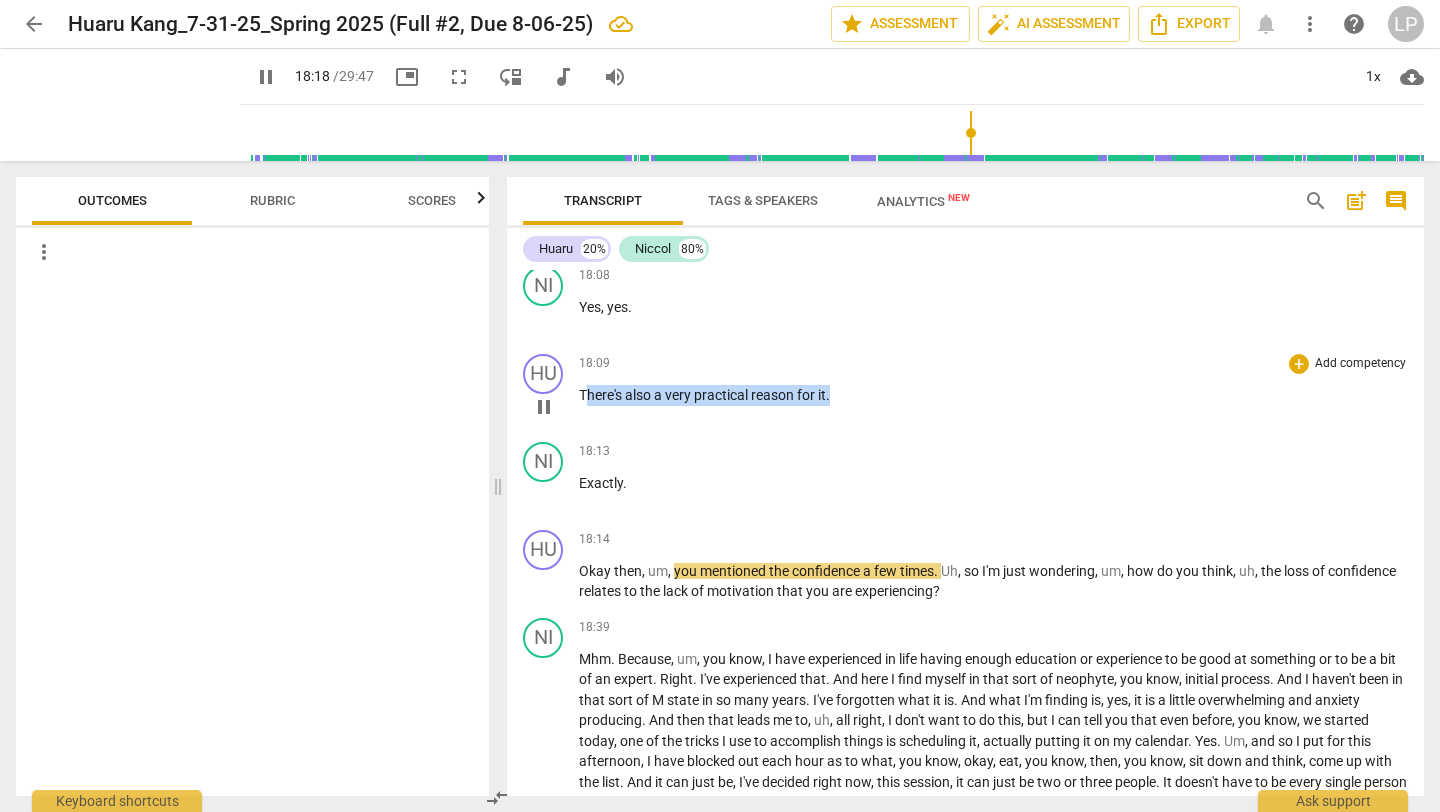 drag, startPoint x: 846, startPoint y: 394, endPoint x: 585, endPoint y: 386, distance: 261.1226 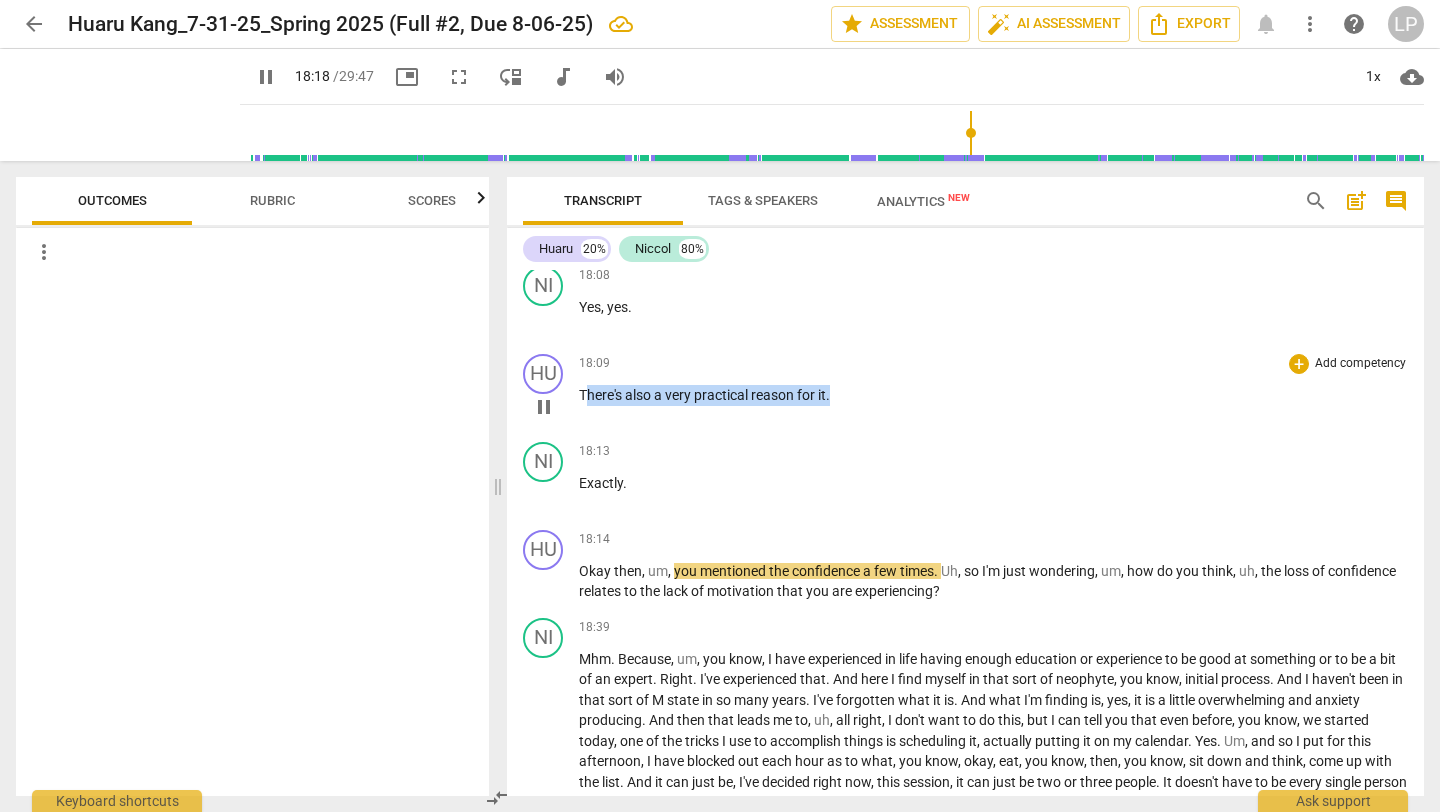 click on "There's   also   a   very   practical   reason   for   it ." at bounding box center (993, 395) 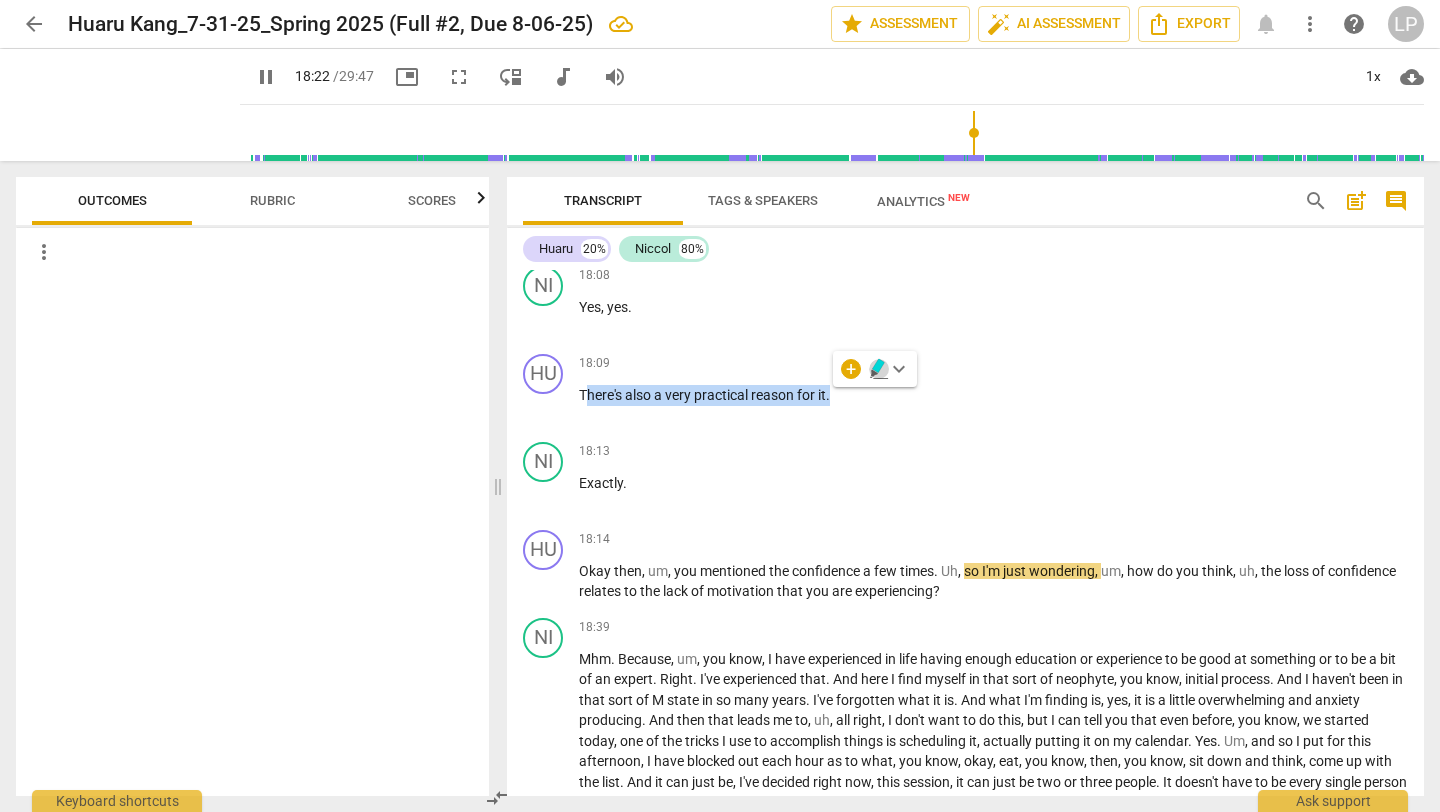 click 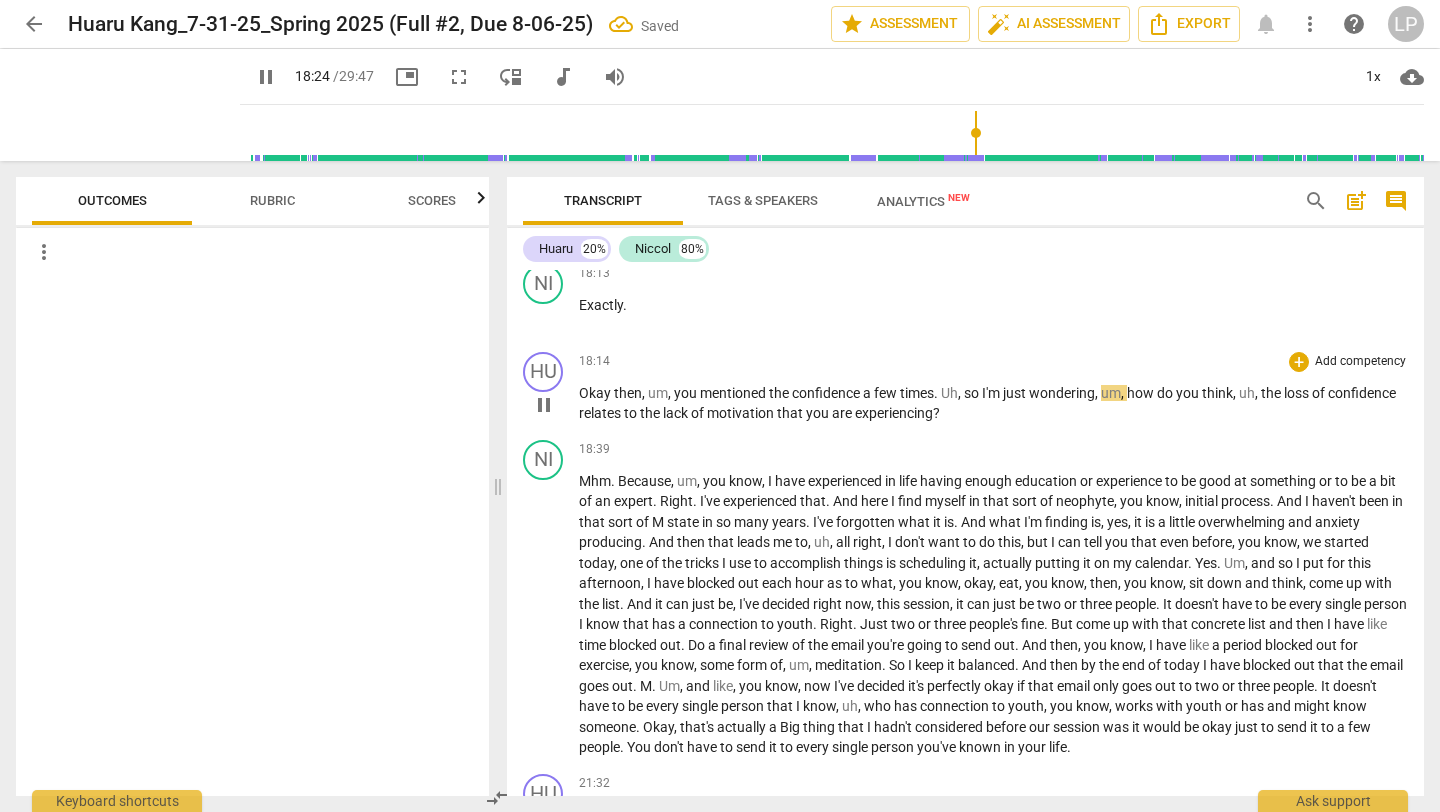 scroll, scrollTop: 4732, scrollLeft: 0, axis: vertical 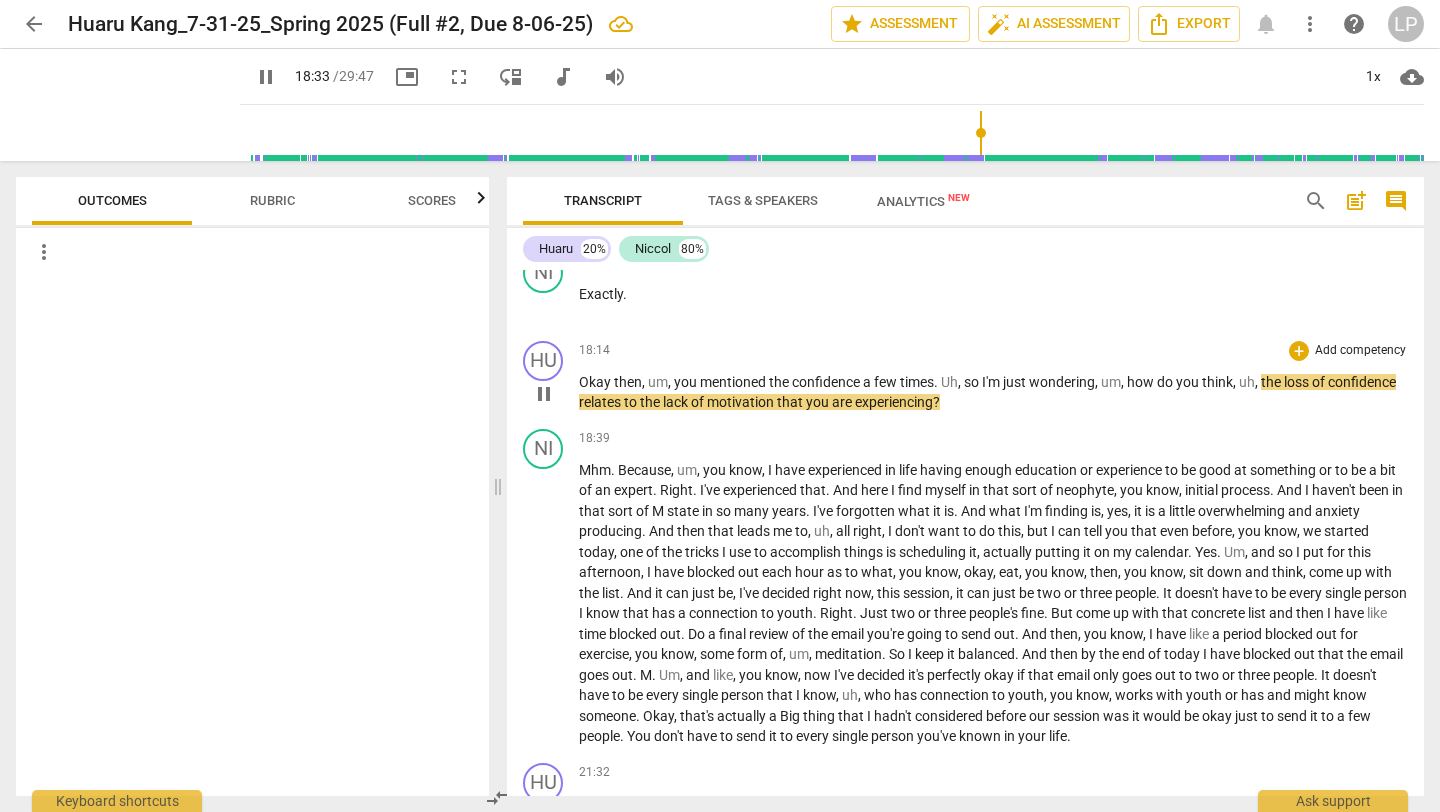 click on "Okay   then ,   um ,   you   mentioned   the   confidence   a   few   times .   Uh ,   so   I'm   just   wondering ,   um ,   how   do   you   think ,   uh ,   the   loss   of   confidence   relates   to   the   lack   of   motivation   that   you   are   experiencing ?" at bounding box center (993, 392) 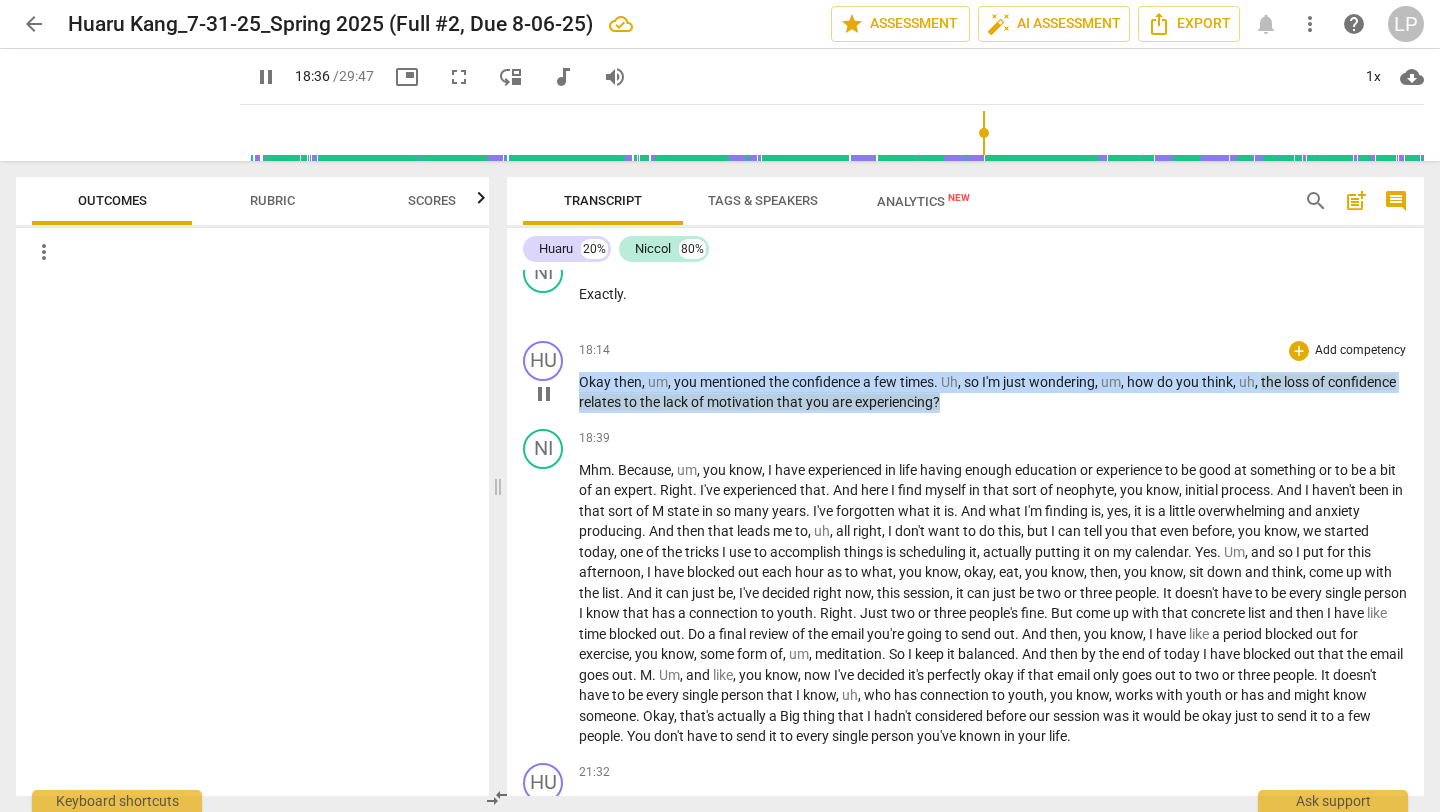 drag, startPoint x: 1019, startPoint y: 400, endPoint x: 579, endPoint y: 381, distance: 440.41003 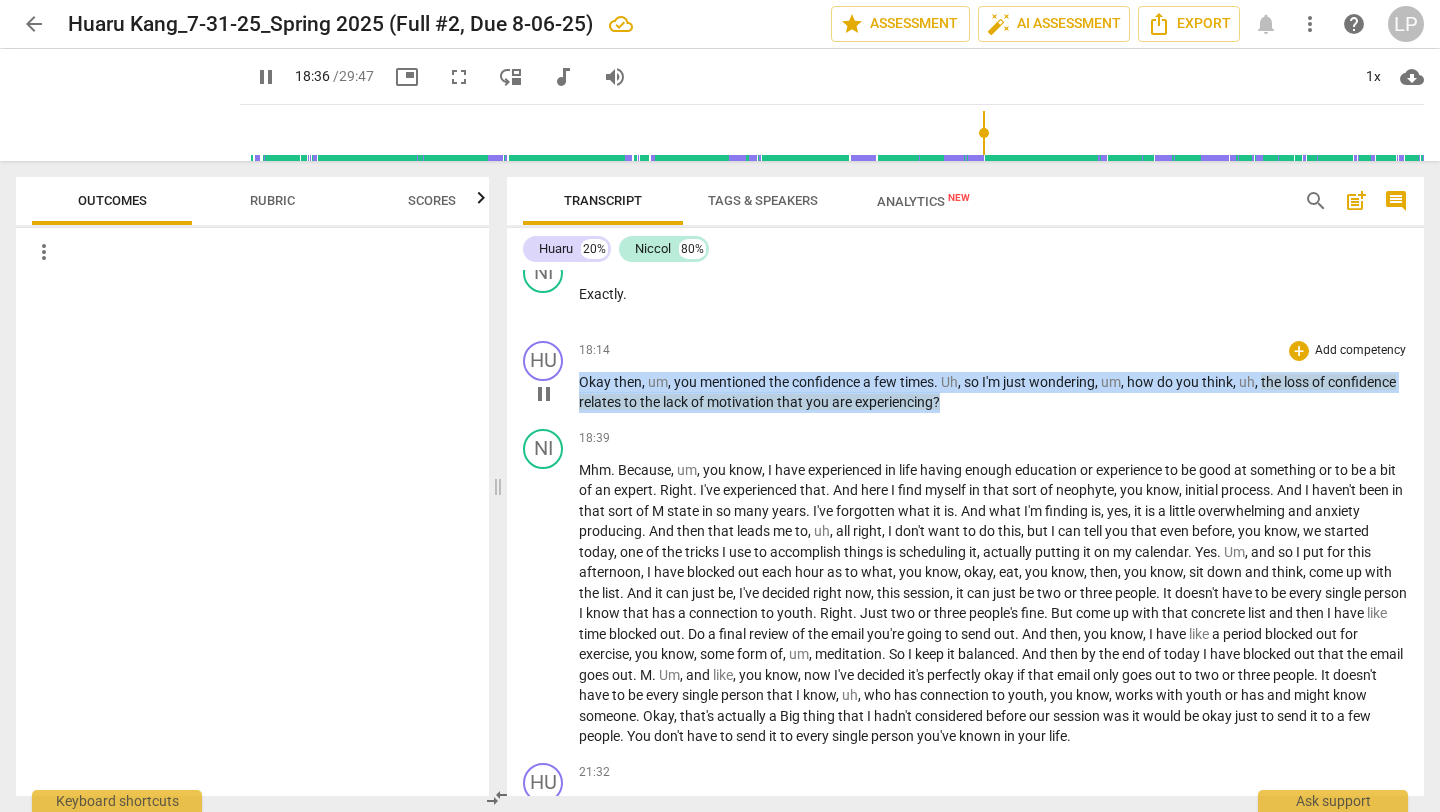 click on "Okay   then ,   um ,   you   mentioned   the   confidence   a   few   times .   Uh ,   so   I'm   just   wondering ,   um ,   how   do   you   think ,   uh ,   the   loss   of   confidence   relates   to   the   lack   of   motivation   that   you   are   experiencing ?" at bounding box center (993, 392) 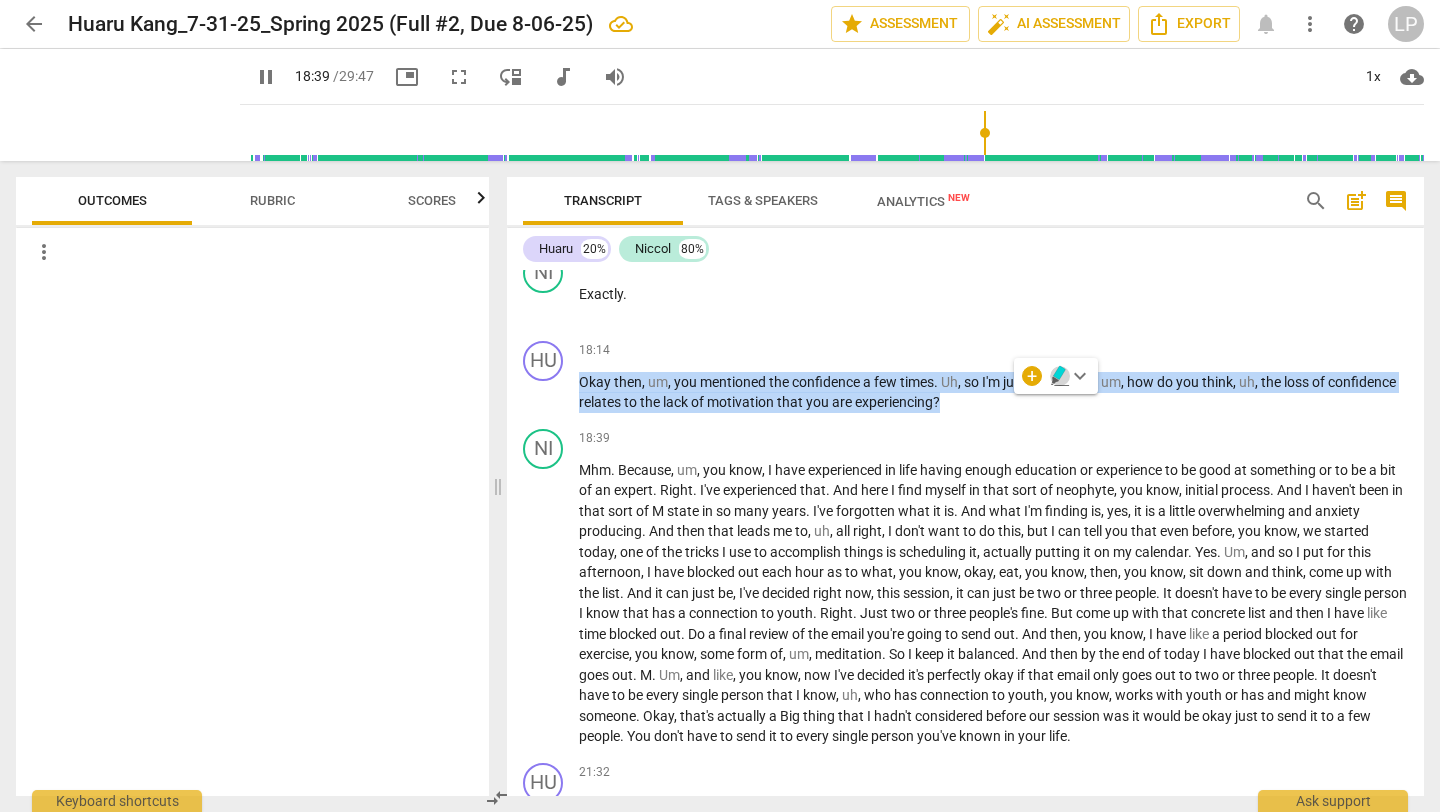 click 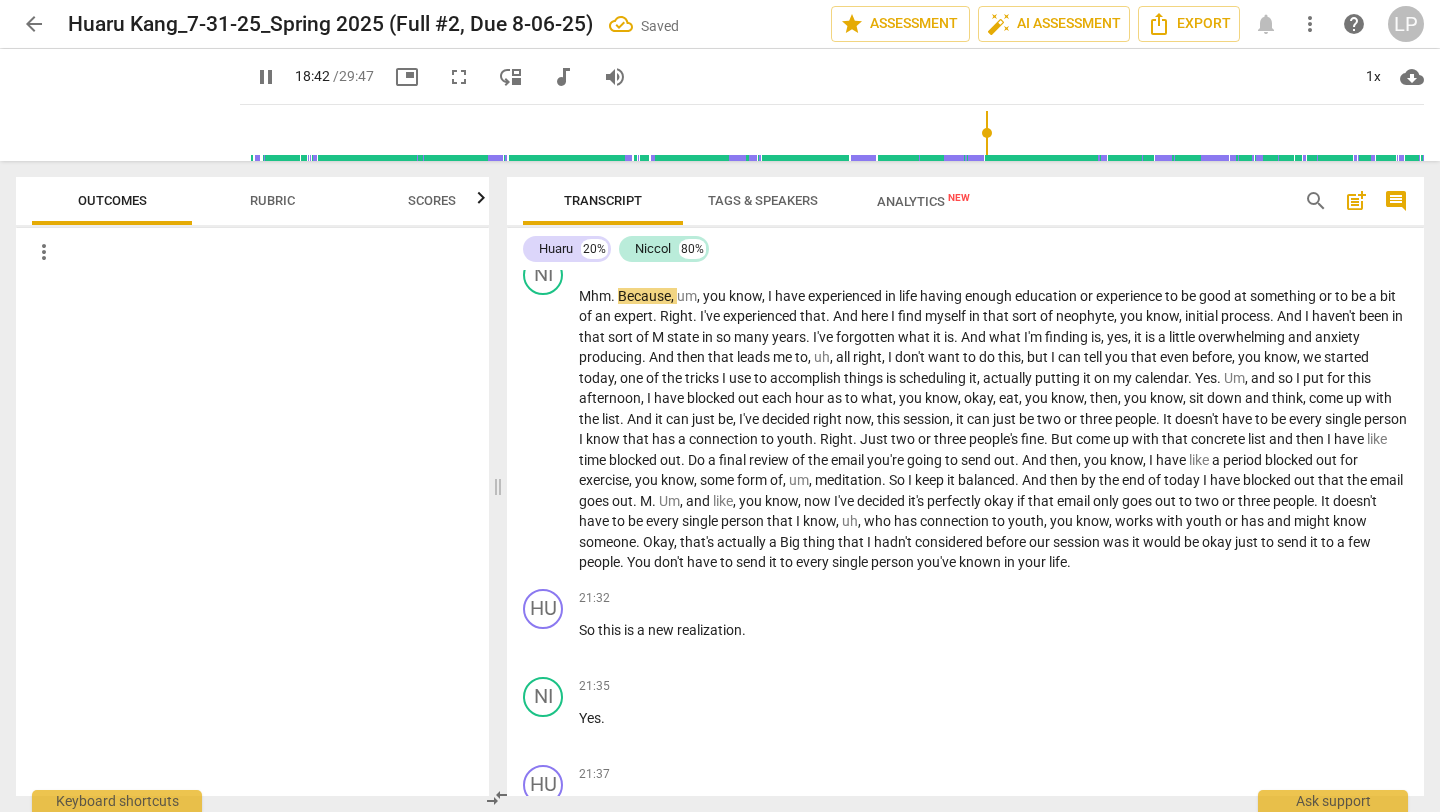 scroll, scrollTop: 4913, scrollLeft: 0, axis: vertical 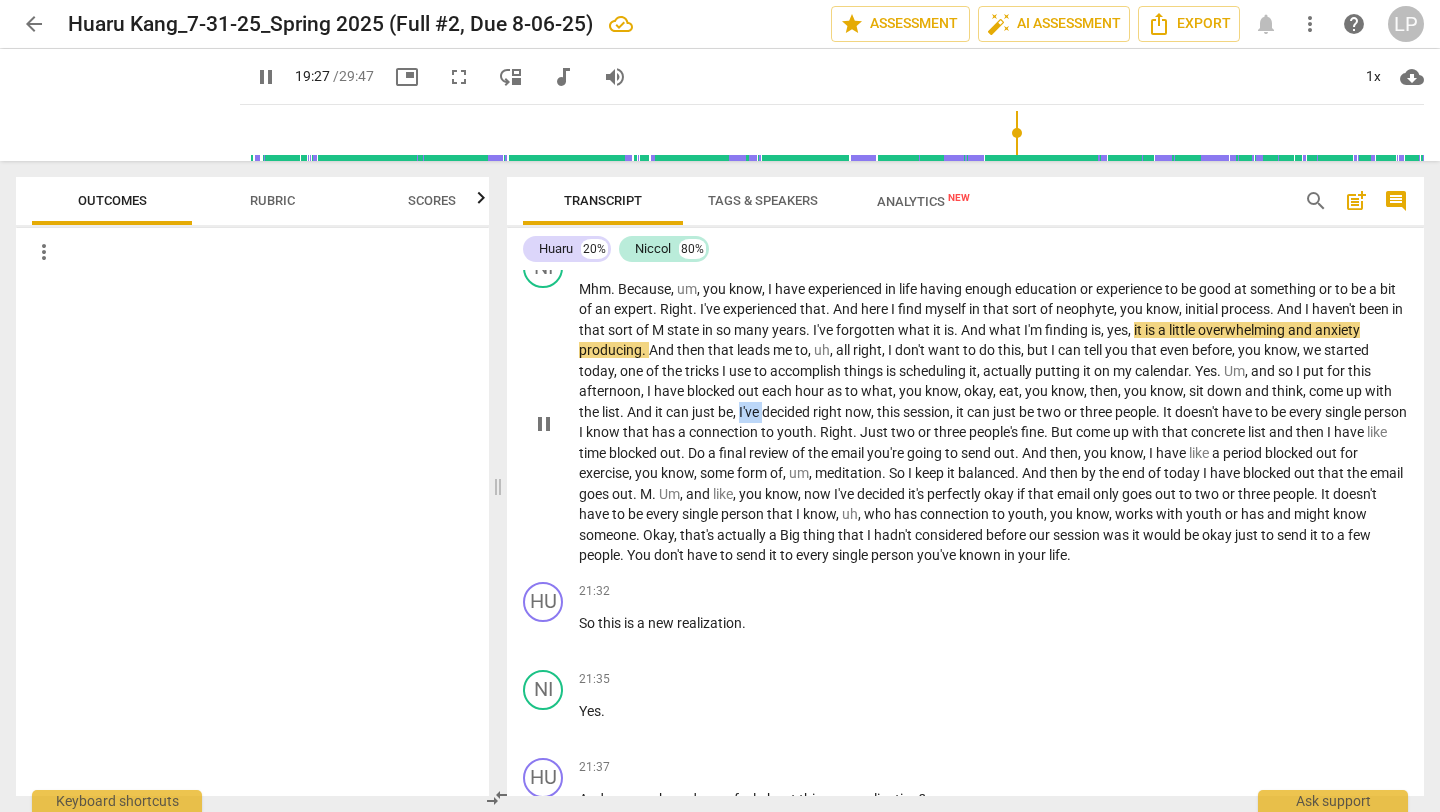 drag, startPoint x: 770, startPoint y: 411, endPoint x: 836, endPoint y: 422, distance: 66.910385 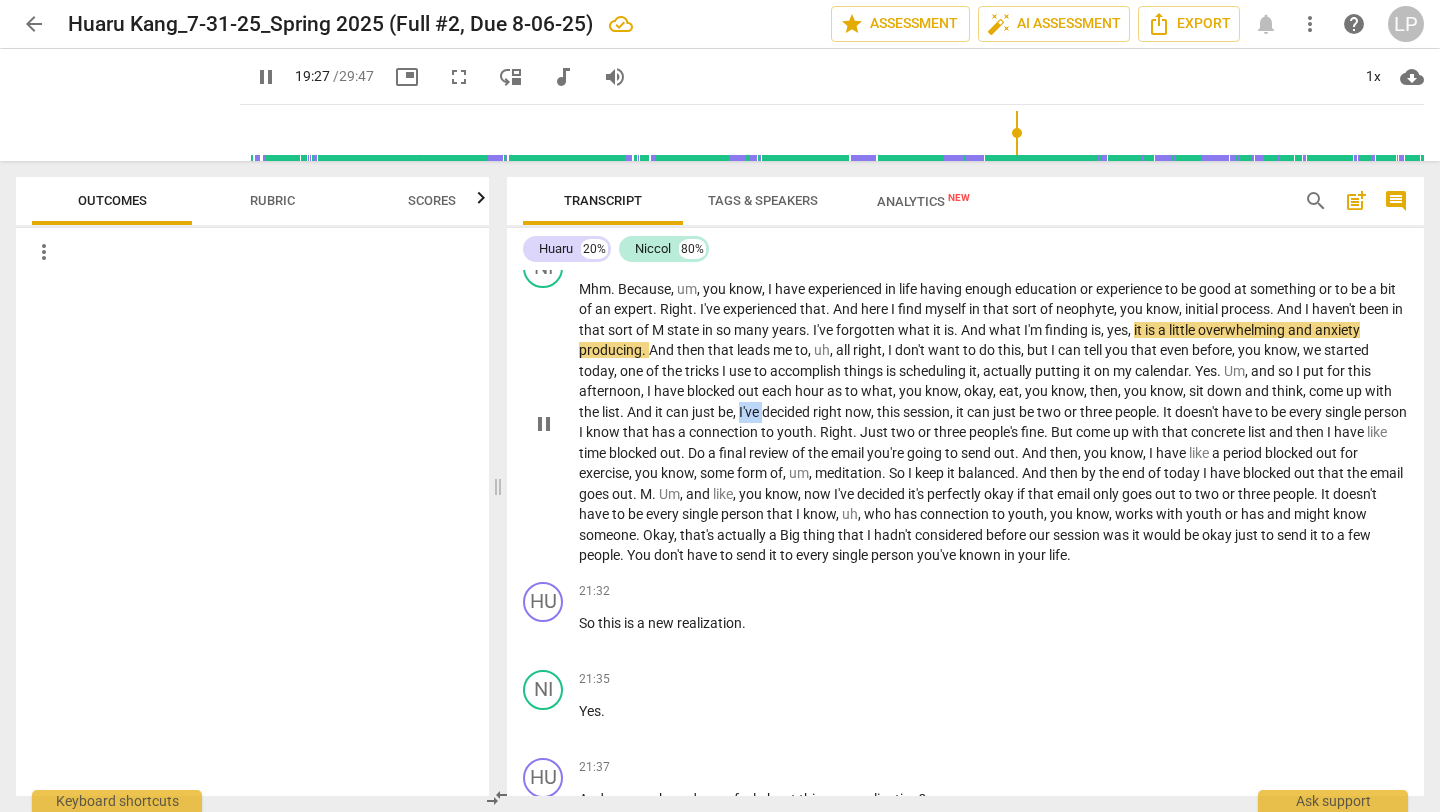 click on "Mhm .   Because ,   um ,   you   know ,   I   have   experienced   in   life   having   enough   education   or   experience   to   be   good   at   something   or   to   be   a   bit   of   an   expert .   Right .   I've   experienced   that .   And   here   I   find   myself   in   that   sort   of   neophyte ,   you   know ,   initial   process .   And   I   haven't   been   in   that   sort   of   M   state   in   so   many   years .   I've   forgotten   what   it   is .   And   what   I'm   finding   is ,   yes ,   it   is   a   little   overwhelming   and   anxiety   producing .   And   then   that   leads   me   to ,   uh ,   all   right ,   I   don't   want   to   do   this ,   but   I   can   tell   you   that   even   before ,   you   know ,   we   started   today ,   one   of   the   tricks   I   use   to   accomplish   things   is   scheduling   it ,   actually   putting   it   on   my   calendar .   Yes .   Um ,   and   so   I   put   for   this   afternoon ,   I   have   blocked   out   each" at bounding box center [993, 422] 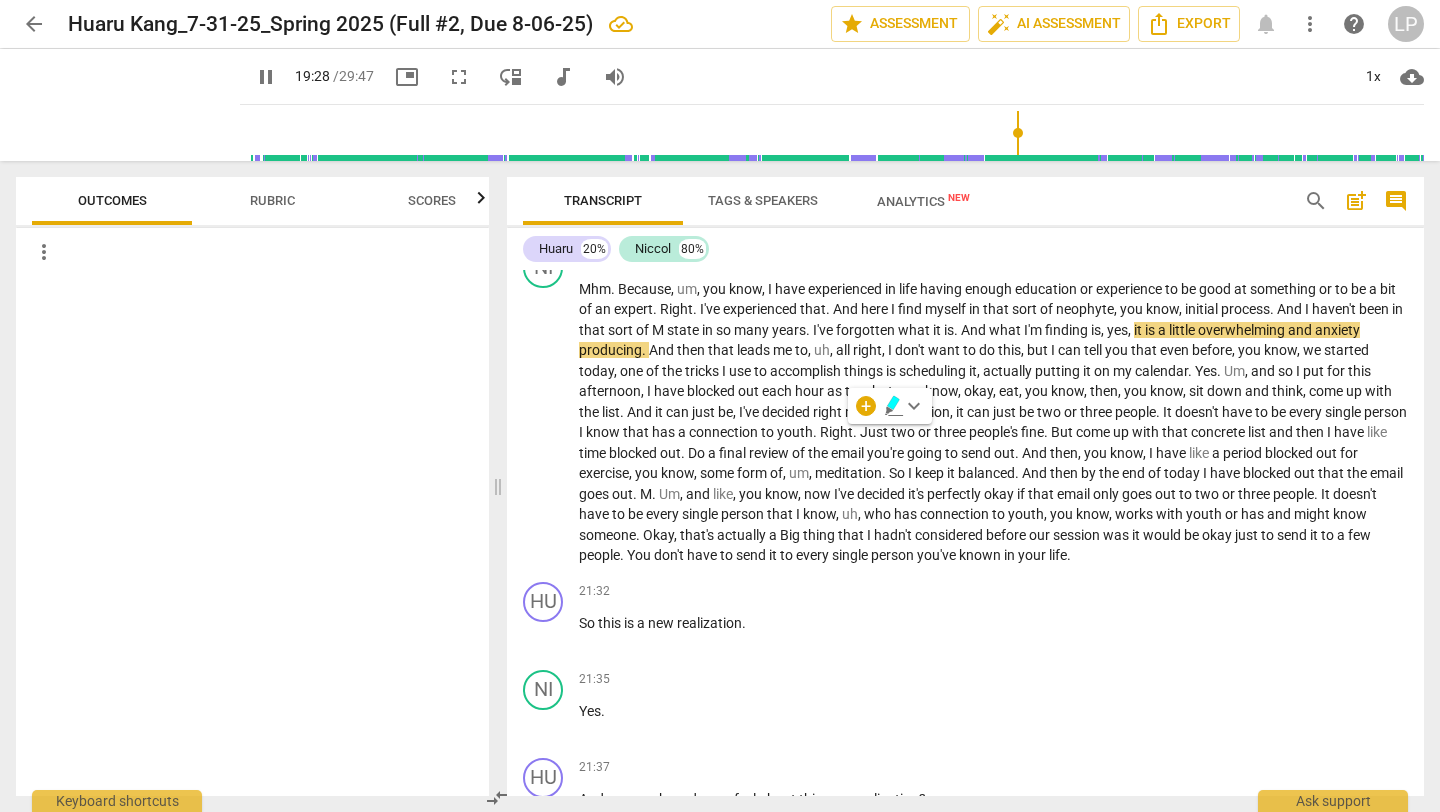 click on "+ keyboard_arrow_down" at bounding box center [890, 406] 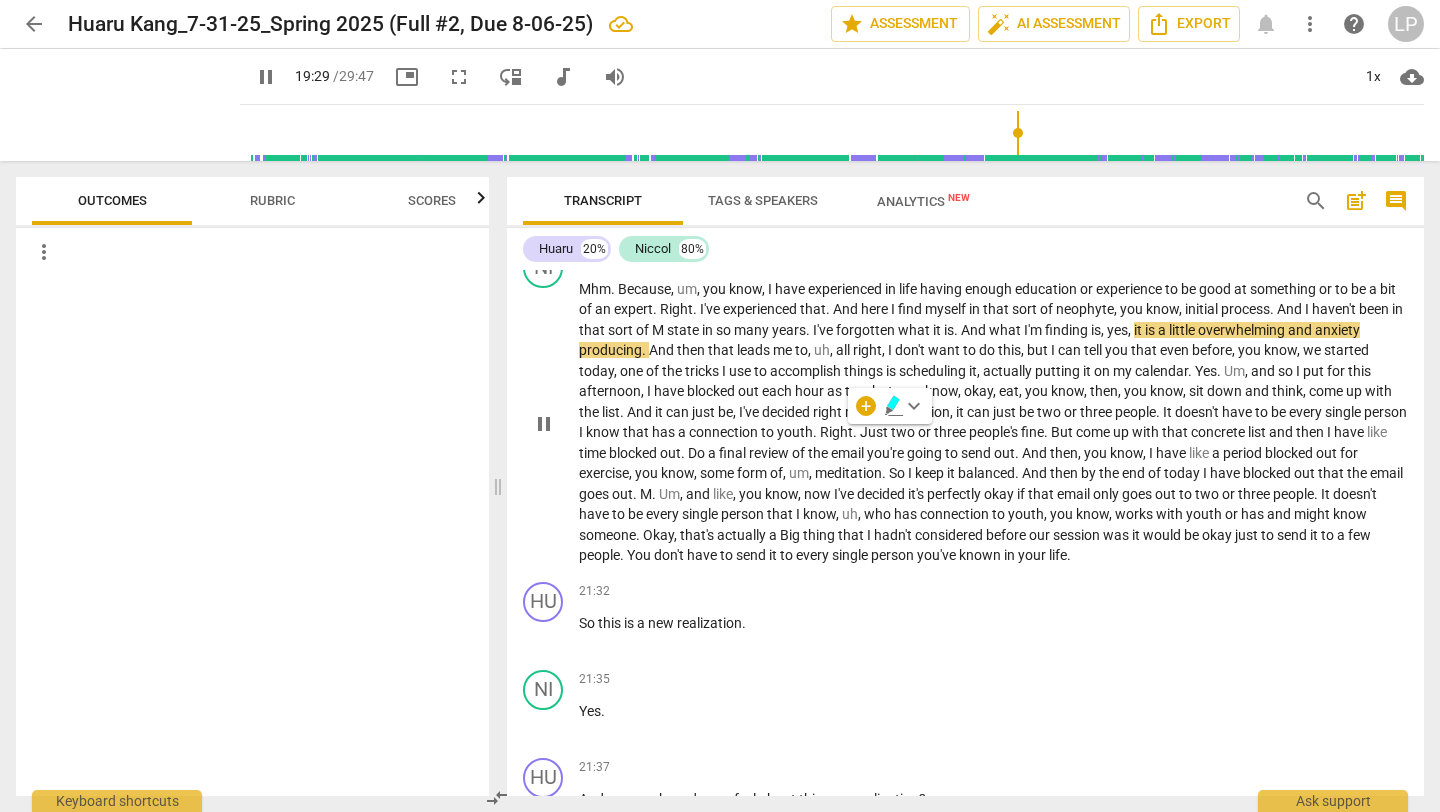 click on "decided" at bounding box center [787, 412] 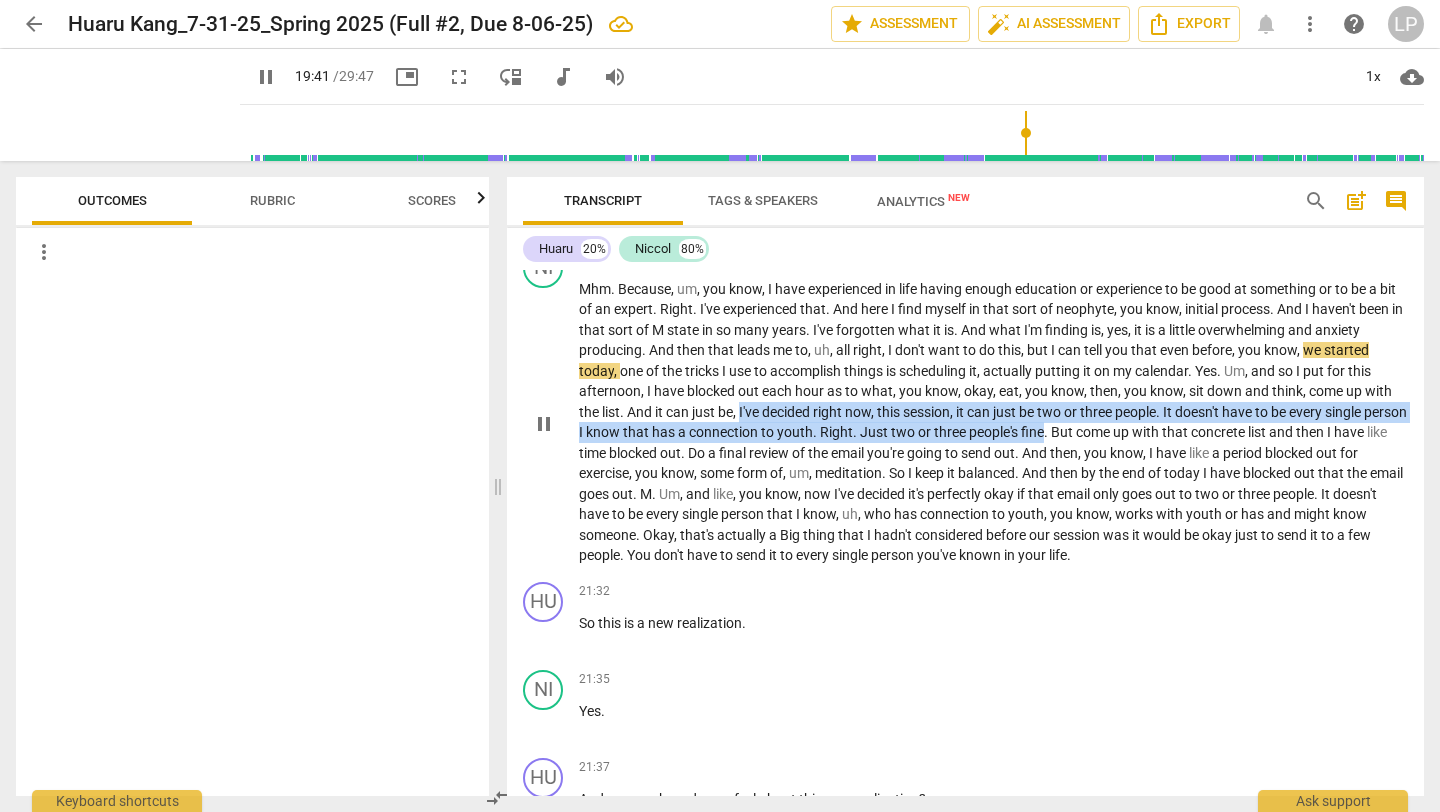drag, startPoint x: 772, startPoint y: 411, endPoint x: 1129, endPoint y: 437, distance: 357.94553 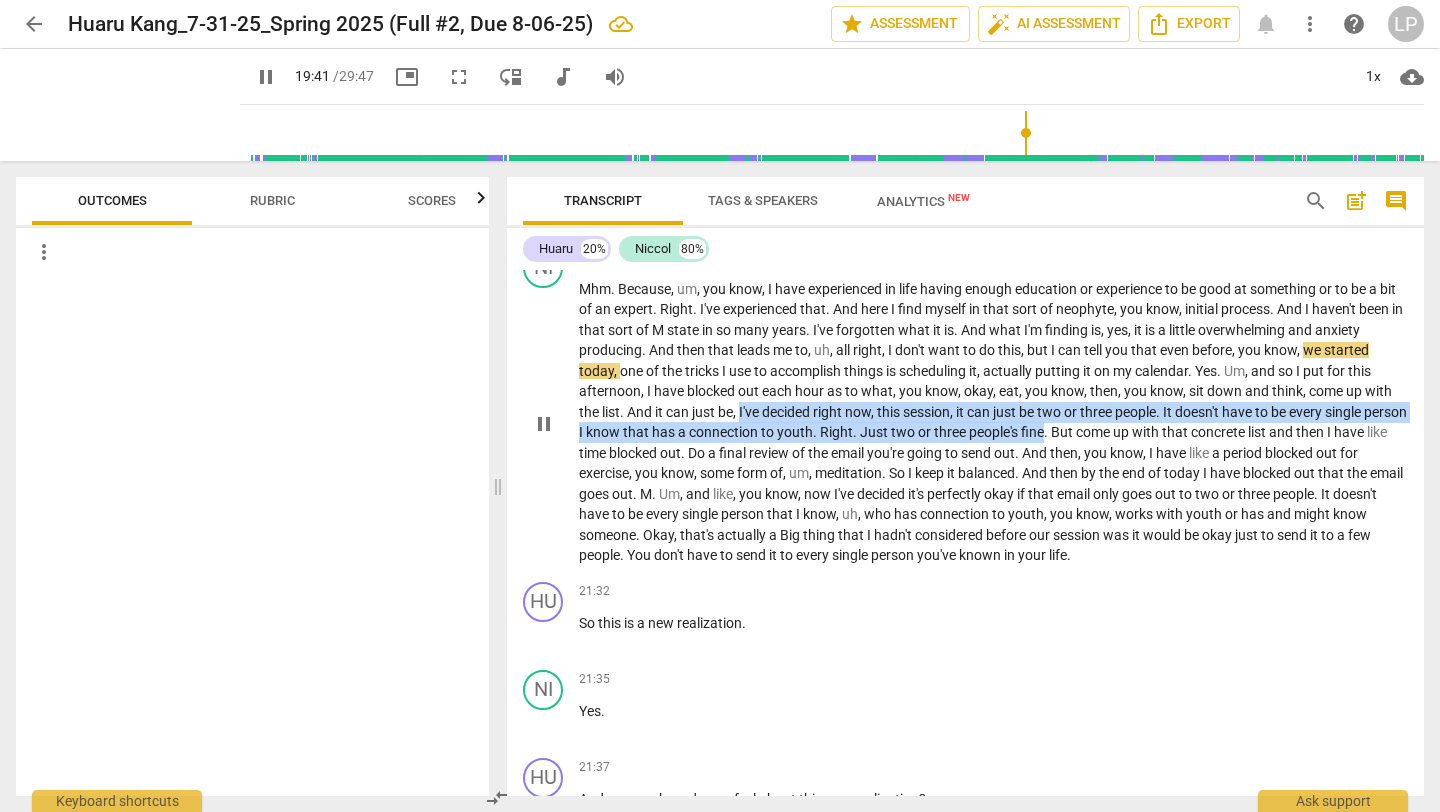 click on "Mhm .   Because ,   um ,   you   know ,   I   have   experienced   in   life   having   enough   education   or   experience   to   be   good   at   something   or   to   be   a   bit   of   an   expert .   Right .   I've   experienced   that .   And   here   I   find   myself   in   that   sort   of   neophyte ,   you   know ,   initial   process .   And   I   haven't   been   in   that   sort   of   M   state   in   so   many   years .   I've   forgotten   what   it   is .   And   what   I'm   finding   is ,   yes ,   it   is   a   little   overwhelming   and   anxiety   producing .   And   then   that   leads   me   to ,   uh ,   all   right ,   I   don't   want   to   do   this ,   but   I   can   tell   you   that   even   before ,   you   know ,   we   started   today ,   one   of   the   tricks   I   use   to   accomplish   things   is   scheduling   it ,   actually   putting   it   on   my   calendar .   Yes .   Um ,   and   so   I   put   for   this   afternoon ,   I   have   blocked   out   each" at bounding box center (993, 422) 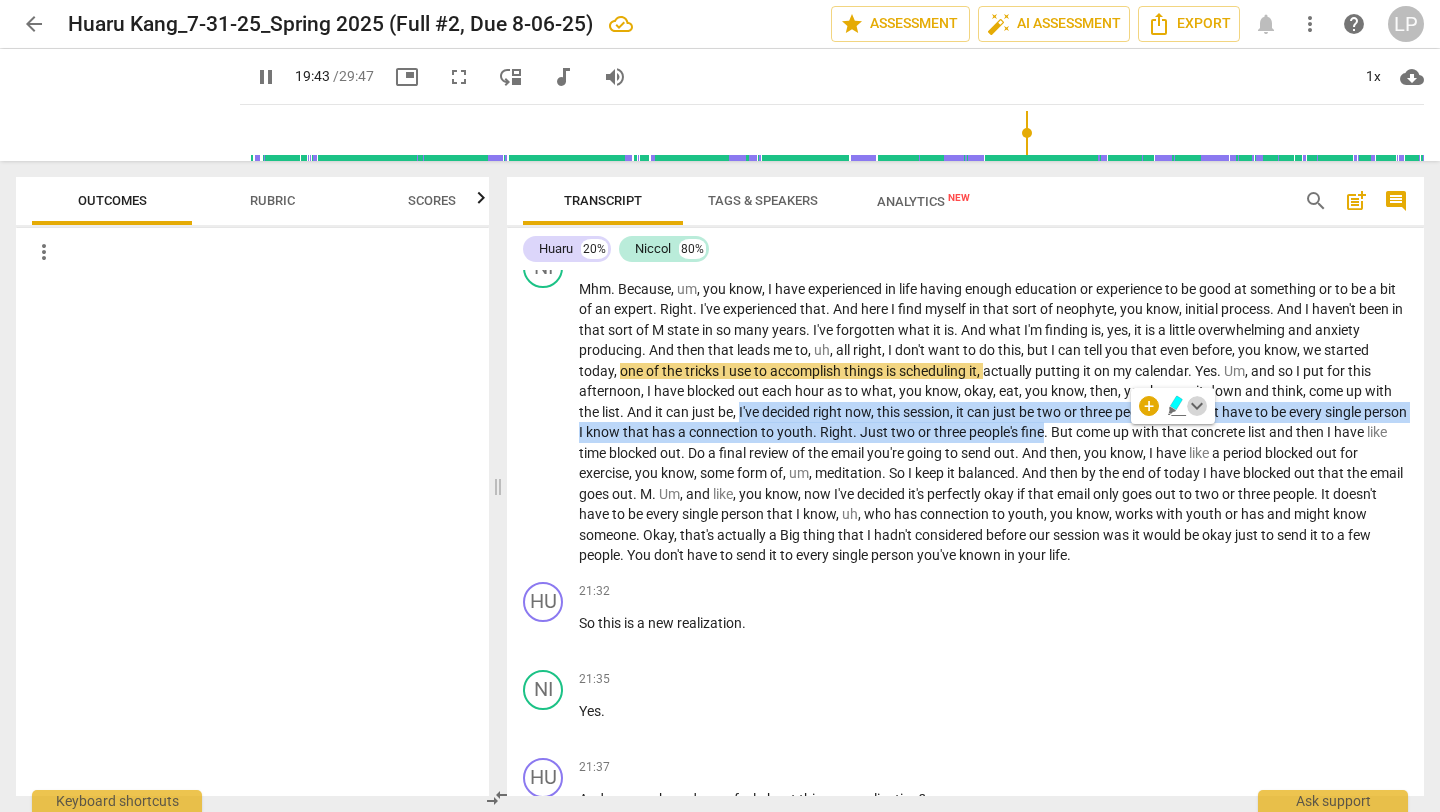 click on "keyboard_arrow_down" at bounding box center (1197, 406) 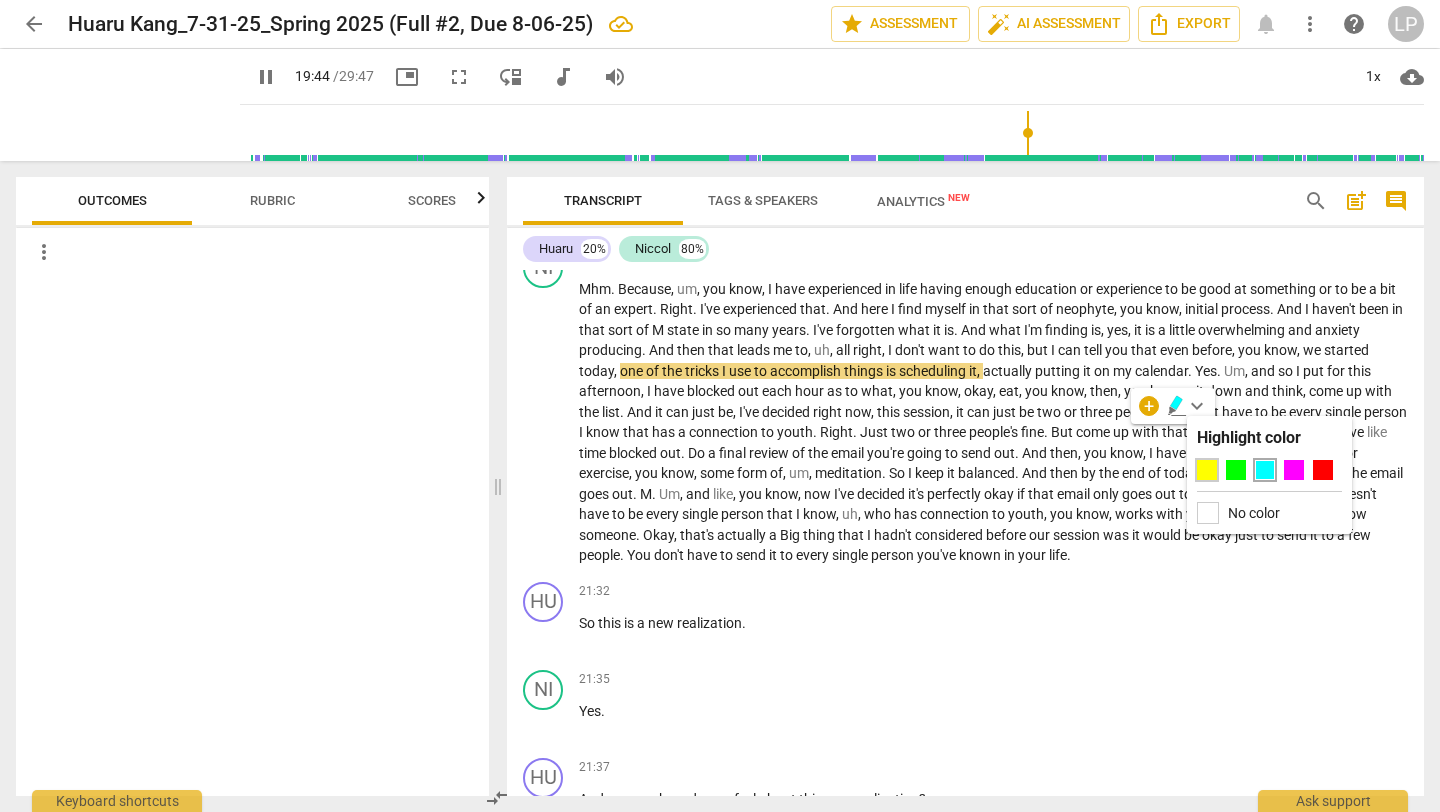 click at bounding box center (1207, 470) 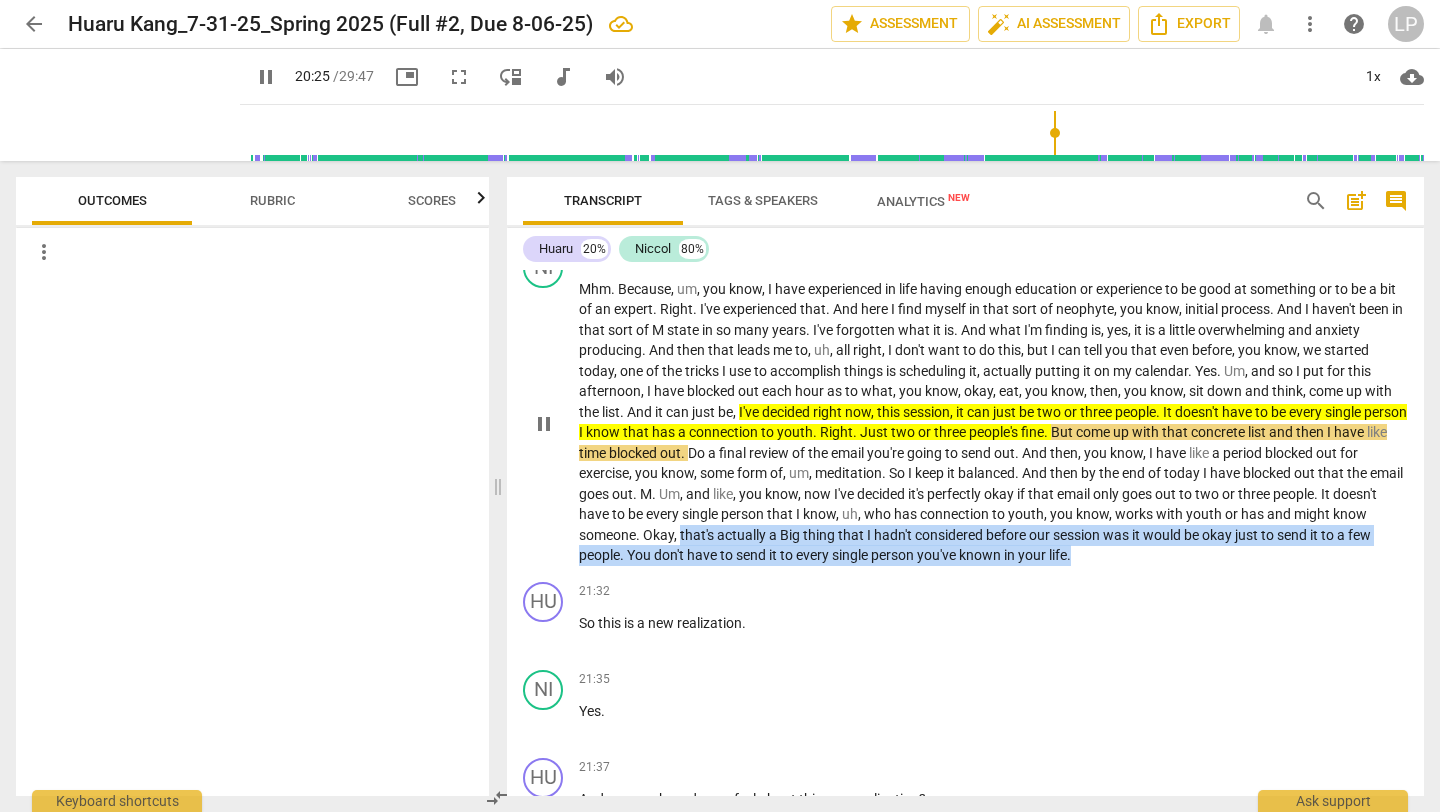 drag, startPoint x: 756, startPoint y: 531, endPoint x: 1168, endPoint y: 557, distance: 412.81958 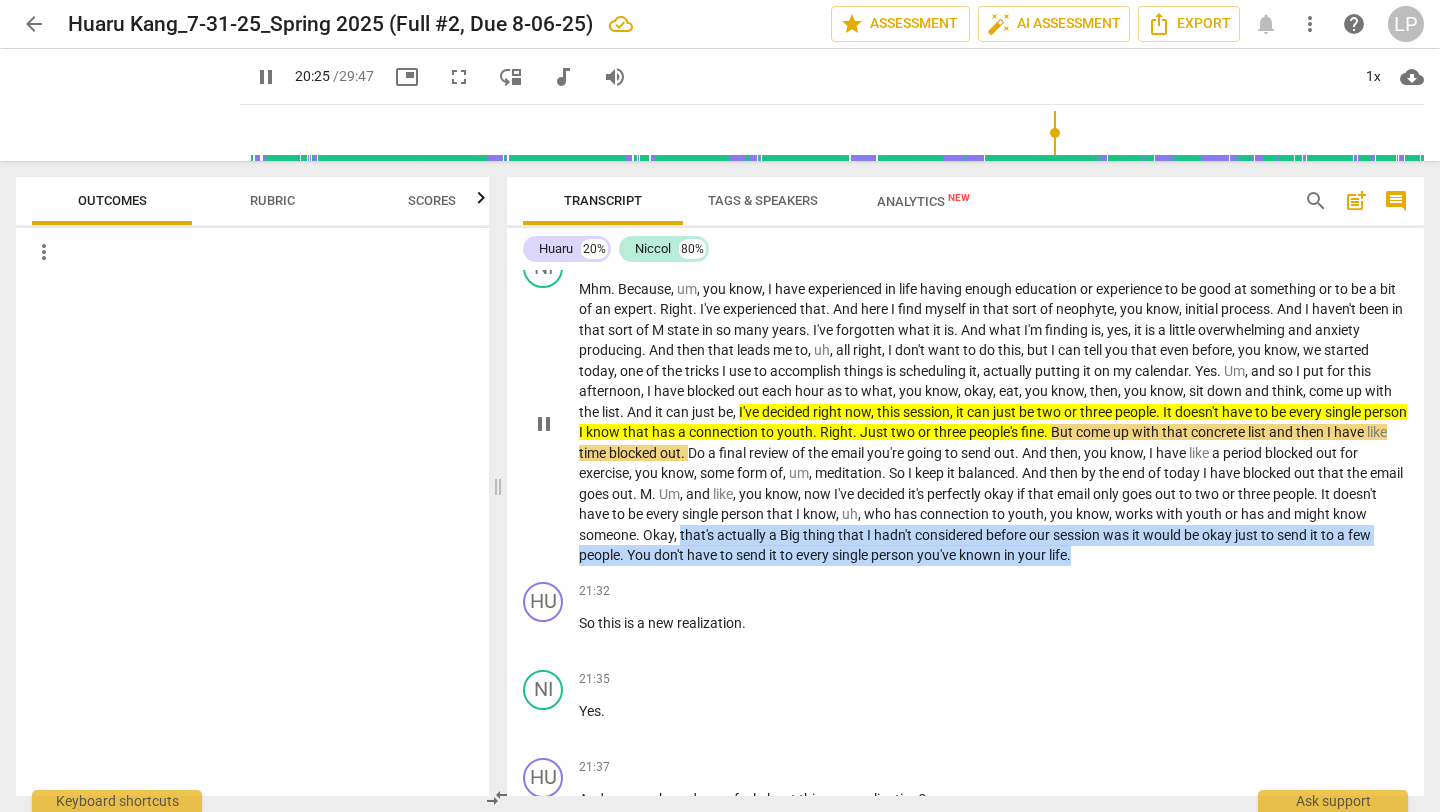 click on "Mhm .   Because ,   um ,   you   know ,   I   have   experienced   in   life   having   enough   education   or   experience   to   be   good   at   something   or   to   be   a   bit   of   an   expert .   Right .   I've   experienced   that .   And   here   I   find   myself   in   that   sort   of   neophyte ,   you   know ,   initial   process .   And   I   haven't   been   in   that   sort   of   M   state   in   so   many   years .   I've   forgotten   what   it   is .   And   what   I'm   finding   is ,   yes ,   it   is   a   little   overwhelming   and   anxiety   producing .   And   then   that   leads   me   to ,   uh ,   all   right ,   I   don't   want   to   do   this ,   but   I   can   tell   you   that   even   before ,   you   know ,   we   started   today ,   one   of   the   tricks   I   use   to   accomplish   things   is   scheduling   it ,   actually   putting   it   on   my   calendar .   Yes .   Um ,   and   so   I   put   for   this   afternoon ,   I   have   blocked   out   each" at bounding box center [993, 422] 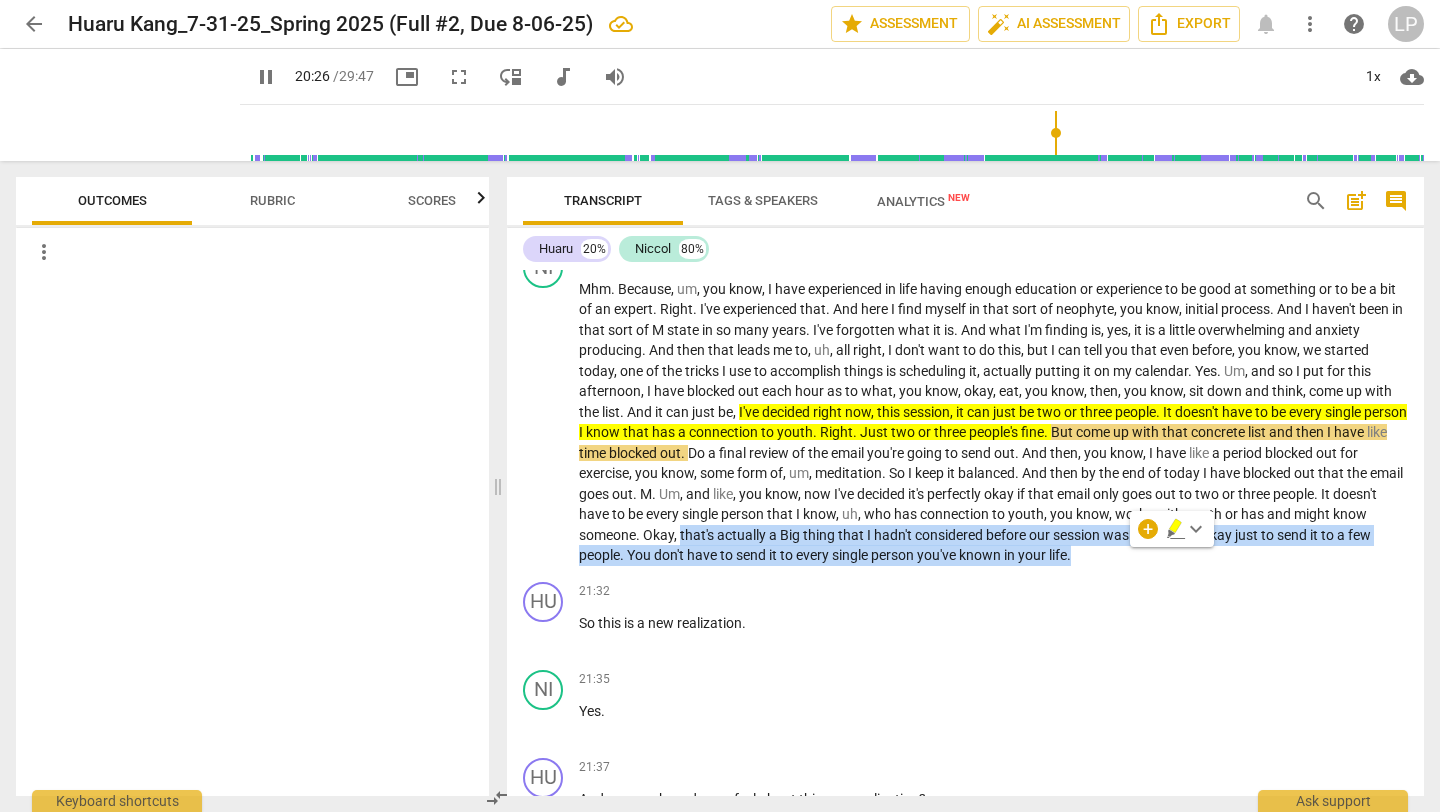 click 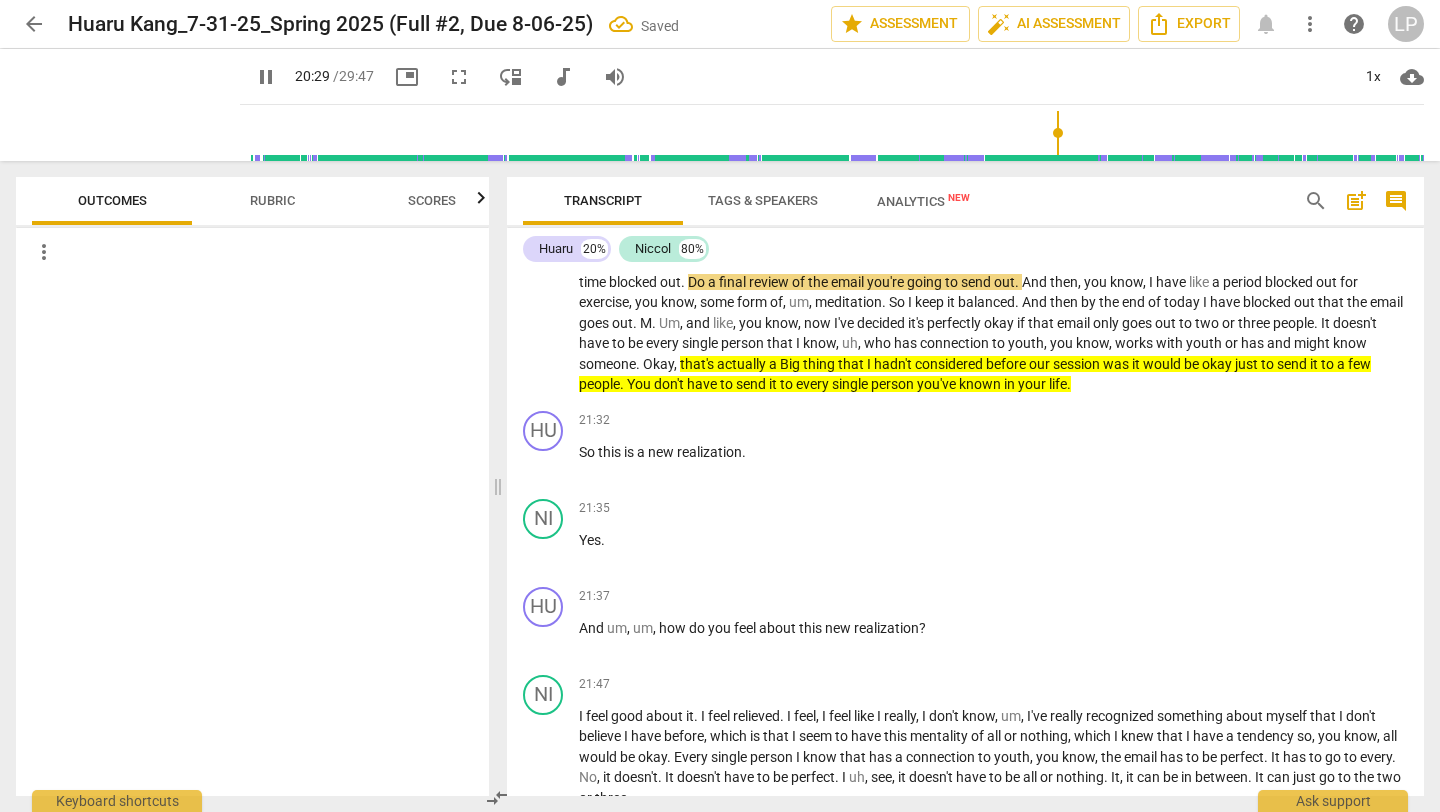 scroll, scrollTop: 5089, scrollLeft: 0, axis: vertical 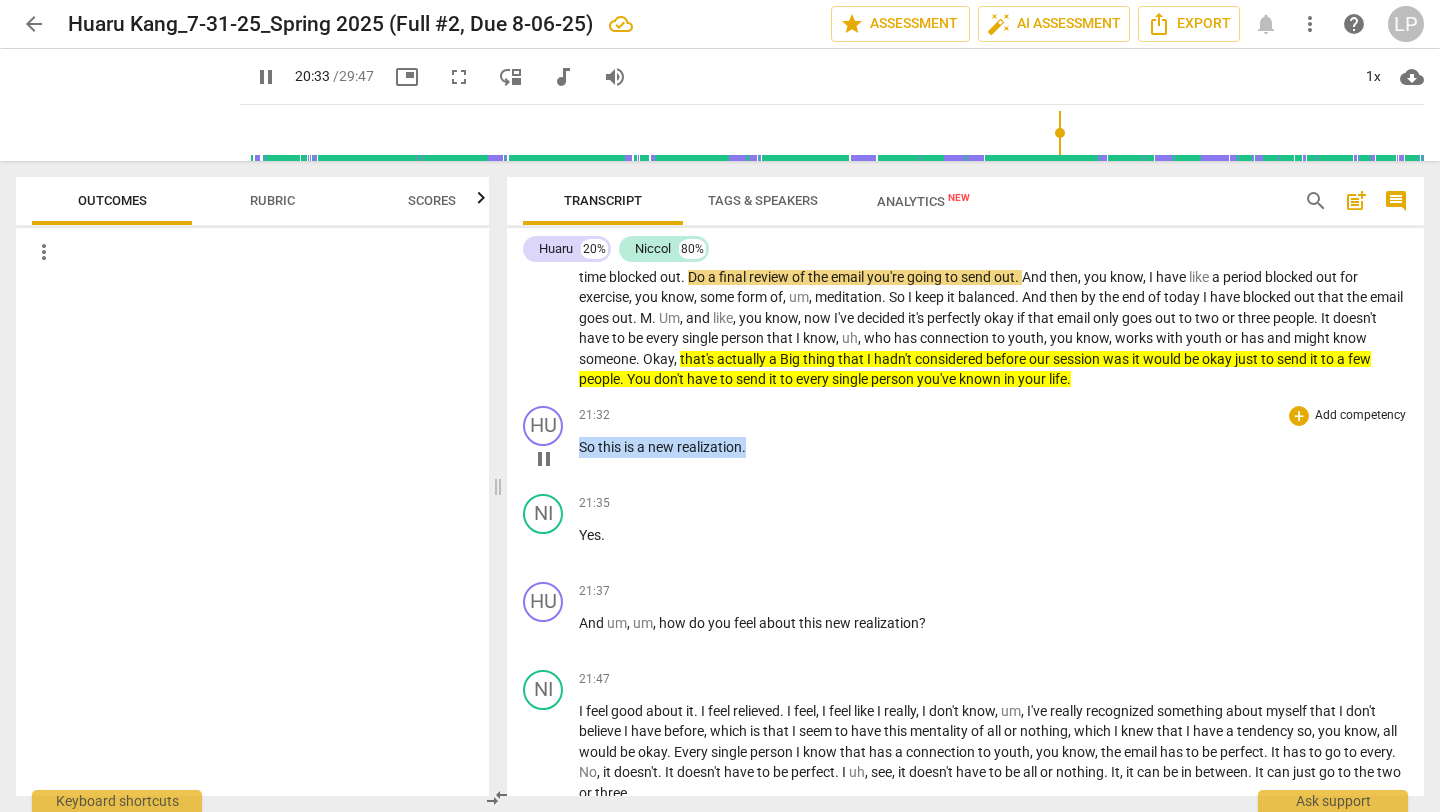 drag, startPoint x: 755, startPoint y: 439, endPoint x: 578, endPoint y: 447, distance: 177.1807 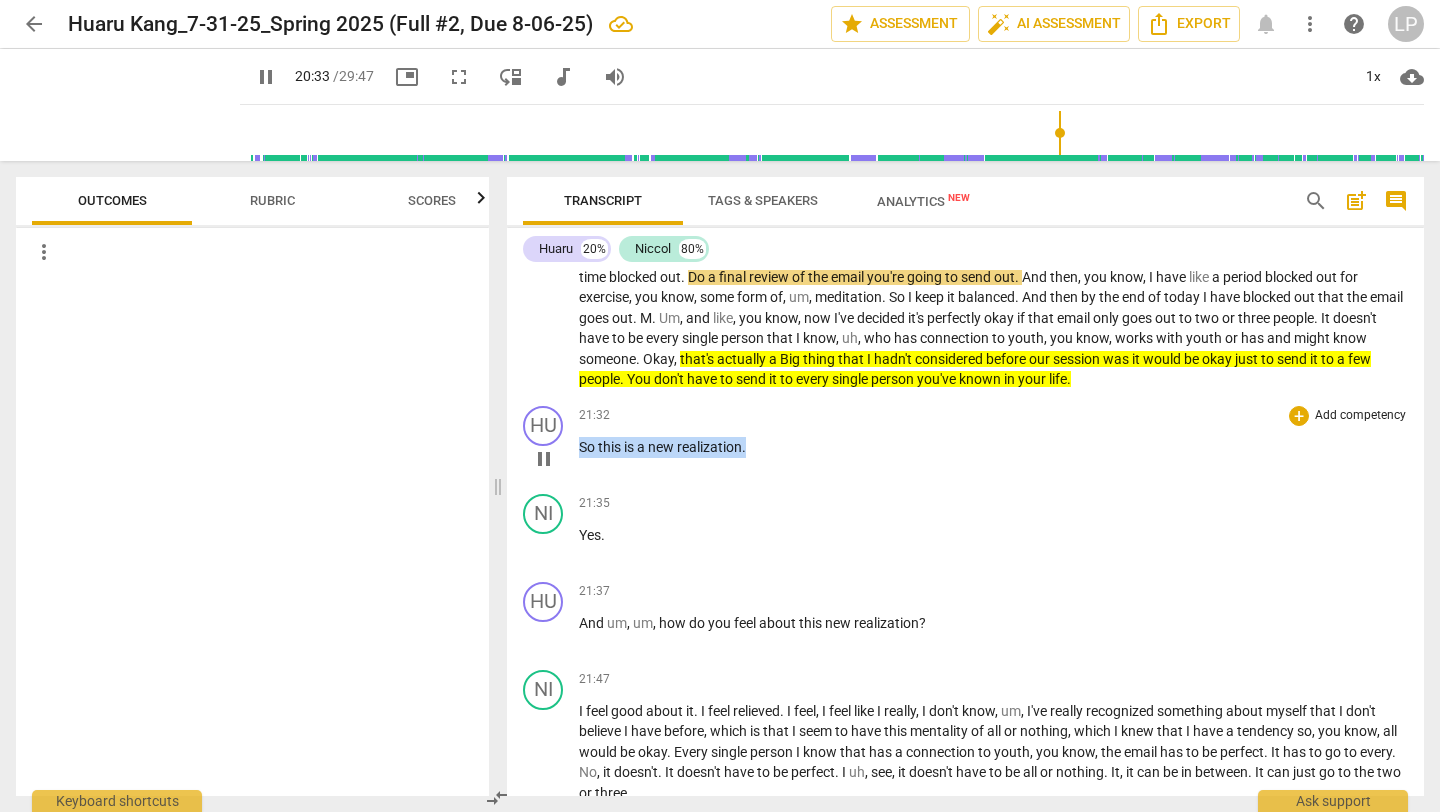 click on "So   this   is   a   new   realization ." at bounding box center [993, 447] 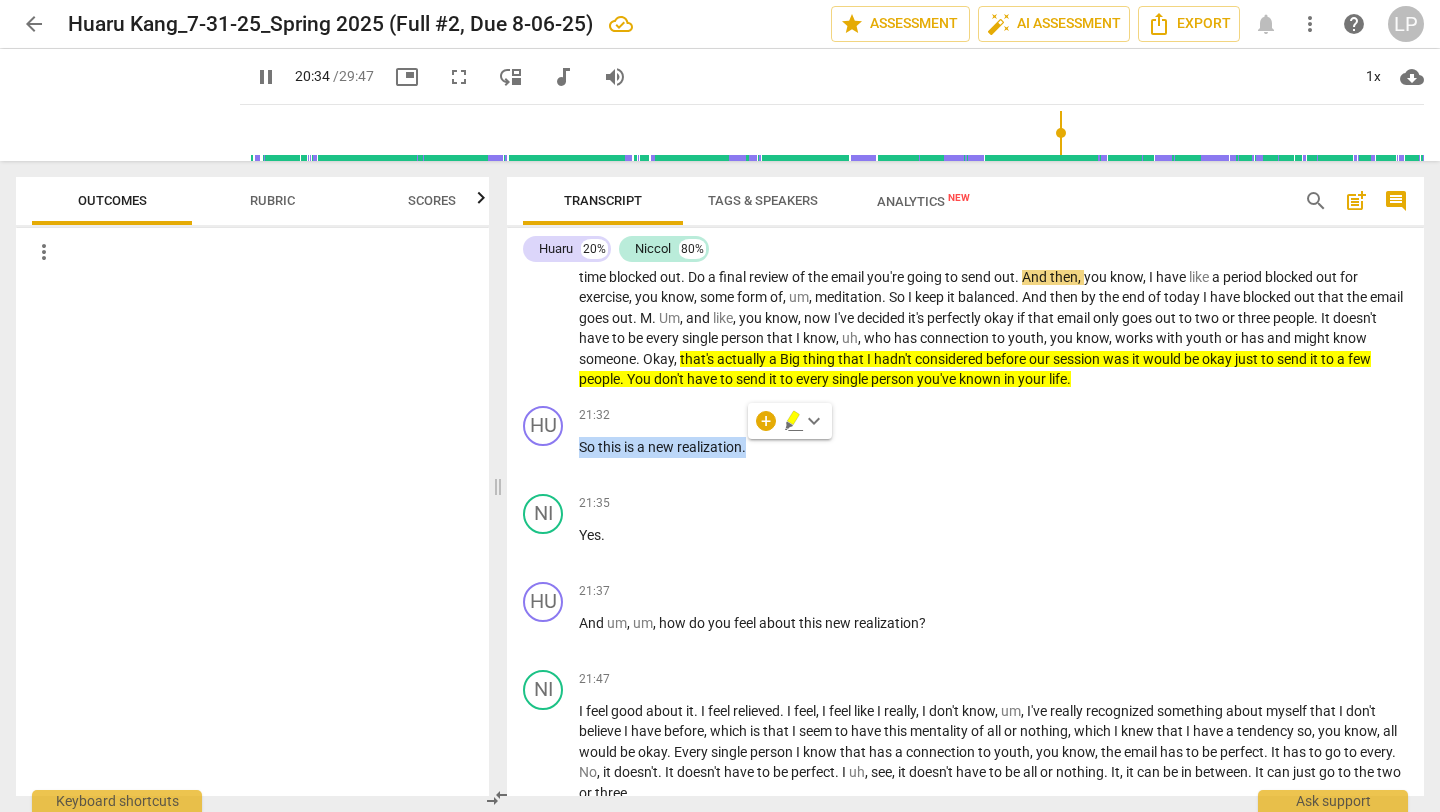 click on "keyboard_arrow_down" at bounding box center (814, 421) 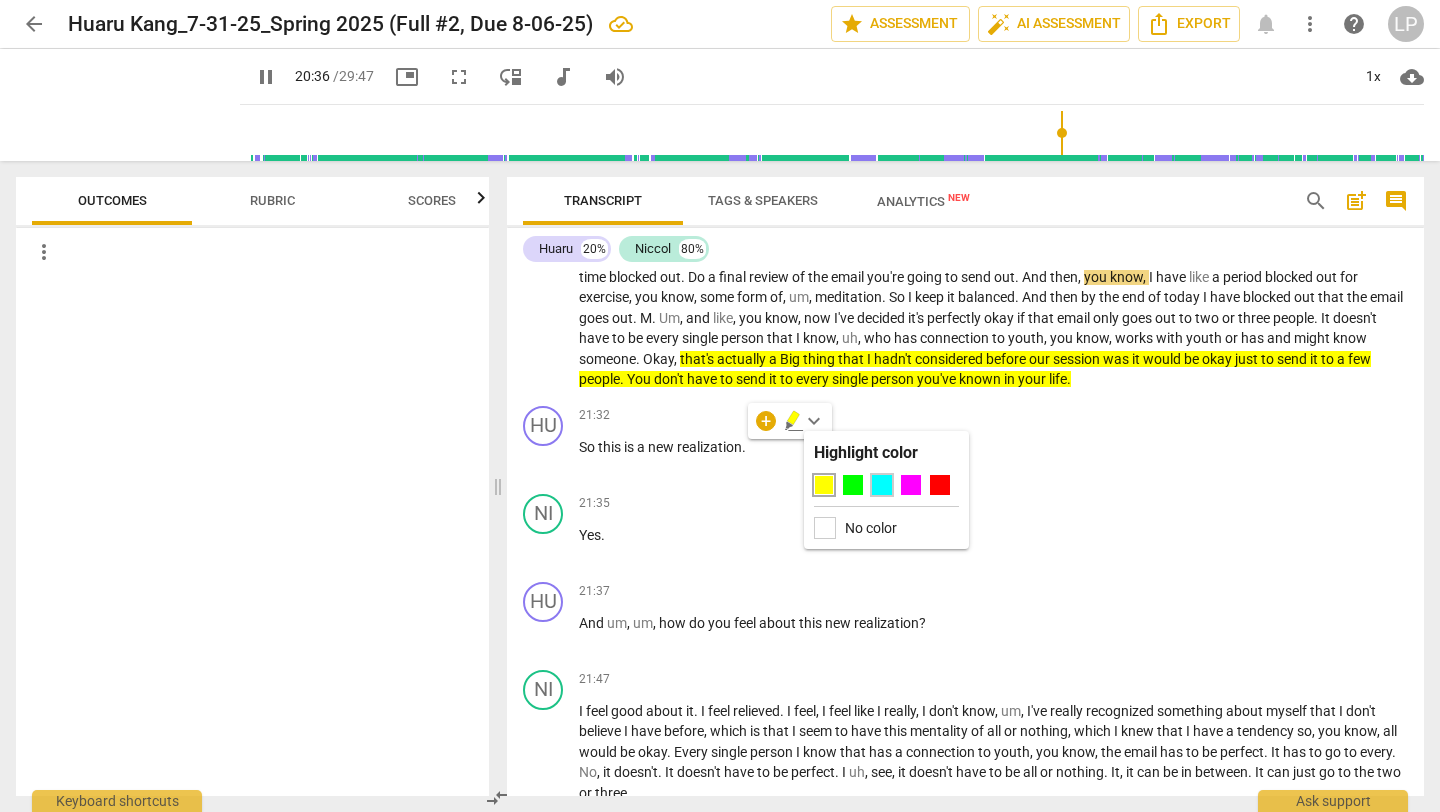 click at bounding box center [882, 485] 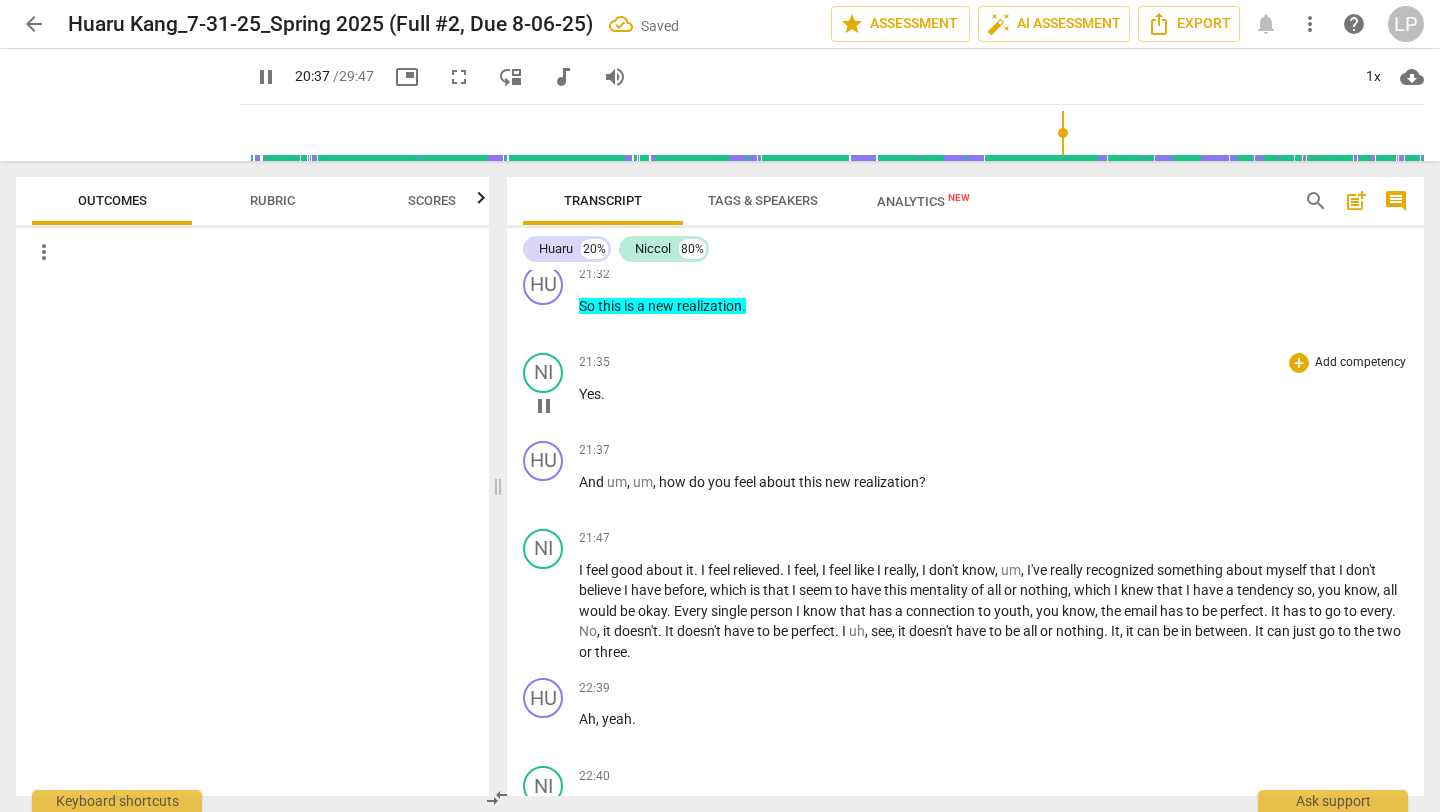 scroll, scrollTop: 5274, scrollLeft: 0, axis: vertical 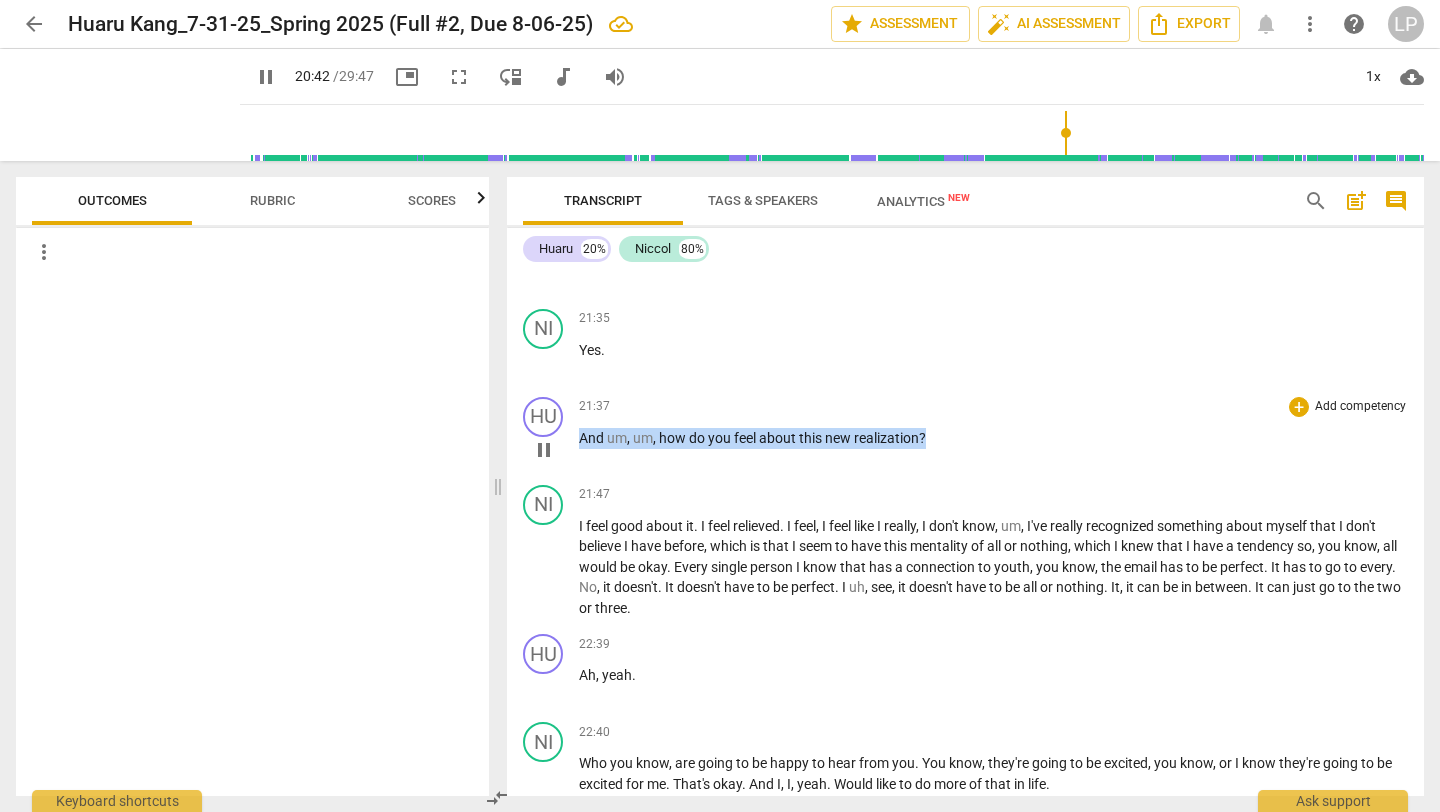 drag, startPoint x: 933, startPoint y: 435, endPoint x: 584, endPoint y: 438, distance: 349.0129 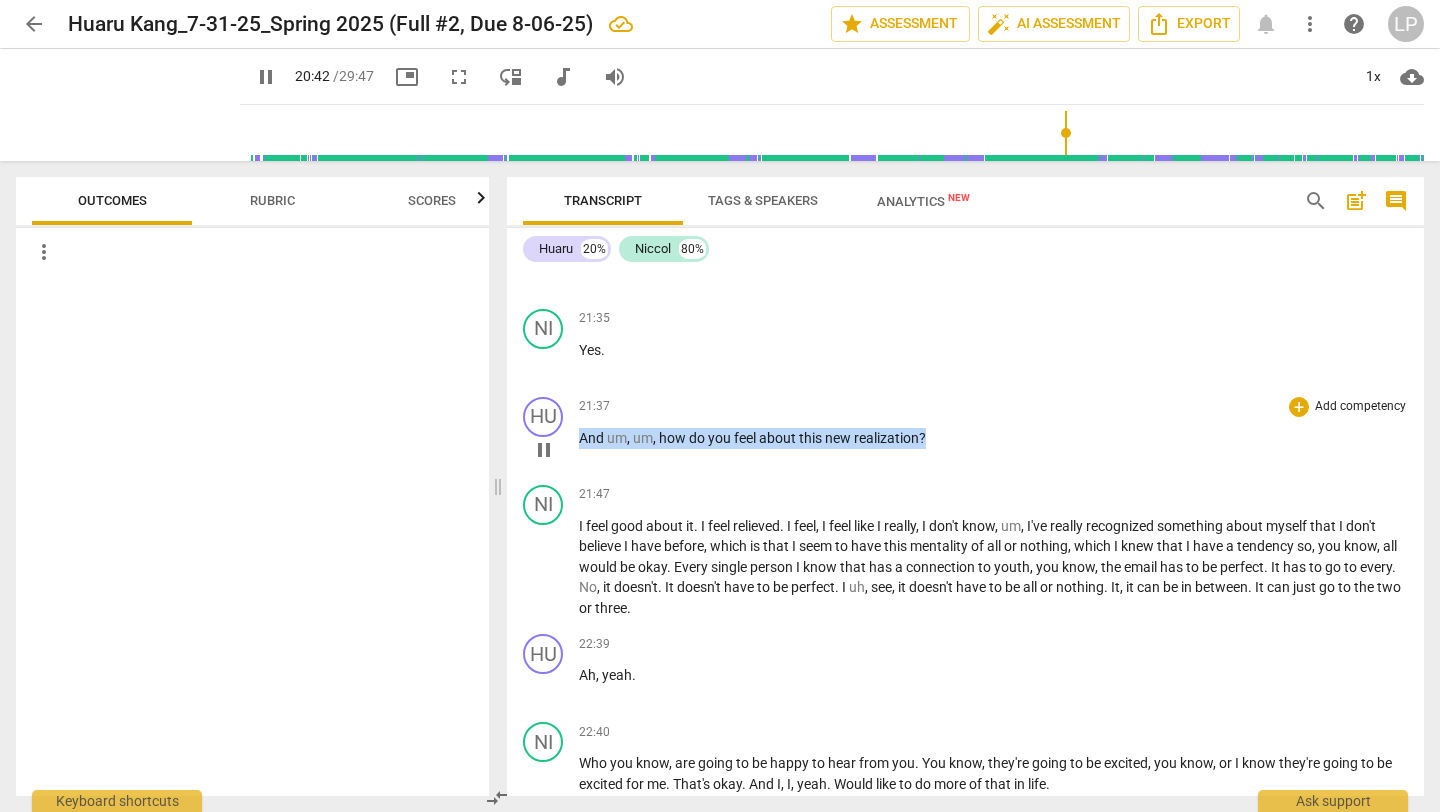 click on "And   um ,   um ,   how   do   you   feel   about   this   new   realization ?" at bounding box center [993, 438] 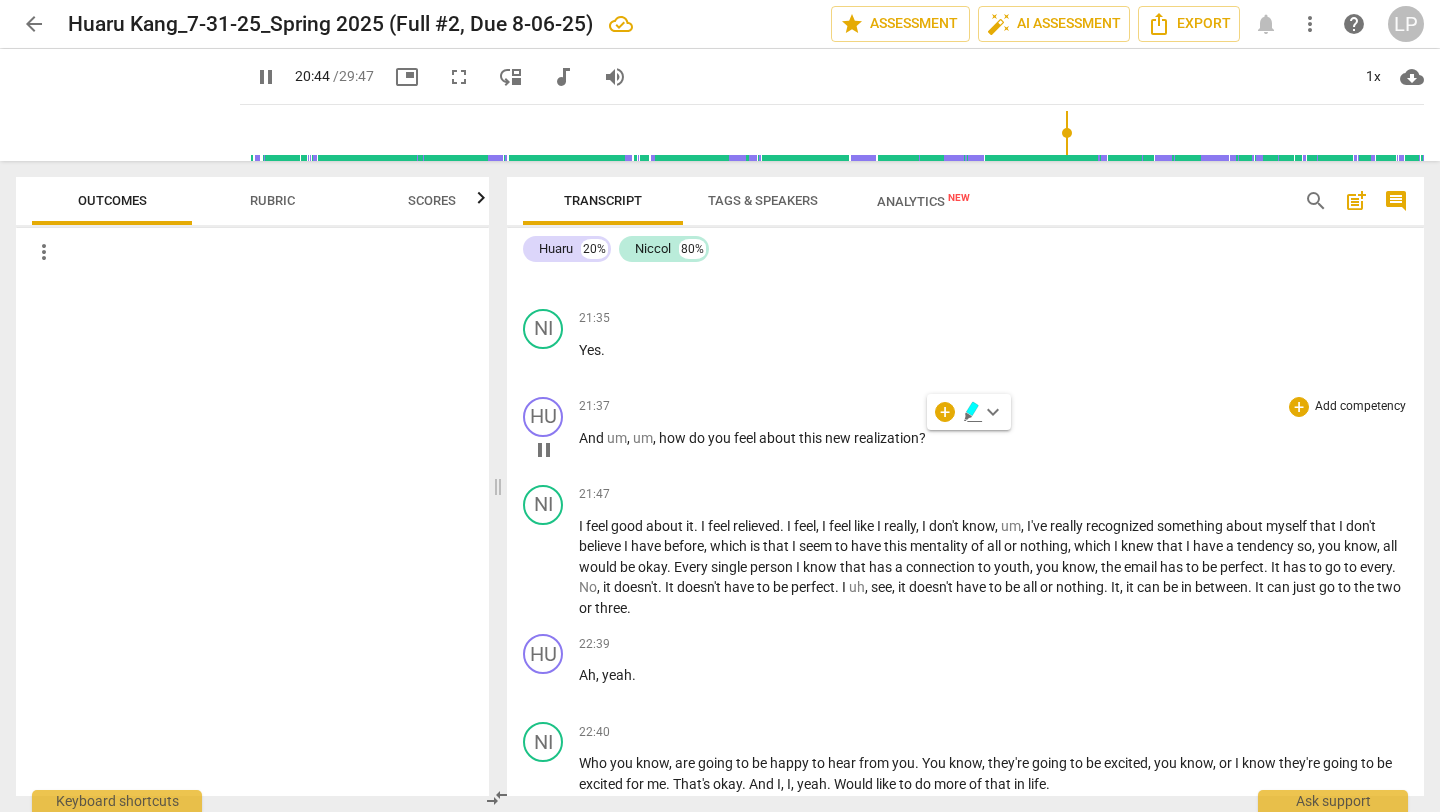 click on "feel" at bounding box center [746, 438] 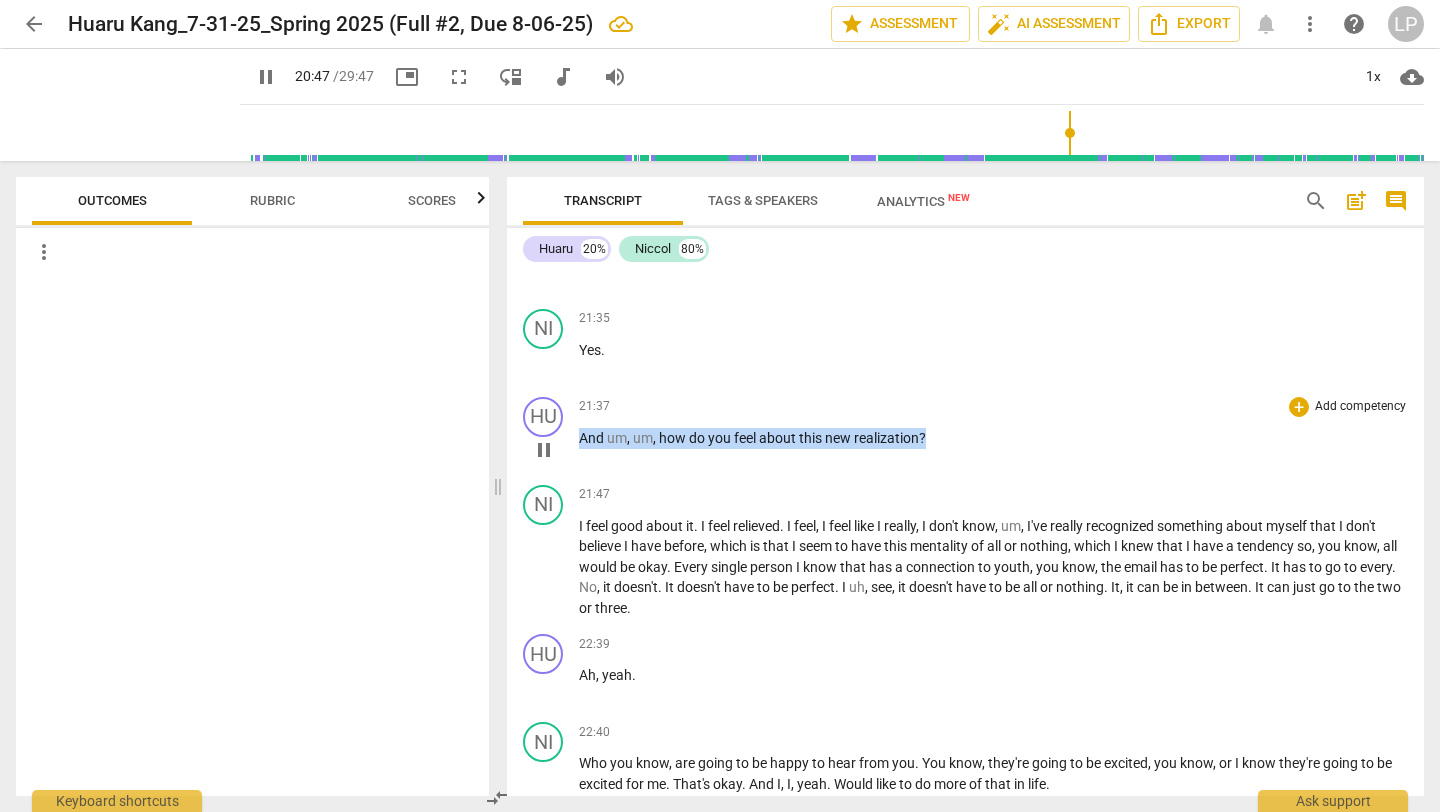 drag, startPoint x: 935, startPoint y: 438, endPoint x: 575, endPoint y: 442, distance: 360.02222 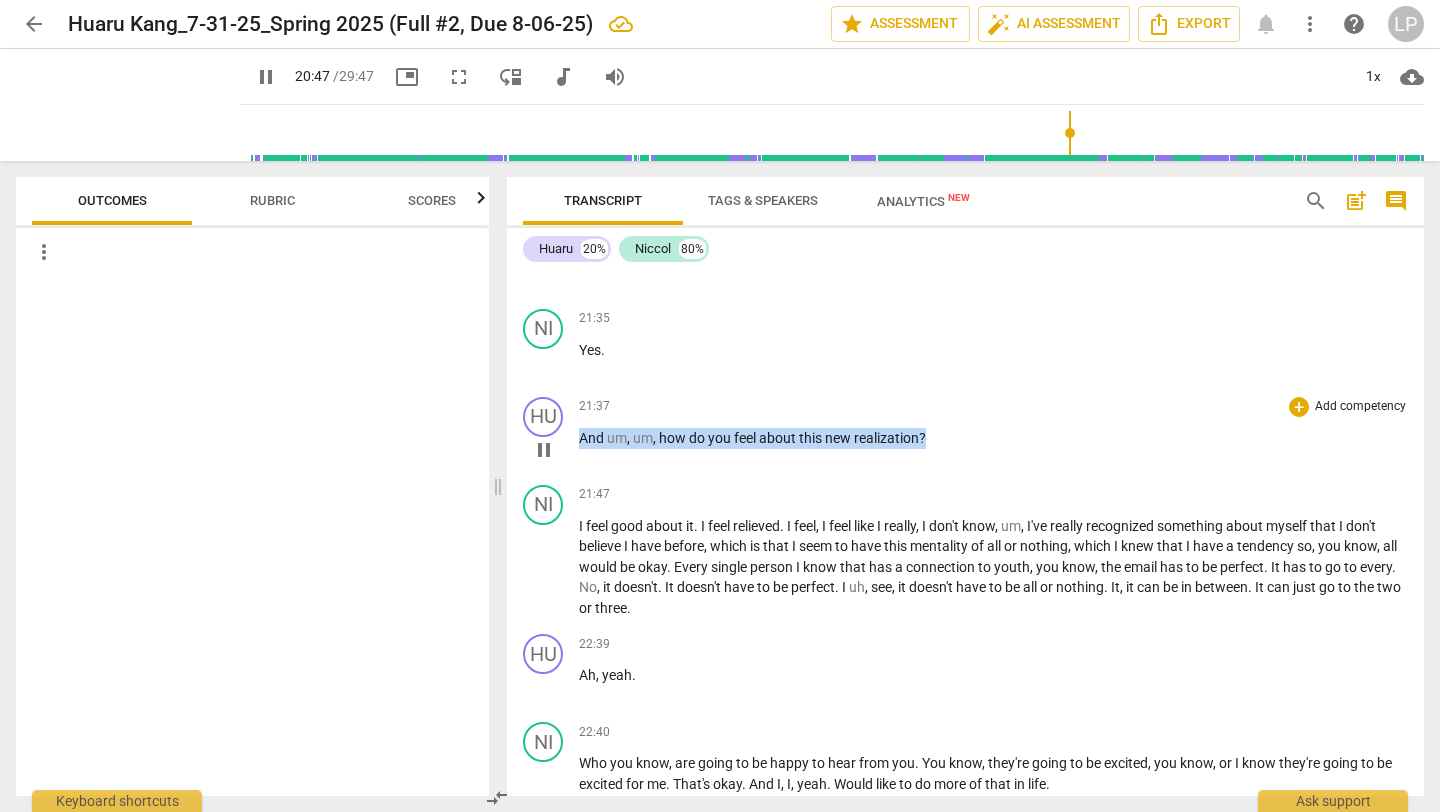 click on "HU play_arrow pause 21:37 + Add competency keyboard_arrow_right And   um ,   um ,   how   do   you   feel   about   this   new   realization ?" at bounding box center (965, 433) 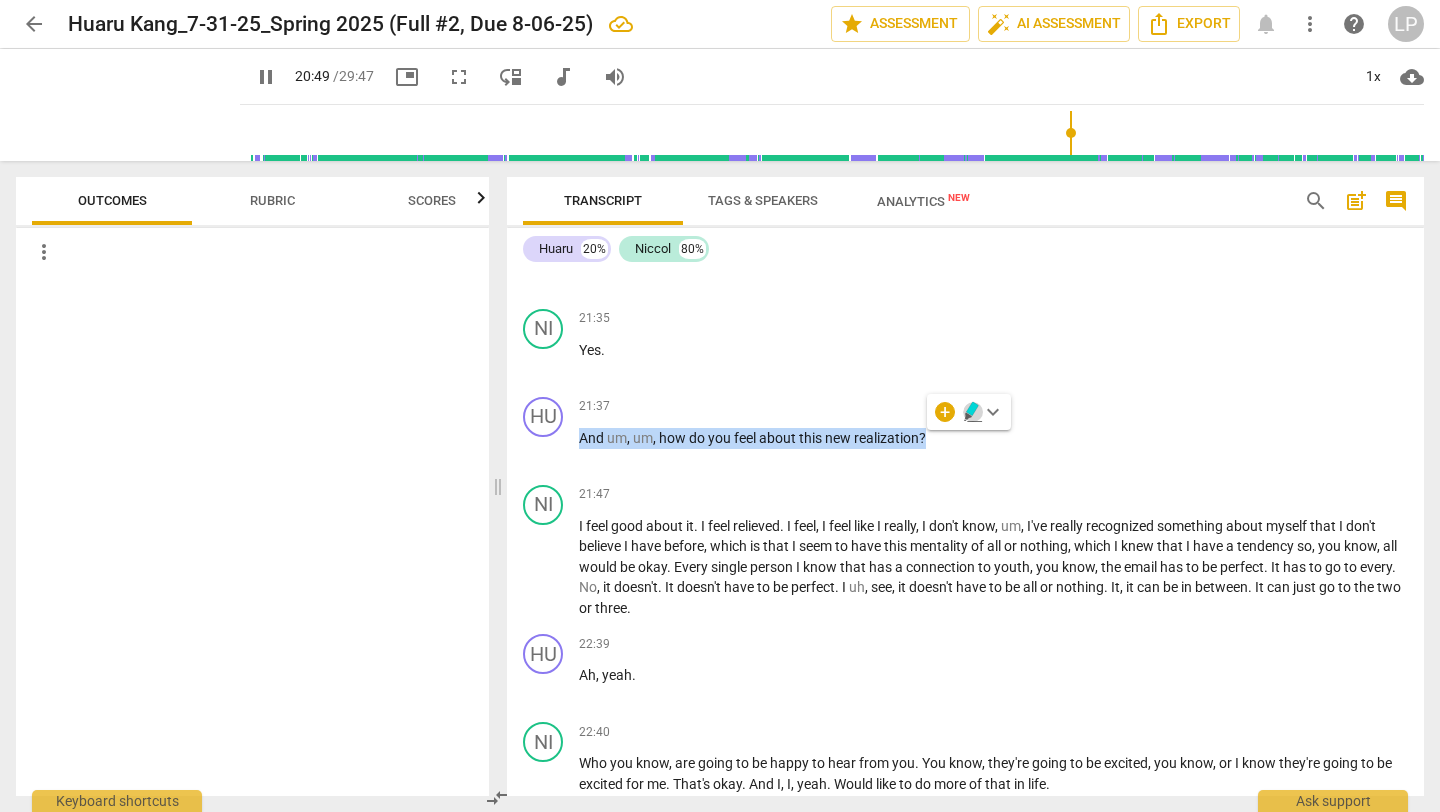 click 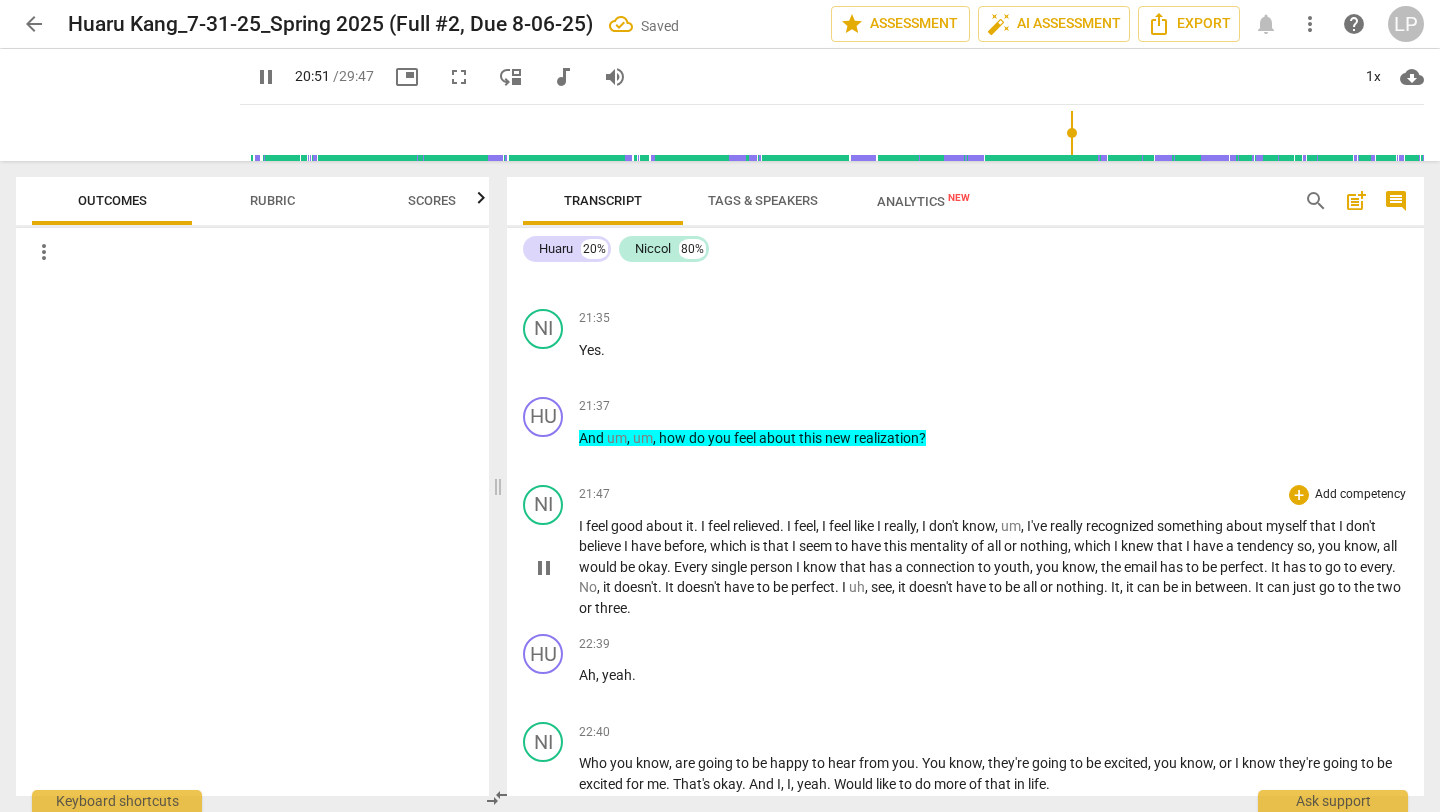 click on "mentality" at bounding box center [940, 546] 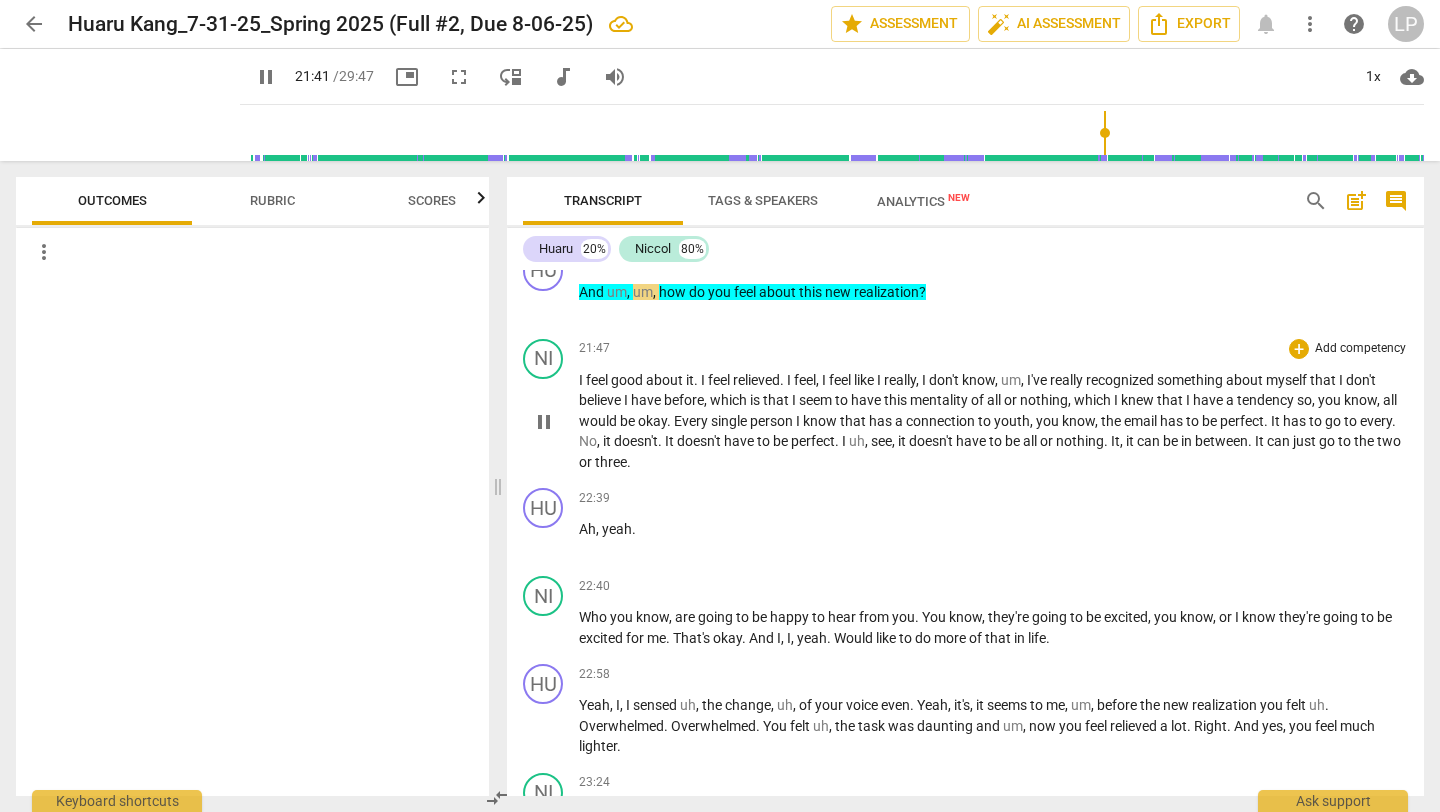 scroll, scrollTop: 5422, scrollLeft: 0, axis: vertical 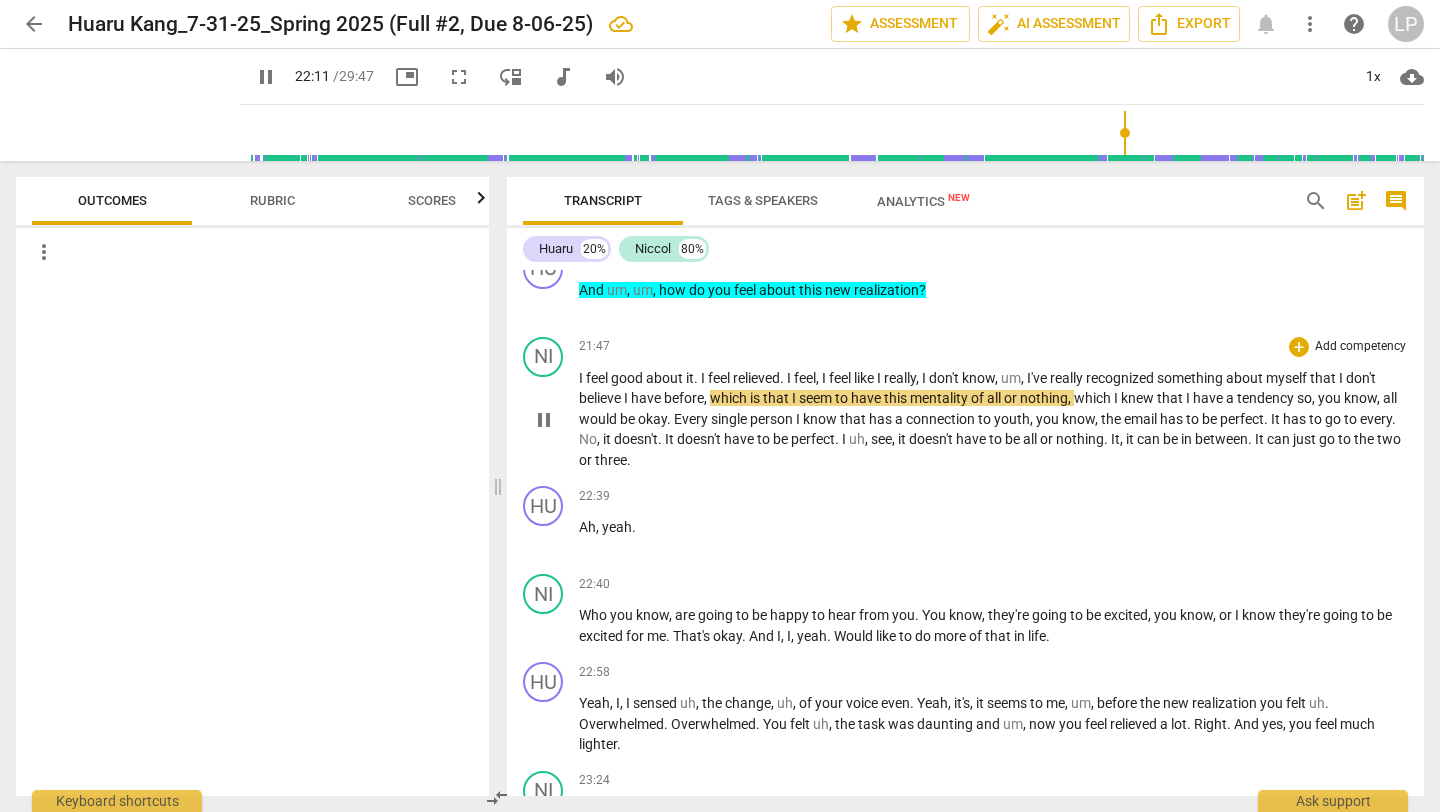 click on "perfect" at bounding box center [813, 439] 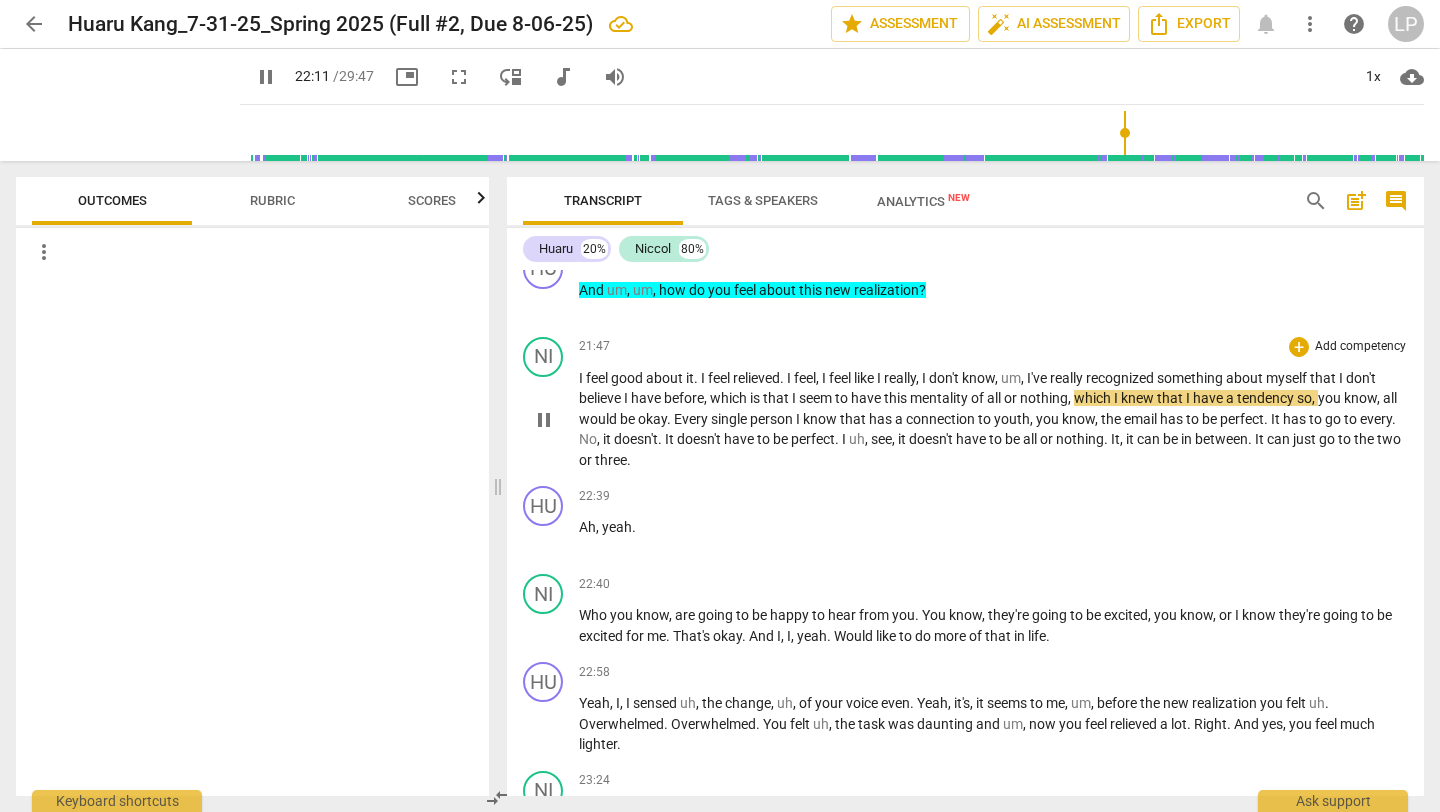 click on "perfect" at bounding box center [813, 439] 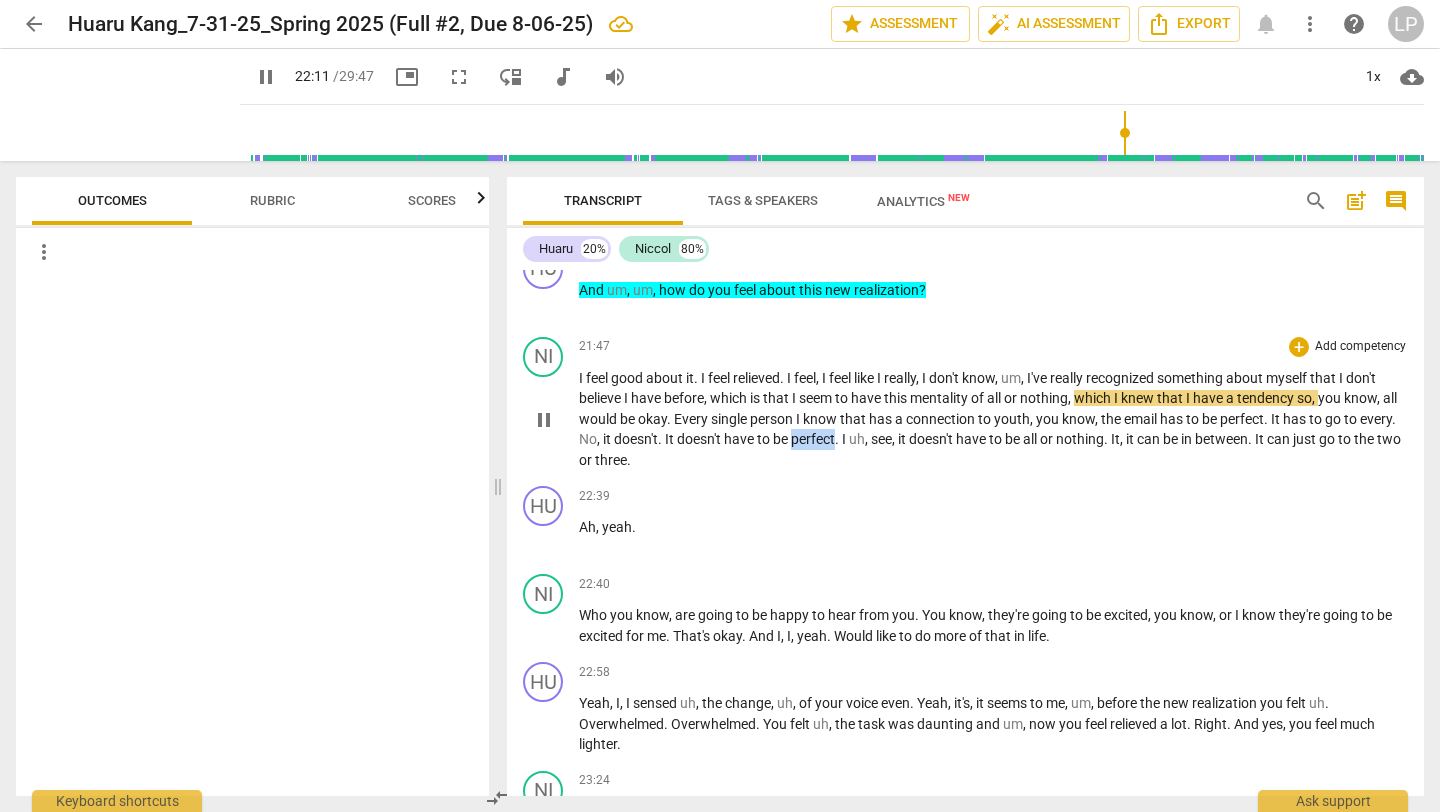 click on "perfect" at bounding box center (813, 439) 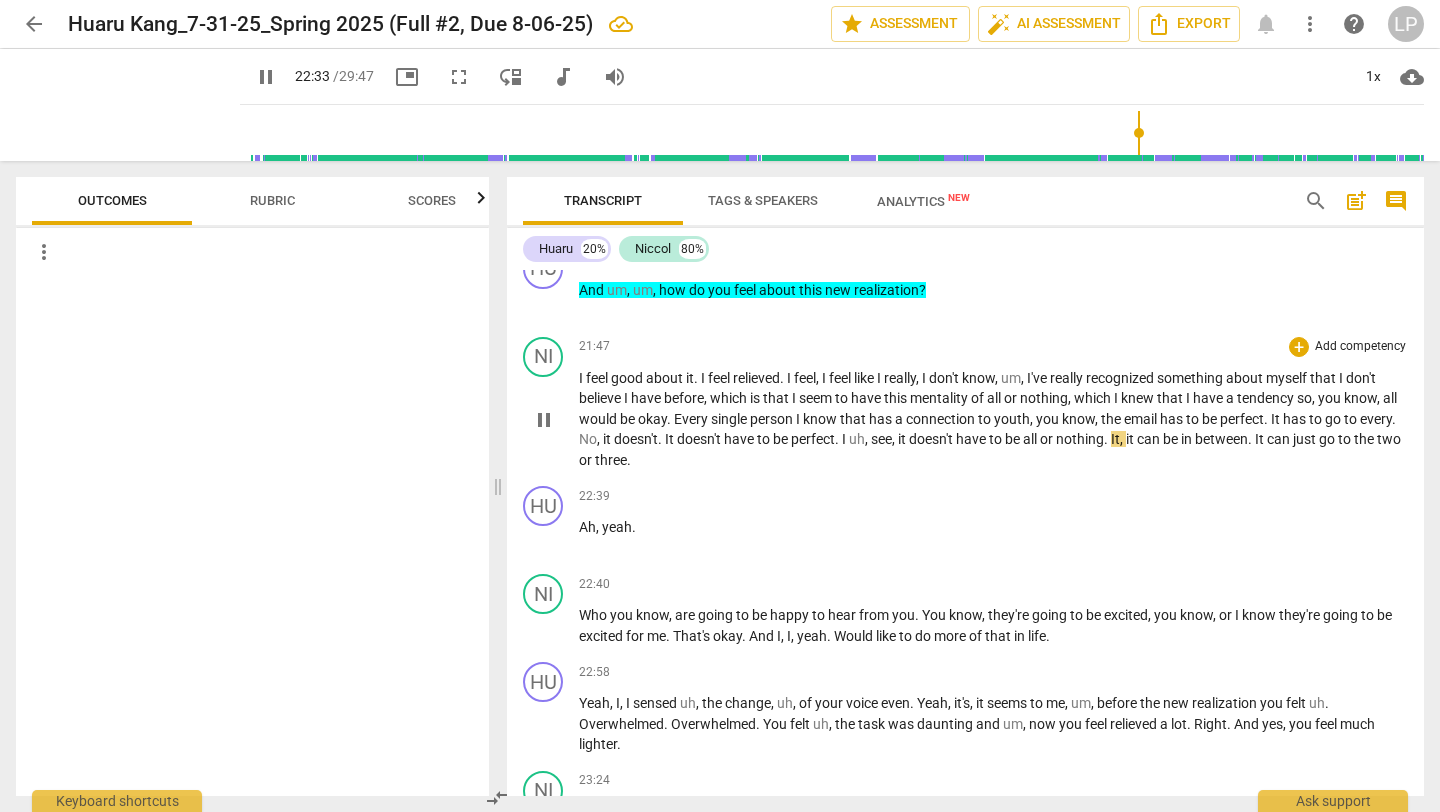 click on "I   feel   good   about   it .   I   feel   relieved .   I   feel ,   I   feel   like   I   really ,   I   don't   know ,   um ,   I've   really   recognized   something   about   myself   that   I   don't   believe   I   have   before ,   which   is   that   I   seem   to   have   this   mentality   of   all   or   nothing ,   which   I   knew   that   I   have   a   tendency   so ,   you   know ,   all   would   be   okay .   Every   single   person   I   know   that   has   a   connection   to   youth ,   you   know ,   the   email   has   to   be   perfect .   It   has   to   go   to   every .   No ,   it   doesn't .   It   doesn't   have   to   be   perfect .   I   uh ,   see ,   it   doesn't   have   to   be   all   or   nothing .   It ,   it   can   be   in   between .   It   can   just   go   to   the   two   or   three ." at bounding box center [993, 419] 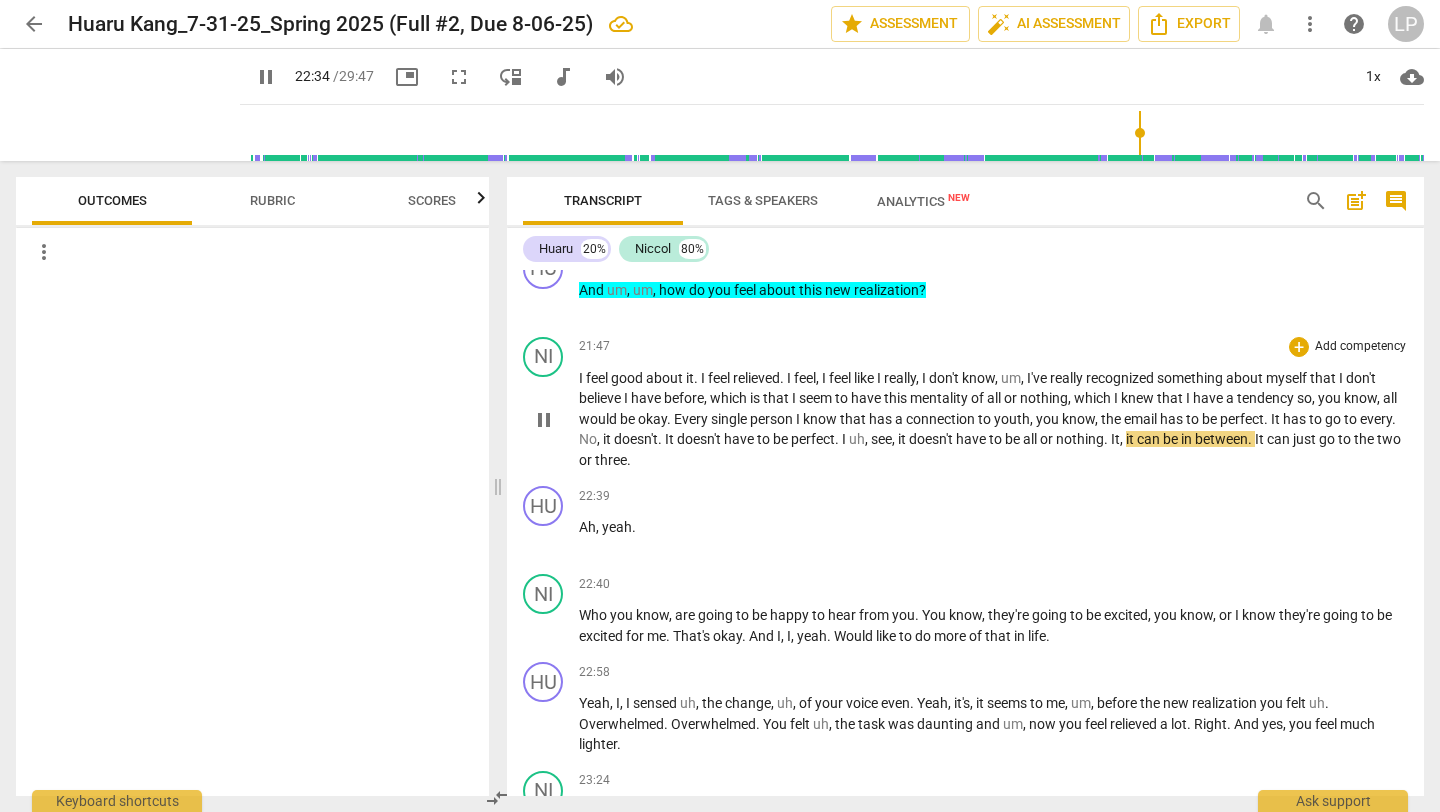 type on "1354" 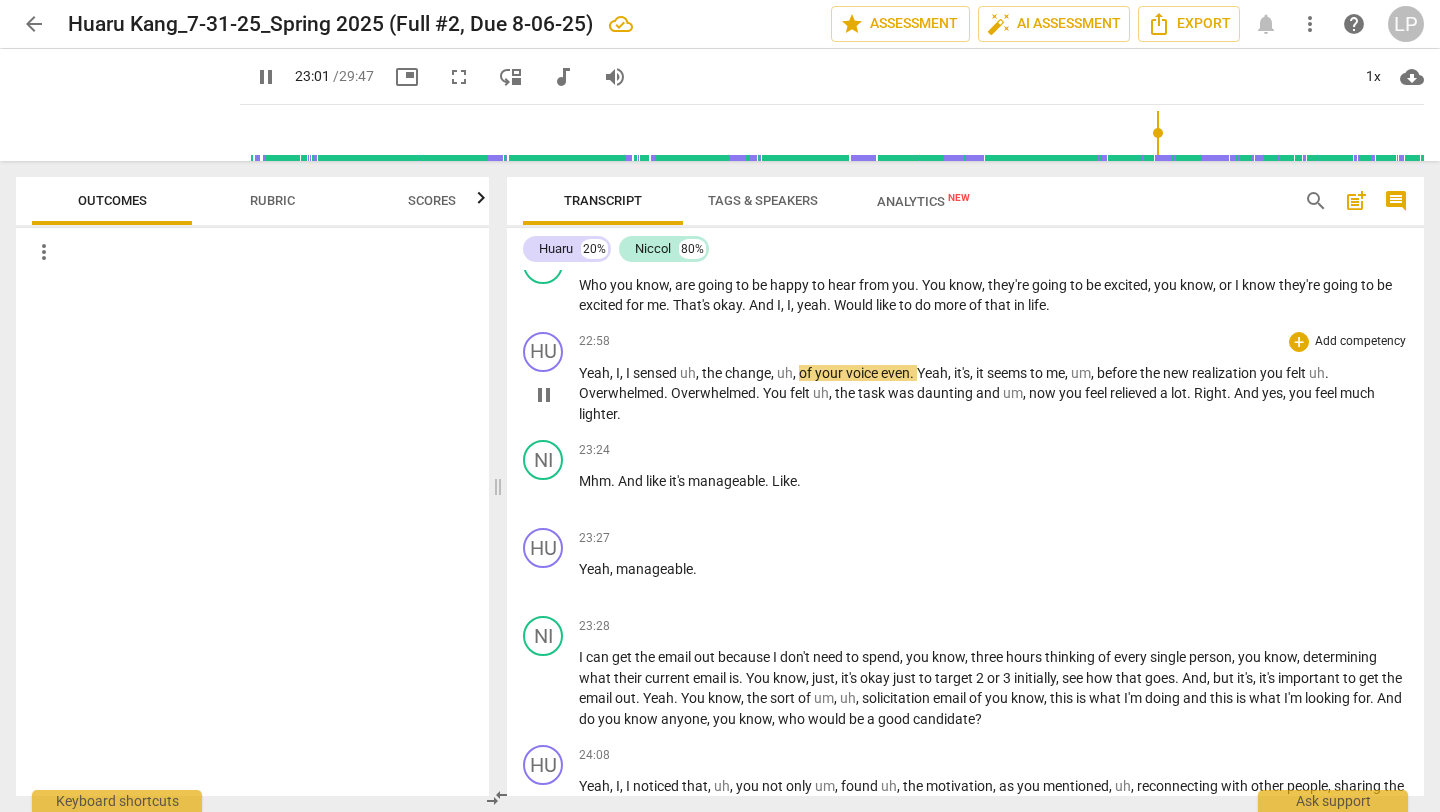 scroll, scrollTop: 5734, scrollLeft: 0, axis: vertical 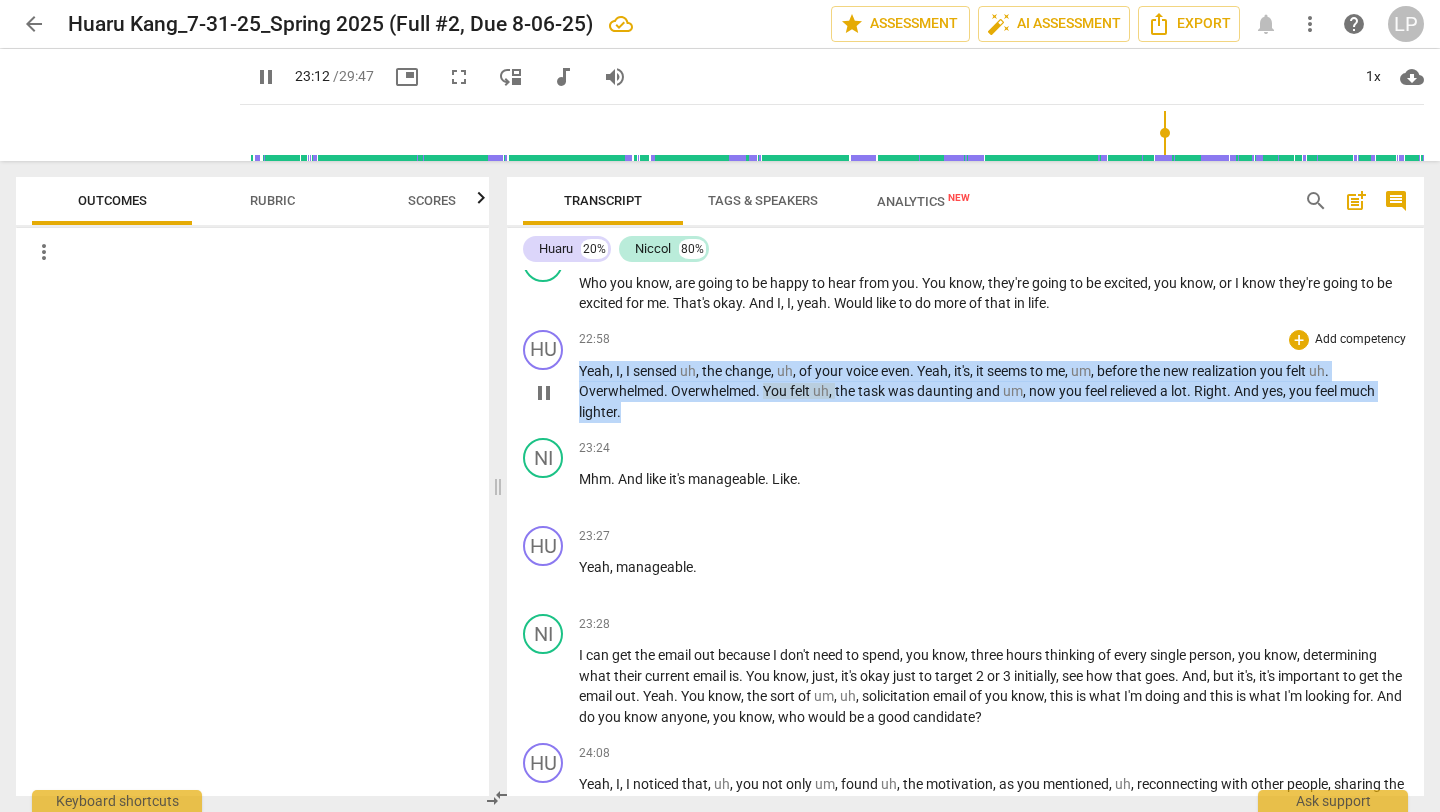 drag, startPoint x: 625, startPoint y: 435, endPoint x: 574, endPoint y: 397, distance: 63.600315 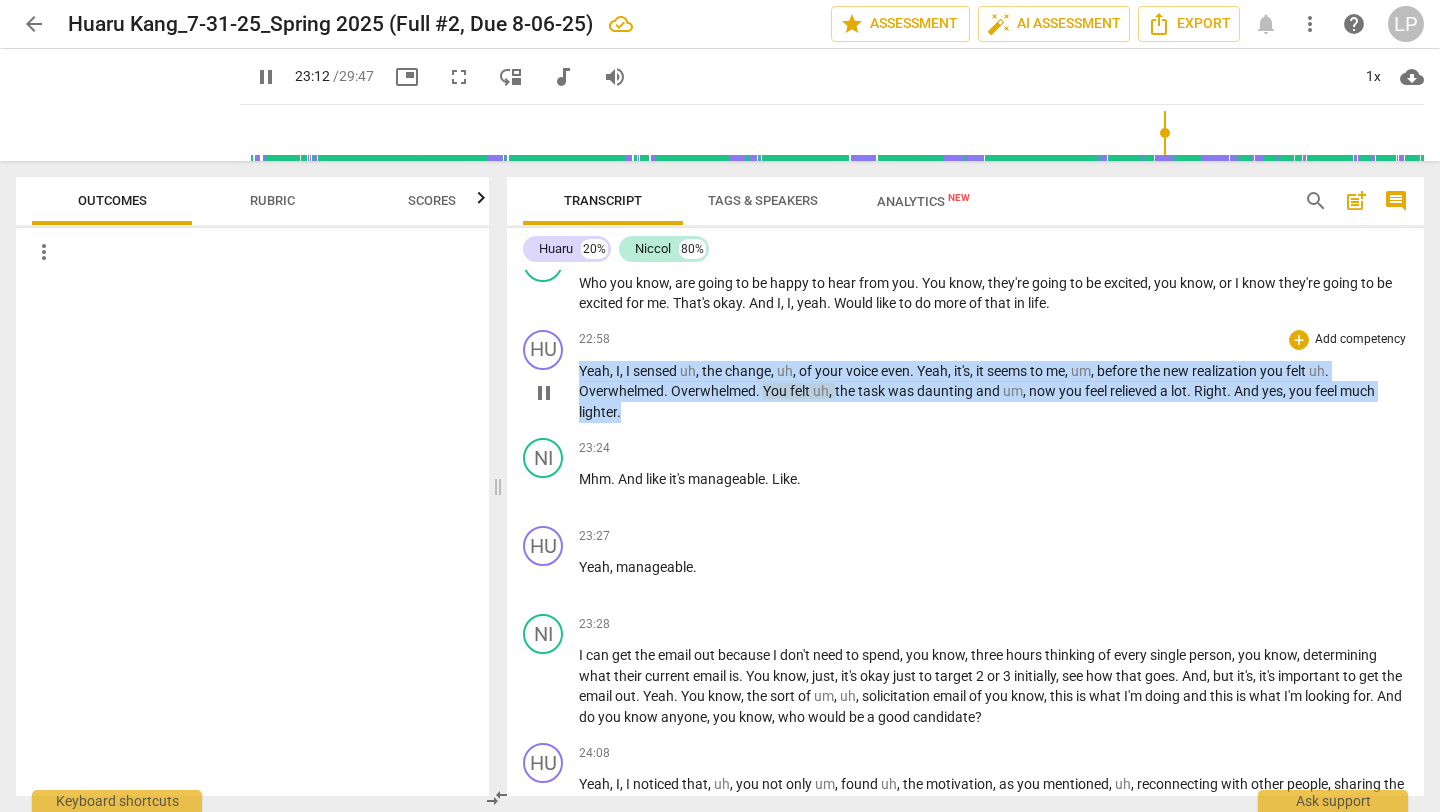 click on "HU play_arrow pause 22:58 + Add competency keyboard_arrow_right Yeah ,   I ,   I   sensed   uh ,   the   change ,   uh ,   of   your   voice   even .   Yeah ,   it's ,   it   seems   to   me ,   um ,   before   the   new   realization   you   felt   uh .   Overwhelmed .   Overwhelmed .   You   felt   uh ,   the   task   was   daunting   and   um ,   now   you   feel   relieved   a   lot .   Right .   And   yes ,   you   feel   much   lighter ." at bounding box center [965, 376] 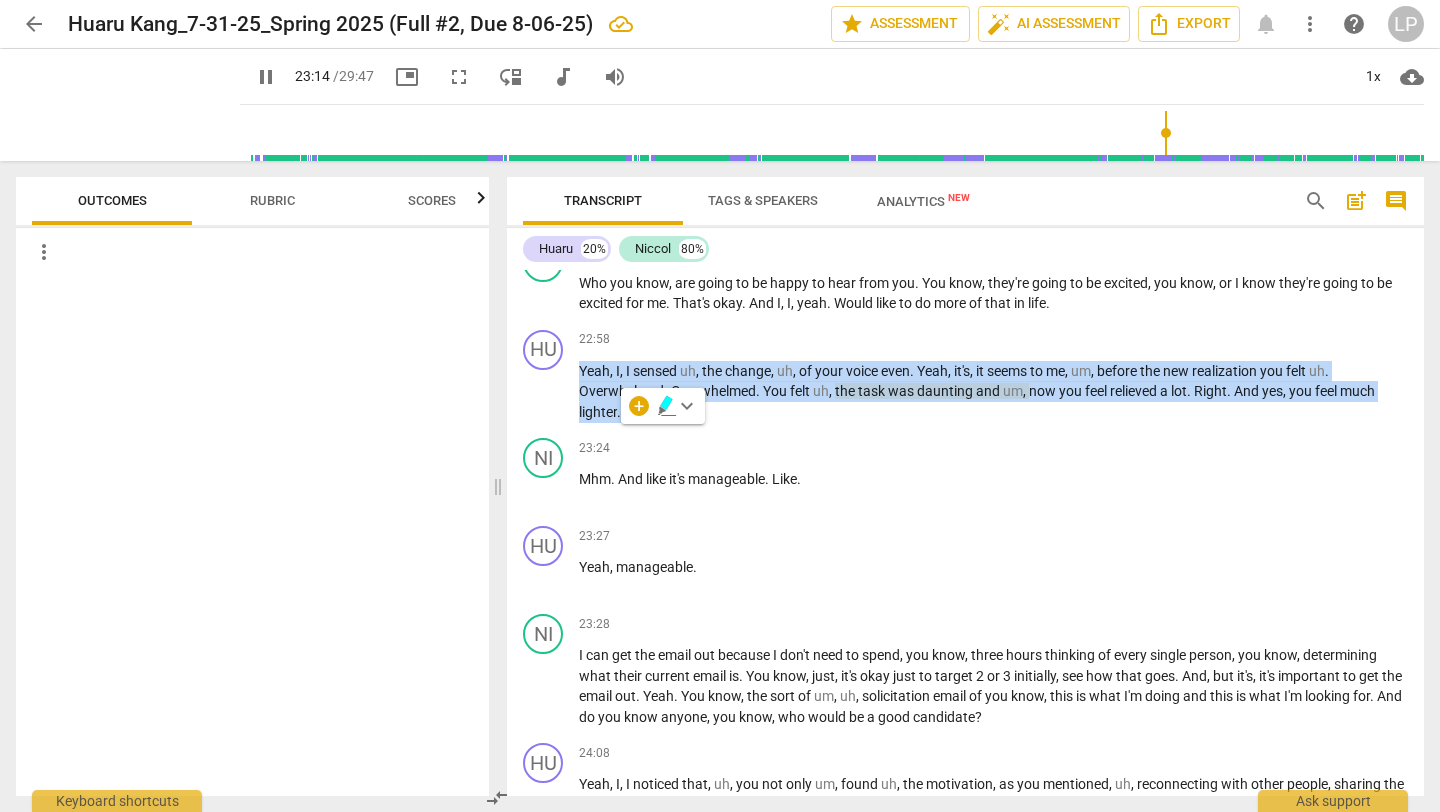 click 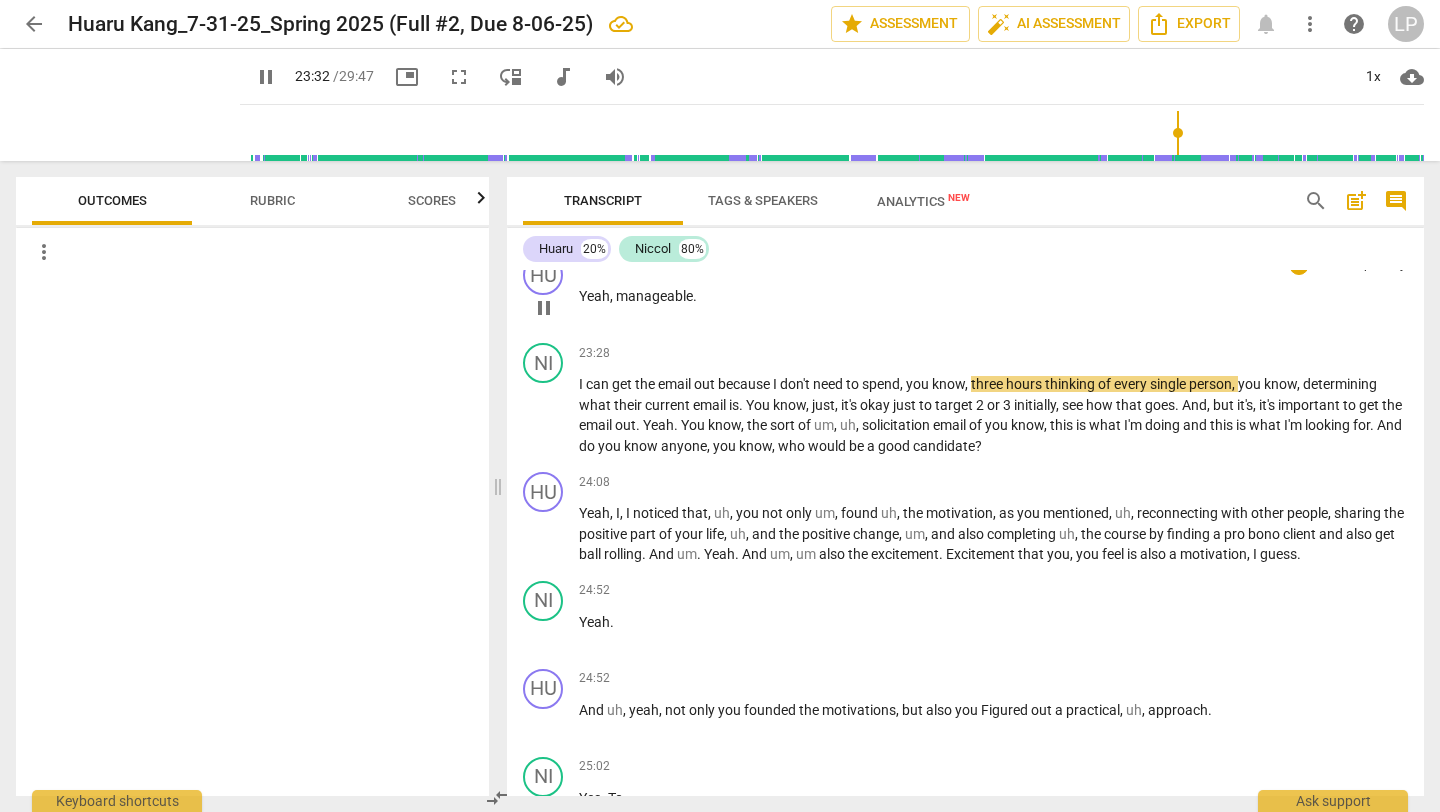 scroll, scrollTop: 6006, scrollLeft: 0, axis: vertical 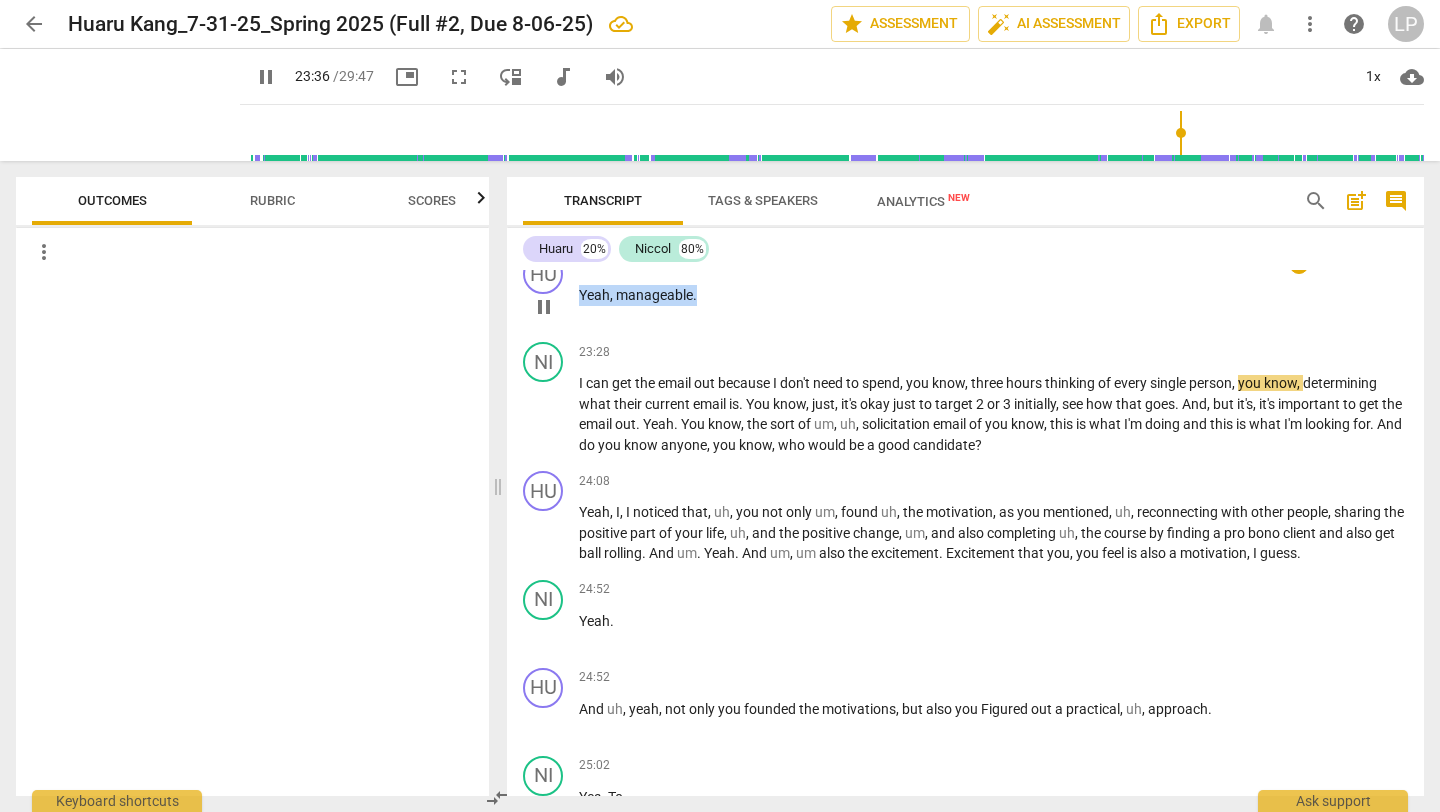 drag, startPoint x: 695, startPoint y: 316, endPoint x: 579, endPoint y: 316, distance: 116 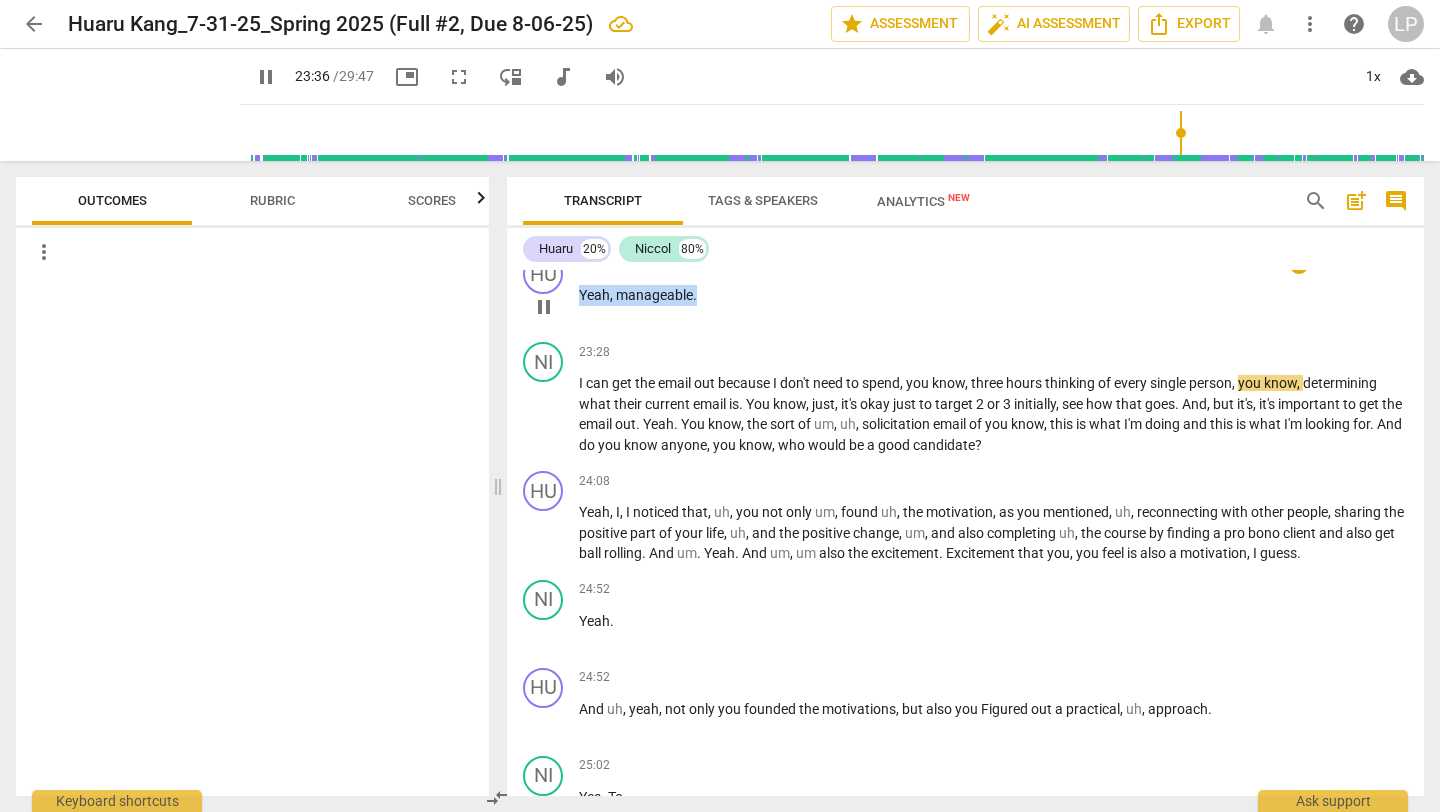 click on "Yeah ,   manageable ." at bounding box center (993, 295) 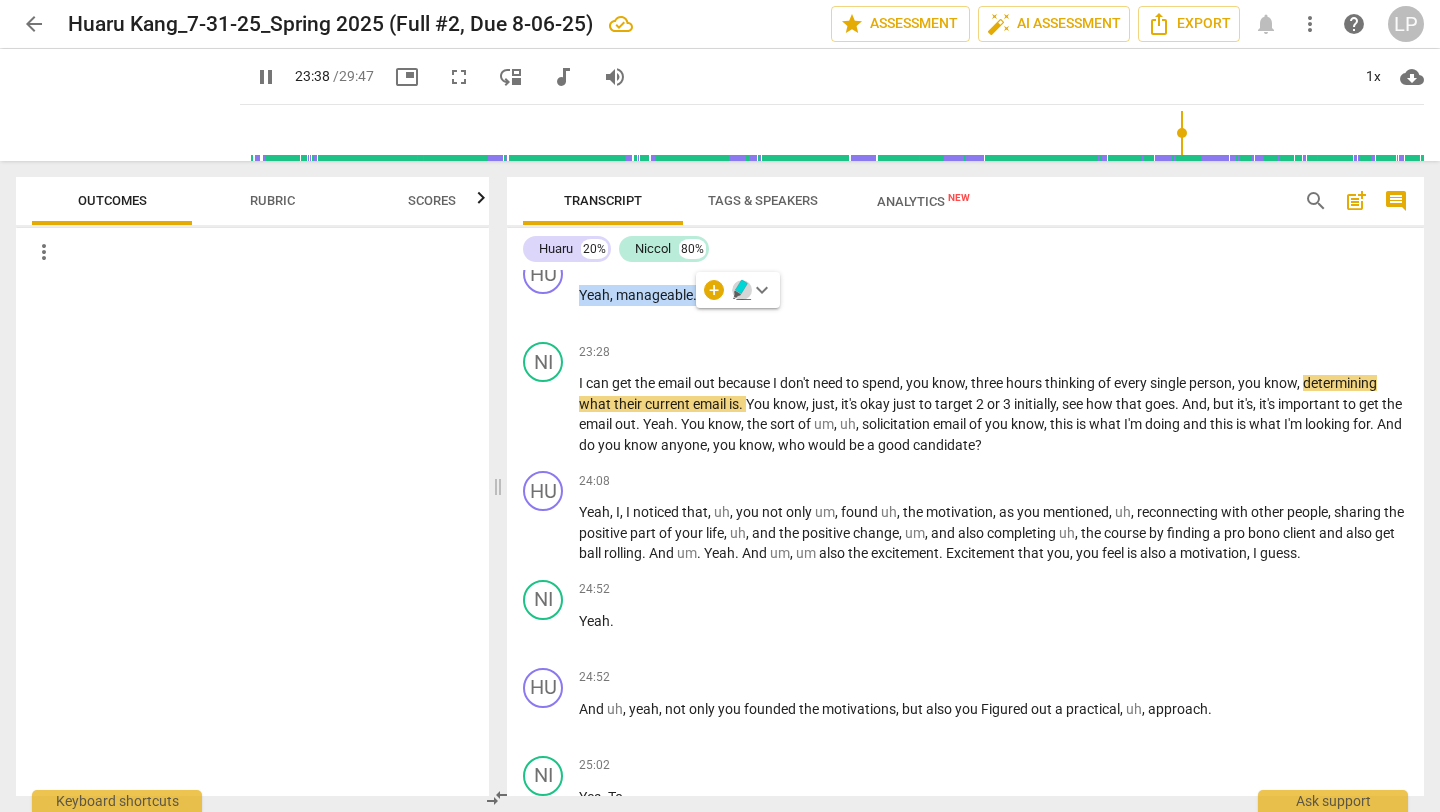 click 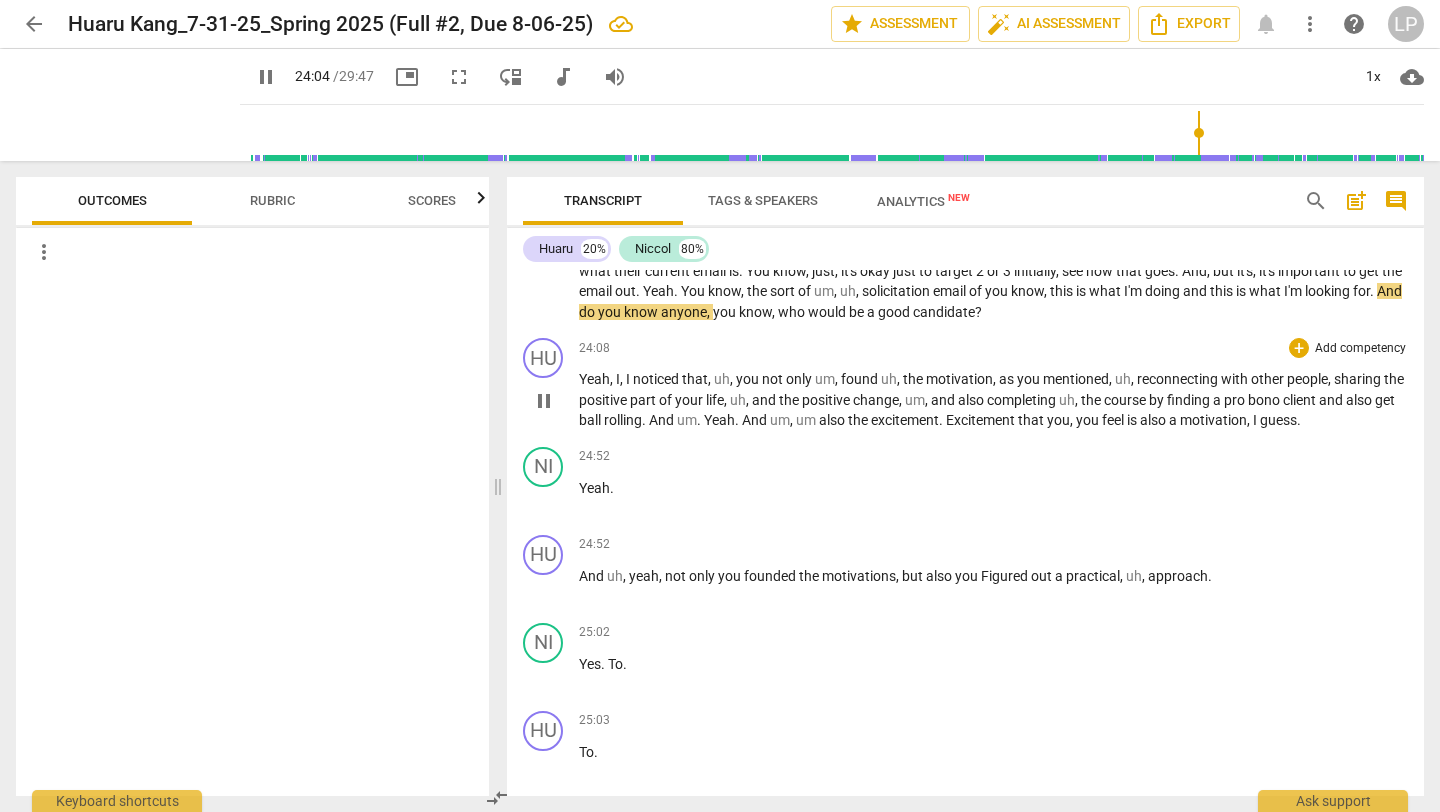 scroll, scrollTop: 6147, scrollLeft: 0, axis: vertical 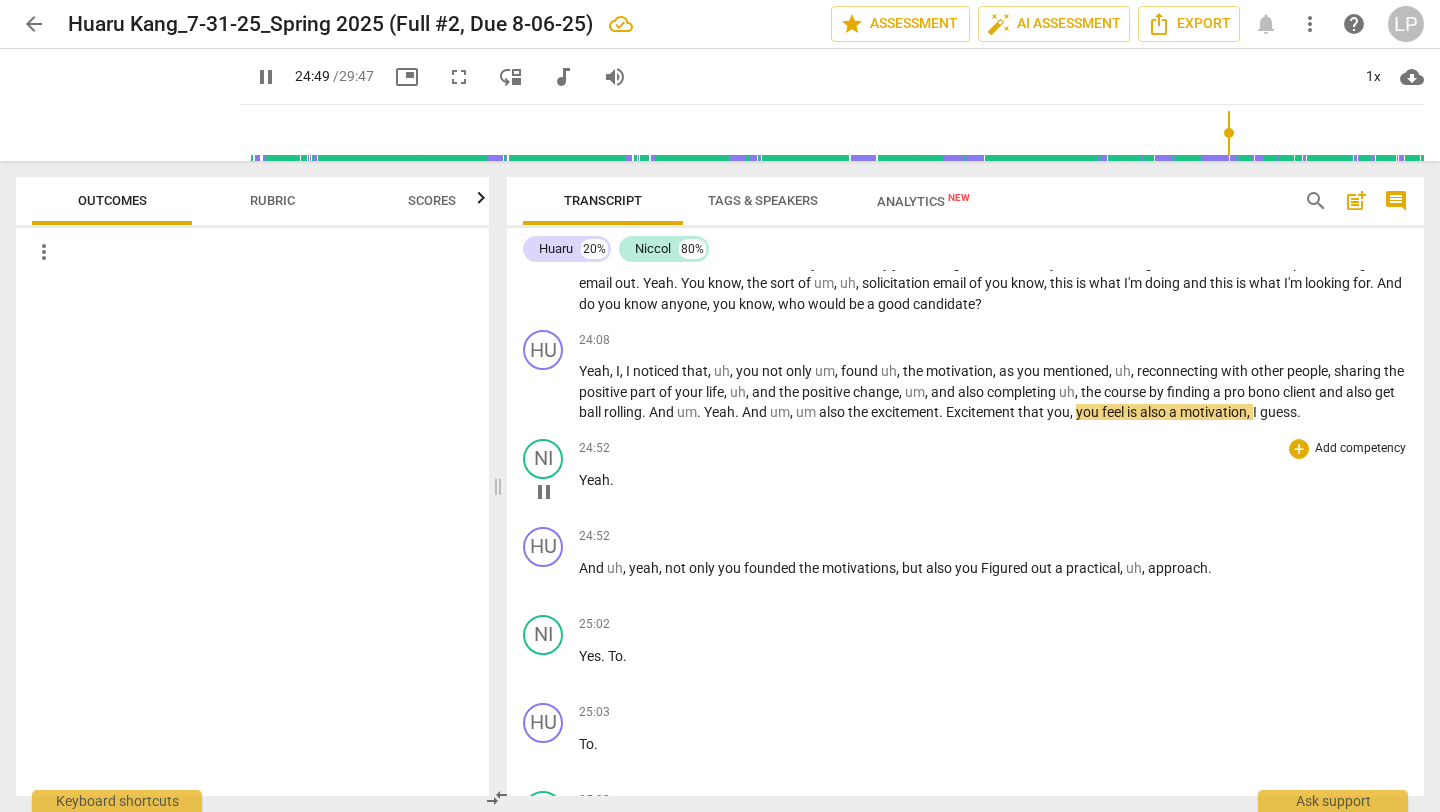 drag, startPoint x: 1365, startPoint y: 433, endPoint x: 616, endPoint y: 474, distance: 750.12134 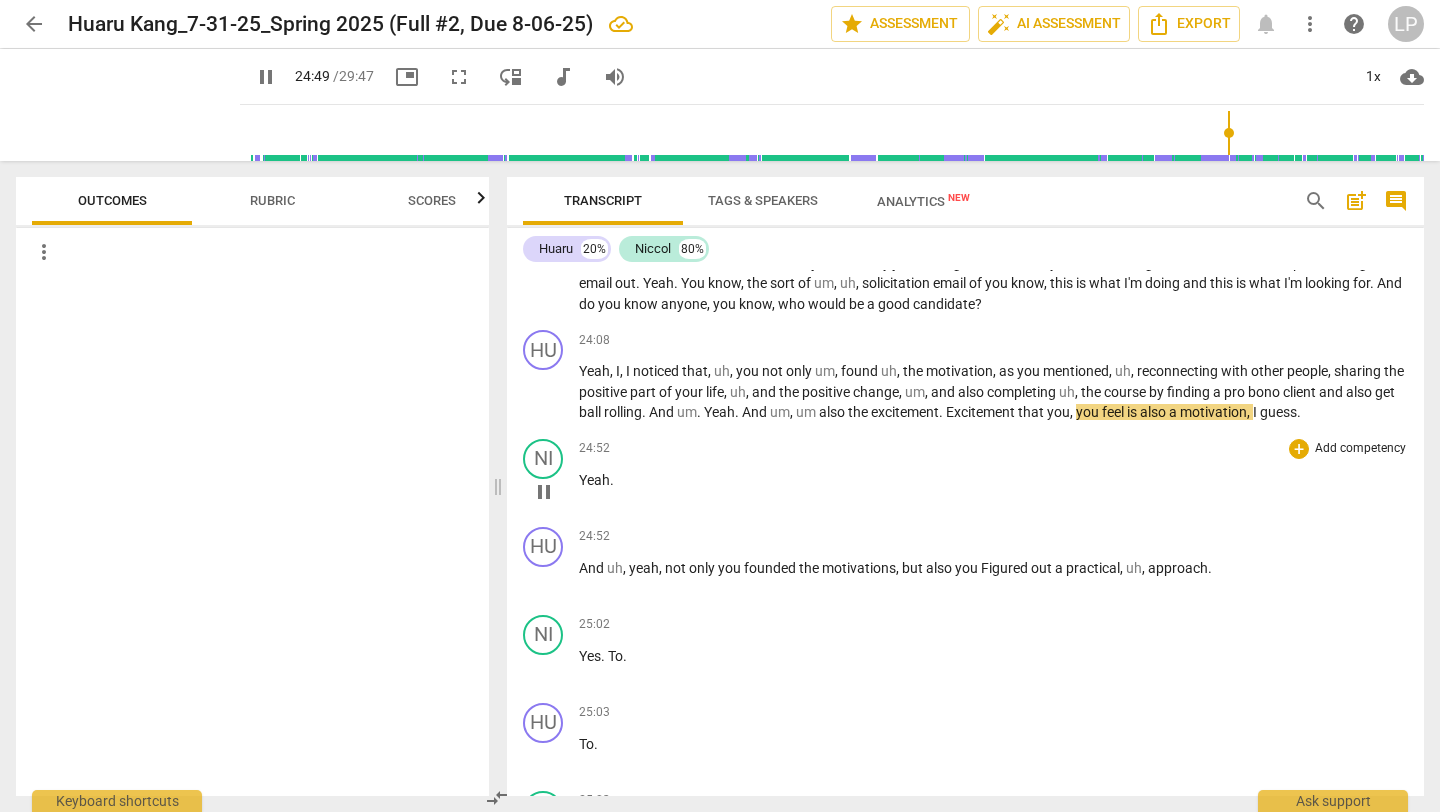 click on "HU play_arrow pause 00:03 + Add competency keyboard_arrow_right Hi ,   Nico . NI play_arrow pause 00:04 + Add competency keyboard_arrow_right How   are   you   today ?   Hi .   Hi .   I'm   doing   well . HU play_arrow pause 00:10 + Add competency keyboard_arrow_right So ,   um ,   if   you   were   to   use   a   color   to   describe   your   day   today ,   which   color ?   You   would   say . NI play_arrow pause 00:22 + Add competency keyboard_arrow_right Blue . HU play_arrow pause 00:23 + Add competency keyboard_arrow_right Oh ,   blue . NI play_arrow pause 00:25 + Add competency keyboard_arrow_right But ,   but   blue   in   not   a ,   um ,   sad   way .   So   I'm   wearing   a   shirt   that   is   a   brighter   blue .   Yes .   I ,   I   like ,   I   like   this   because   it   is   a   brighter   blue .   Because   blue   is   my   favorite   color . HU play_arrow pause 00:42 + Add competency keyboard_arrow_right I   see . NI play_arrow pause 00:43 + Add competency keyboard_arrow_right In   ." at bounding box center (965, 533) 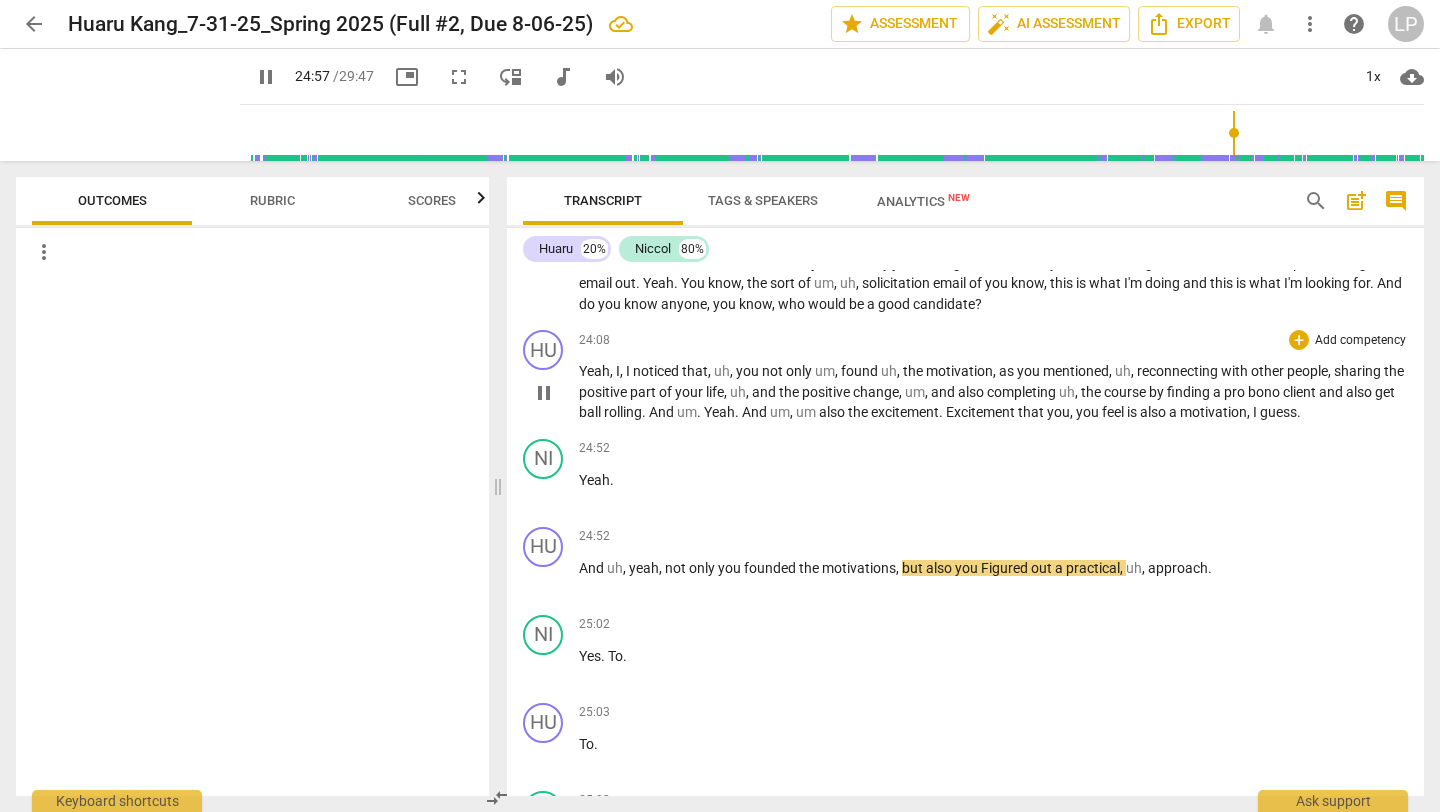 drag, startPoint x: 577, startPoint y: 391, endPoint x: 1293, endPoint y: 413, distance: 716.3379 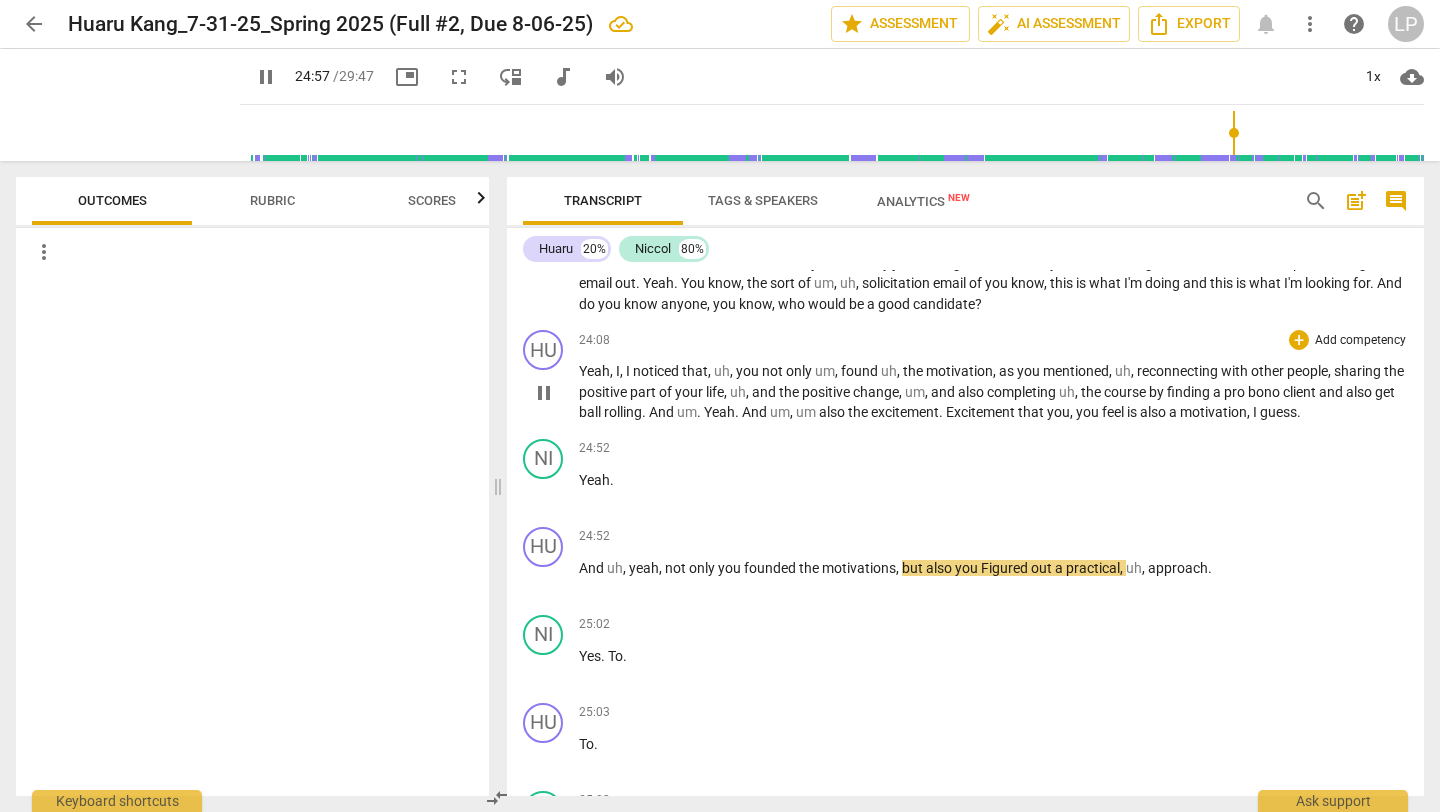 click on "HU play_arrow pause 24:08 + Add competency keyboard_arrow_right Yeah ,   I ,   I   noticed   that ,   uh ,   you   not   only   um ,   found   uh ,   the   motivation ,   as   you   mentioned ,   uh ,   reconnecting   with   other   people ,   sharing   the   positive   part   of   your   life ,   uh ,   and   the   positive   change ,   um ,   and   also   completing   uh ,   the   course   by   finding   a   pro   bono   client   and   also   get   ball   rolling .   And   um .   Yeah .   And   um ,   um   also   the   excitement .   Excitement   that   you ,   you   feel   is   also   a   motivation ,   I   guess ." at bounding box center [965, 376] 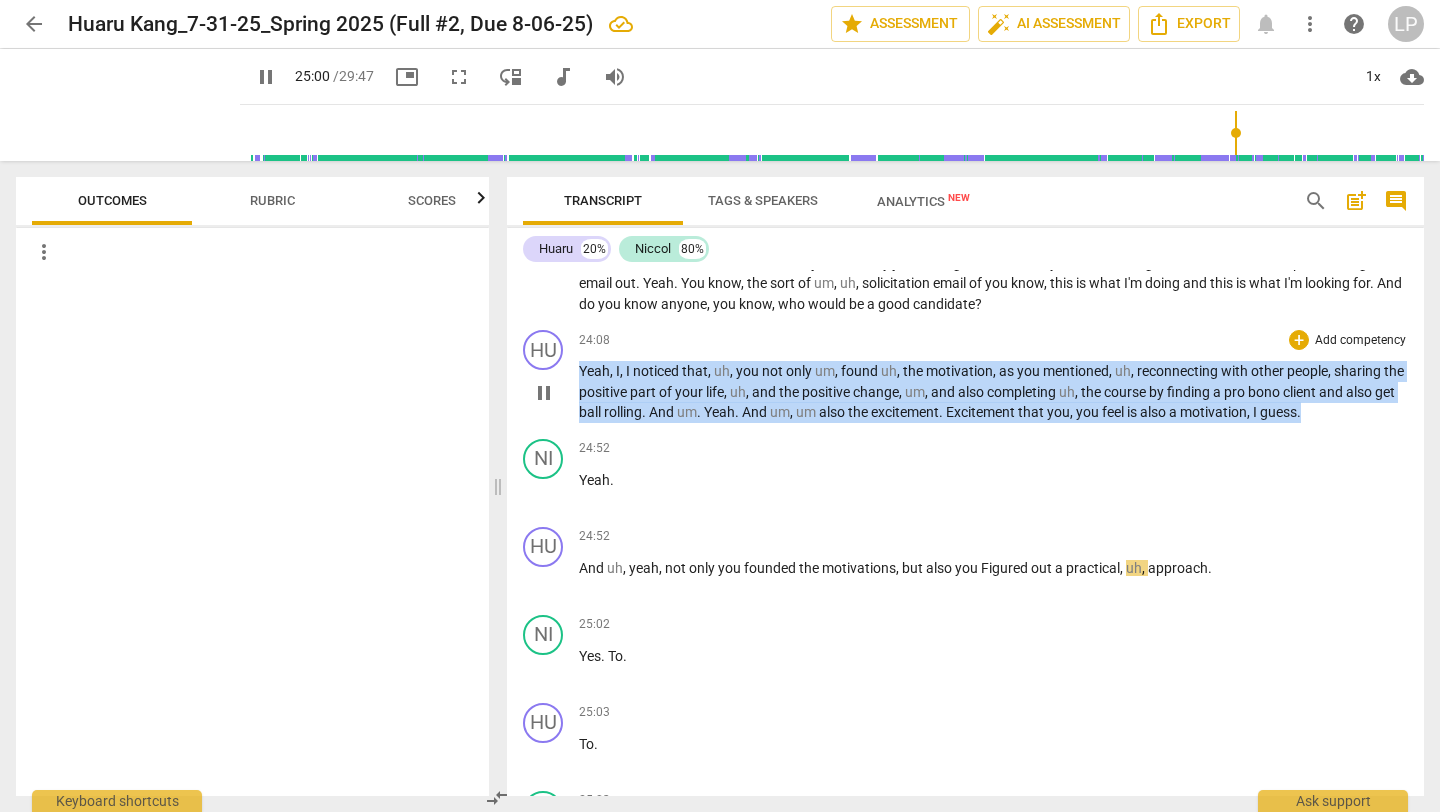 drag, startPoint x: 1360, startPoint y: 436, endPoint x: 863, endPoint y: 356, distance: 503.39746 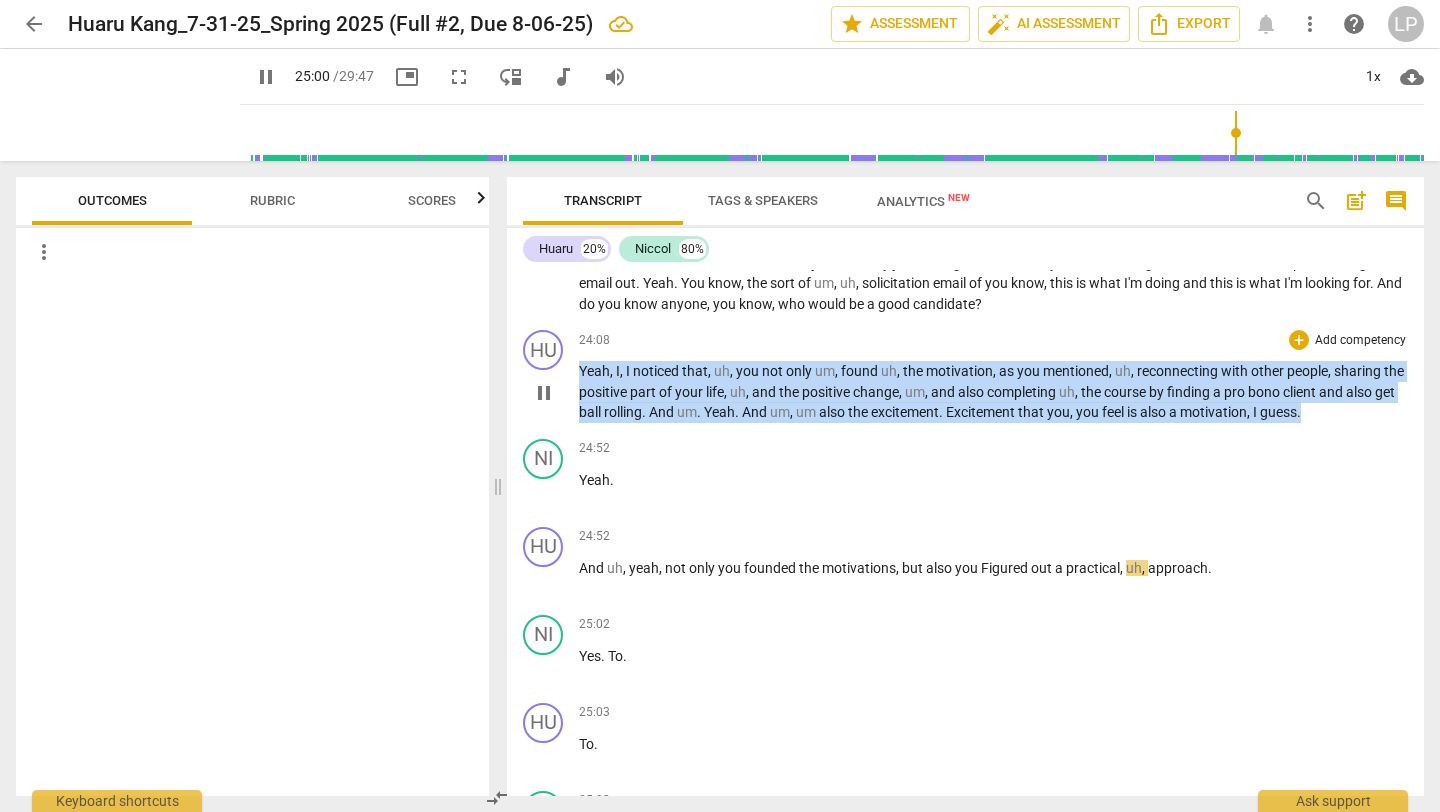 click on "24:08 + Add competency keyboard_arrow_right Yeah ,   I ,   I   noticed   that ,   uh ,   you   not   only   um ,   found   uh ,   the   motivation ,   as   you   mentioned ,   uh ,   reconnecting   with   other   people ,   sharing   the   positive   part   of   your   life ,   uh ,   and   the   positive   change ,   um ,   and   also   completing   uh ,   the   course   by   finding   a   pro   bono   client   and   also   get   ball   rolling .   And   um .   Yeah .   And   um ,   um   also   the   excitement .   Excitement   that   you ,   you   feel   is   also   a   motivation ,   I   guess ." at bounding box center (993, 376) 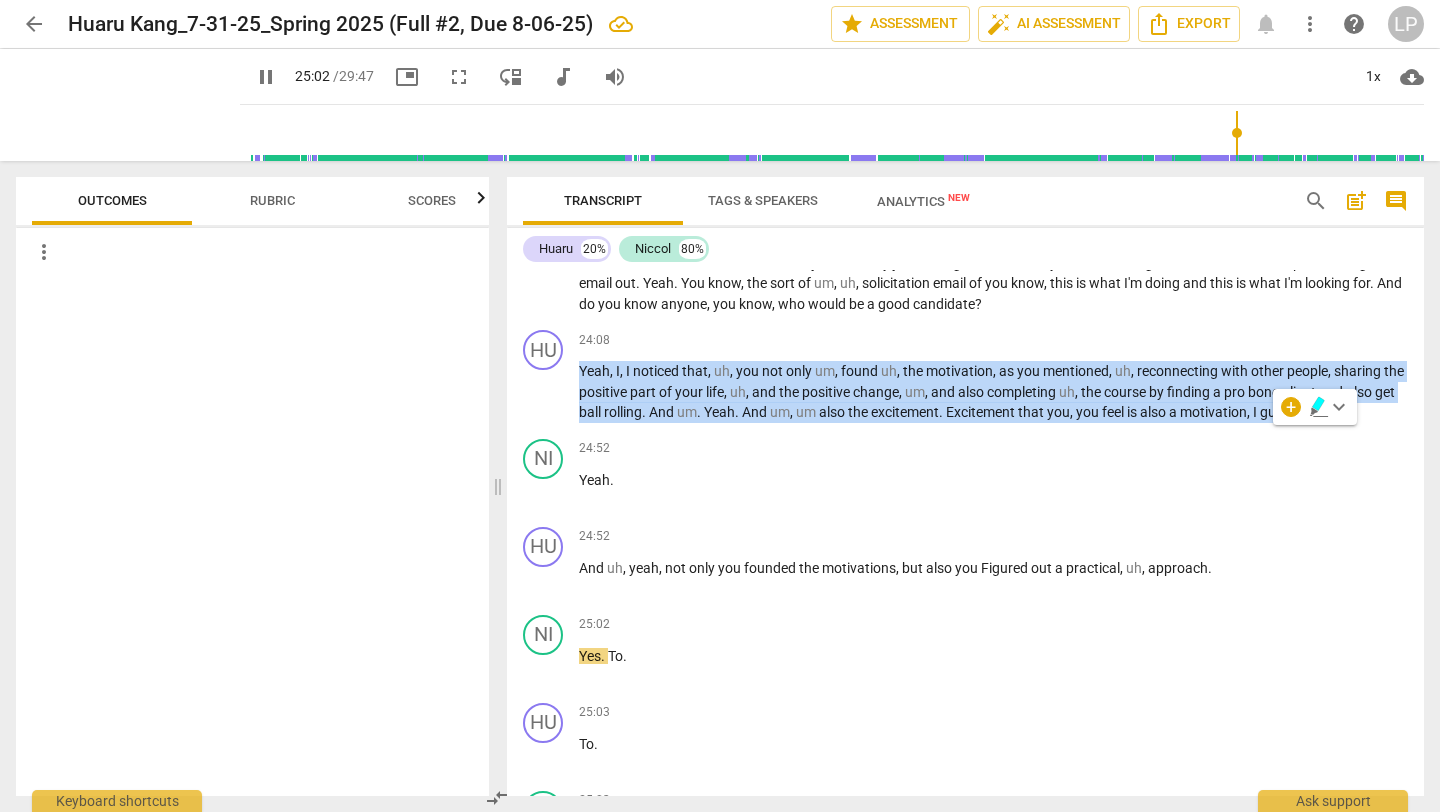 click 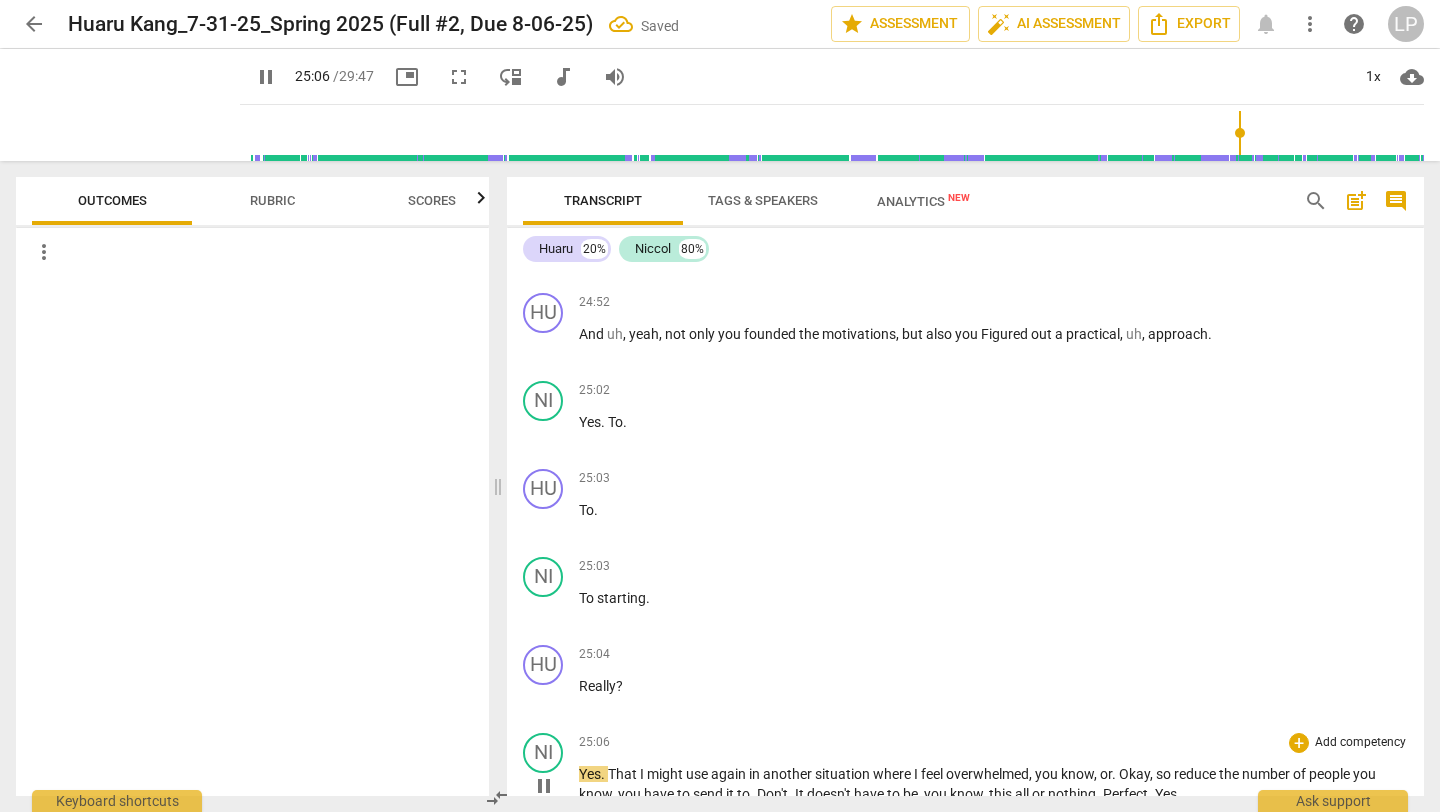 scroll, scrollTop: 6376, scrollLeft: 0, axis: vertical 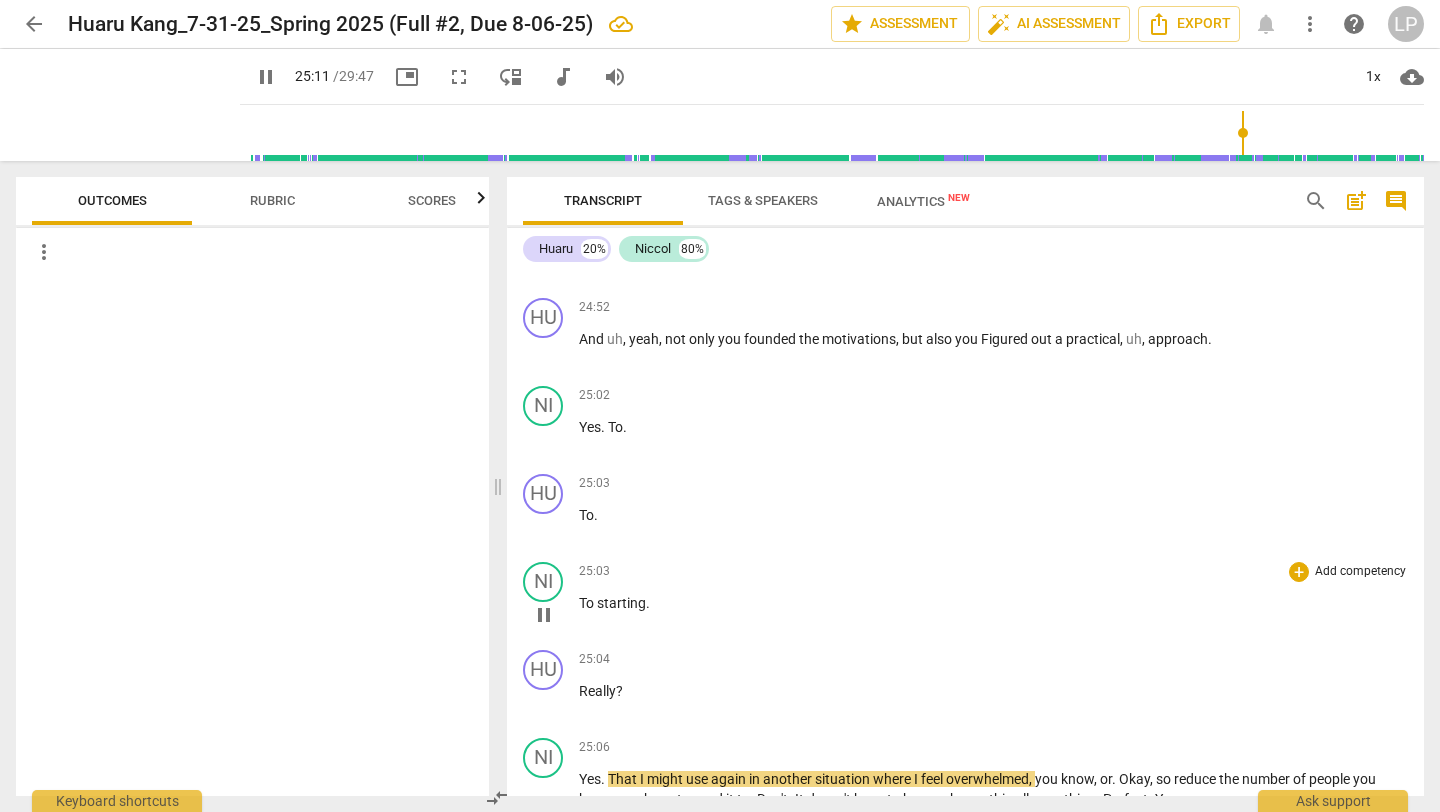 drag, startPoint x: 577, startPoint y: 621, endPoint x: 635, endPoint y: 626, distance: 58.21512 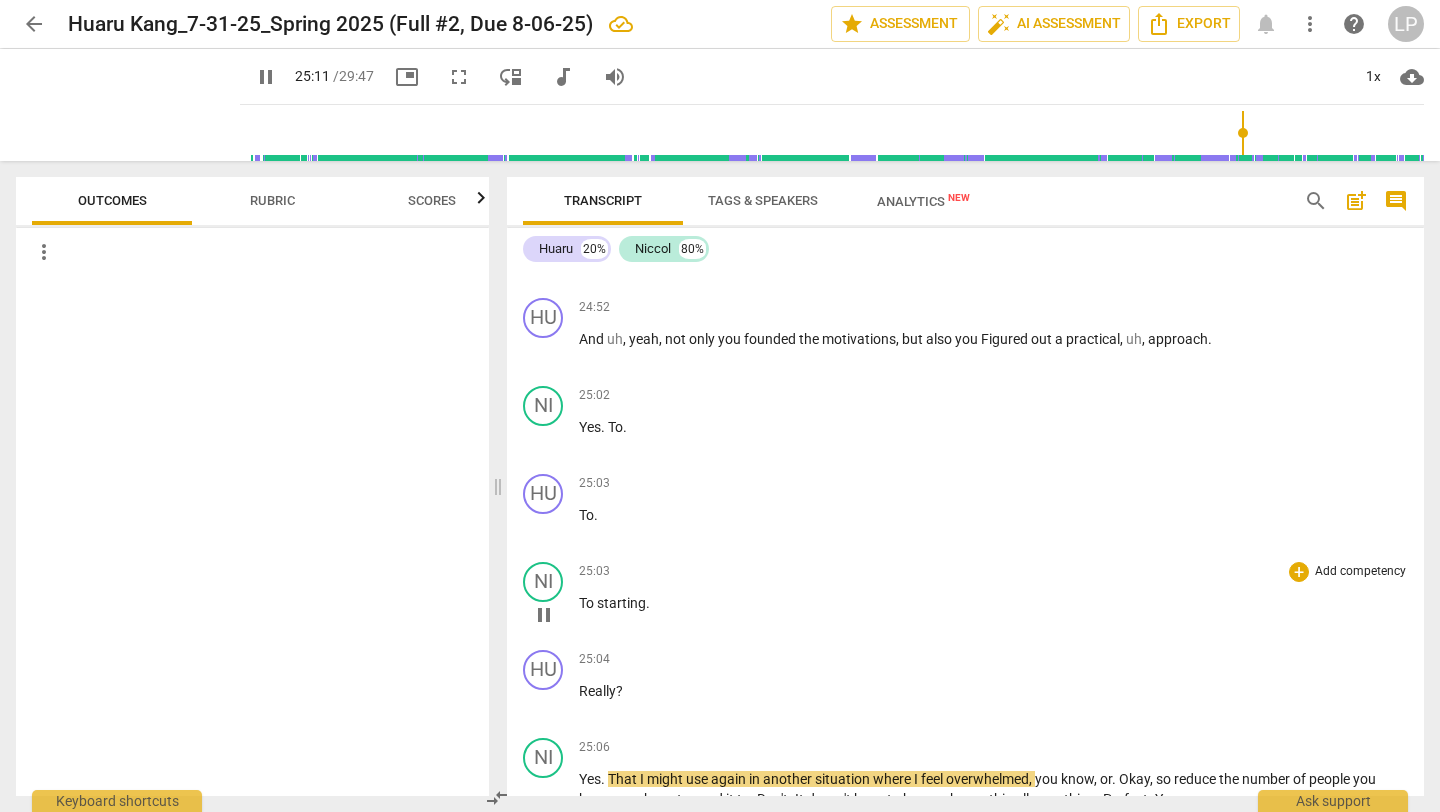 click on "NI play_arrow pause 25:03 + Add competency keyboard_arrow_right To   starting ." at bounding box center (965, 598) 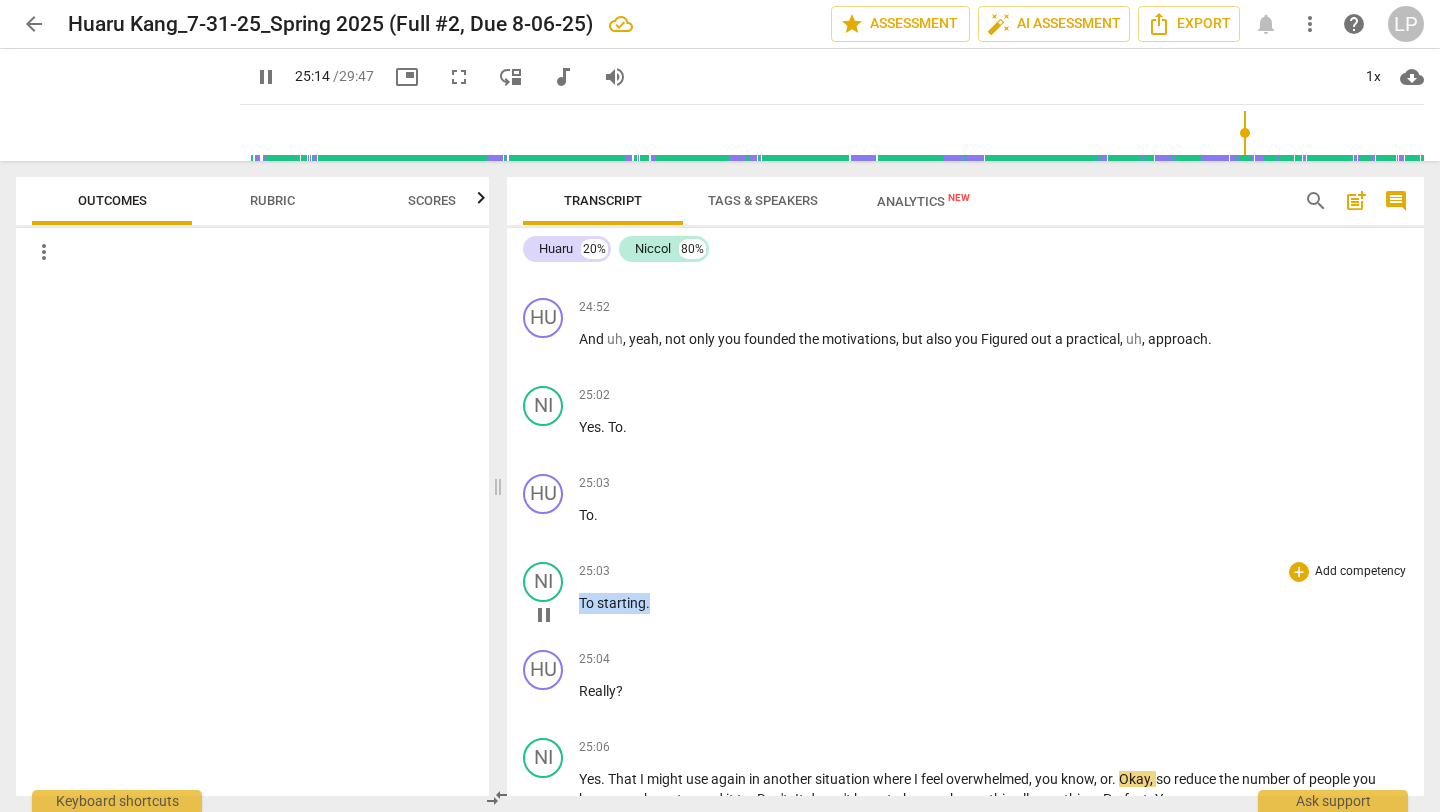 drag, startPoint x: 659, startPoint y: 624, endPoint x: 580, endPoint y: 615, distance: 79.51101 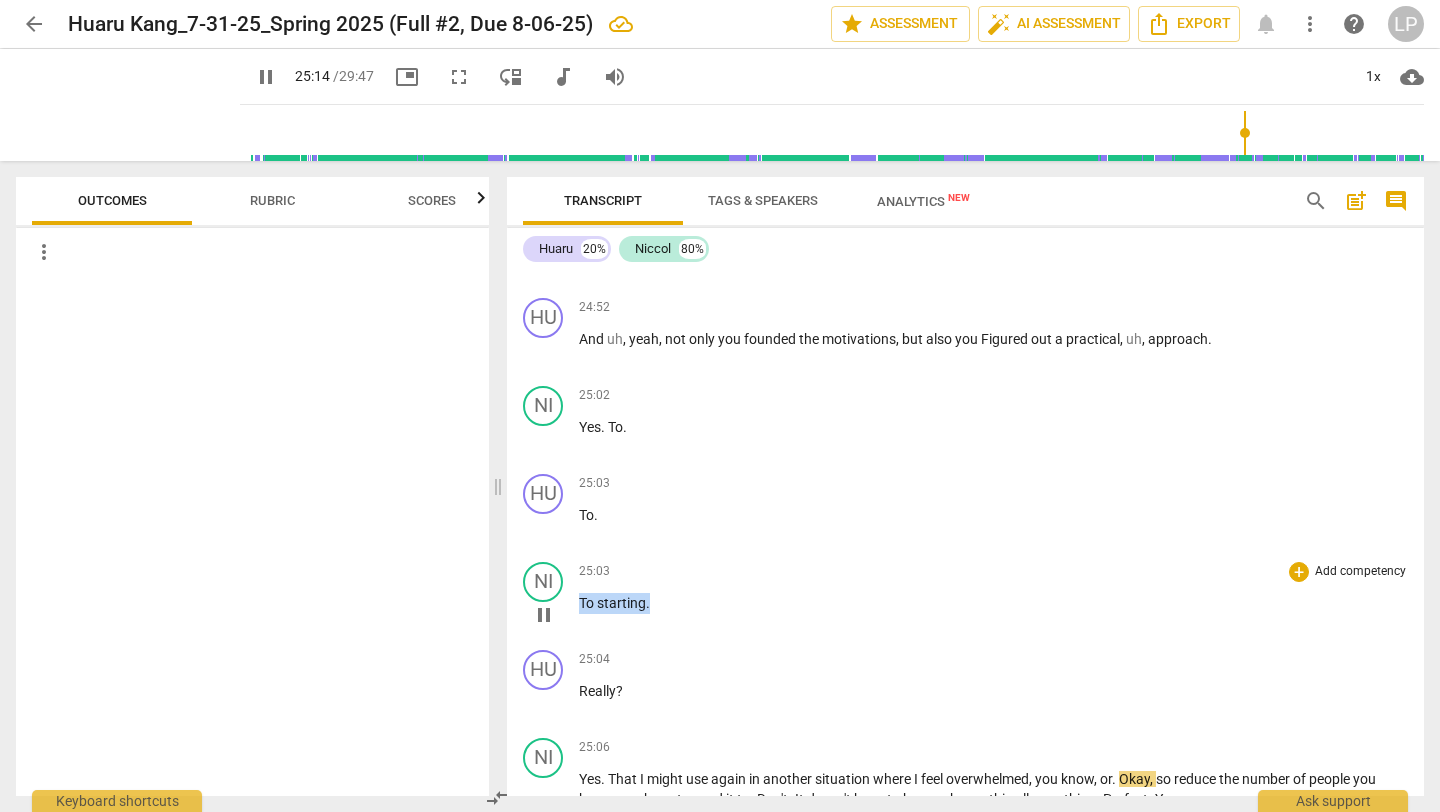 click on "To   starting ." at bounding box center [993, 603] 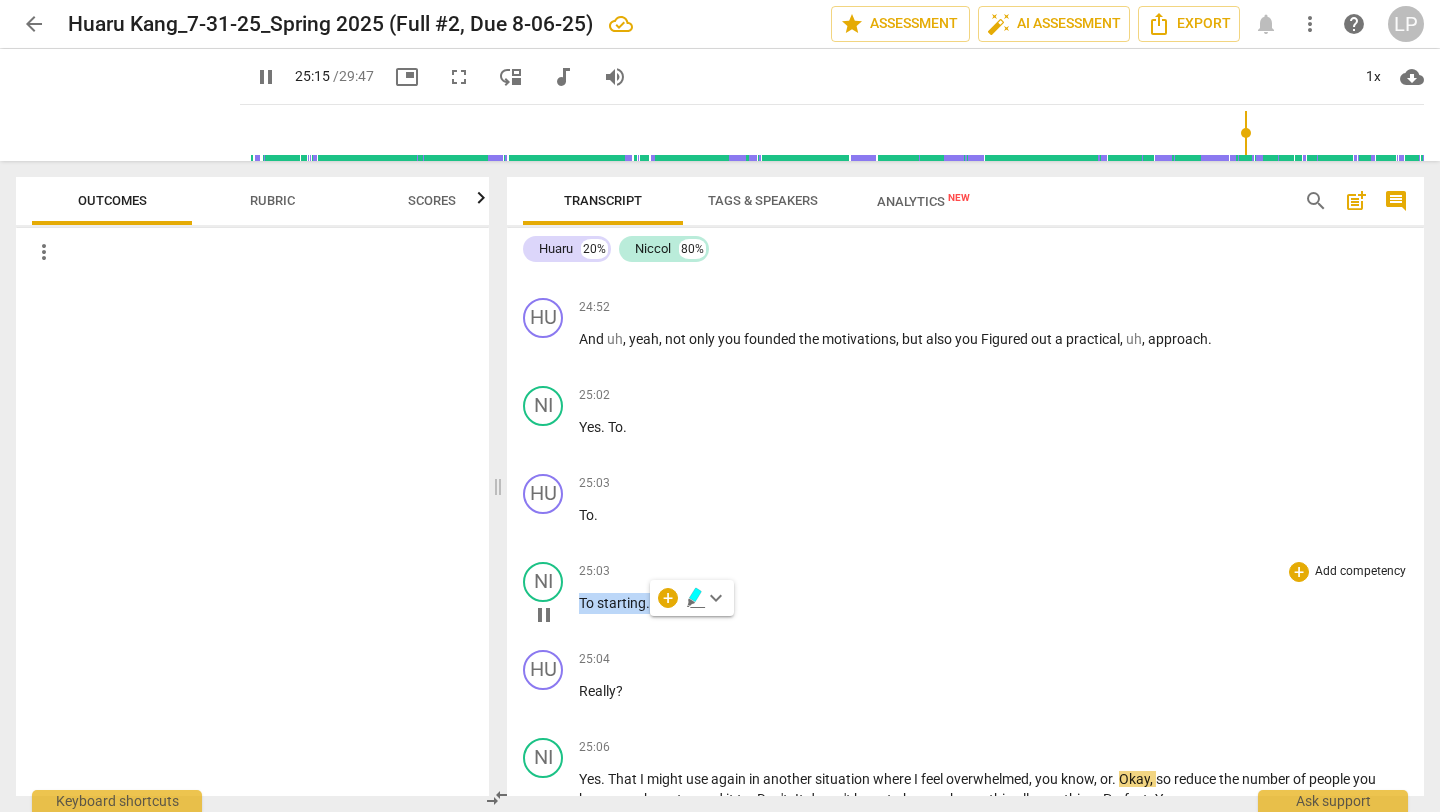 type on "1515" 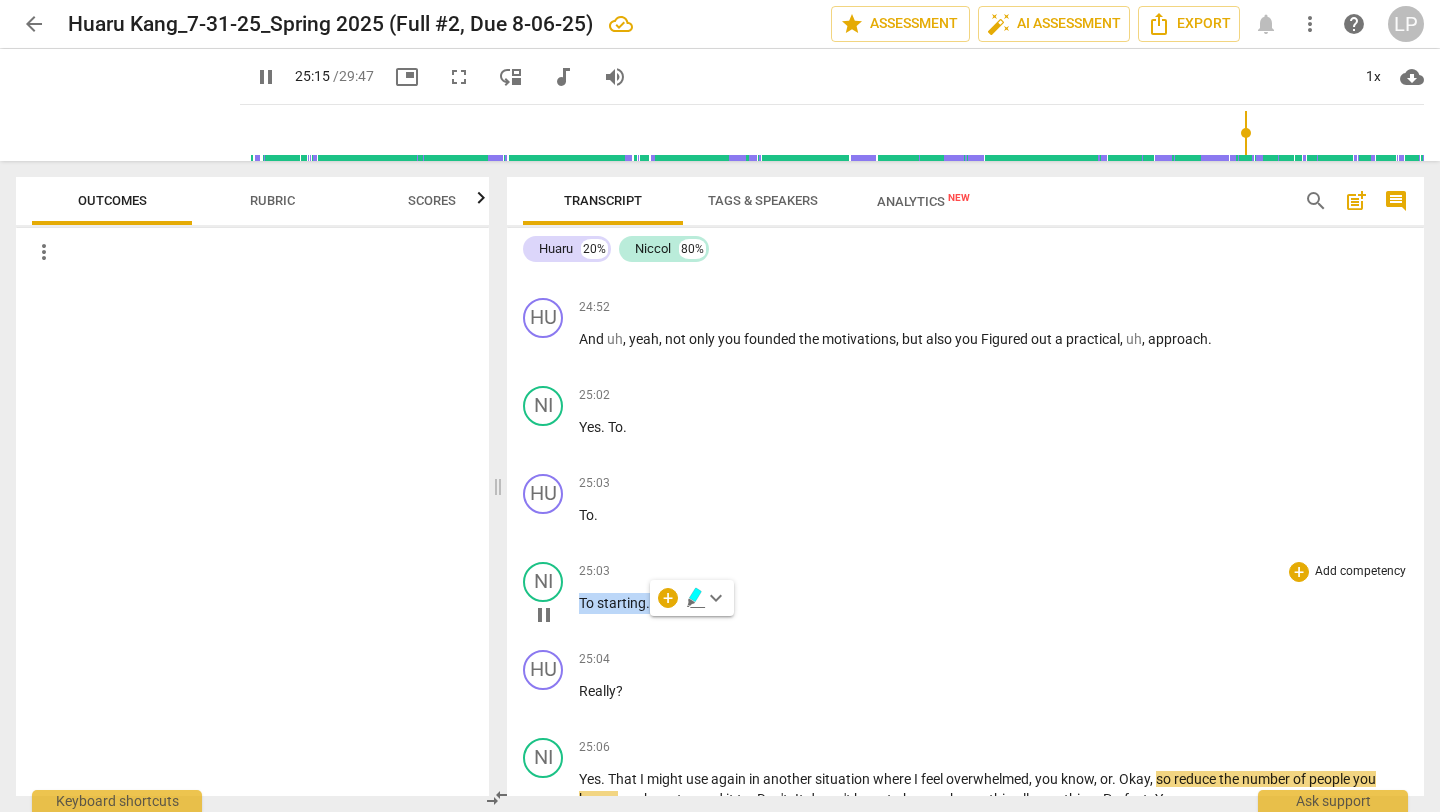 type 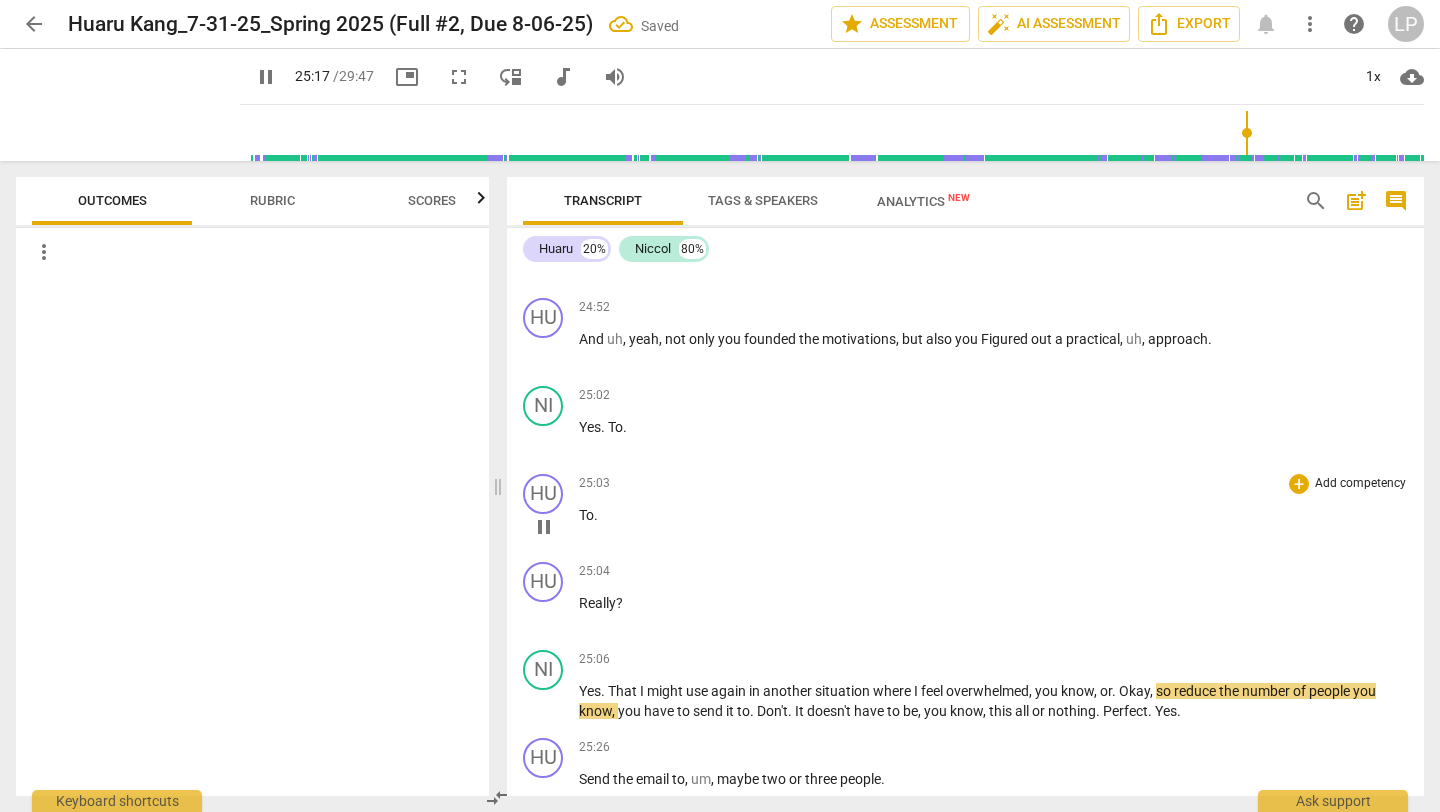click on "To ." at bounding box center (993, 515) 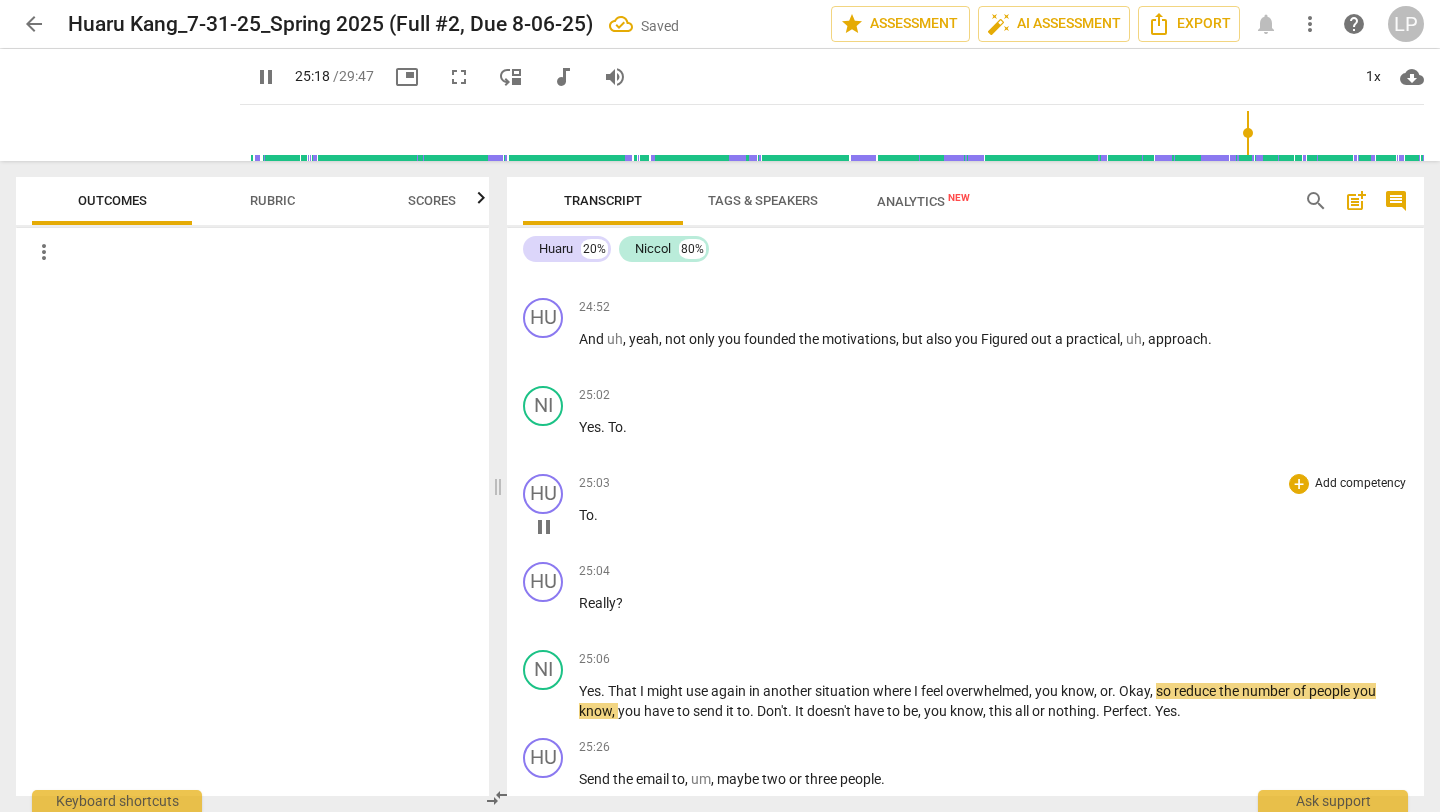 type on "1519" 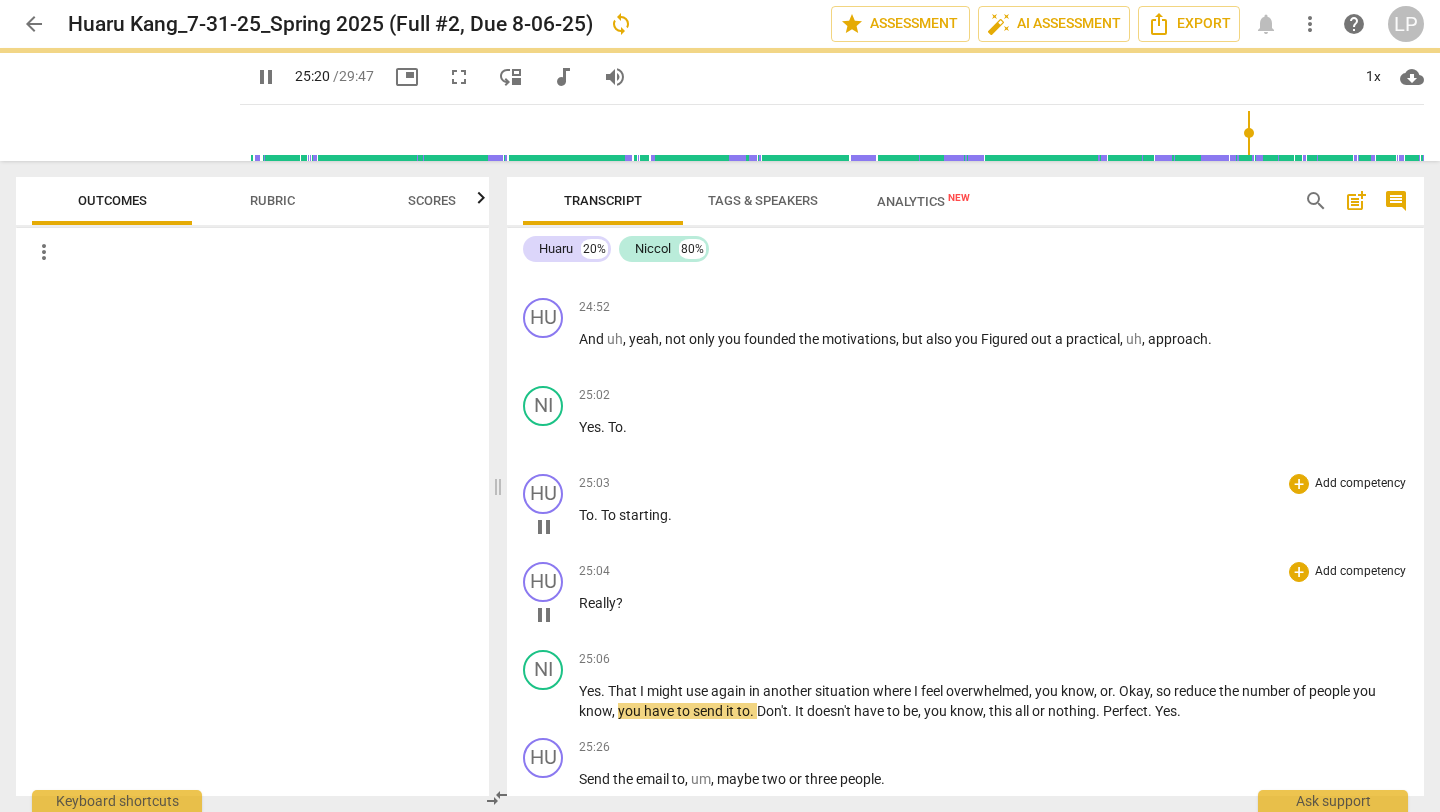 click on "Really ?" at bounding box center (993, 603) 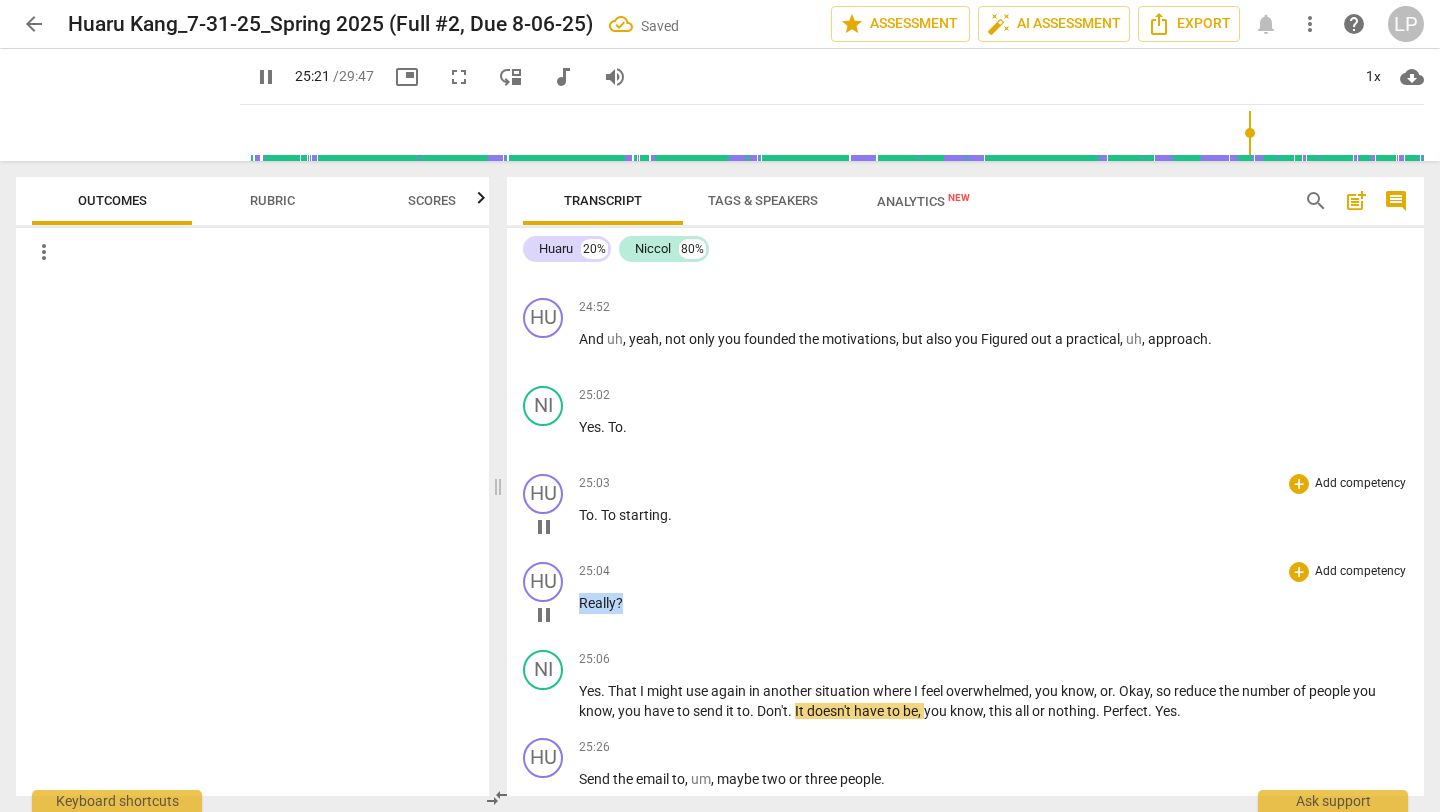 drag, startPoint x: 629, startPoint y: 622, endPoint x: 580, endPoint y: 622, distance: 49 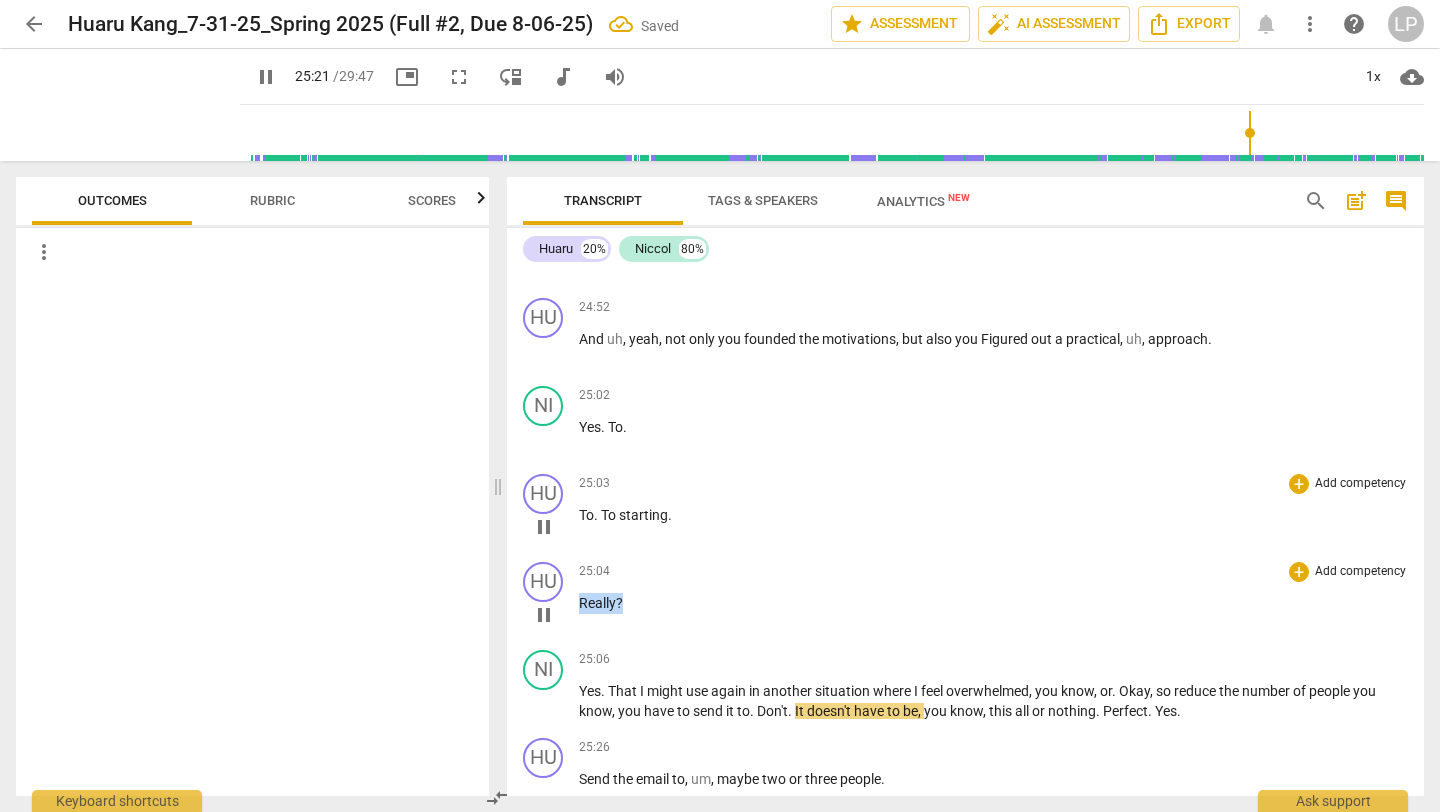 click on "Really ?" at bounding box center [993, 603] 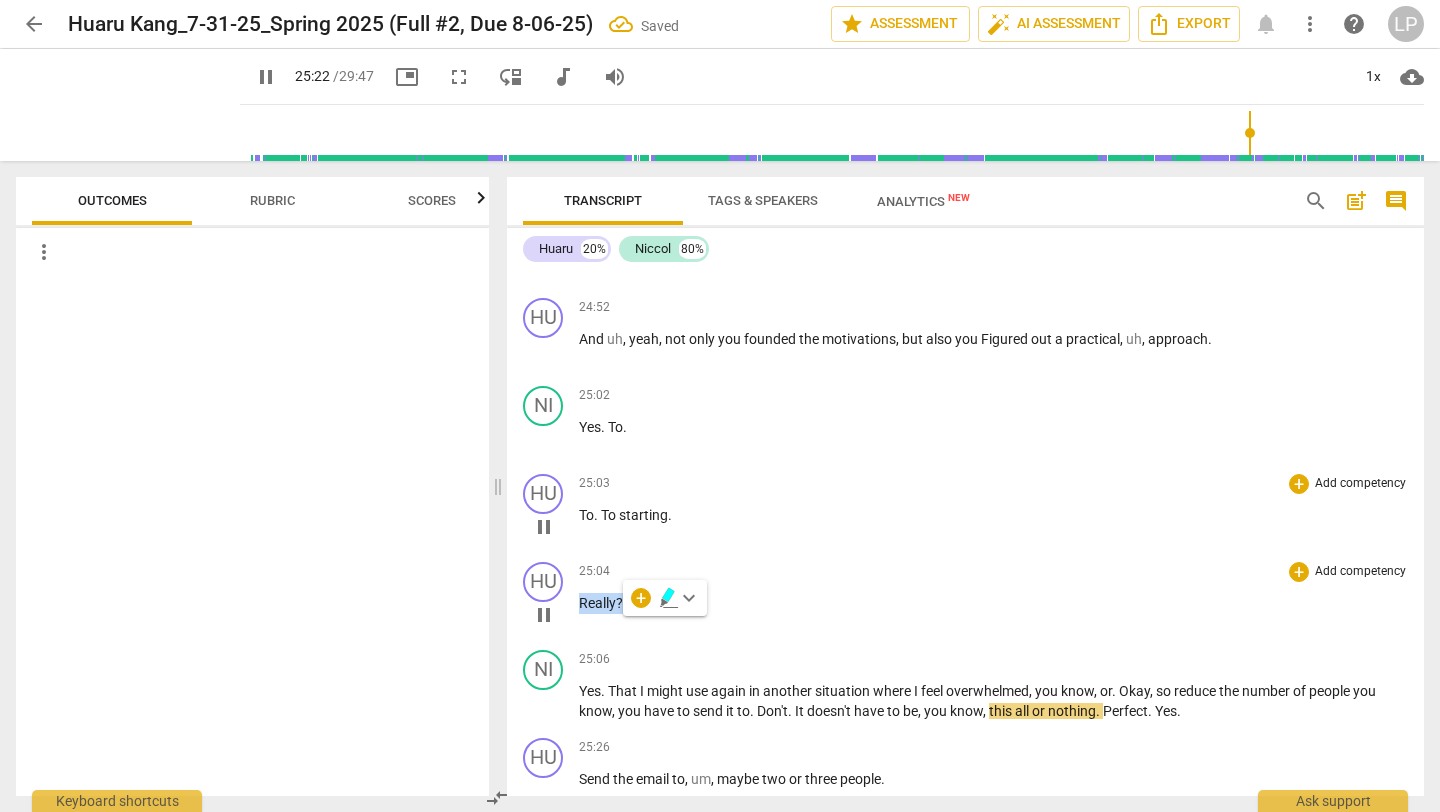 type on "1523" 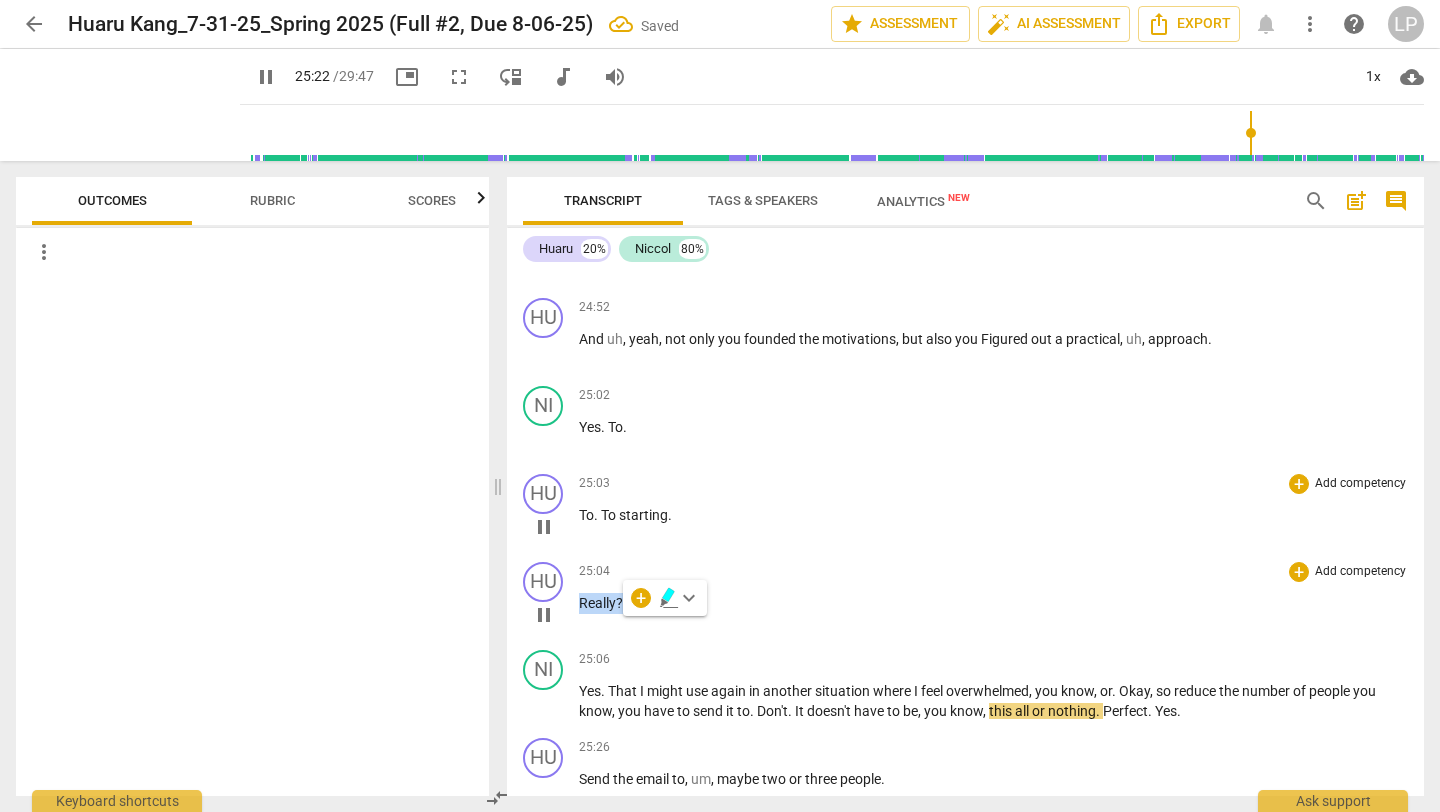 type 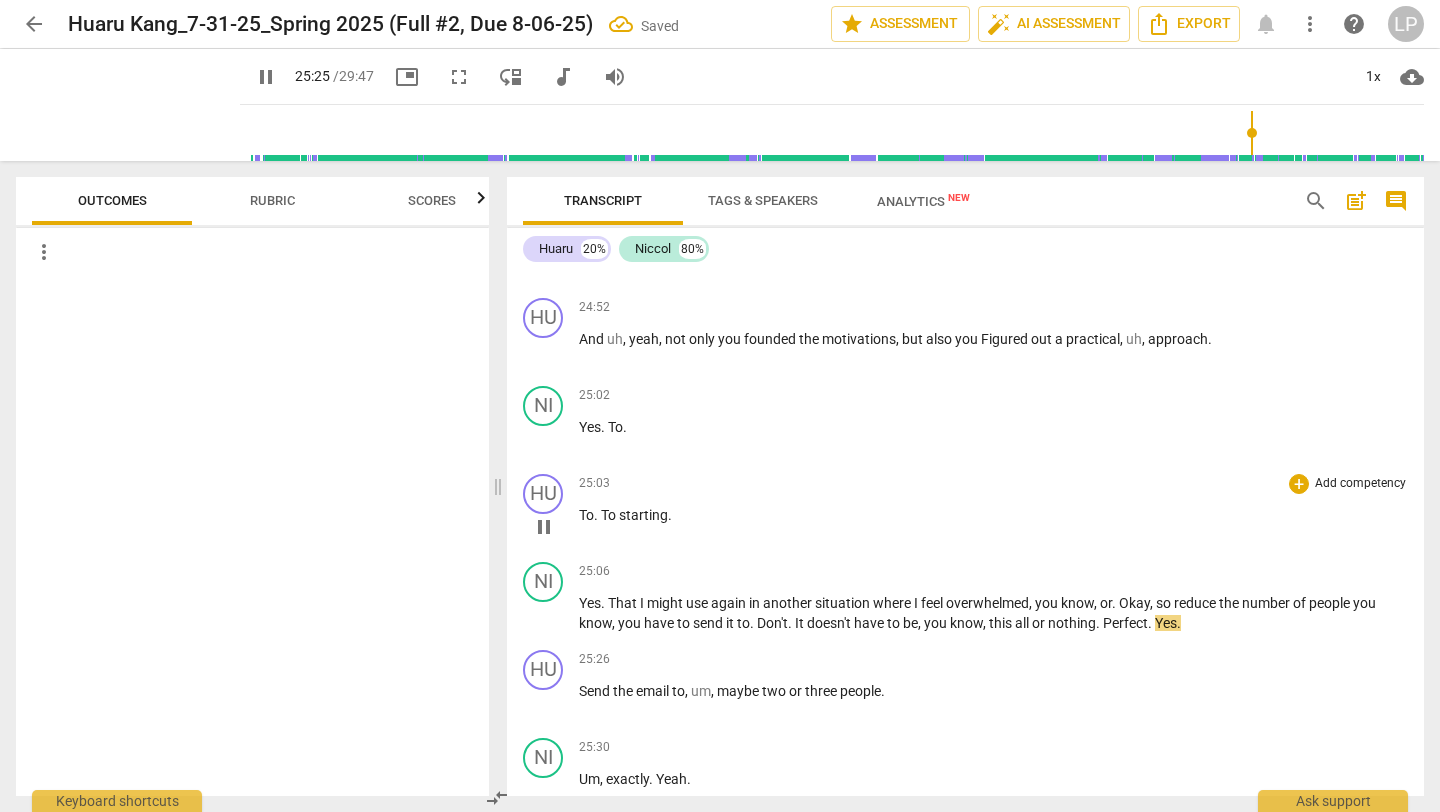 click on "To .   To   starting ." at bounding box center (993, 515) 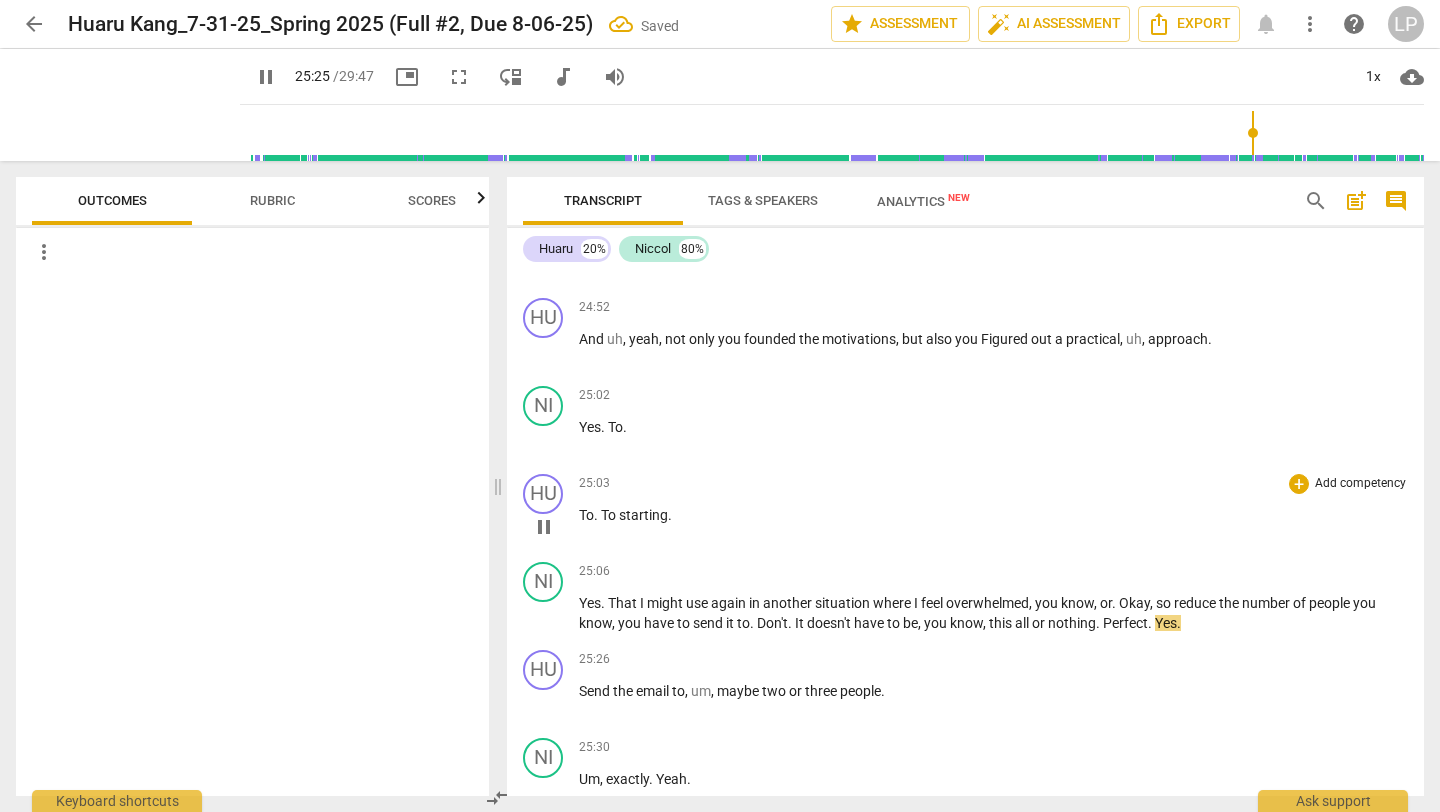 type 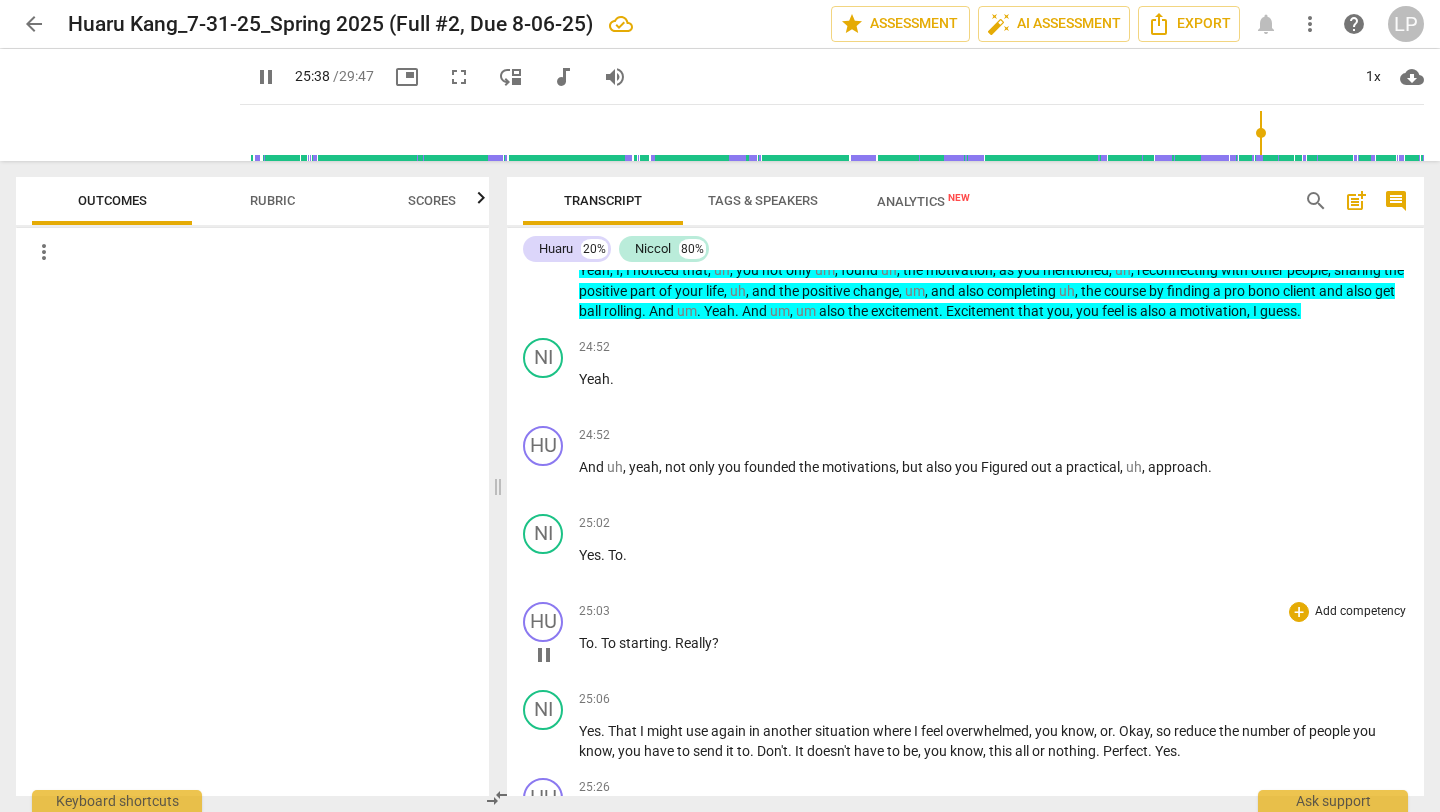 scroll, scrollTop: 6254, scrollLeft: 0, axis: vertical 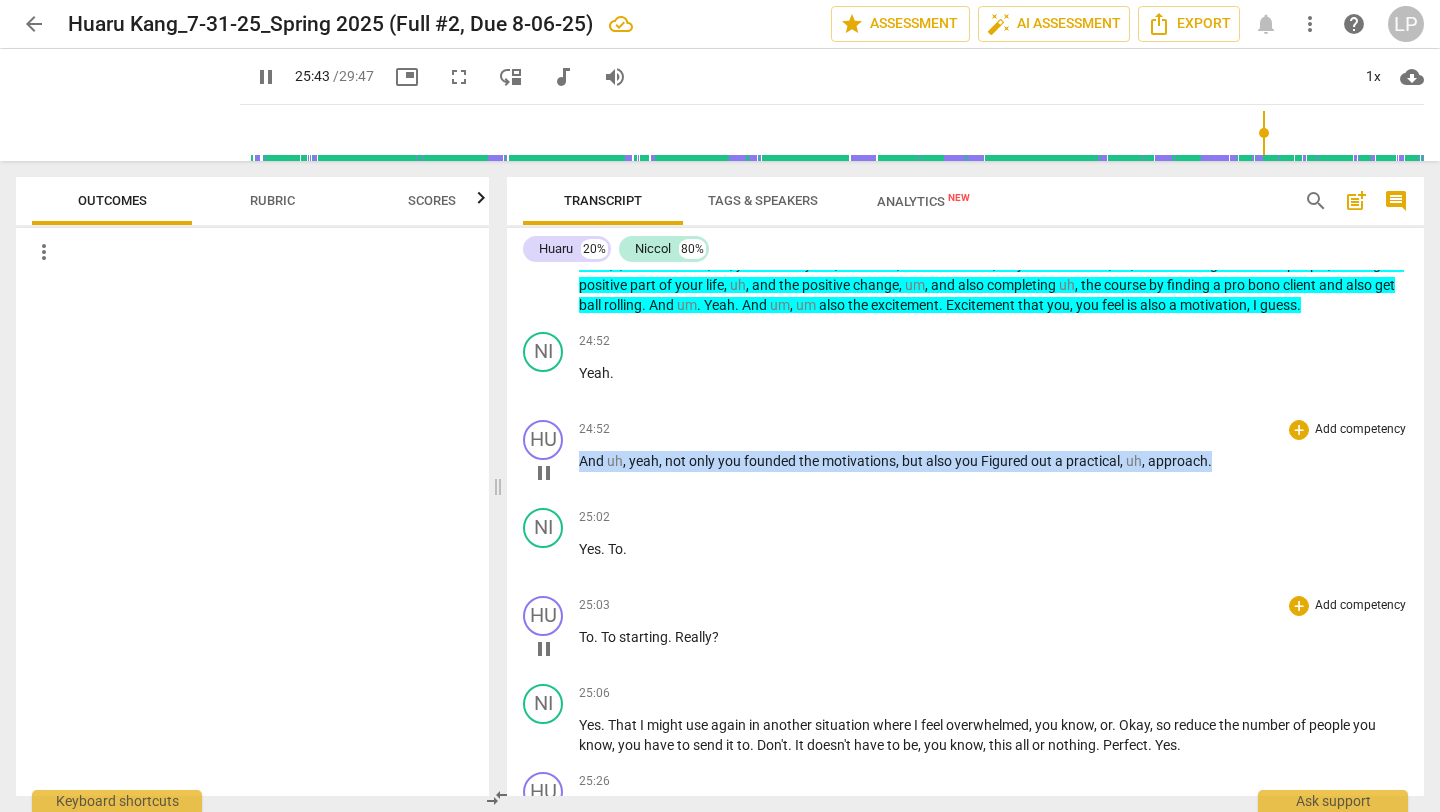 drag, startPoint x: 1214, startPoint y: 479, endPoint x: 574, endPoint y: 479, distance: 640 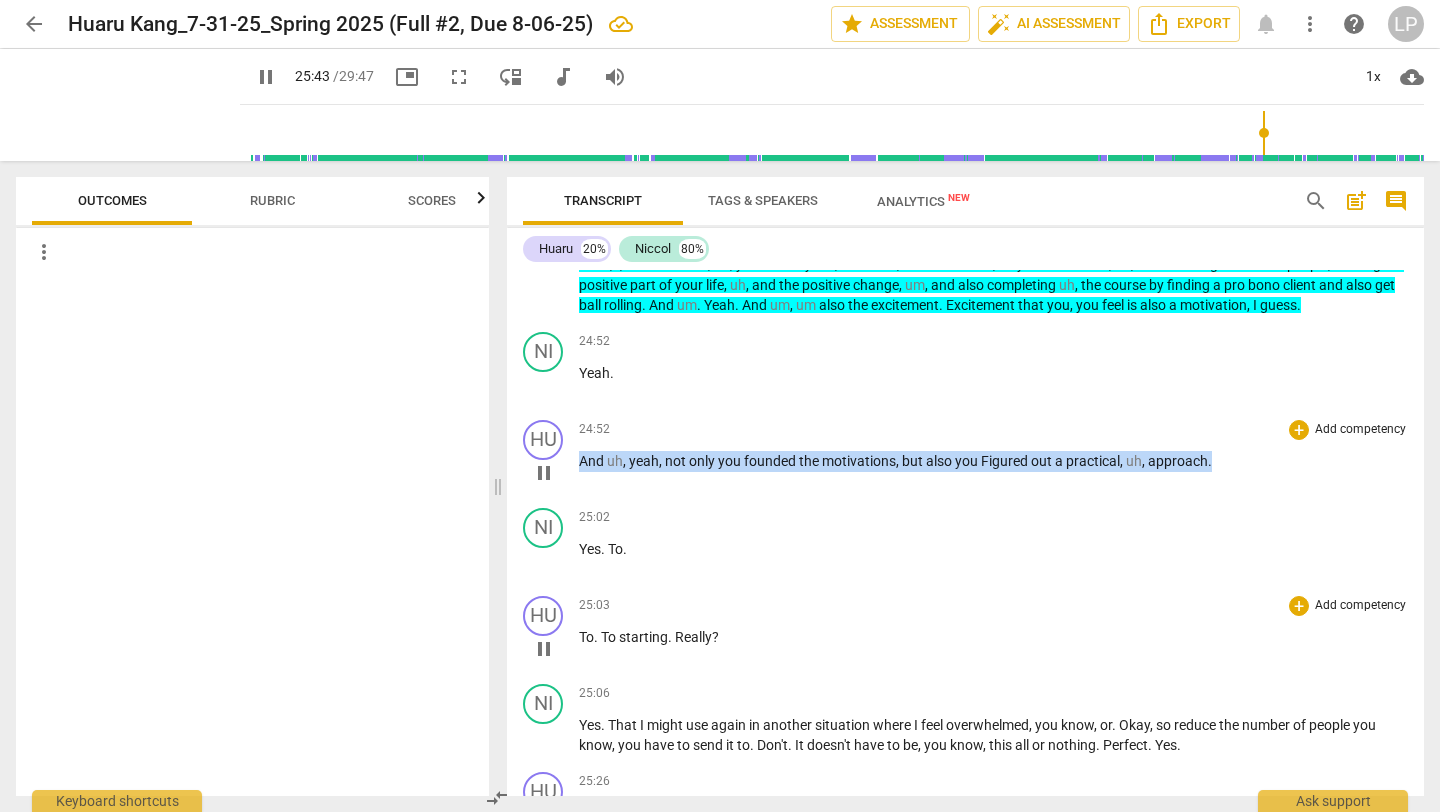 click on "HU play_arrow pause 24:52 + Add competency keyboard_arrow_right And   uh ,   yeah ,   not   only   you   founded   the   motivations ,   but   also   you   Figured   out   a   practical ,   uh ,   approach ." at bounding box center [965, 456] 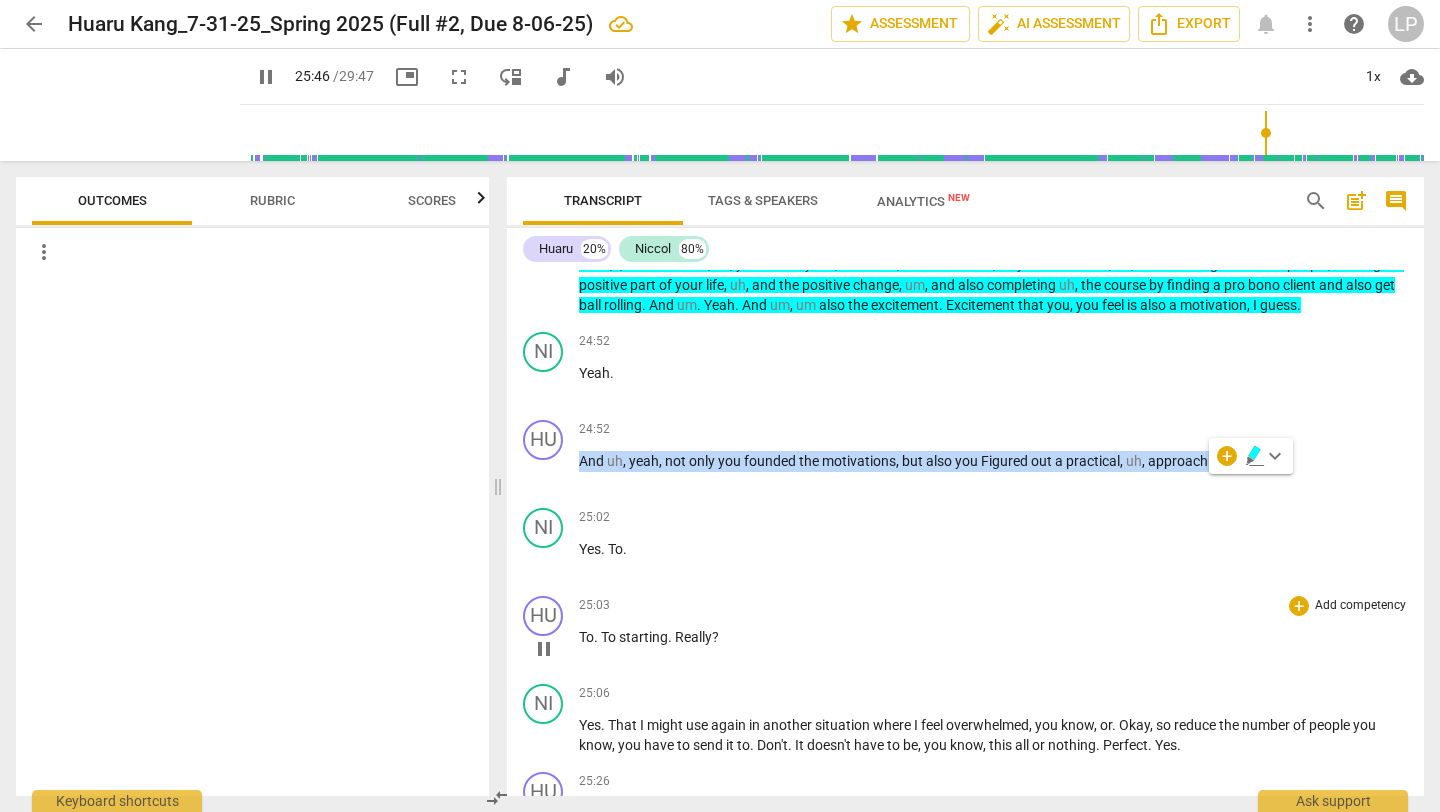 click 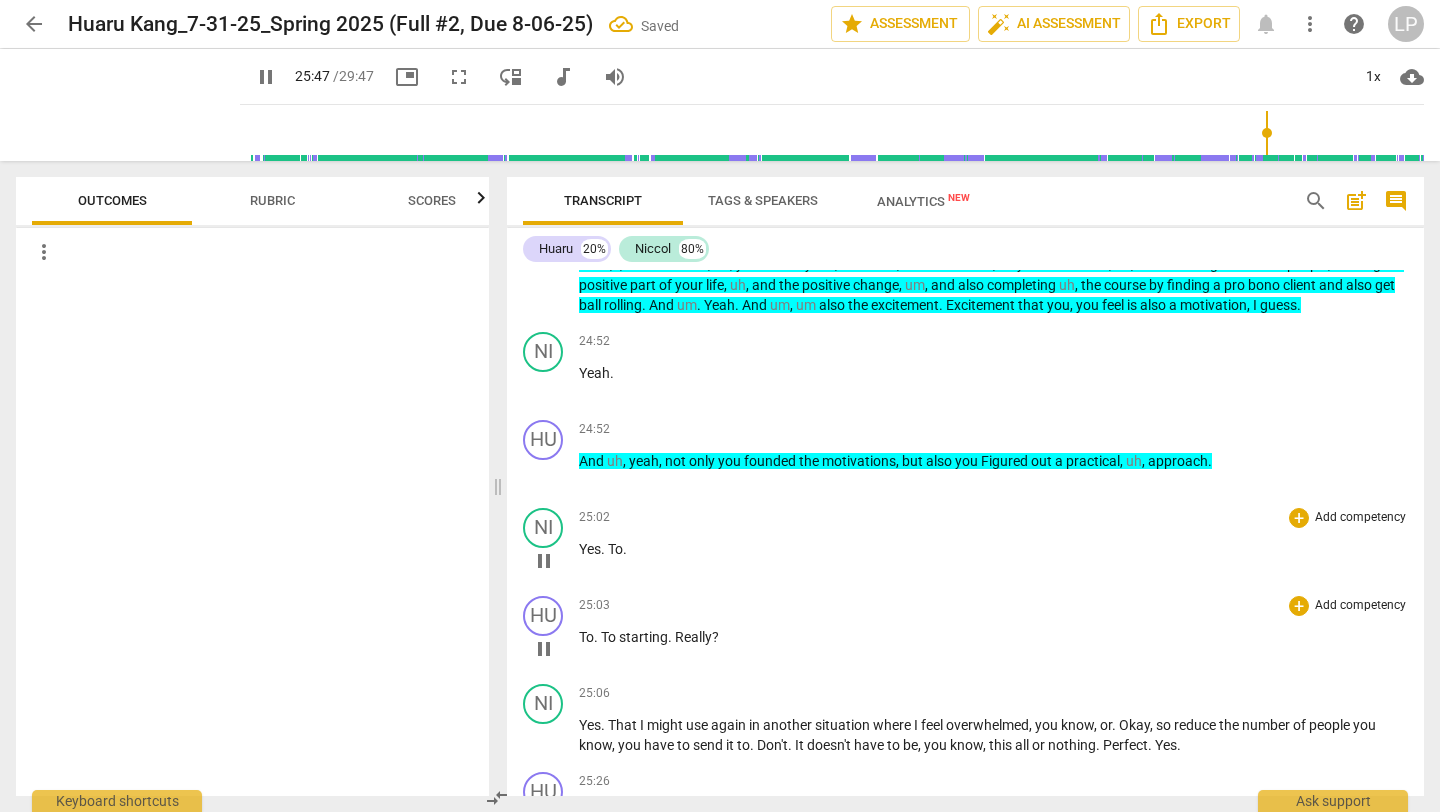click on "Yes .   To ." at bounding box center (993, 549) 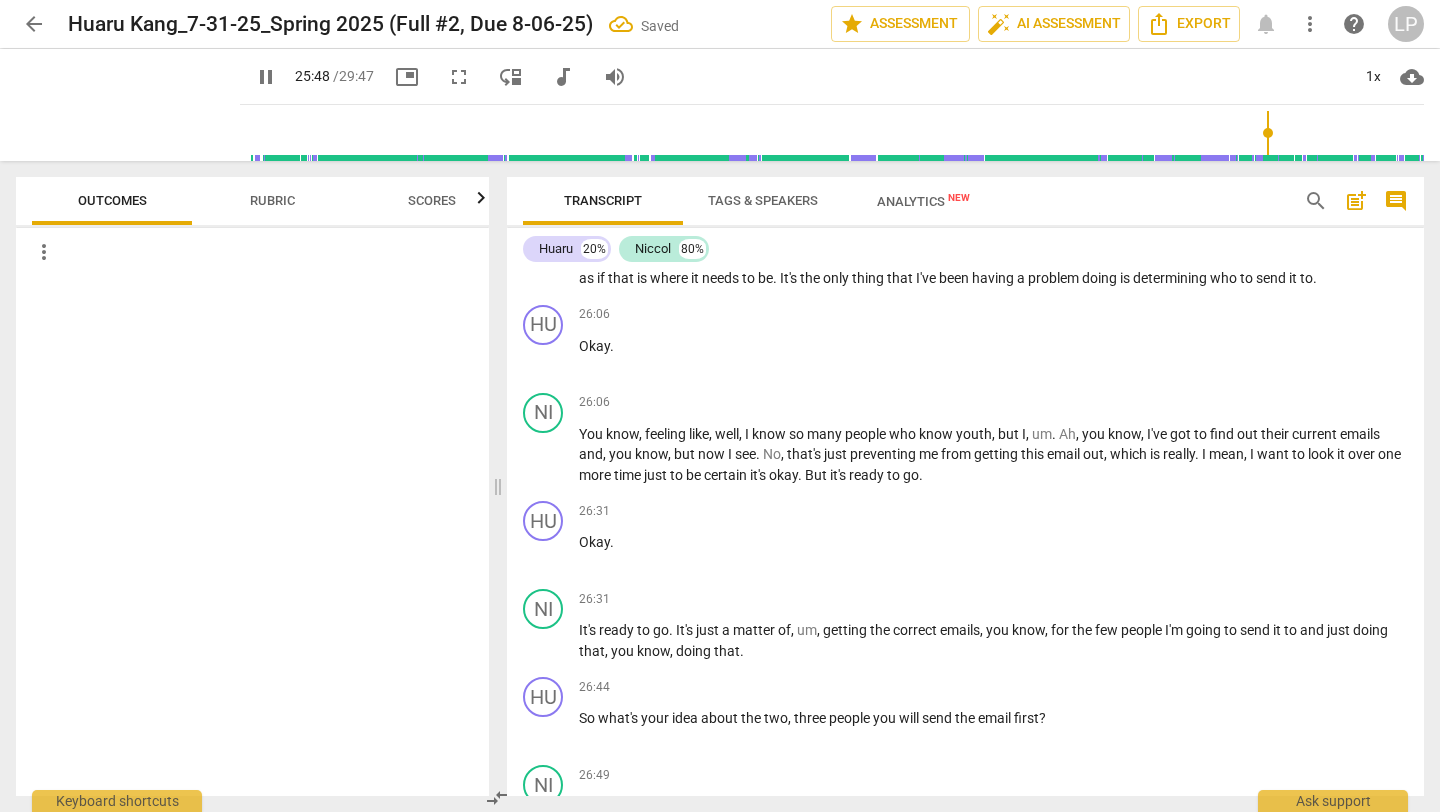 type on "1549" 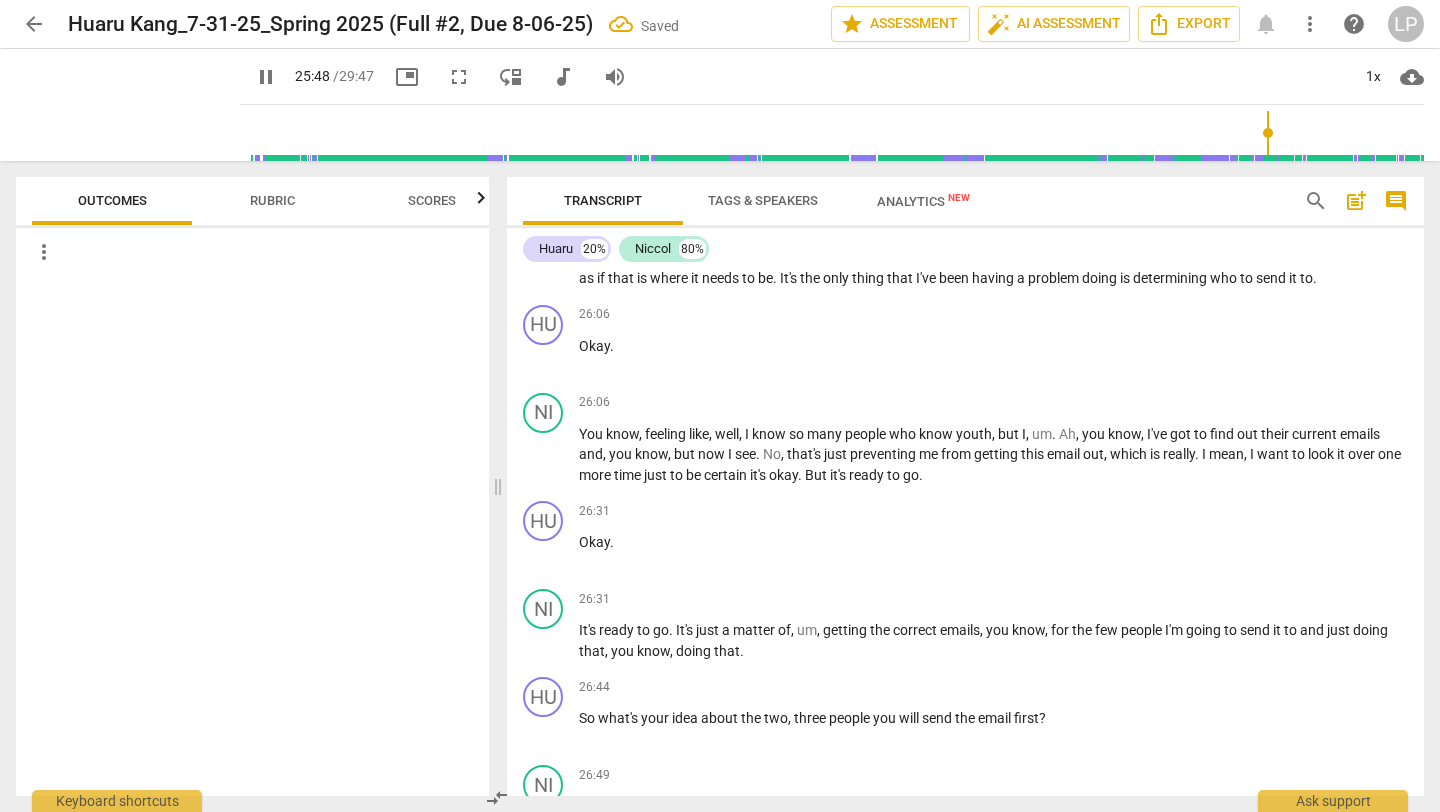 type 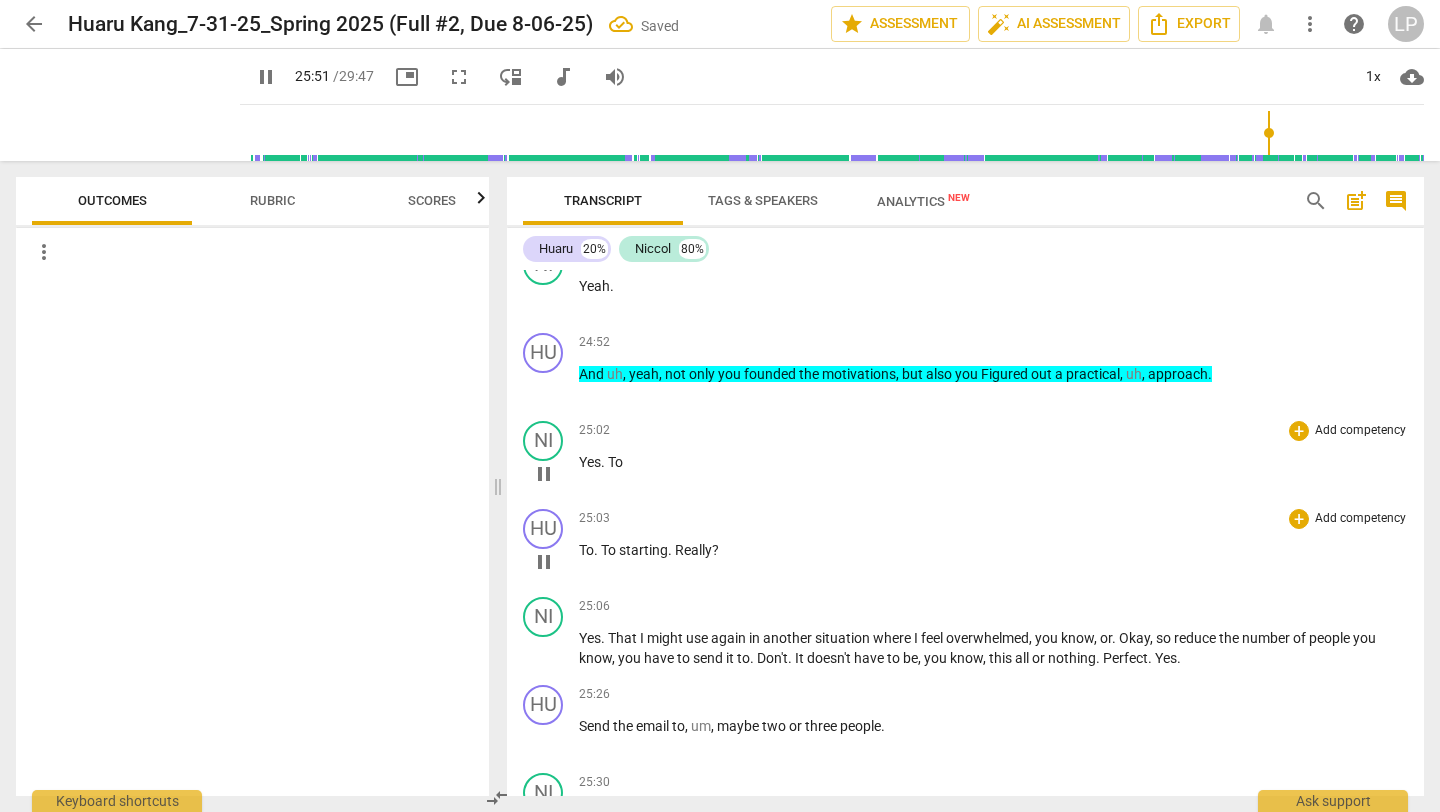 scroll, scrollTop: 6337, scrollLeft: 0, axis: vertical 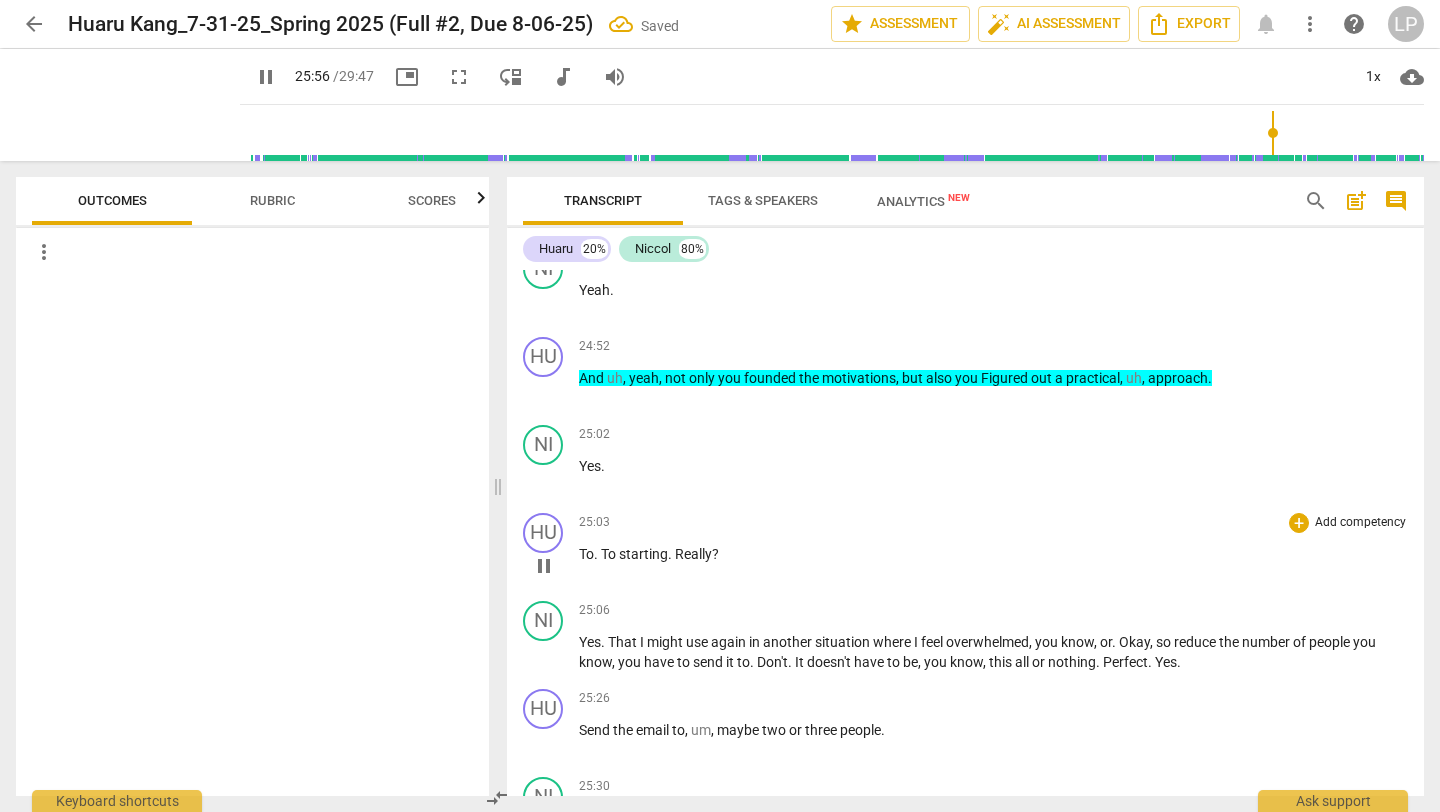 click on "To .   To   starting .   Really ?" at bounding box center [993, 554] 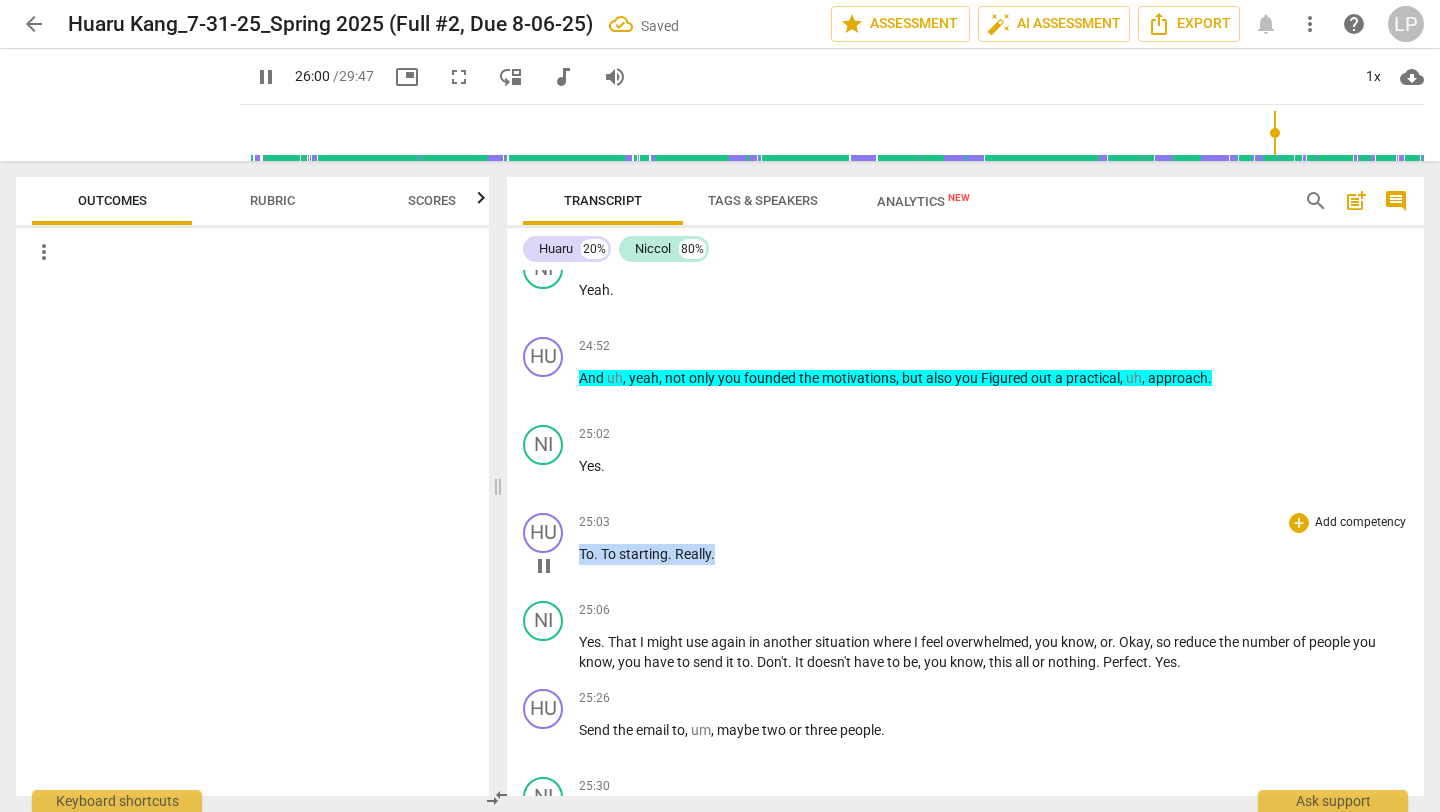 drag, startPoint x: 736, startPoint y: 579, endPoint x: 582, endPoint y: 565, distance: 154.63506 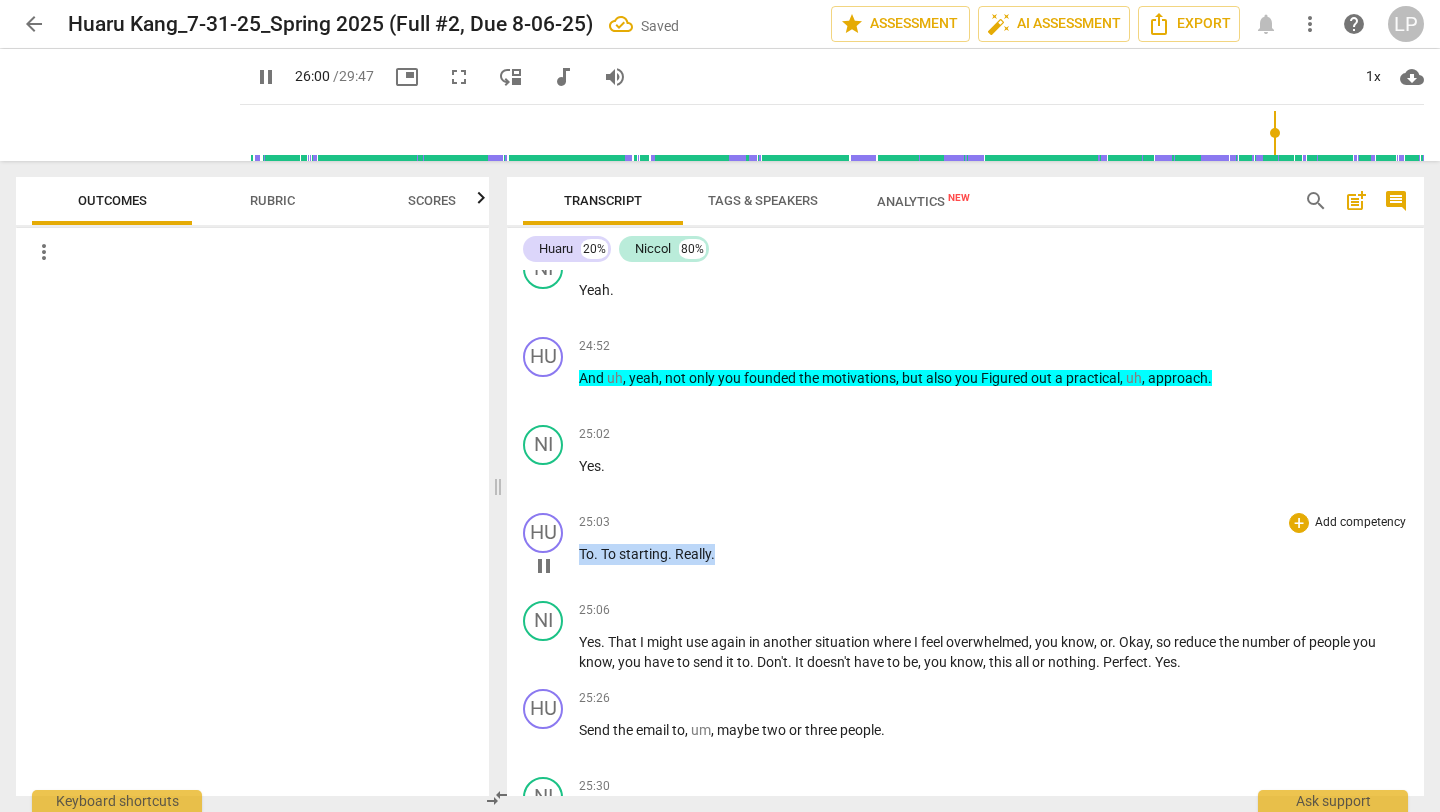 click on "To .   To   starting .   Really." at bounding box center [993, 554] 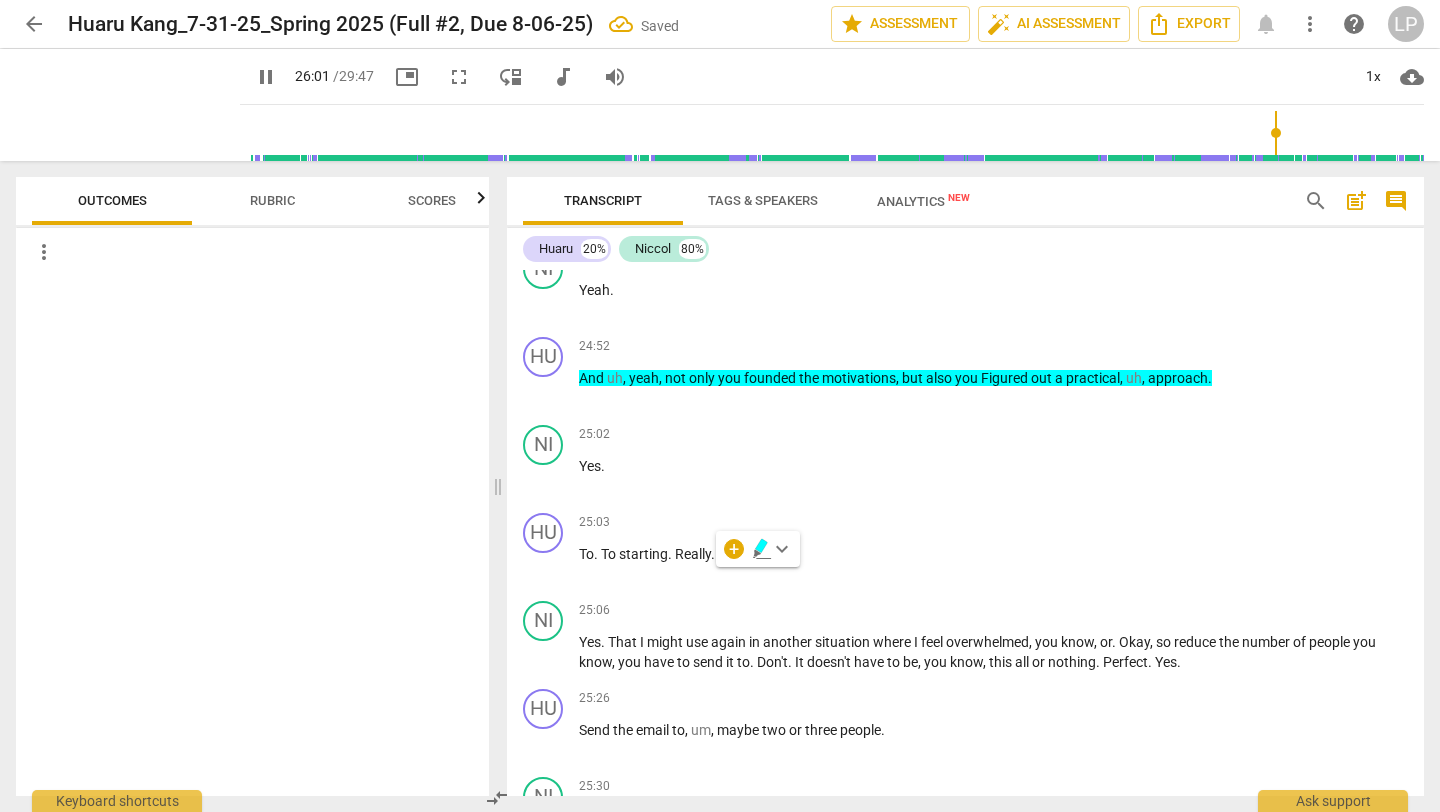 scroll, scrollTop: 7093, scrollLeft: 0, axis: vertical 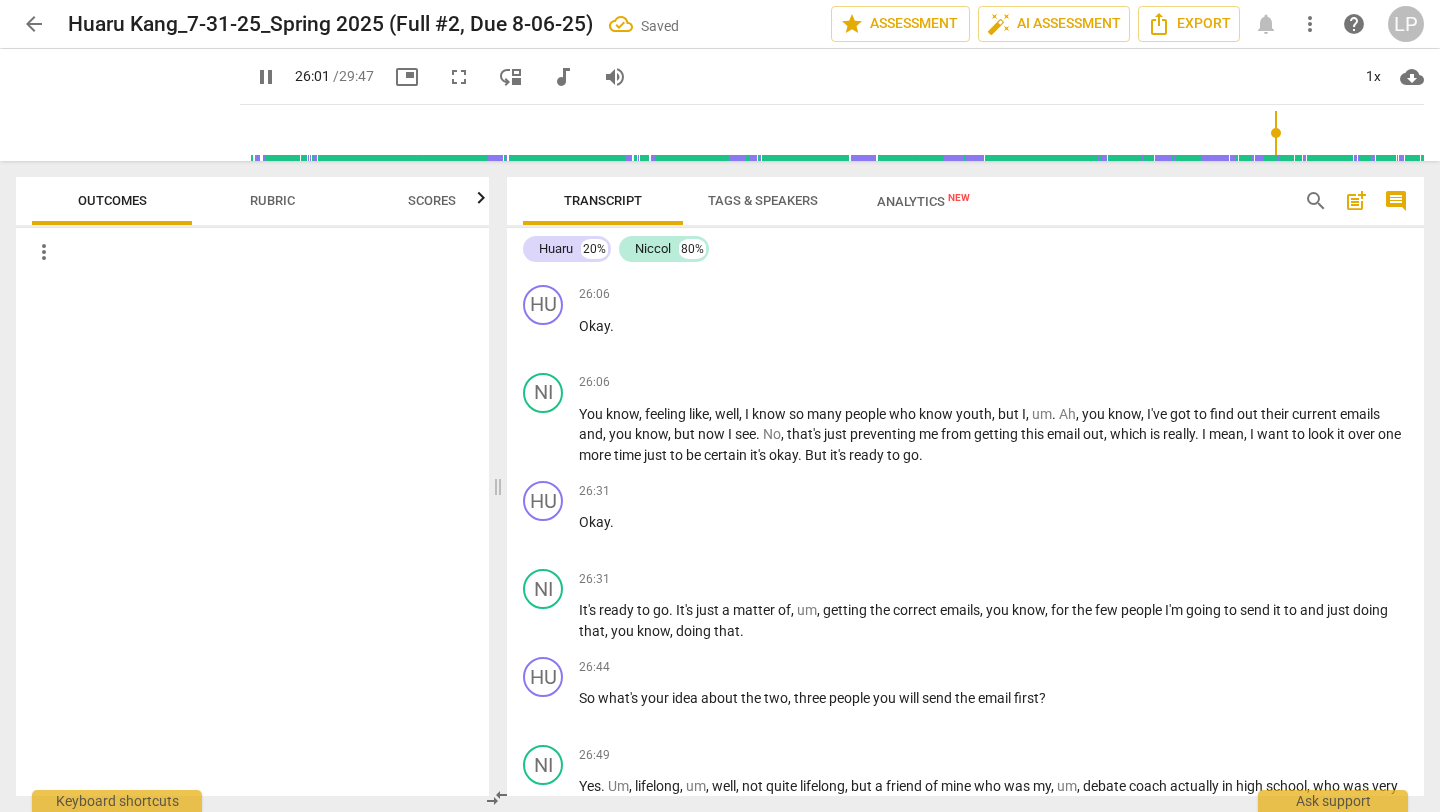 click on "Okay ." at bounding box center (993, 522) 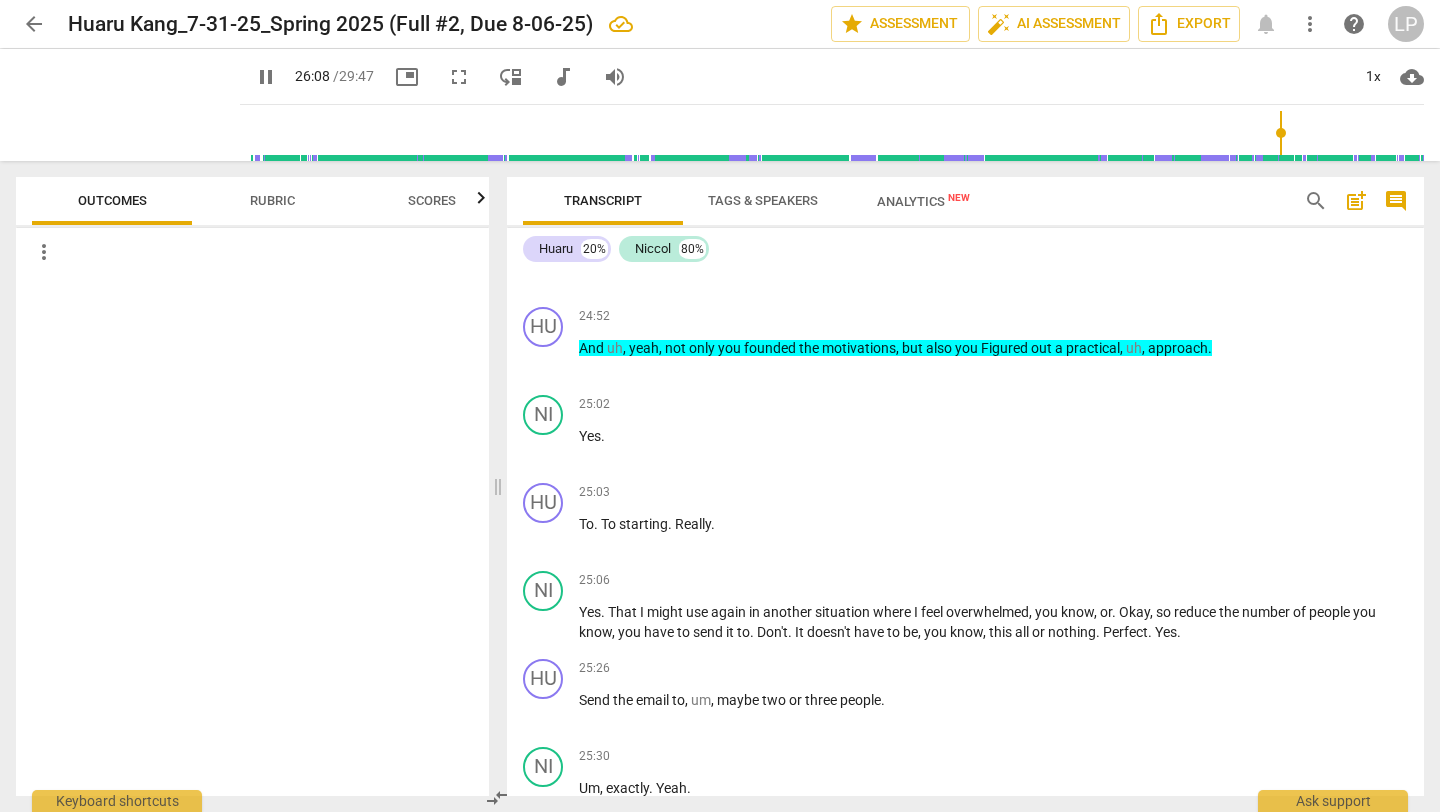 scroll, scrollTop: 6362, scrollLeft: 0, axis: vertical 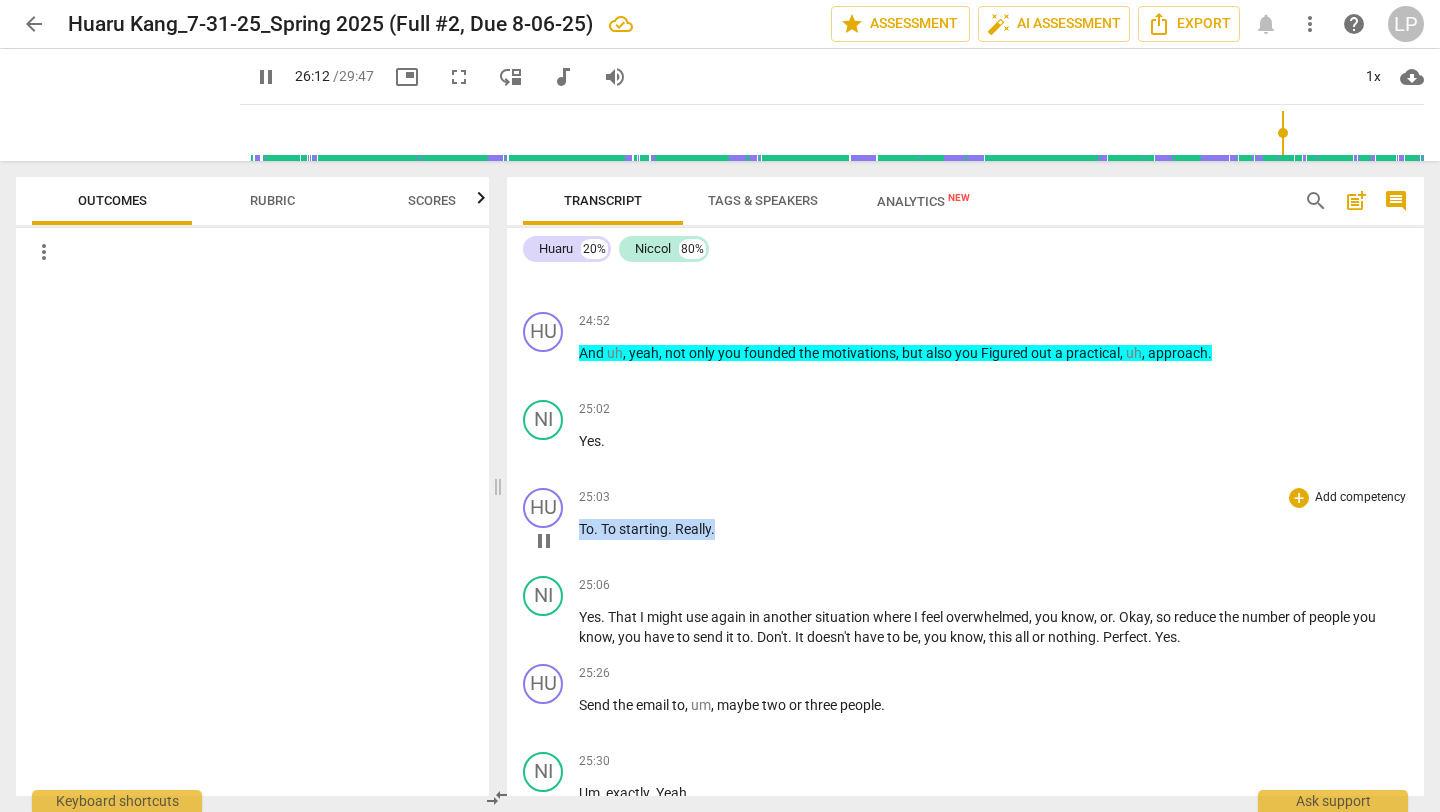 drag, startPoint x: 733, startPoint y: 554, endPoint x: 585, endPoint y: 535, distance: 149.21461 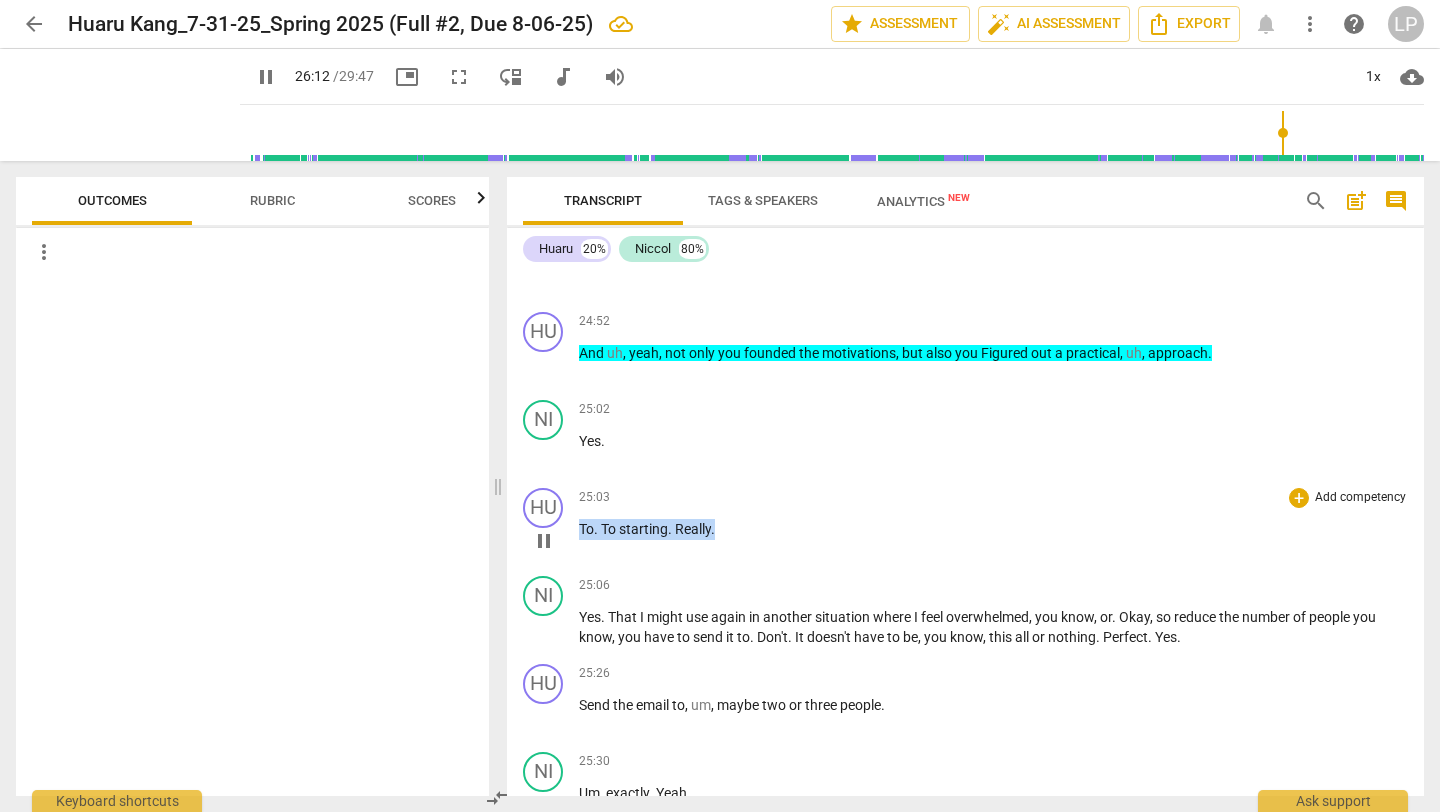 click on "25:03 + Add competency keyboard_arrow_right To .   To   starting .   Really ." at bounding box center (993, 524) 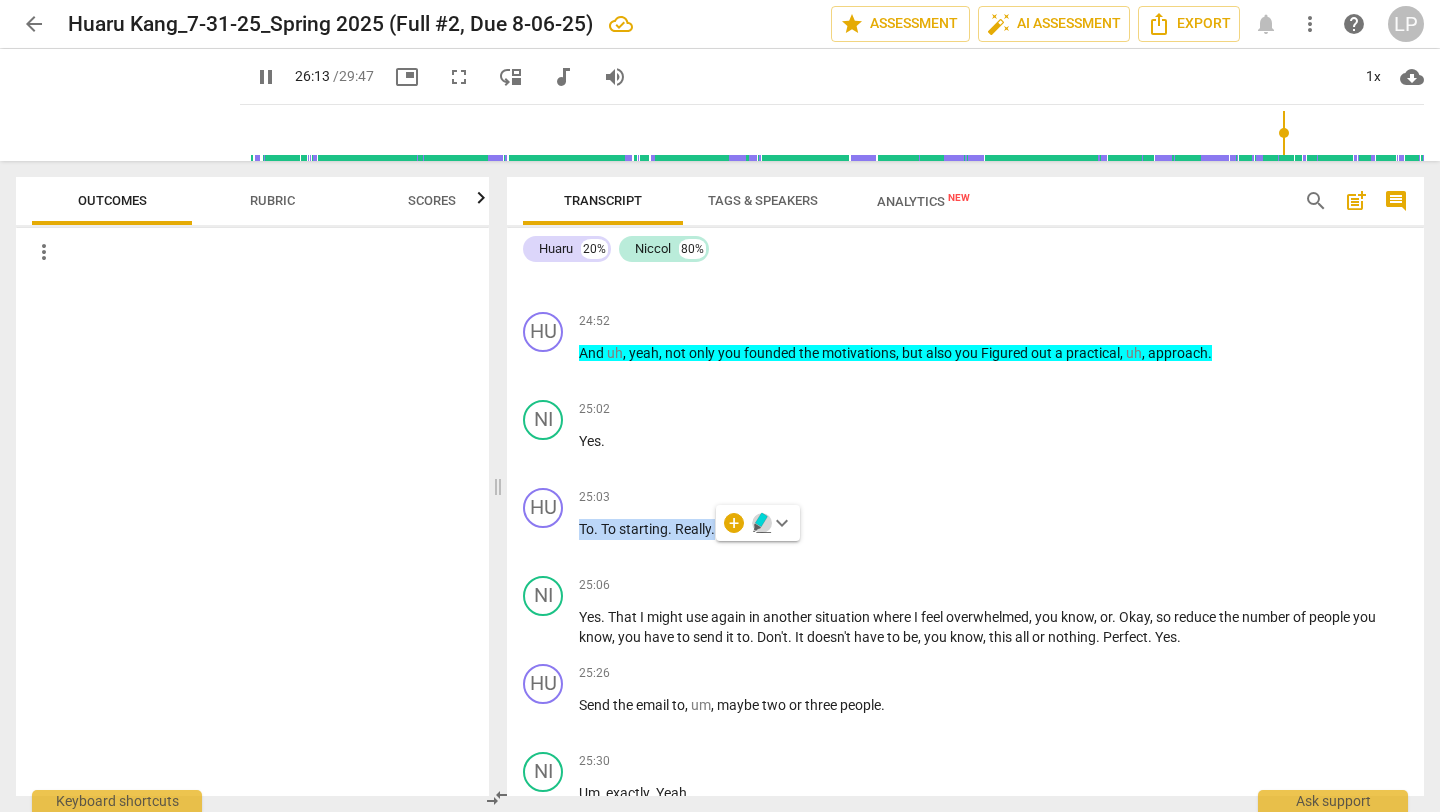 click 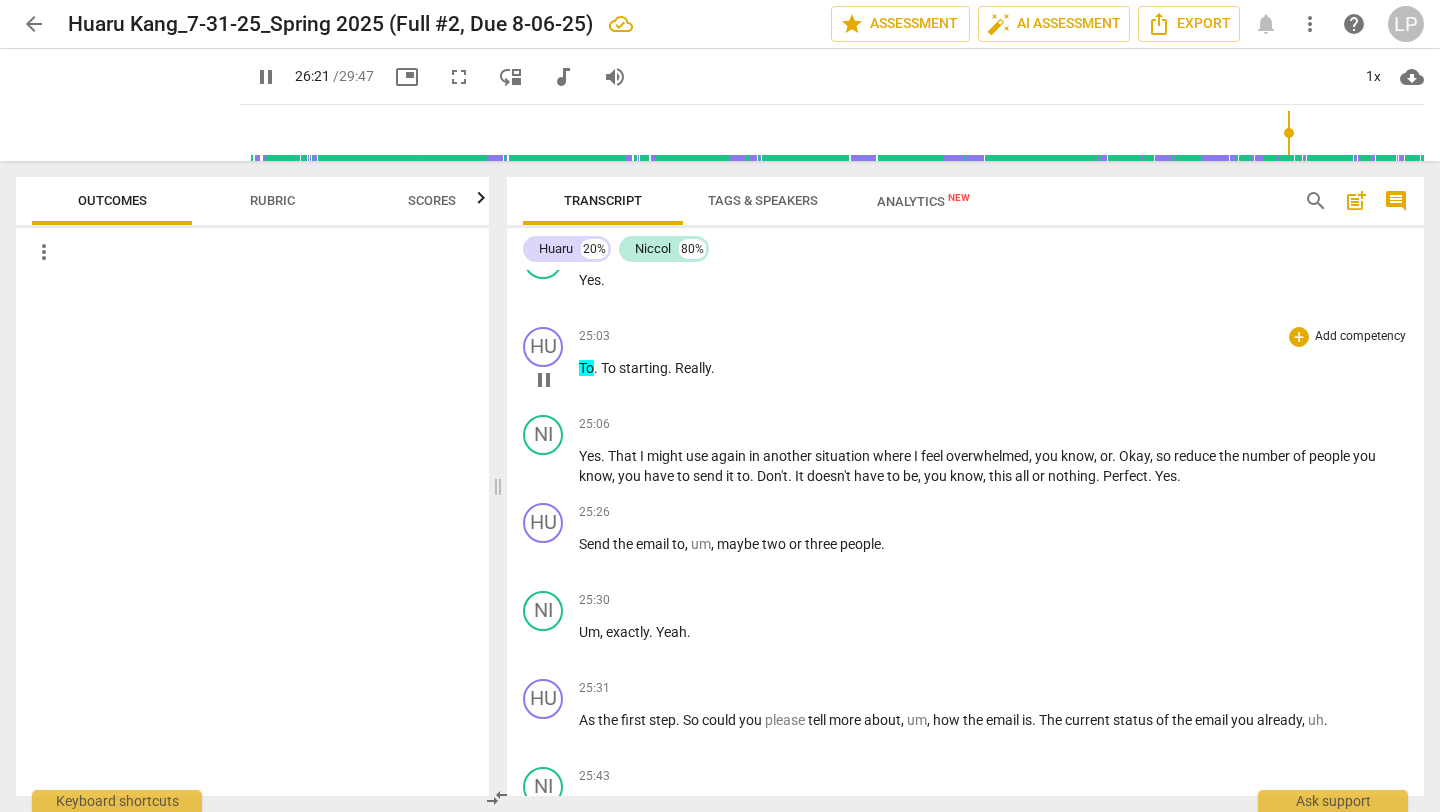 scroll, scrollTop: 6532, scrollLeft: 0, axis: vertical 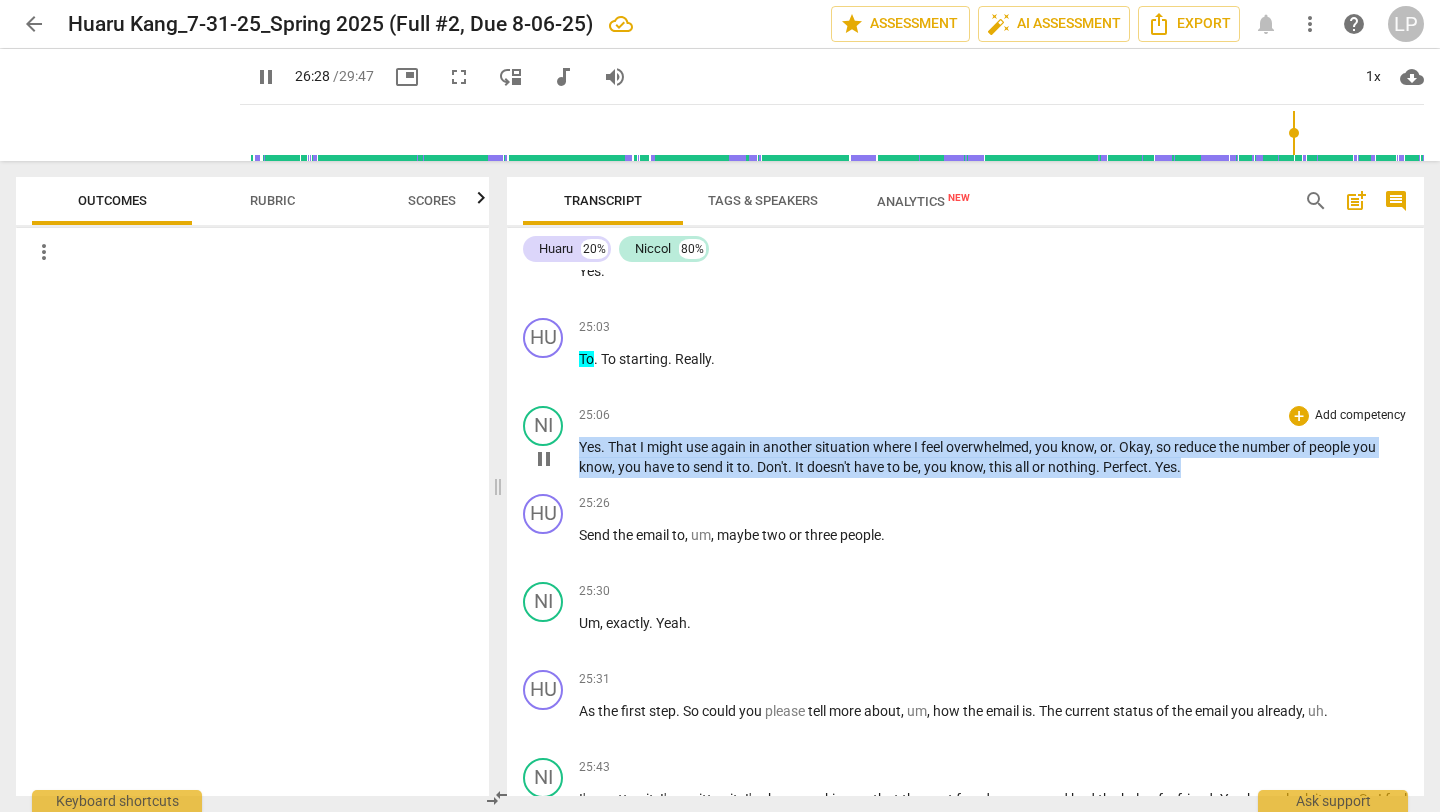drag, startPoint x: 1189, startPoint y: 486, endPoint x: 583, endPoint y: 472, distance: 606.1617 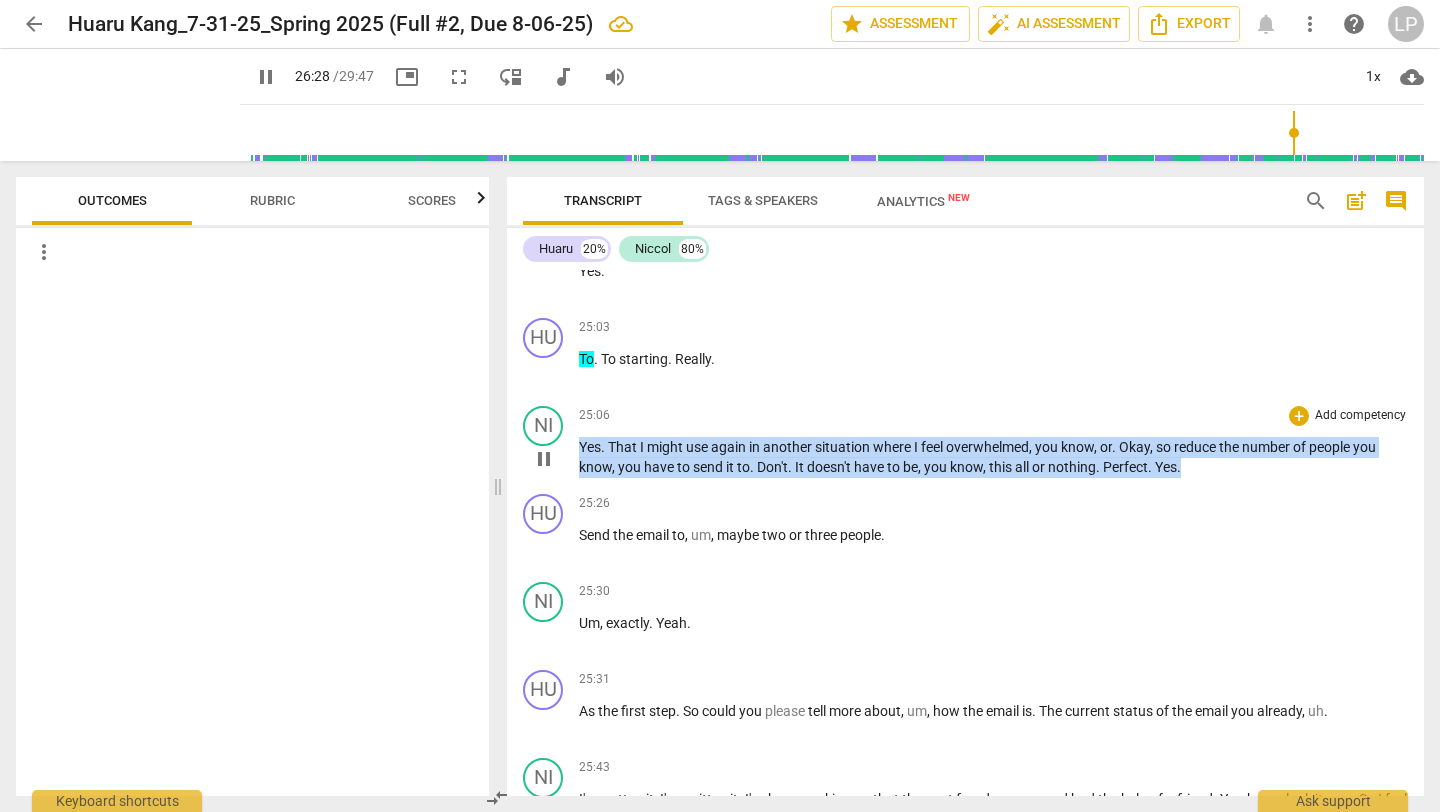 click on "Yes .   That   I   might   use   again   in   another   situation   where   I   feel   overwhelmed ,   you   know ,   or .   Okay ,   so   reduce   the   number   of   people   you   know ,   you   have   to   send   it   to .   Don't .   It   doesn't   have   to   be ,   you   know ,   this   all   or   nothing .   Perfect .   Yes ." at bounding box center [993, 457] 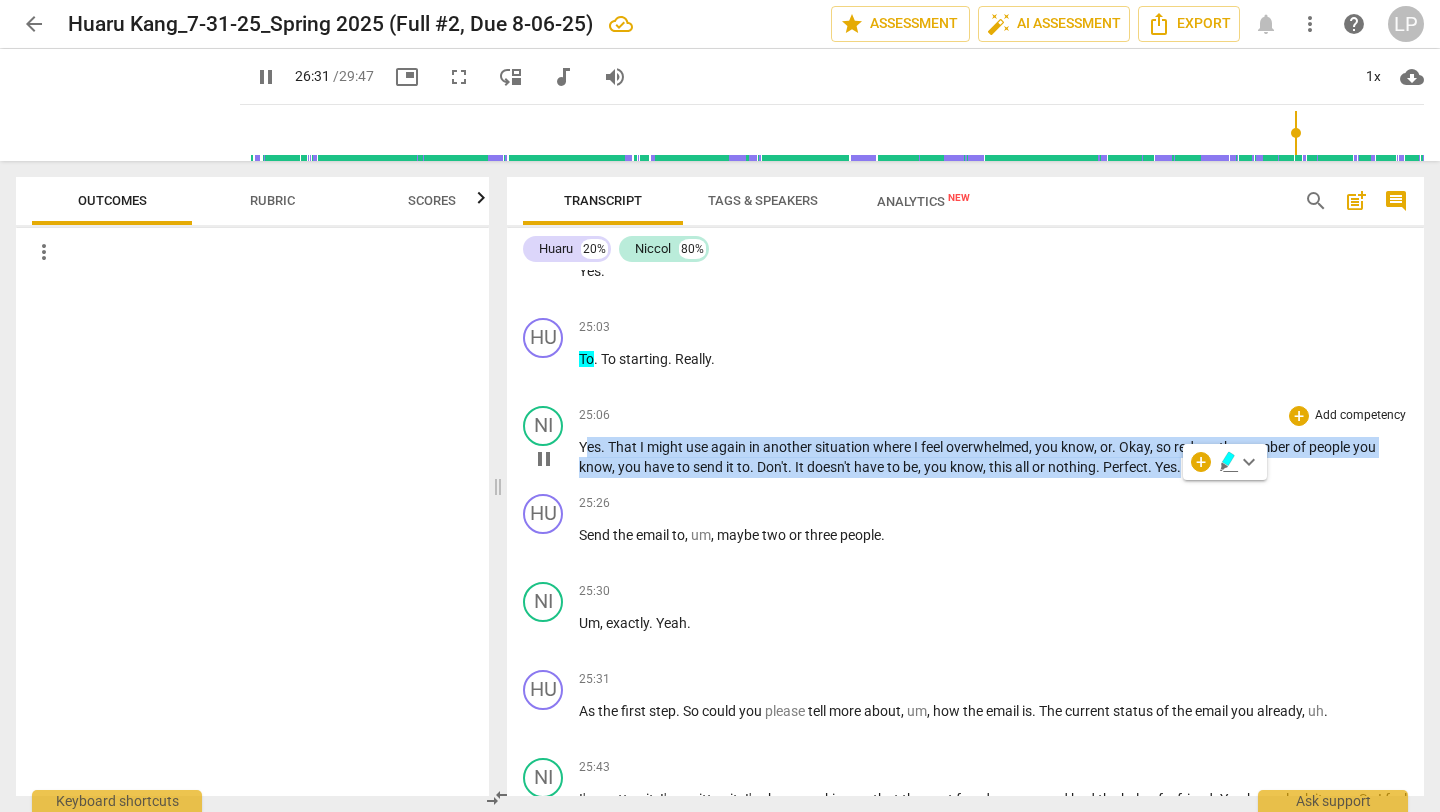 click on "Yes" at bounding box center [590, 447] 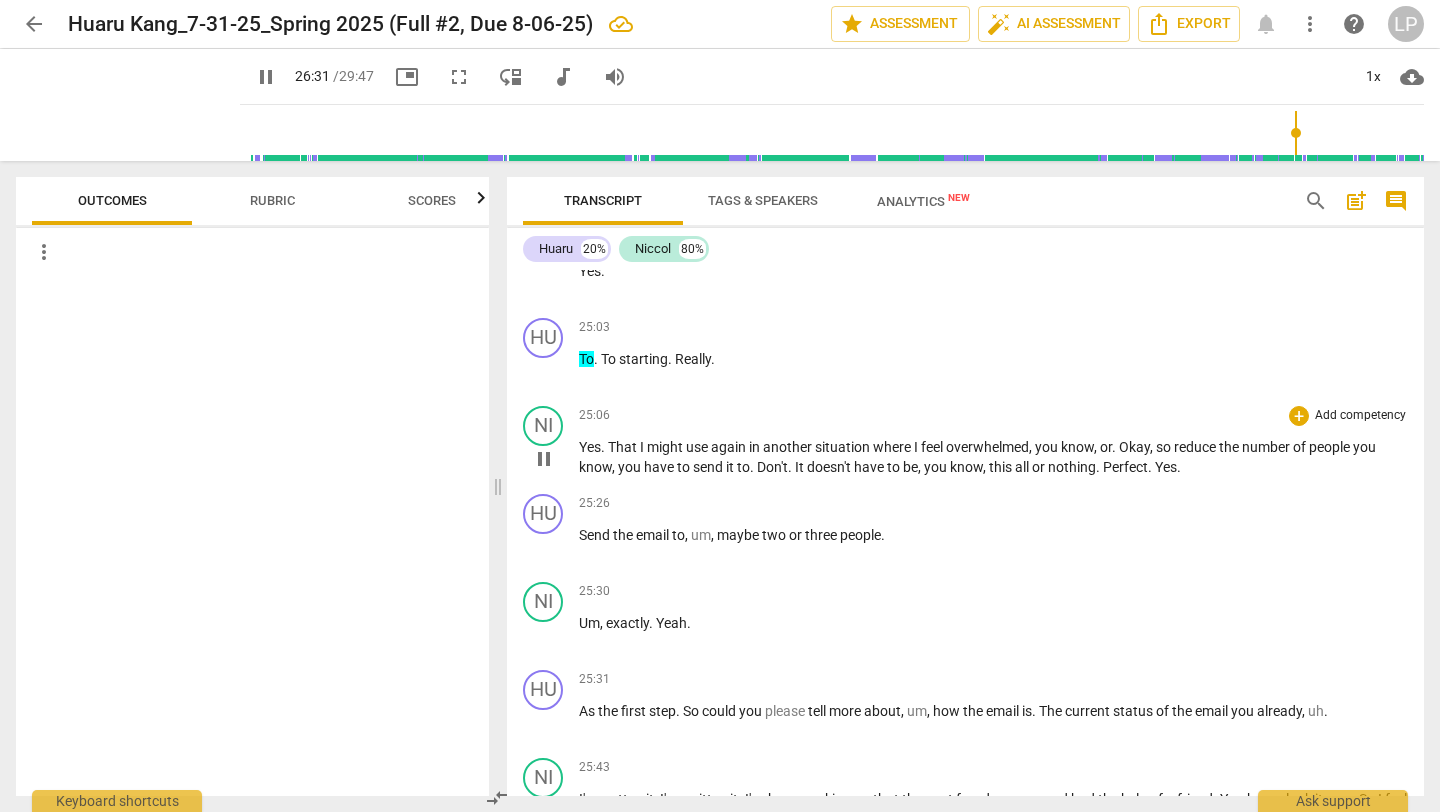 click on "HU play_arrow pause 00:03 + Add competency keyboard_arrow_right Hi ,   Nico . NI play_arrow pause 00:04 + Add competency keyboard_arrow_right How   are   you   today ?   Hi .   Hi .   I'm   doing   well . HU play_arrow pause 00:10 + Add competency keyboard_arrow_right So ,   um ,   if   you   were   to   use   a   color   to   describe   your   day   today ,   which   color ?   You   would   say . NI play_arrow pause 00:22 + Add competency keyboard_arrow_right Blue . HU play_arrow pause 00:23 + Add competency keyboard_arrow_right Oh ,   blue . NI play_arrow pause 00:25 + Add competency keyboard_arrow_right But ,   but   blue   in   not   a ,   um ,   sad   way .   So   I'm   wearing   a   shirt   that   is   a   brighter   blue .   Yes .   I ,   I   like ,   I   like   this   because   it   is   a   brighter   blue .   Because   blue   is   my   favorite   color . HU play_arrow pause 00:42 + Add competency keyboard_arrow_right I   see . NI play_arrow pause 00:43 + Add competency keyboard_arrow_right In   ." at bounding box center [965, 533] 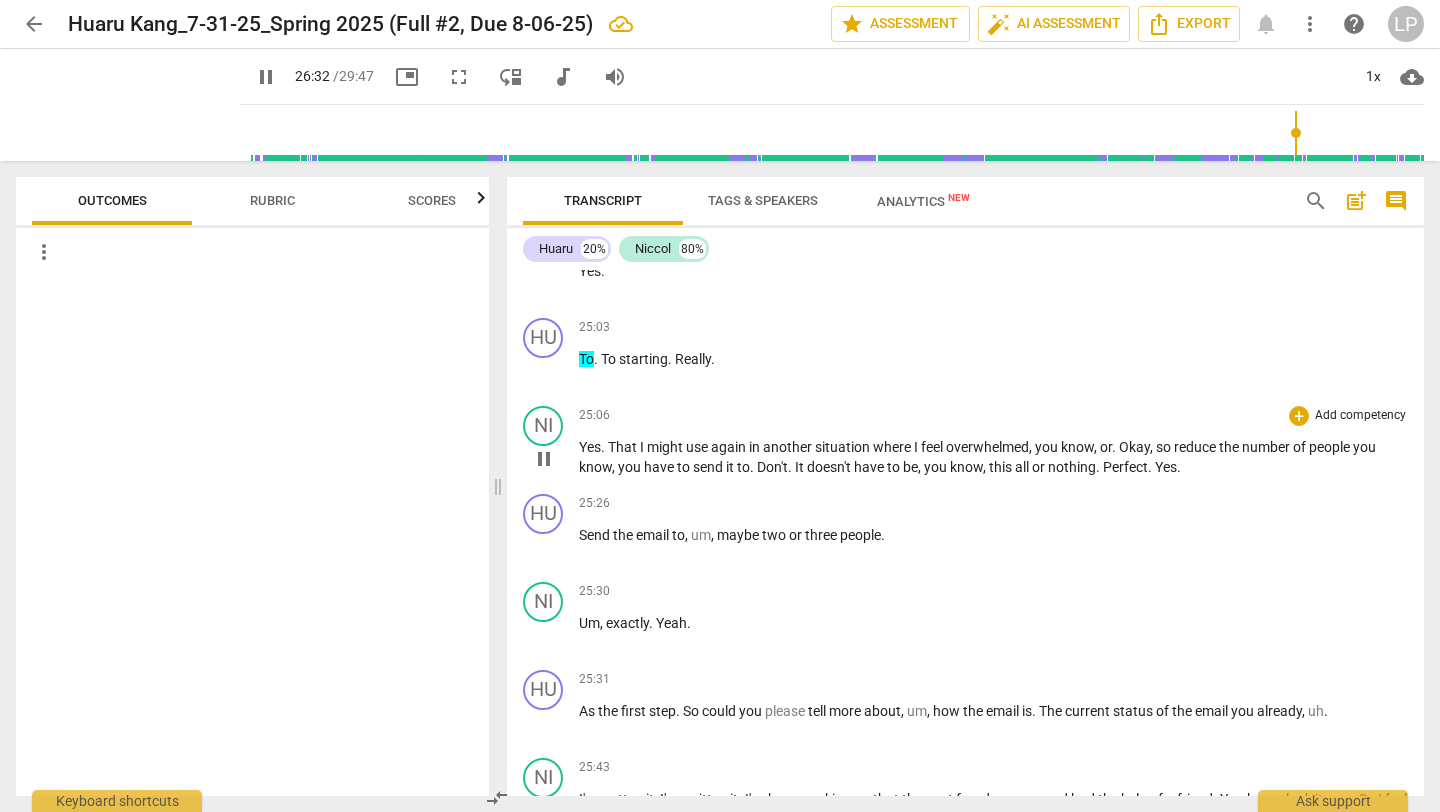 scroll, scrollTop: 7445, scrollLeft: 0, axis: vertical 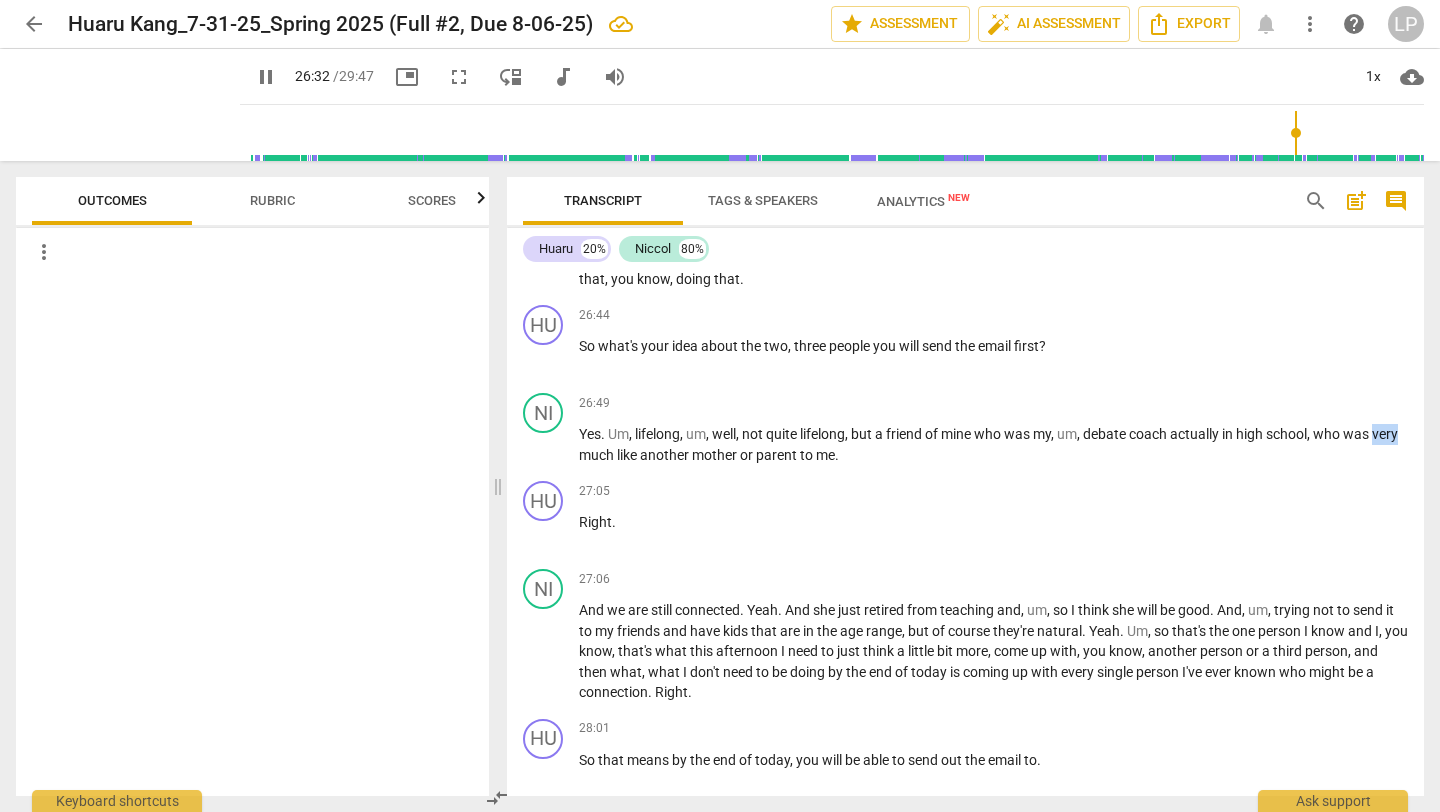 click on "very" at bounding box center [1385, 434] 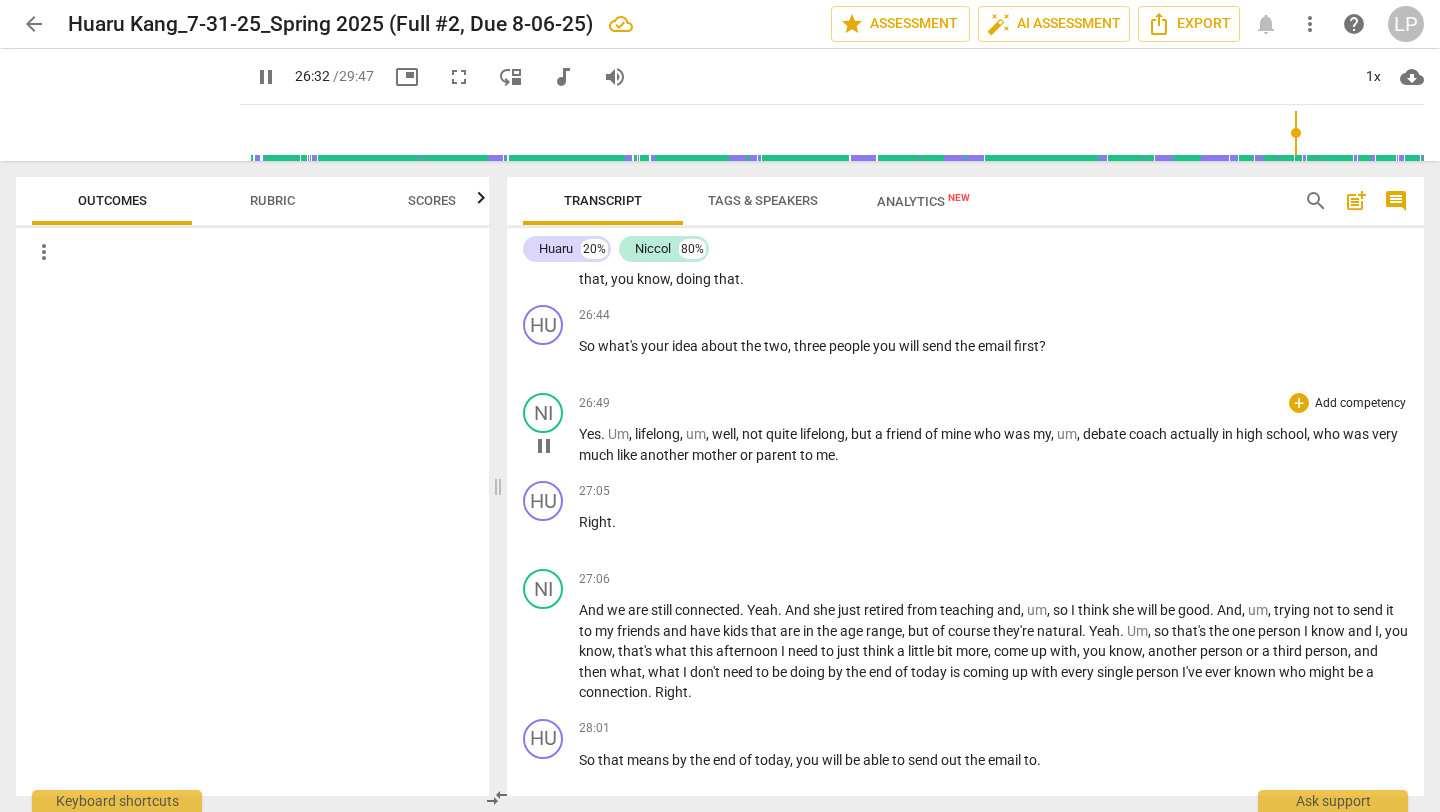 click on "Yes" at bounding box center [590, 434] 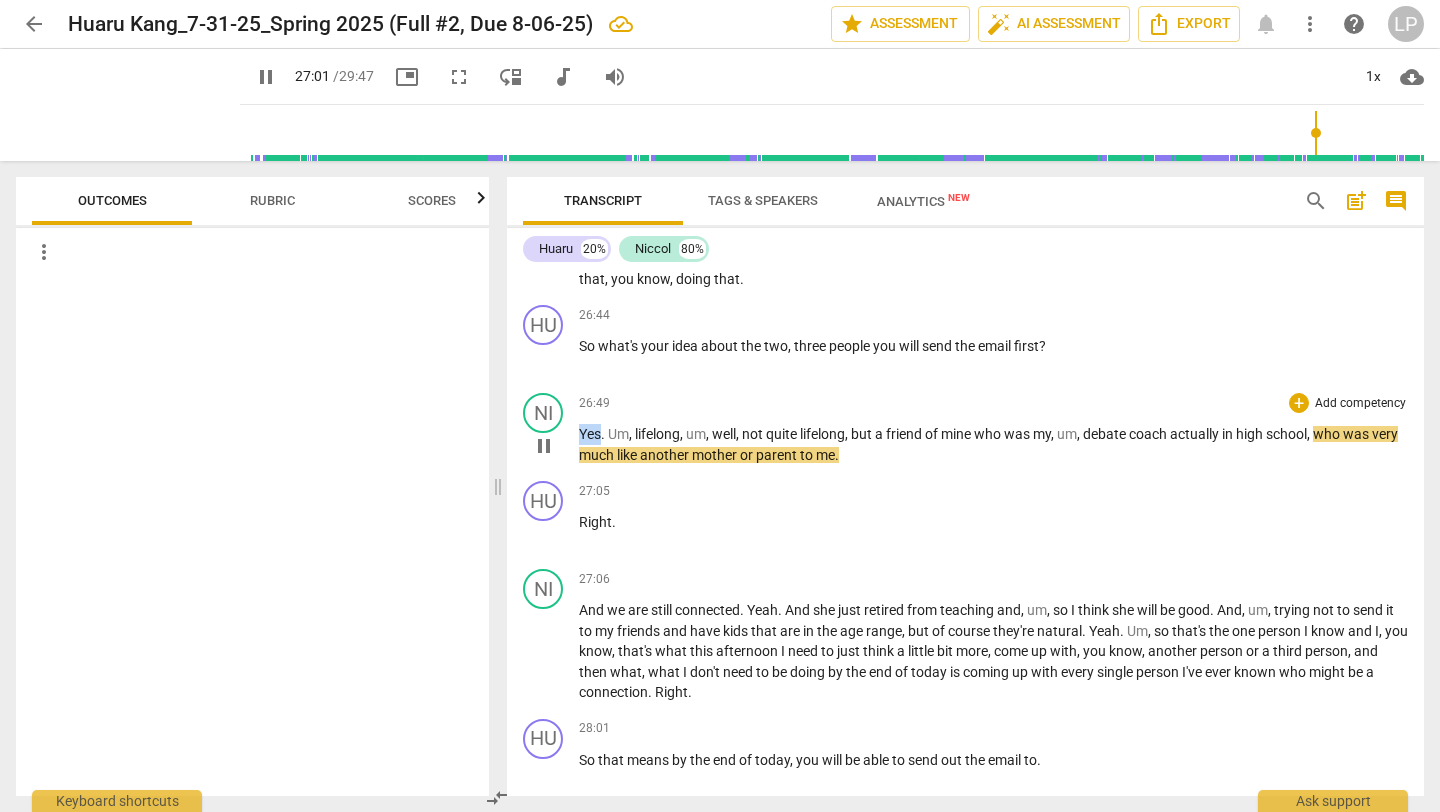 click on "Yes" at bounding box center (590, 434) 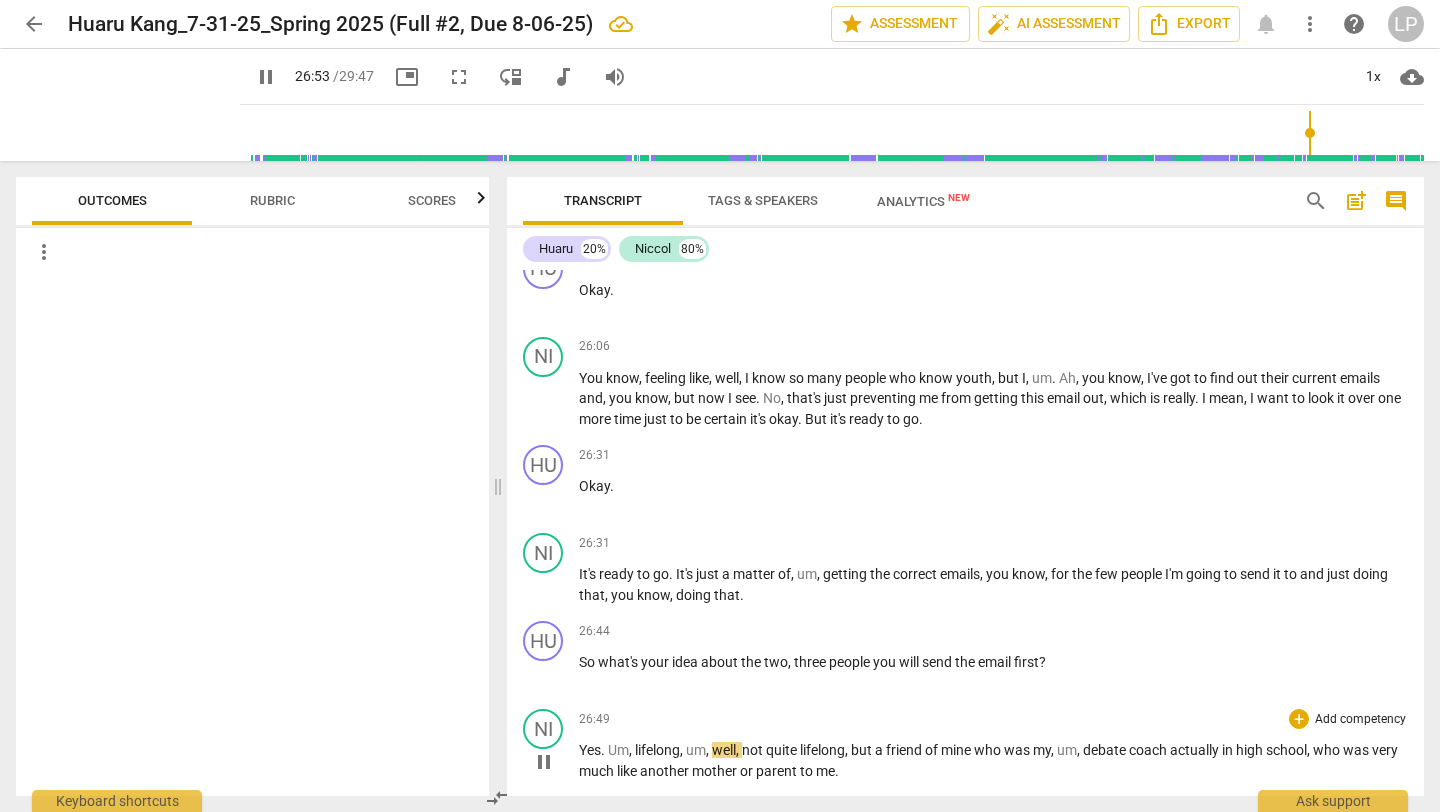 scroll, scrollTop: 7122, scrollLeft: 0, axis: vertical 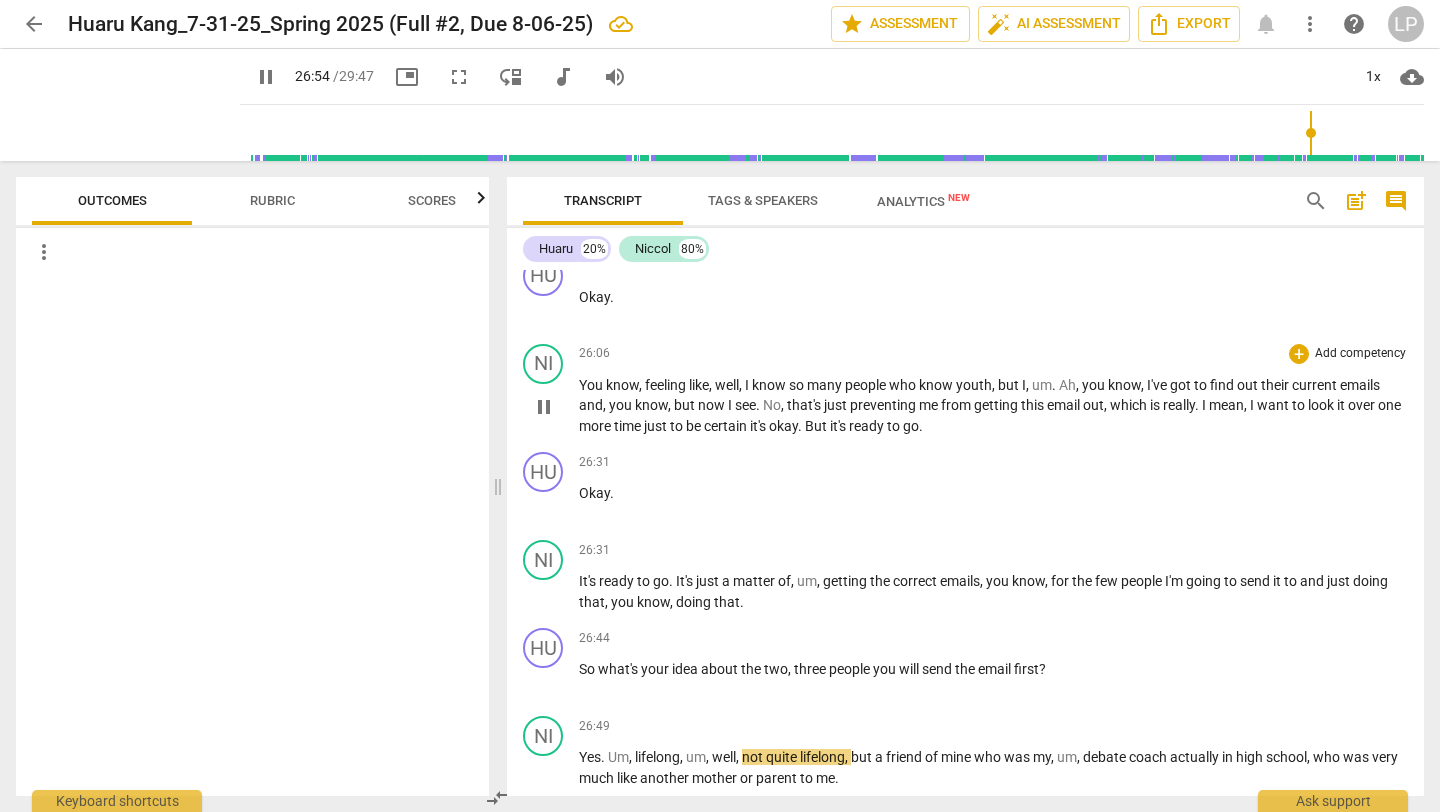click on "more" at bounding box center (596, 426) 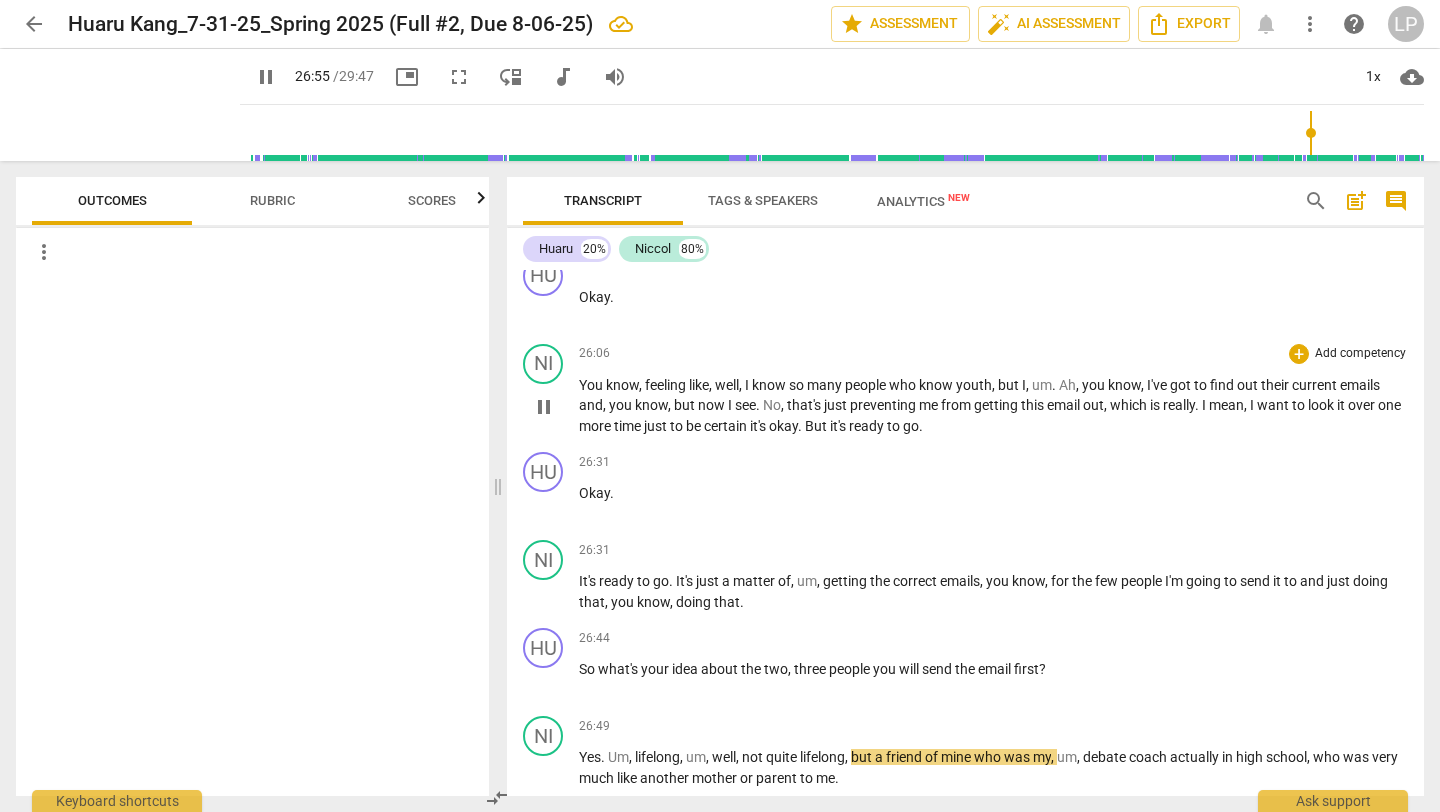 click on "more" at bounding box center (596, 426) 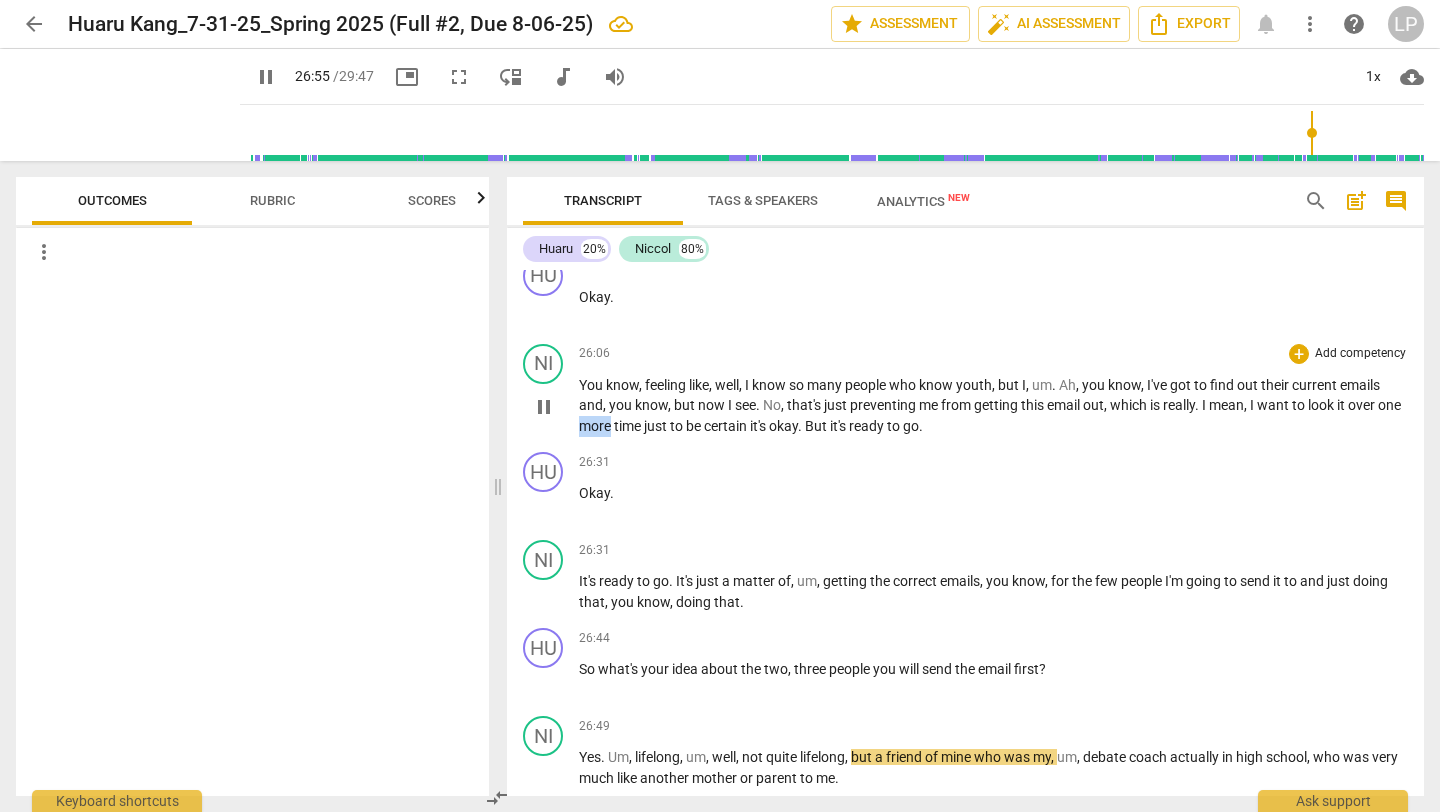 click on "more" at bounding box center (596, 426) 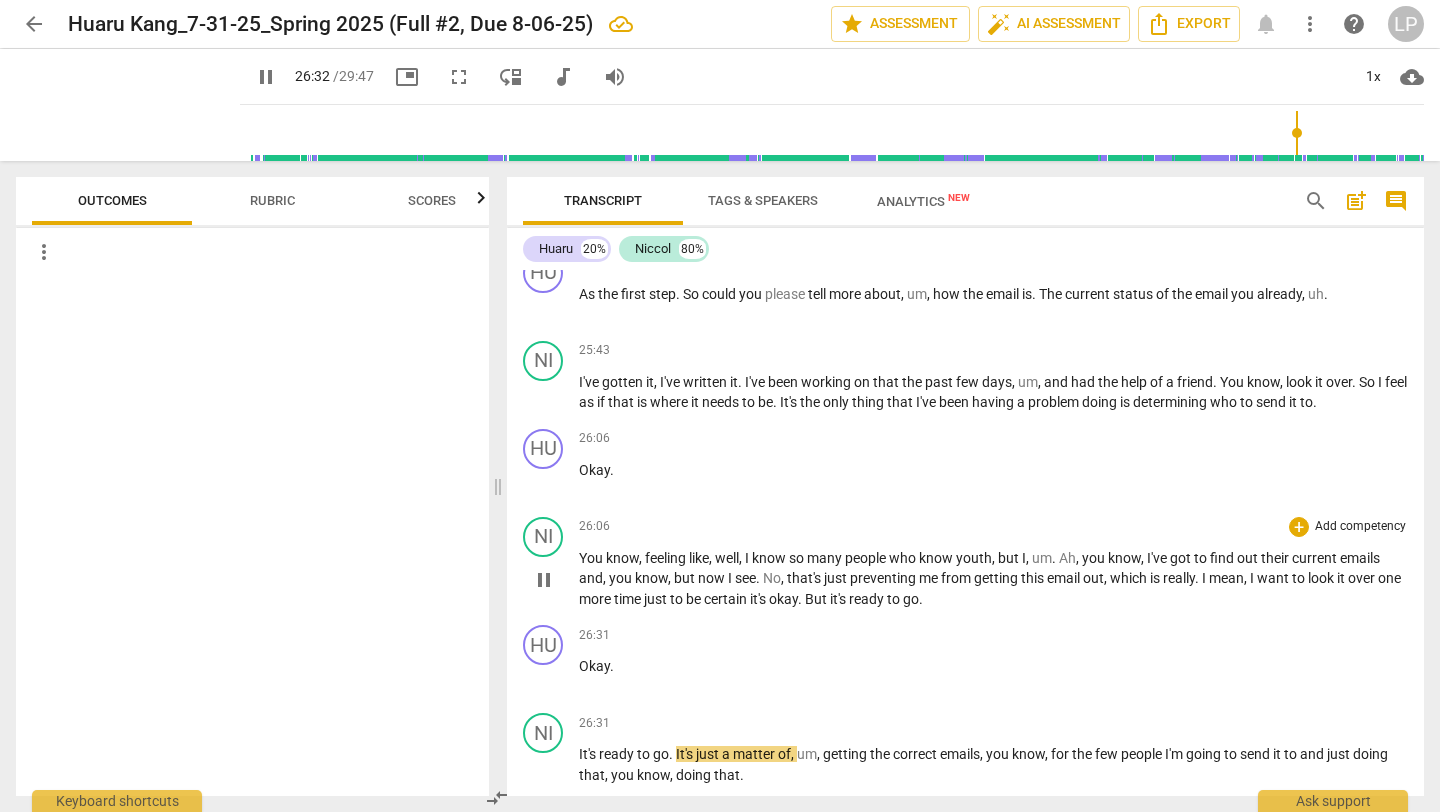 scroll, scrollTop: 6947, scrollLeft: 0, axis: vertical 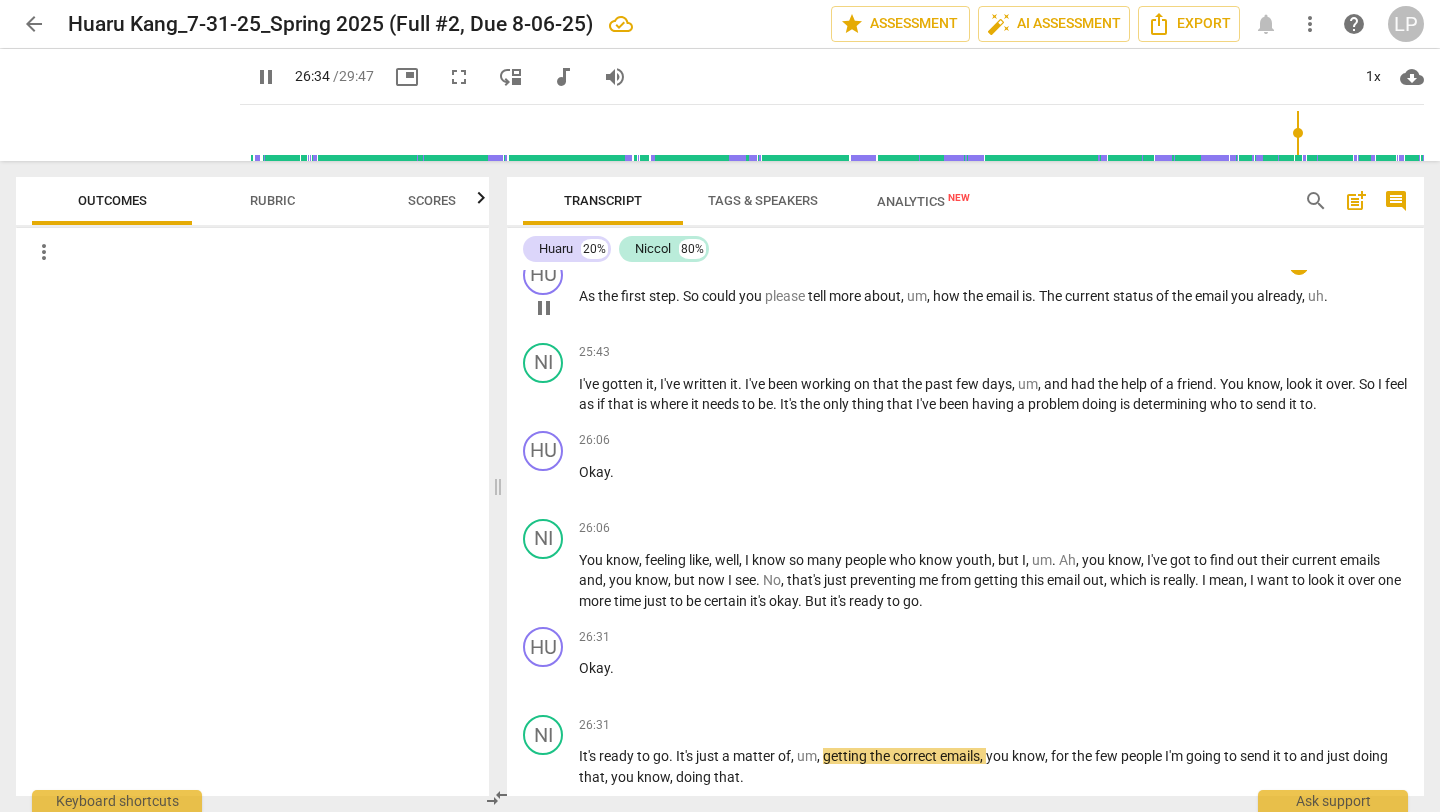 click on "first" at bounding box center (635, 296) 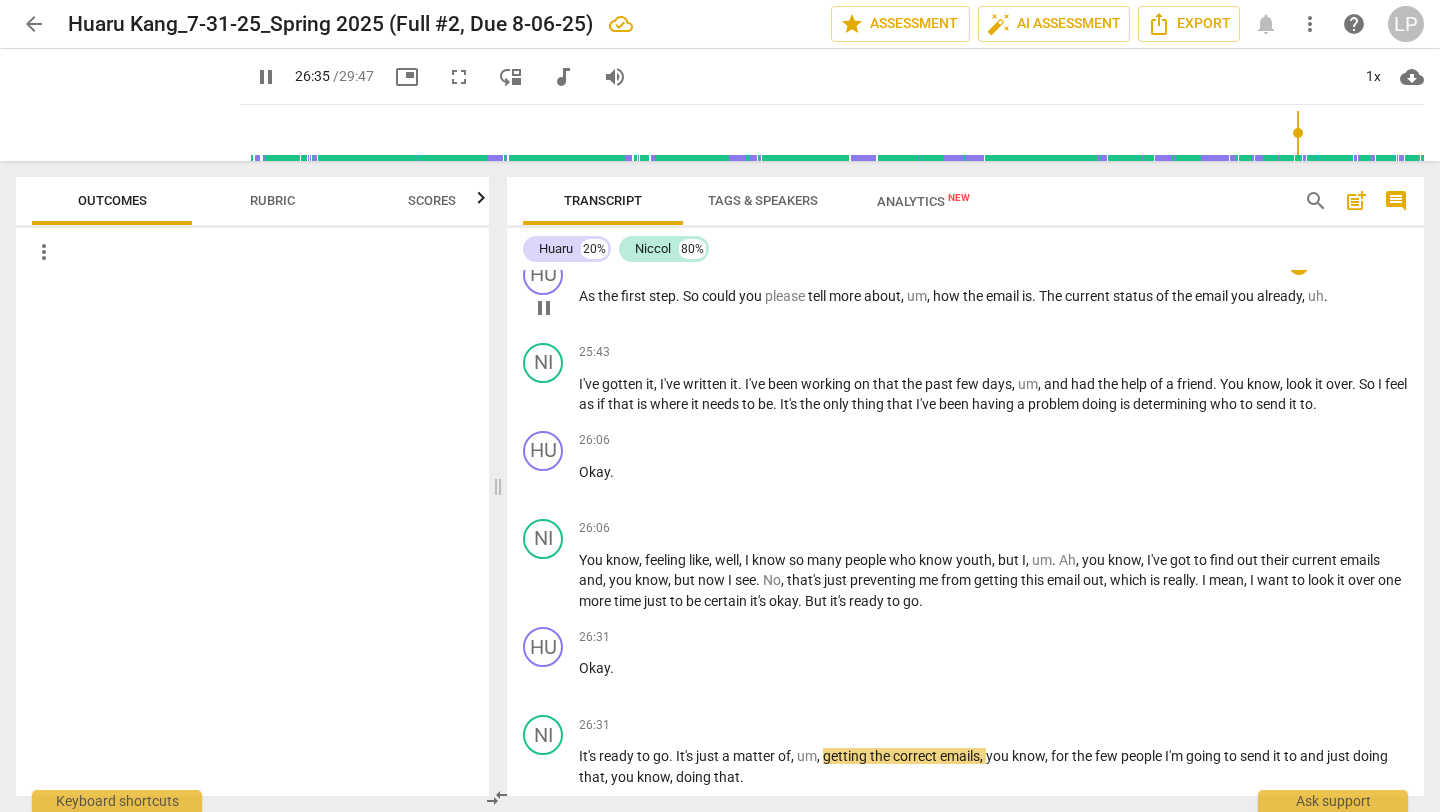 click on "first" at bounding box center (635, 296) 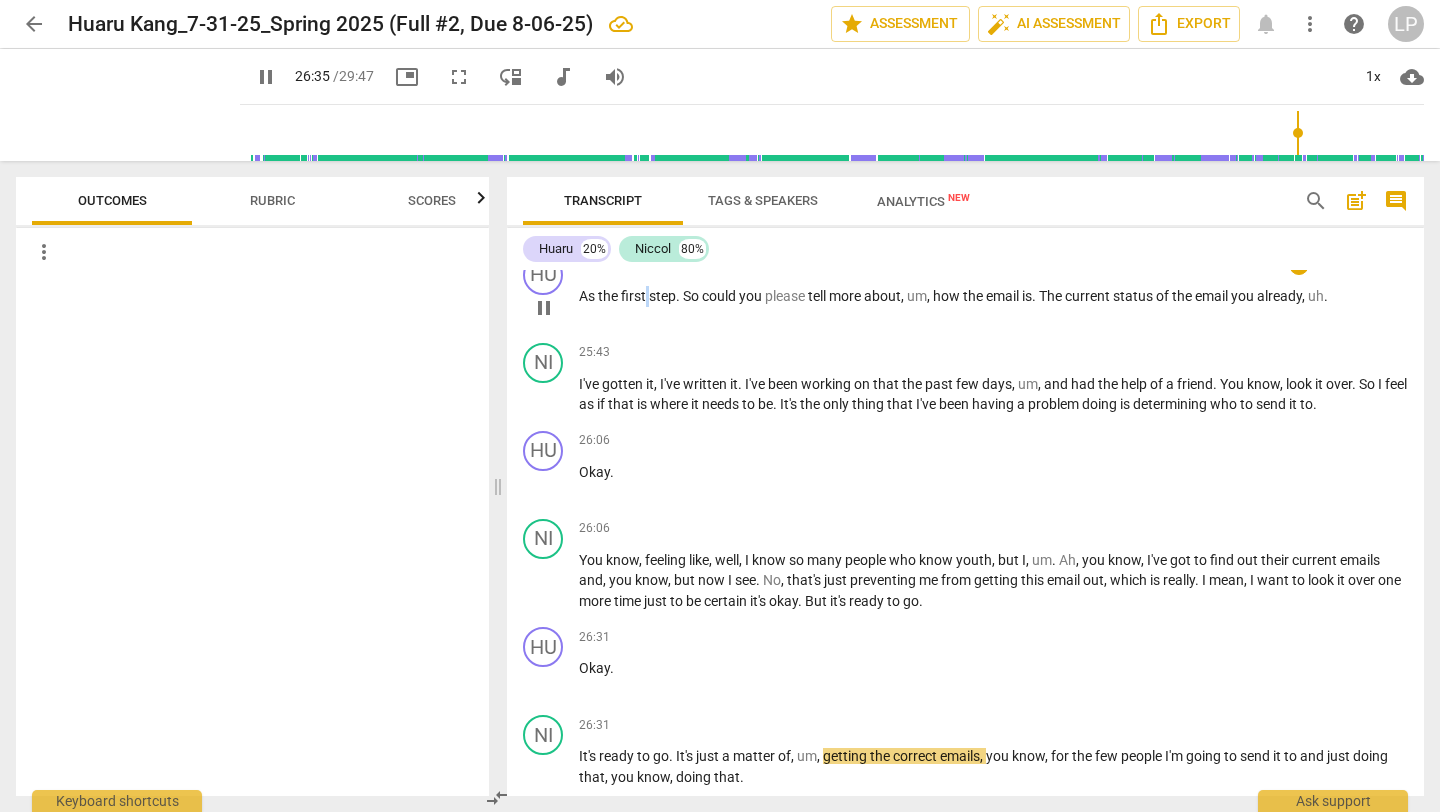 click on "first" at bounding box center (635, 296) 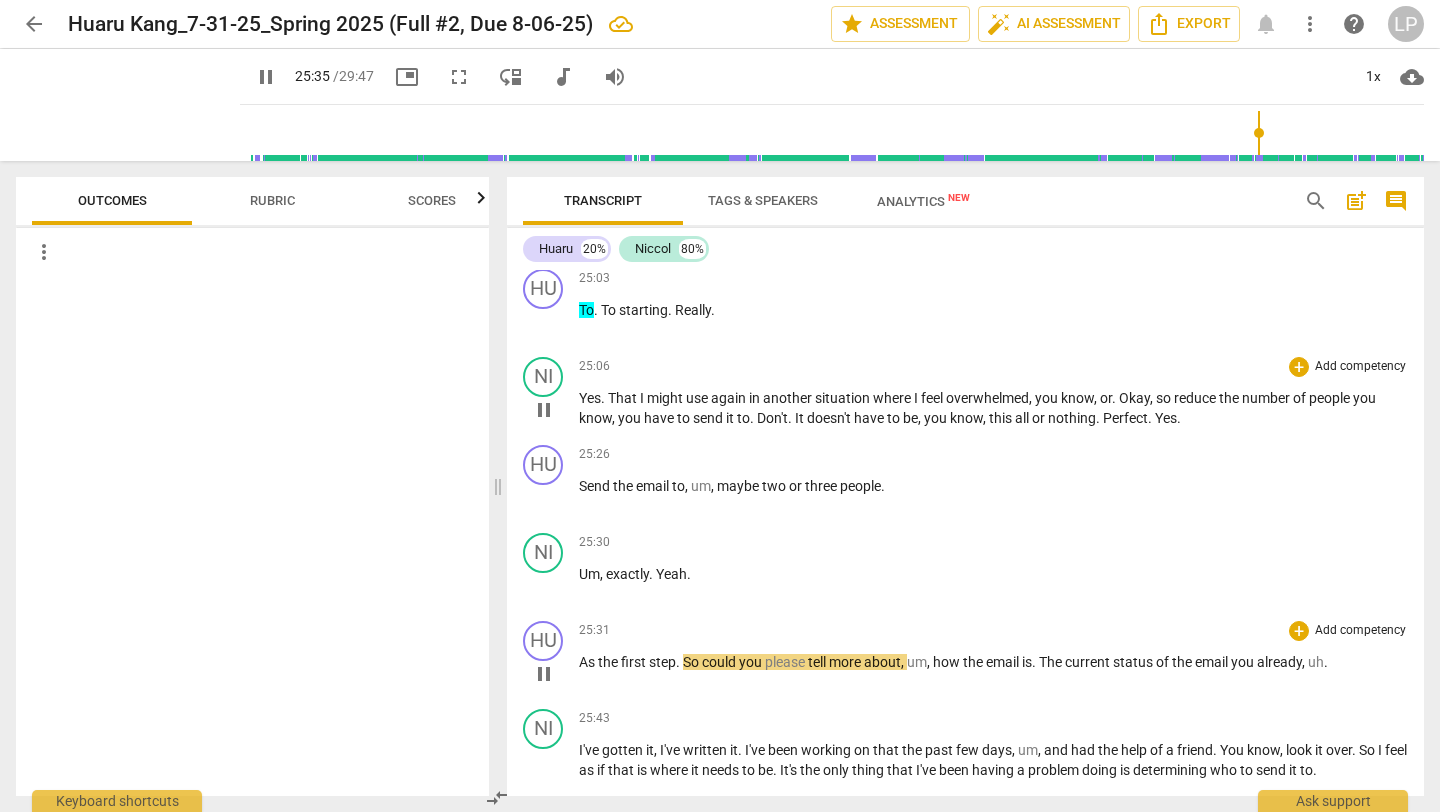 scroll, scrollTop: 6580, scrollLeft: 0, axis: vertical 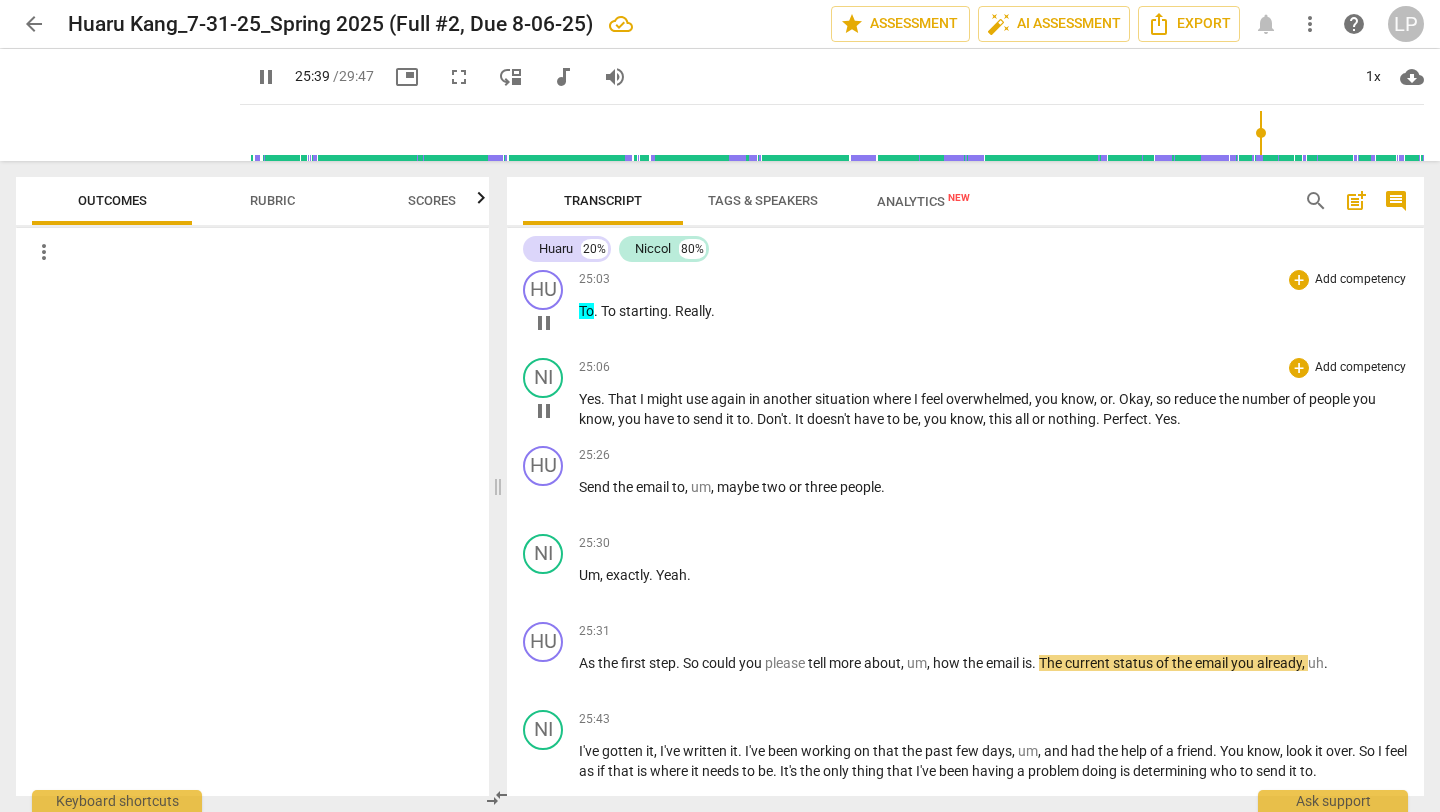 click on "starting" at bounding box center (643, 311) 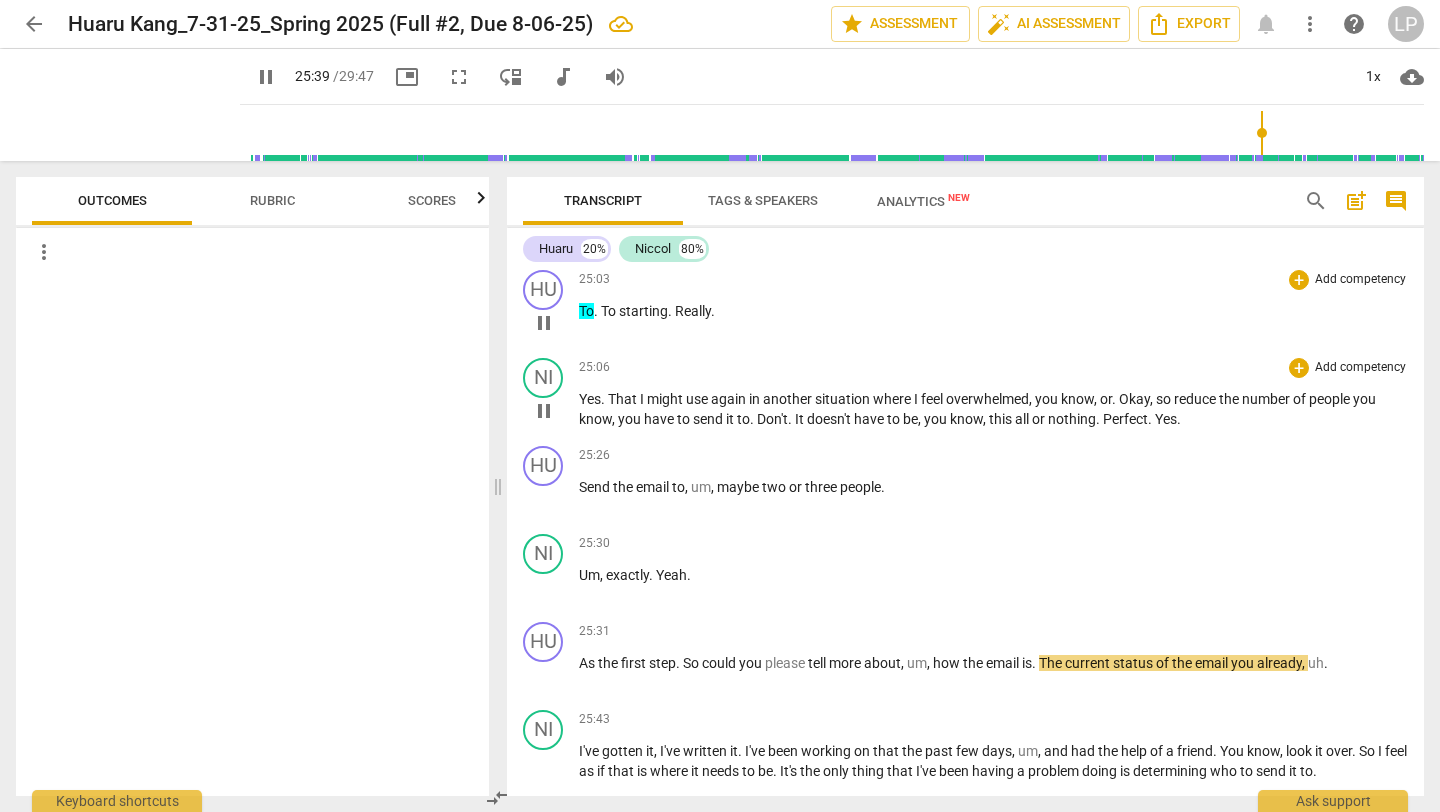 click on "starting" at bounding box center (643, 311) 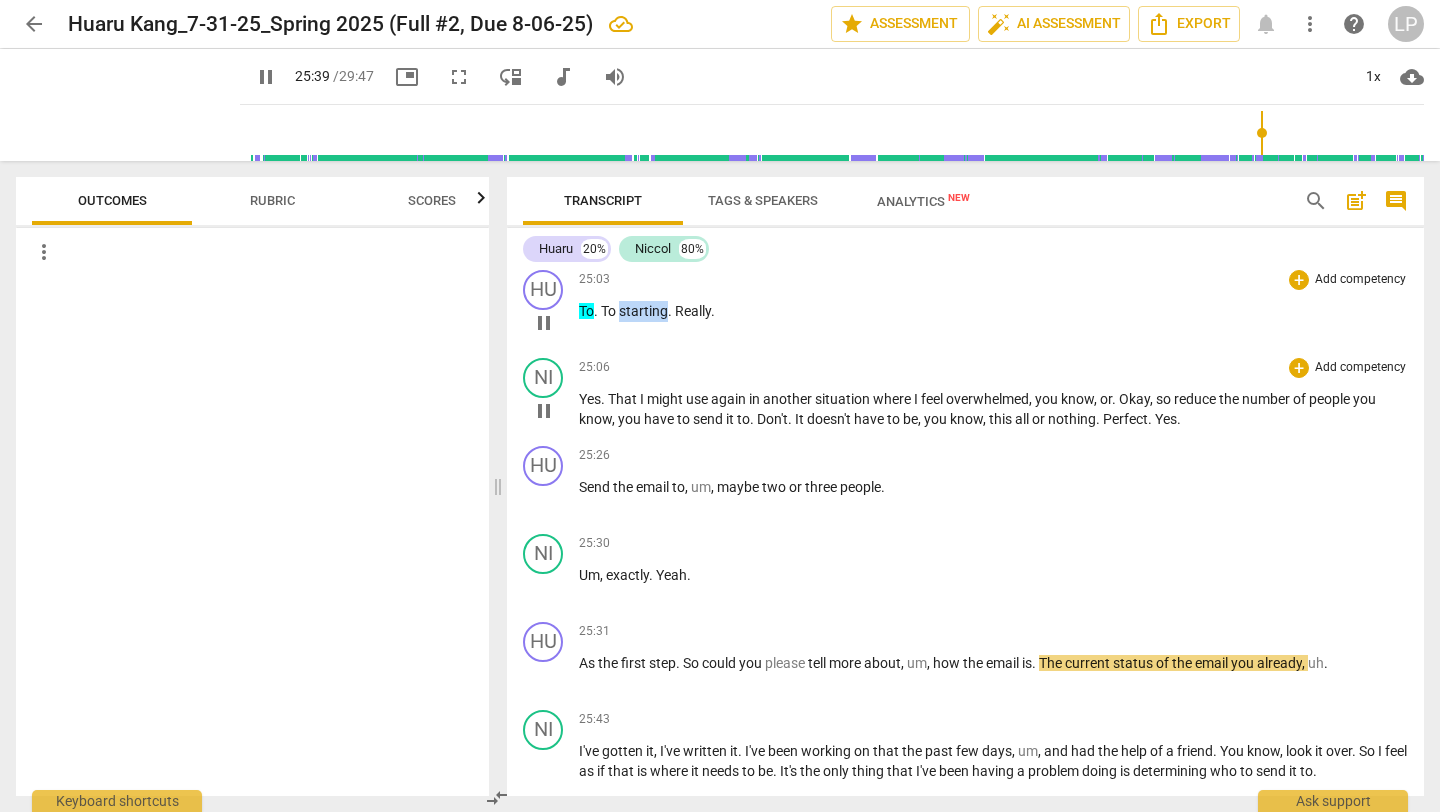 click on "starting" at bounding box center [643, 311] 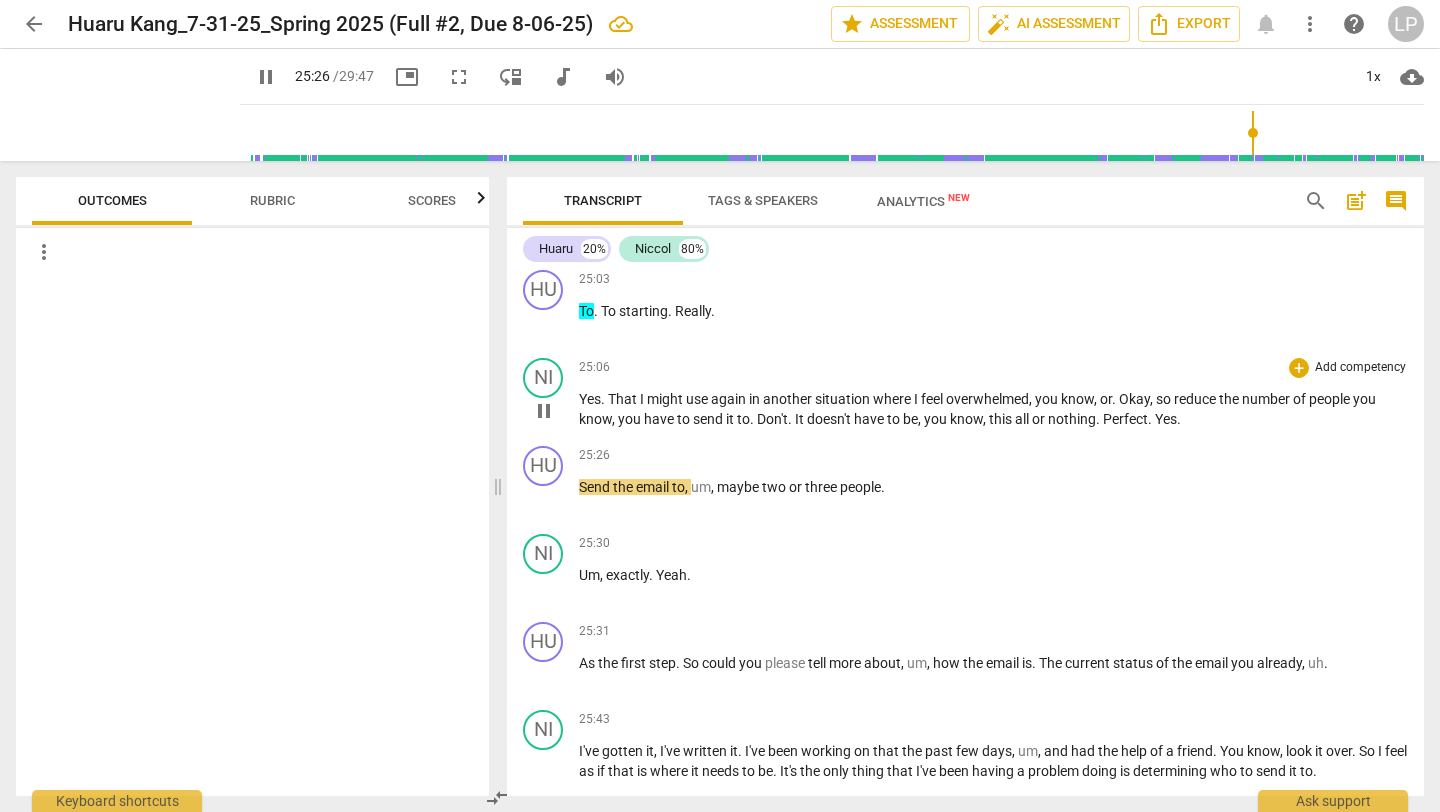 click on "Yes .   That   I   might   use   again   in   another   situation   where   I   feel   overwhelmed ,   you   know ,   or .   Okay ,   so   reduce   the   number   of   people   you   know ,   you   have   to   send   it   to .   Don't .   It   doesn't   have   to   be ,   you   know ,   this   all   or   nothing .   Perfect .   Yes ." at bounding box center (993, 409) 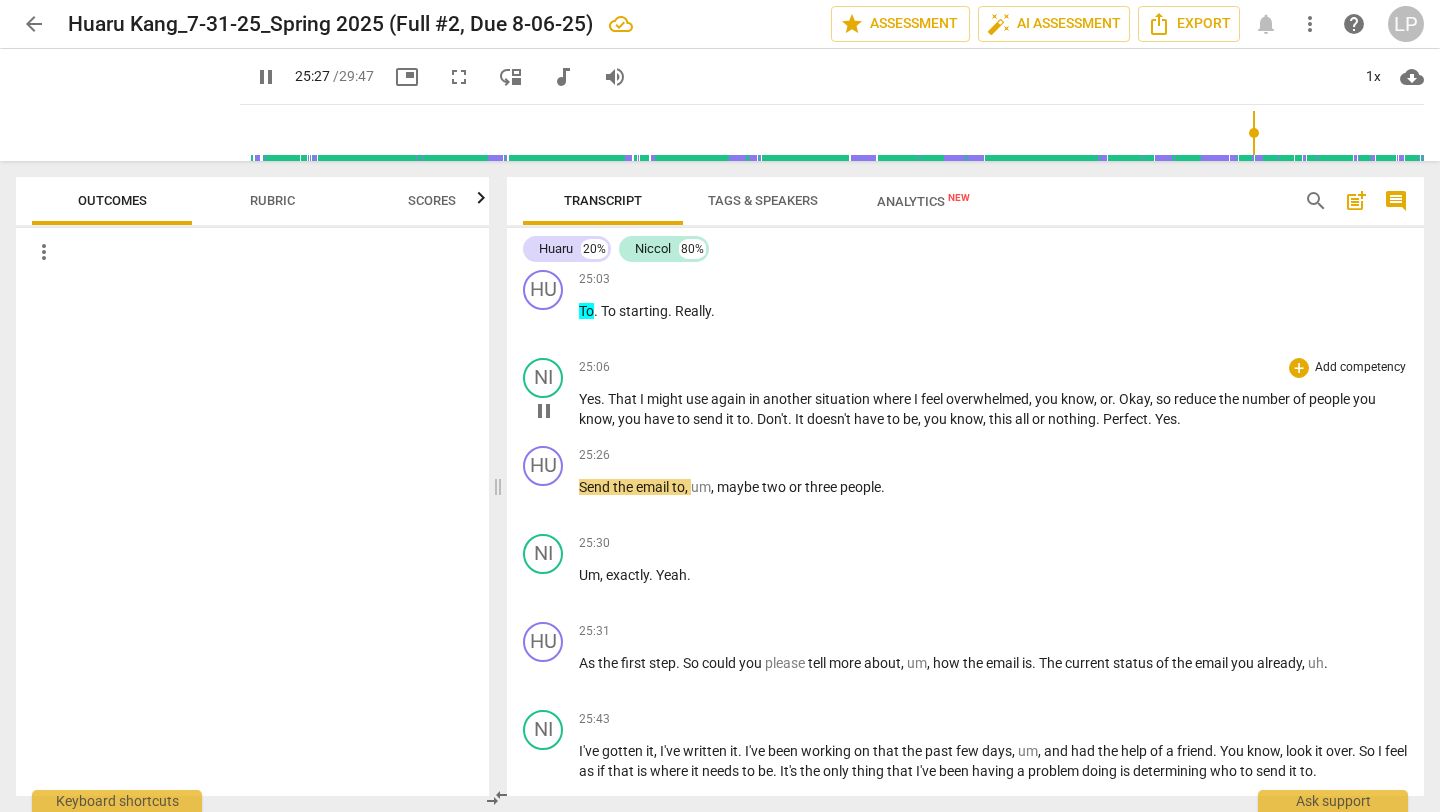 type on "1528" 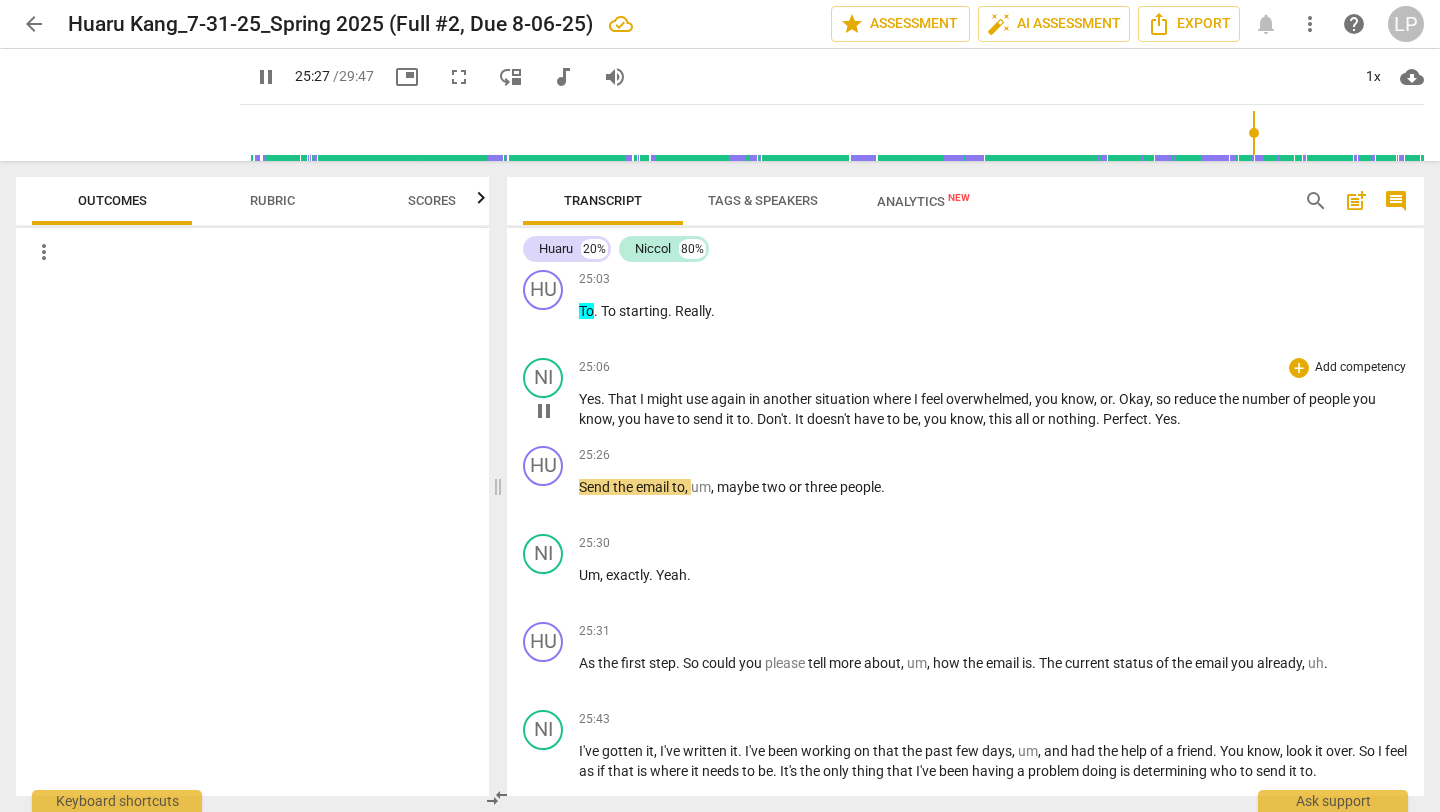 type 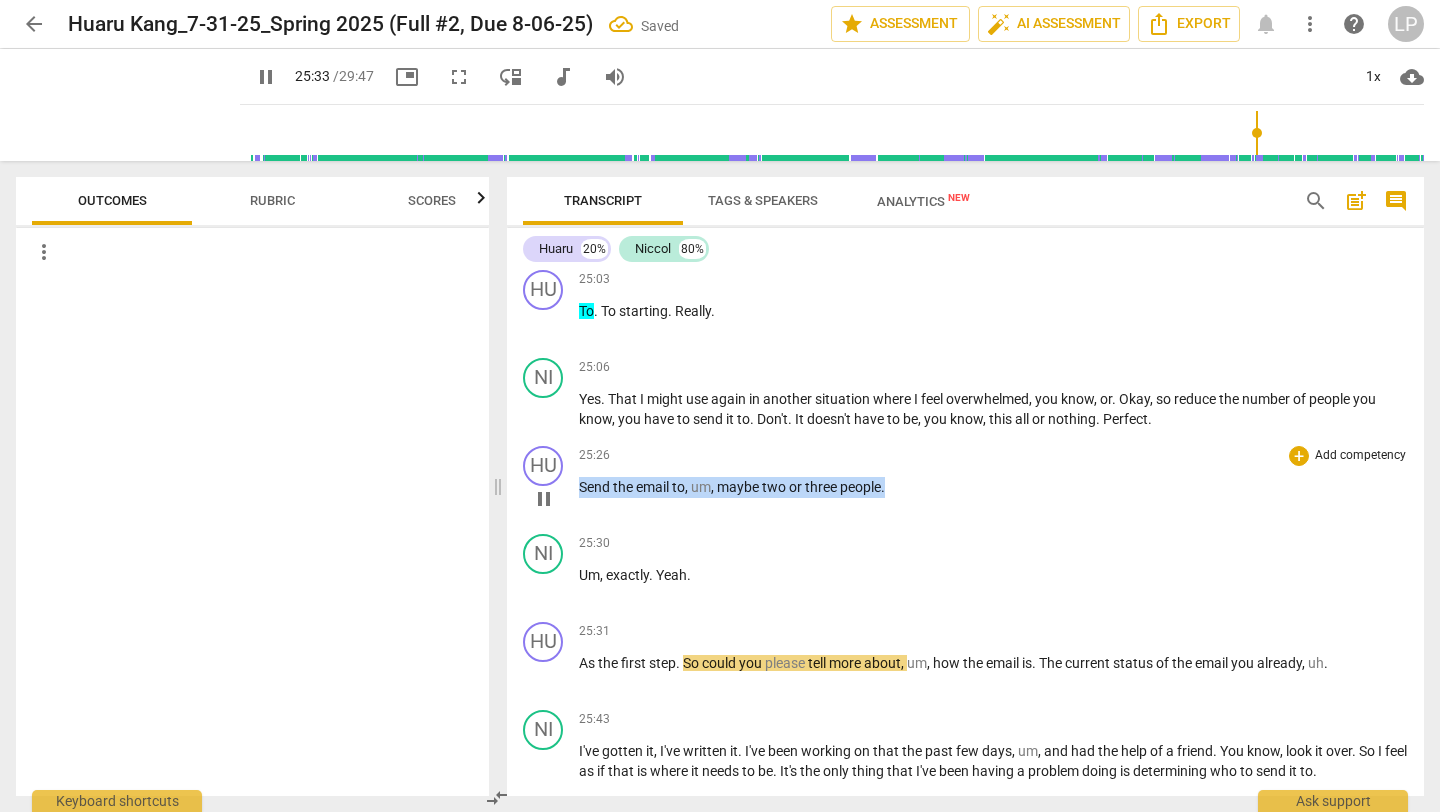 drag, startPoint x: 891, startPoint y: 509, endPoint x: 576, endPoint y: 507, distance: 315.00635 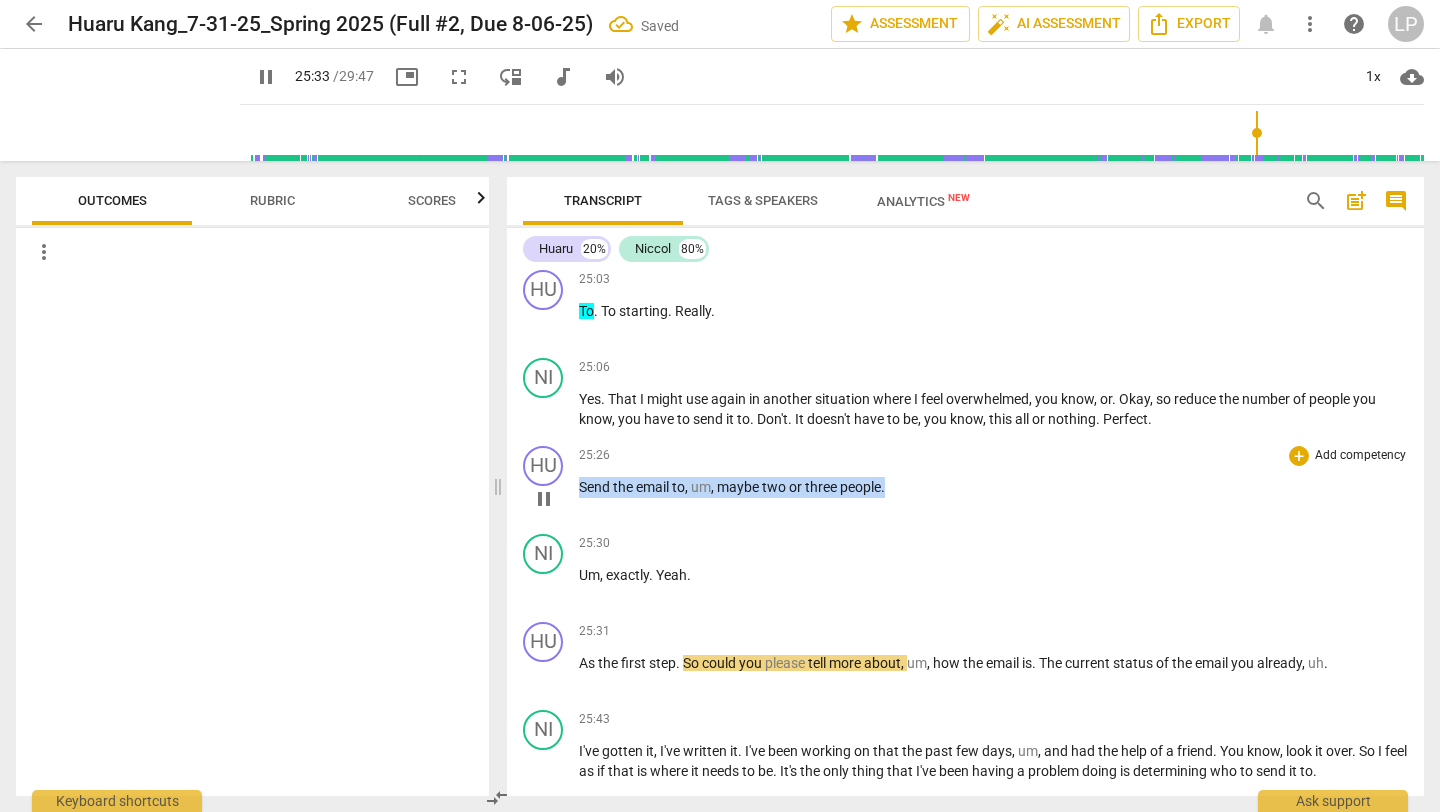 click on "HU play_arrow pause 25:26 + Add competency keyboard_arrow_right Send   the   email   to ,   um ,   maybe   two   or   three   people ." at bounding box center [965, 482] 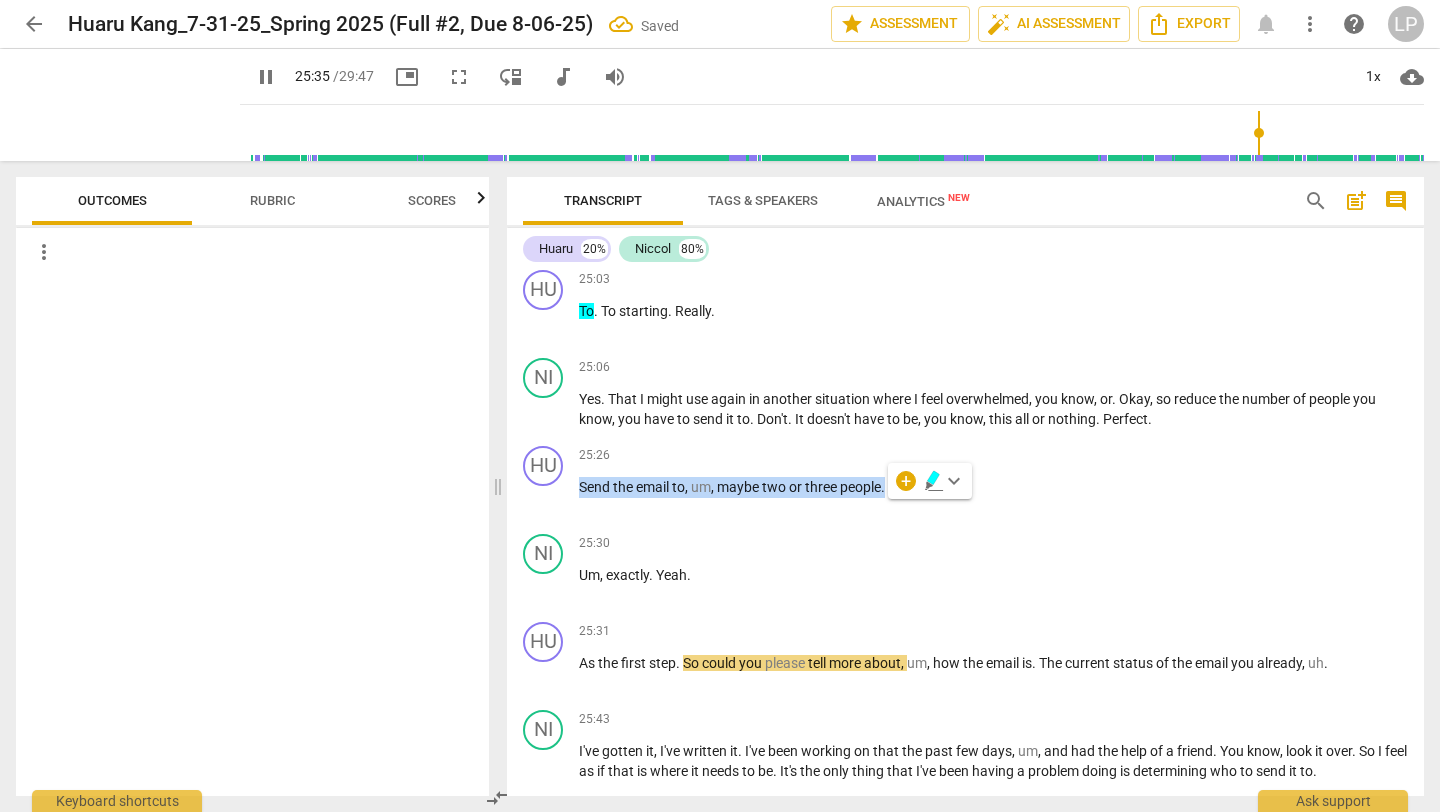 click 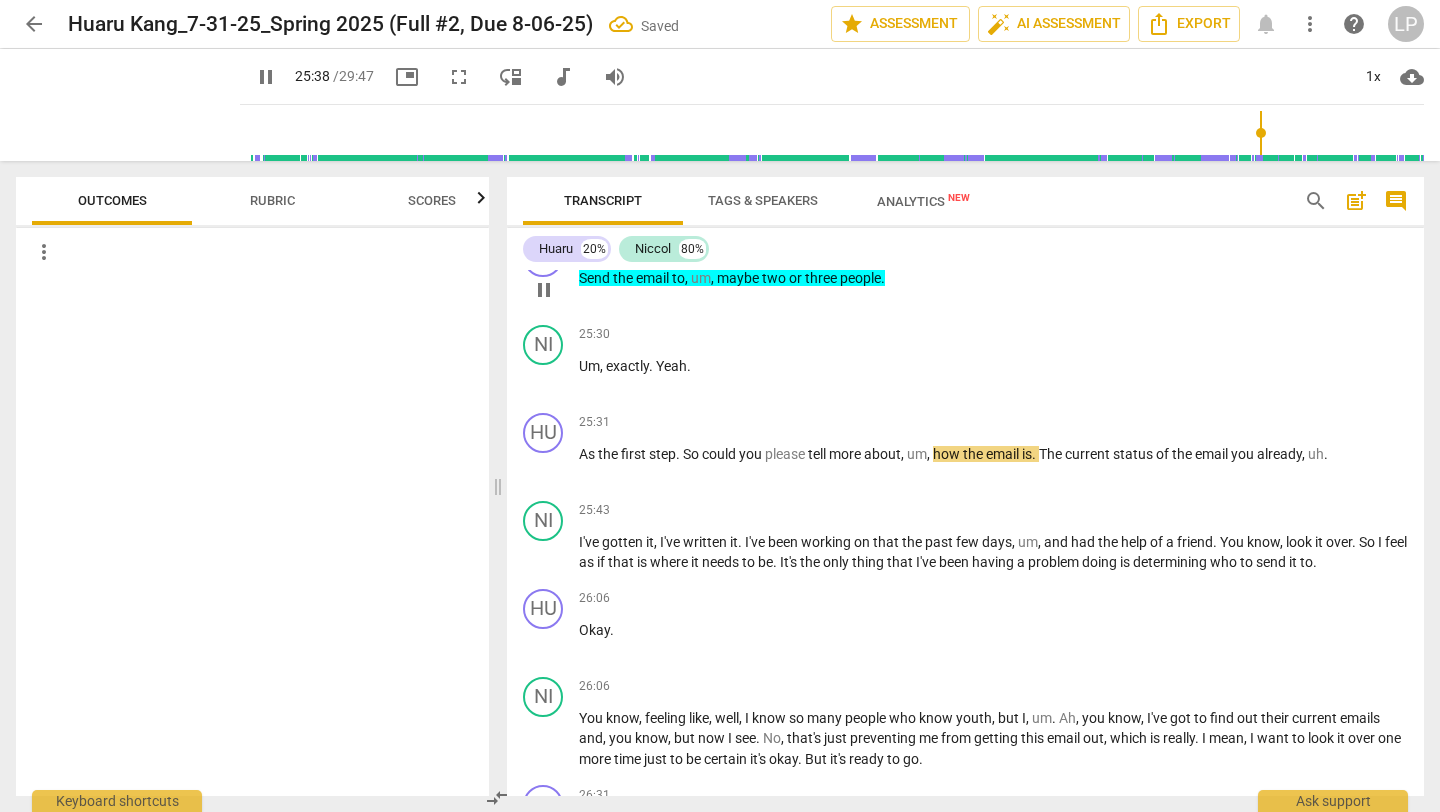 scroll, scrollTop: 6798, scrollLeft: 0, axis: vertical 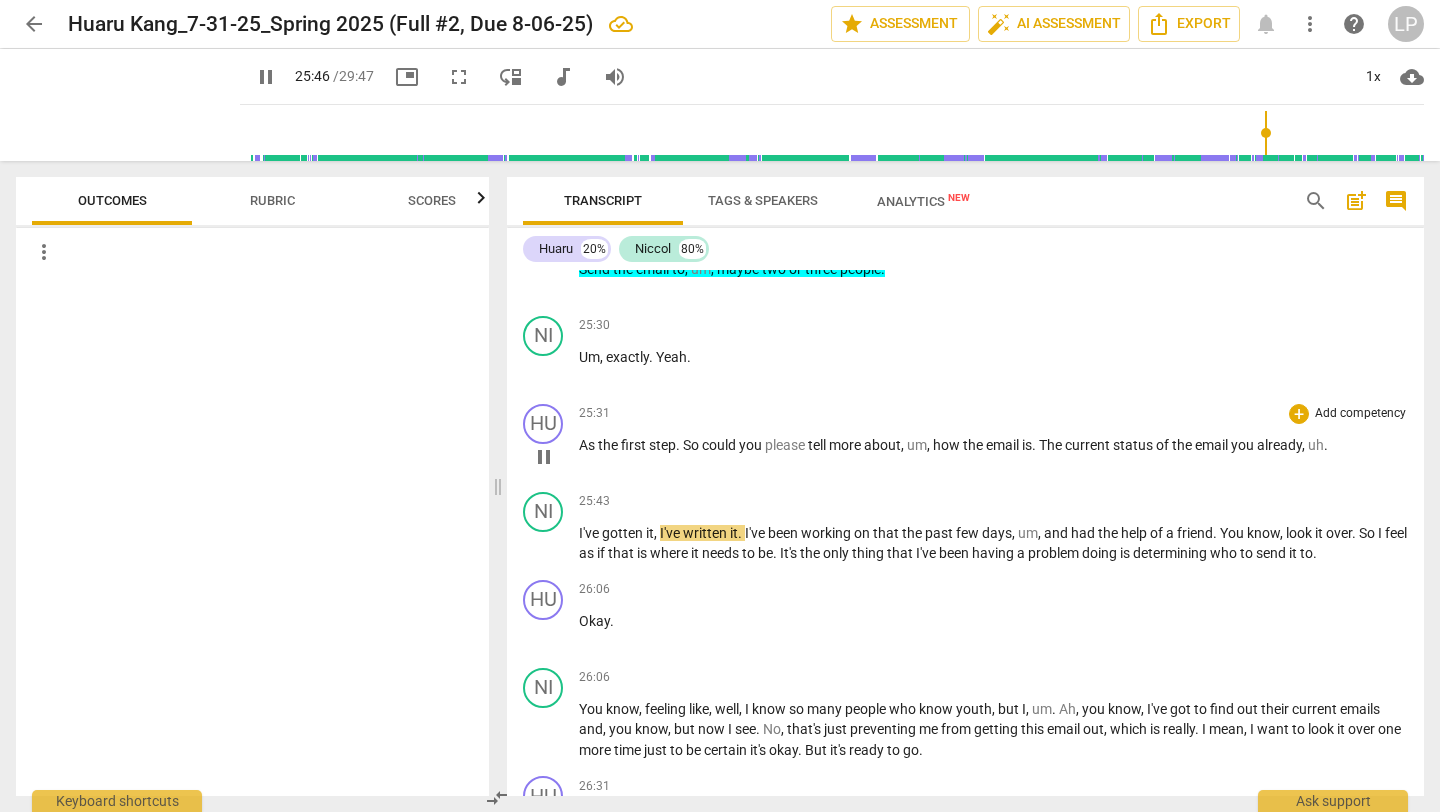 click on "uh" at bounding box center [1316, 445] 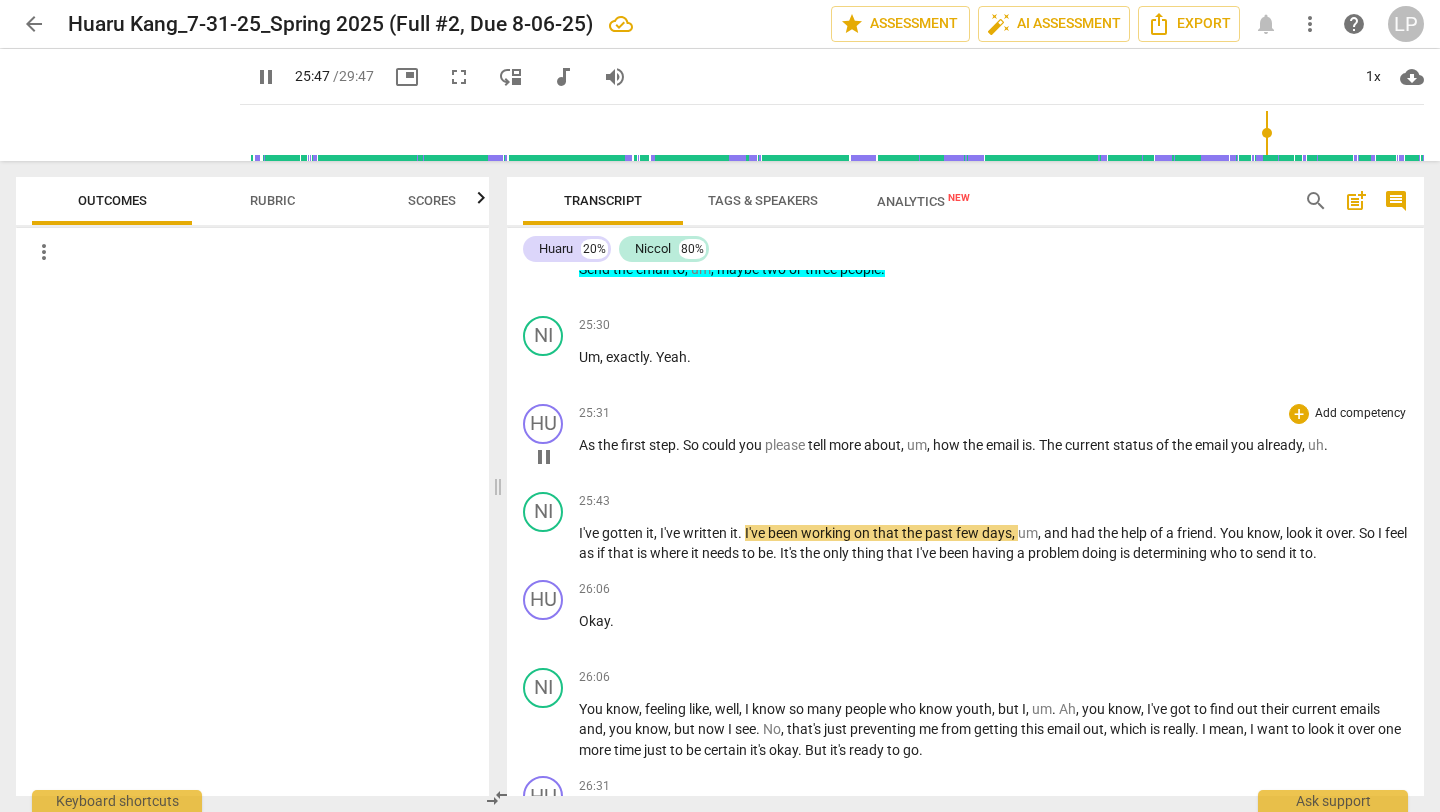 click on "." at bounding box center [1326, 445] 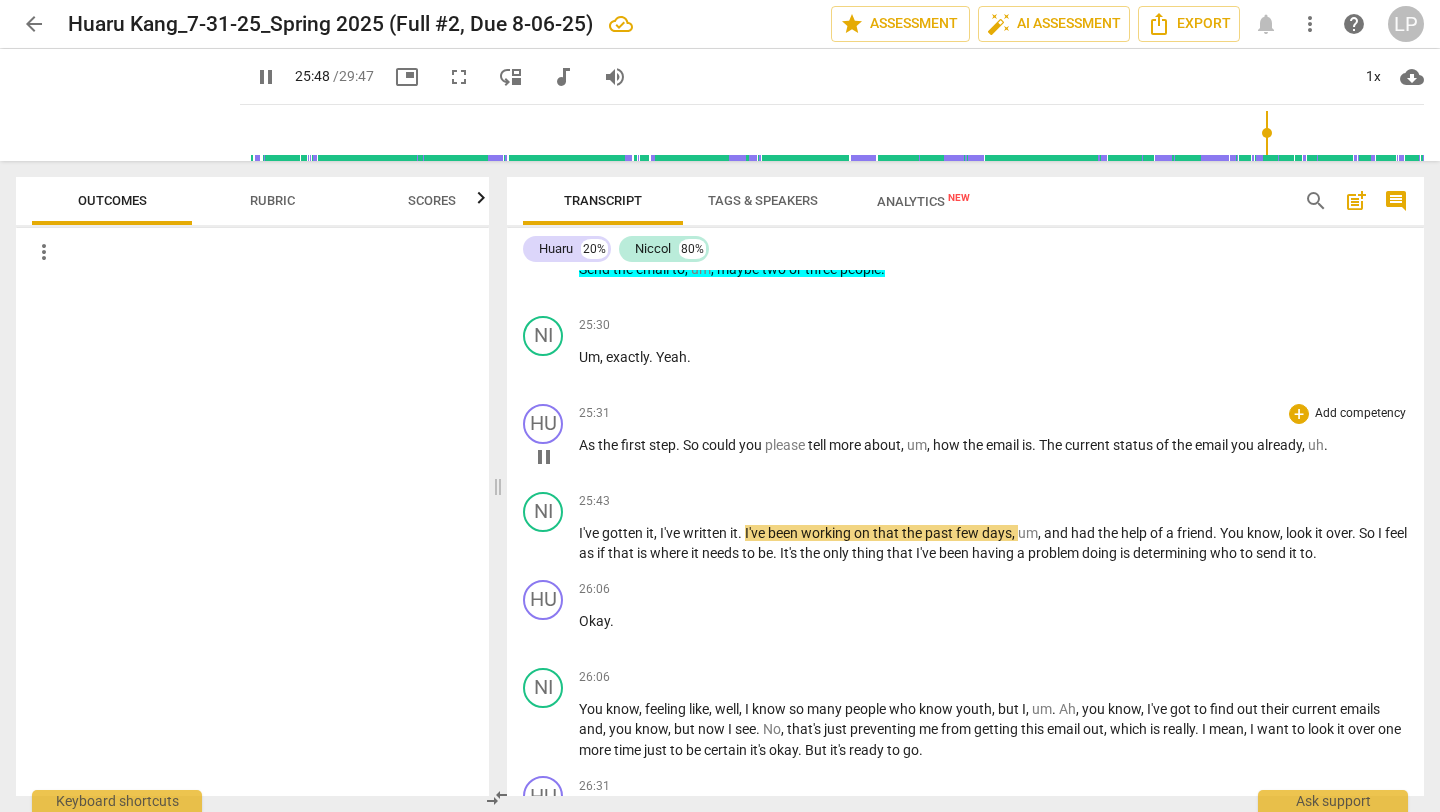 type on "1548" 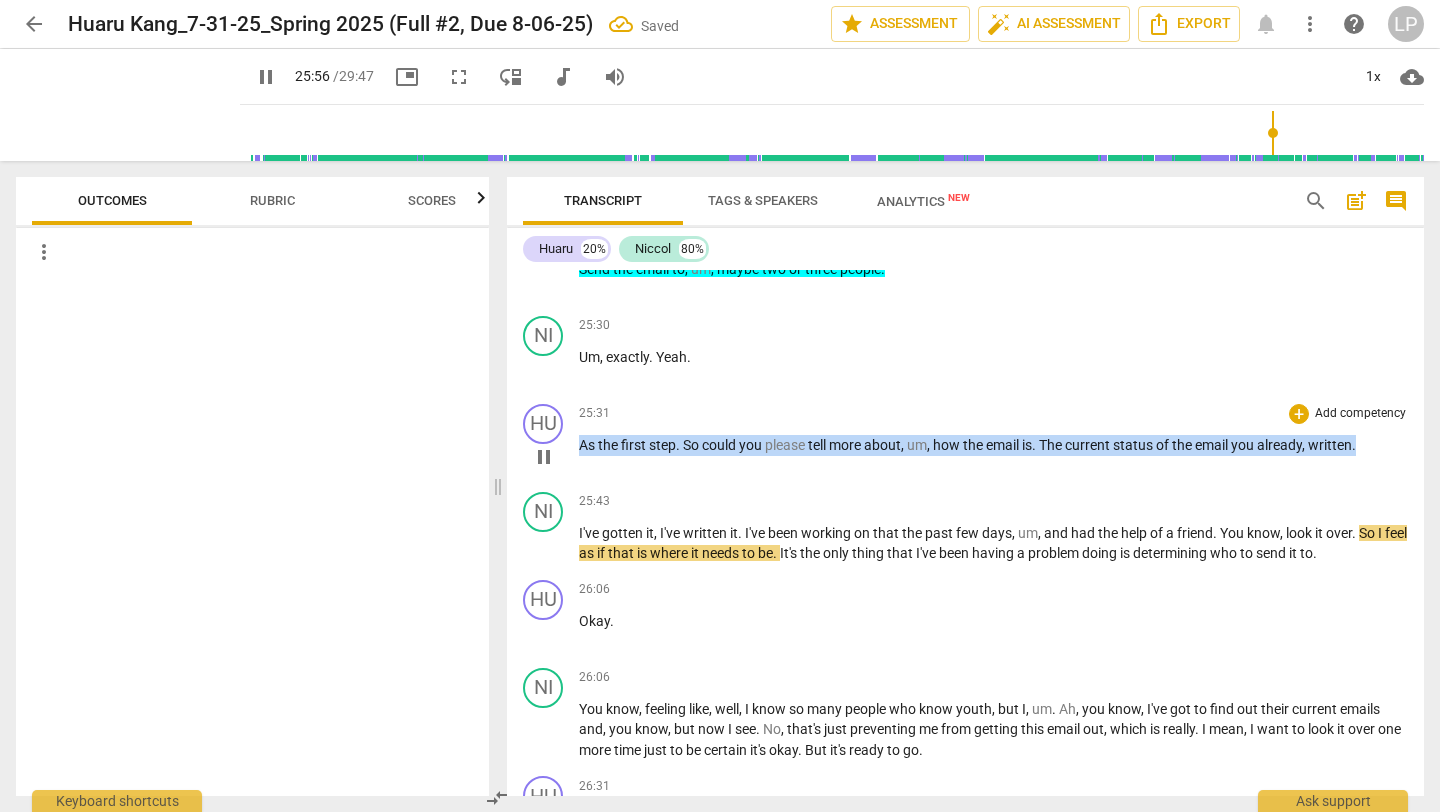 drag, startPoint x: 1376, startPoint y: 467, endPoint x: 549, endPoint y: 473, distance: 827.0218 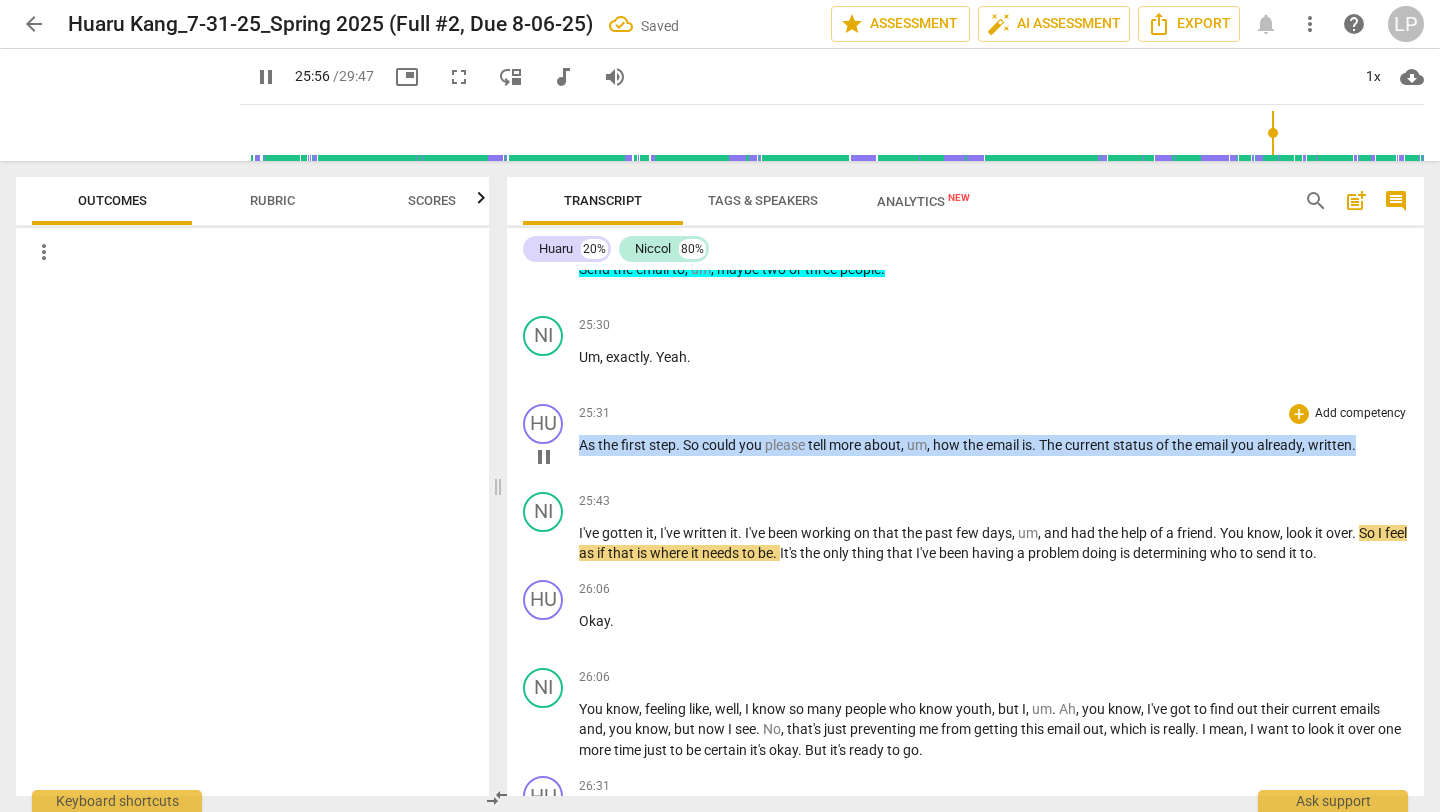 click on "HU play_arrow pause 25:31 + Add competency keyboard_arrow_right As   the   first   step .   So   could   you   please   tell   more   about ,   um ,   how   the   email   is .   The   current   status   of   the   email   you   already , written." at bounding box center (965, 440) 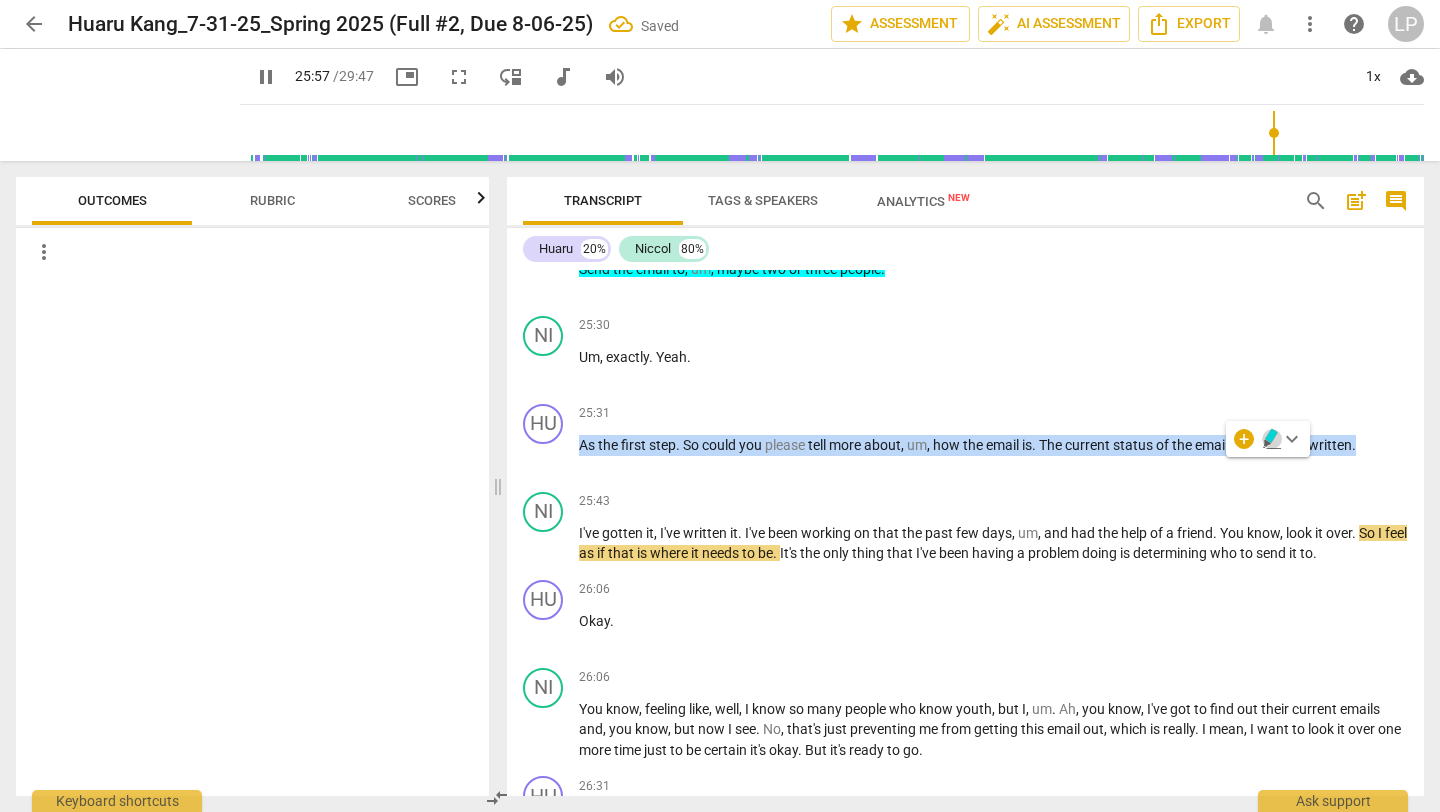 click 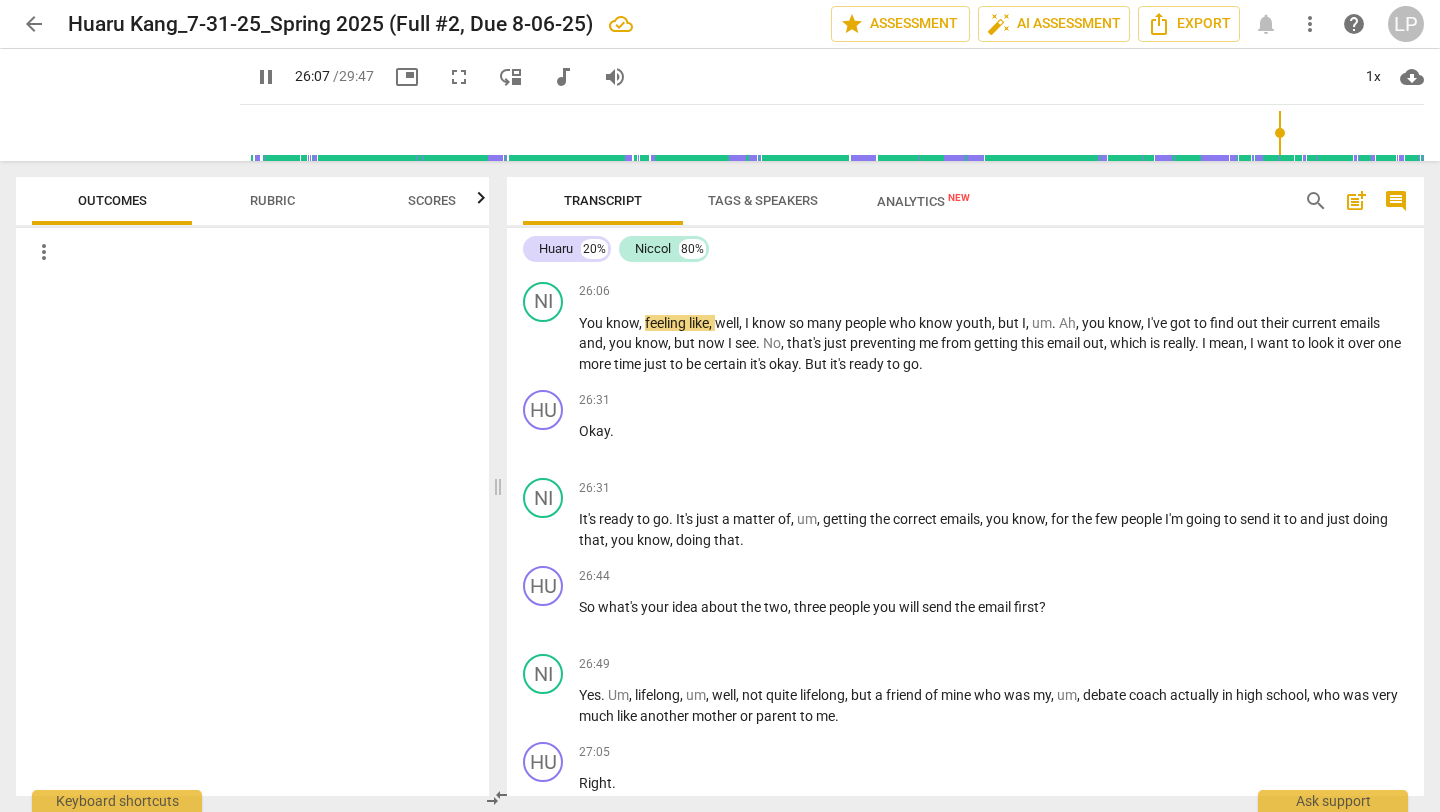 scroll, scrollTop: 7187, scrollLeft: 0, axis: vertical 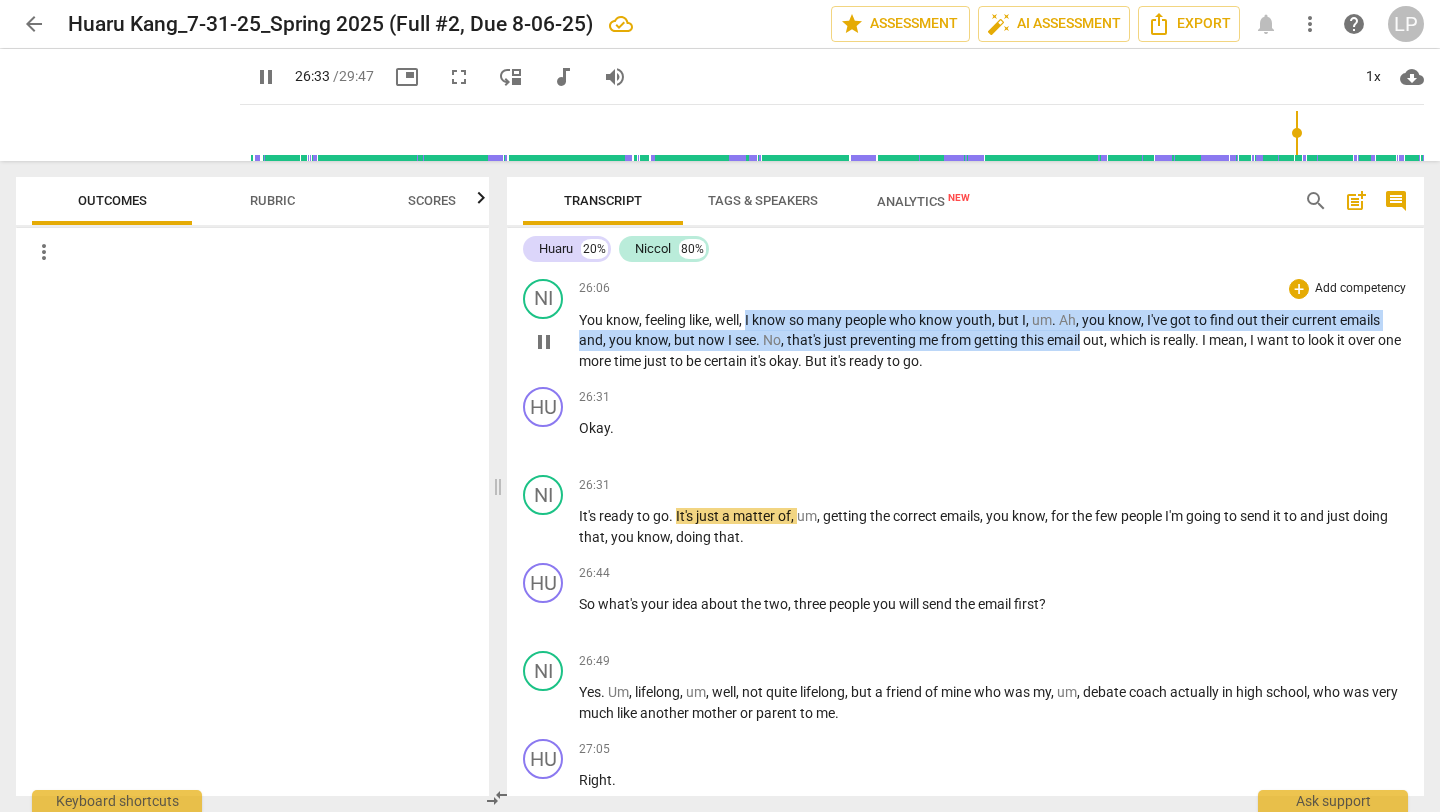 drag, startPoint x: 748, startPoint y: 339, endPoint x: 1085, endPoint y: 352, distance: 337.25064 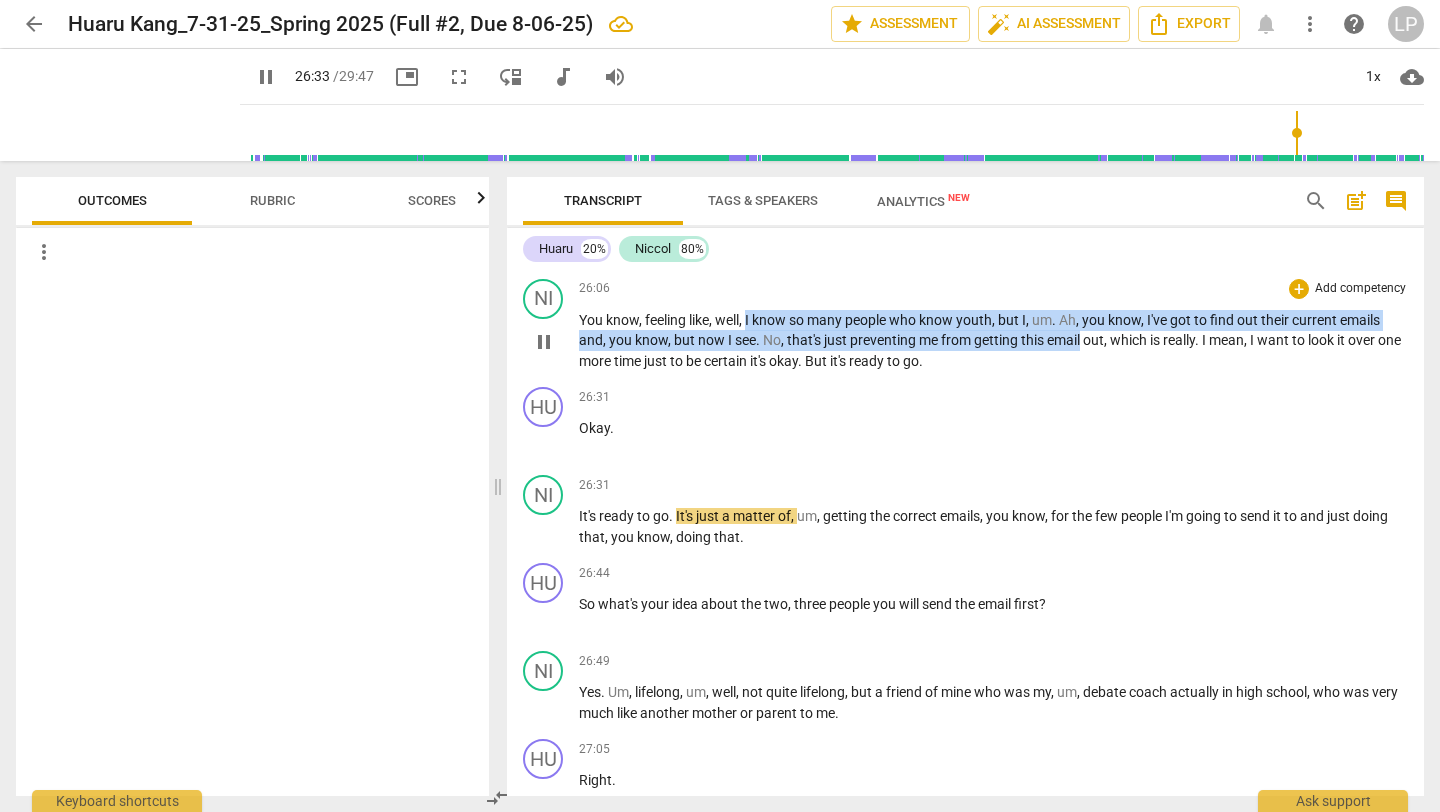 click on "You   know ,   feeling   like ,   well ,   I   know   so   many   people   who   know   youth ,   but   I ,   um .   Ah ,   you   know ,   I've   got   to   find   out   their   current   emails   and ,   you   know ,   but   now   I   see .   No ,   that's   just   preventing   me   from   getting   this   email   out ,   which   is   really .   I   mean ,   I   want   to   look   it   over   one   more   time   just   to   be   certain   it's   okay .   But   it's   ready   to   go ." at bounding box center [993, 341] 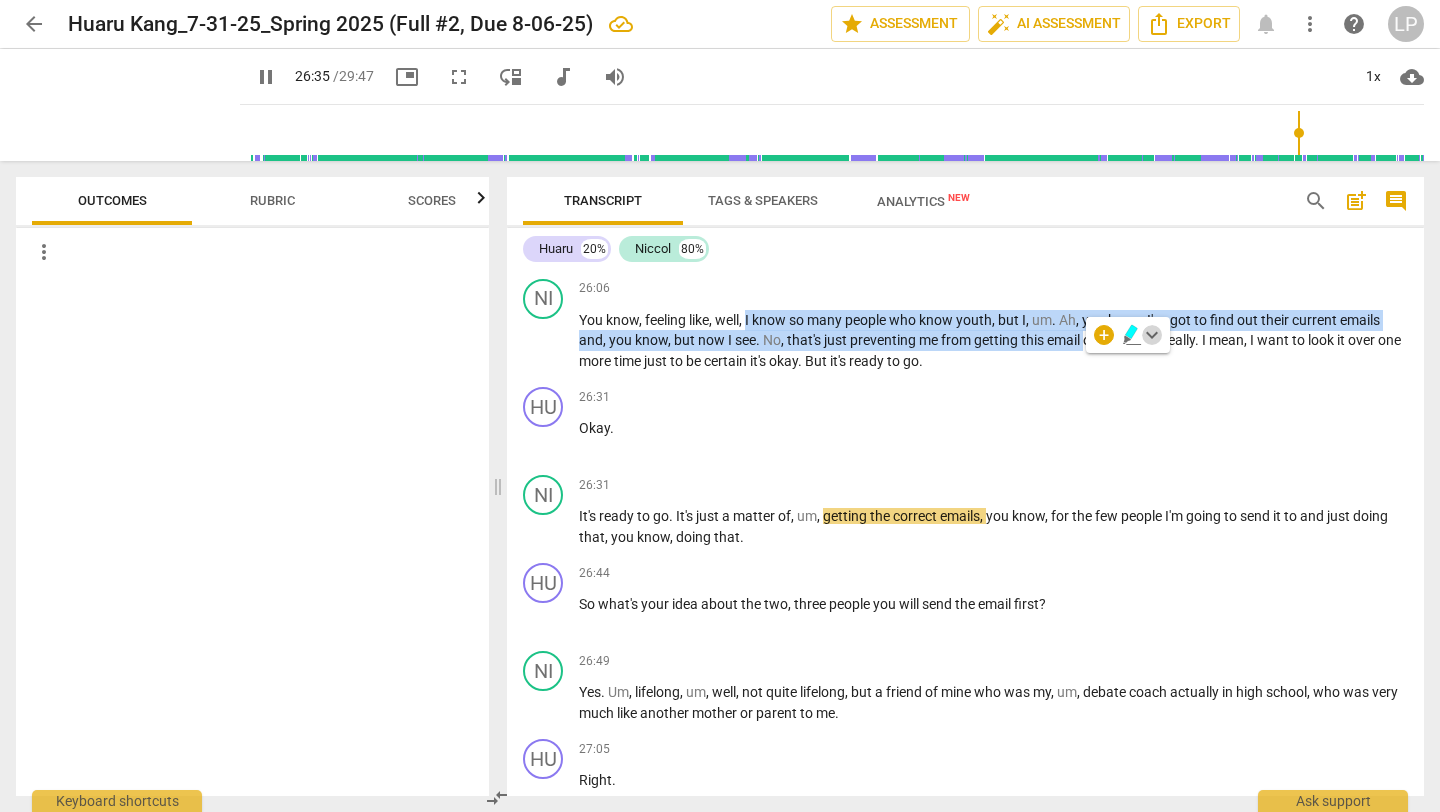 click on "keyboard_arrow_down" at bounding box center [1152, 335] 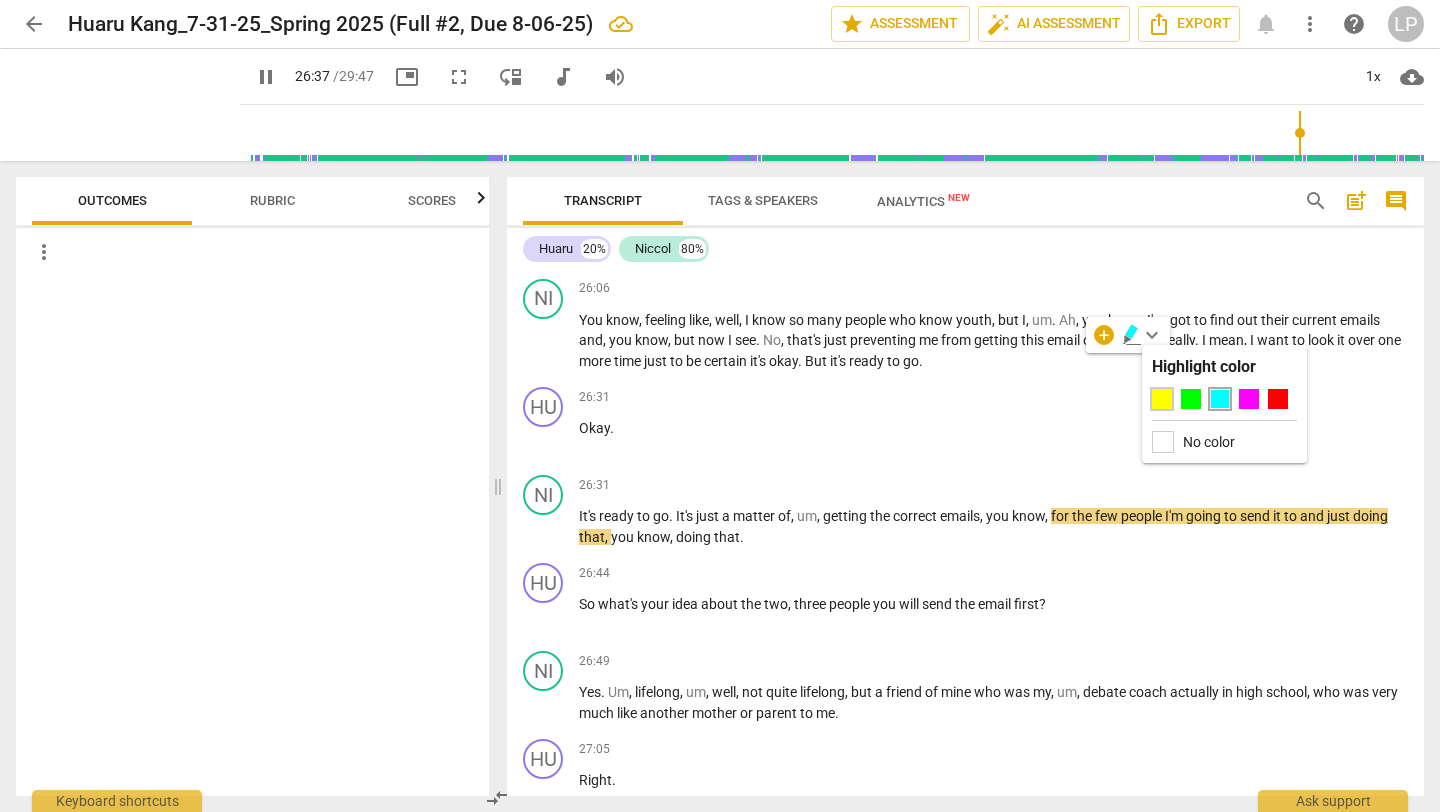 click at bounding box center [1162, 399] 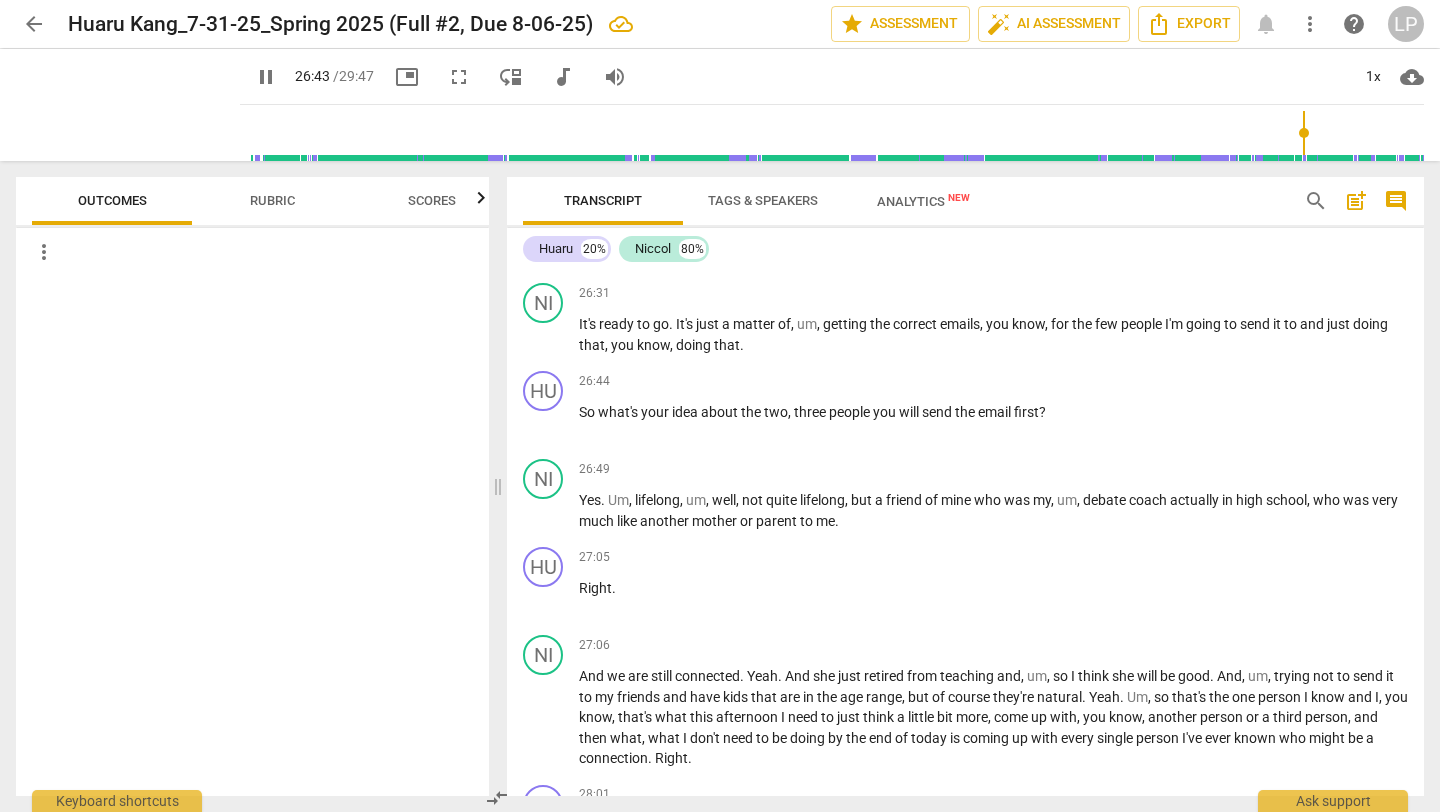 scroll, scrollTop: 7385, scrollLeft: 0, axis: vertical 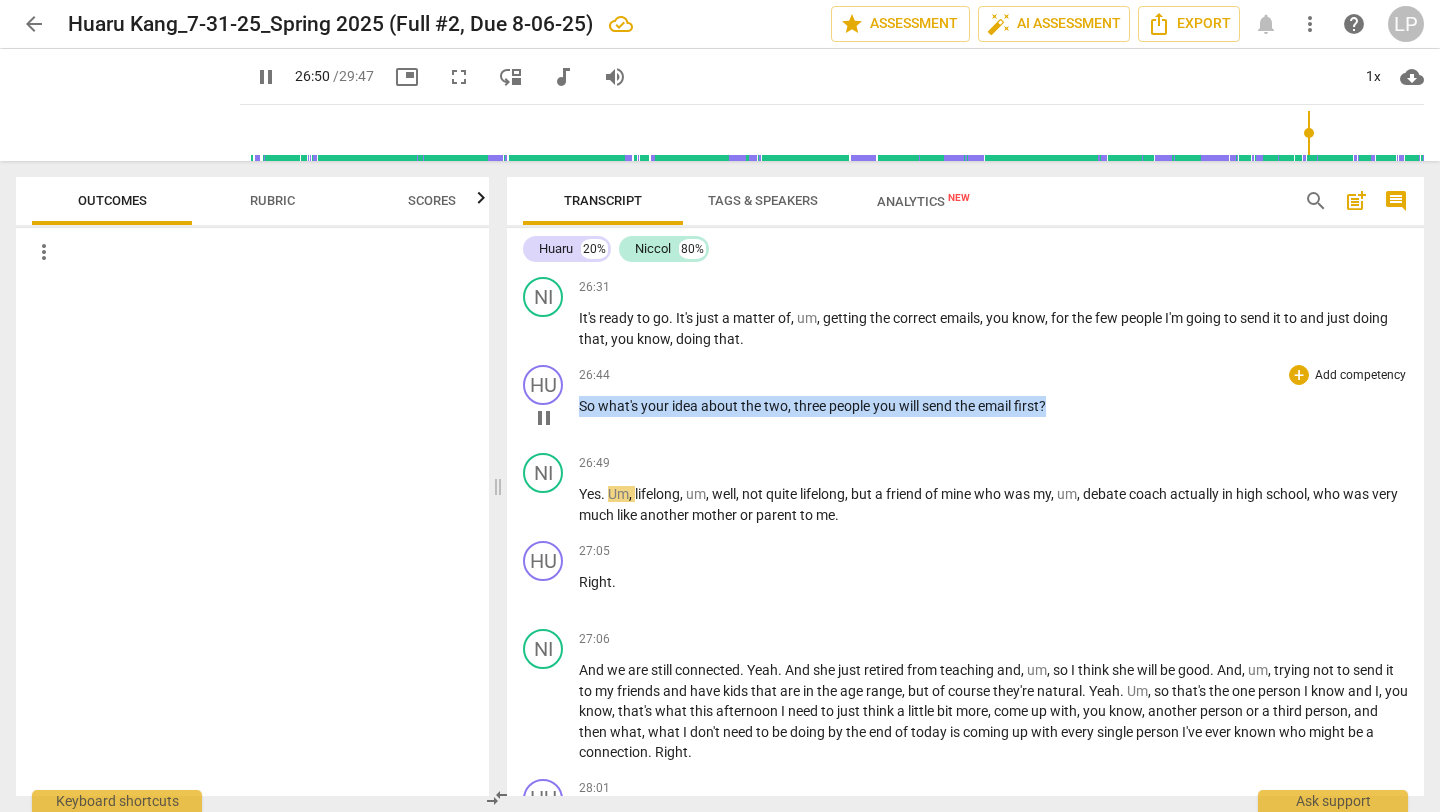 drag, startPoint x: 1061, startPoint y: 426, endPoint x: 582, endPoint y: 417, distance: 479.08453 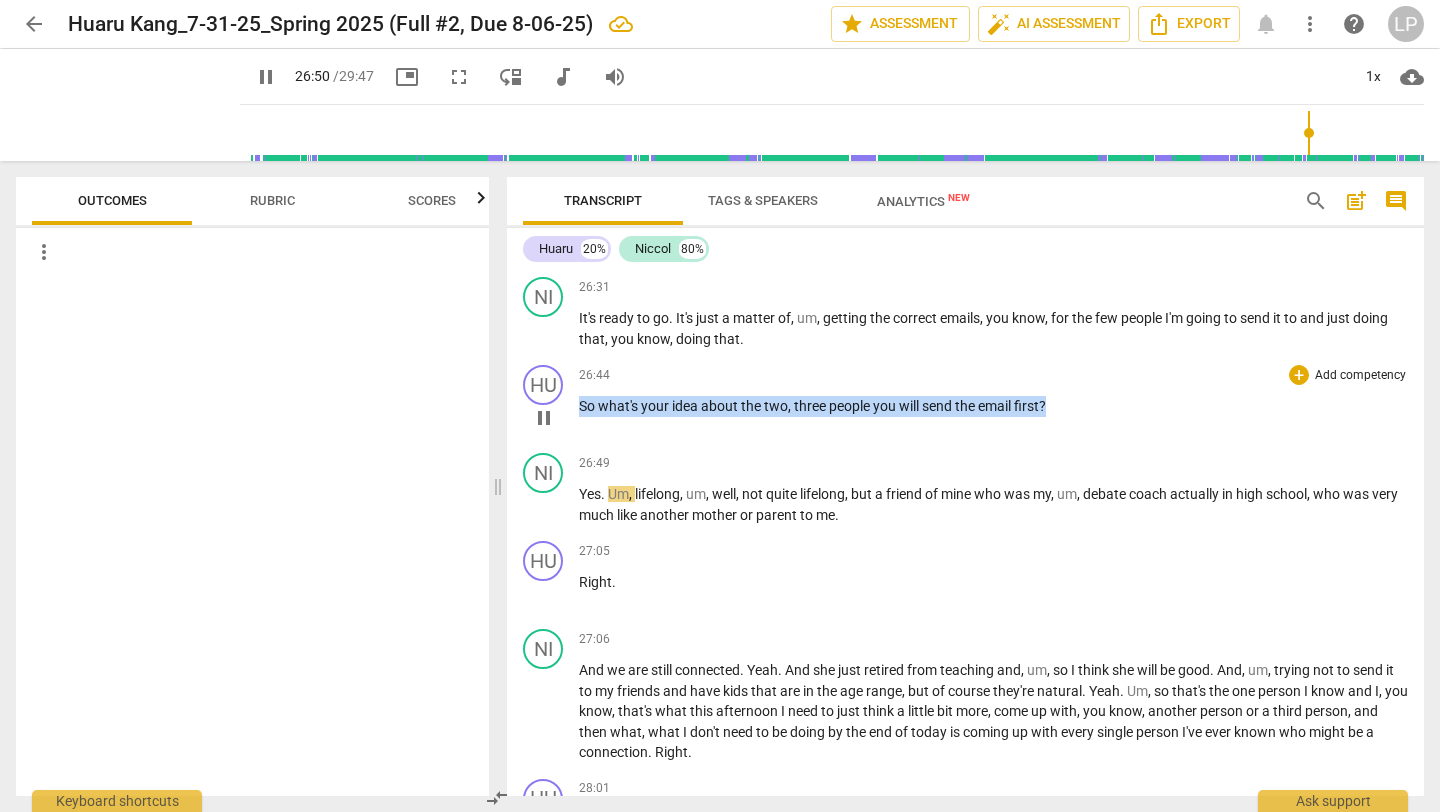 click on "So   what's   your   idea   about   the   two ,   three   people   you   will   send   the   email   first ?" at bounding box center (993, 406) 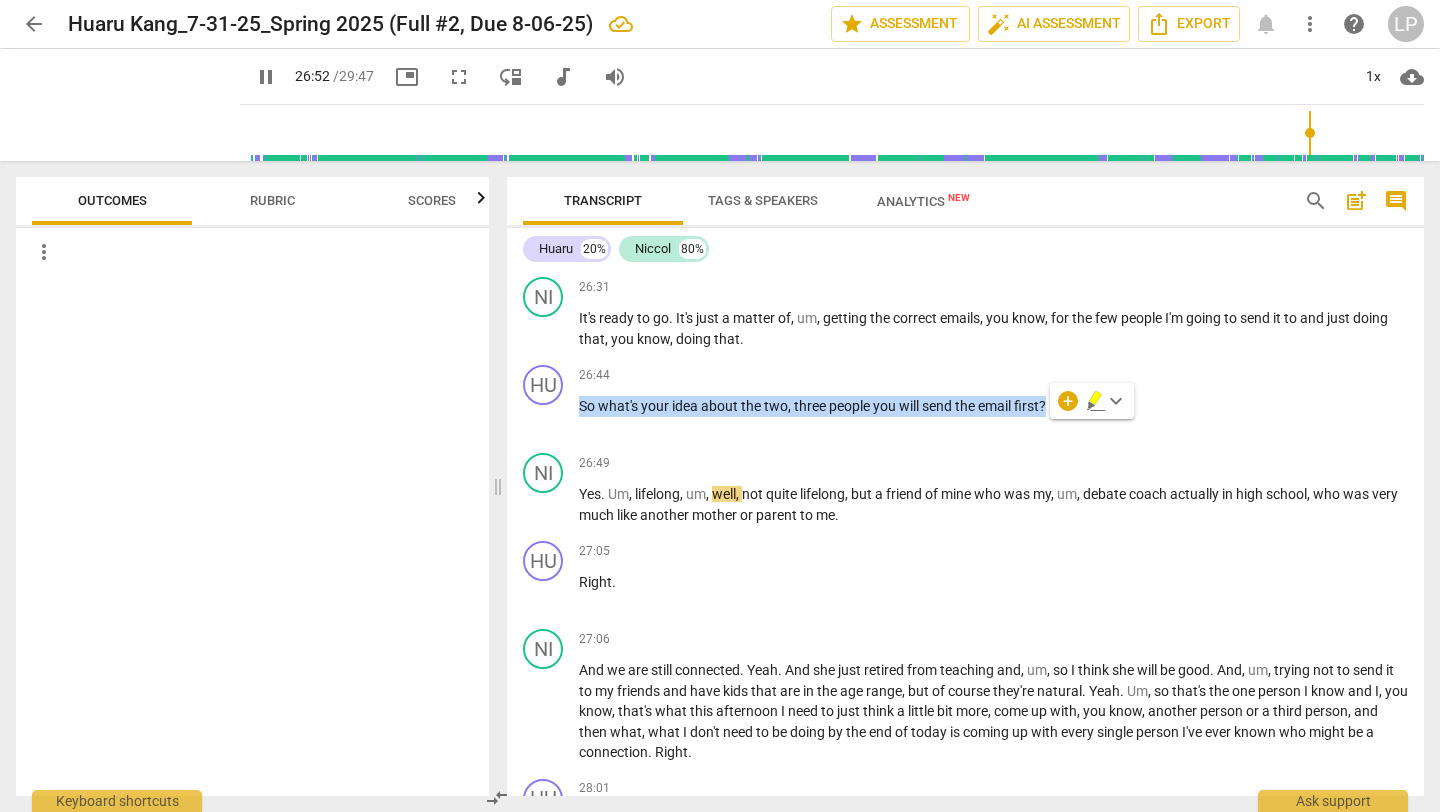 click on "keyboard_arrow_down" at bounding box center [1116, 401] 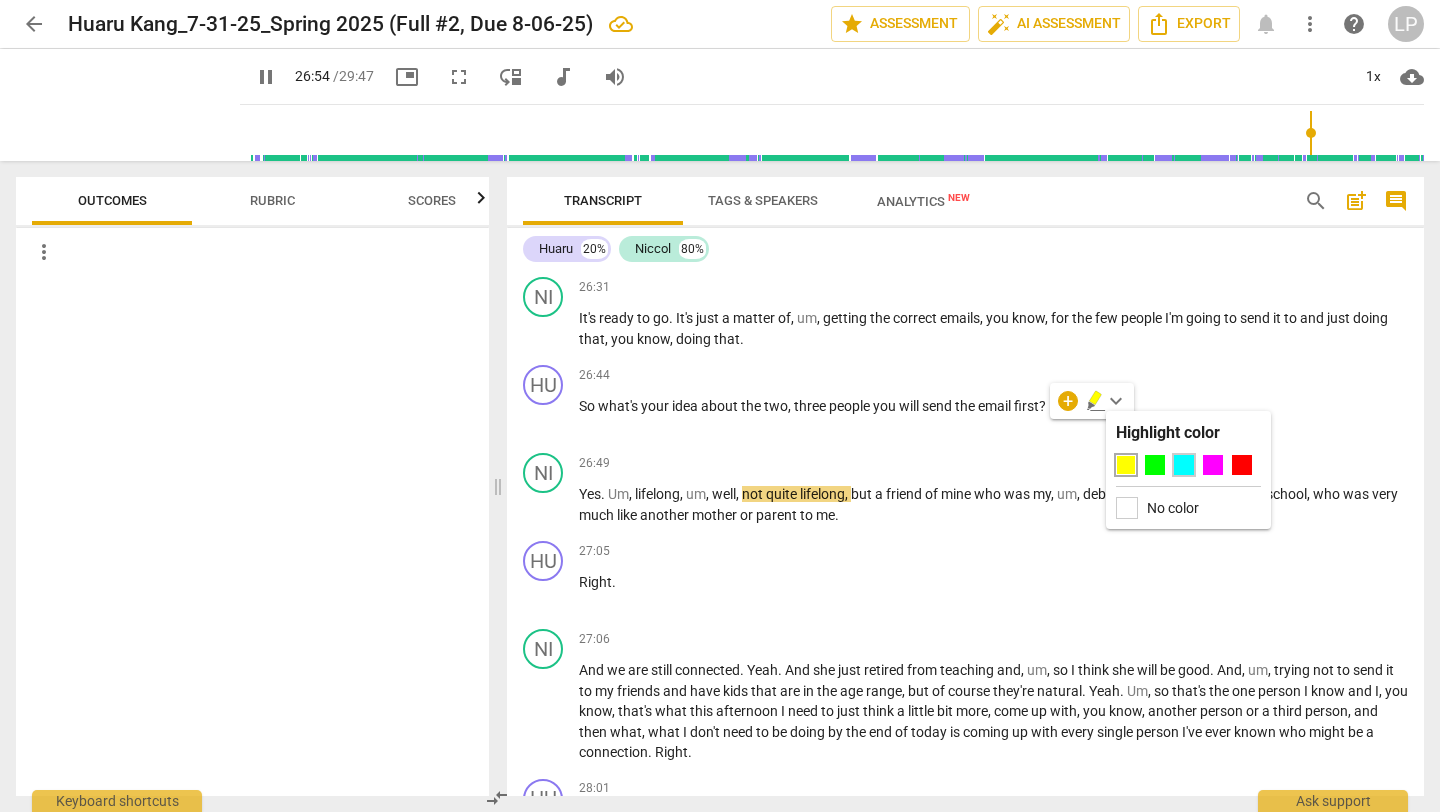 click at bounding box center (1184, 465) 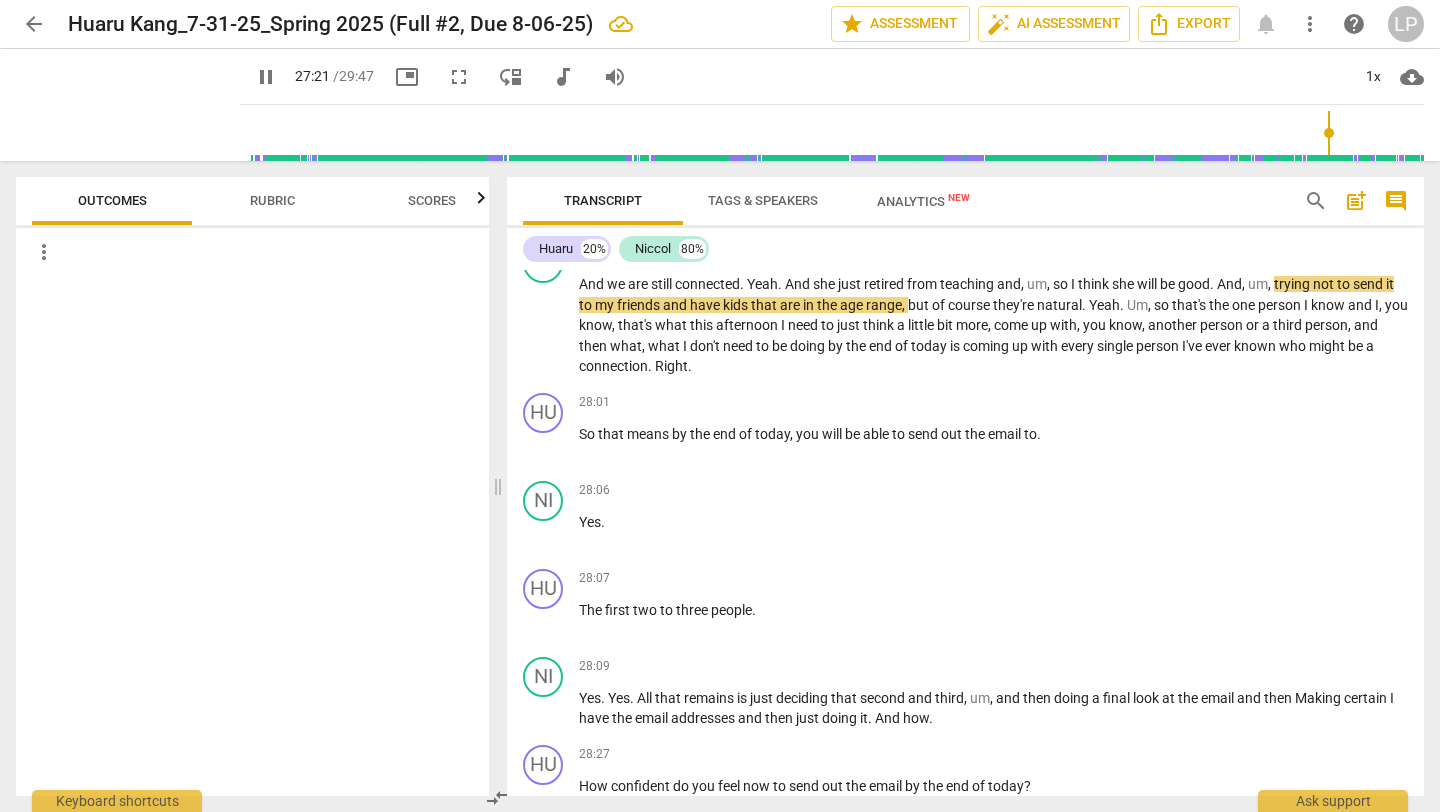 scroll, scrollTop: 7773, scrollLeft: 0, axis: vertical 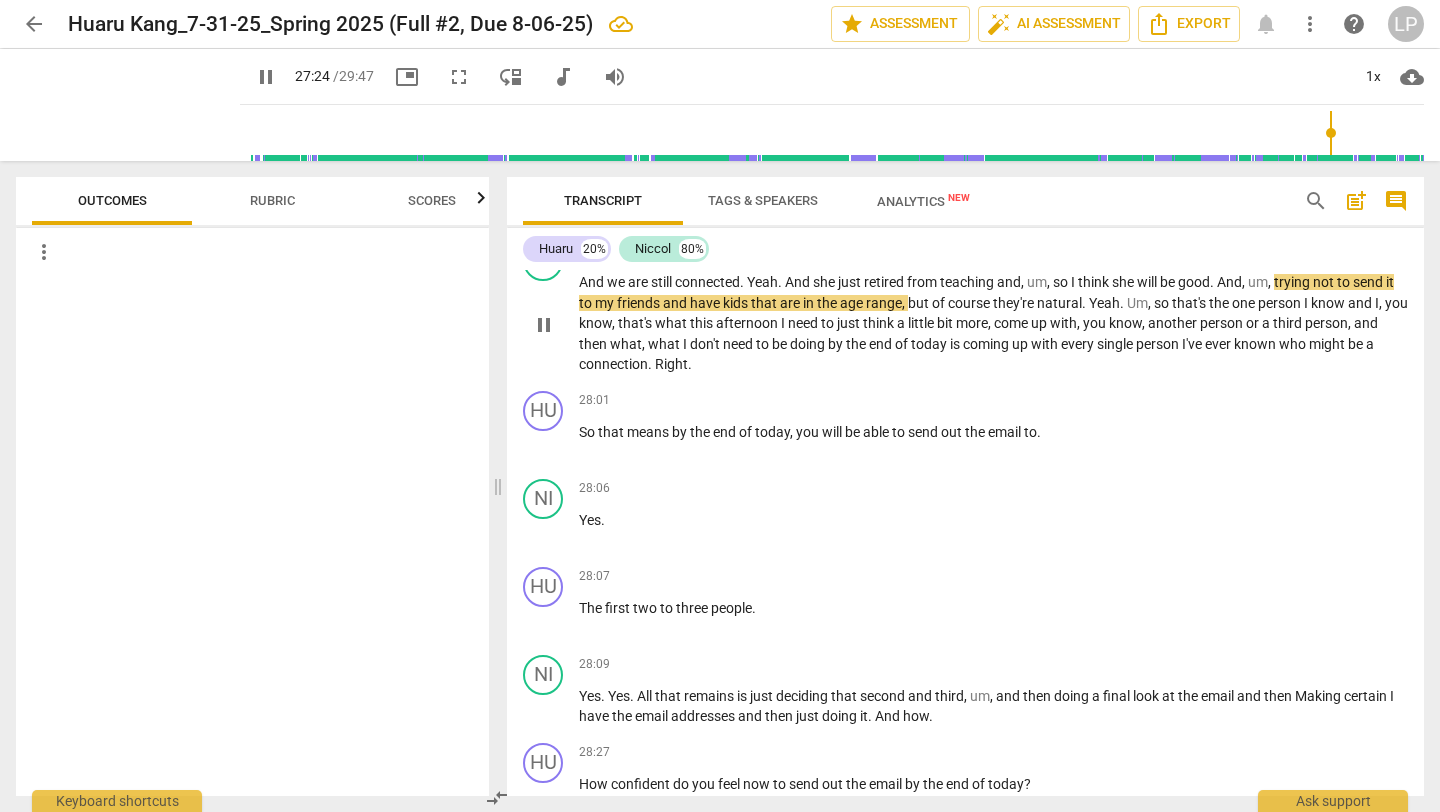 click on "and" at bounding box center (676, 303) 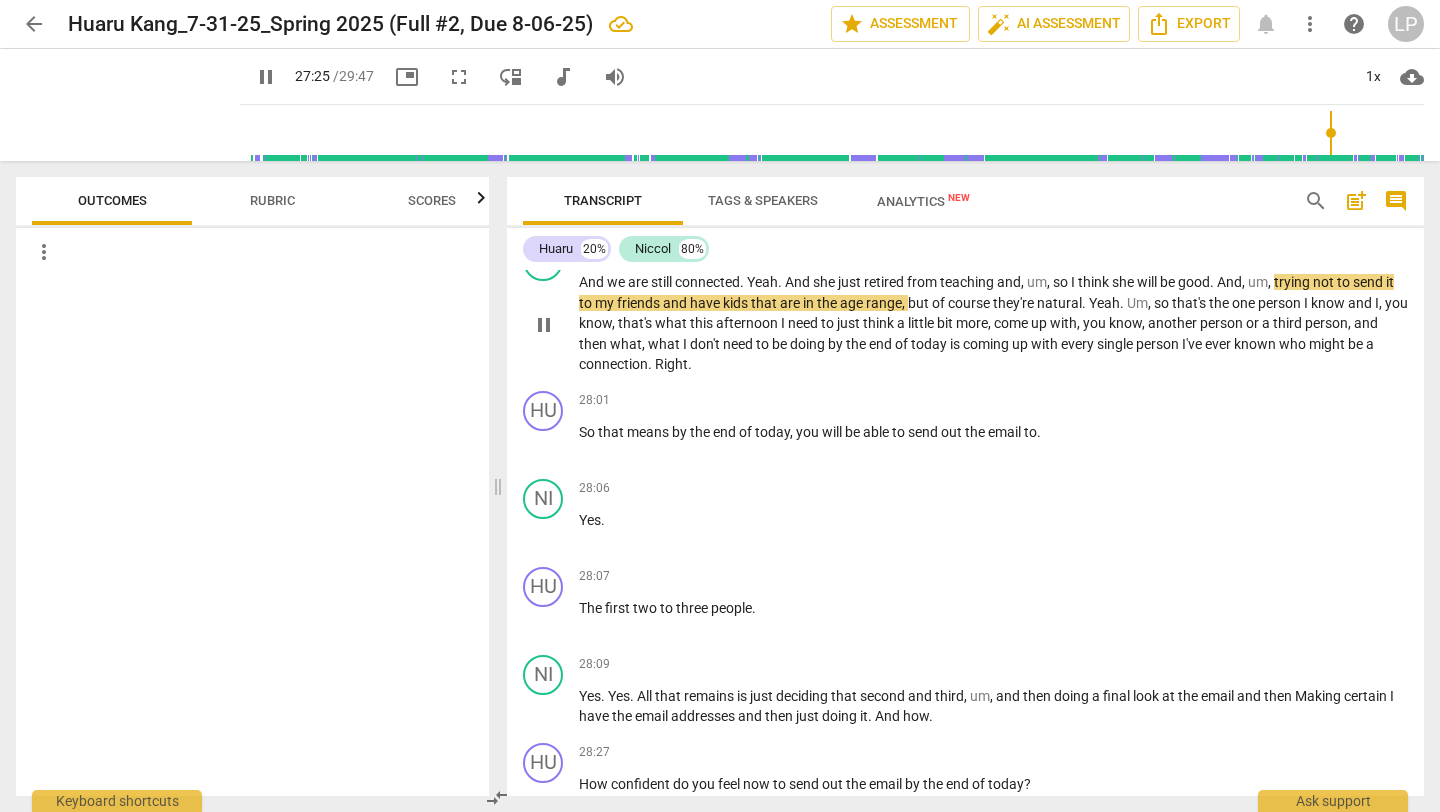 type 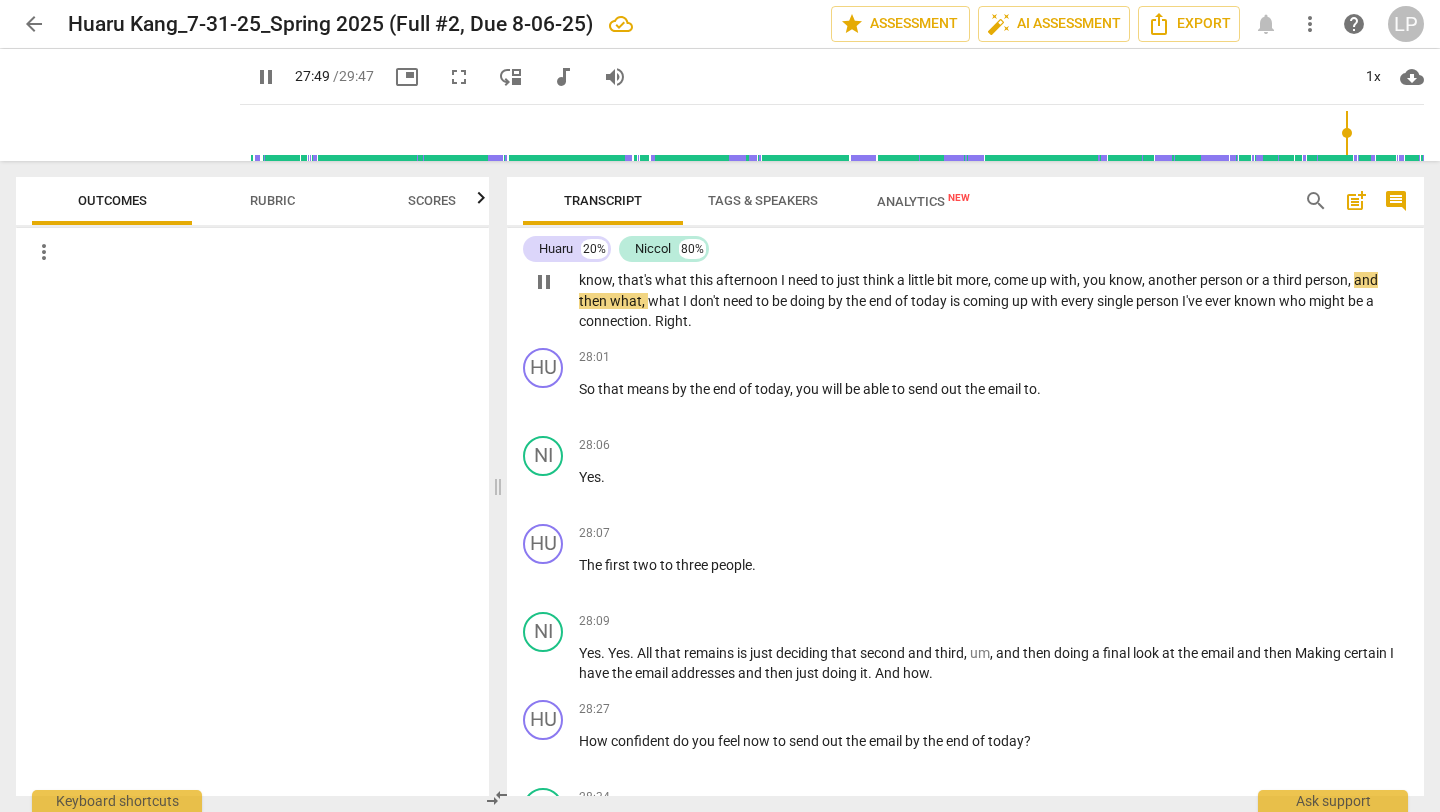 scroll, scrollTop: 7815, scrollLeft: 0, axis: vertical 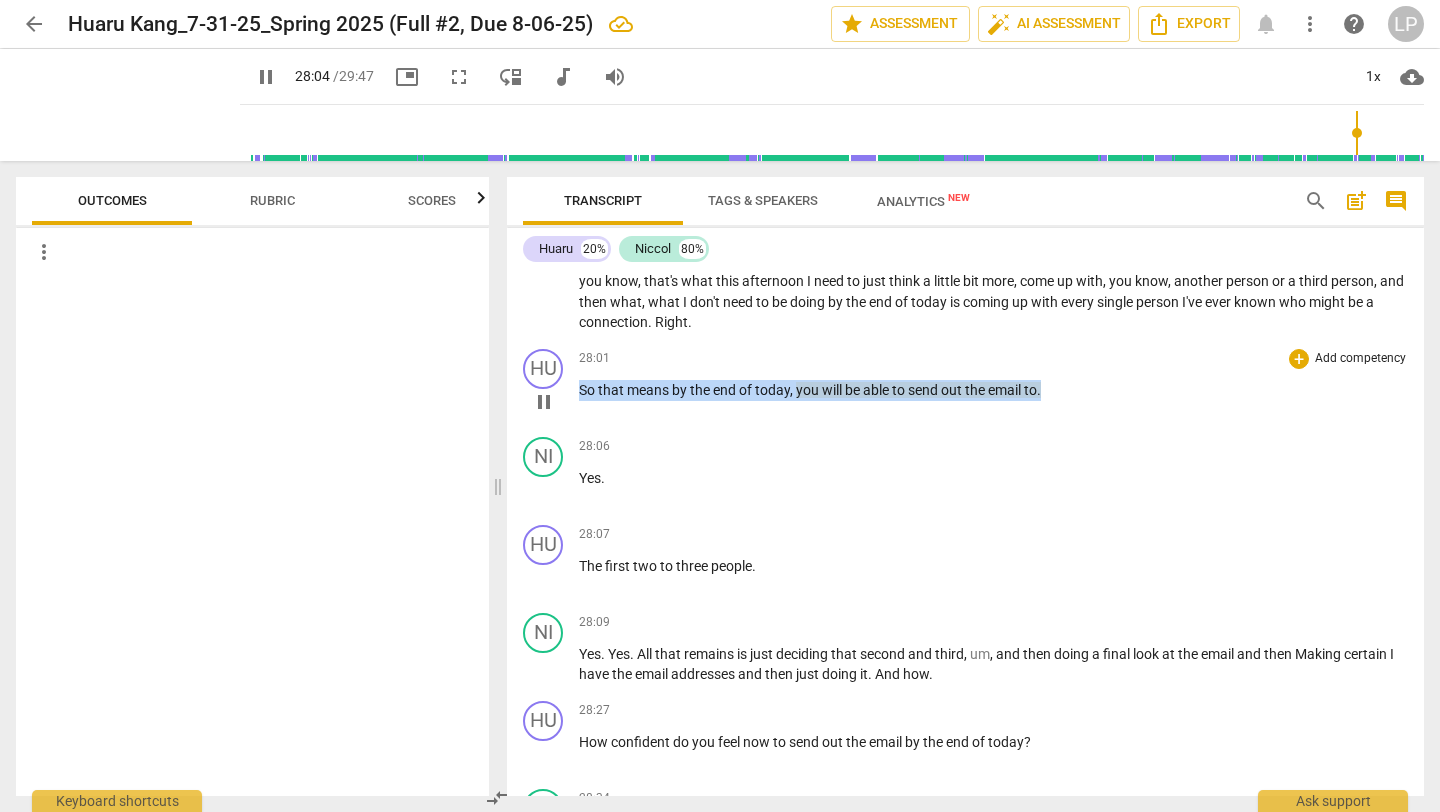 drag, startPoint x: 1049, startPoint y: 408, endPoint x: 581, endPoint y: 415, distance: 468.05234 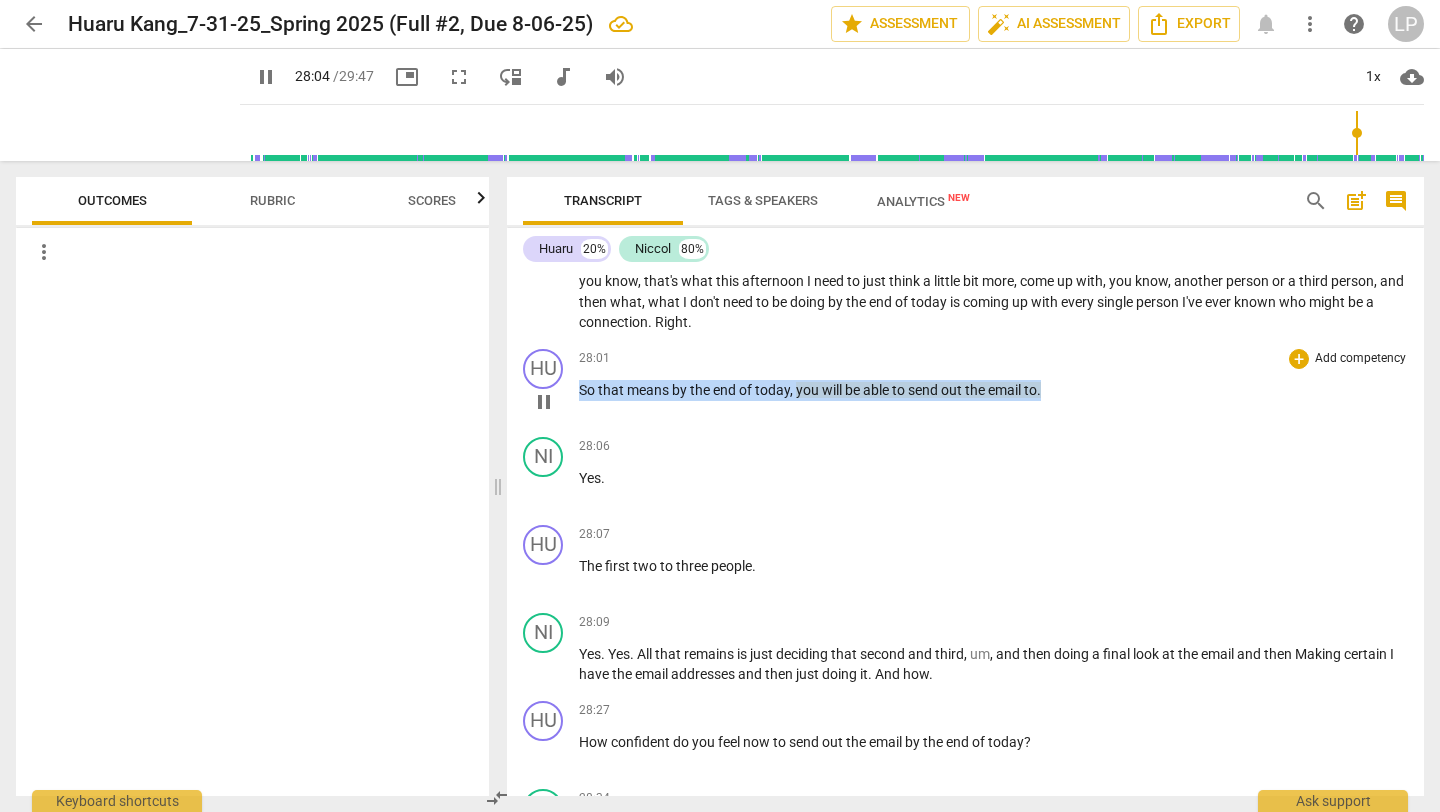click on "So   that   means   by   the   end   of   today ,   you   will   be   able   to   send   out   the   email   to ." at bounding box center (993, 390) 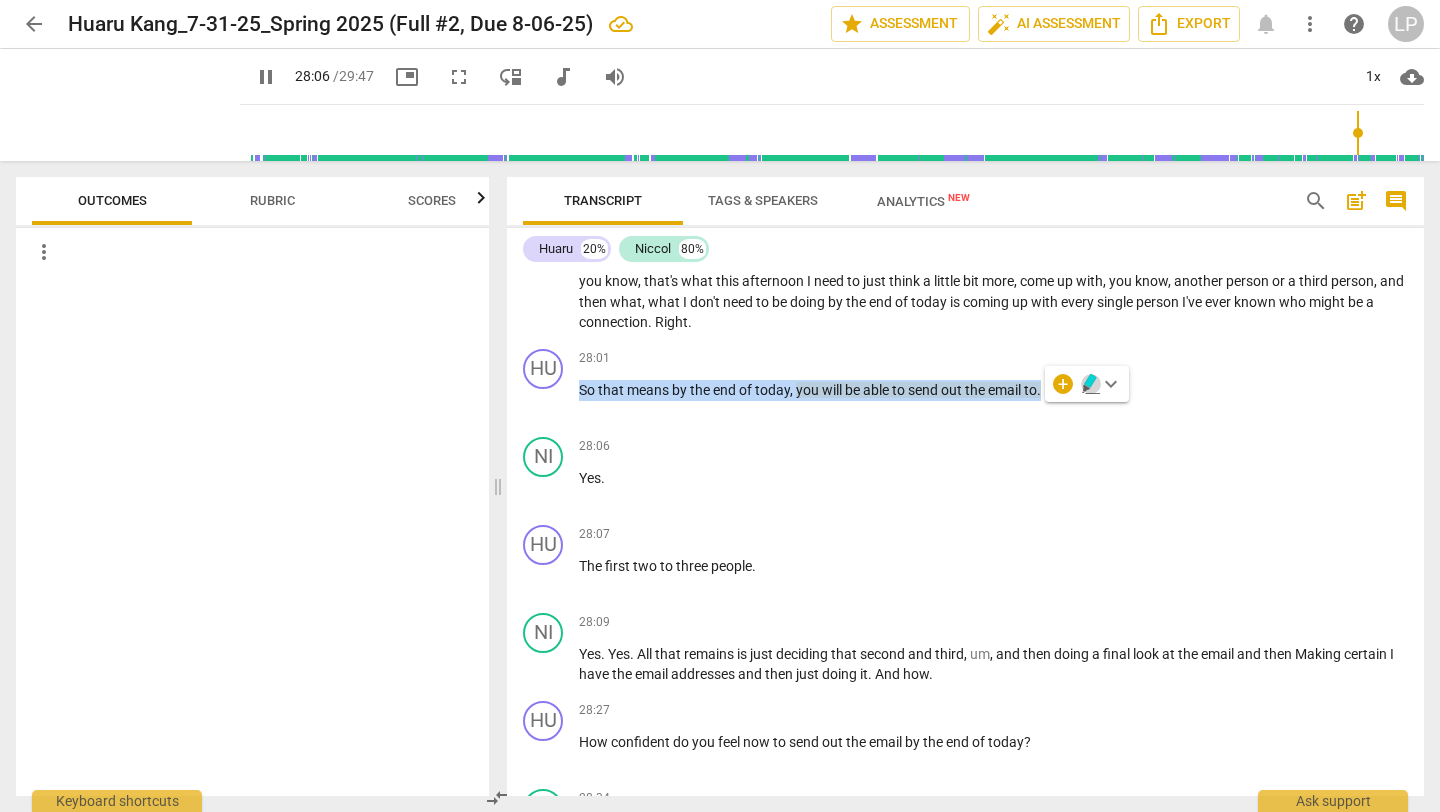 click 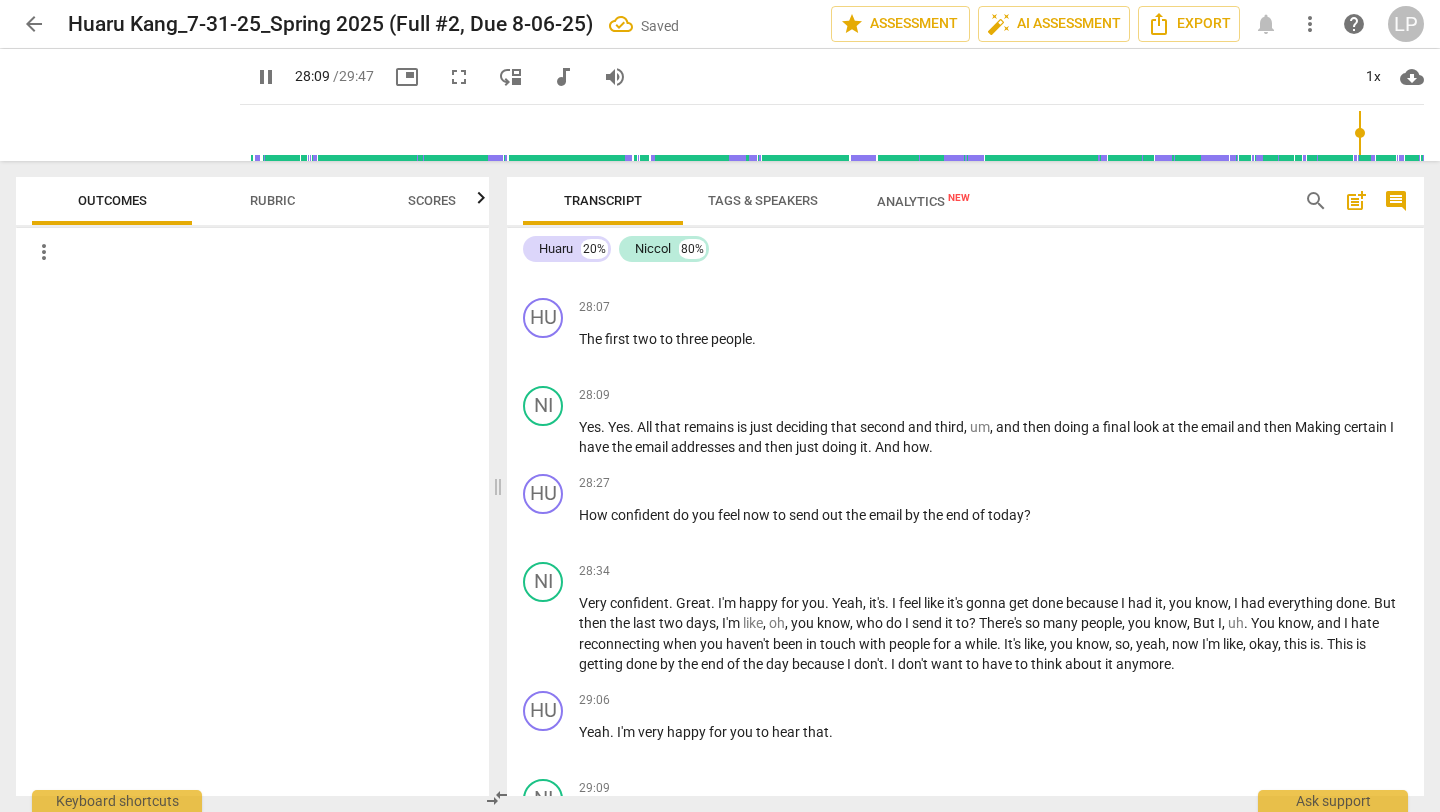 scroll, scrollTop: 8048, scrollLeft: 0, axis: vertical 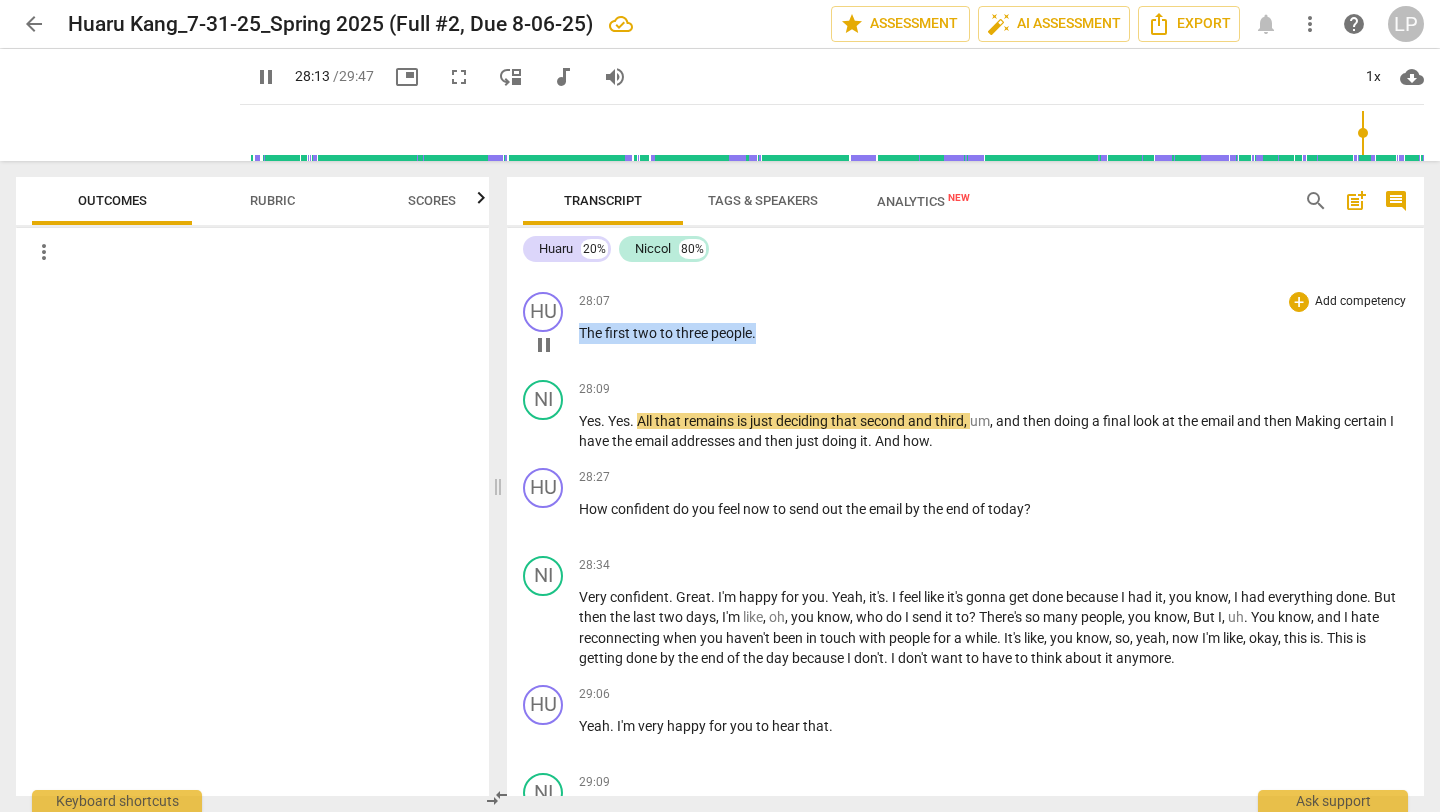 drag, startPoint x: 767, startPoint y: 350, endPoint x: 575, endPoint y: 355, distance: 192.0651 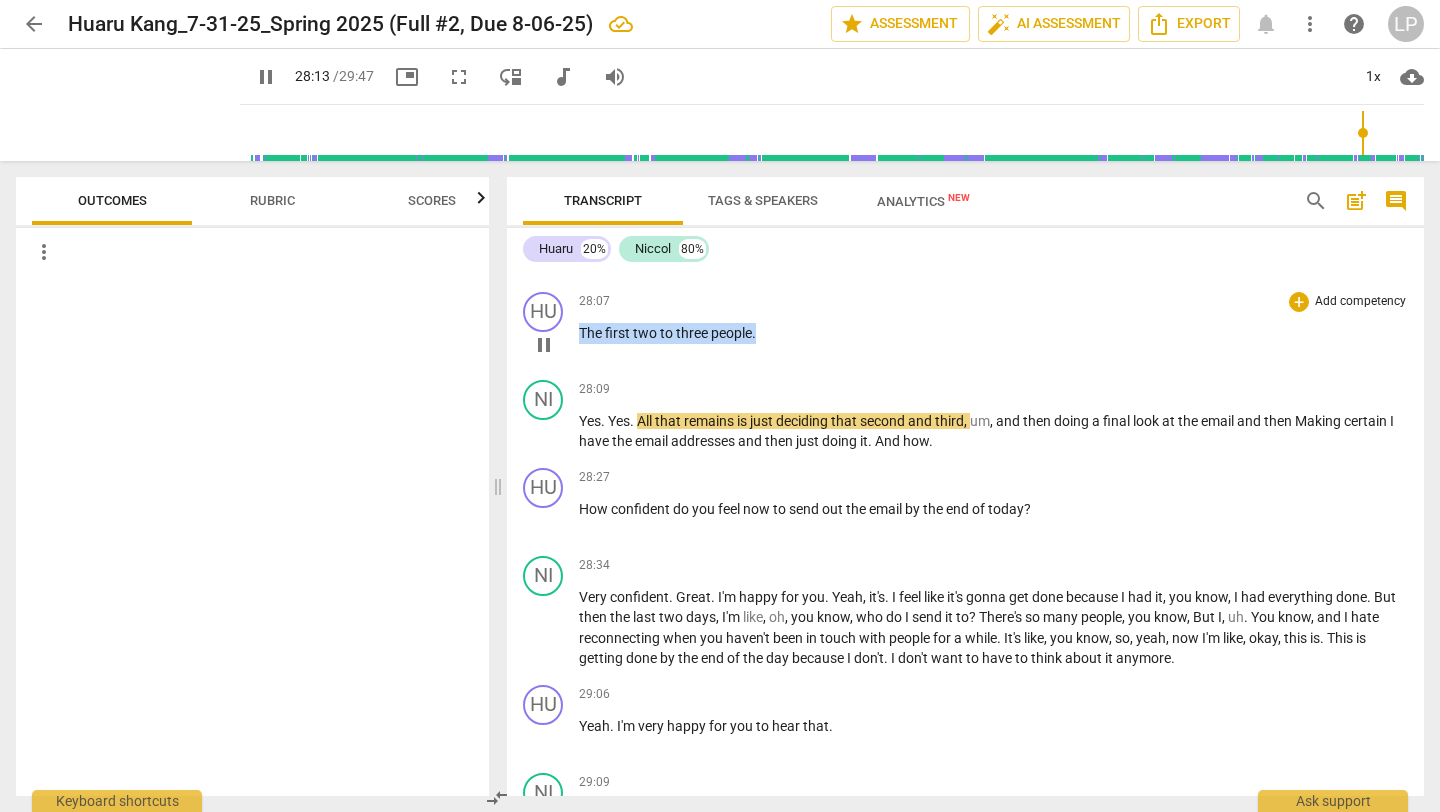 click on "HU play_arrow pause 28:07 + Add competency keyboard_arrow_right The   first   two   to   three   people ." at bounding box center (965, 328) 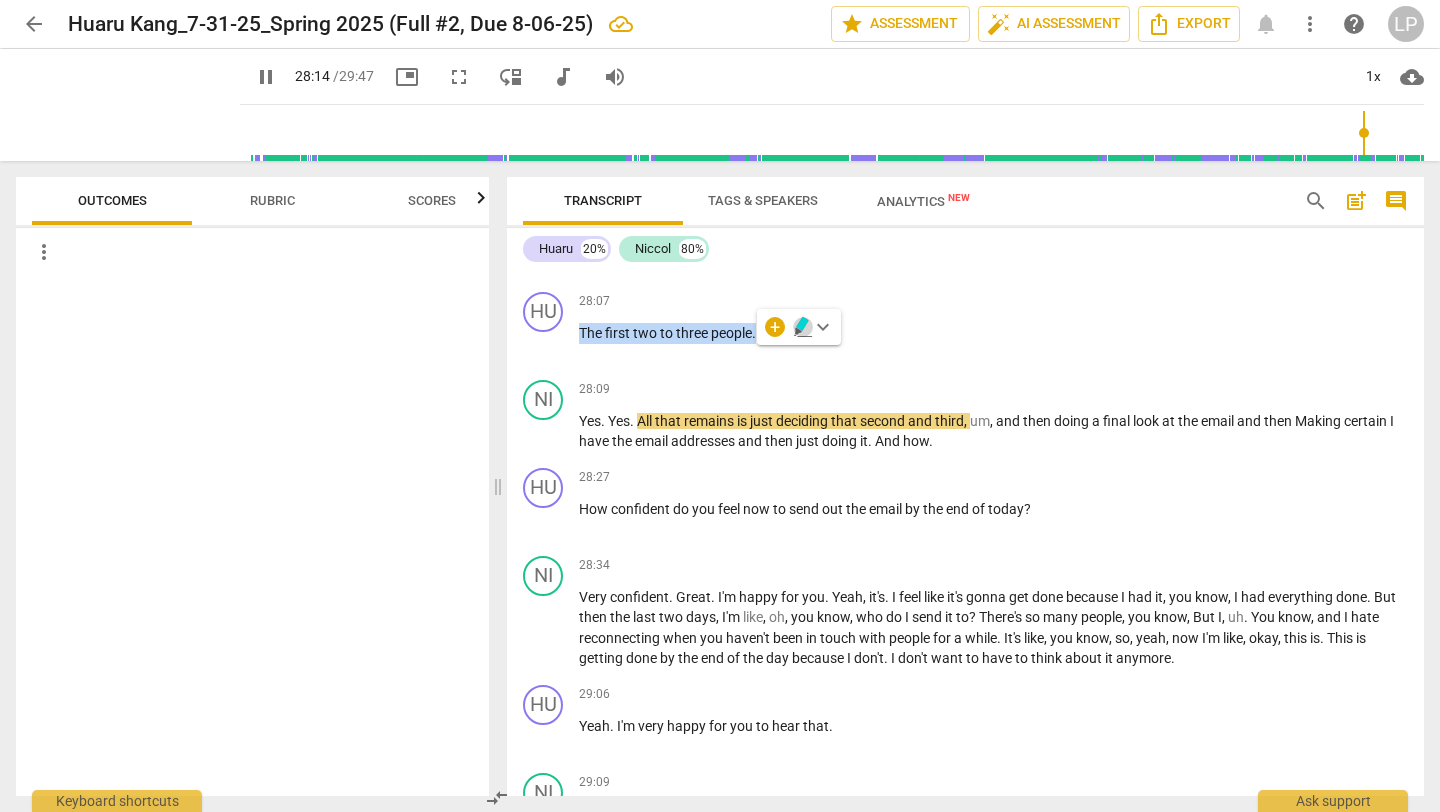 click 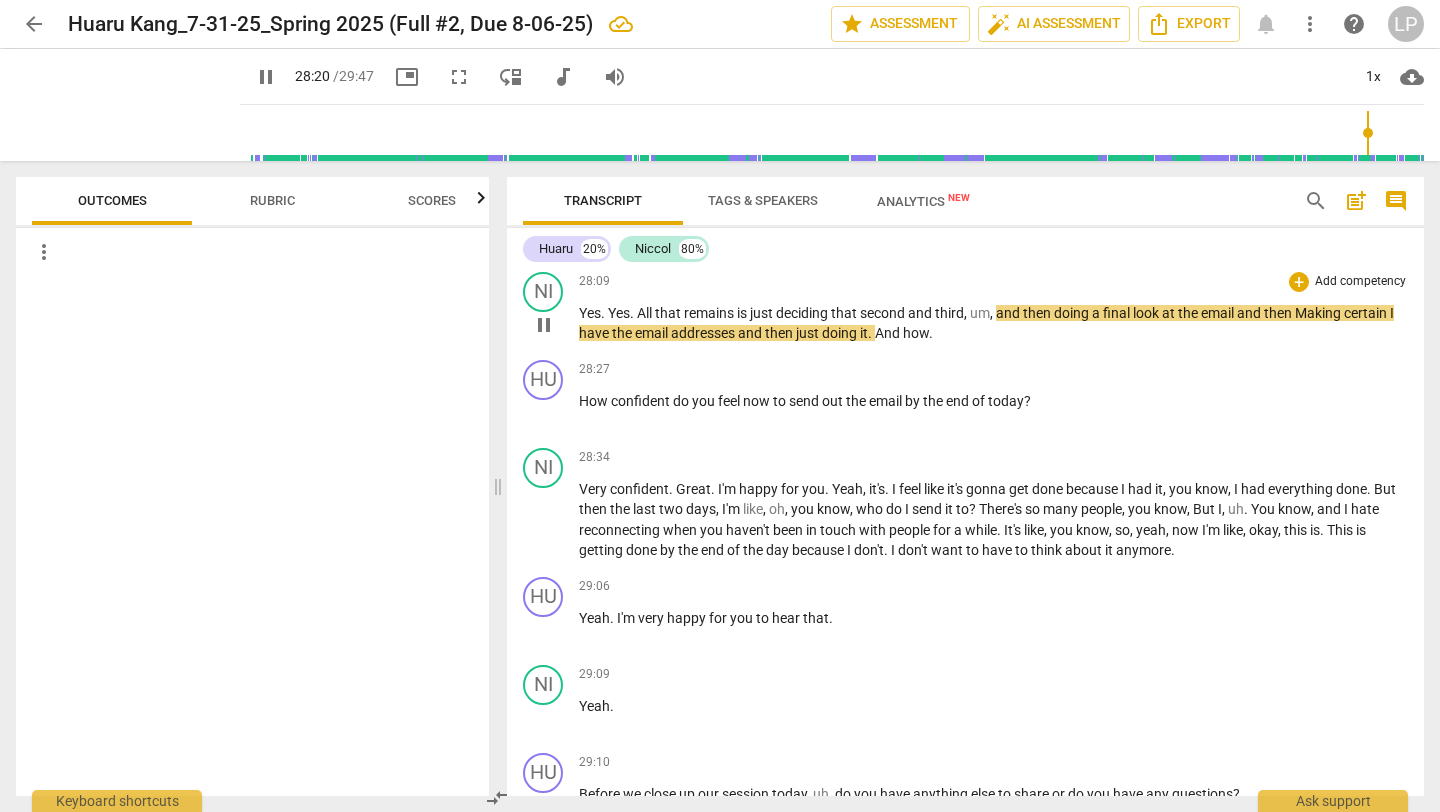 scroll, scrollTop: 8157, scrollLeft: 0, axis: vertical 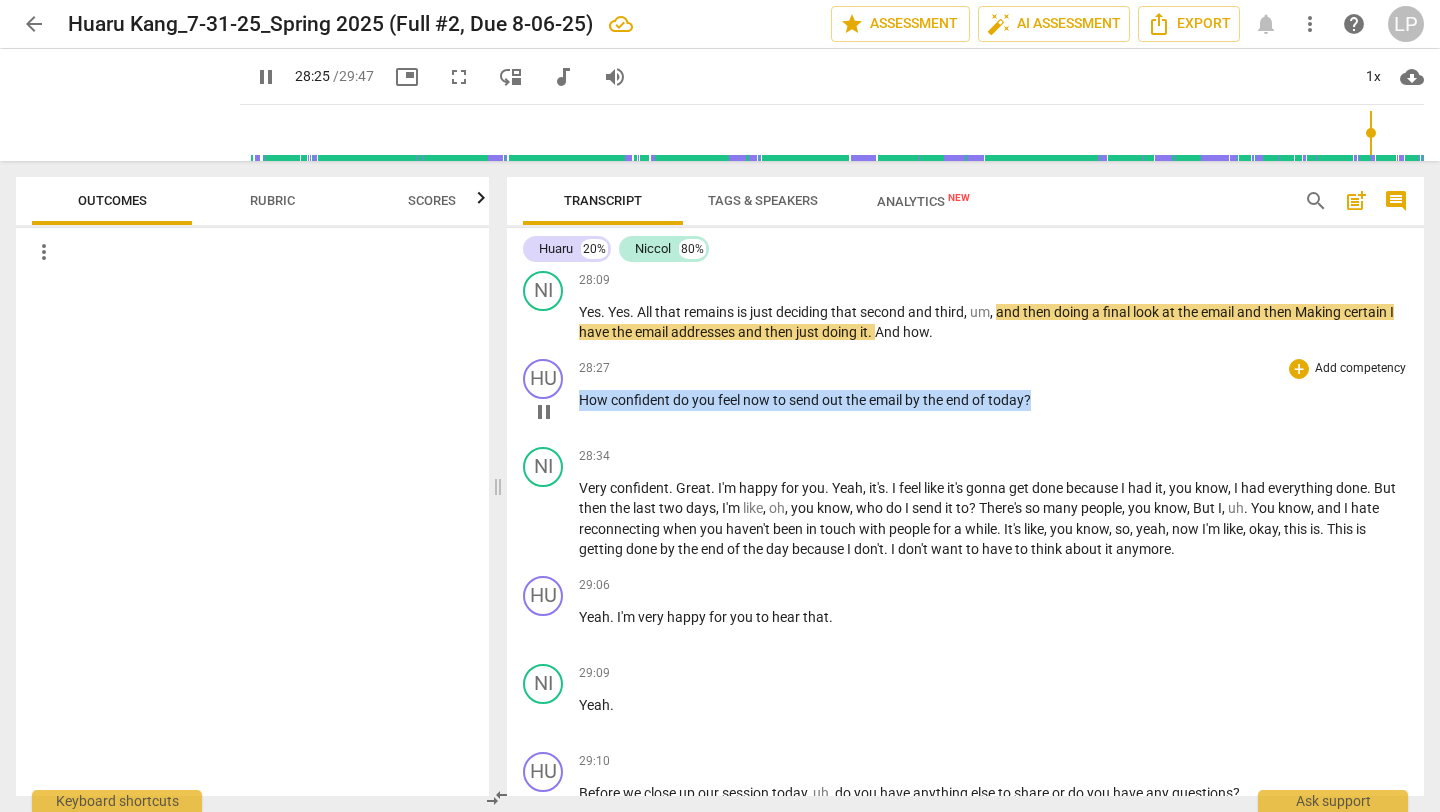 drag, startPoint x: 1038, startPoint y: 420, endPoint x: 583, endPoint y: 423, distance: 455.0099 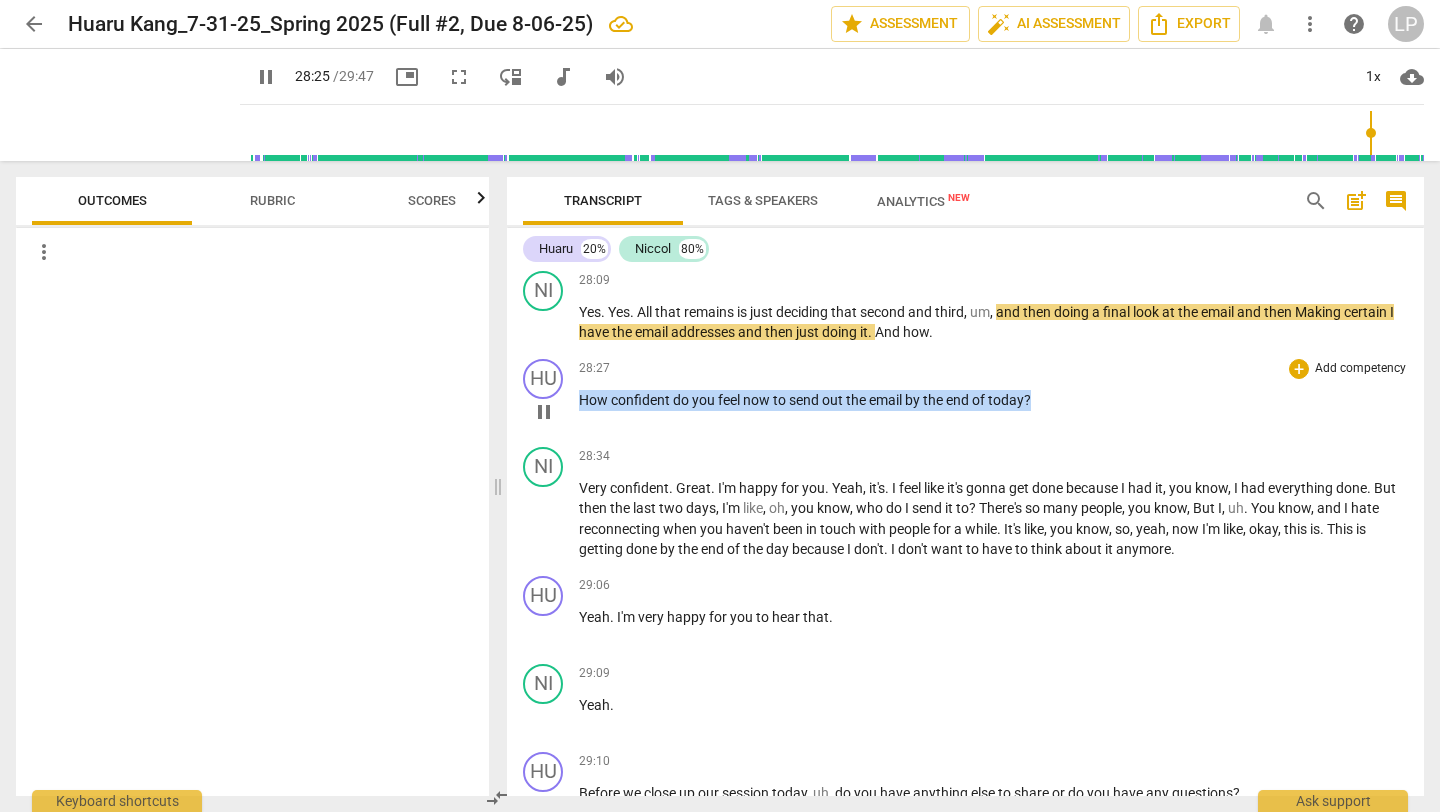 click on "How   confident   do   you   feel   now   to   send   out   the   email   by   the   end   of   today ?" at bounding box center [993, 400] 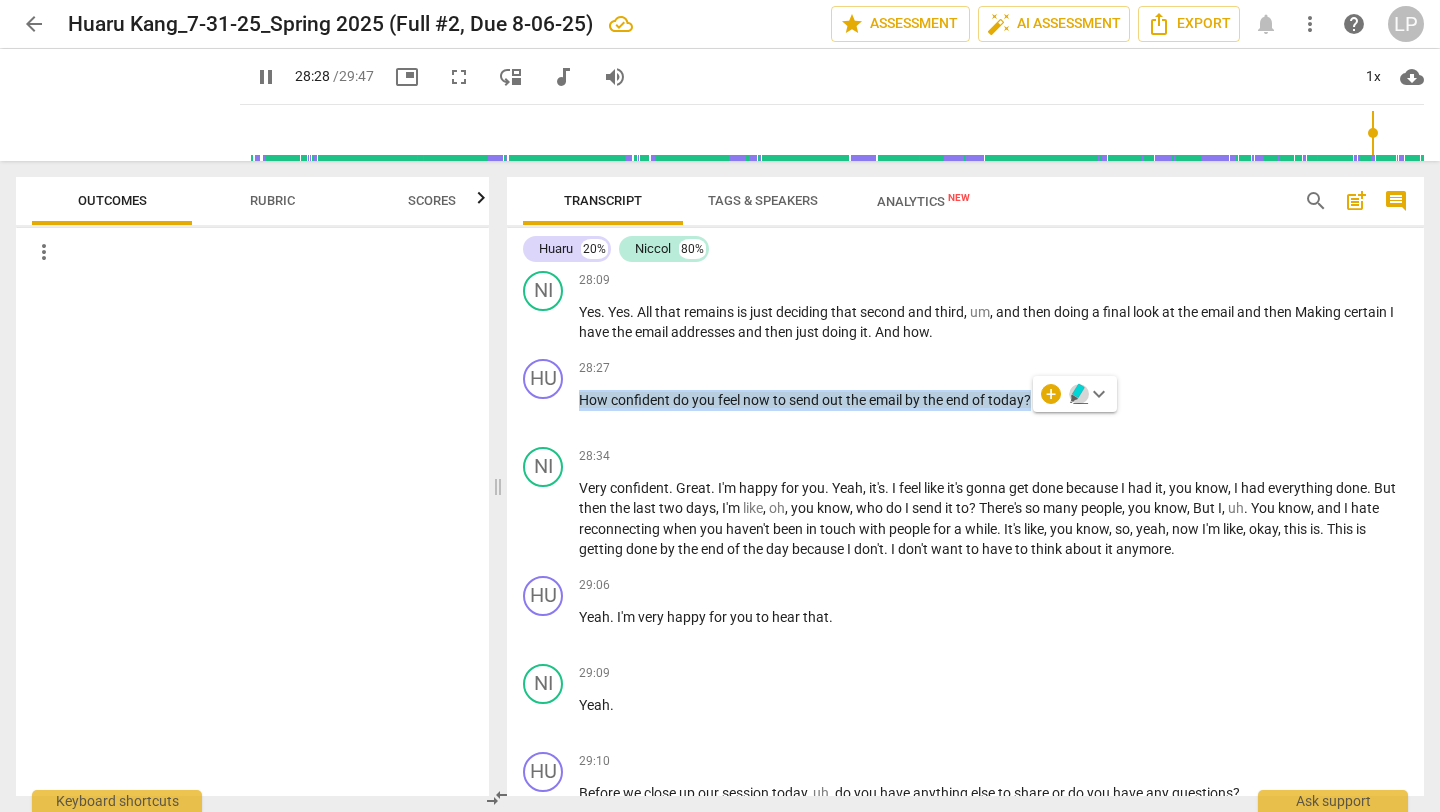 click 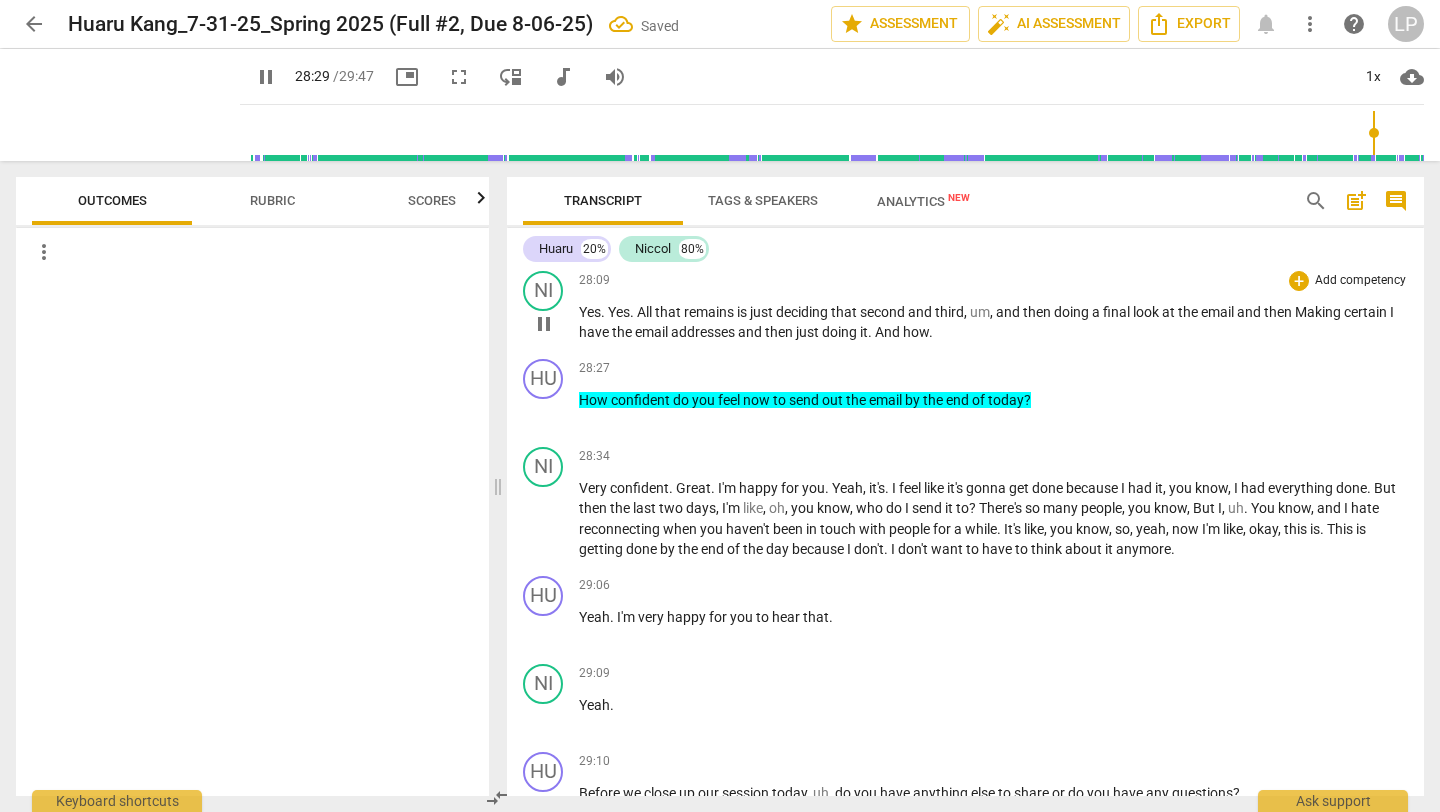 click on "Yes .   Yes .   All   that   remains   is   just   deciding   that   second   and   third ,   um ,   and   then   doing   a   final   look   at   the   email   and   then   Making   certain   I   have   the   email   addresses   and   then   just   doing   it .   And   how ." at bounding box center [993, 322] 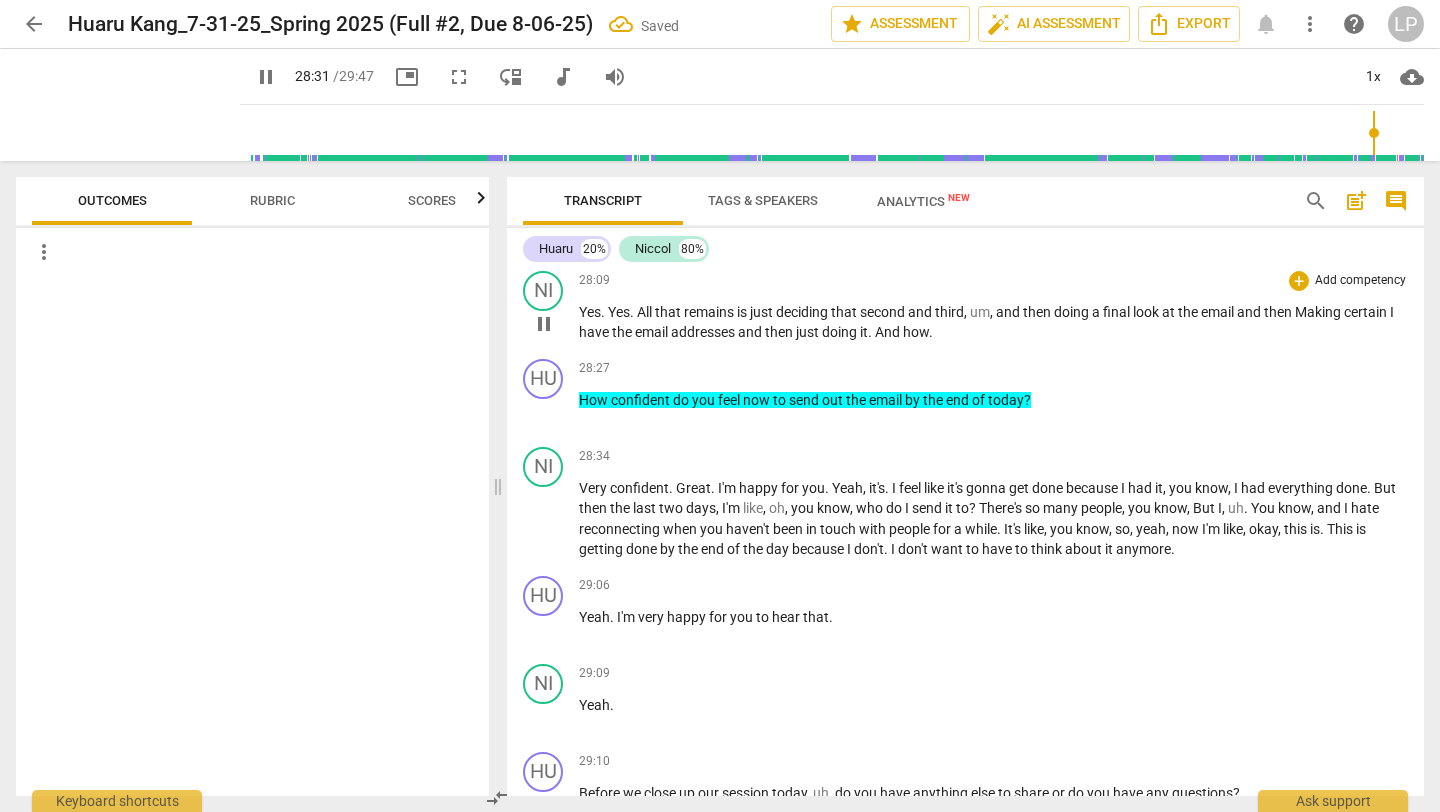 type on "1711" 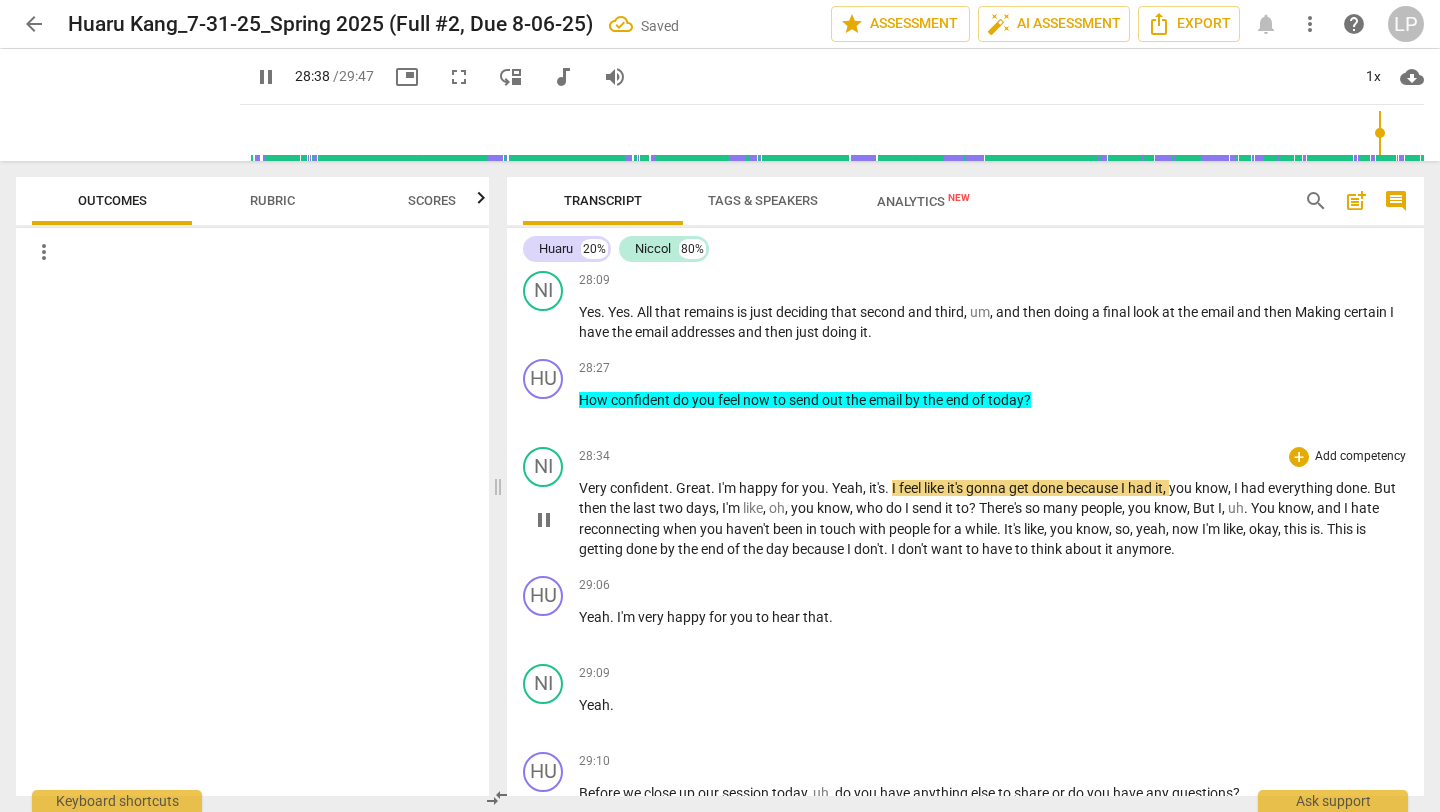 click on "Great" at bounding box center (693, 488) 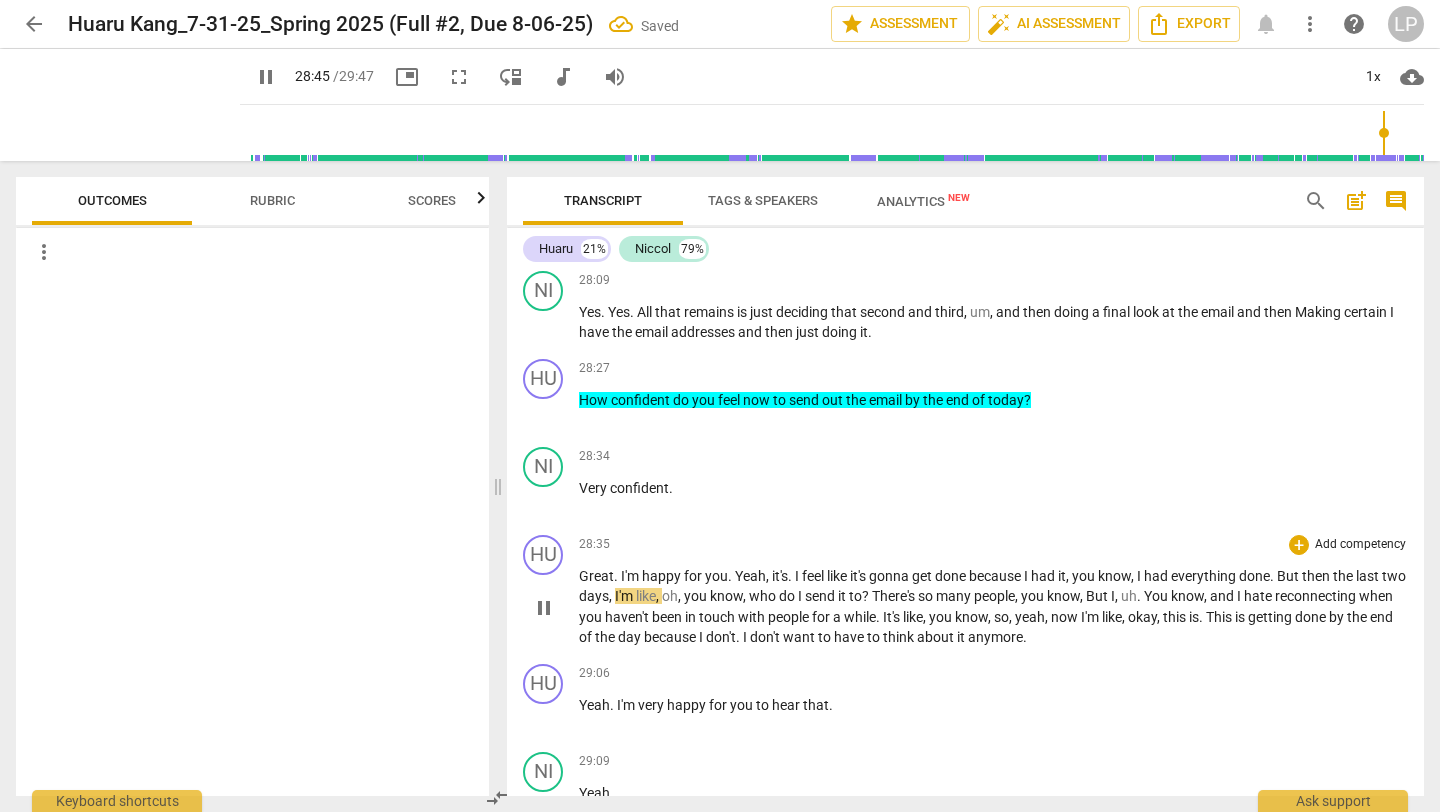 click on "Yeah" at bounding box center (750, 576) 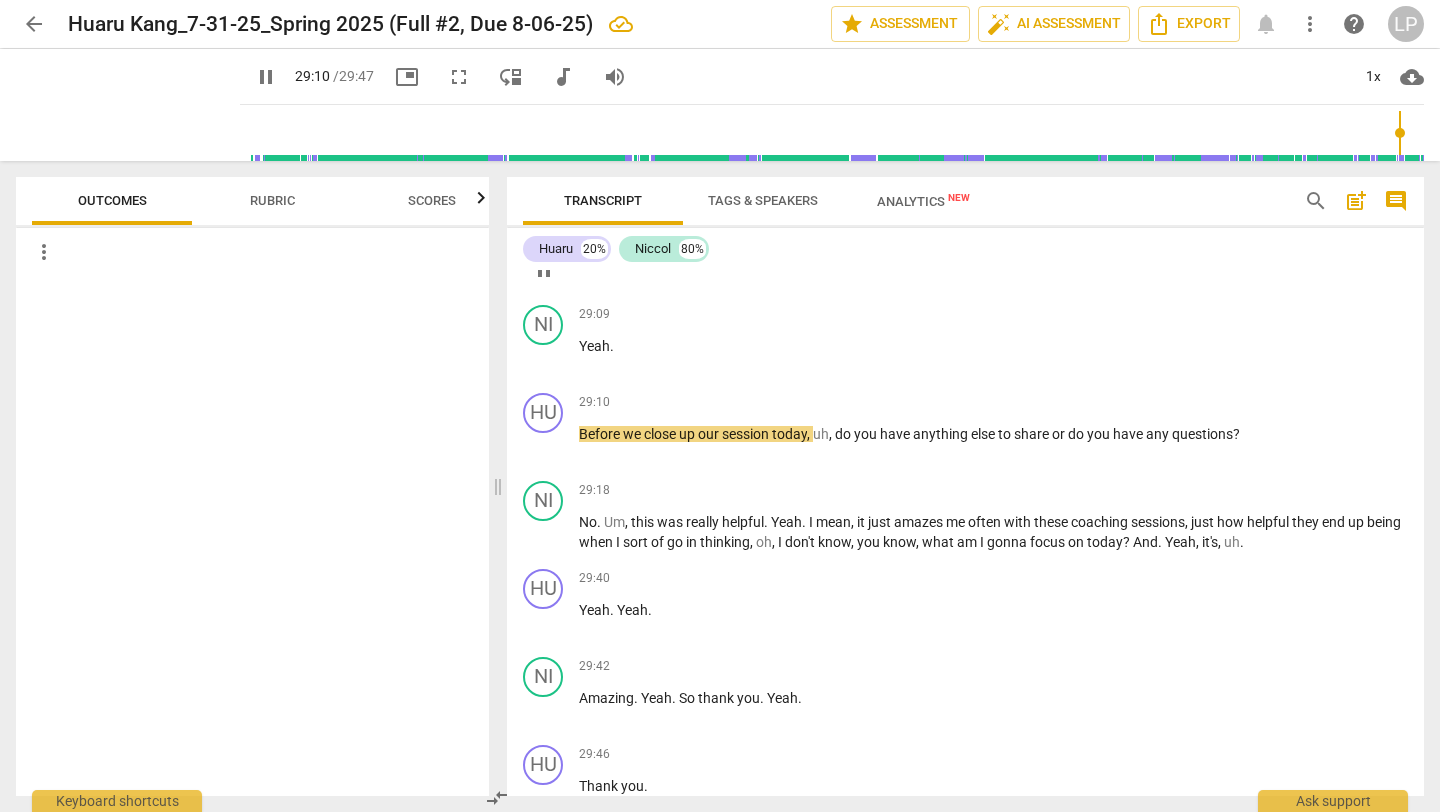 scroll, scrollTop: 8712, scrollLeft: 0, axis: vertical 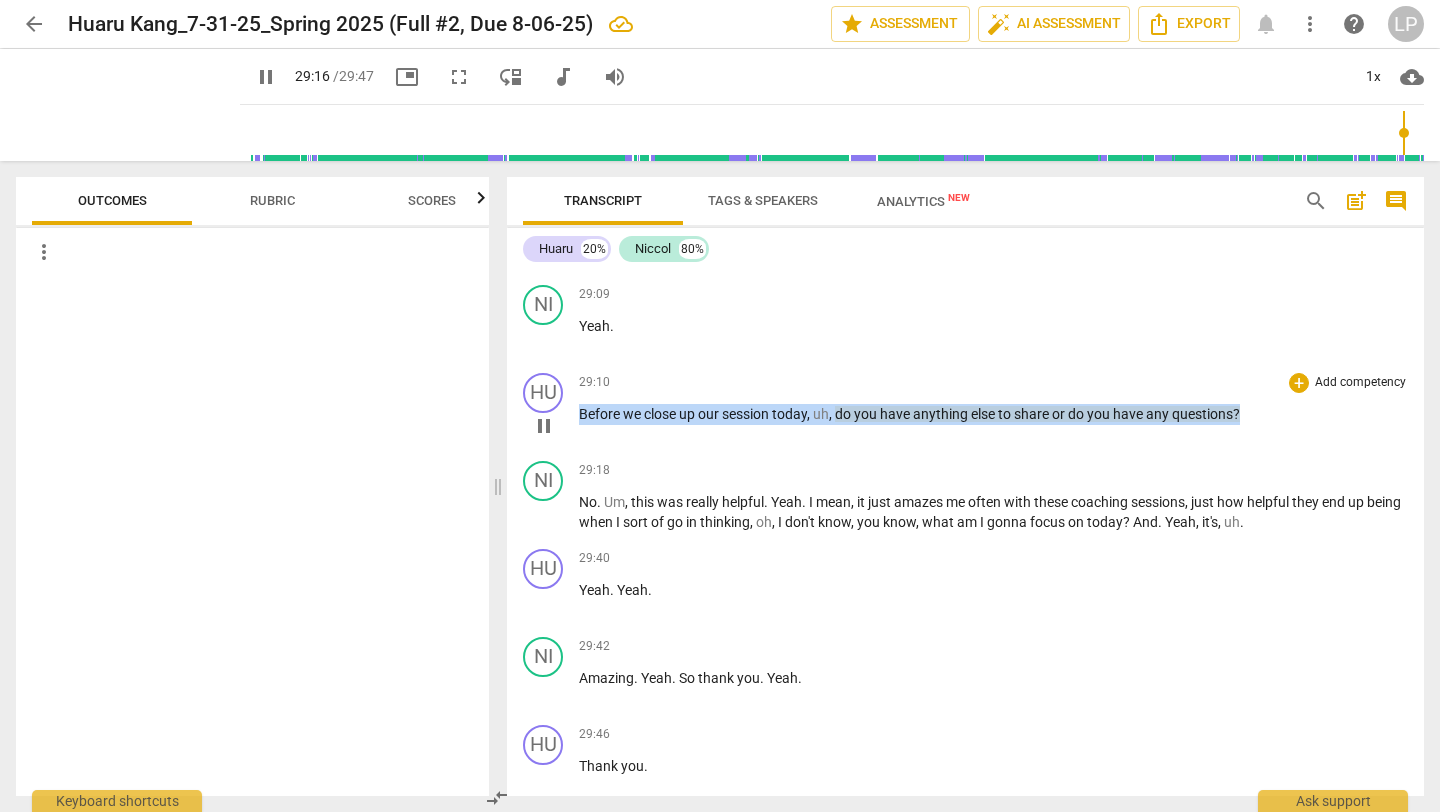 drag, startPoint x: 1250, startPoint y: 433, endPoint x: 578, endPoint y: 431, distance: 672.003 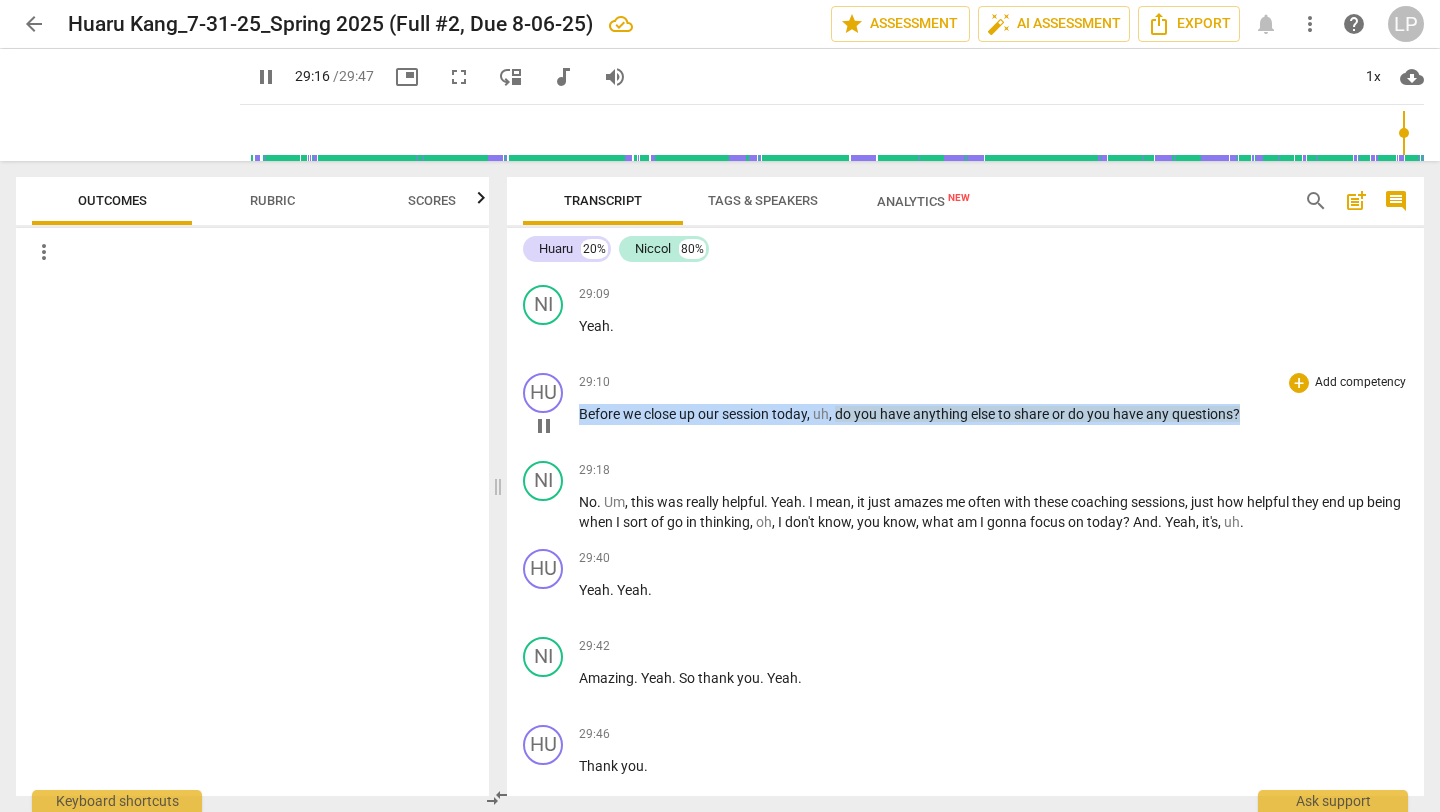 click on "Before   we   close   up   our   session   today ,   uh ,   do   you   have   anything   else   to   share   or   do   you   have   any   questions ?" at bounding box center (993, 414) 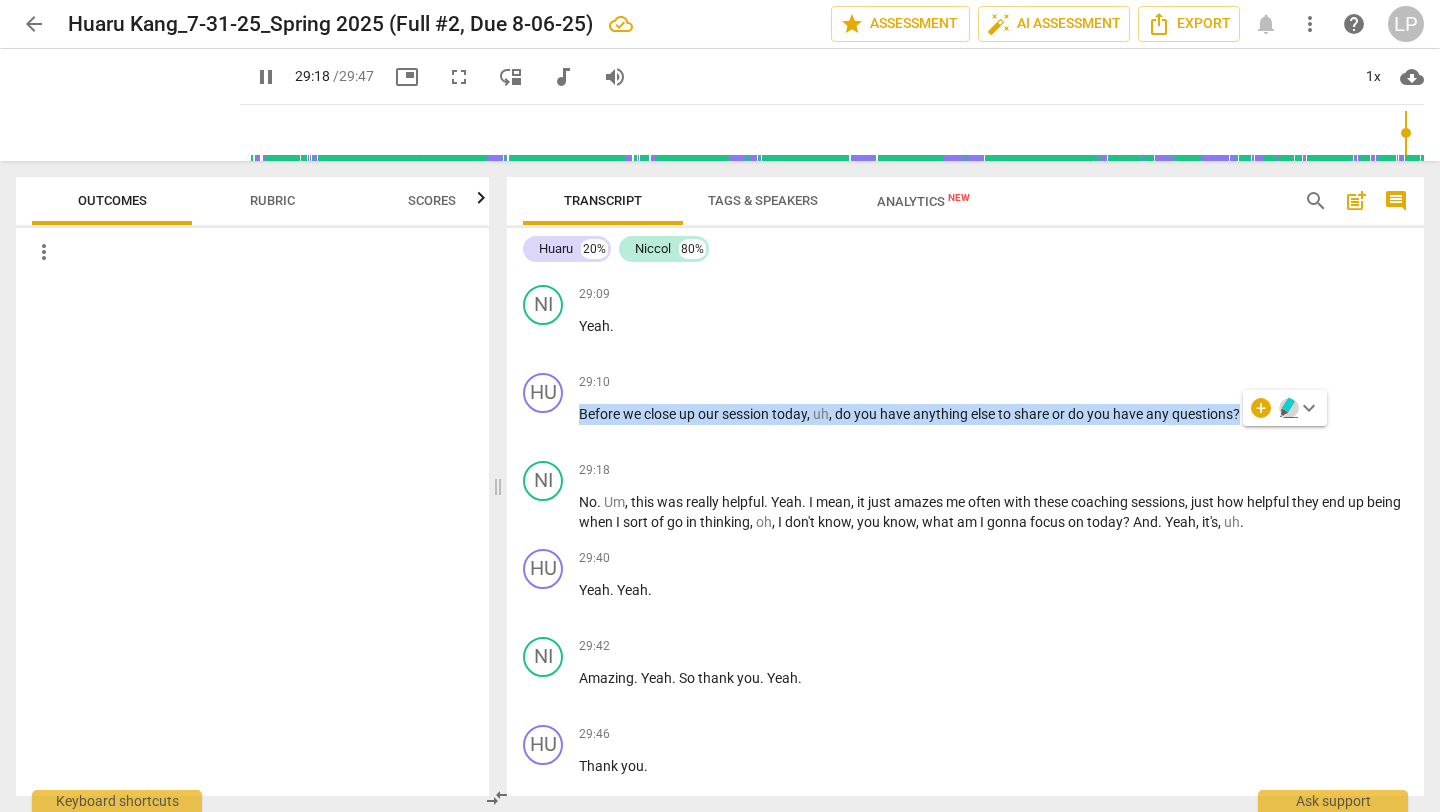 click 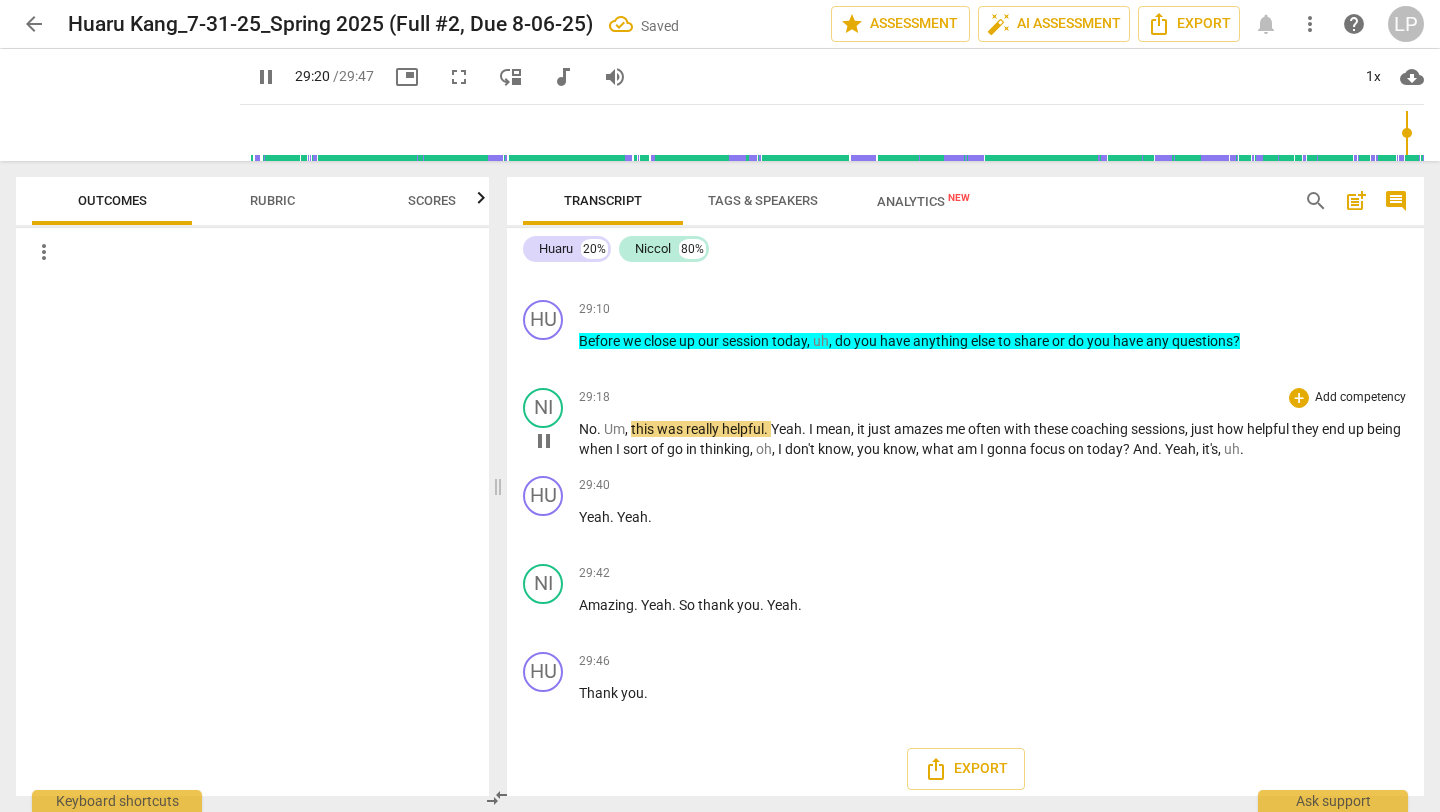 scroll, scrollTop: 8815, scrollLeft: 0, axis: vertical 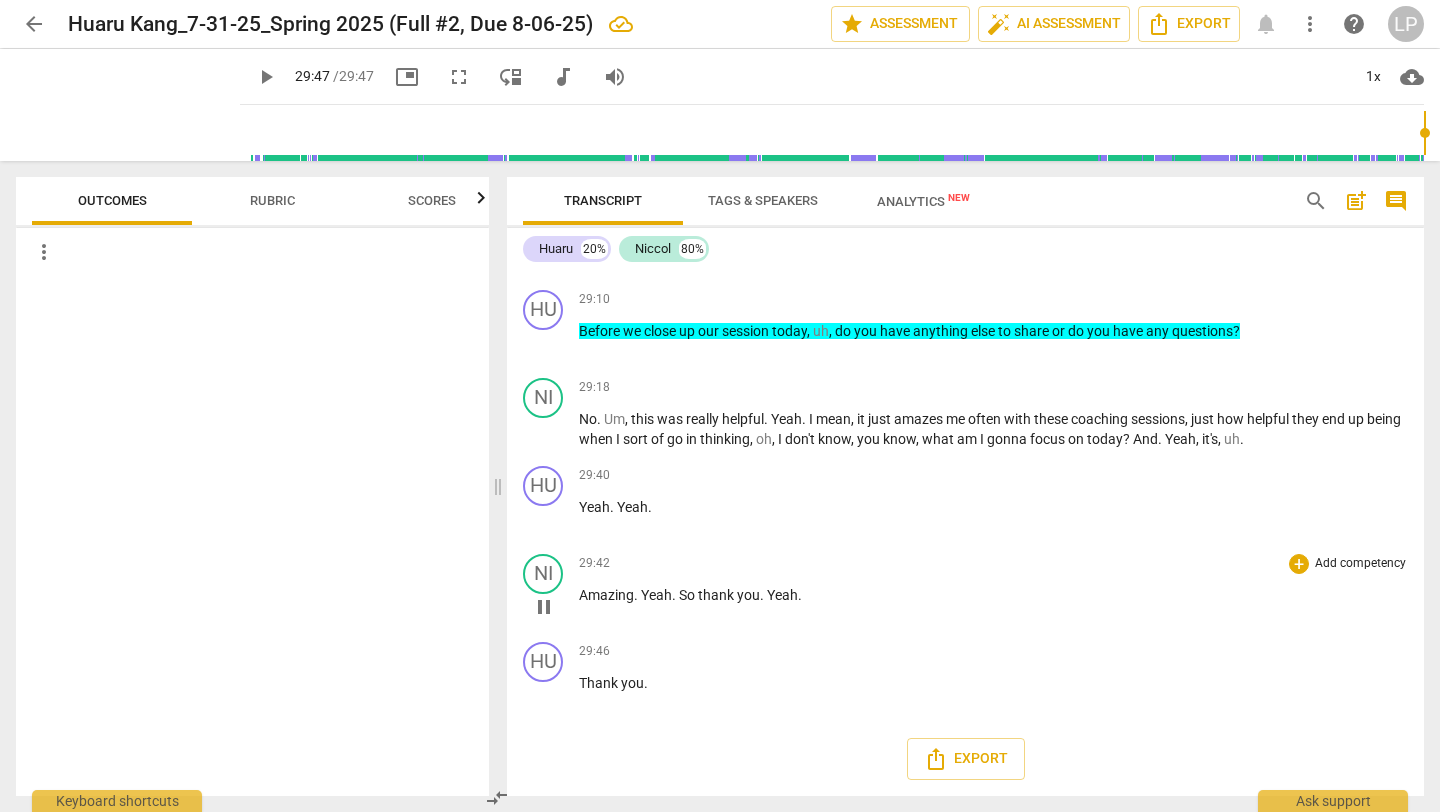type on "1787" 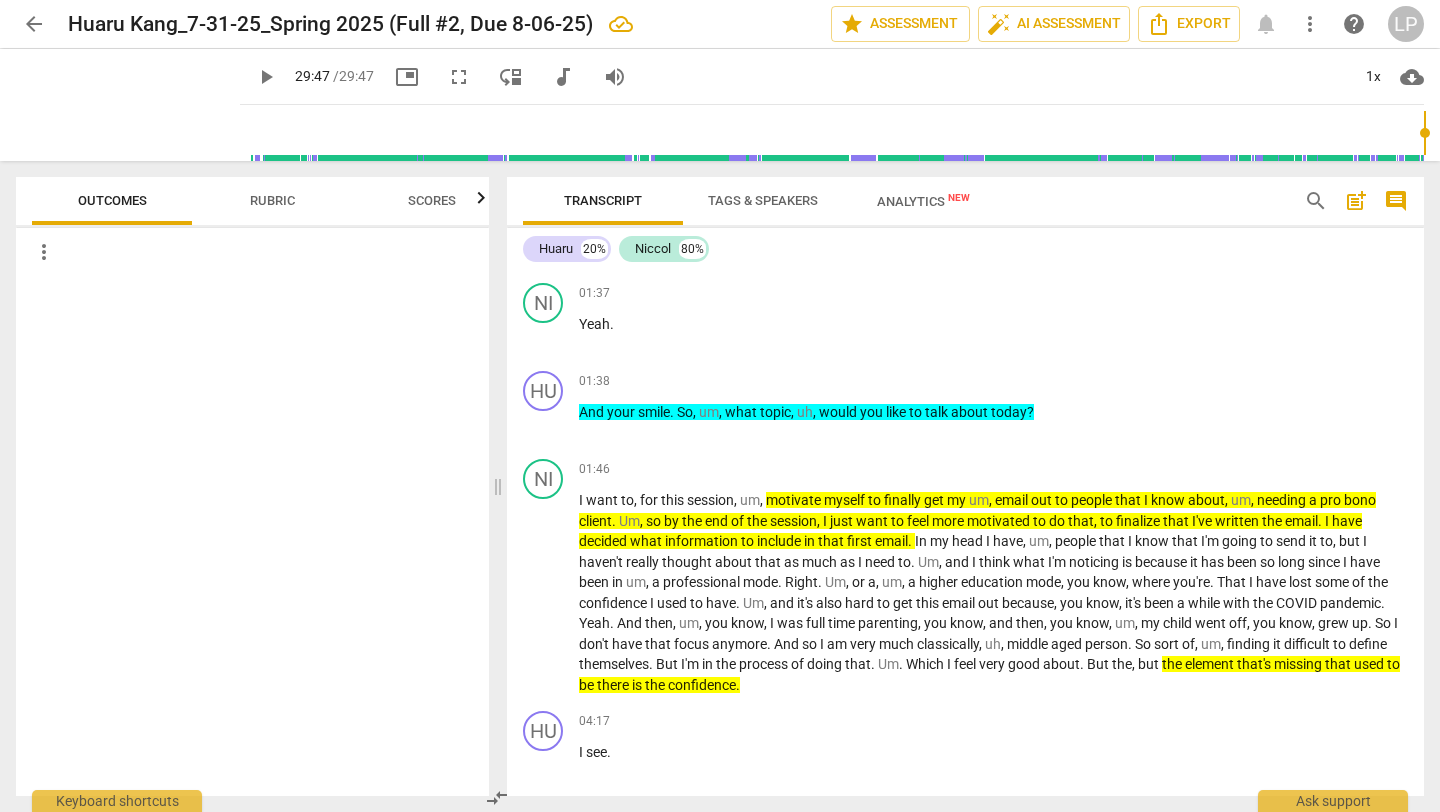 scroll, scrollTop: 1055, scrollLeft: 0, axis: vertical 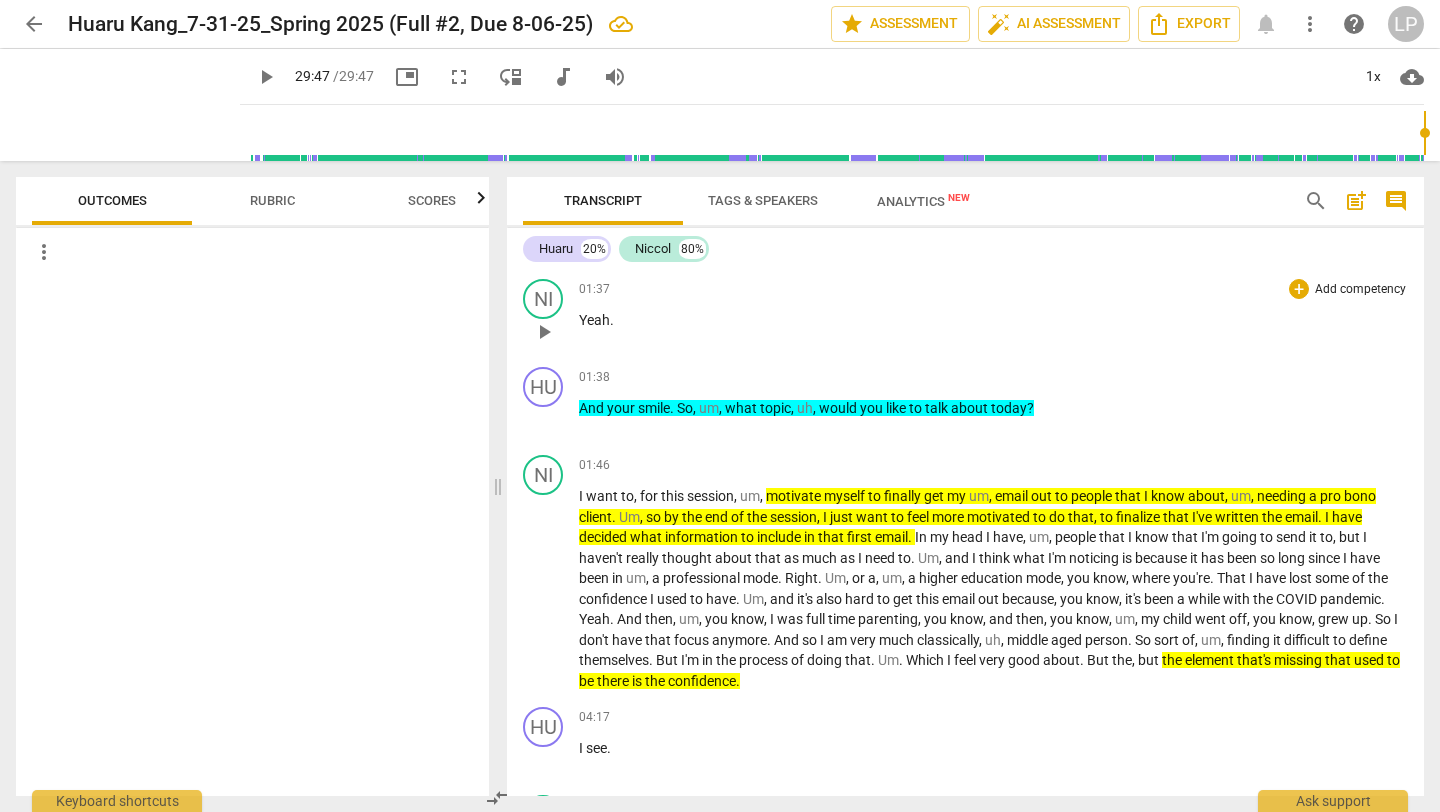 click on "Add competency" at bounding box center [1360, 290] 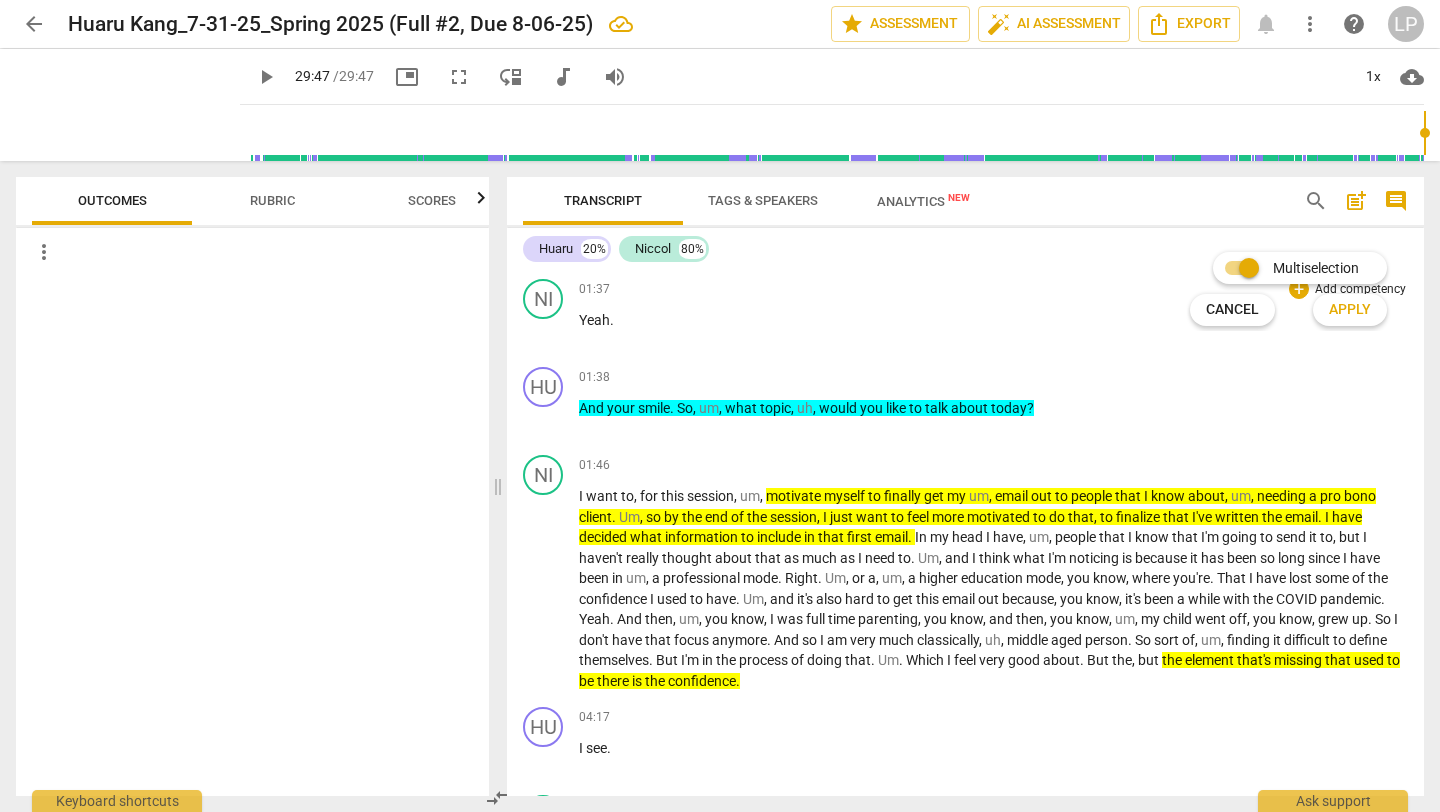 click at bounding box center [720, 406] 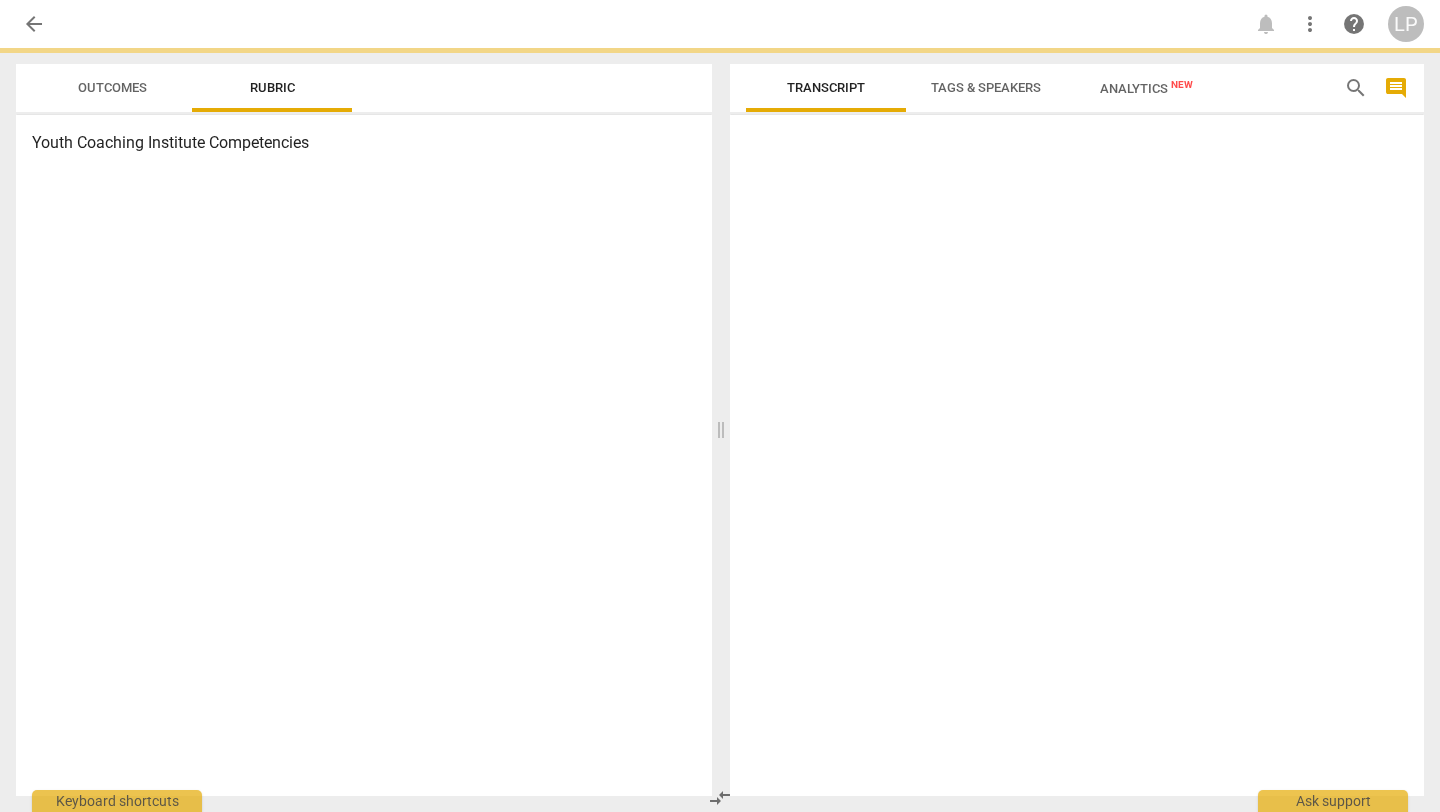 scroll, scrollTop: 0, scrollLeft: 0, axis: both 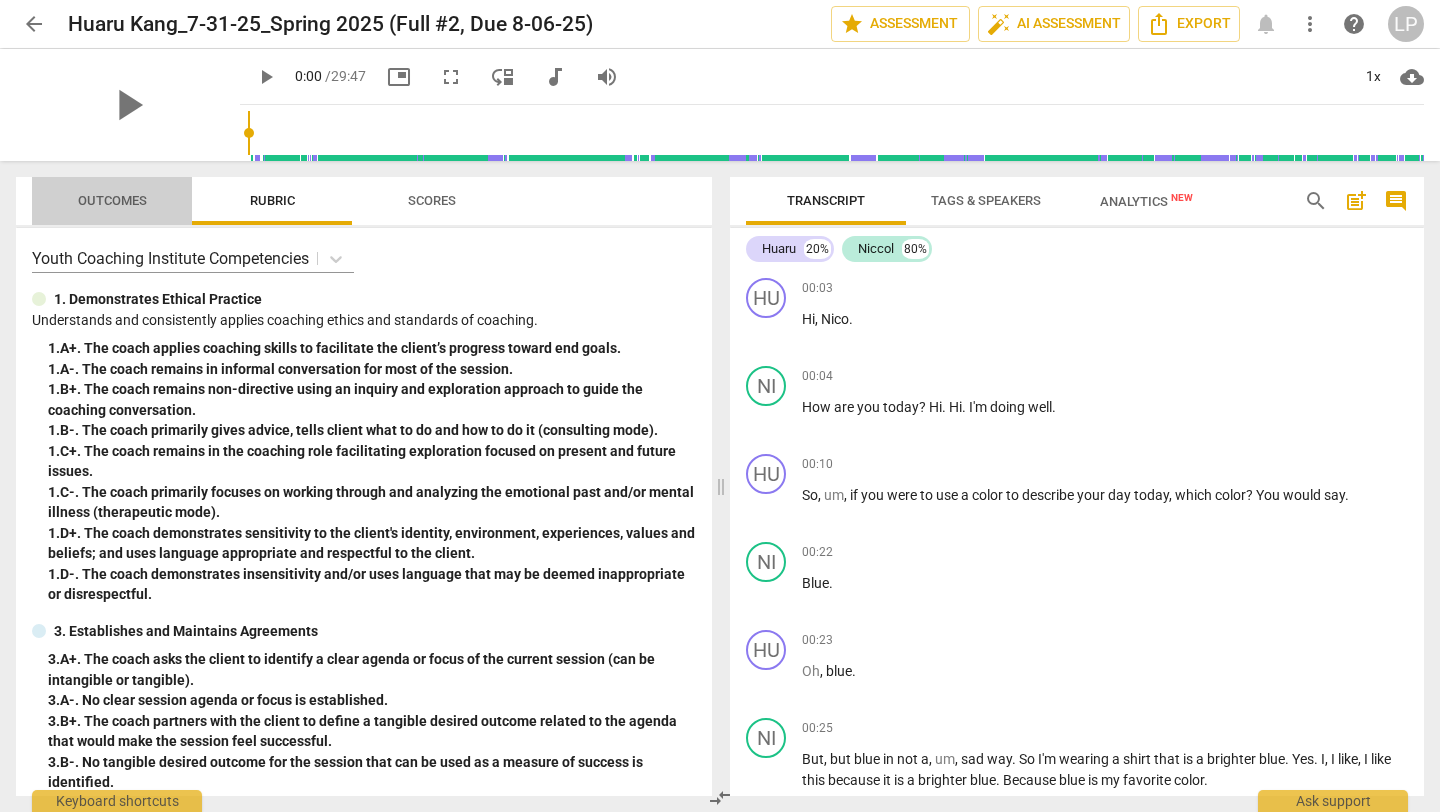 click on "Outcomes" at bounding box center [112, 201] 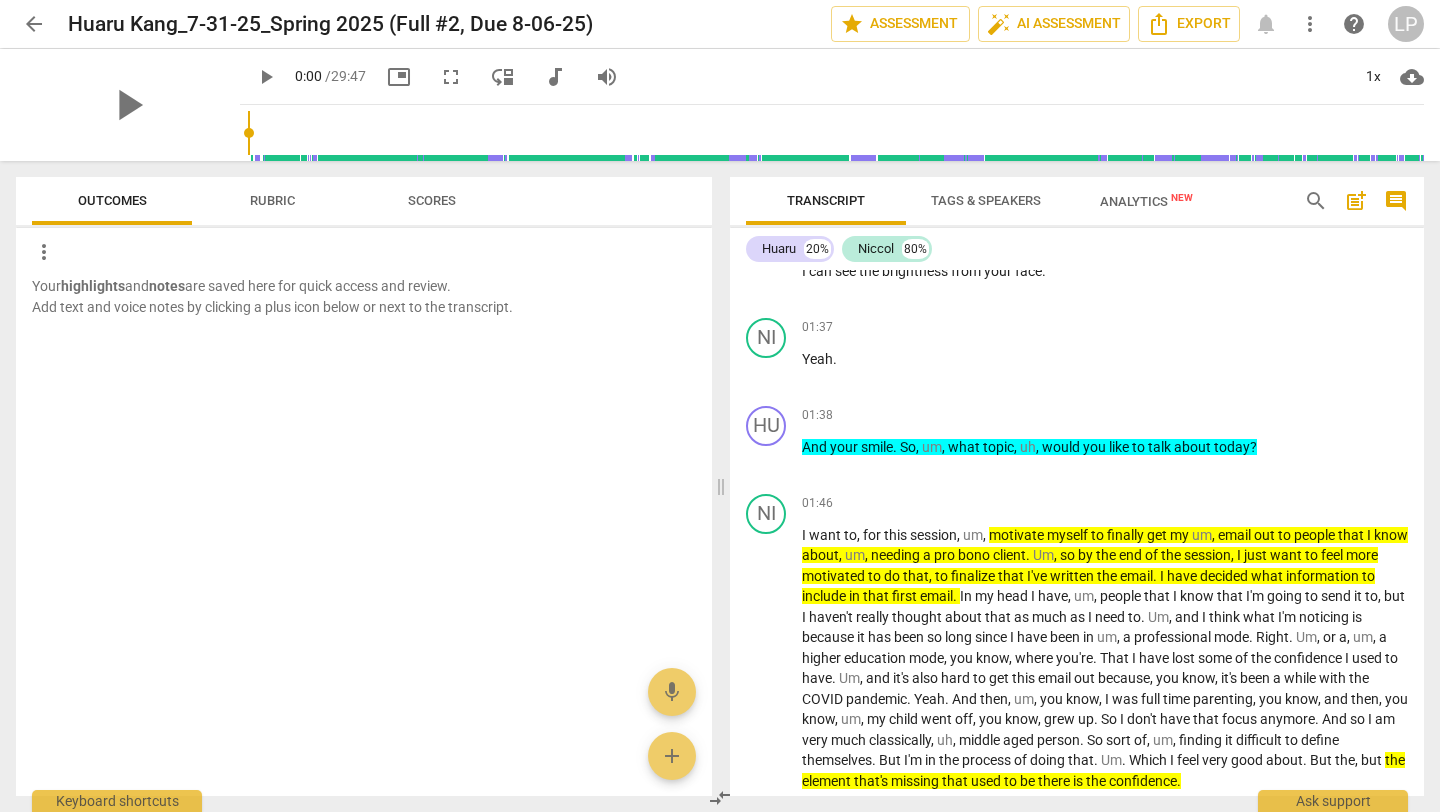 scroll, scrollTop: 1046, scrollLeft: 0, axis: vertical 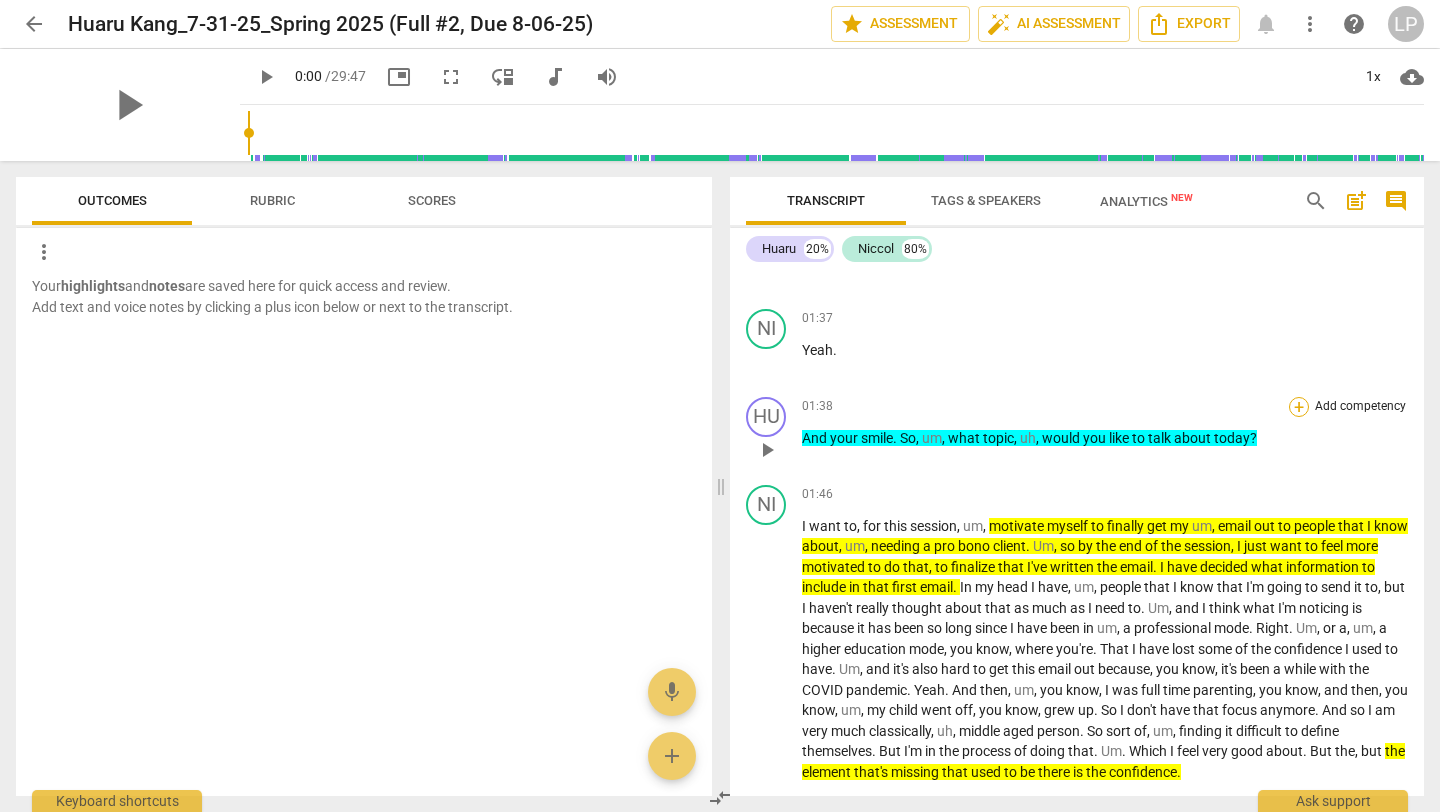 click on "+" at bounding box center [1299, 407] 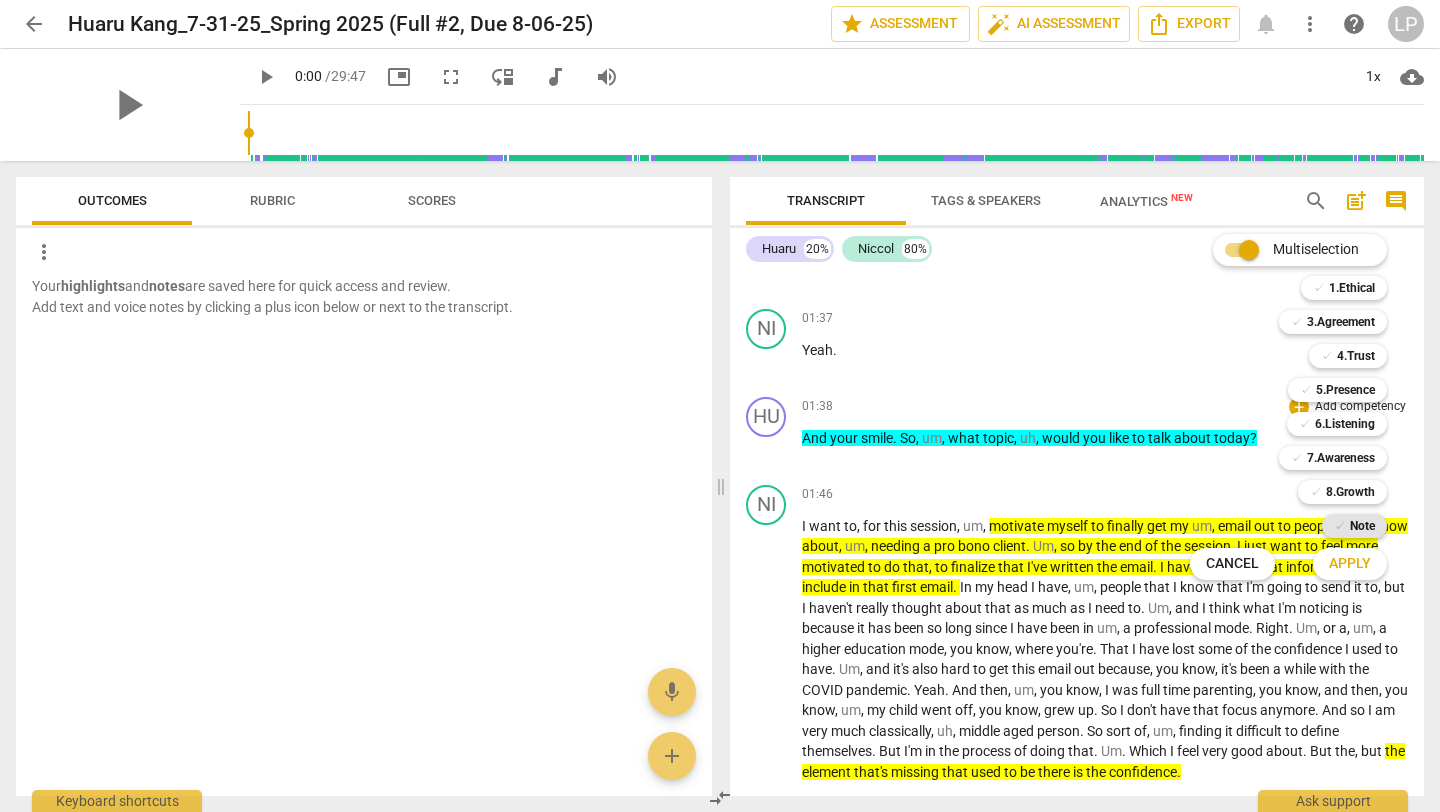 click on "Note" at bounding box center [1362, 526] 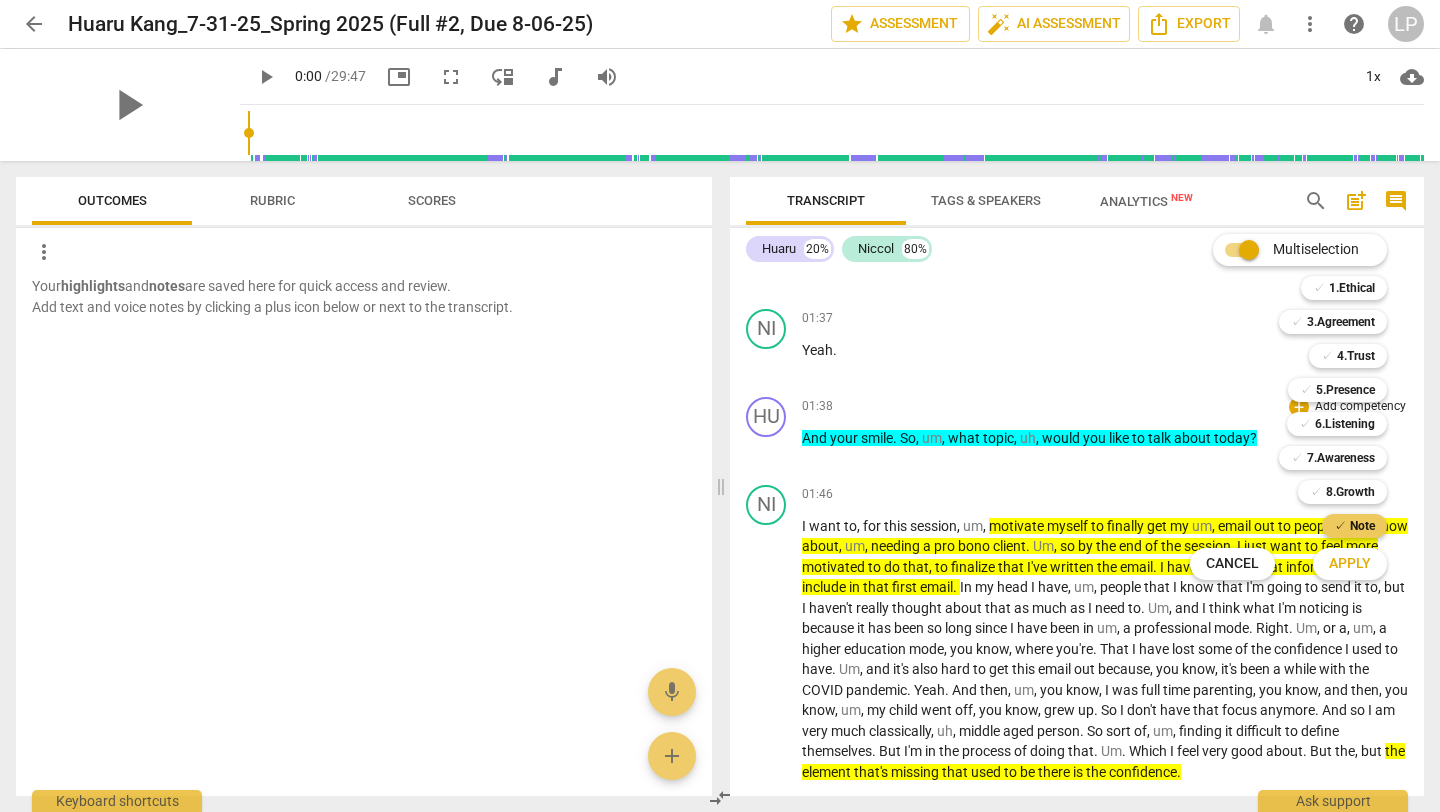 click on "Note" at bounding box center [1362, 526] 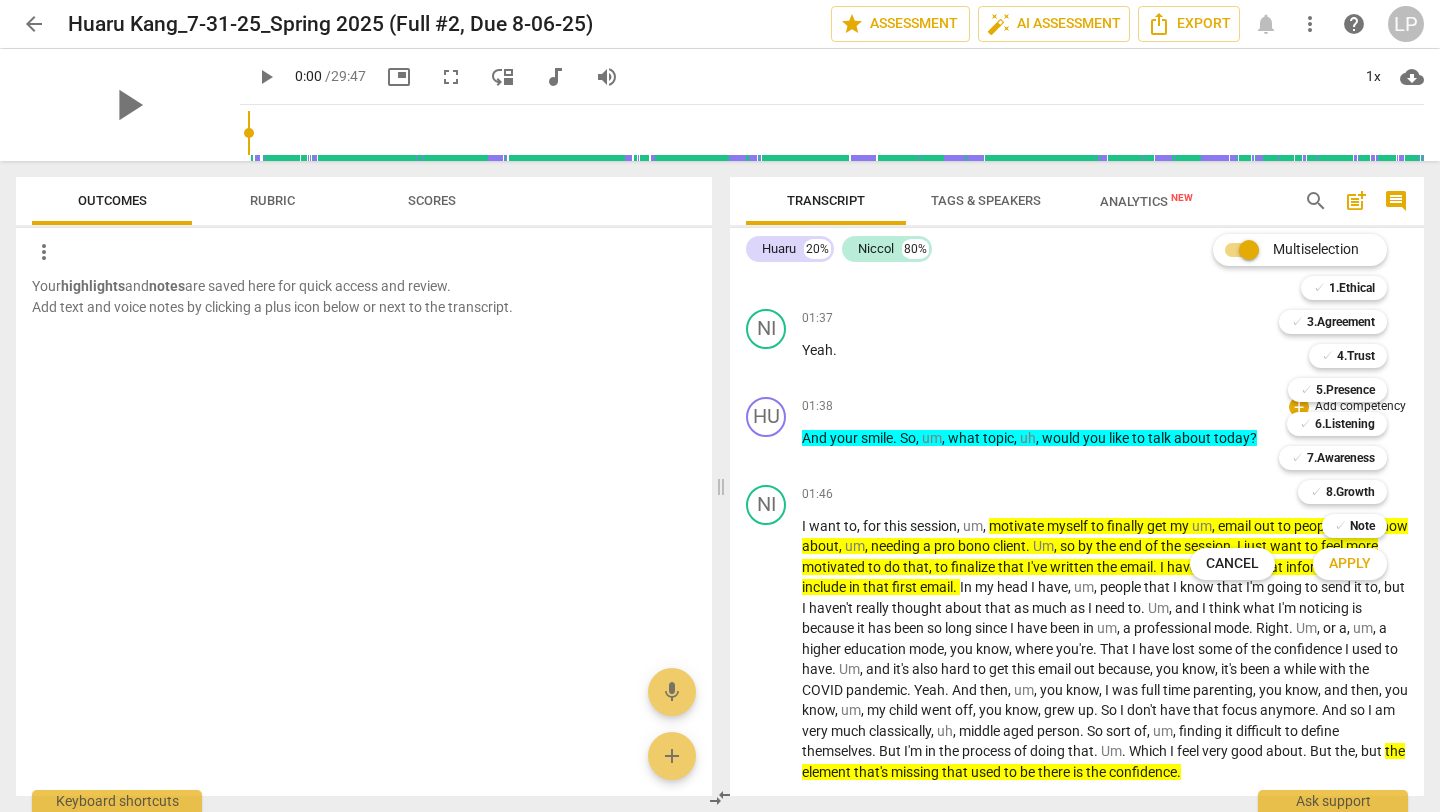 click on "Apply" at bounding box center (1350, 564) 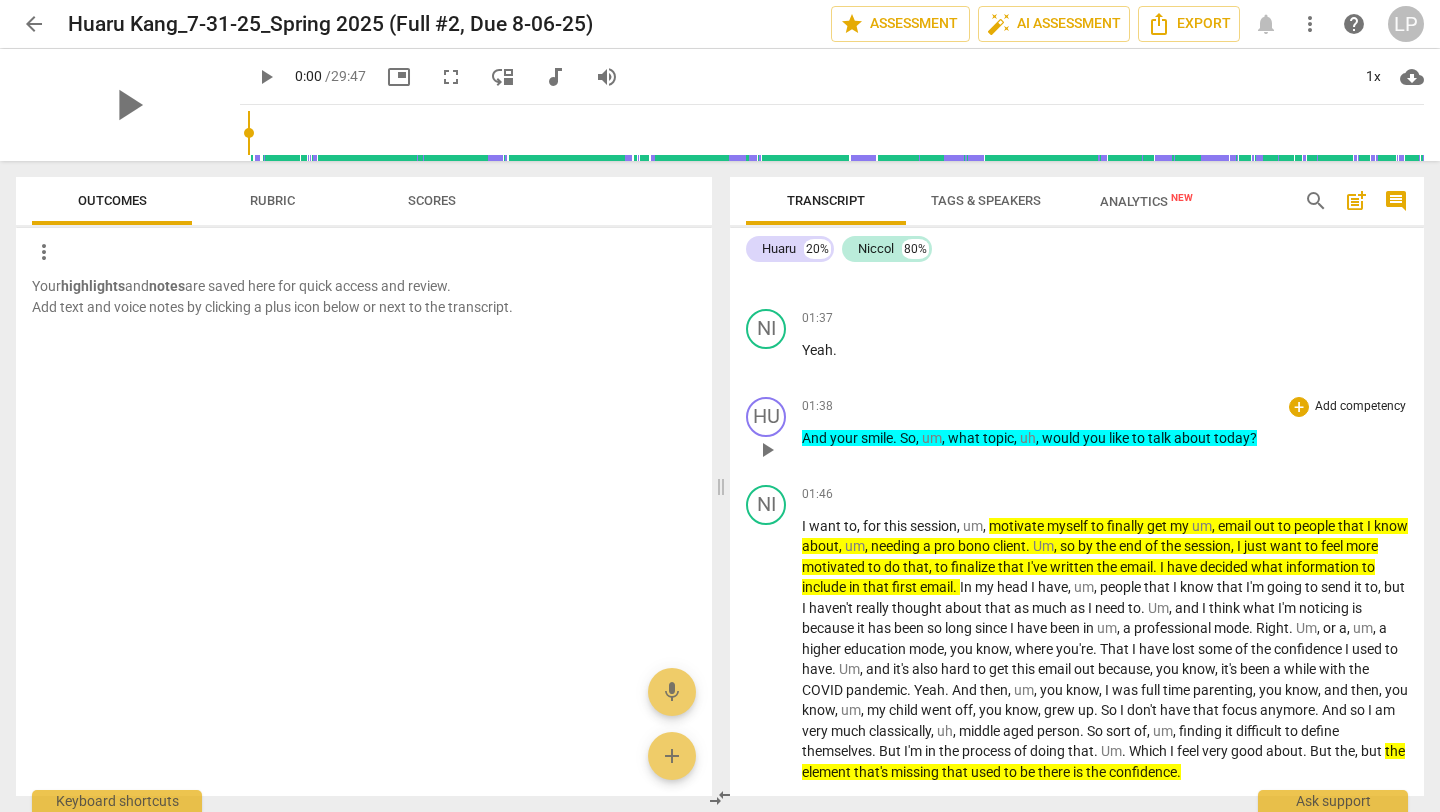 click on "Add competency" at bounding box center [1360, 407] 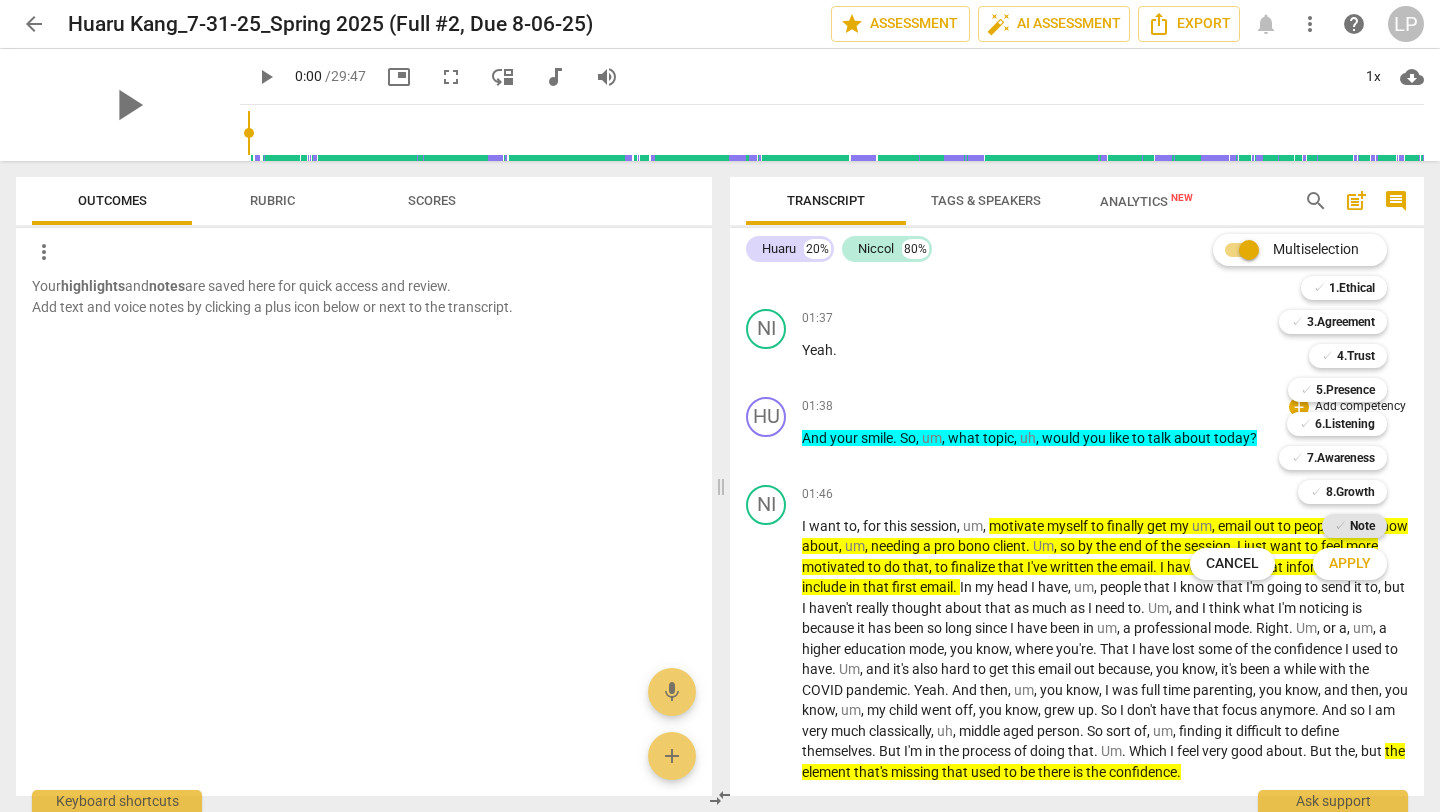 click on "Note" at bounding box center [1362, 526] 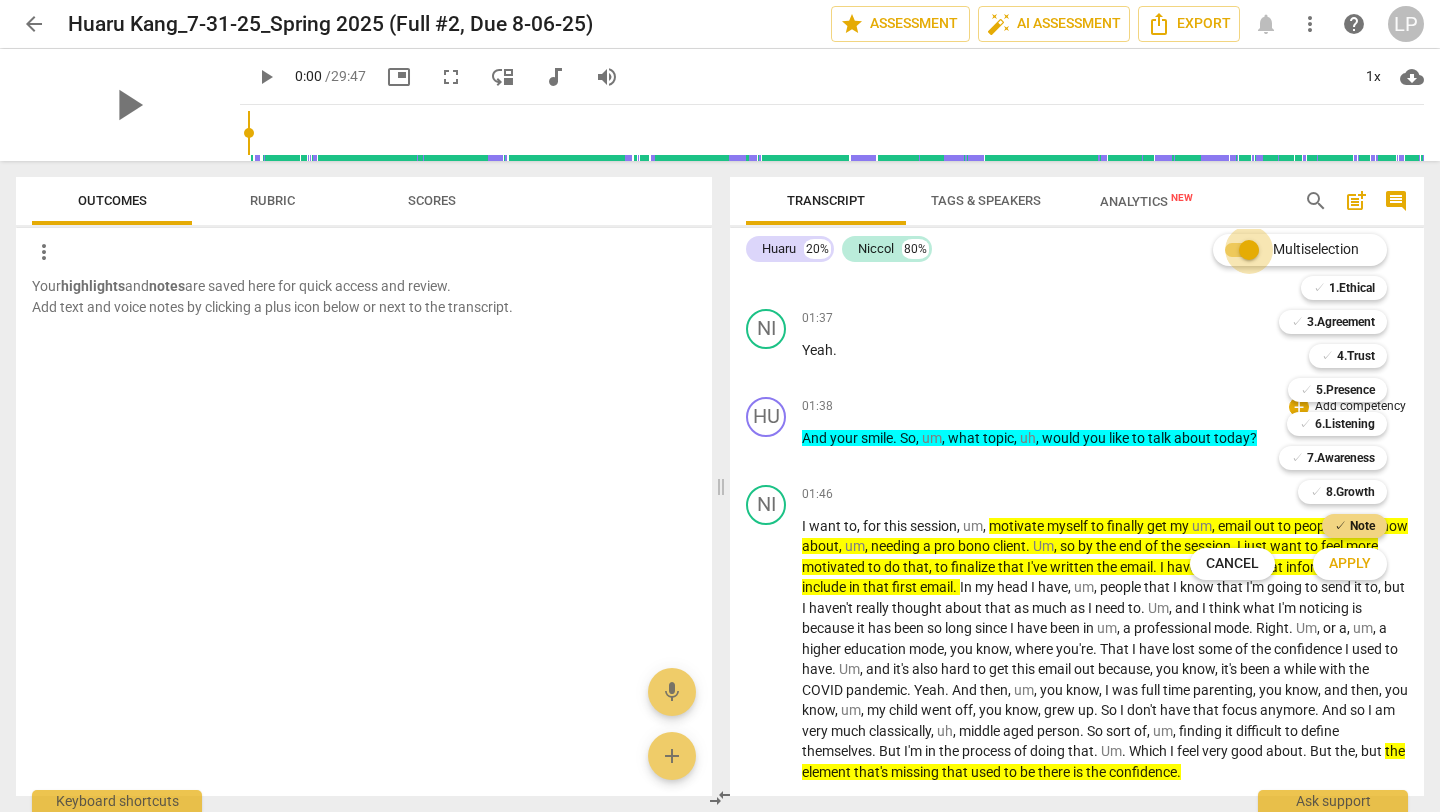 click on "Multiselection" at bounding box center [1249, 250] 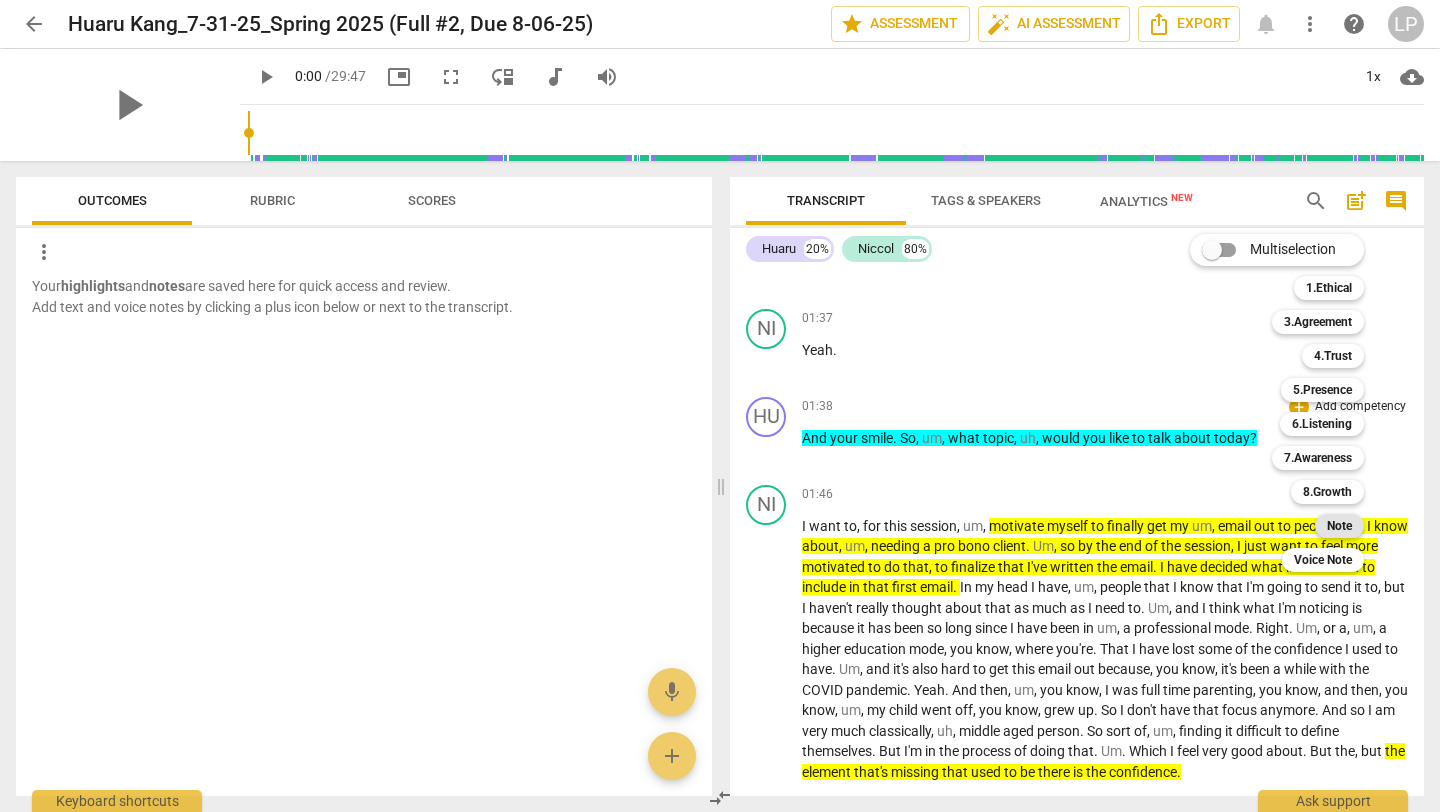 click on "Note" at bounding box center [1339, 526] 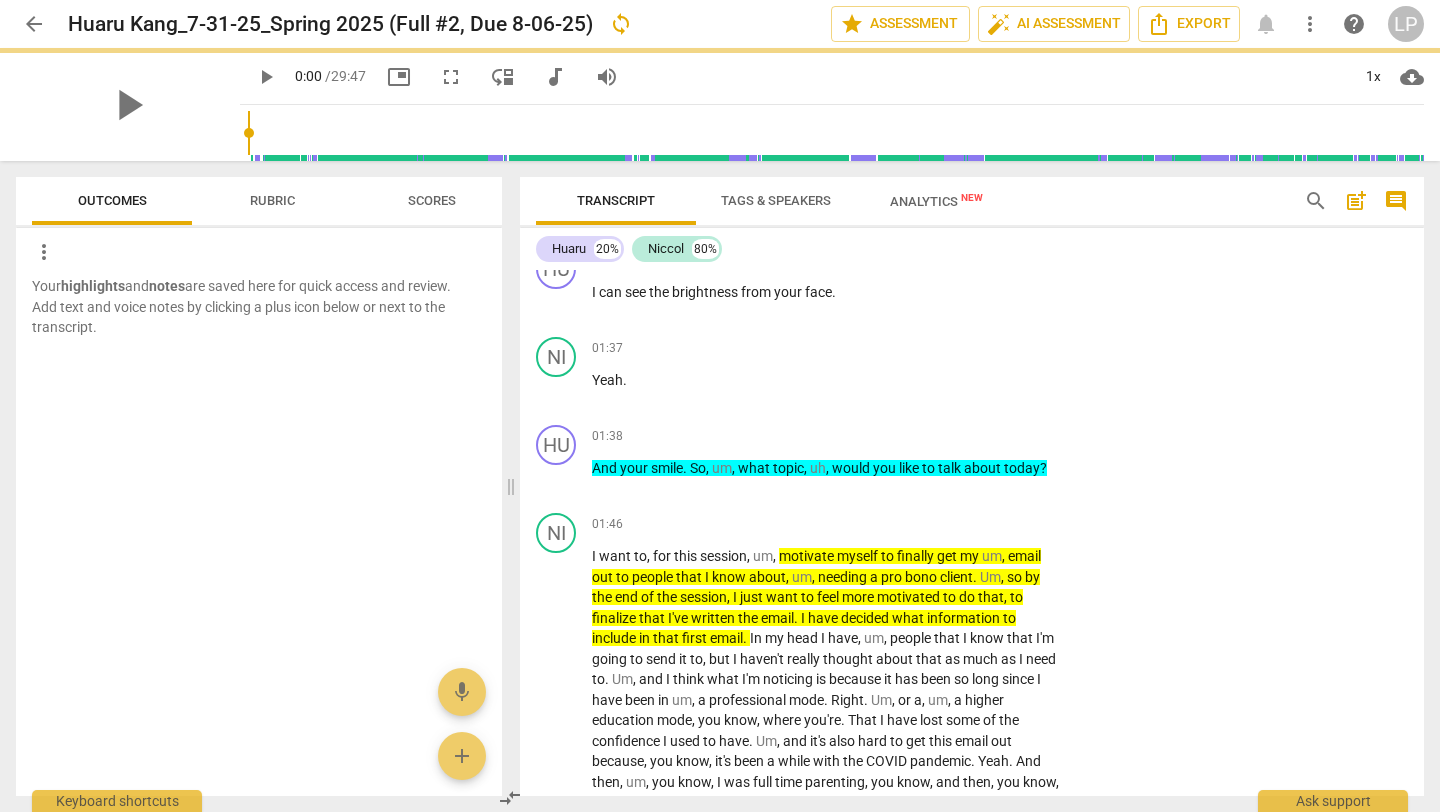 scroll, scrollTop: 1095, scrollLeft: 0, axis: vertical 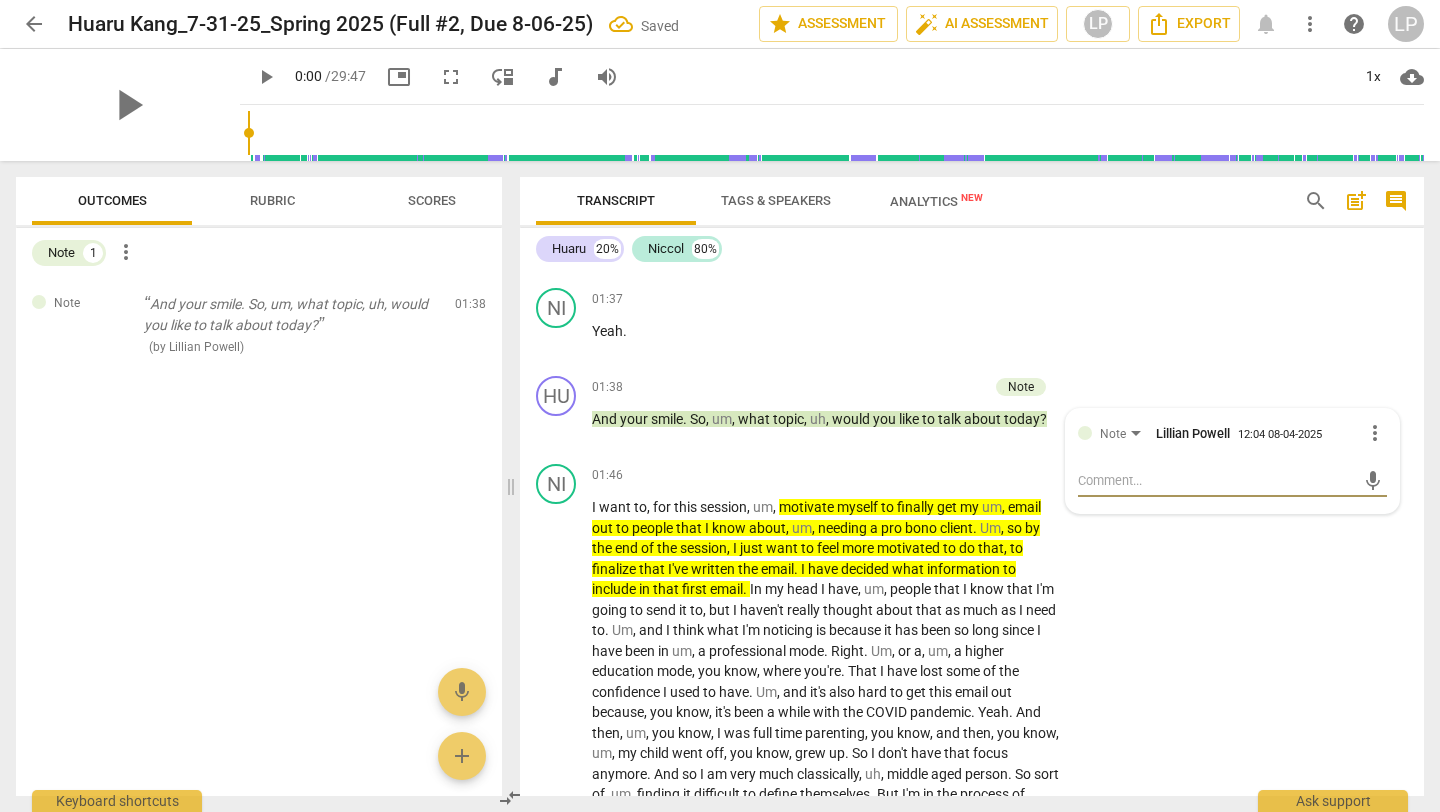 type on "A" 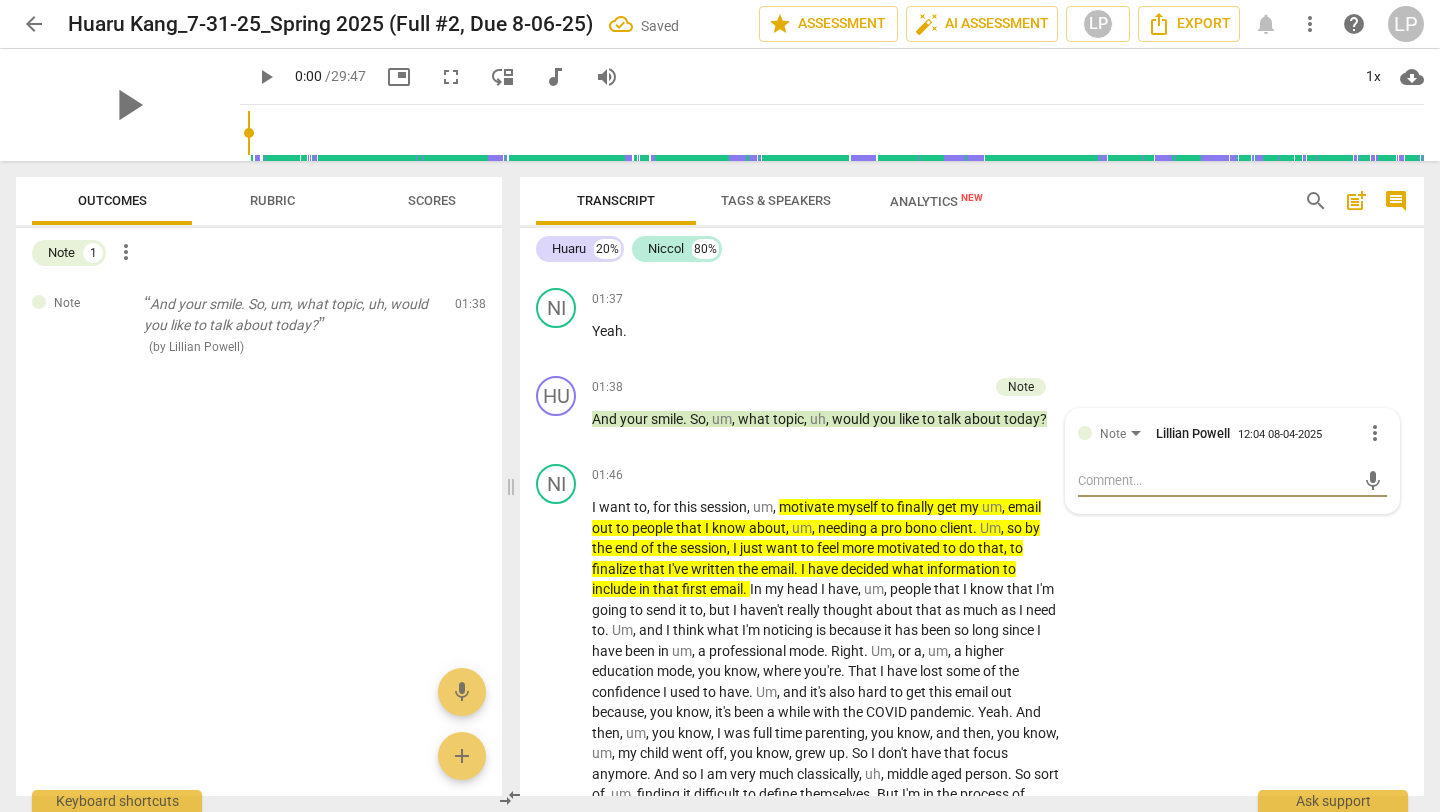 type on "A" 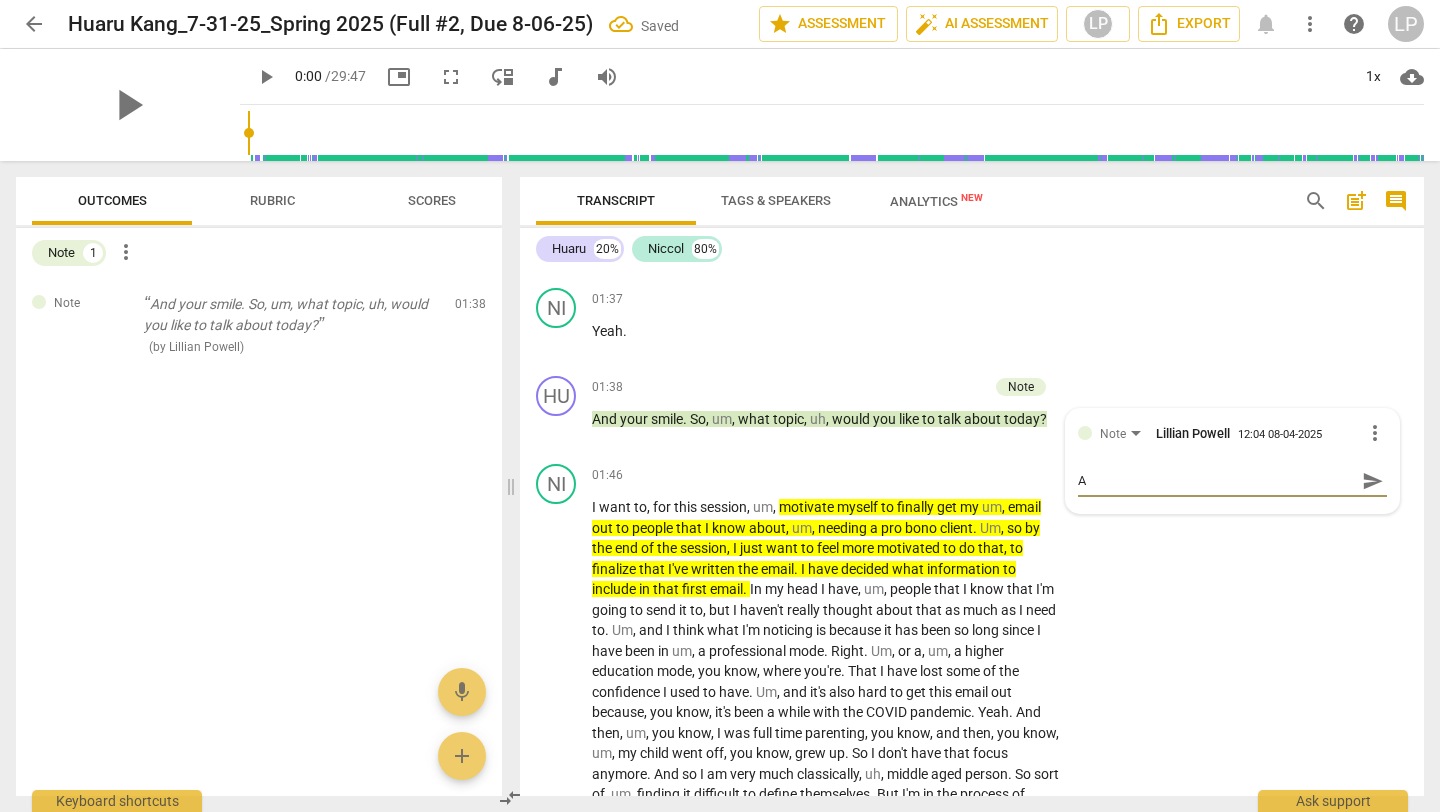 type on "Ag" 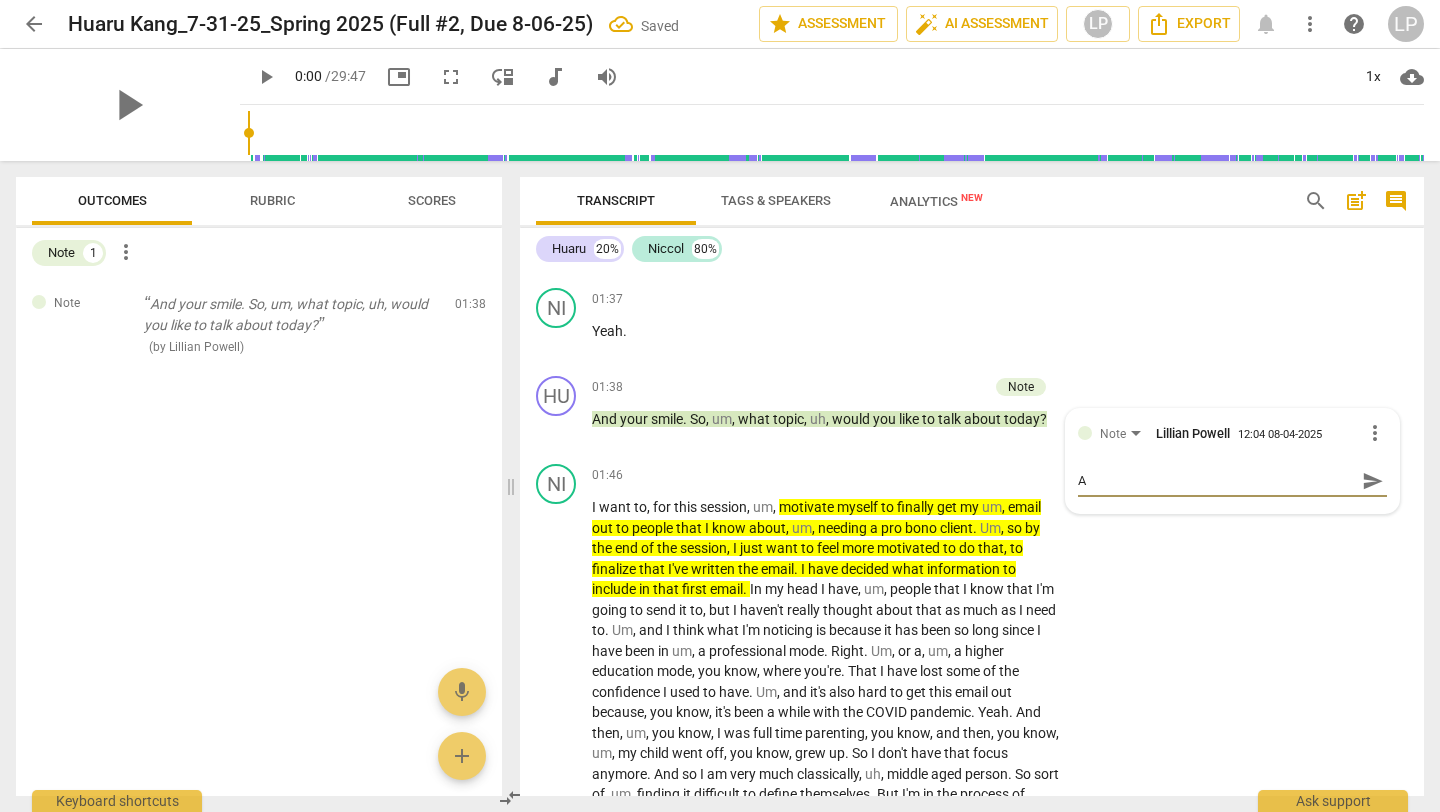 type on "Ag" 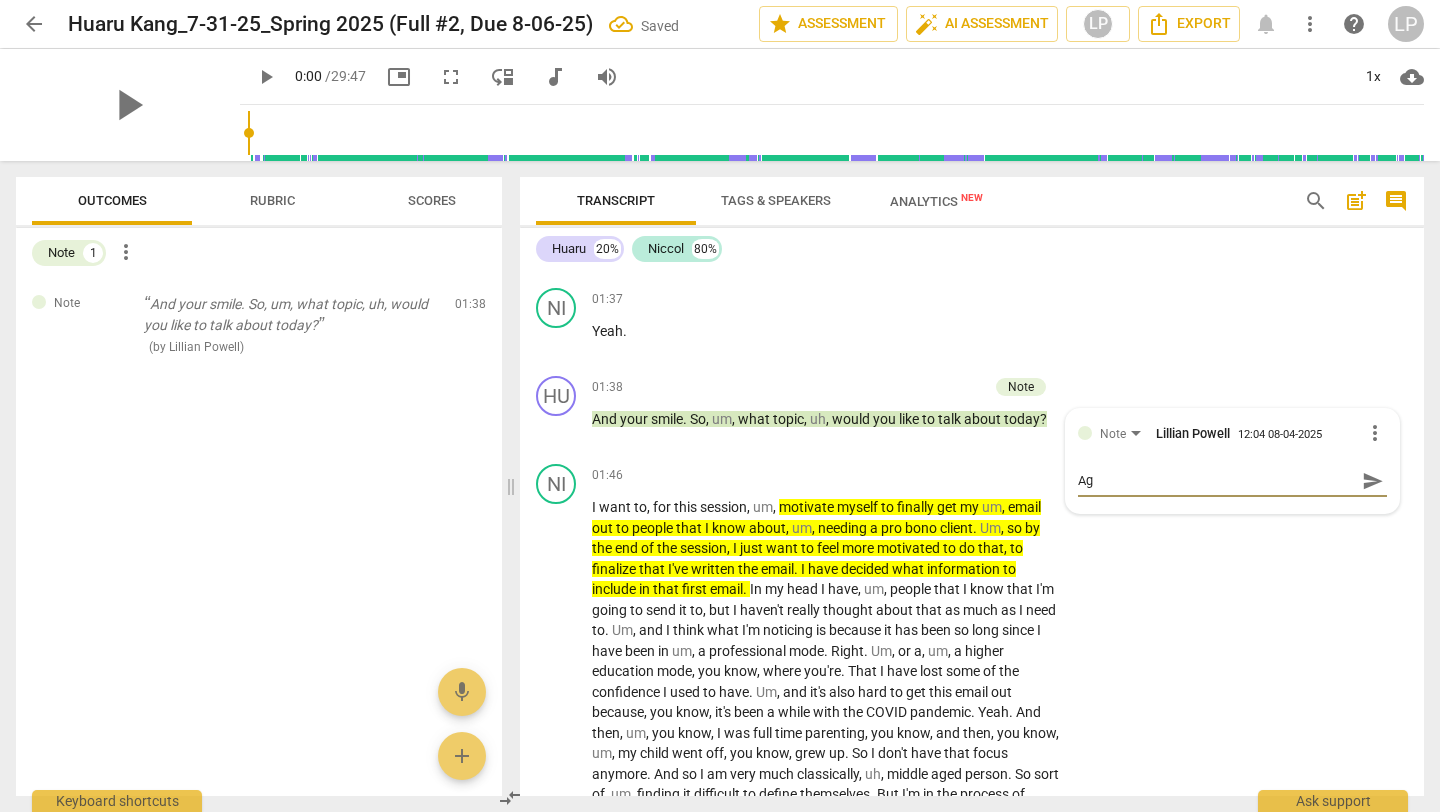 type on "Agn" 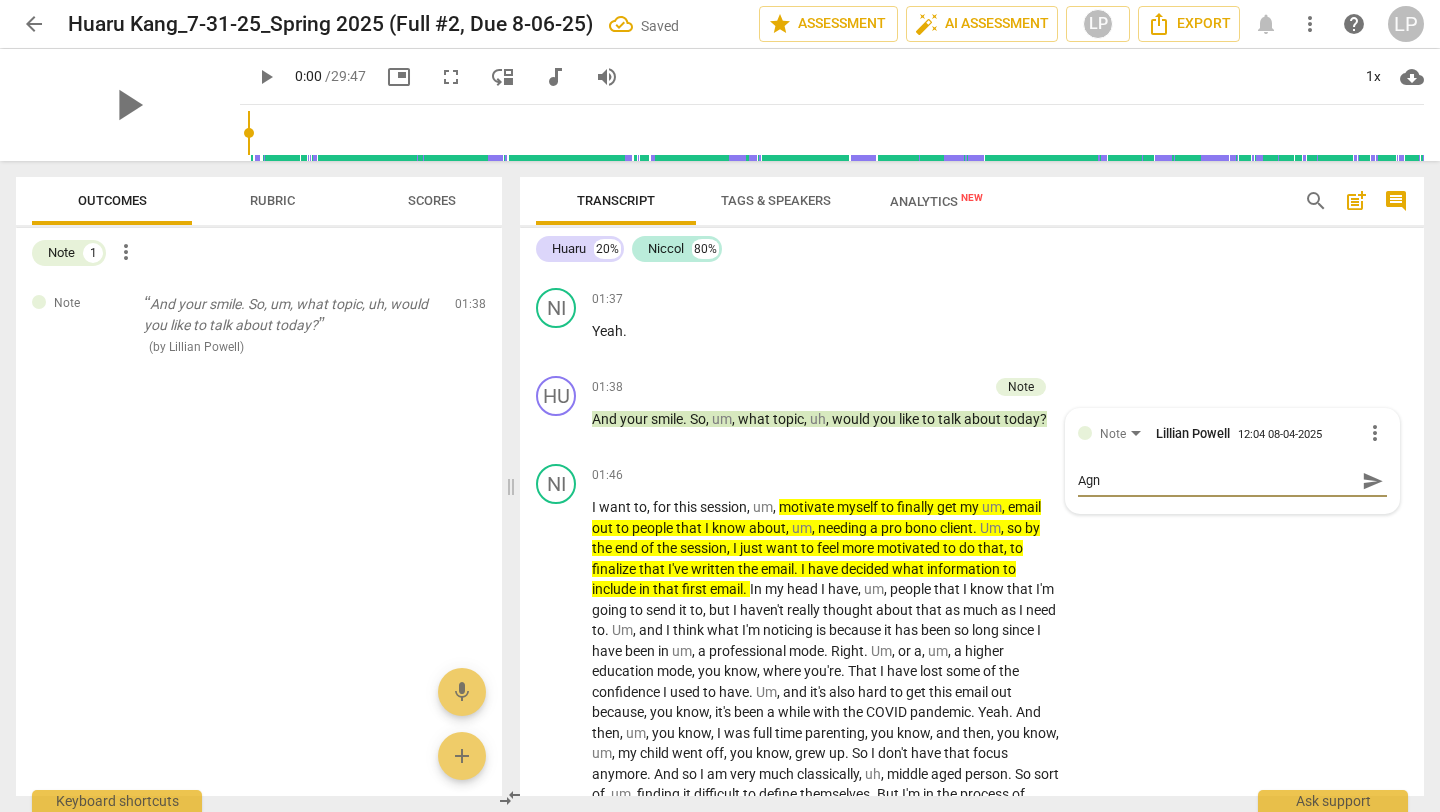 type on "Ag" 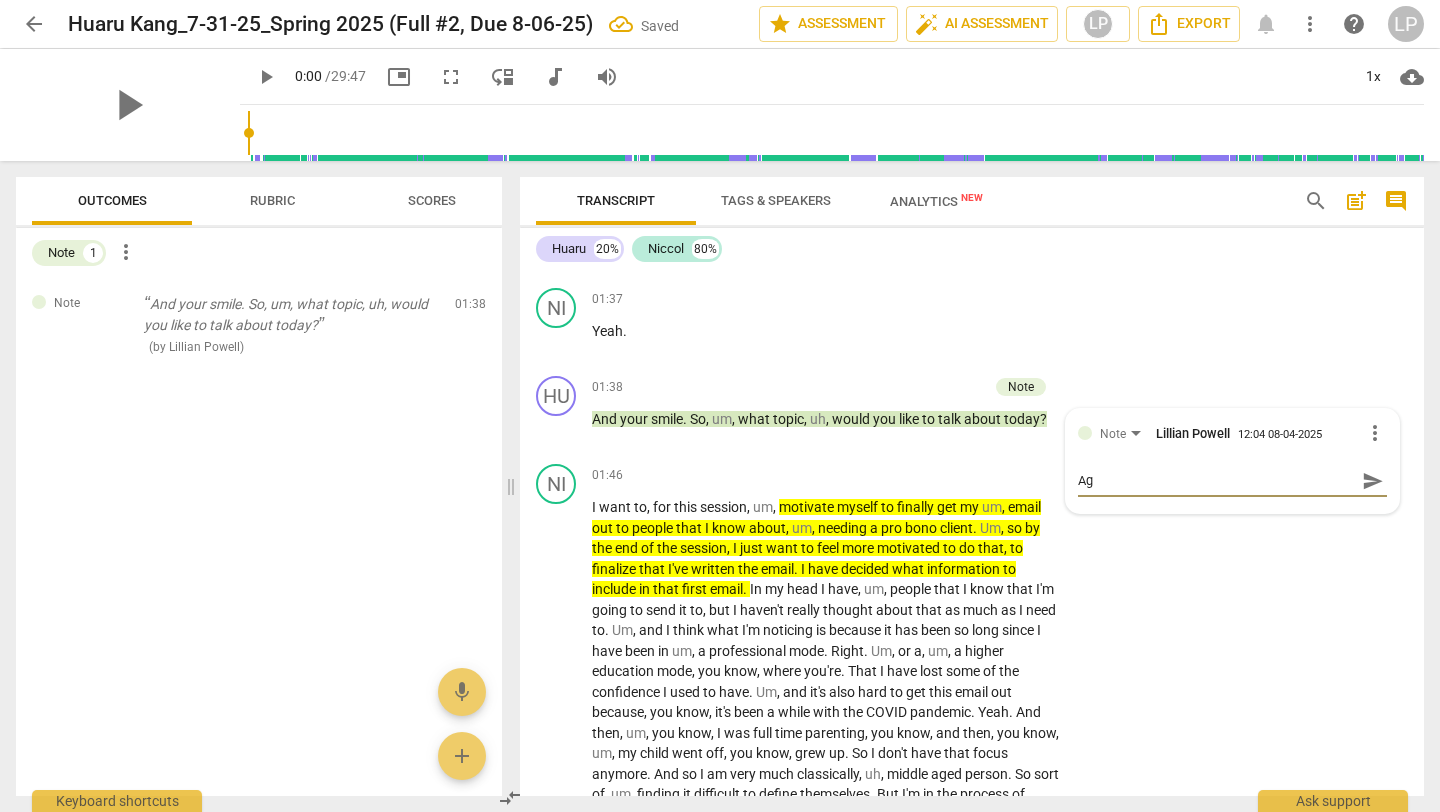 type on "Age" 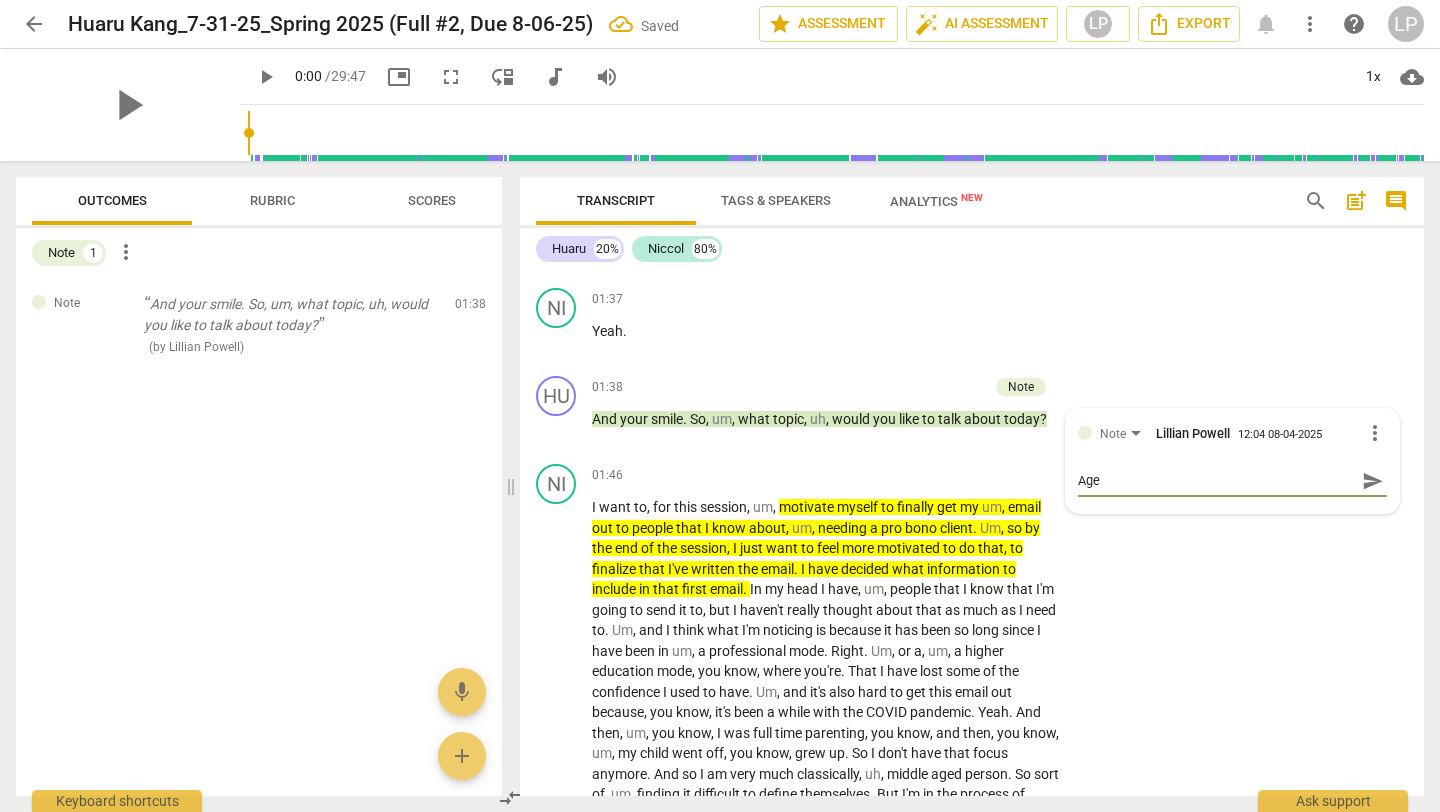 type on "Agen" 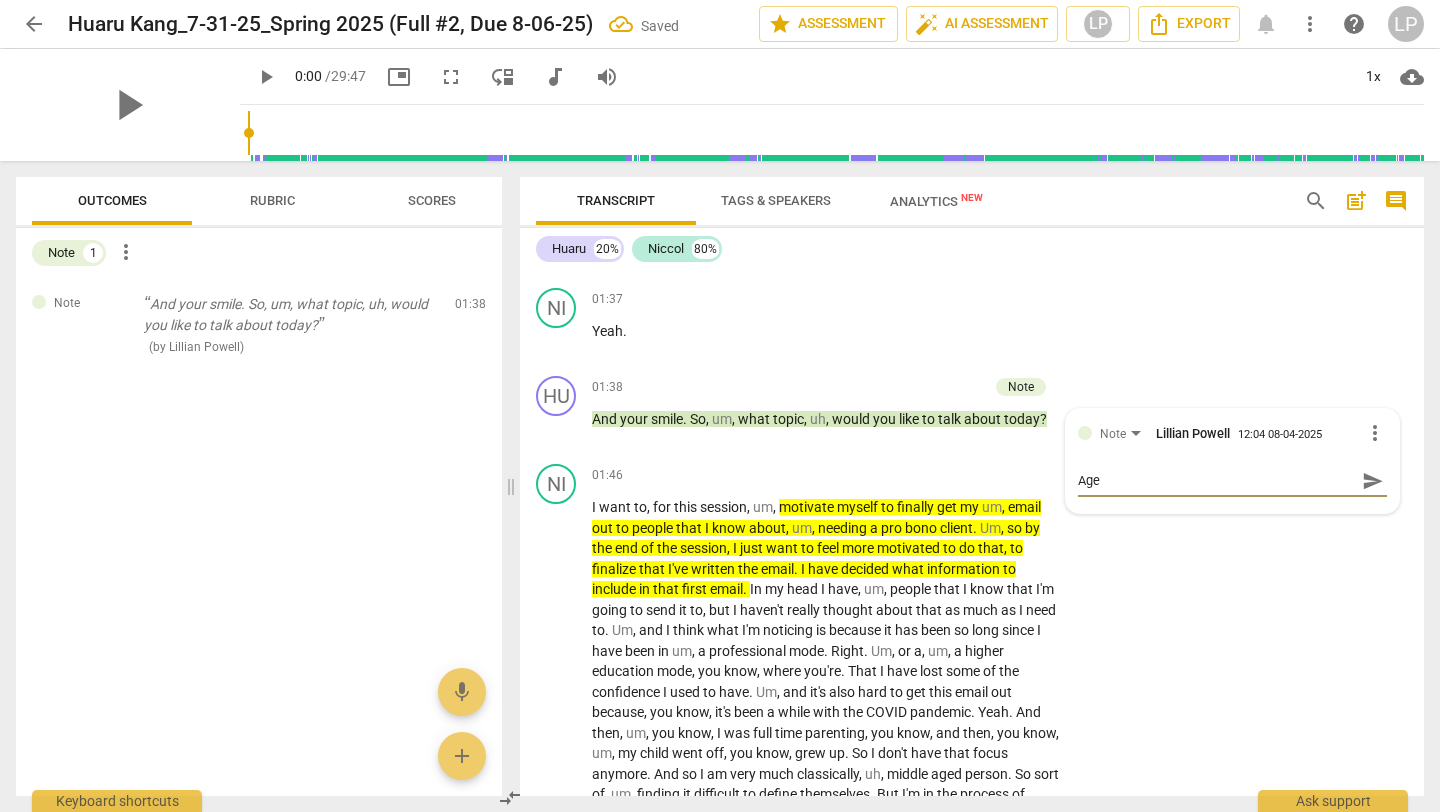 type on "Agen" 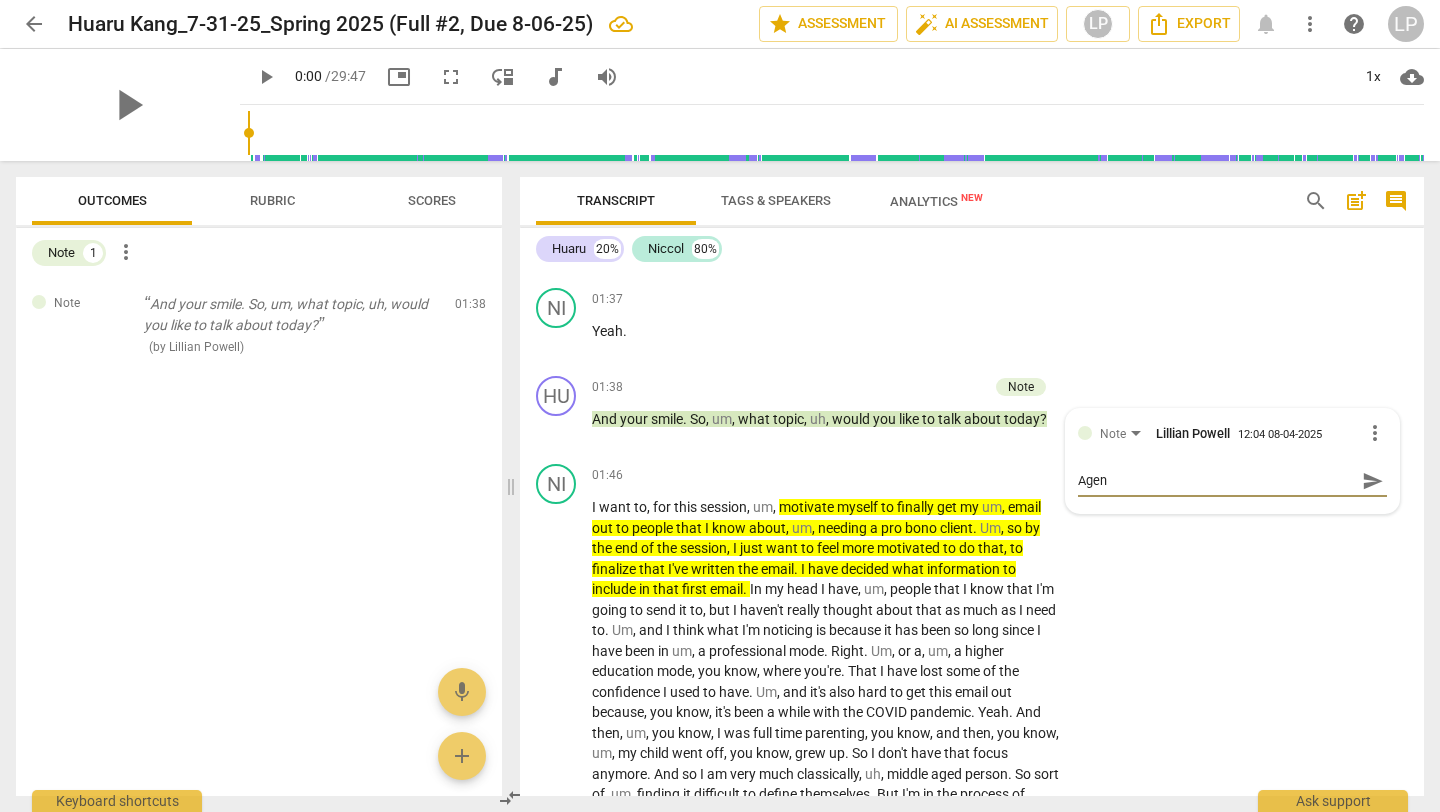 type on "Agend" 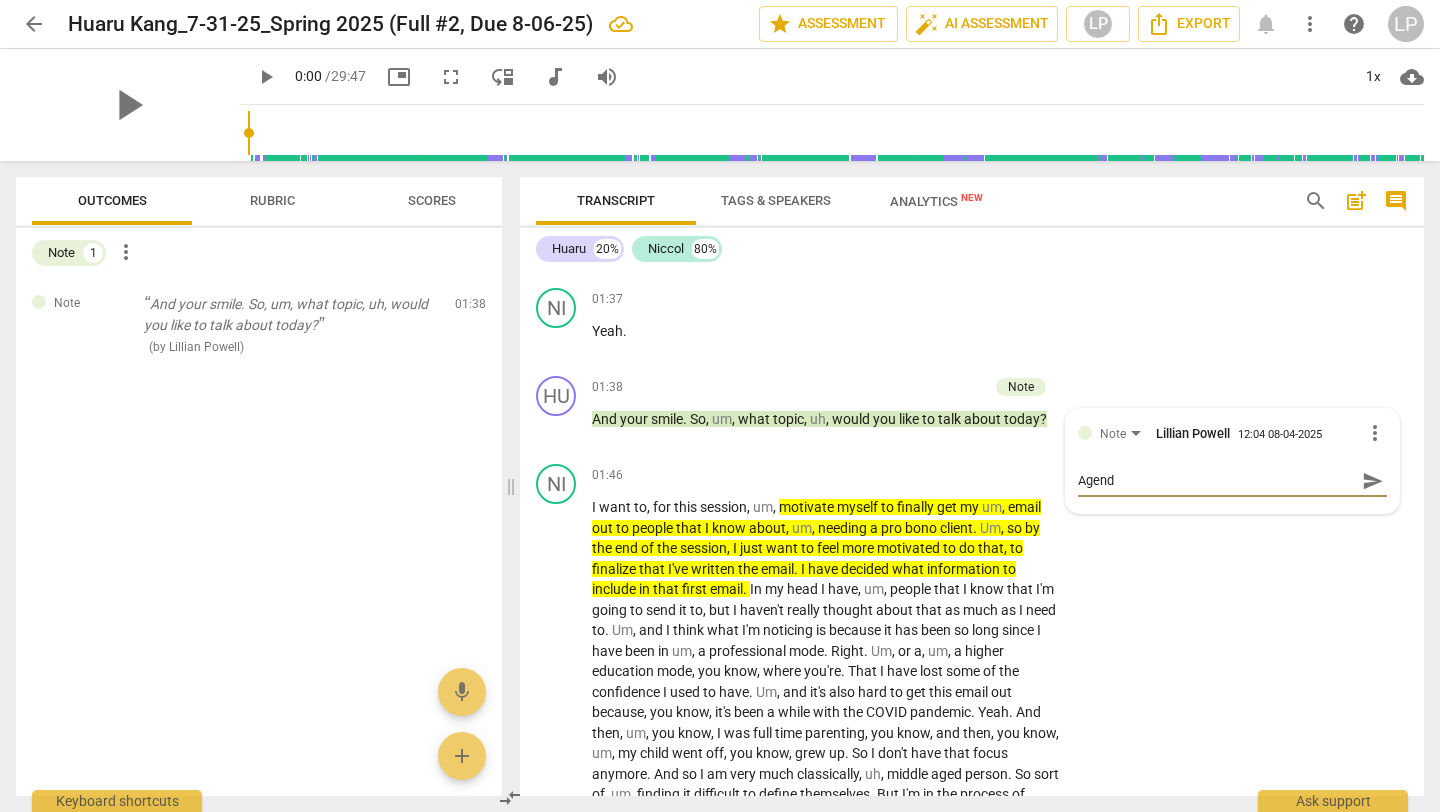 type on "Agenda" 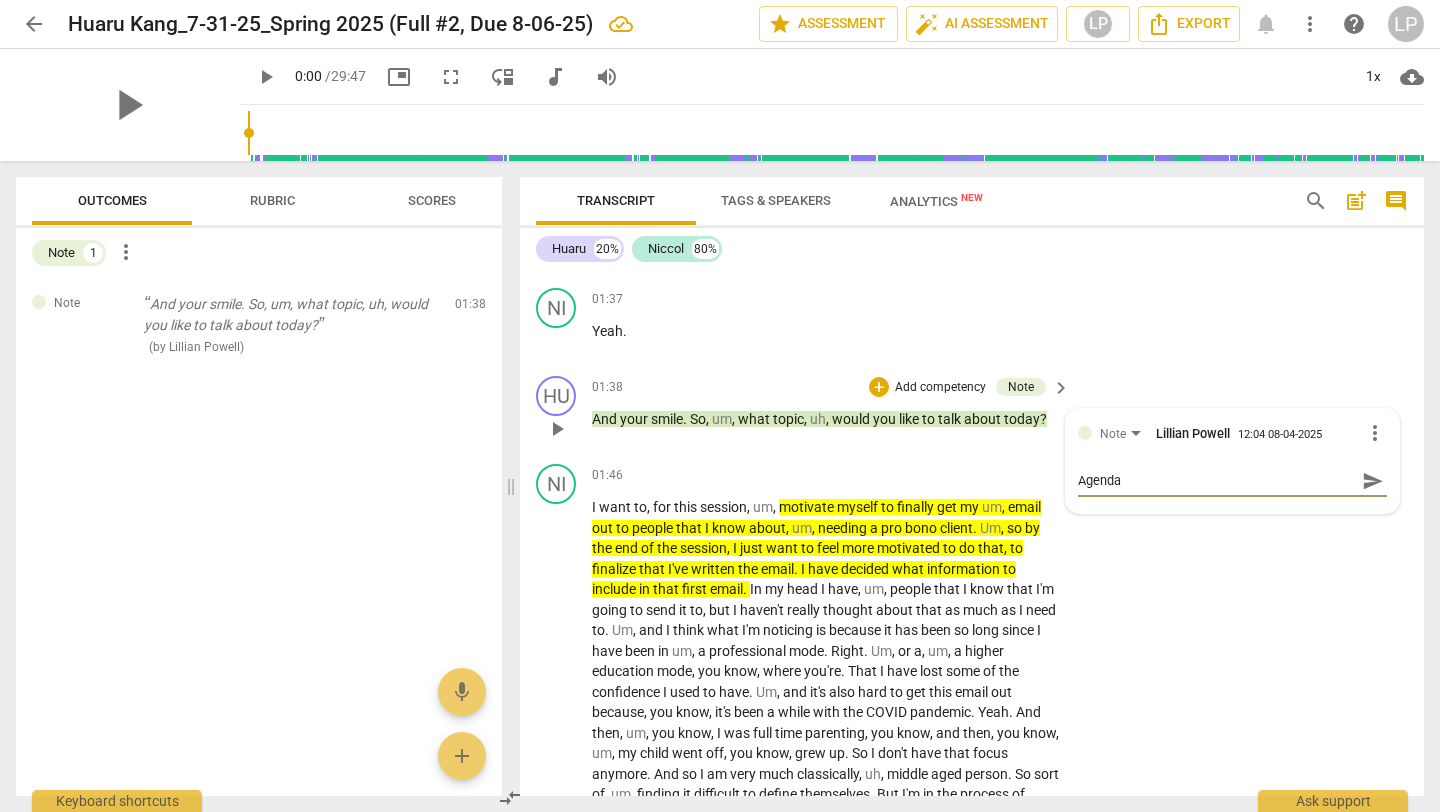 type on "Agenda" 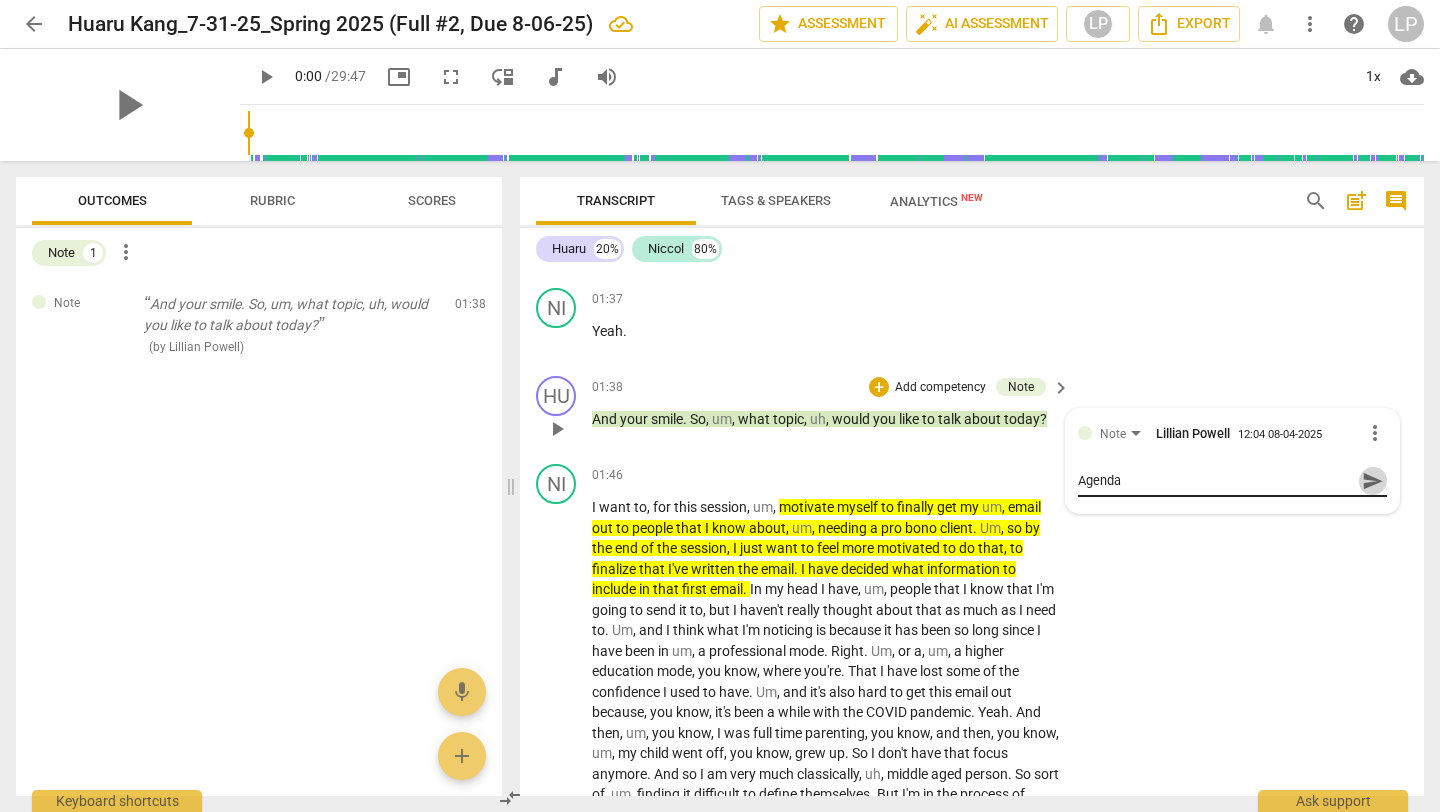click on "send" at bounding box center (1373, 481) 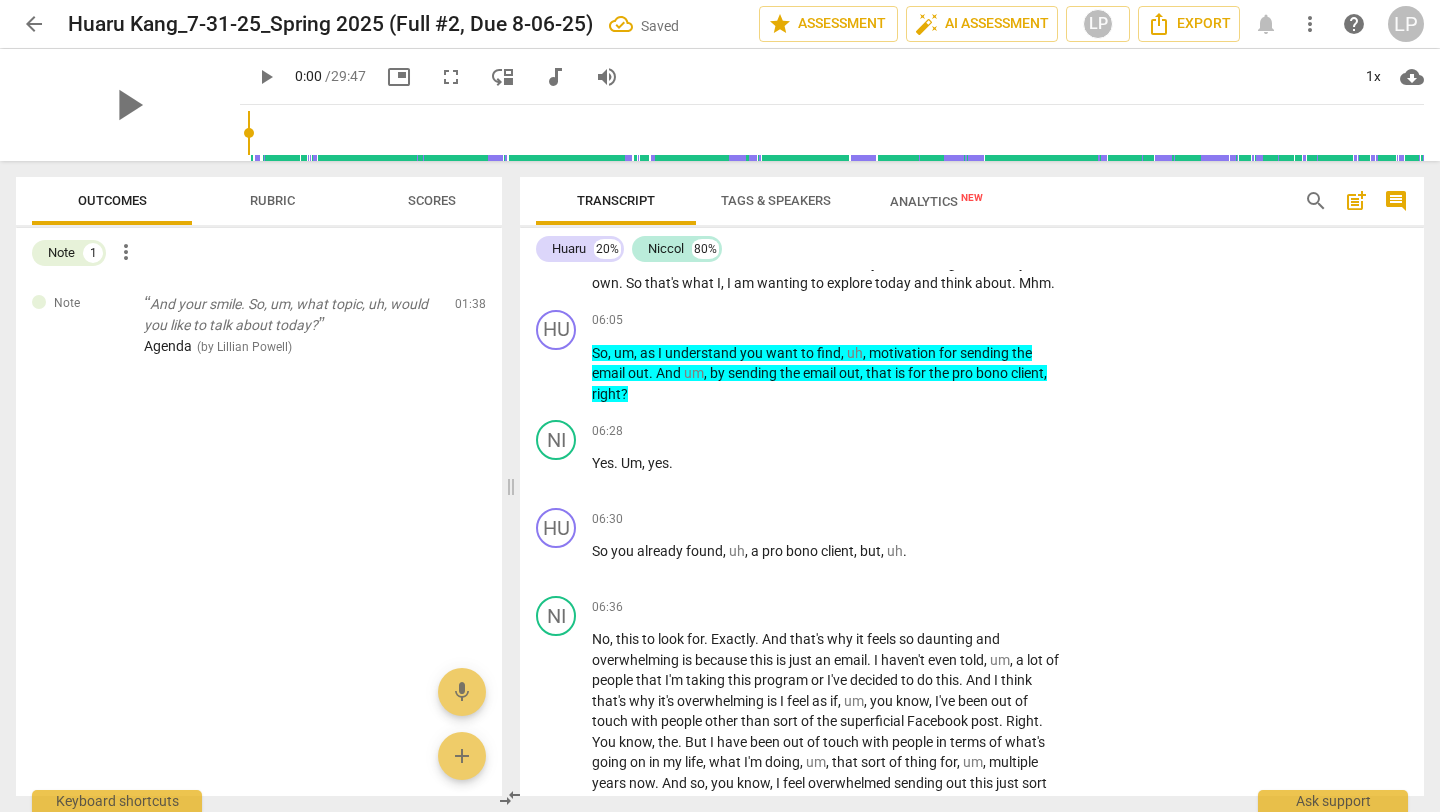 scroll, scrollTop: 2213, scrollLeft: 0, axis: vertical 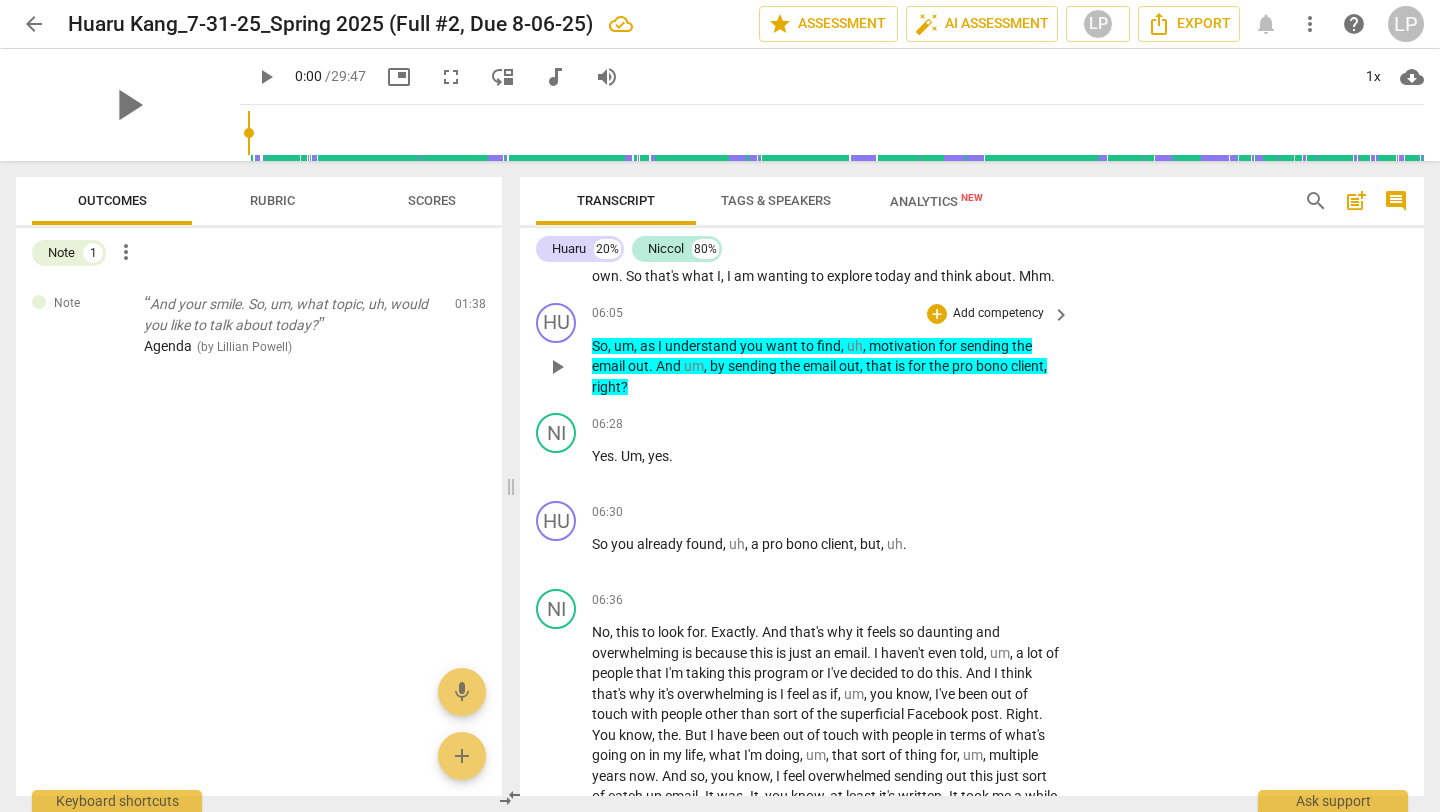 click on "Add competency" at bounding box center (998, 314) 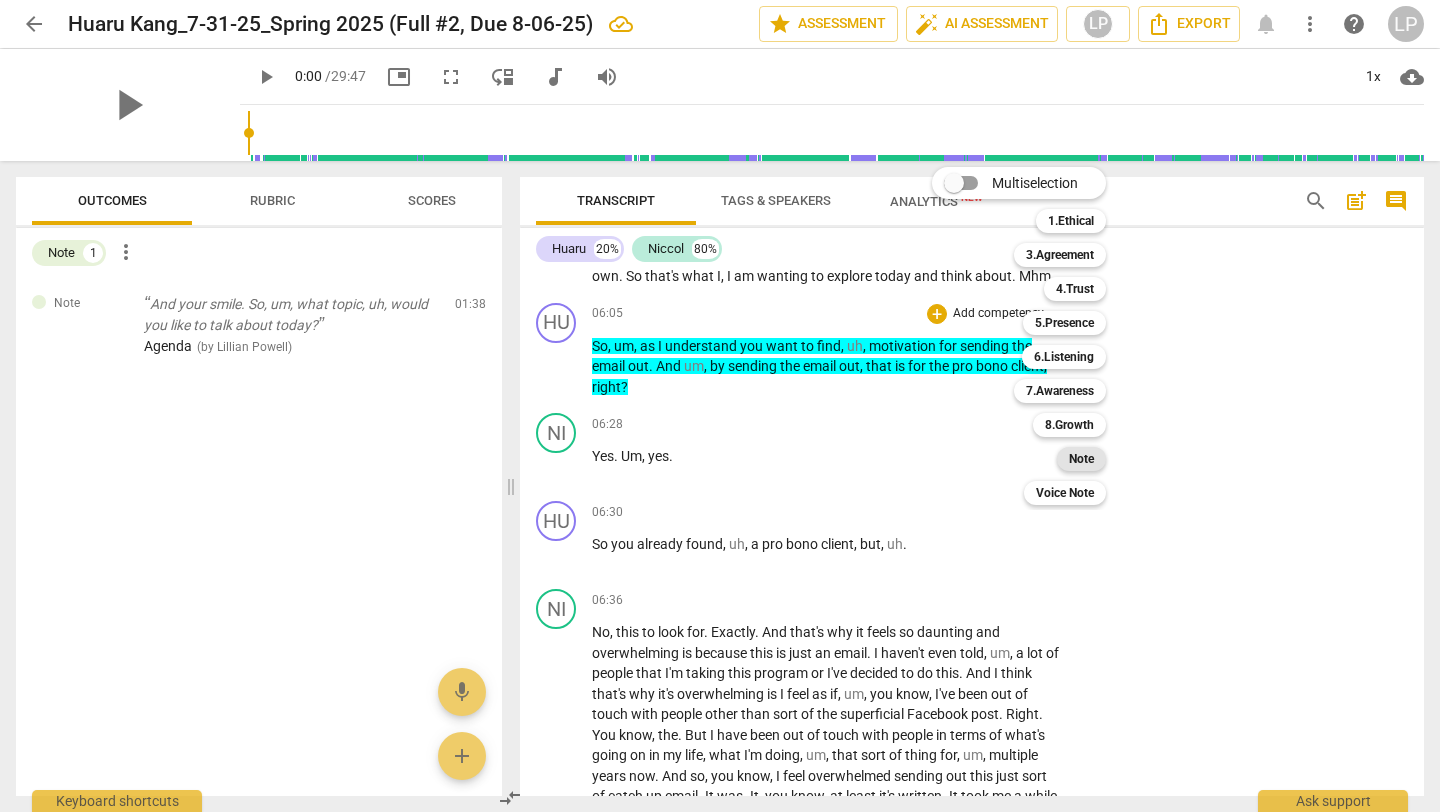 click on "Note" at bounding box center (1081, 459) 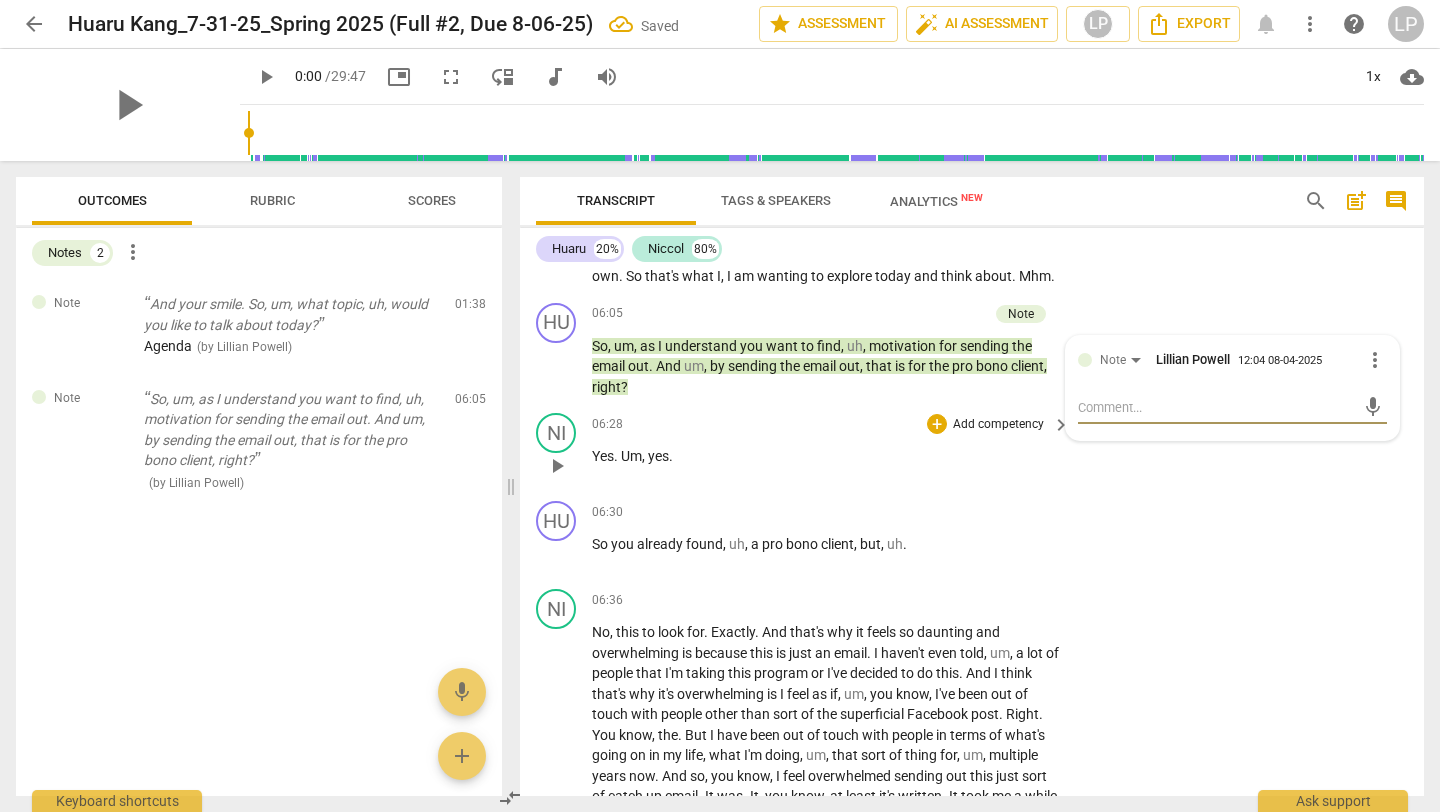 type on "S" 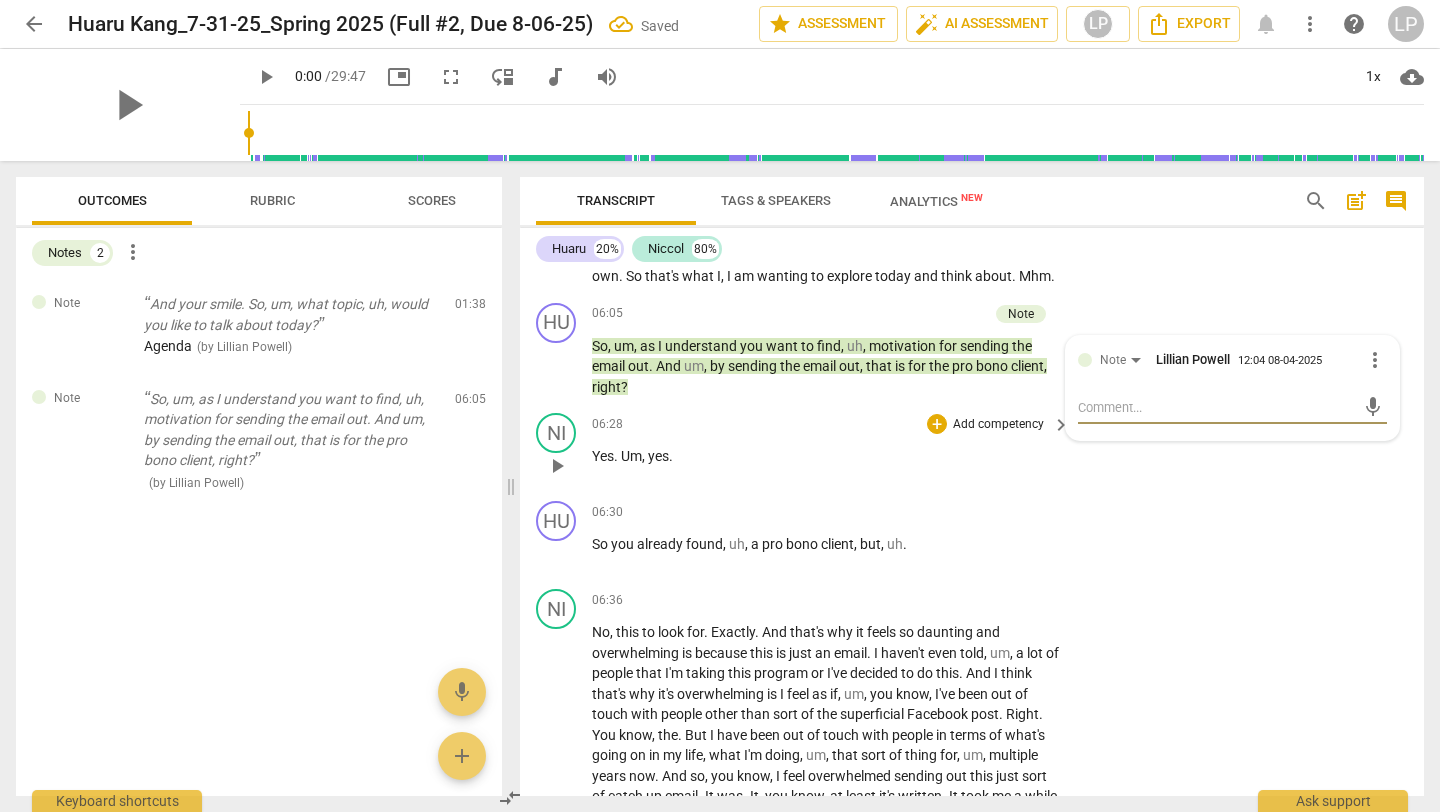 type on "S" 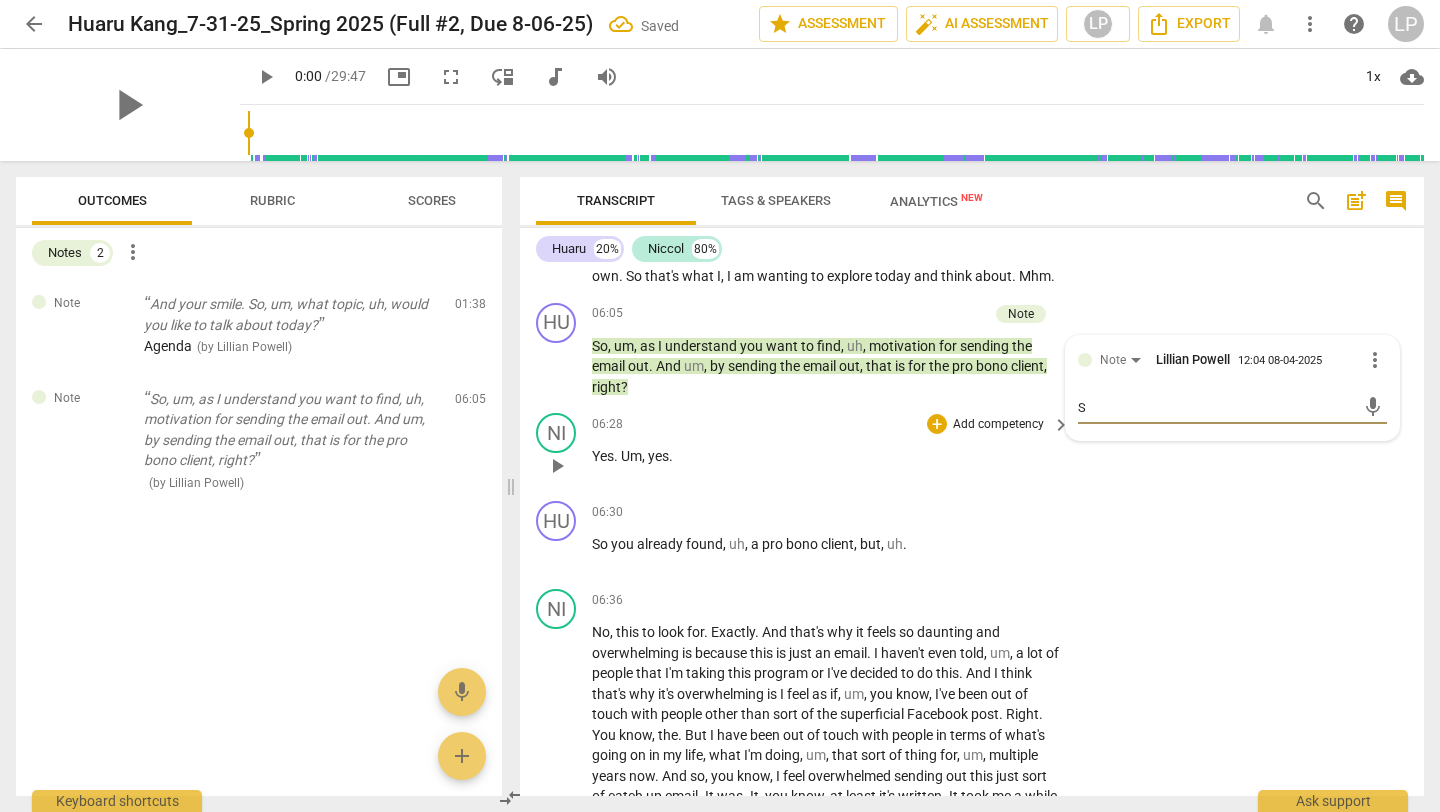 type on "Su" 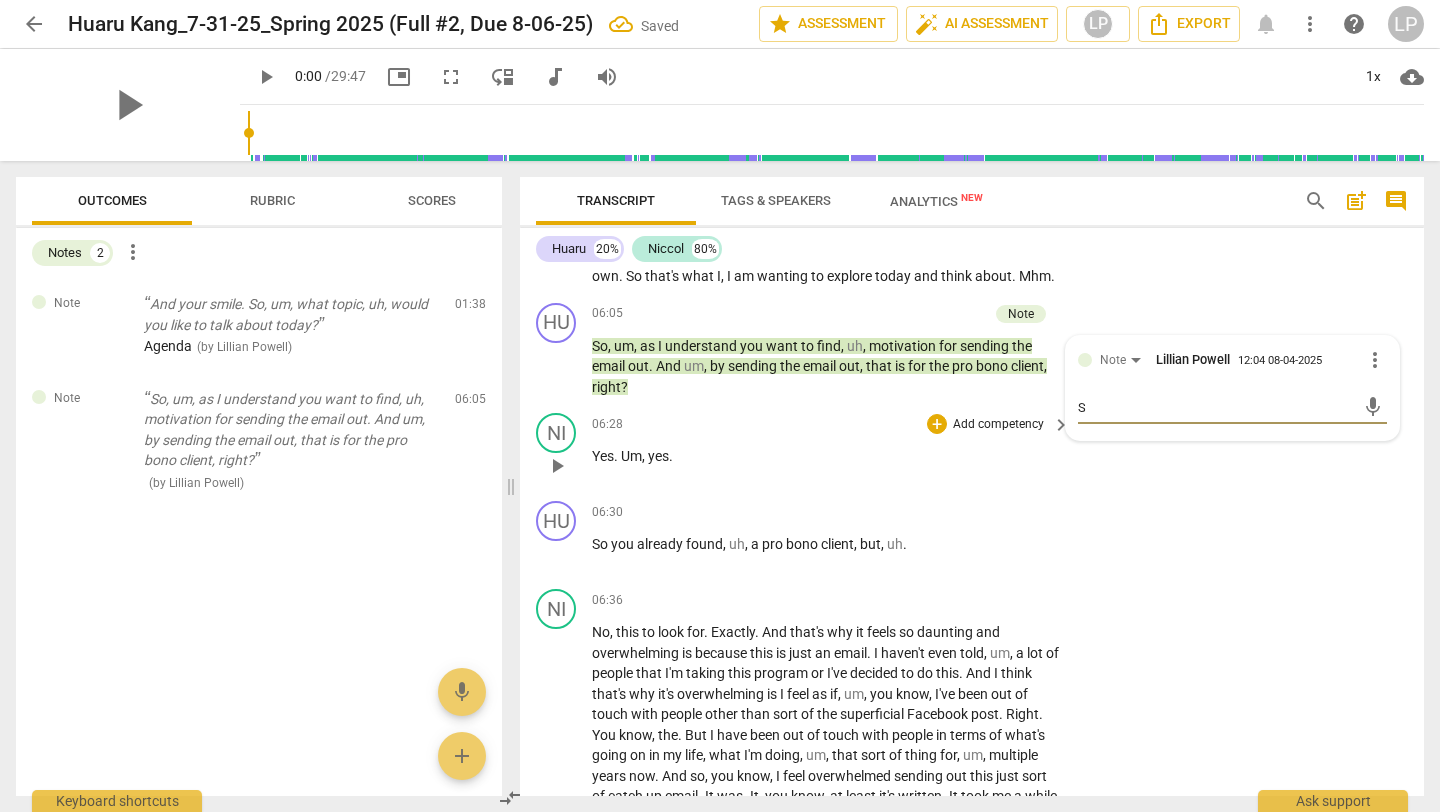 type on "Su" 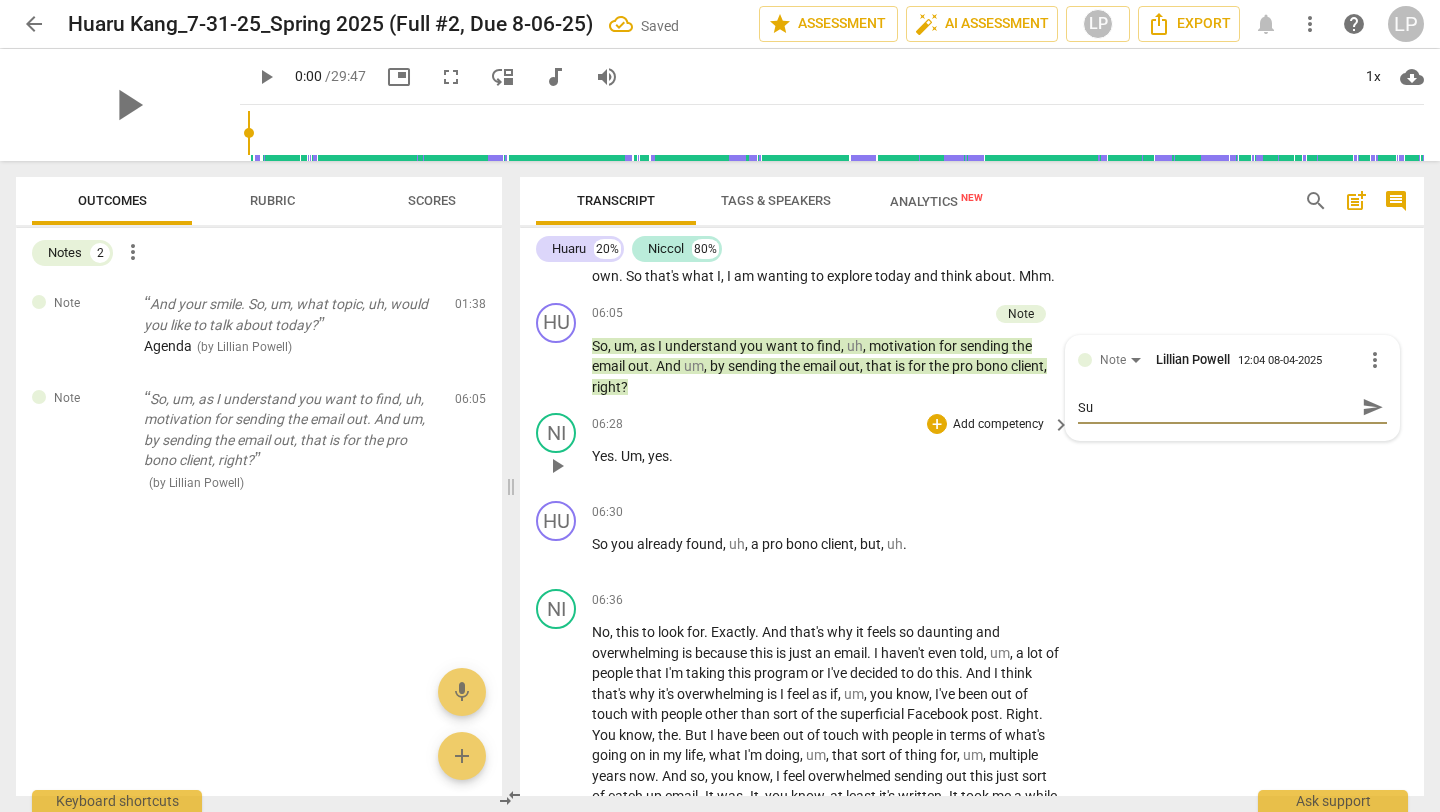 type on "Sum" 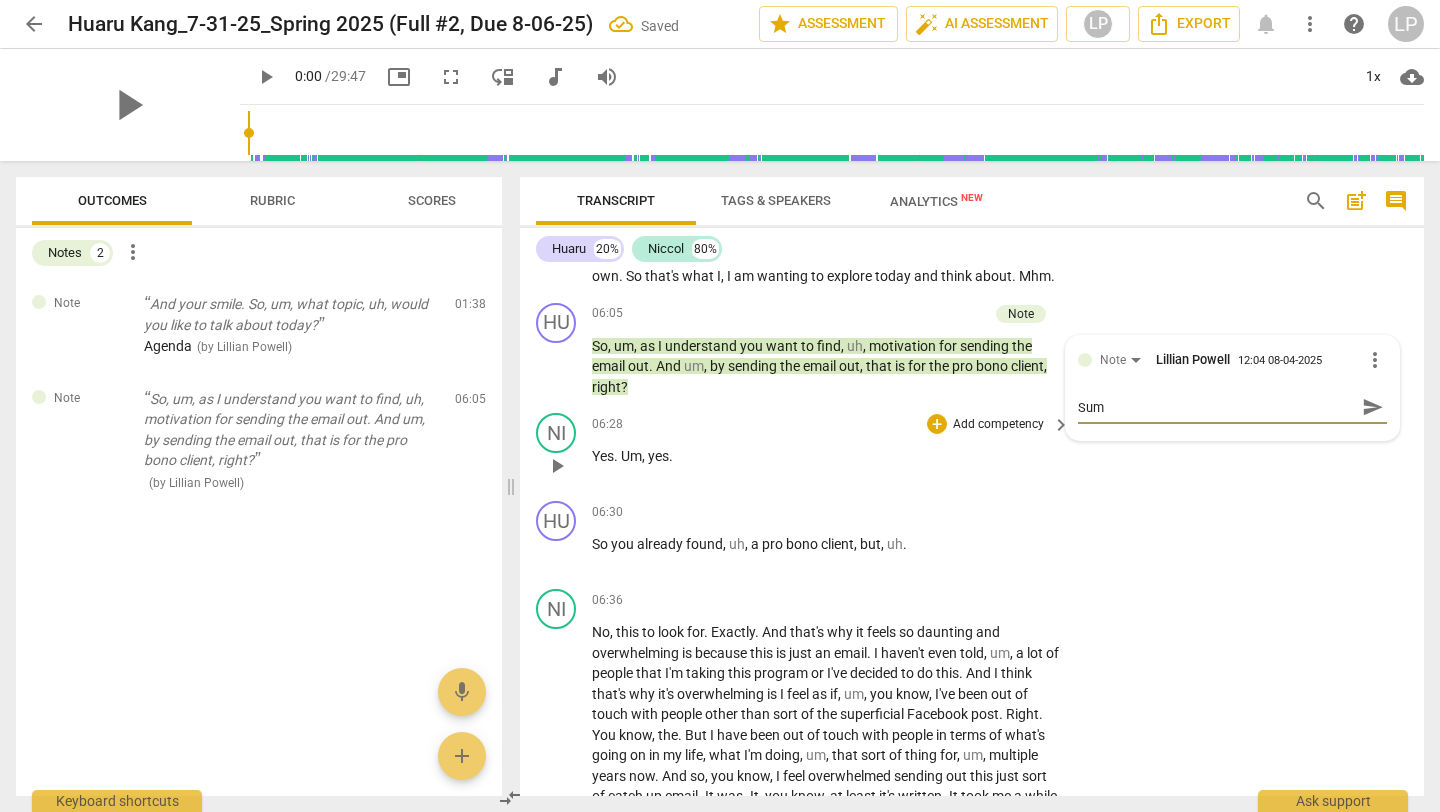 type on "Summ" 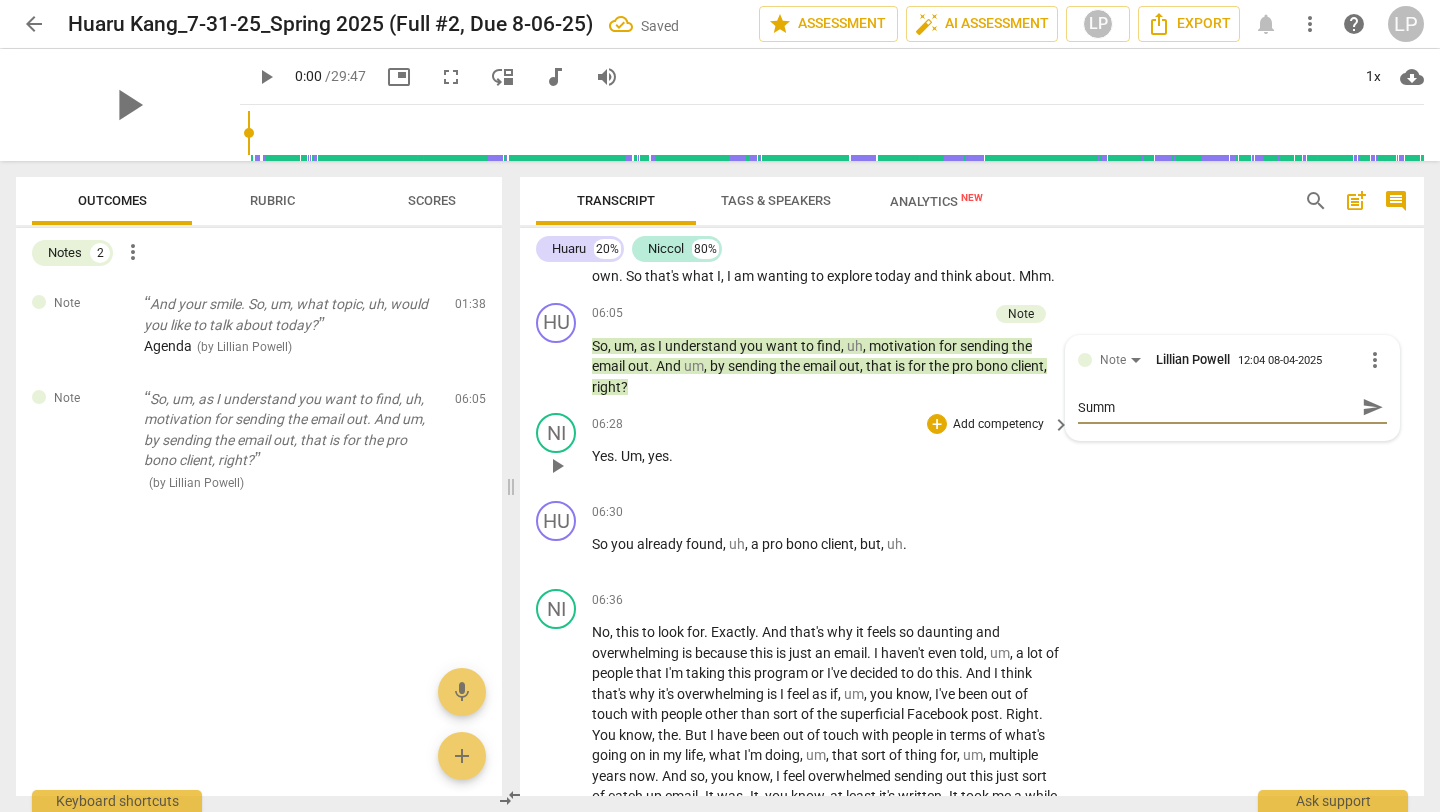 type on "Summa" 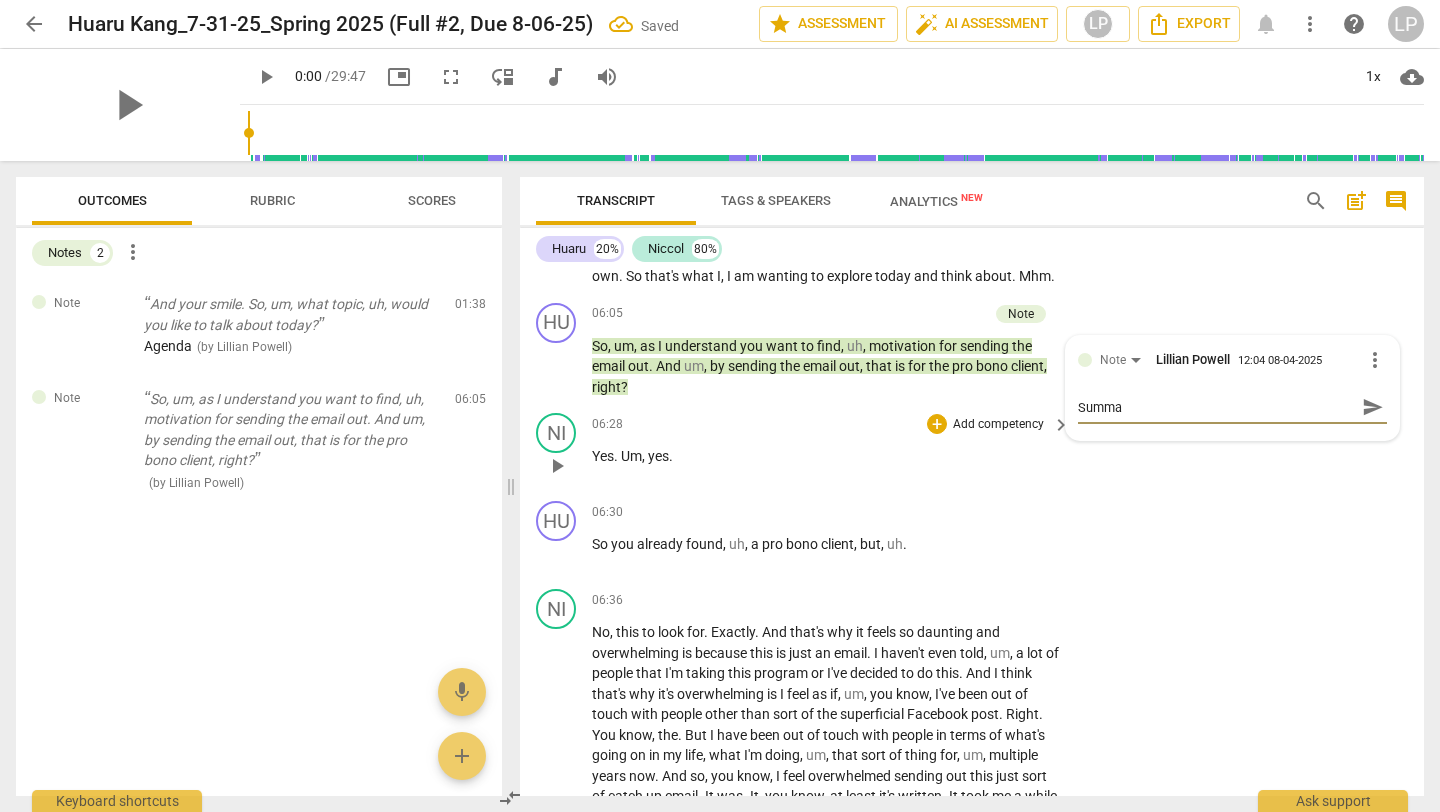 type on "Summar" 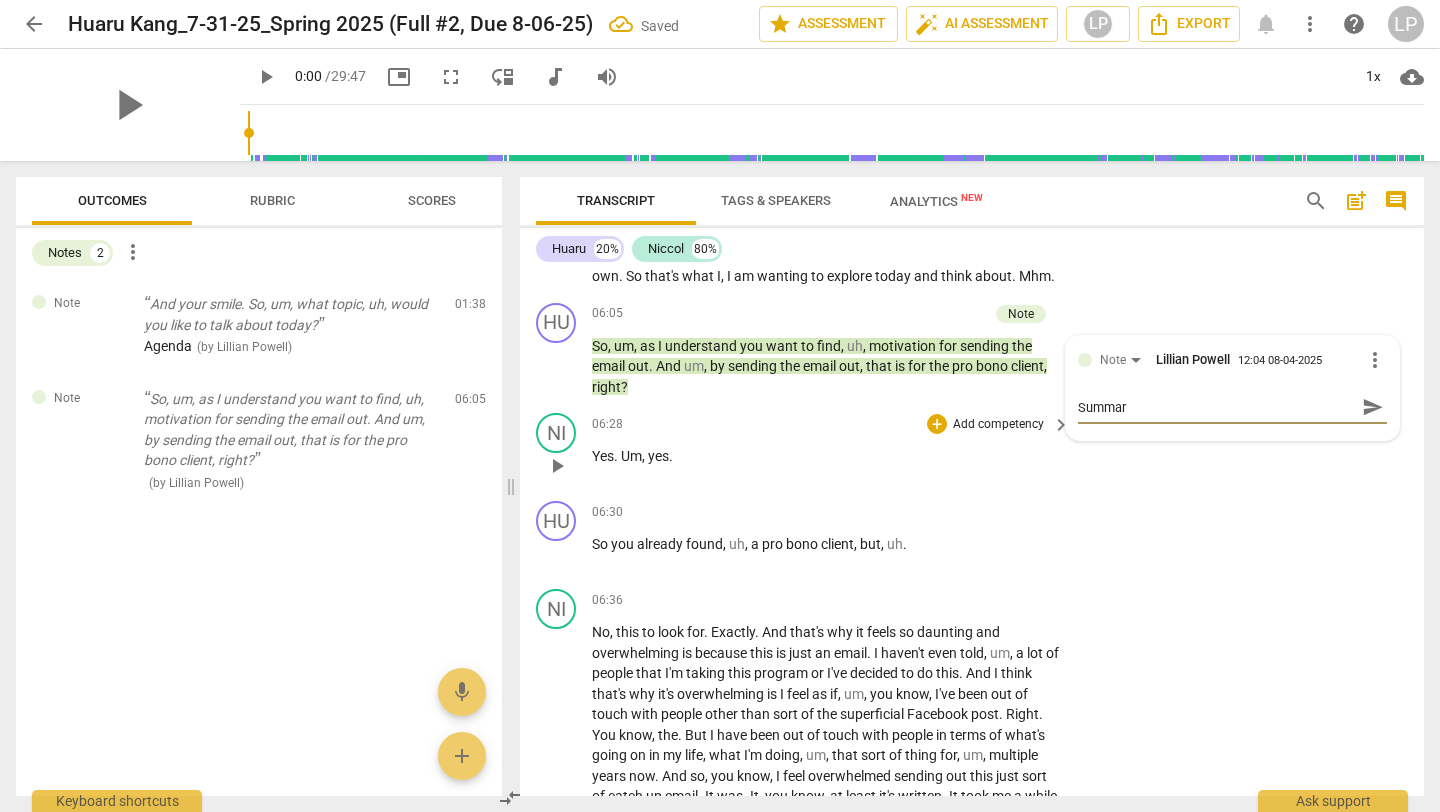 type on "Summary" 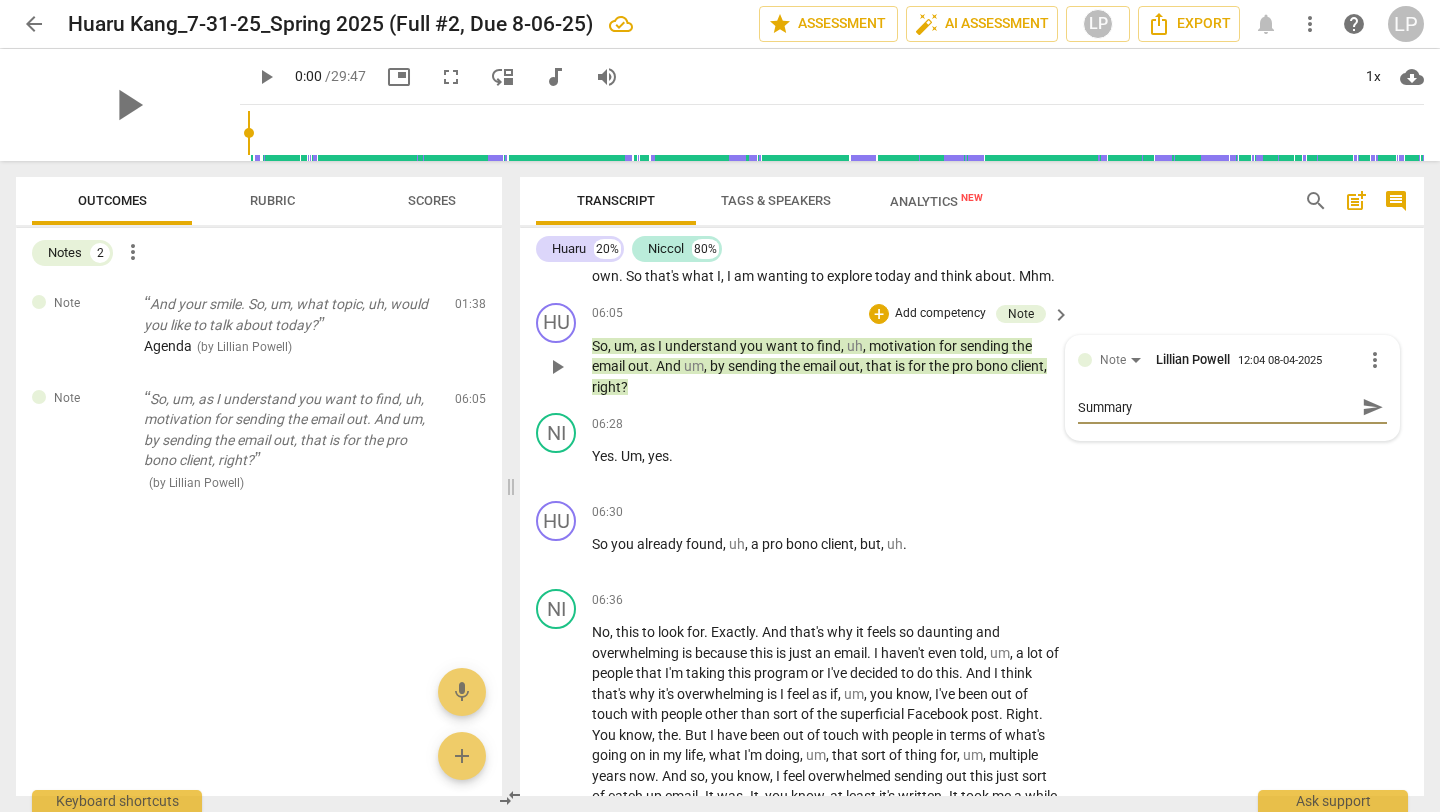 type on "Summary/" 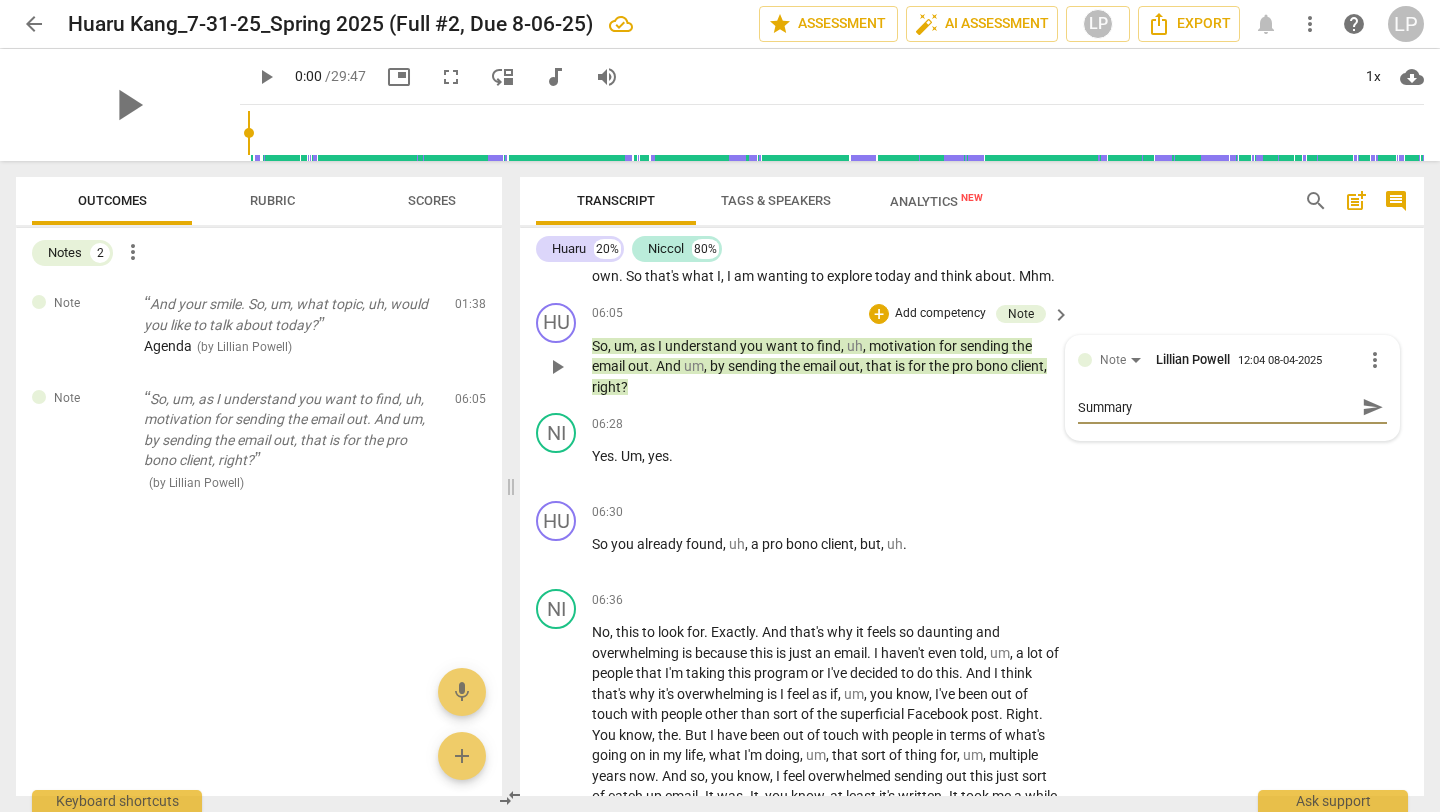 type on "Summary/" 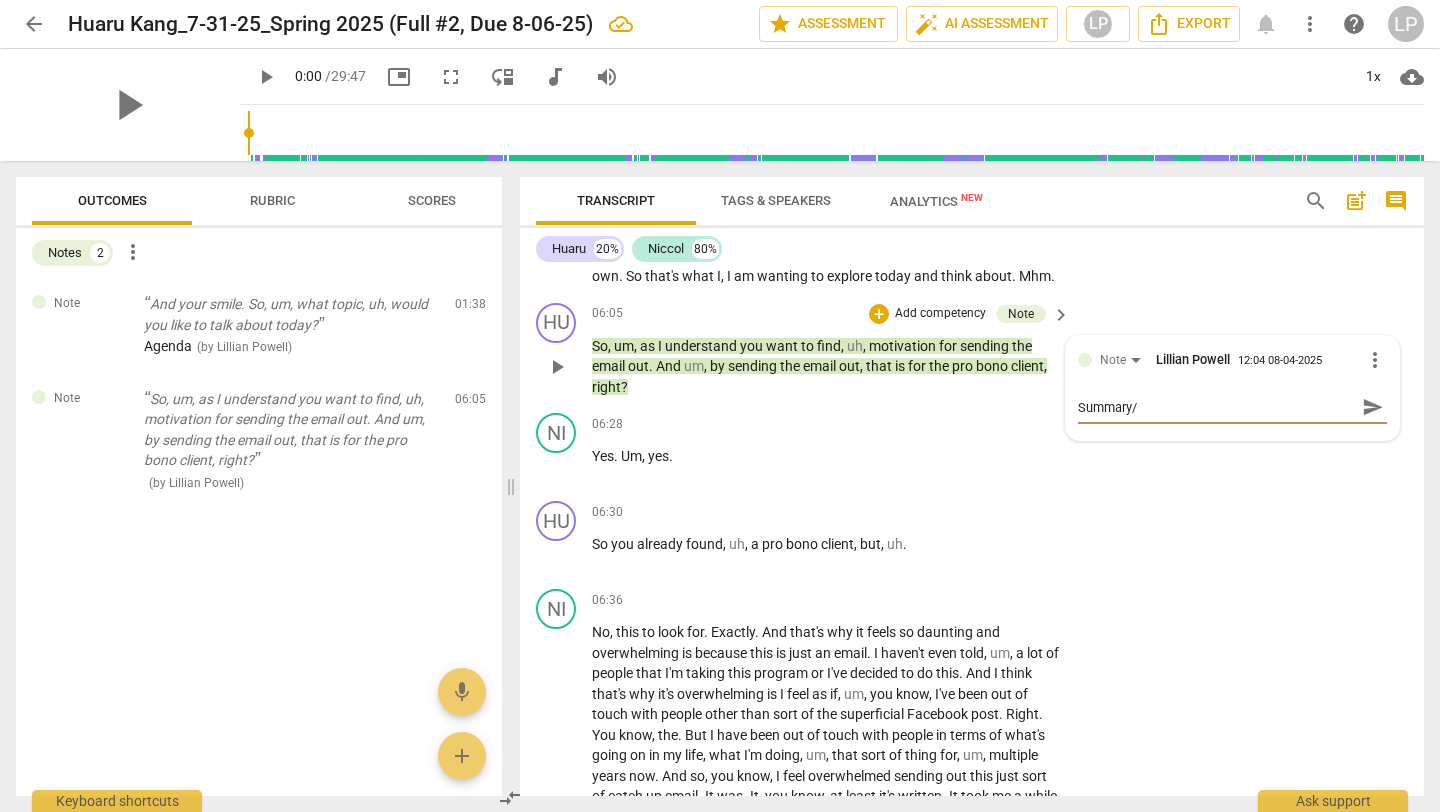 type on "Summary/c" 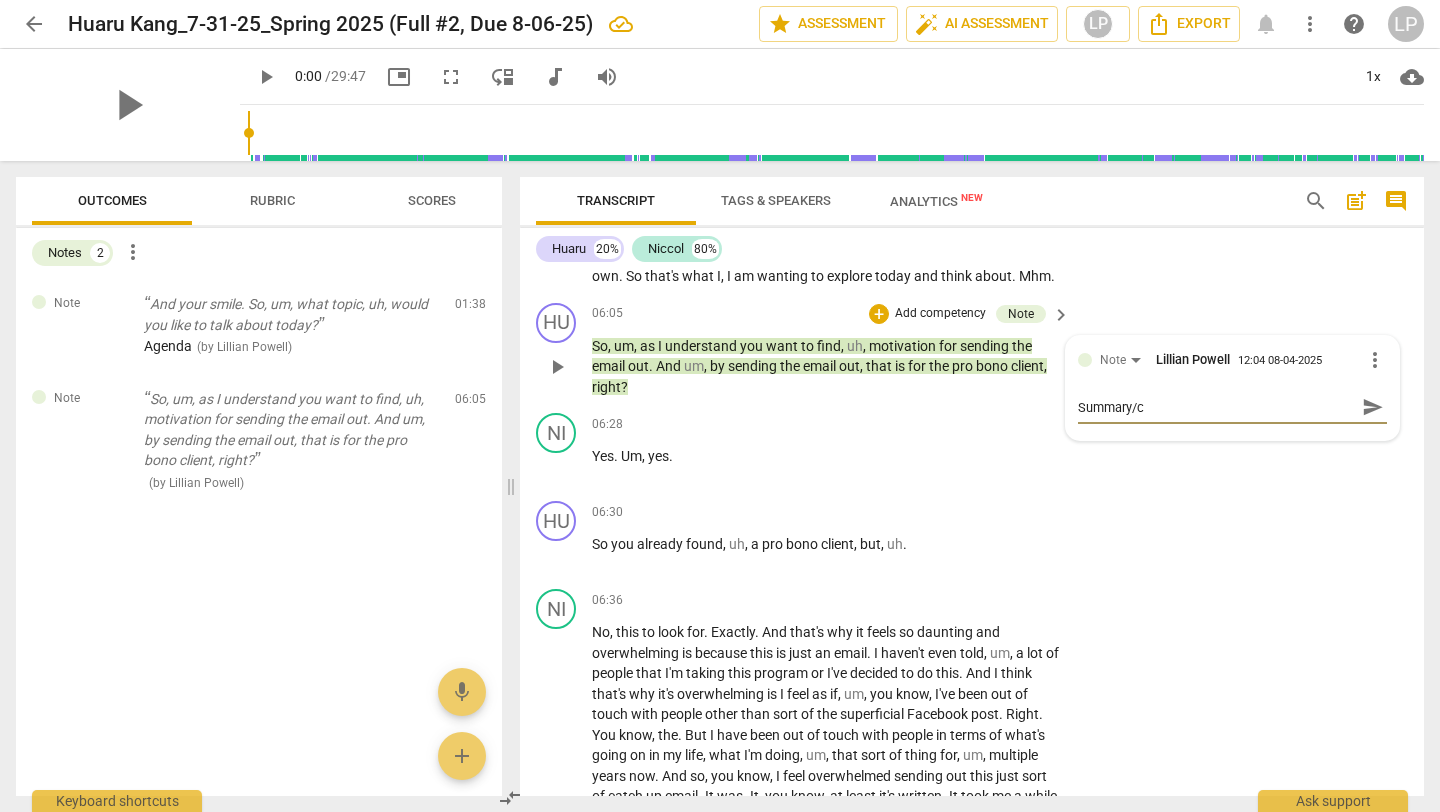 type on "Summary/co" 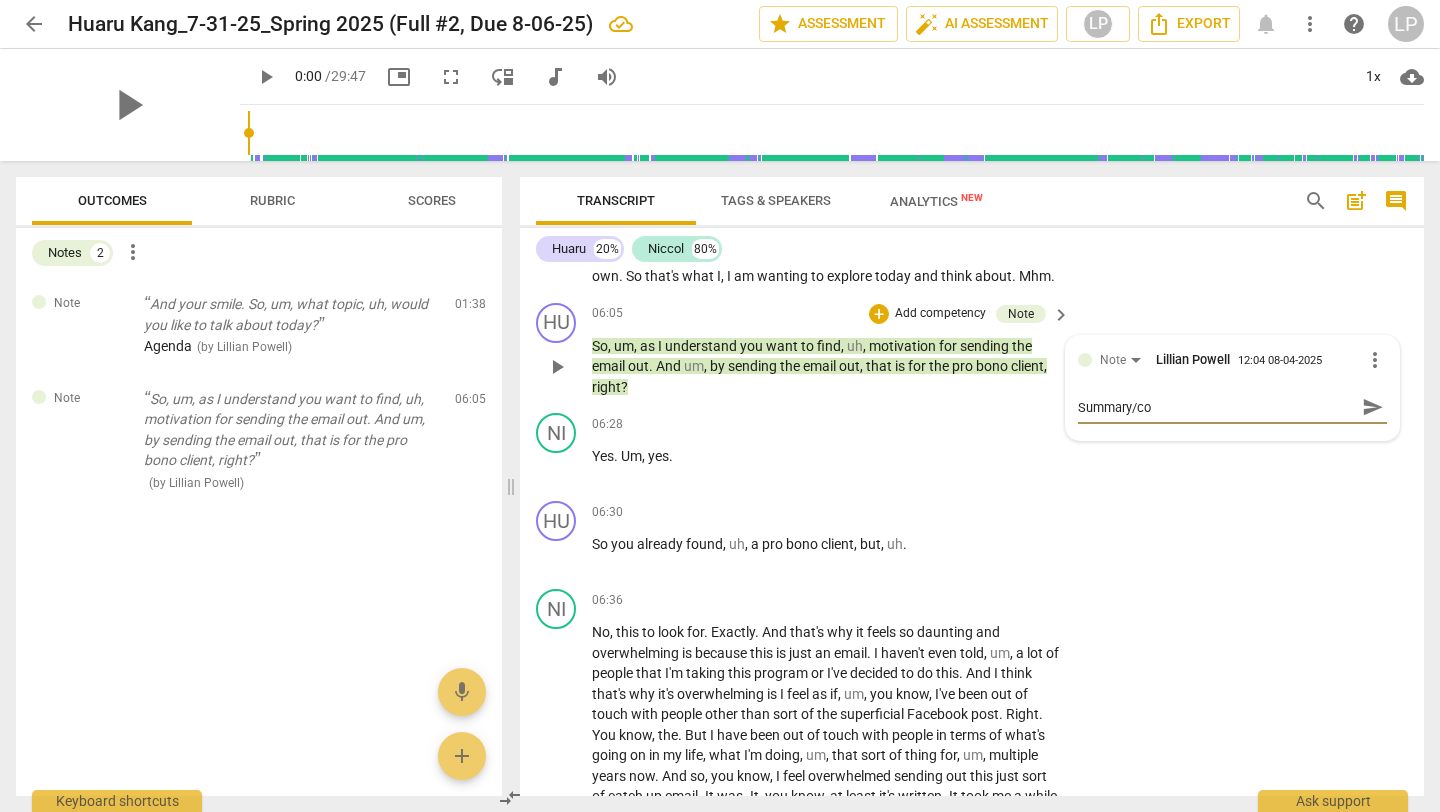type on "Summary/con" 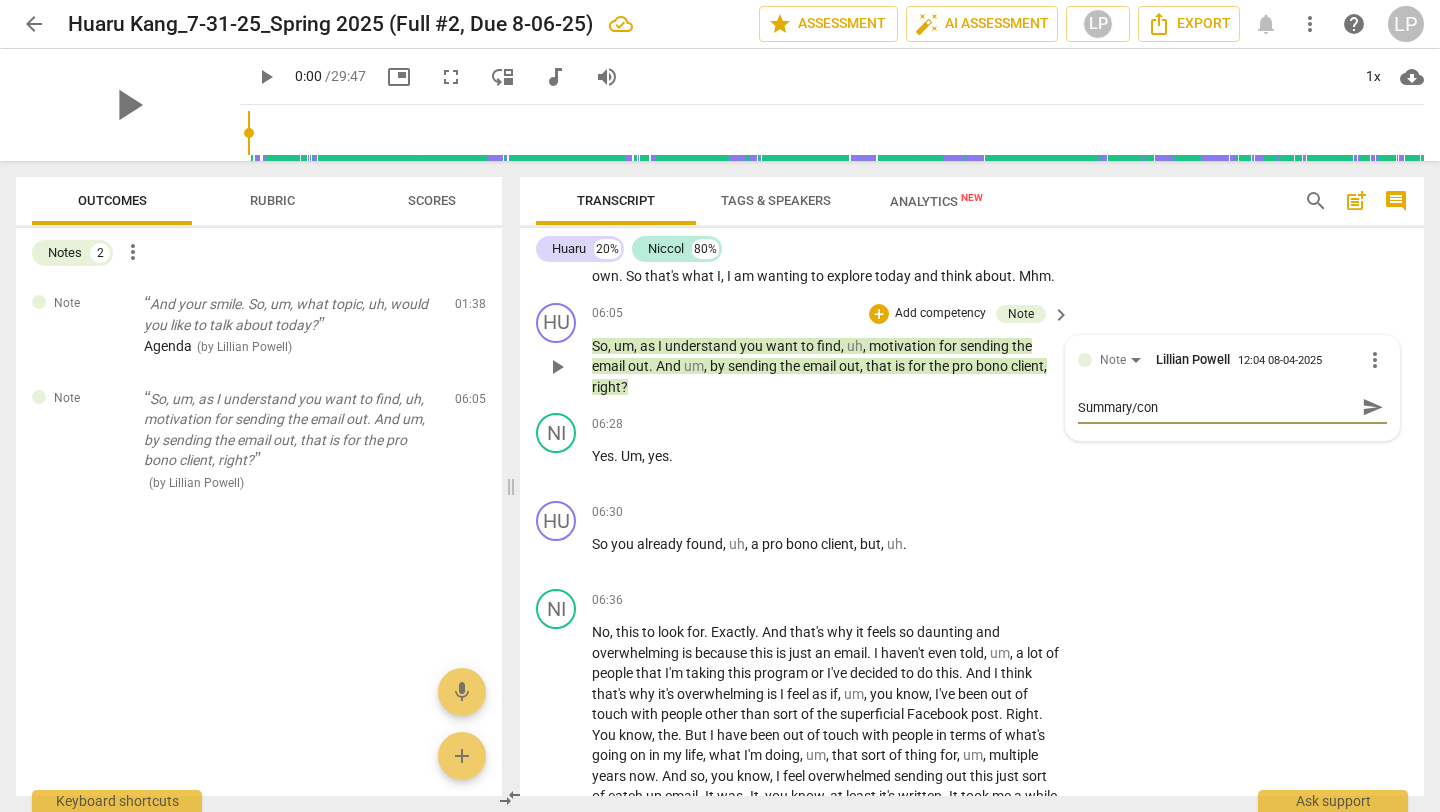 type on "Summary/conf" 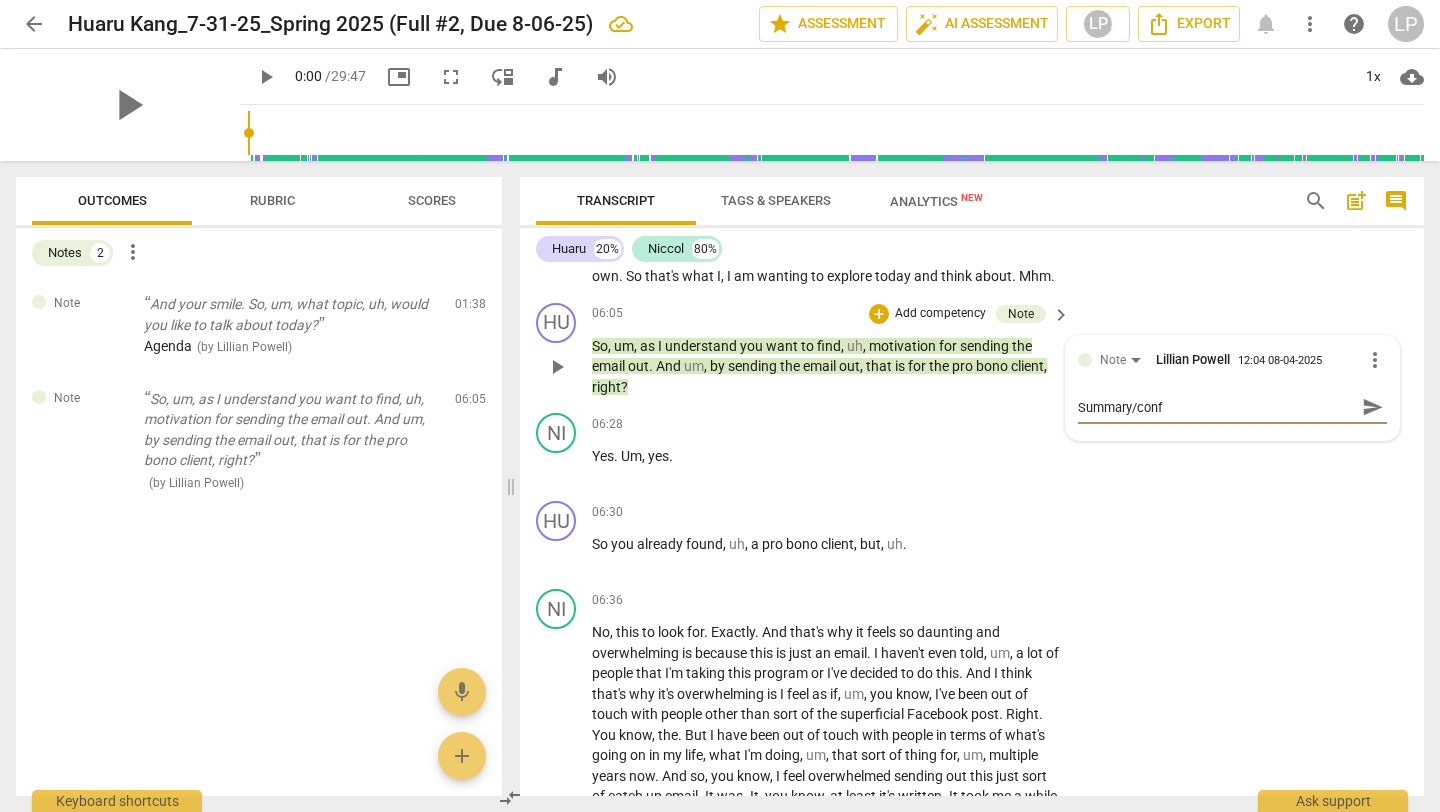 type on "Summary/confi" 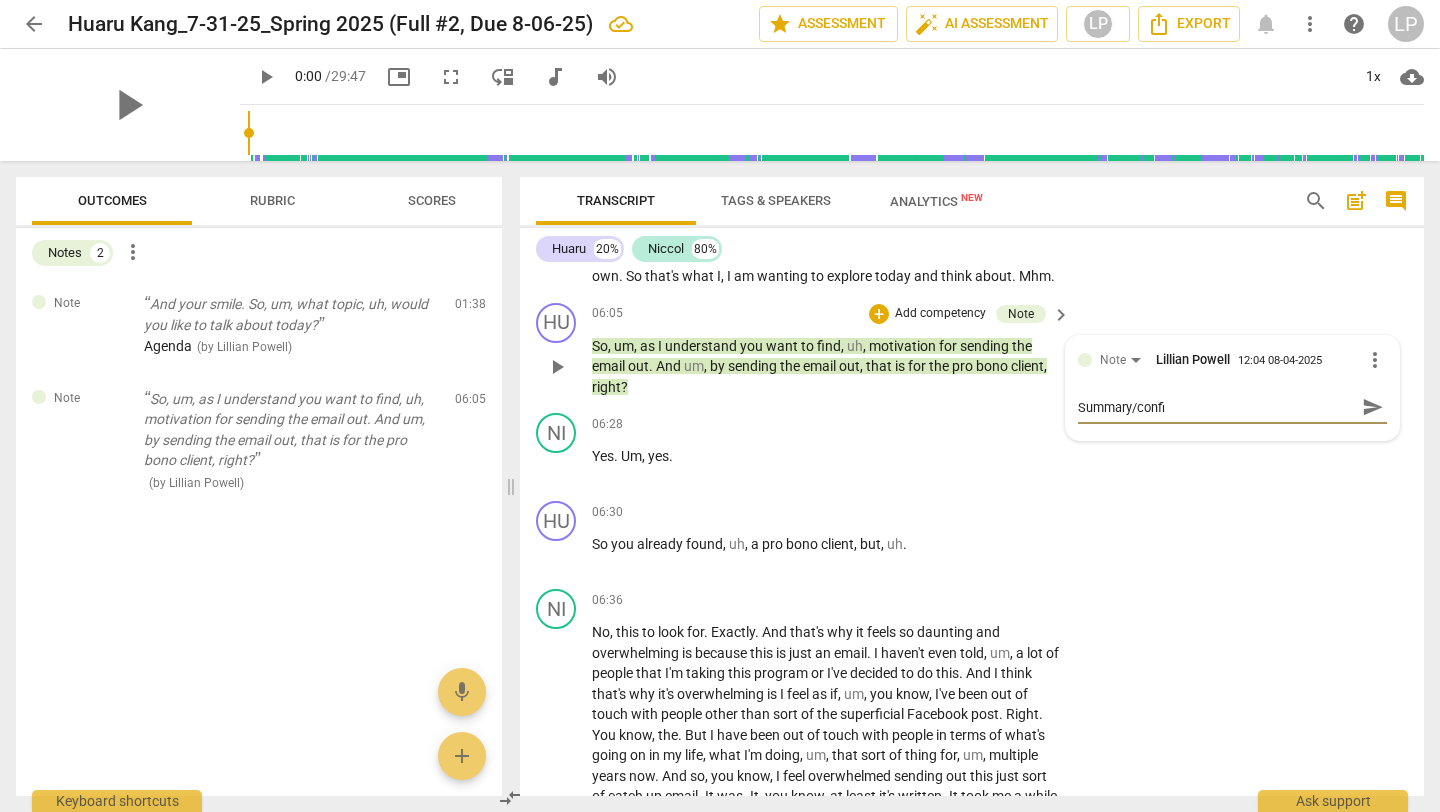 type on "Summary/confir" 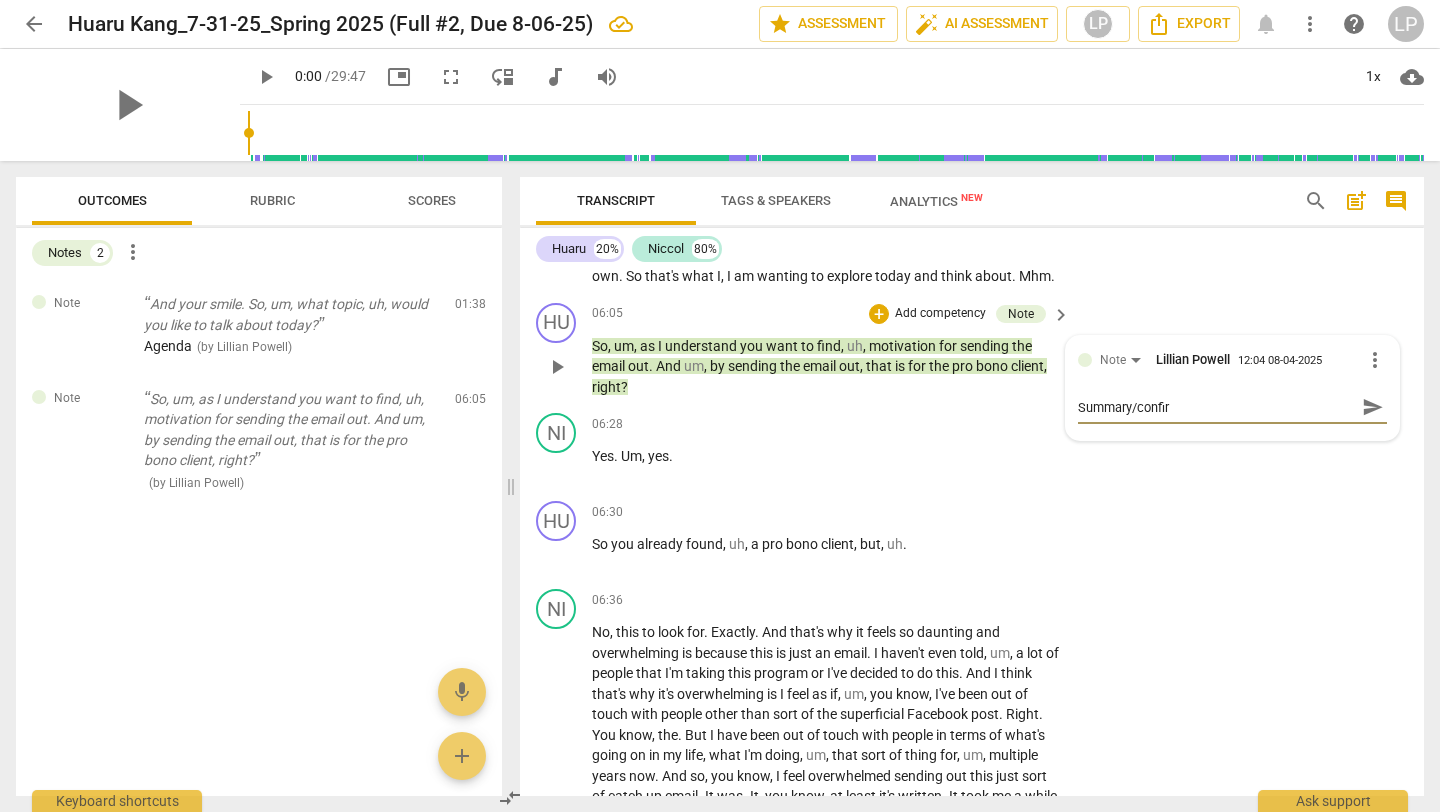 type on "Summary/confirm" 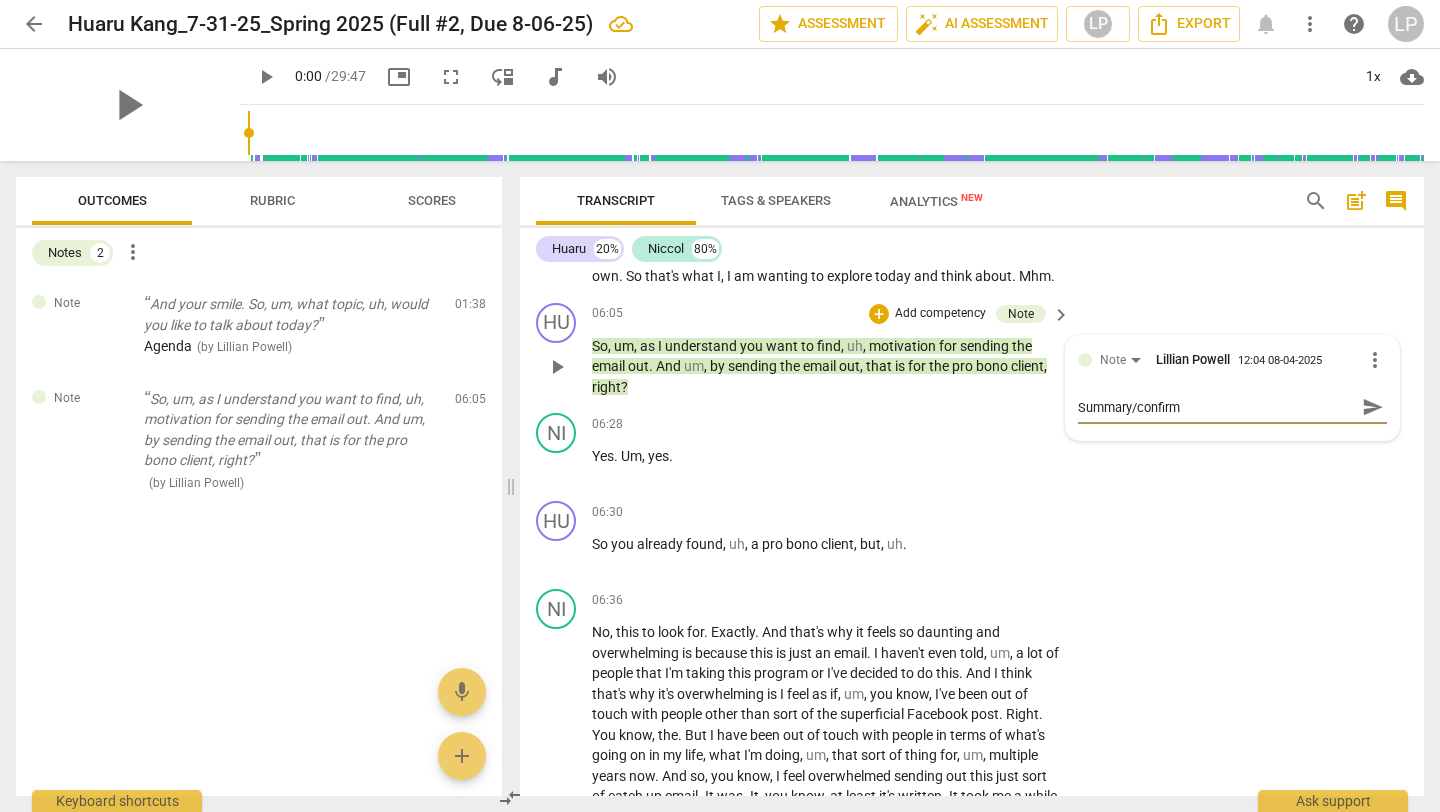 type on "Summary/confirmi" 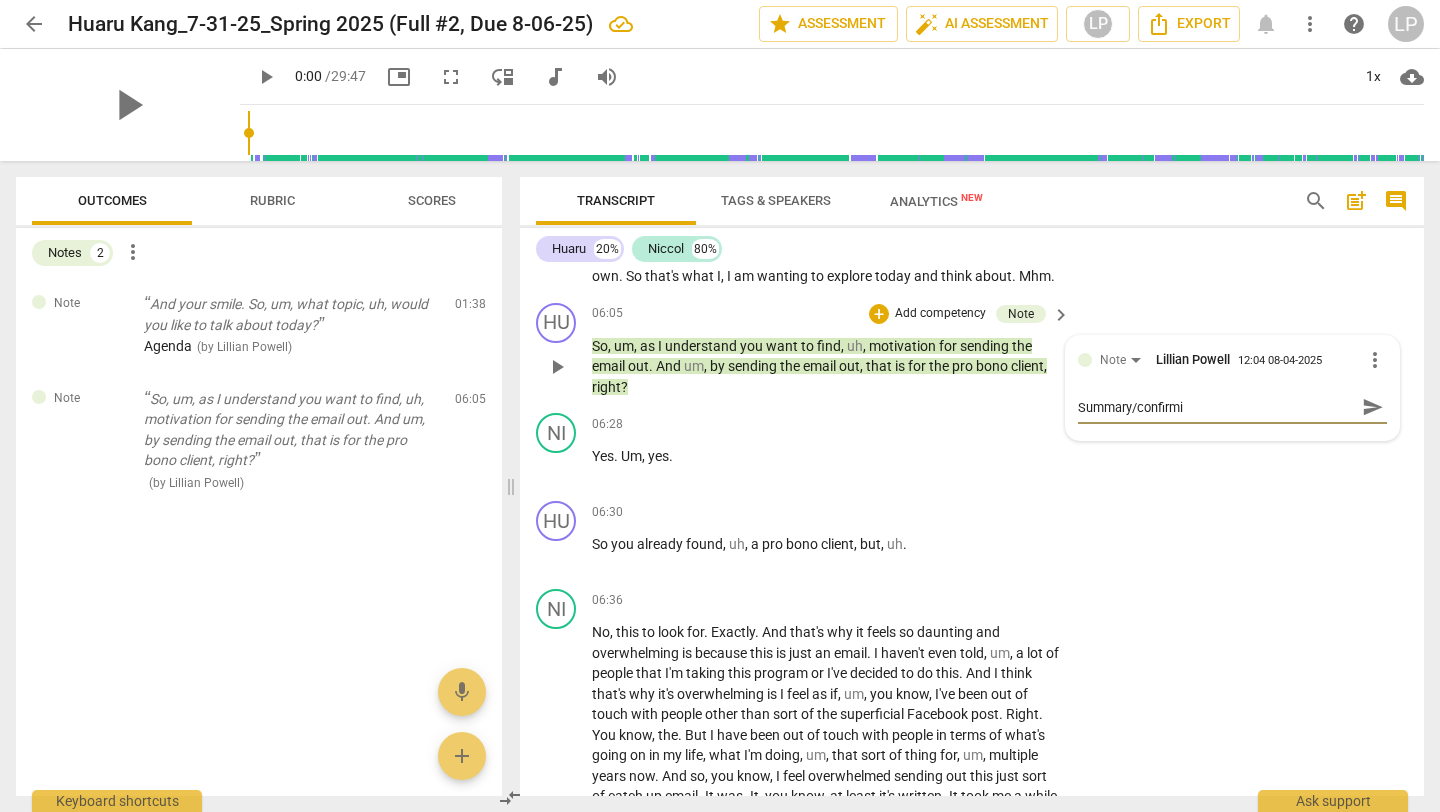 type on "Summary/confirmin" 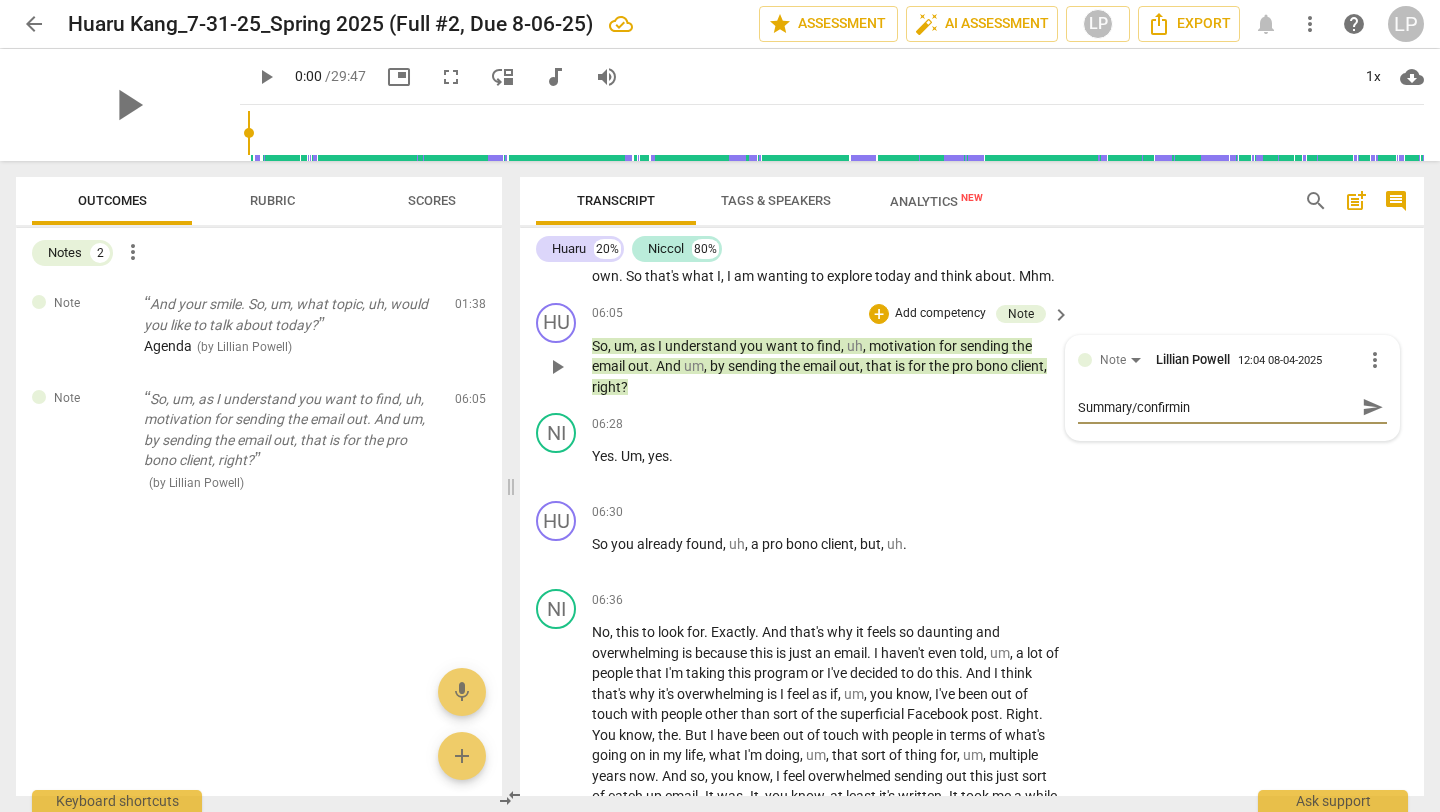 type on "Summary/confirming" 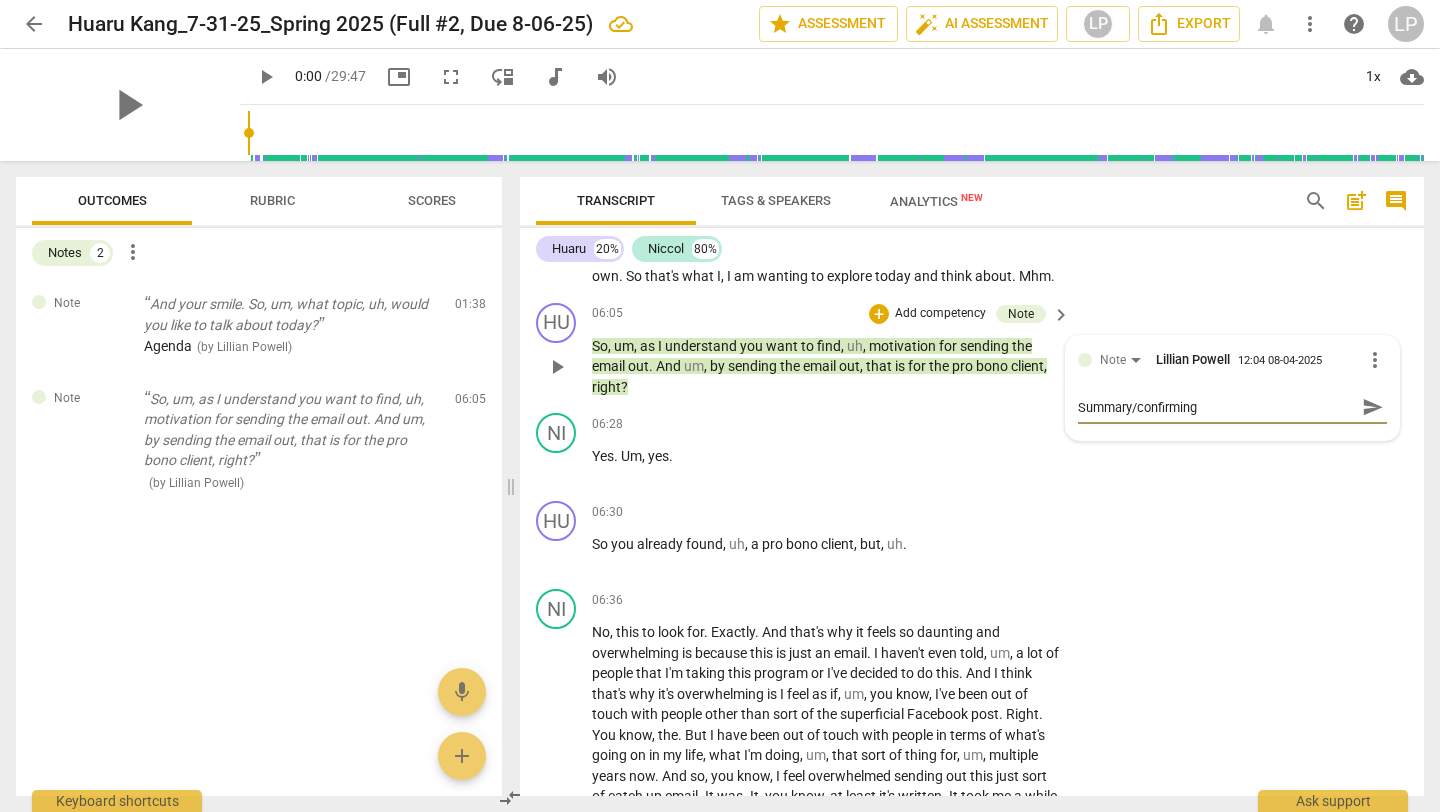 type on "Summary/confirming" 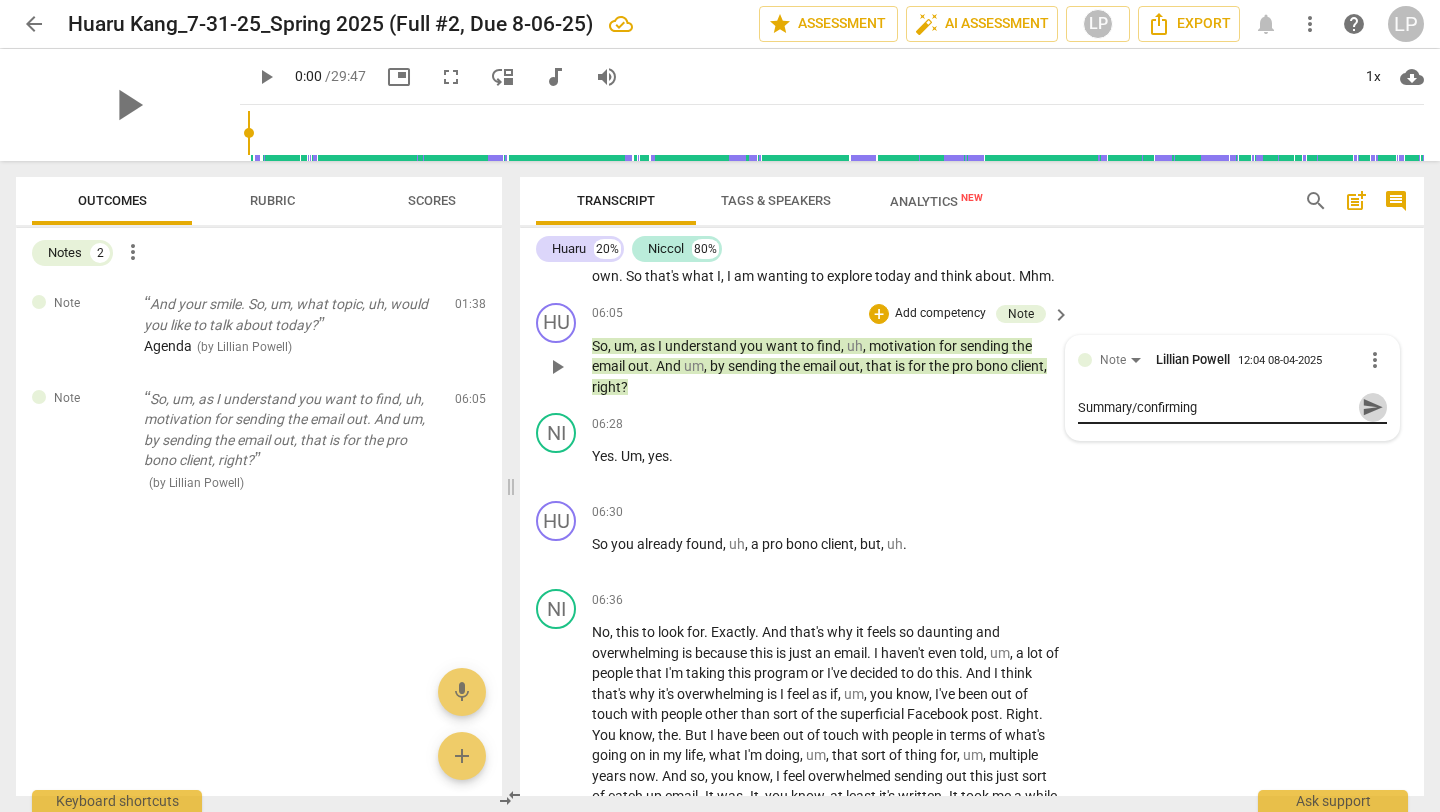 click on "send" at bounding box center [1373, 407] 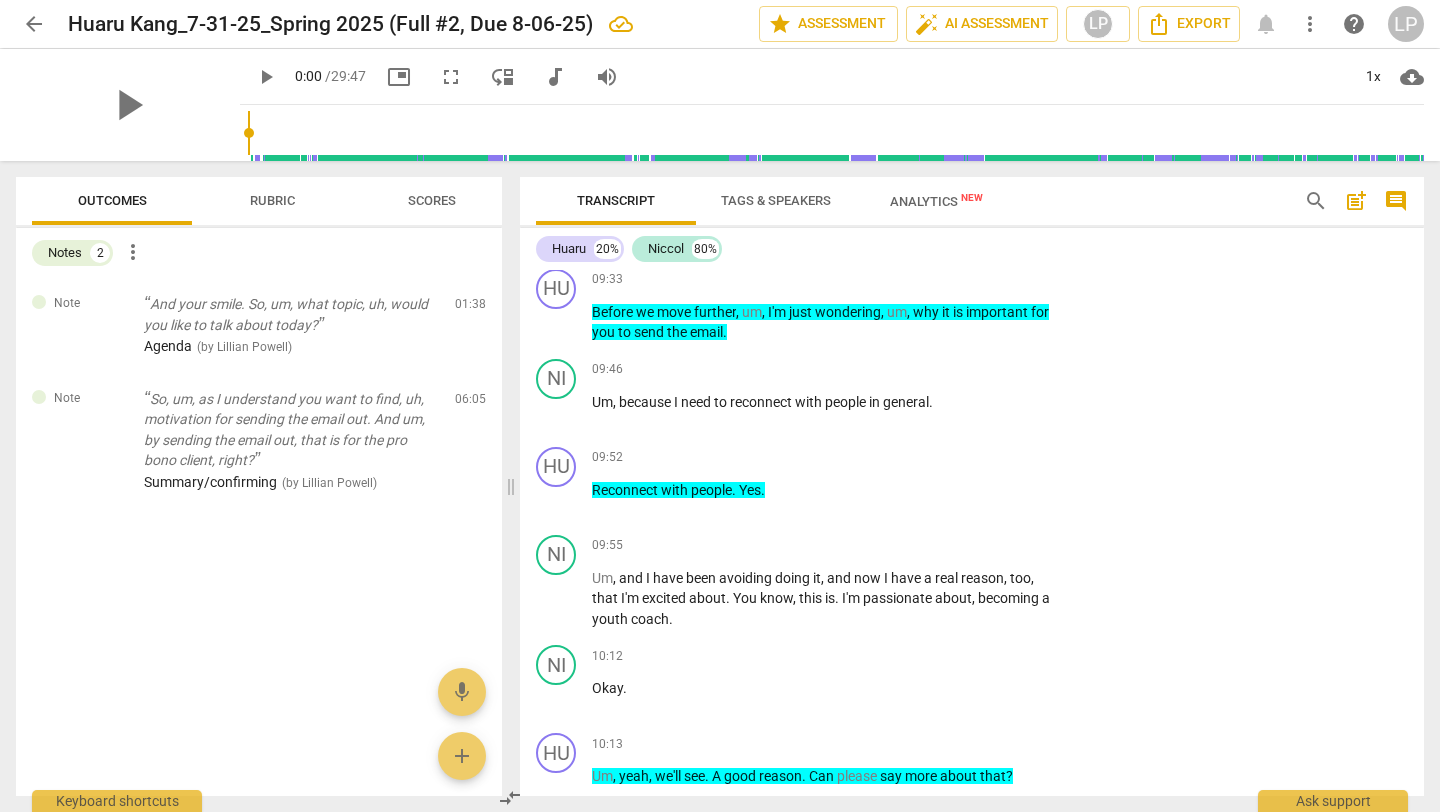 scroll, scrollTop: 3066, scrollLeft: 0, axis: vertical 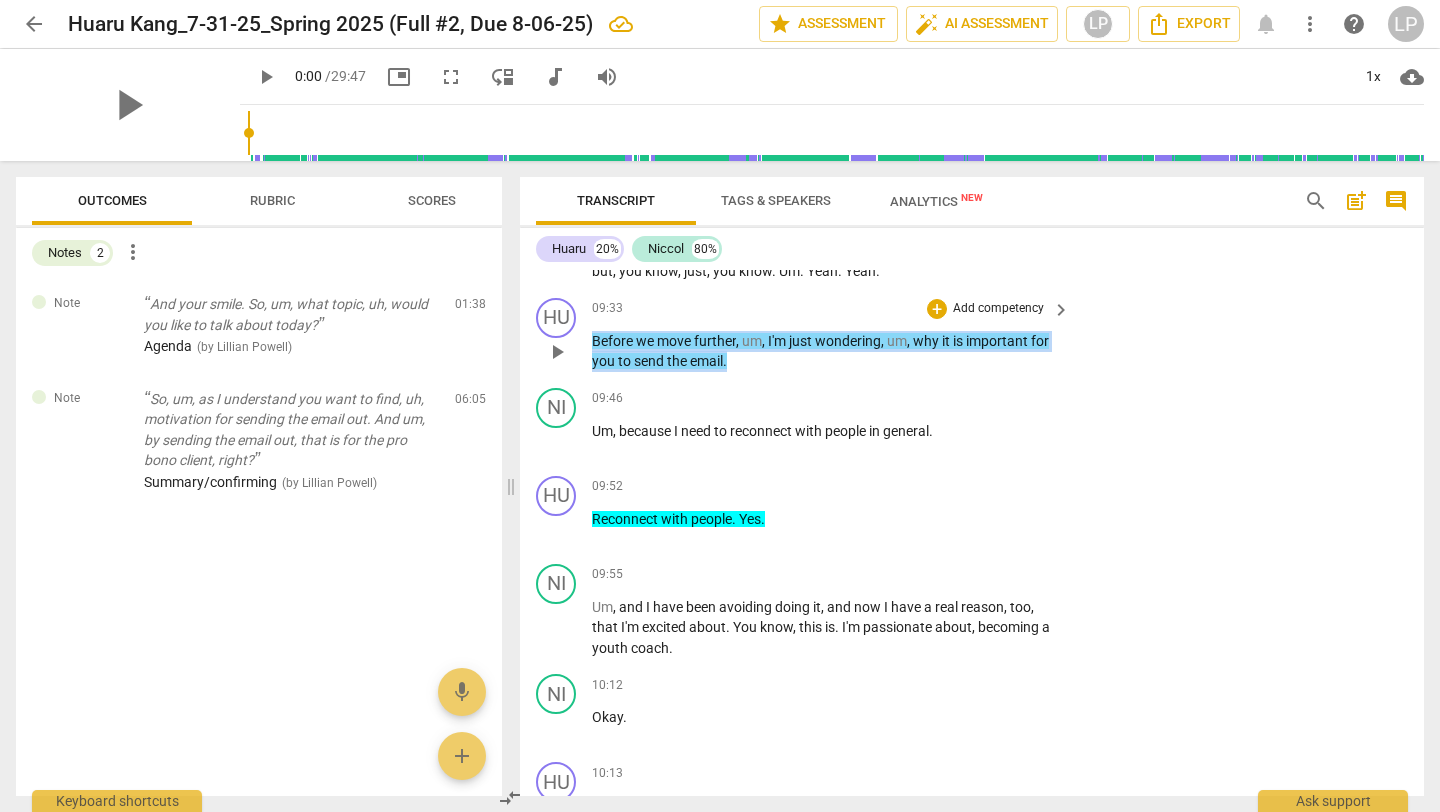 drag, startPoint x: 738, startPoint y: 382, endPoint x: 655, endPoint y: 348, distance: 89.693924 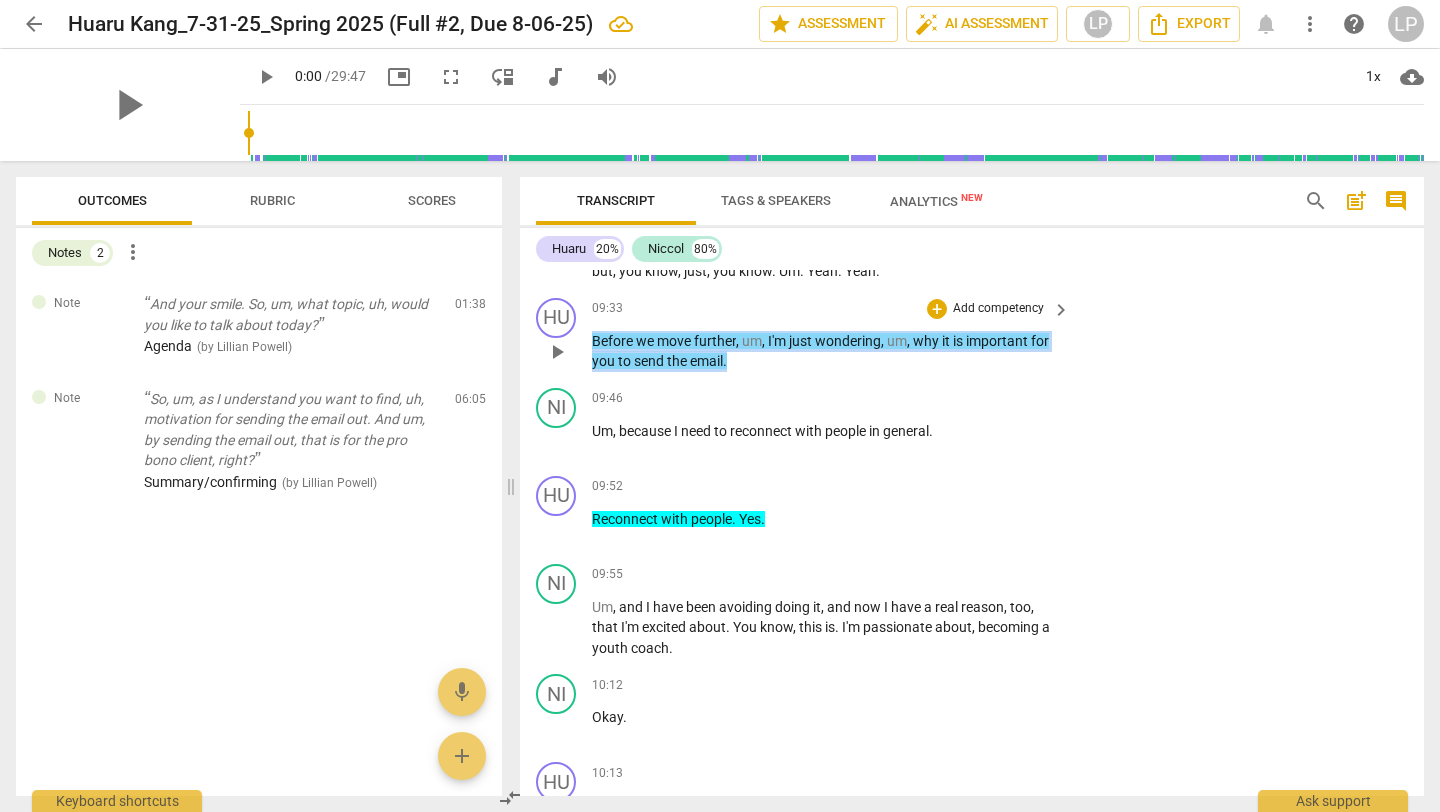 click on "09:33 + Add competency keyboard_arrow_right Before   we   move   further ,   um ,   I'm   just   wondering ,   um ,   why   it   is   important   for   you   to   send   the   email ." at bounding box center (832, 335) 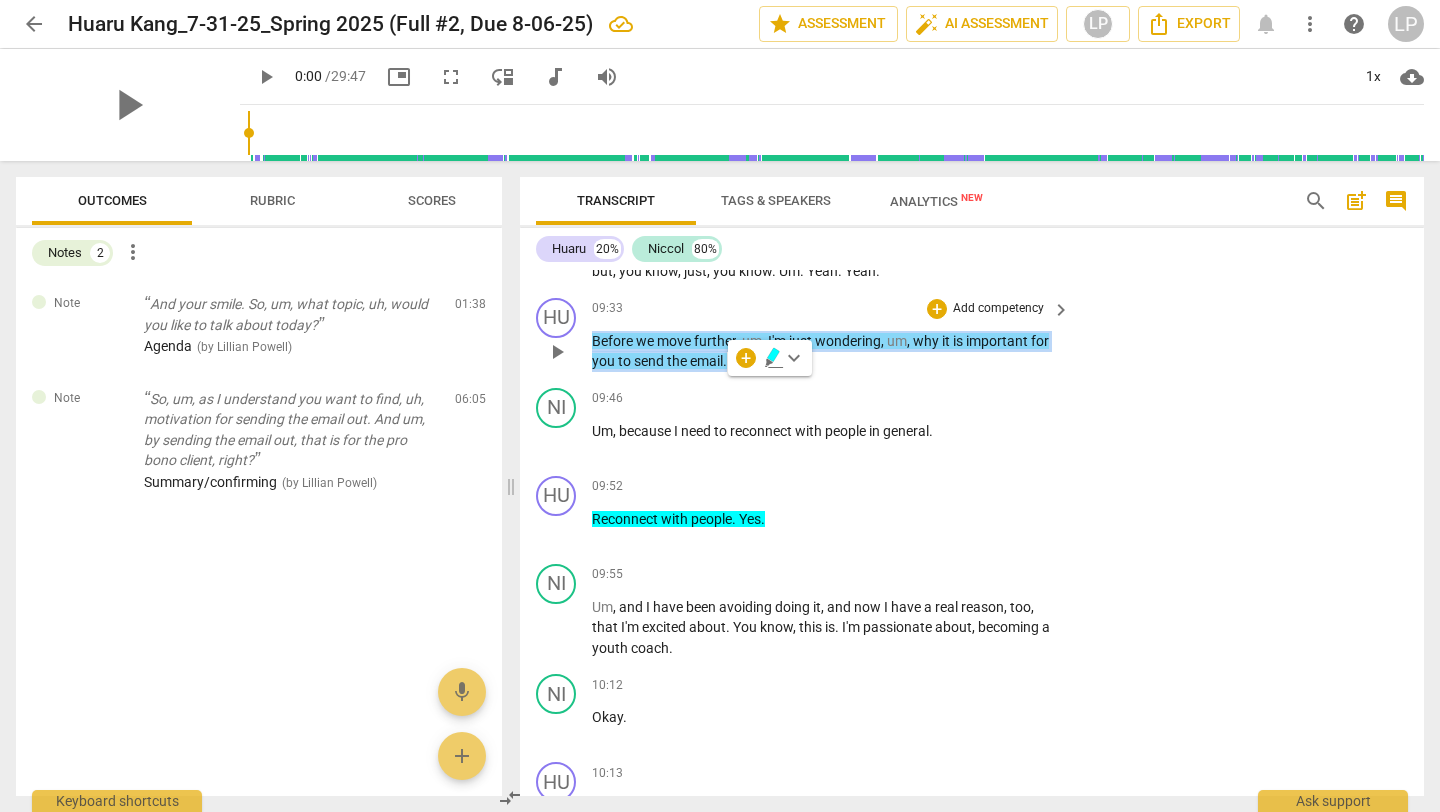 click on "Add competency" at bounding box center (998, 309) 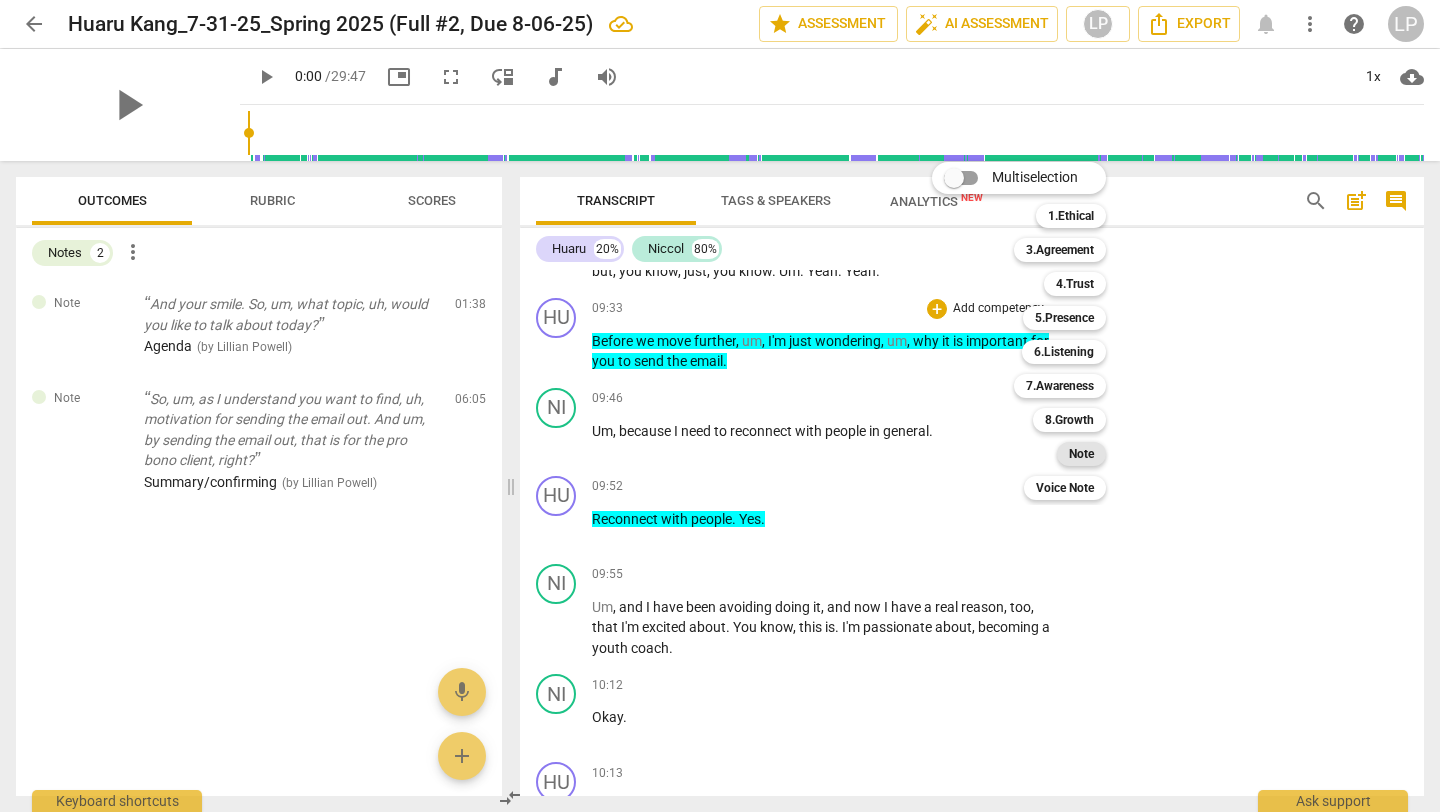 click on "Note" at bounding box center [1081, 454] 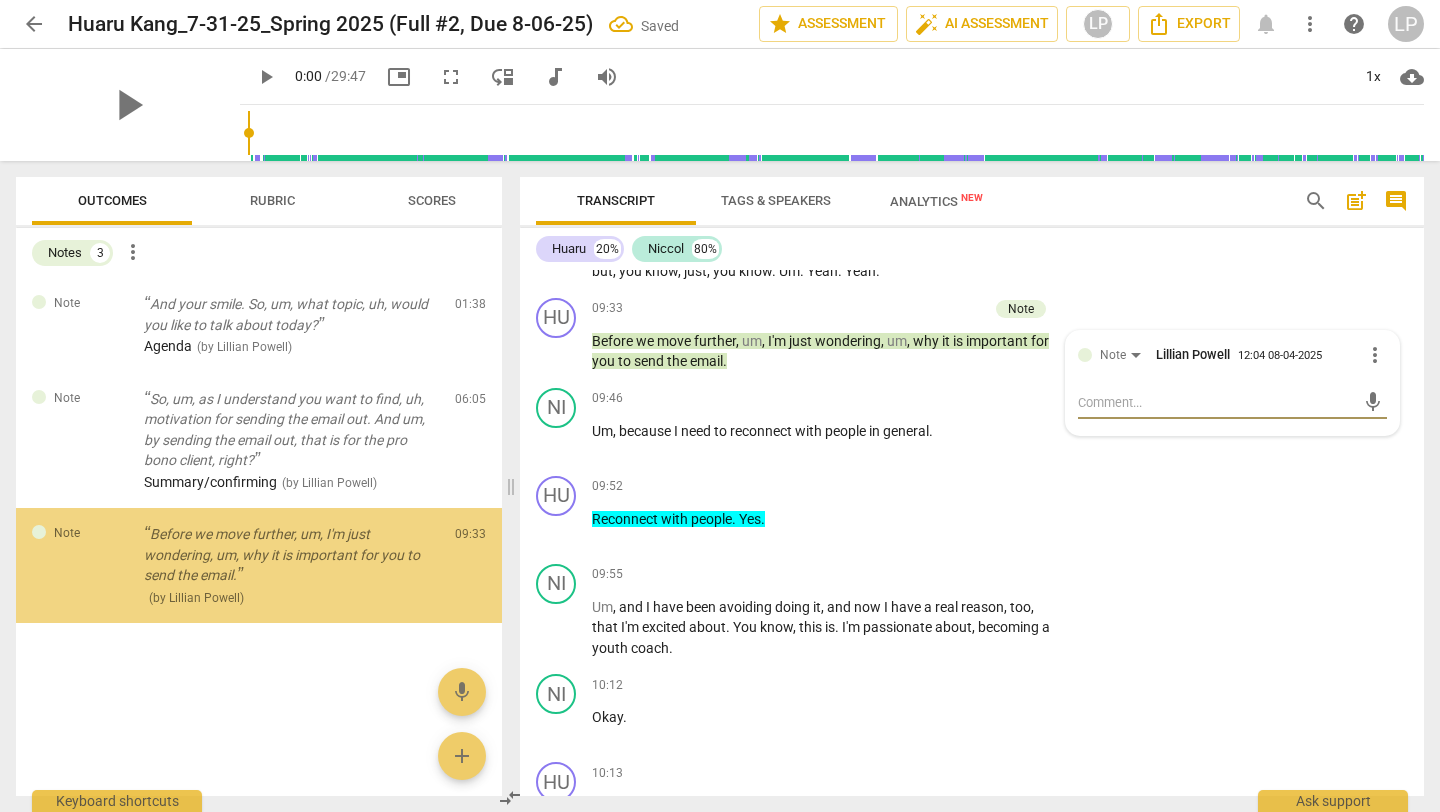 type on "I" 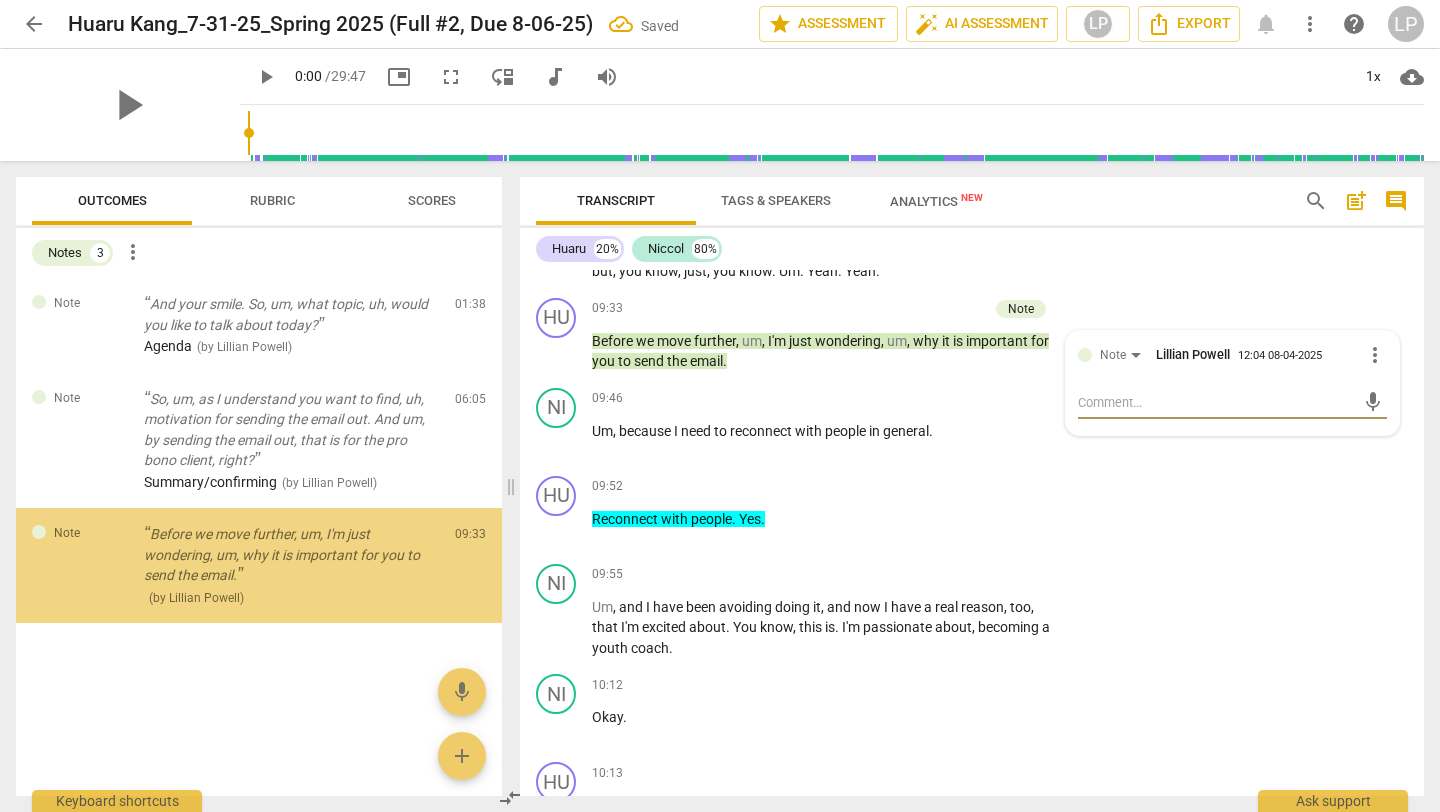 type on "I" 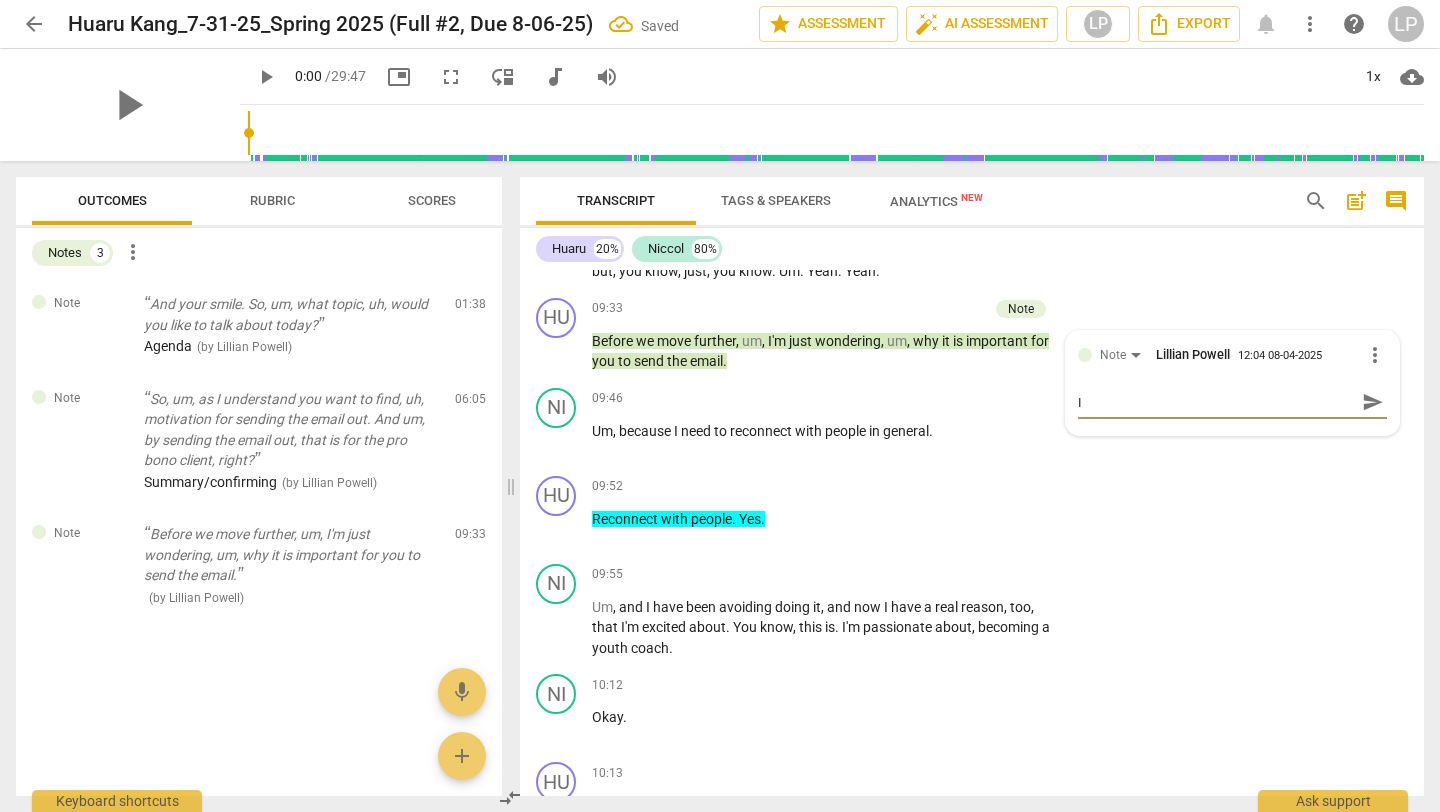 type on "Im" 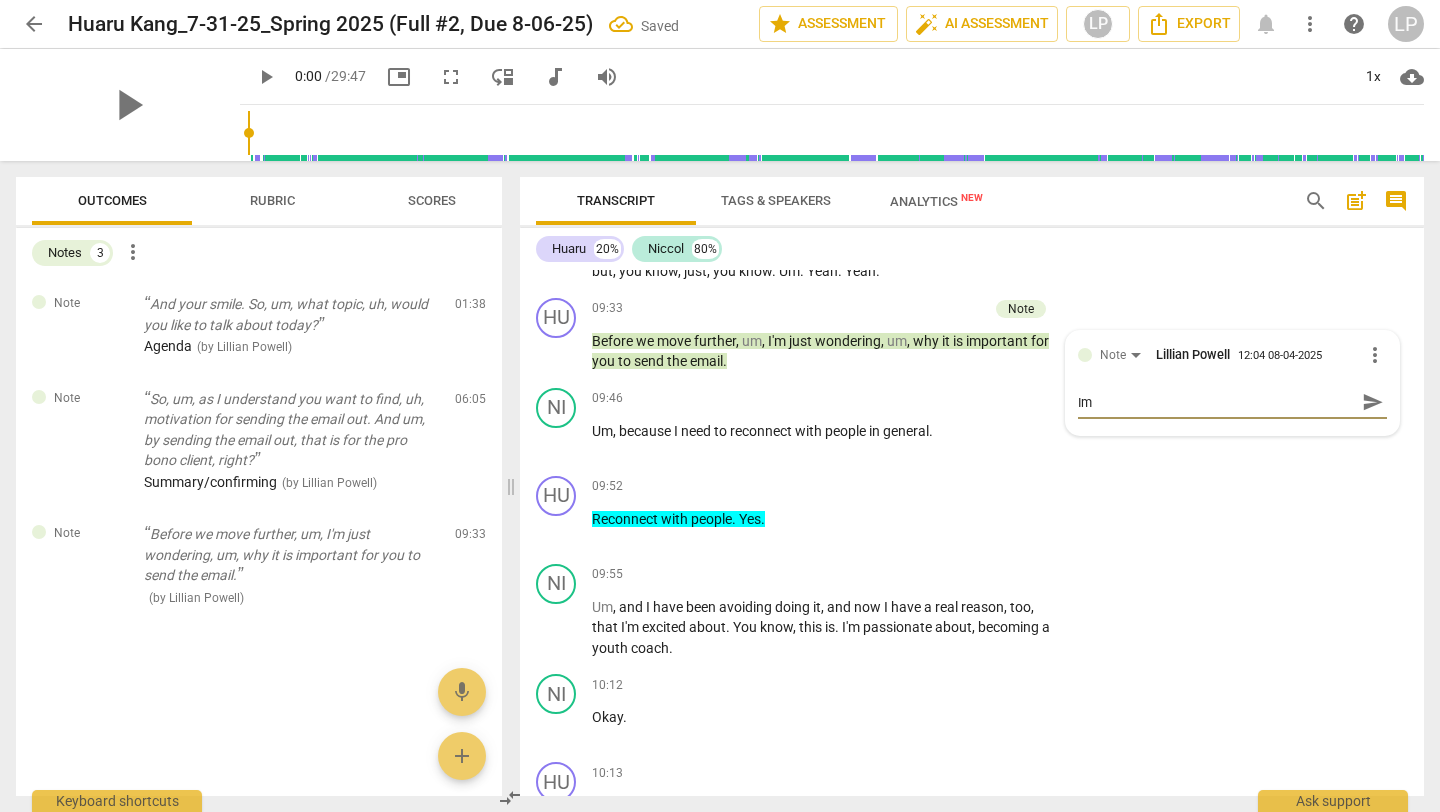 type on "Imp" 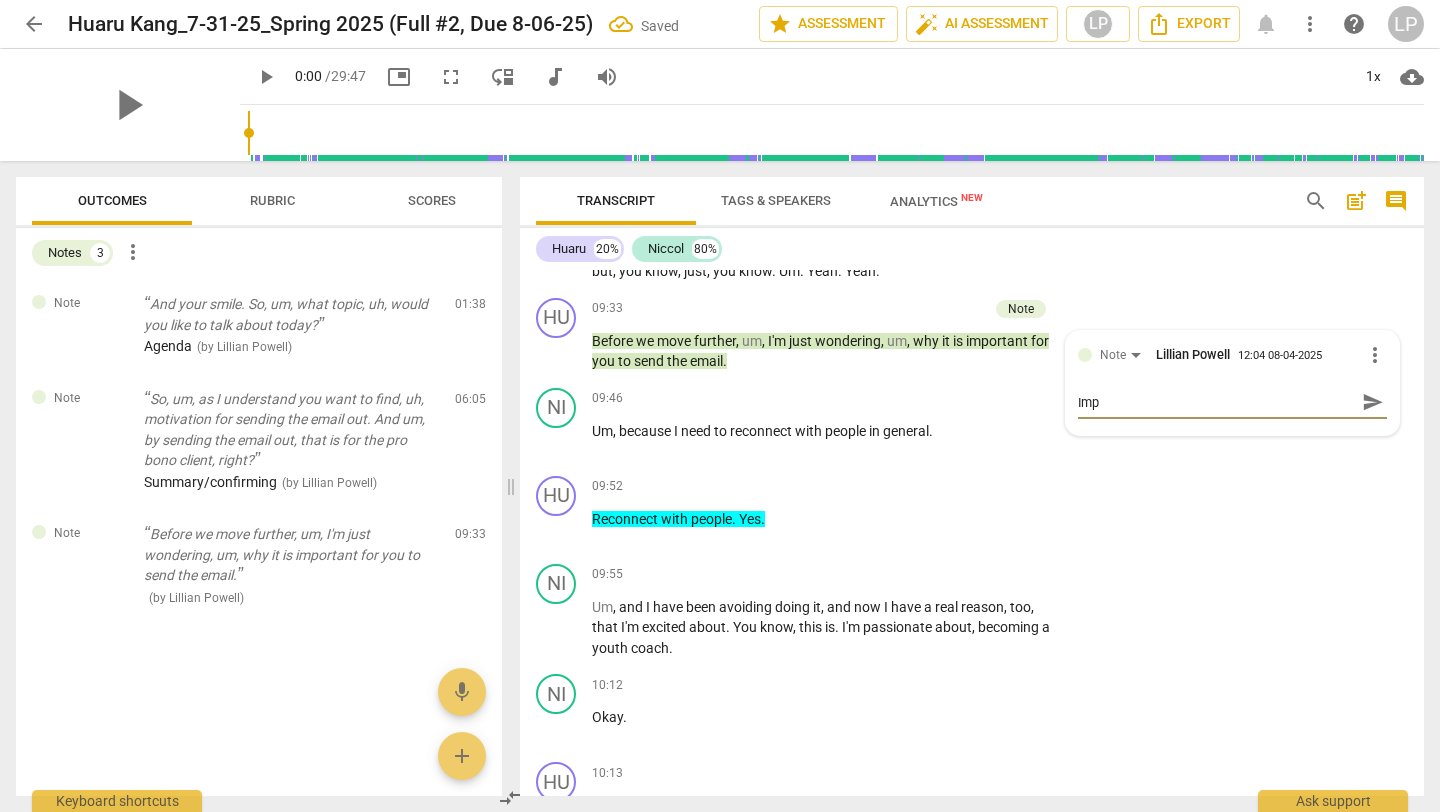 type on "Impo" 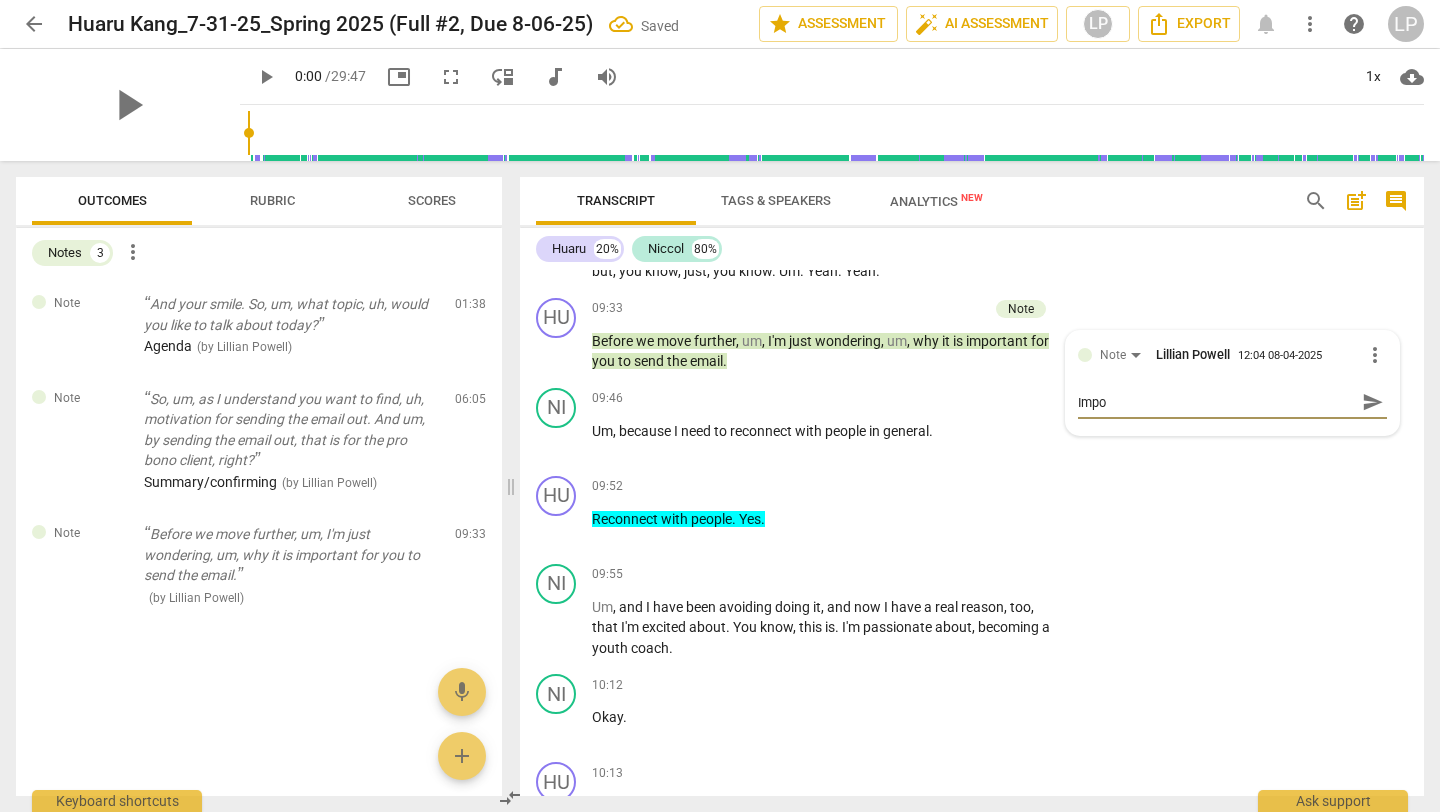 type on "Impor" 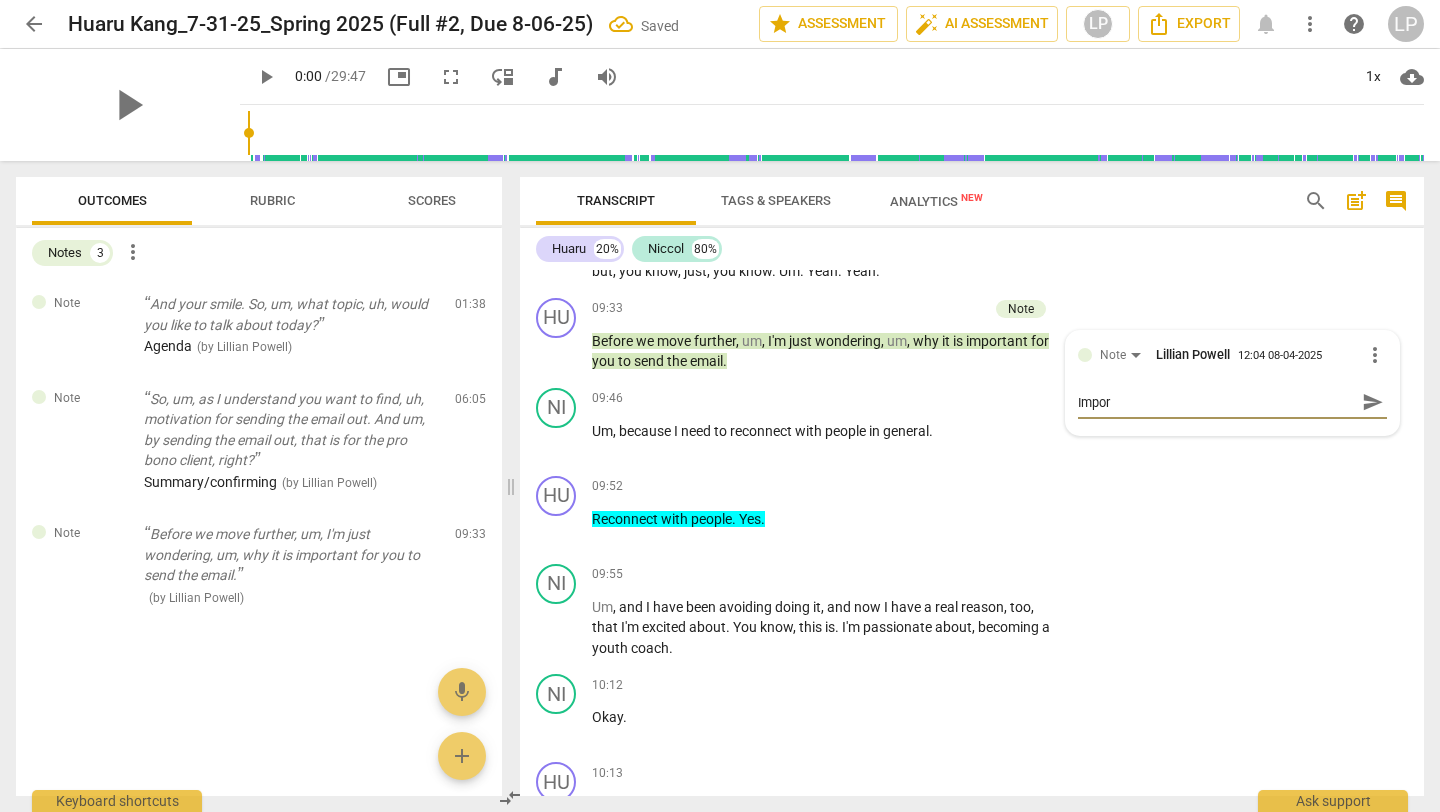 type on "Import" 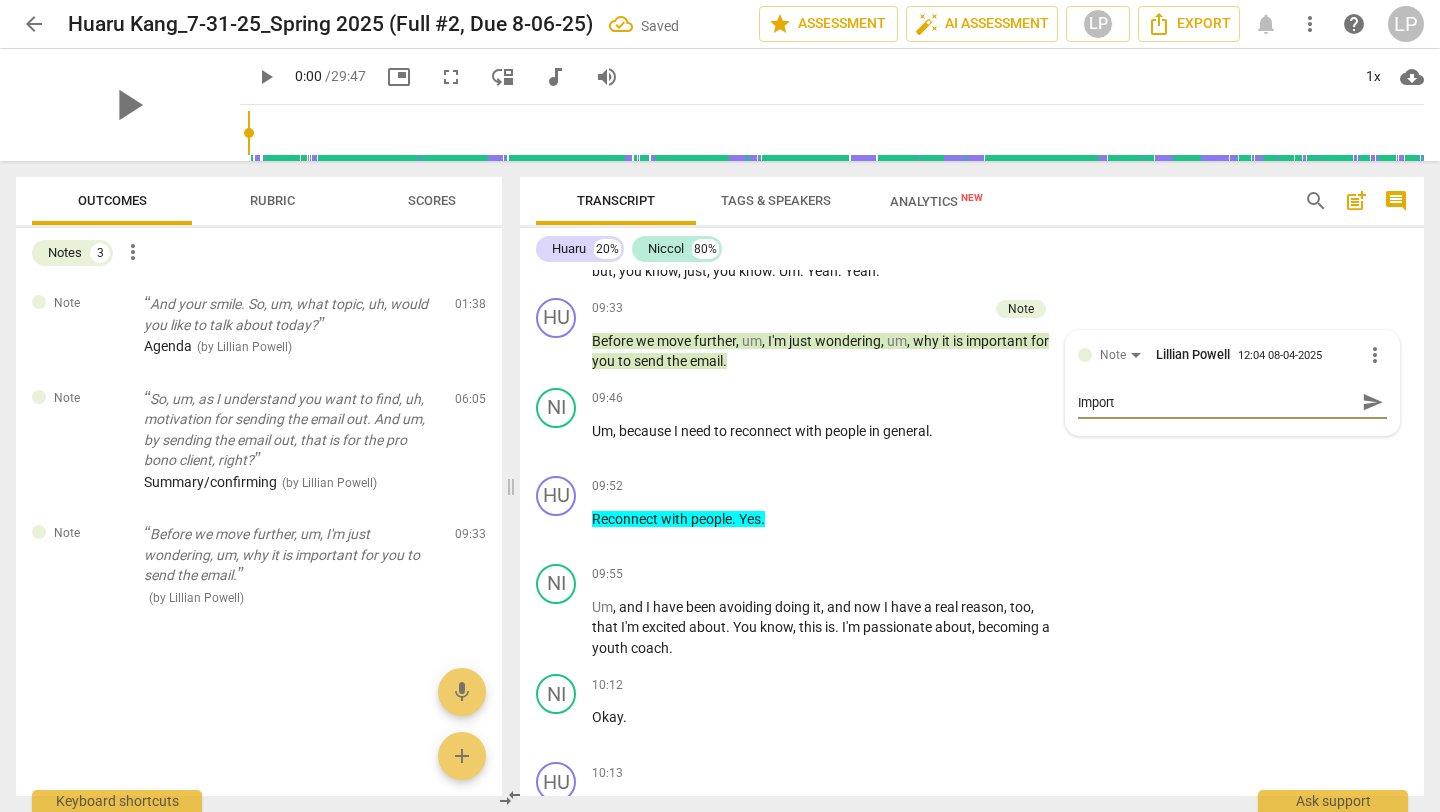 type on "Importa" 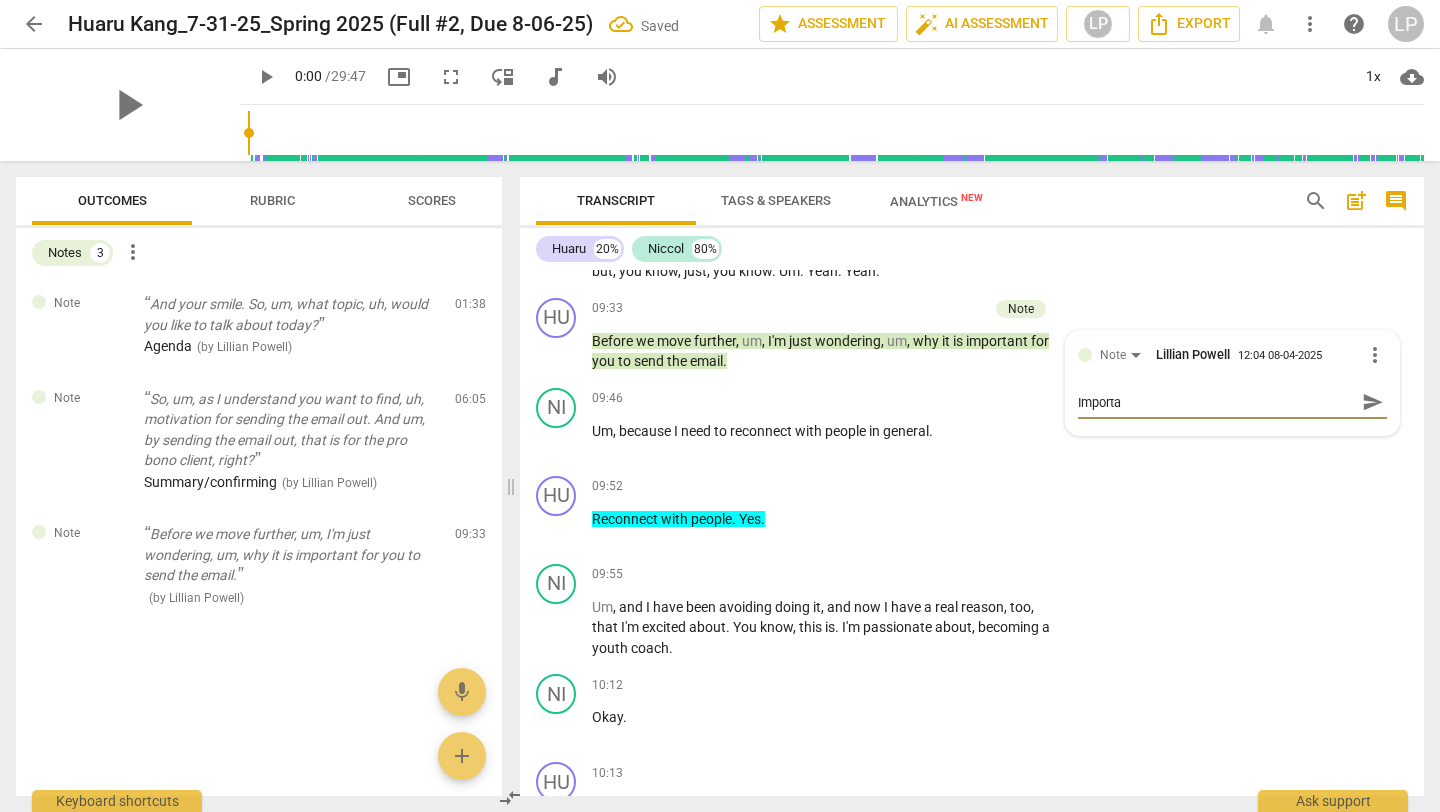 type on "Importan" 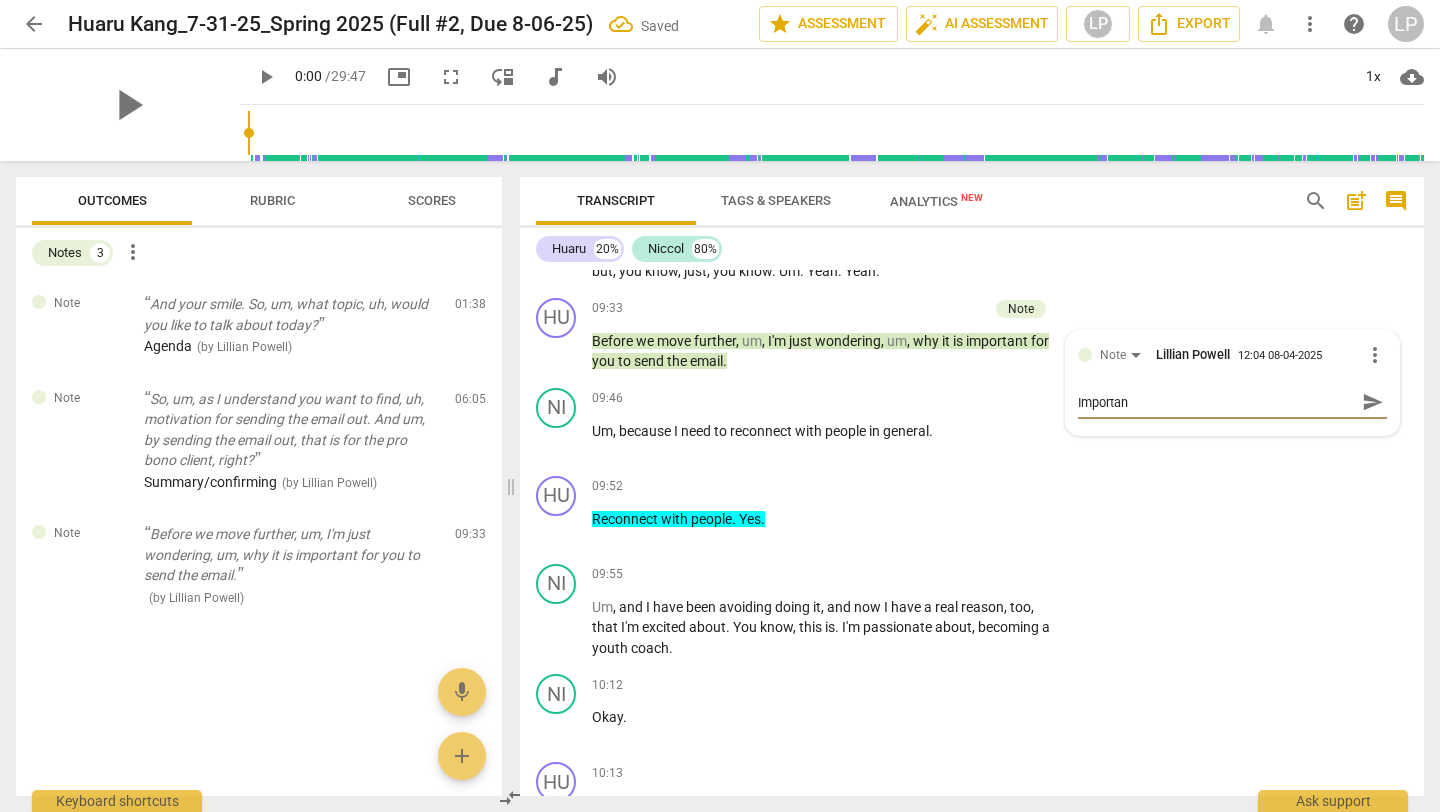 type on "Importanc" 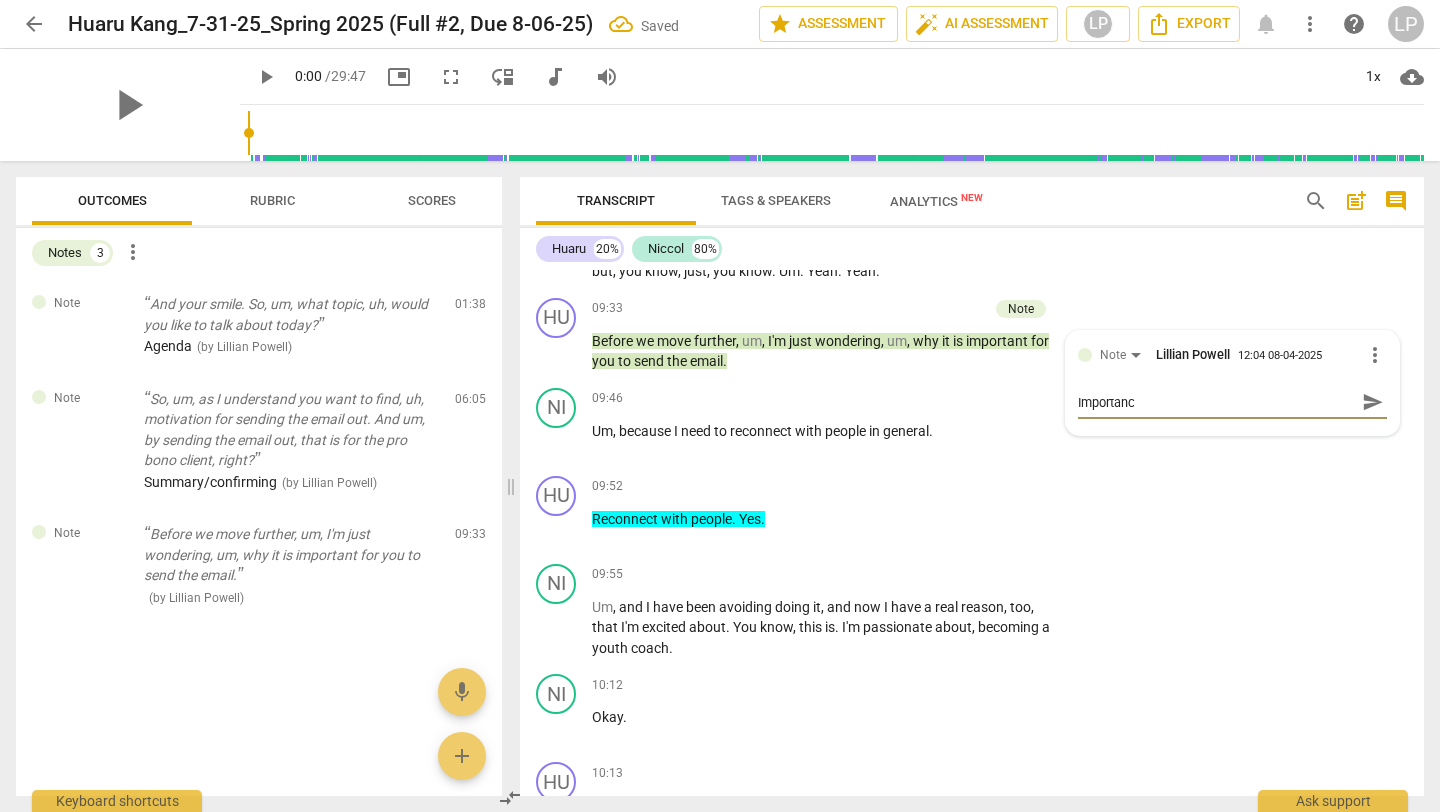 type on "Importance" 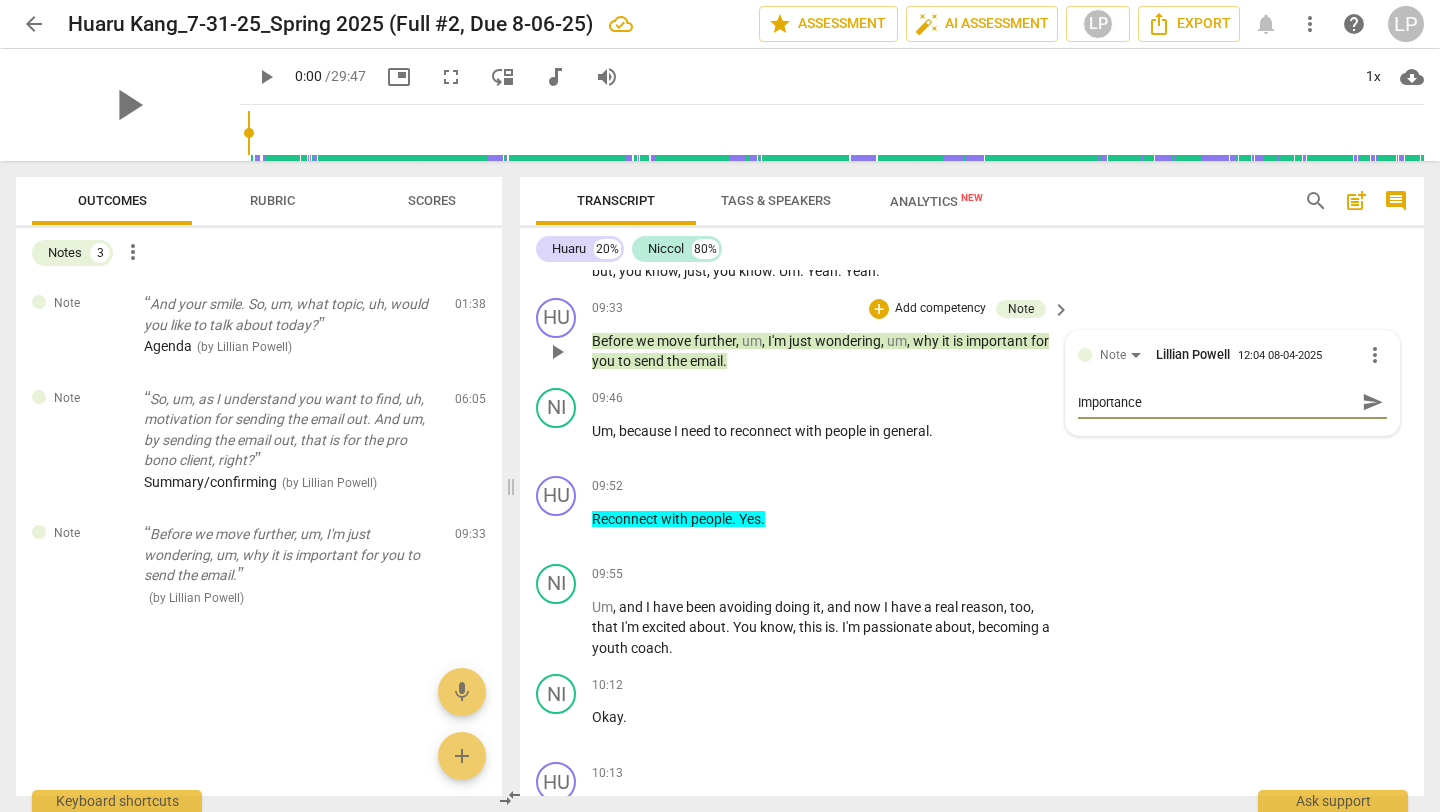 type on "Importance" 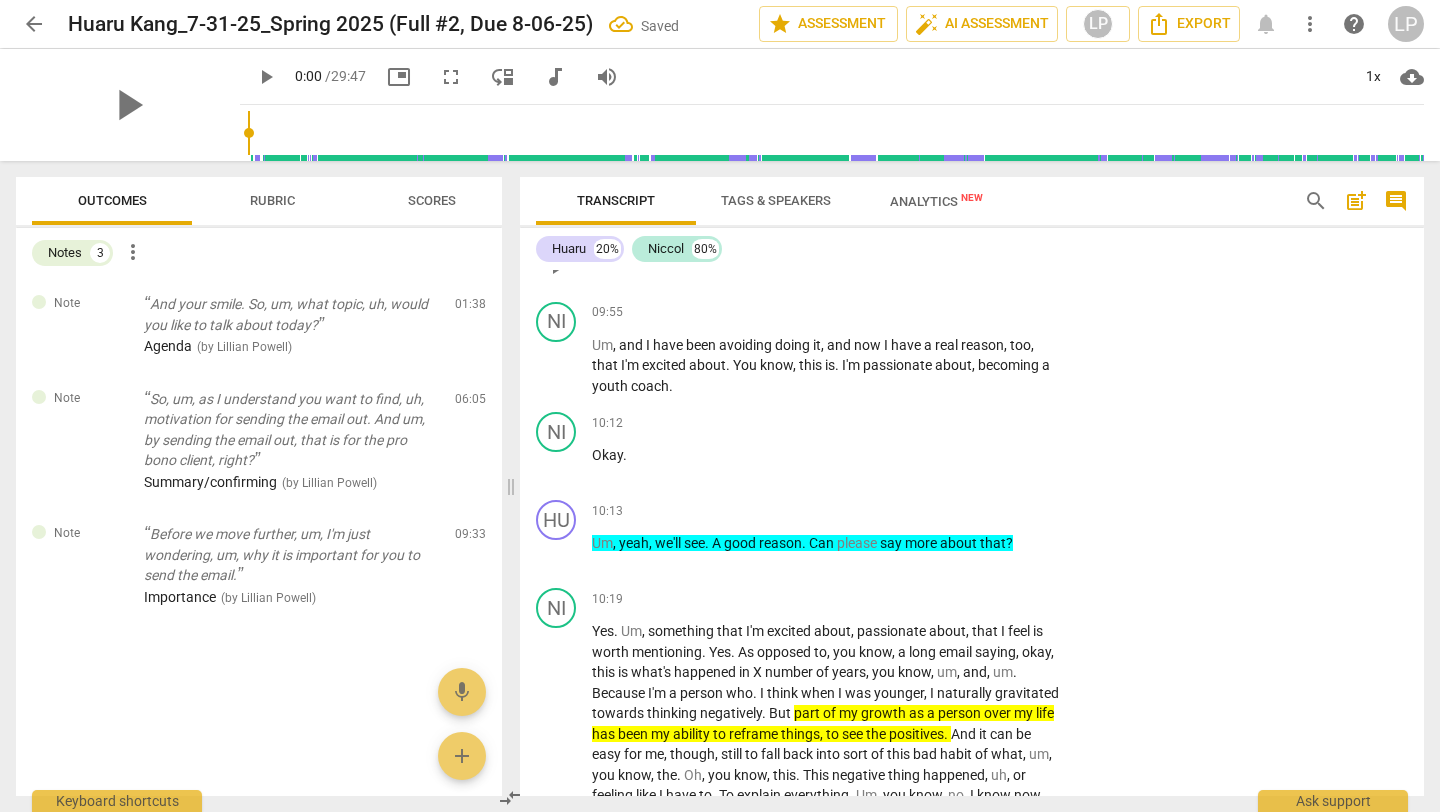 scroll, scrollTop: 3332, scrollLeft: 0, axis: vertical 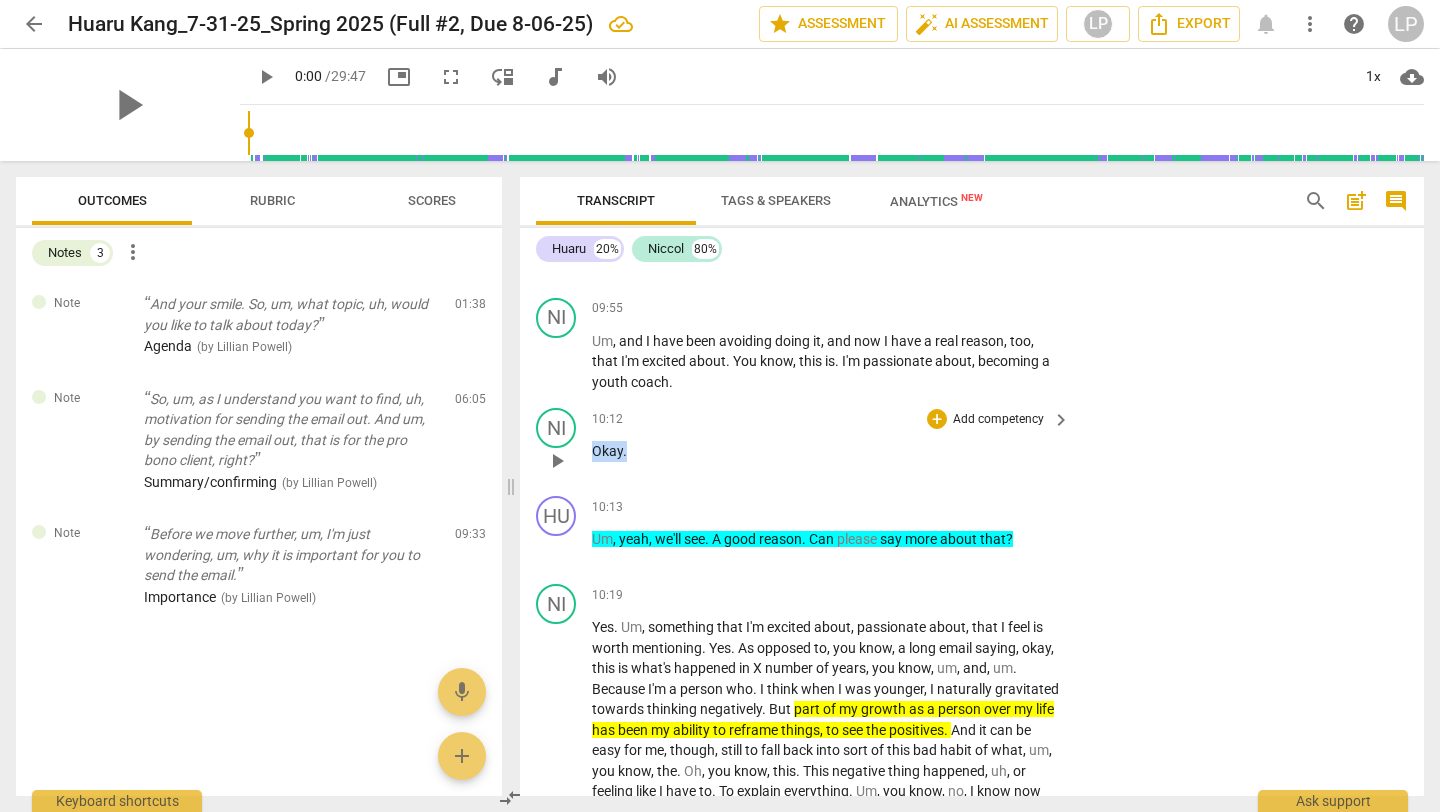 drag, startPoint x: 635, startPoint y: 476, endPoint x: 582, endPoint y: 471, distance: 53.235325 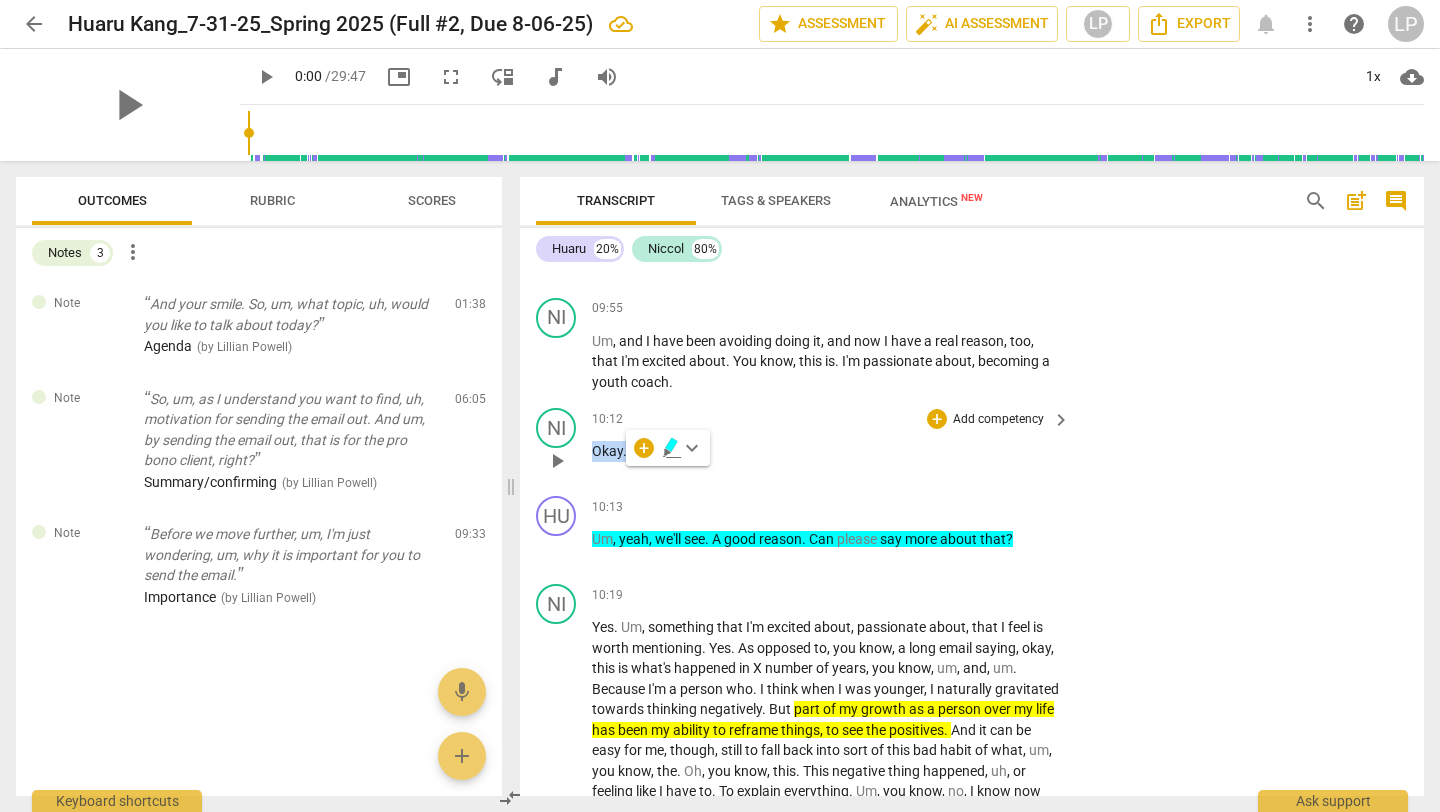 type 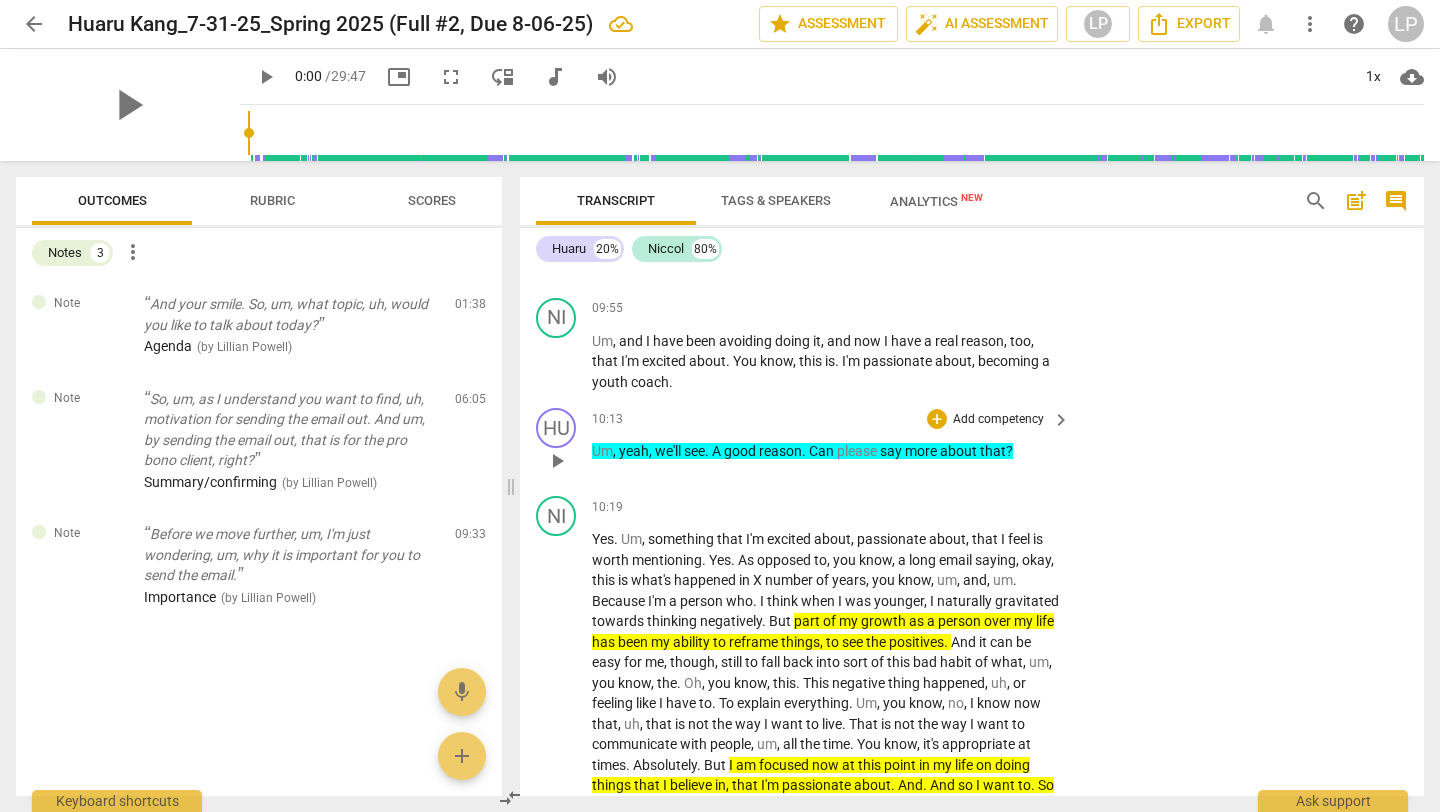 click on "Add competency" at bounding box center (998, 420) 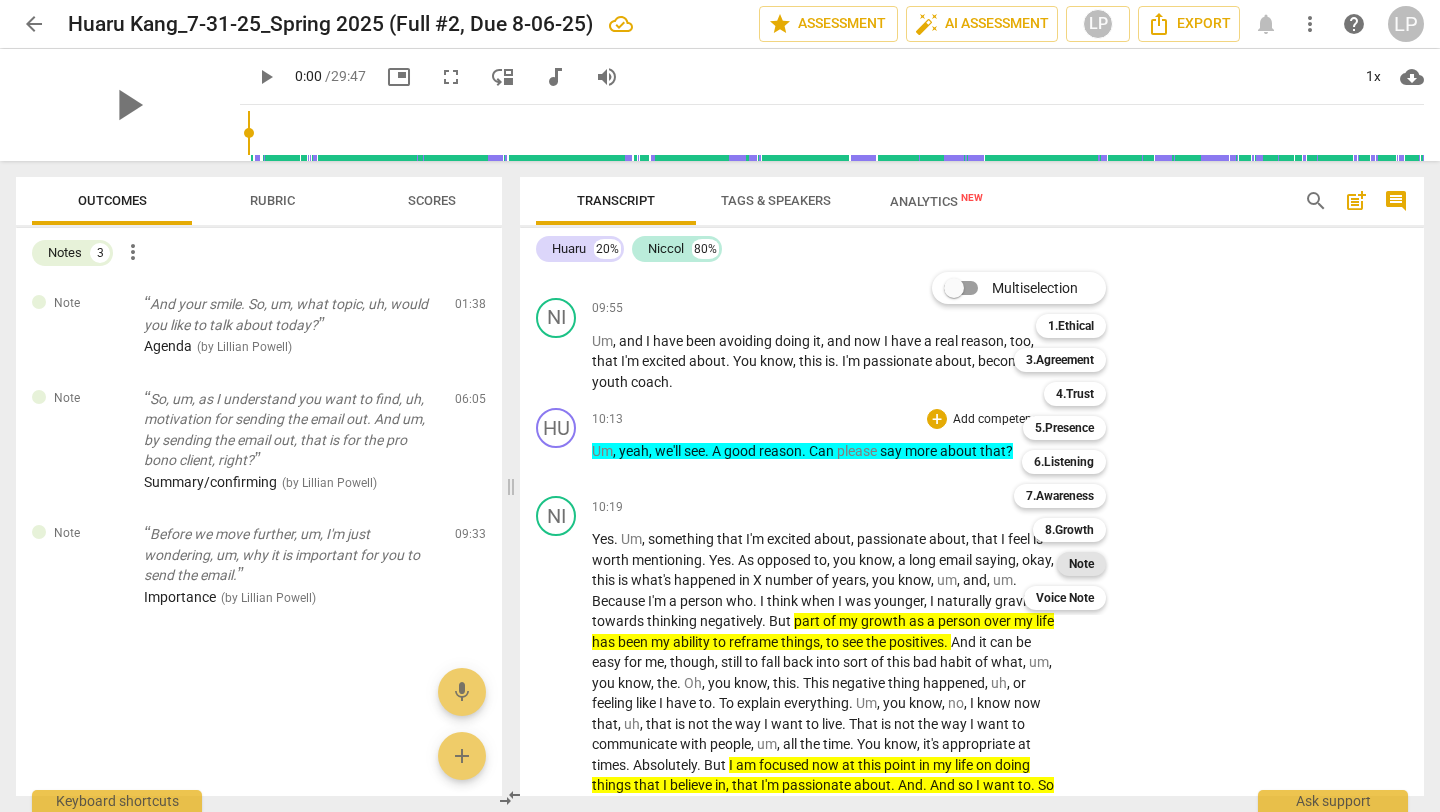 click on "Note" at bounding box center (1081, 564) 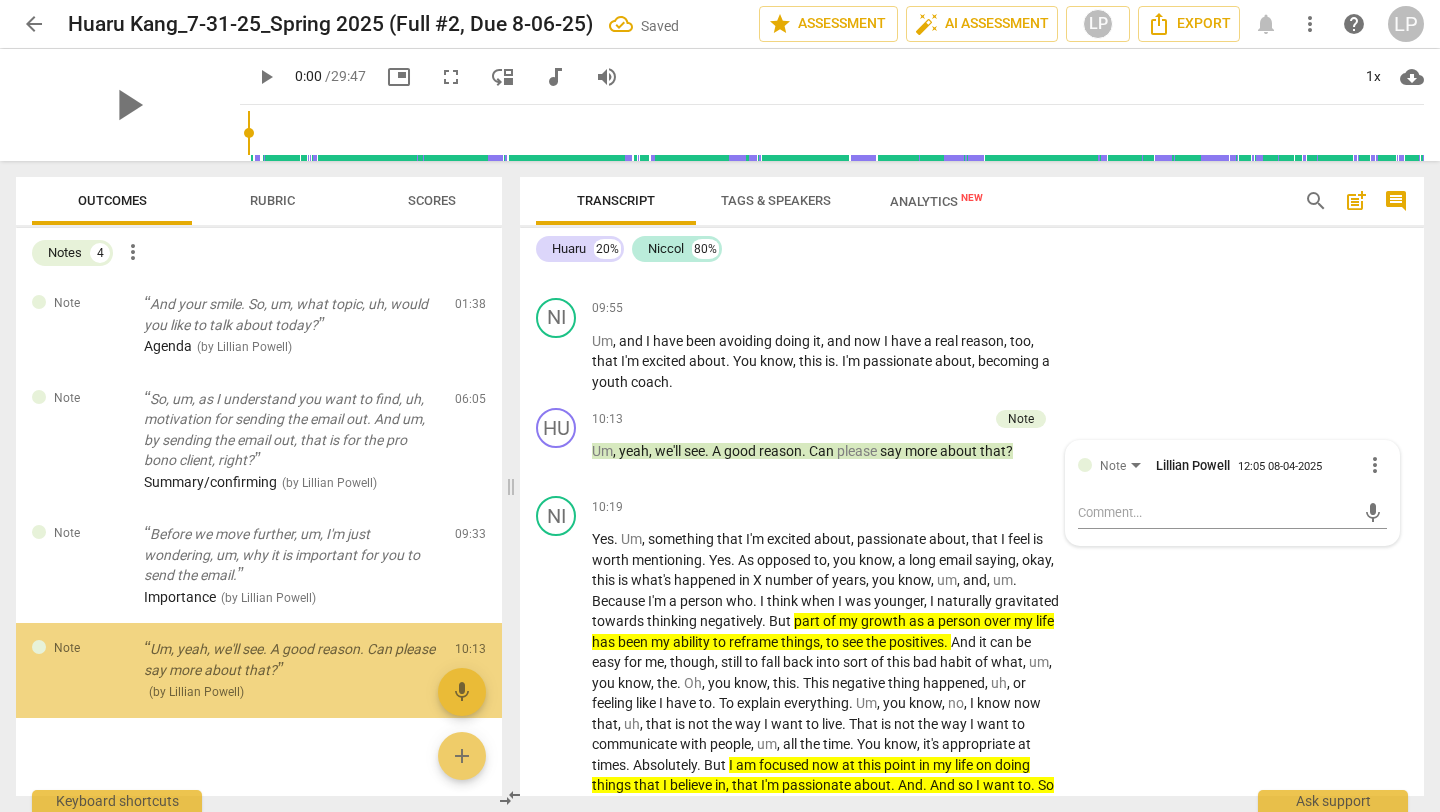 scroll, scrollTop: 21, scrollLeft: 0, axis: vertical 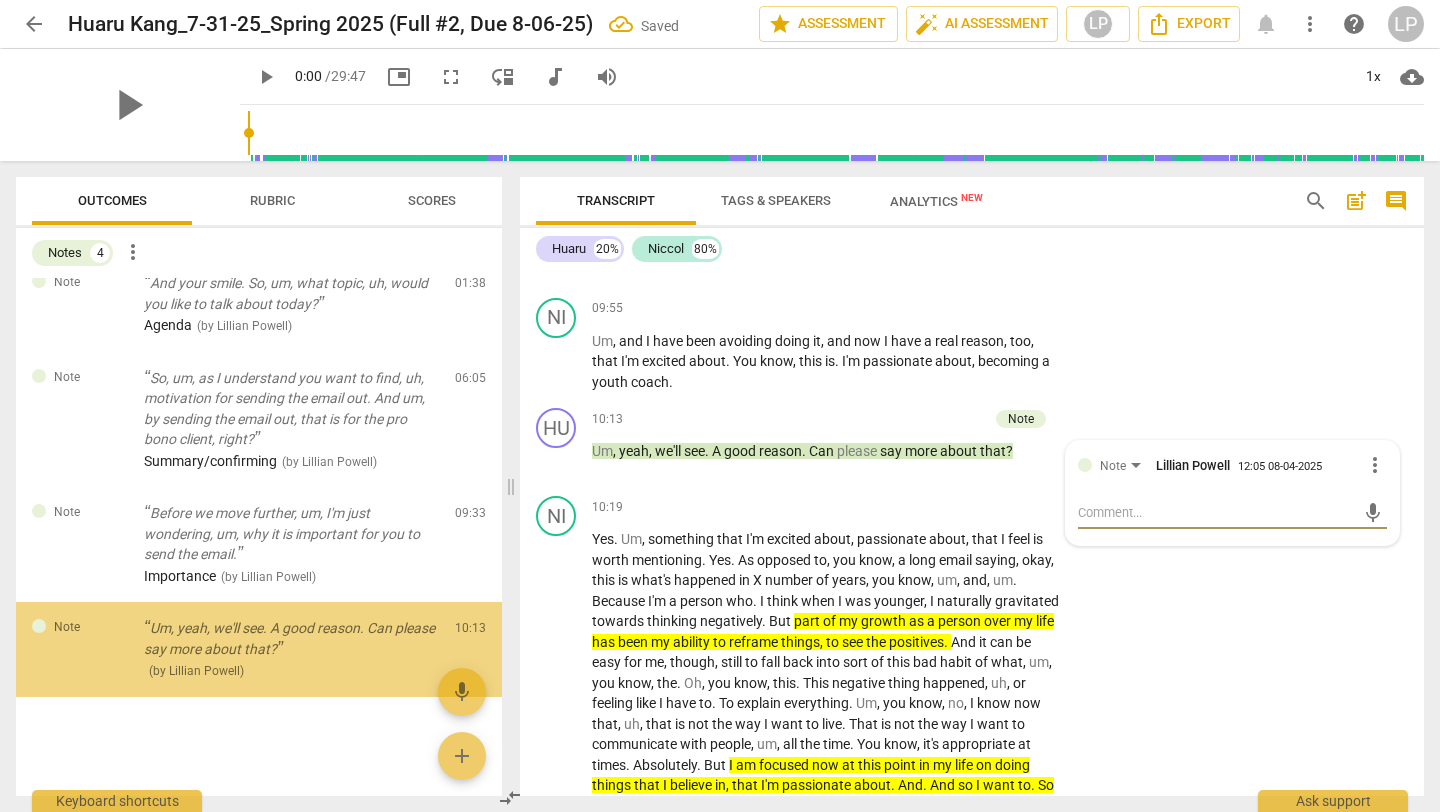 type on "P" 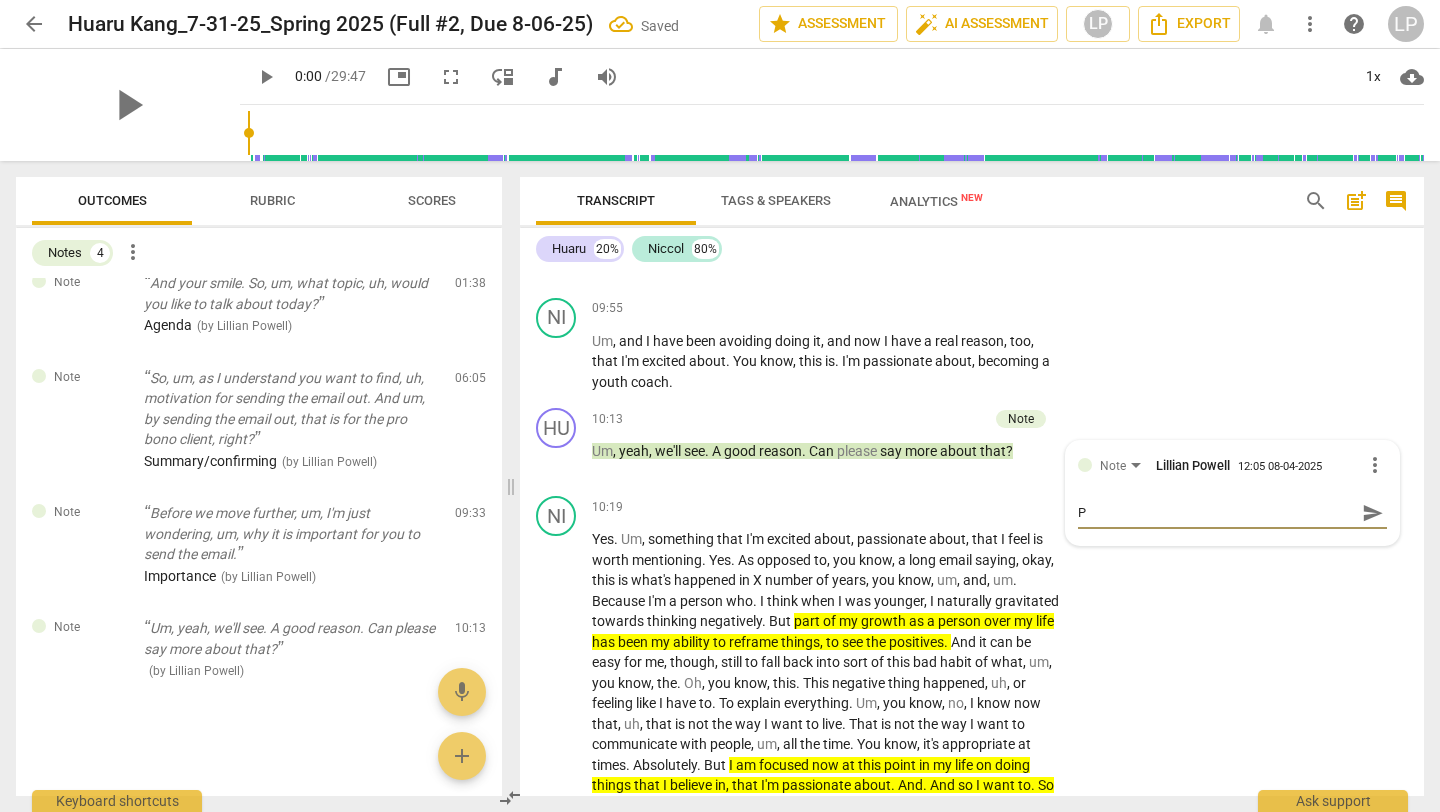 type on "Pr" 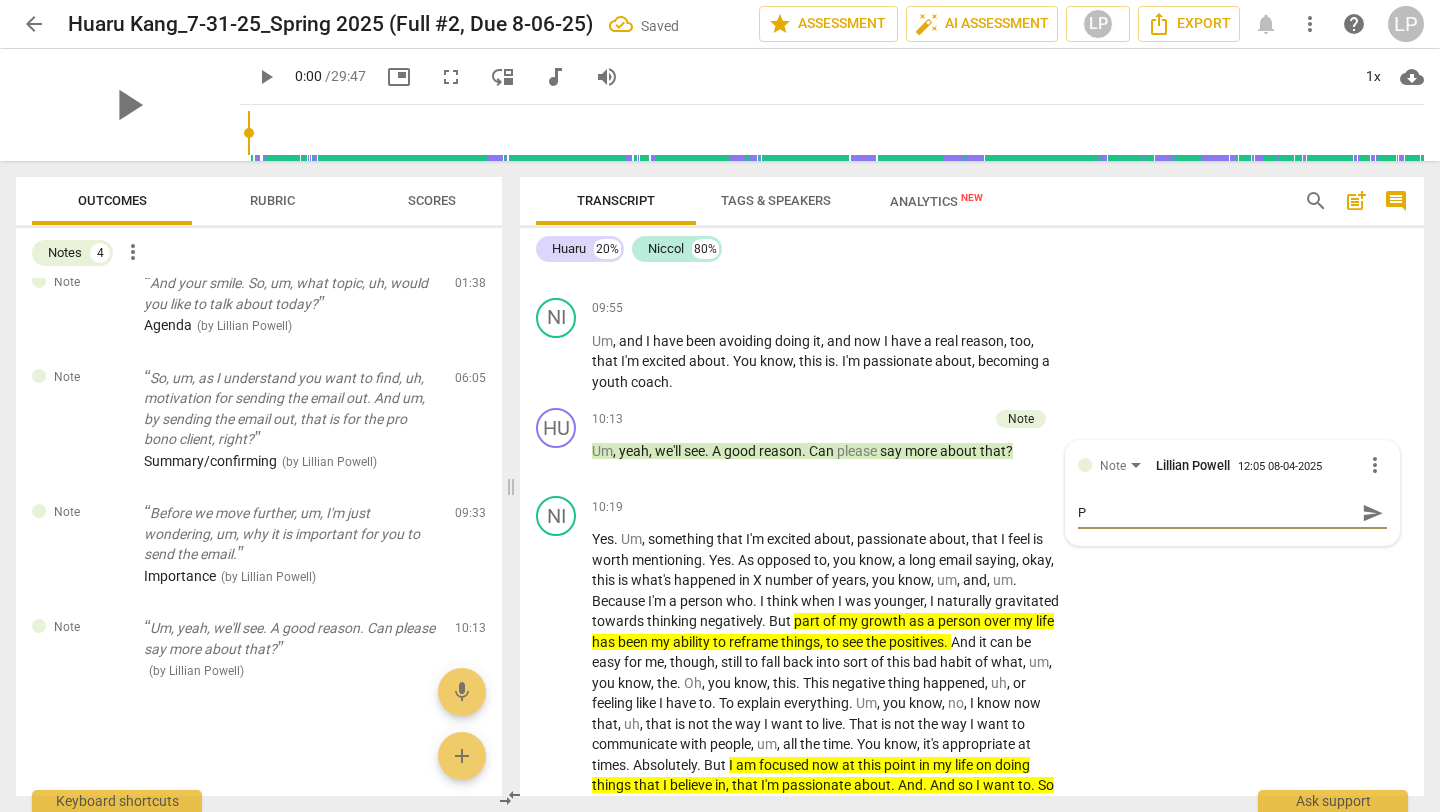type on "Pr" 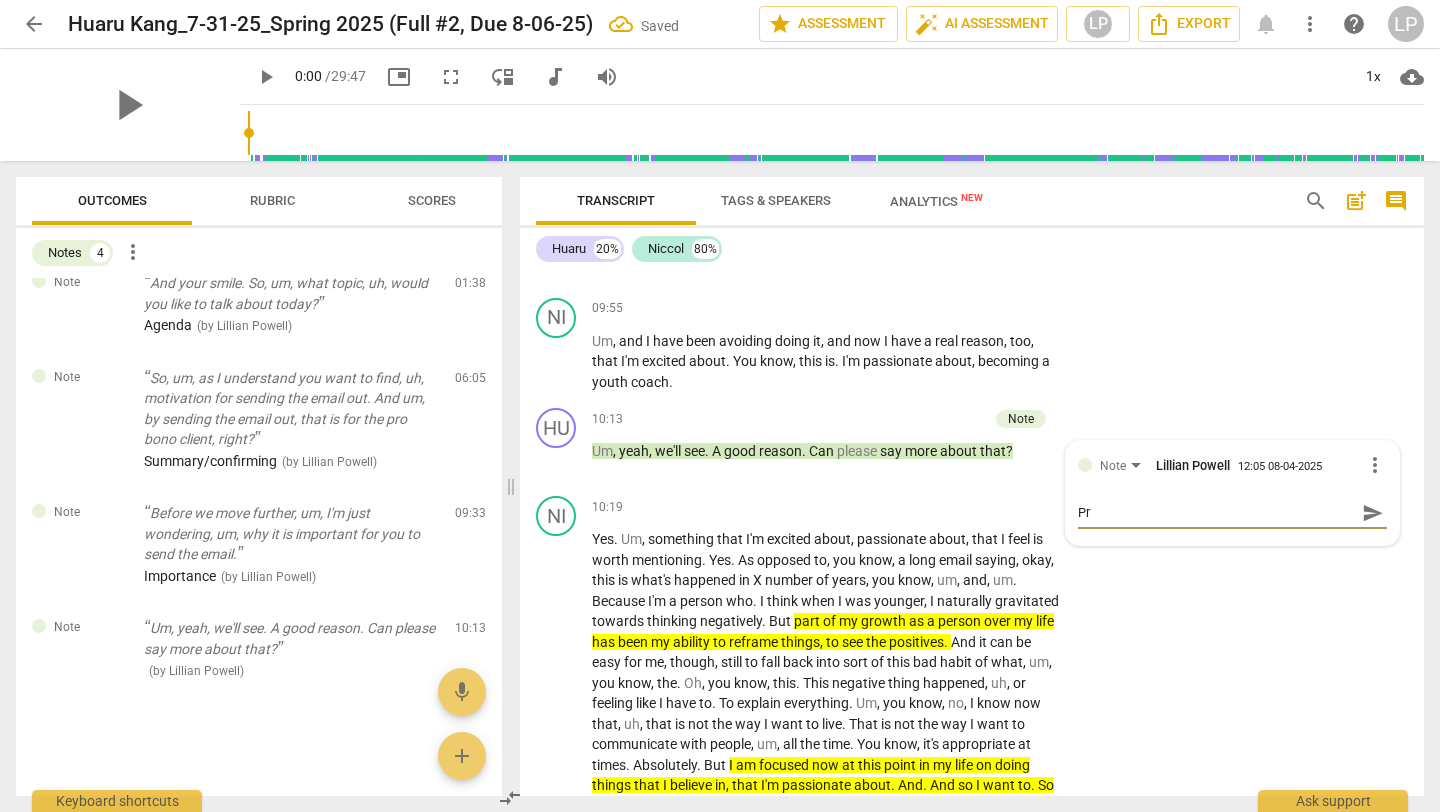 type on "Pro" 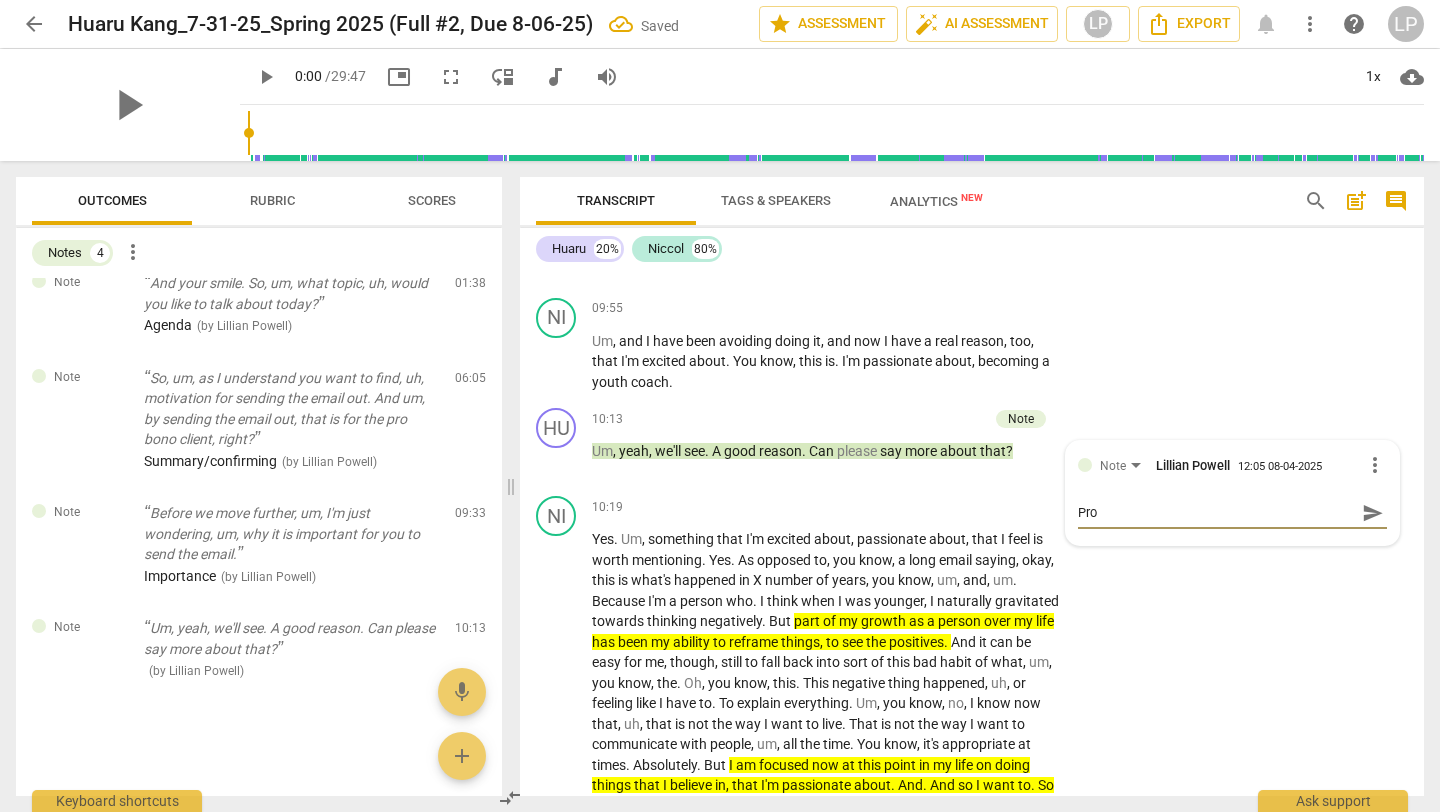 type on "Prom" 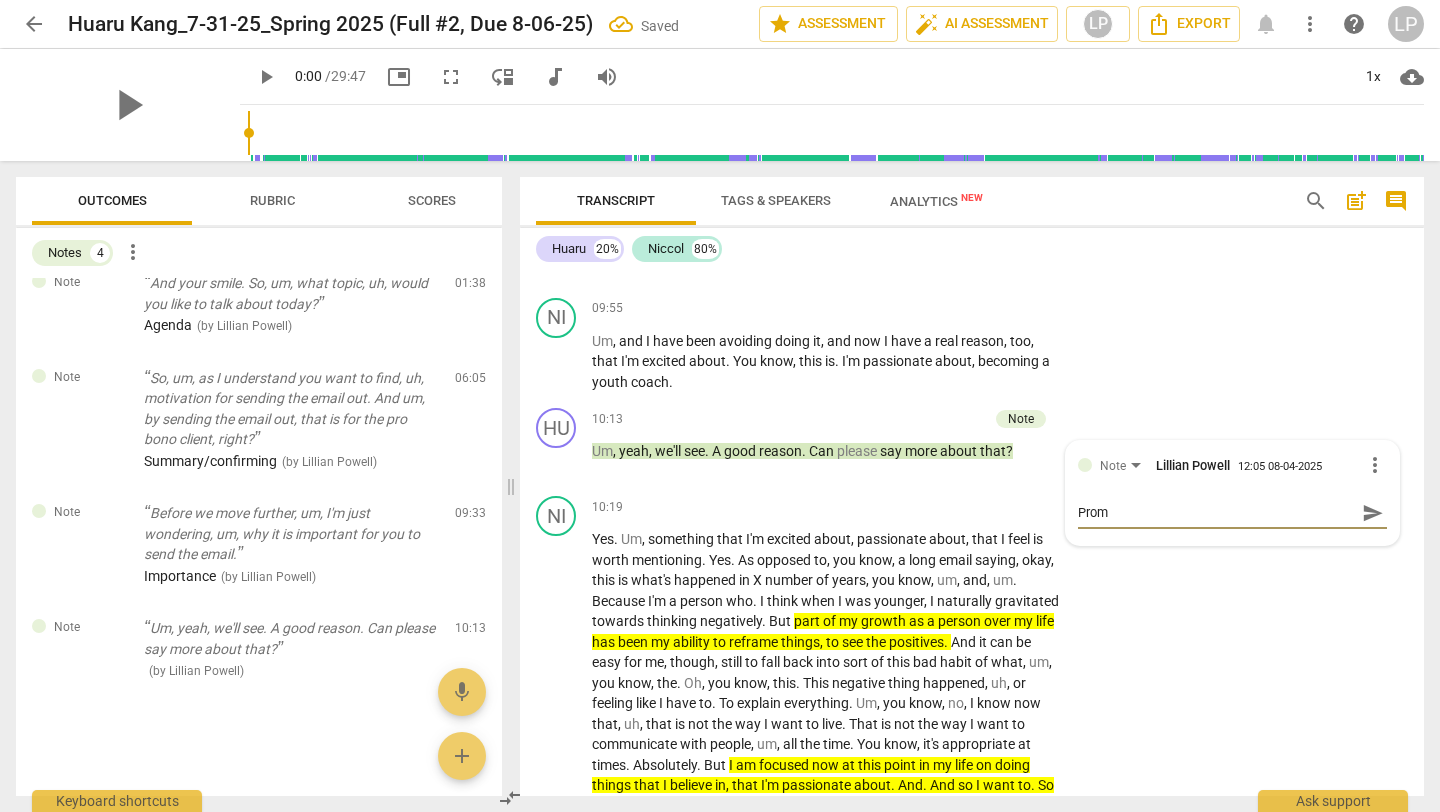 type on "Promp" 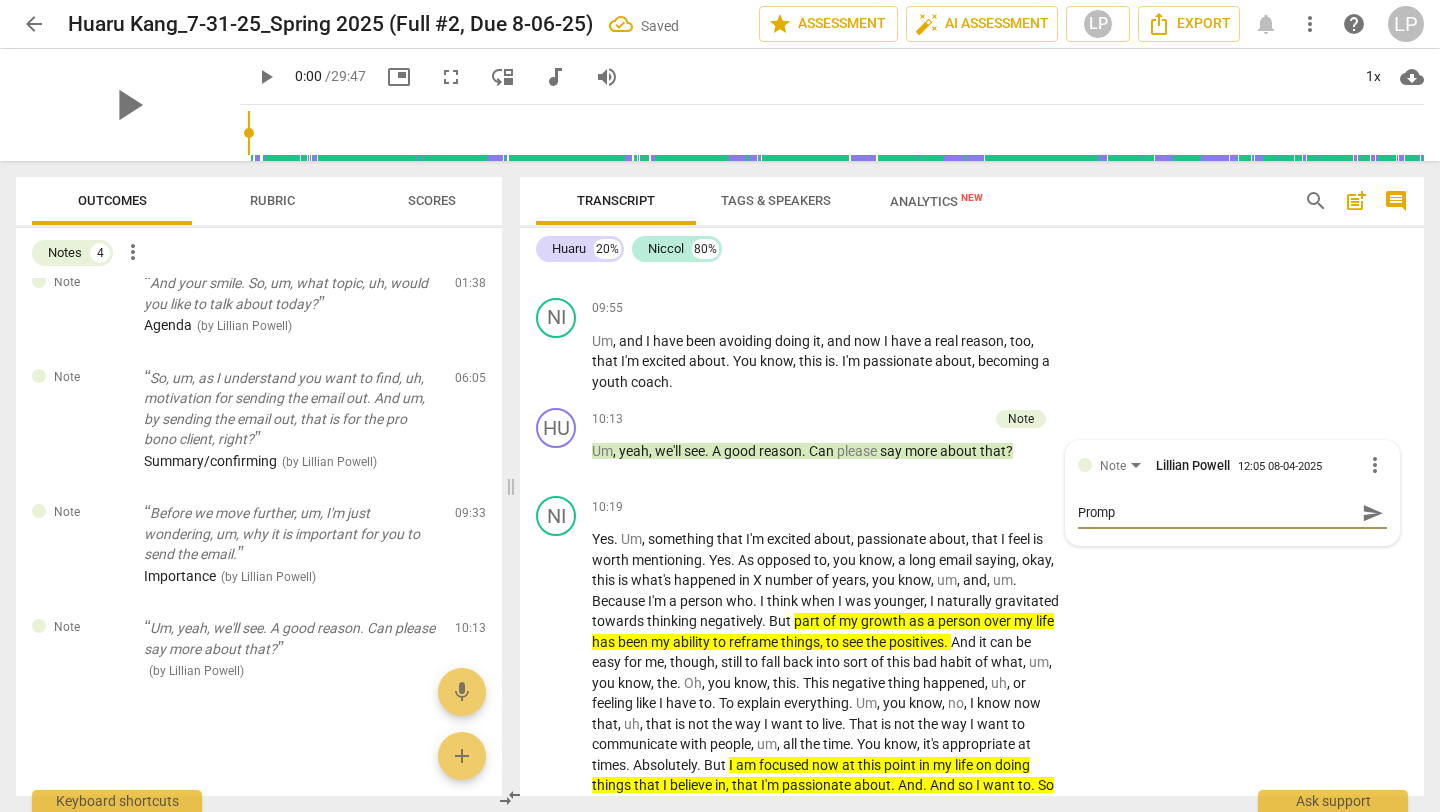 type on "Prompt" 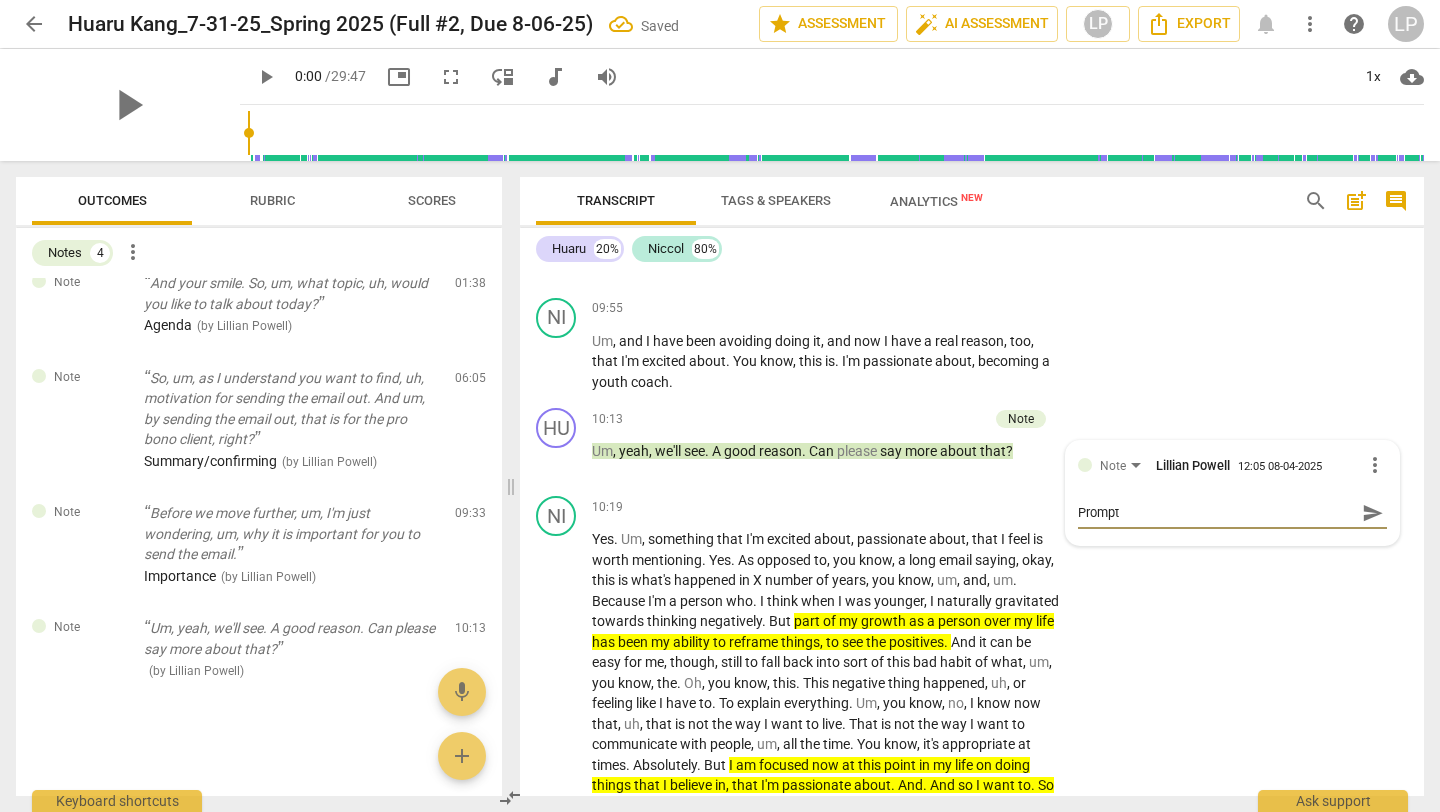 type on "Prompt." 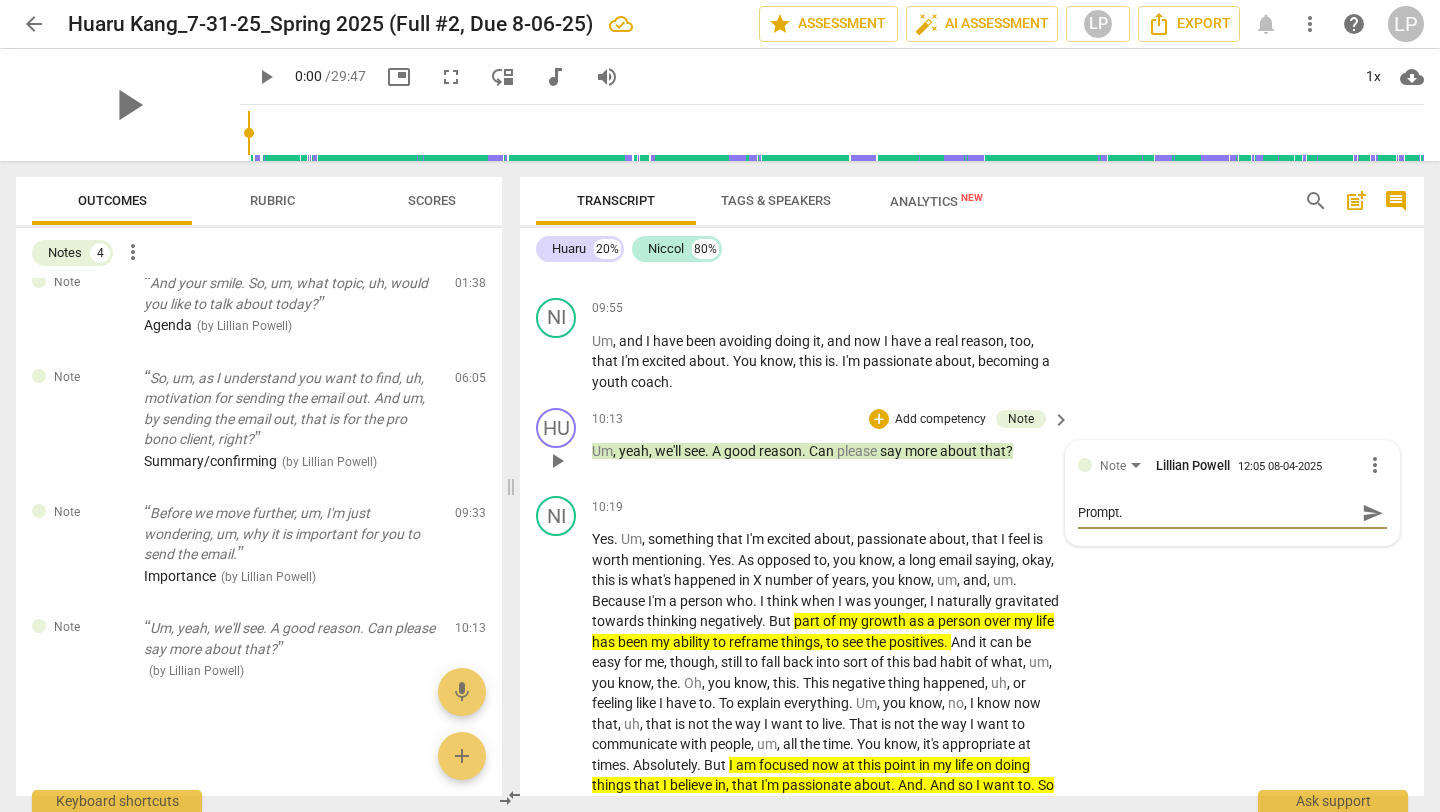 type on "Prompt." 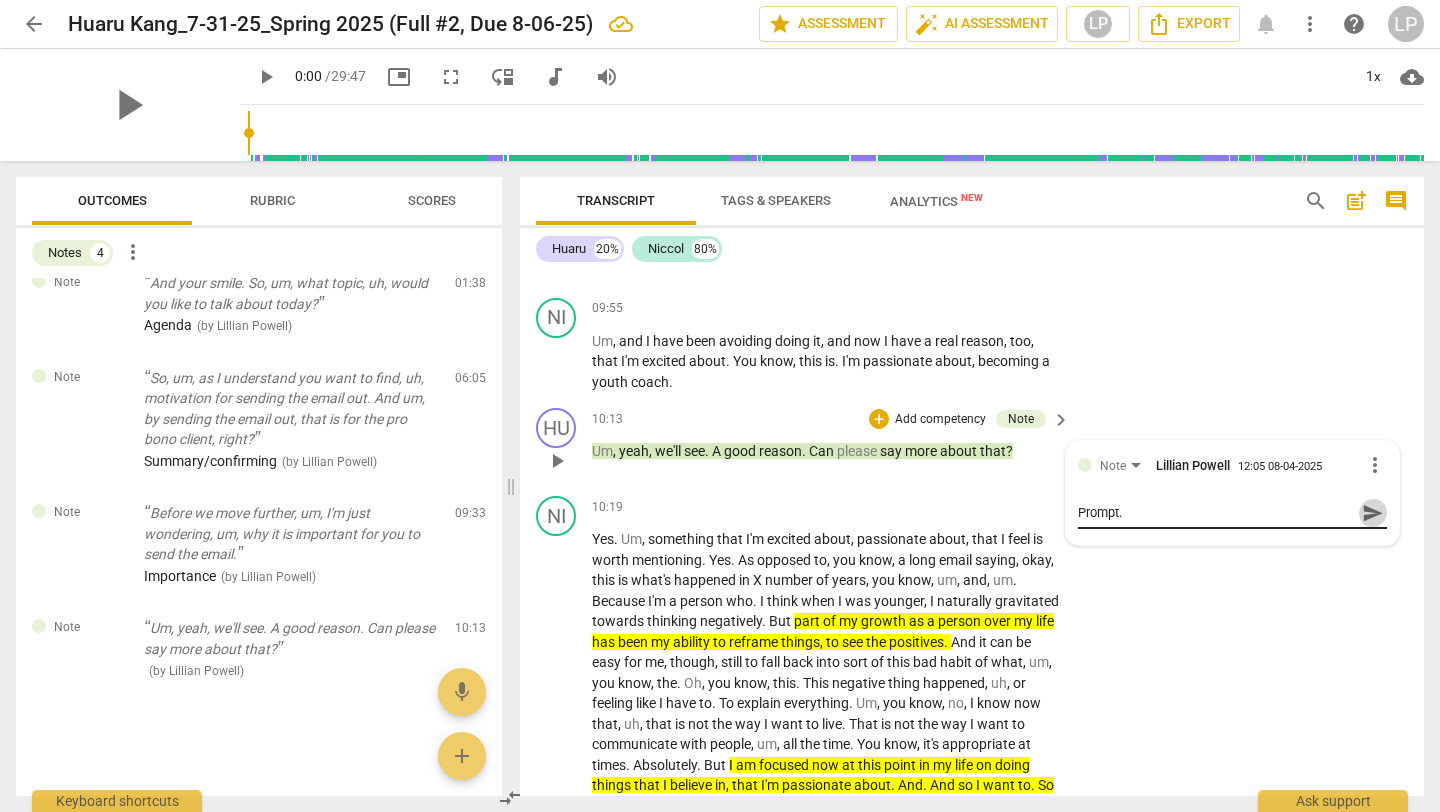 click on "send" at bounding box center (1373, 513) 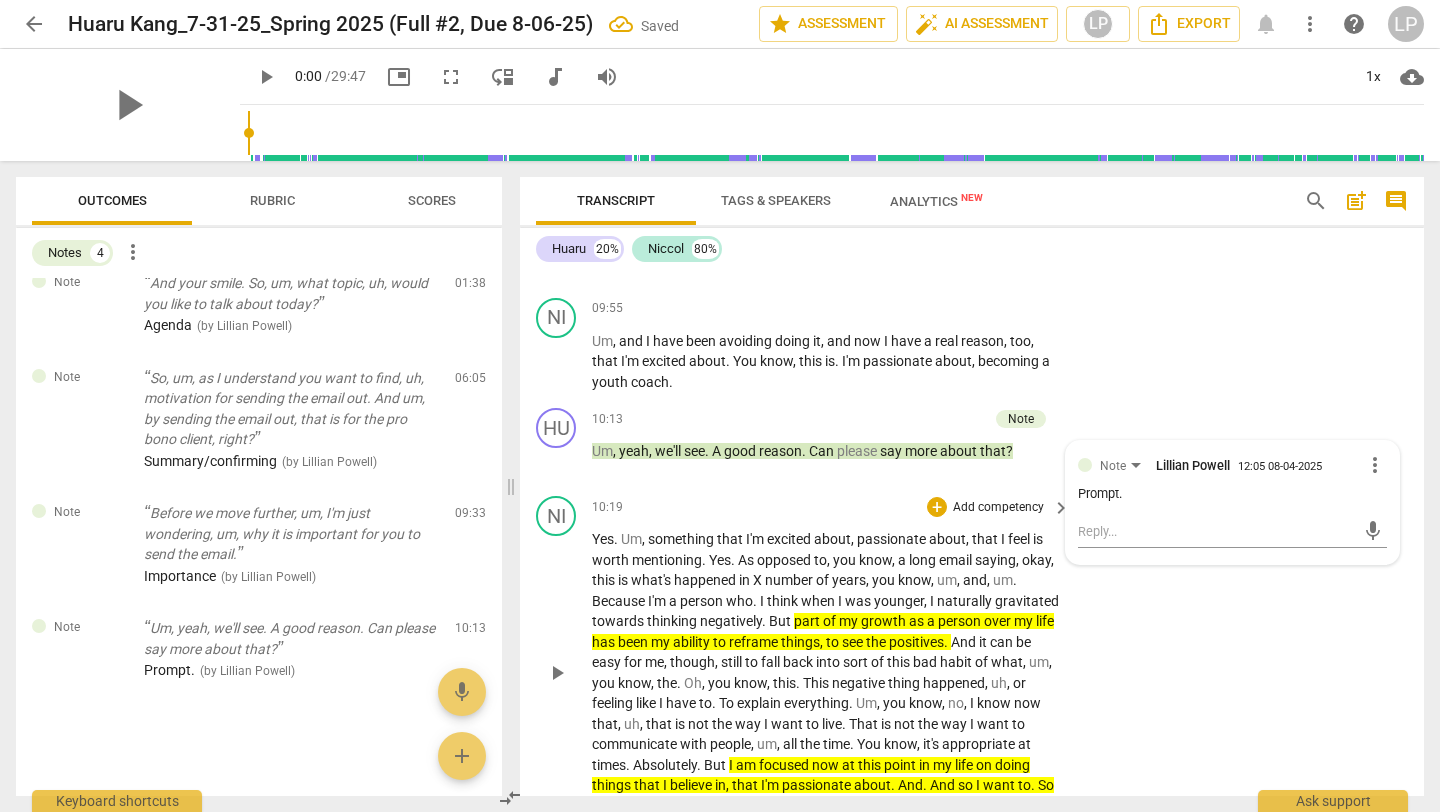 click on "of" at bounding box center (824, 580) 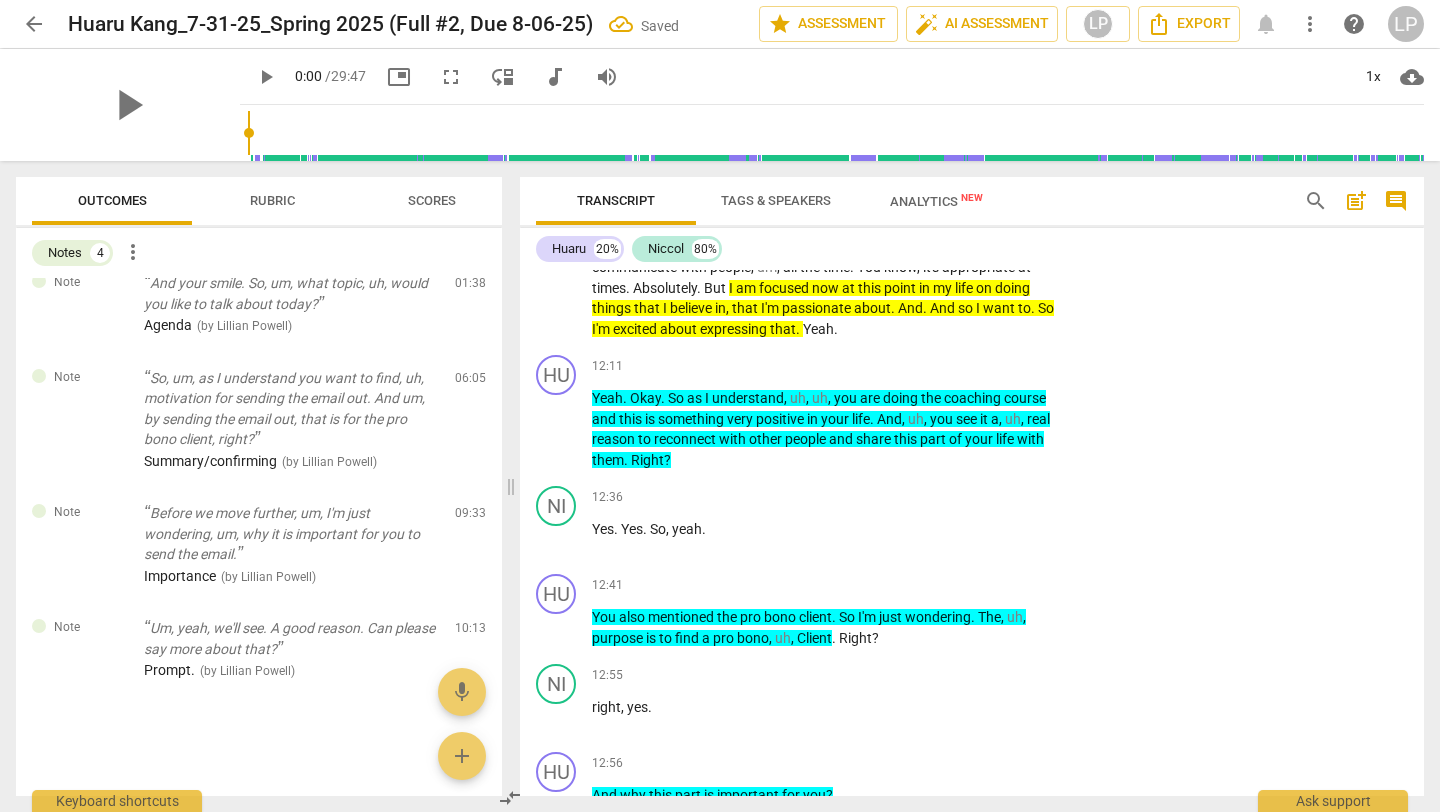 scroll, scrollTop: 3815, scrollLeft: 0, axis: vertical 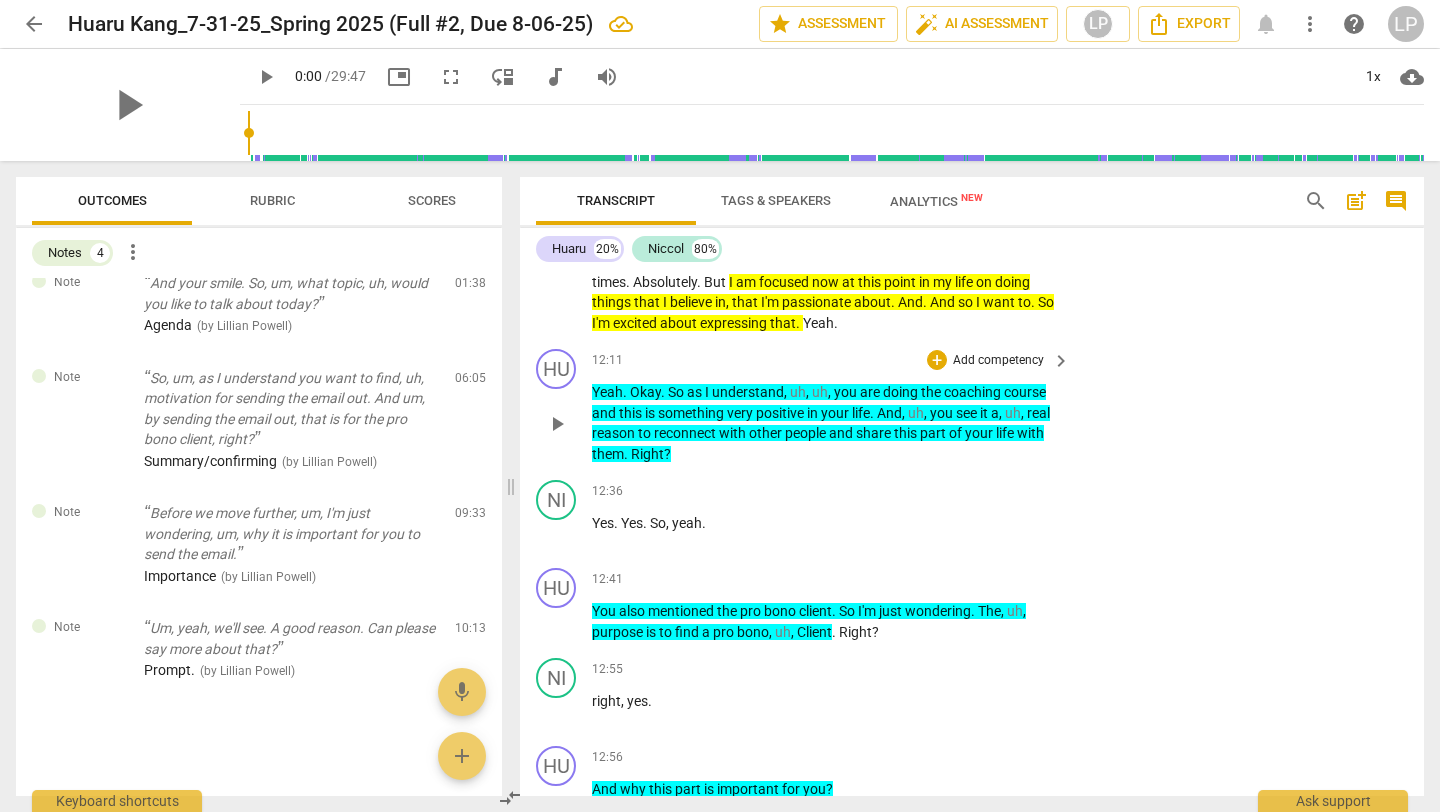 click on "Add competency" at bounding box center [998, 361] 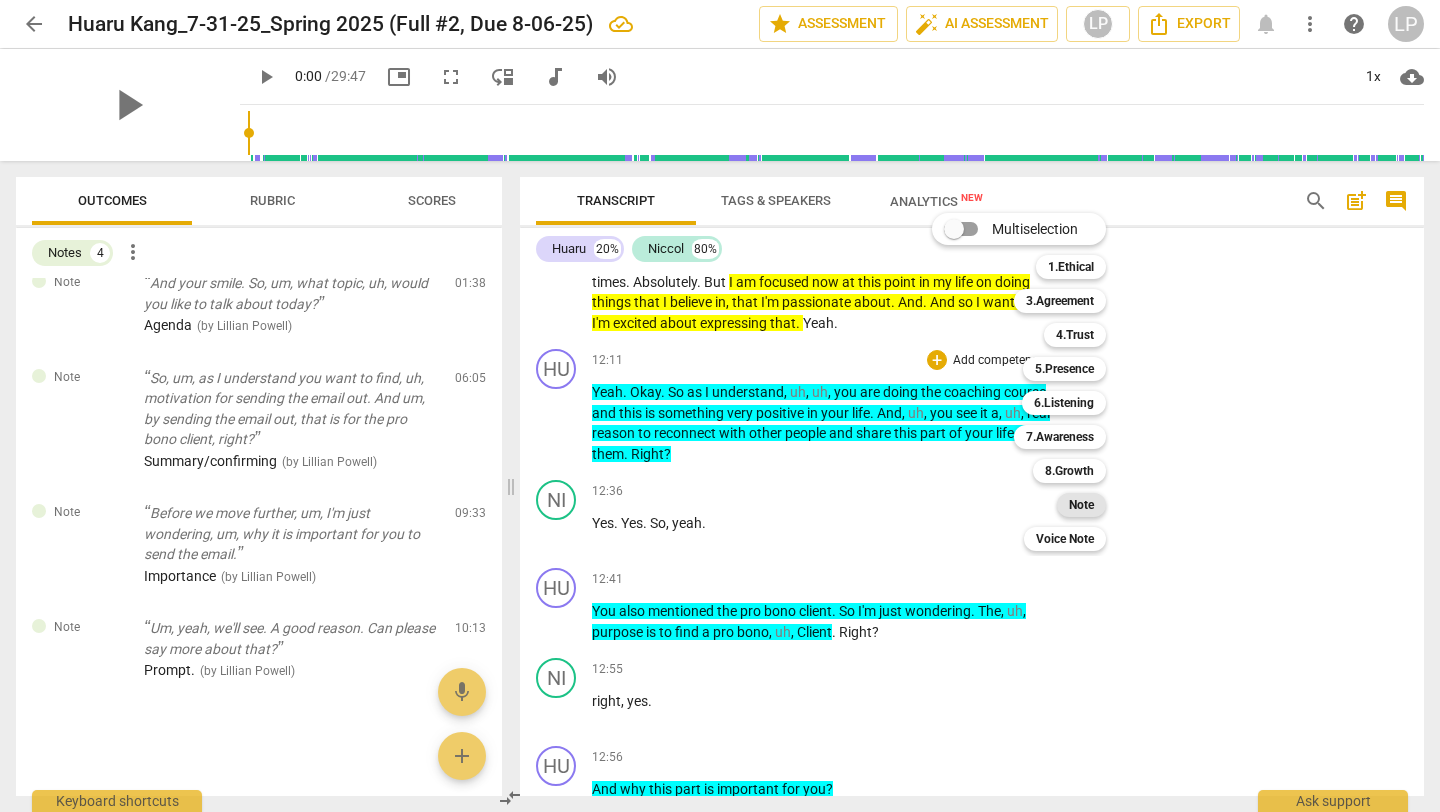 click on "Note" at bounding box center [1081, 505] 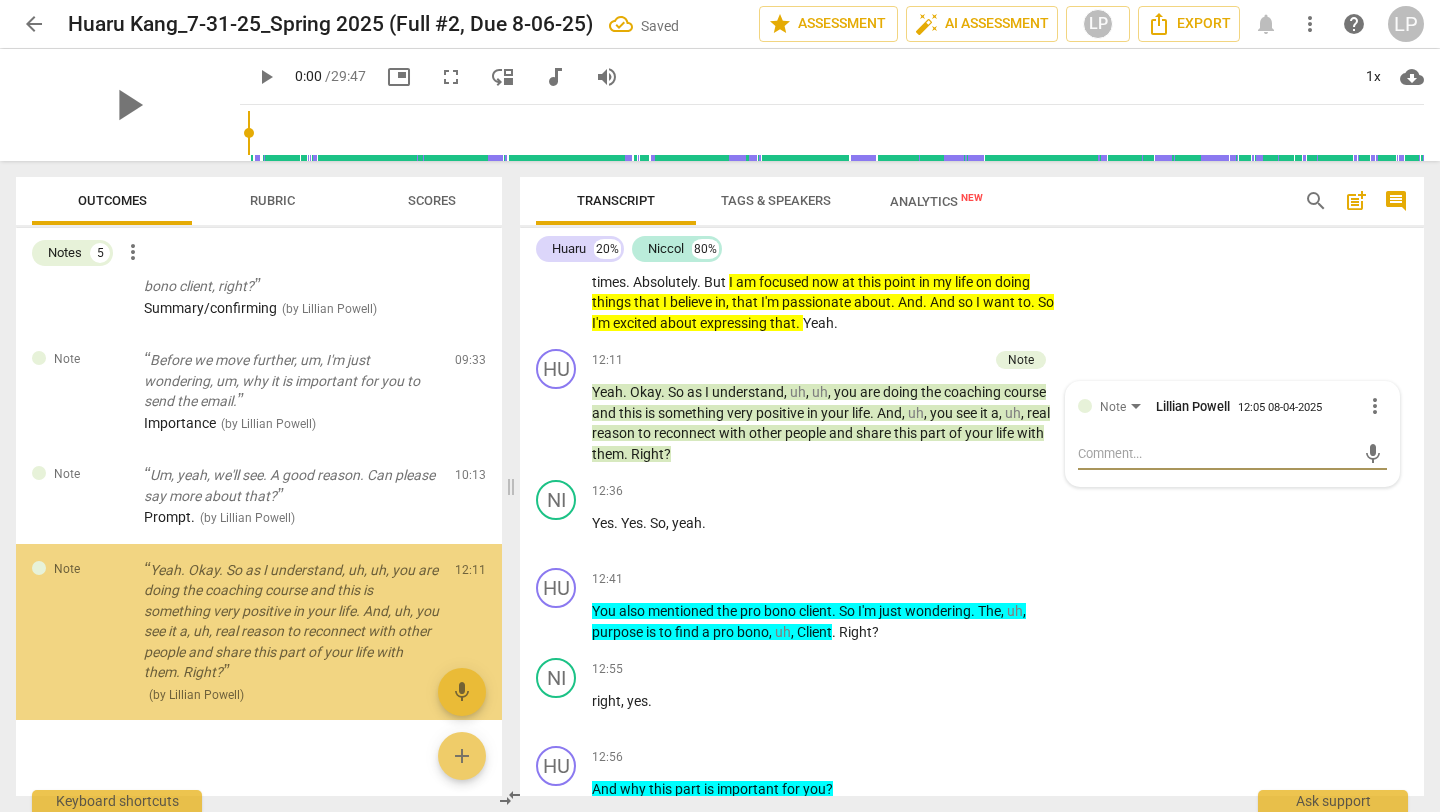 scroll, scrollTop: 198, scrollLeft: 0, axis: vertical 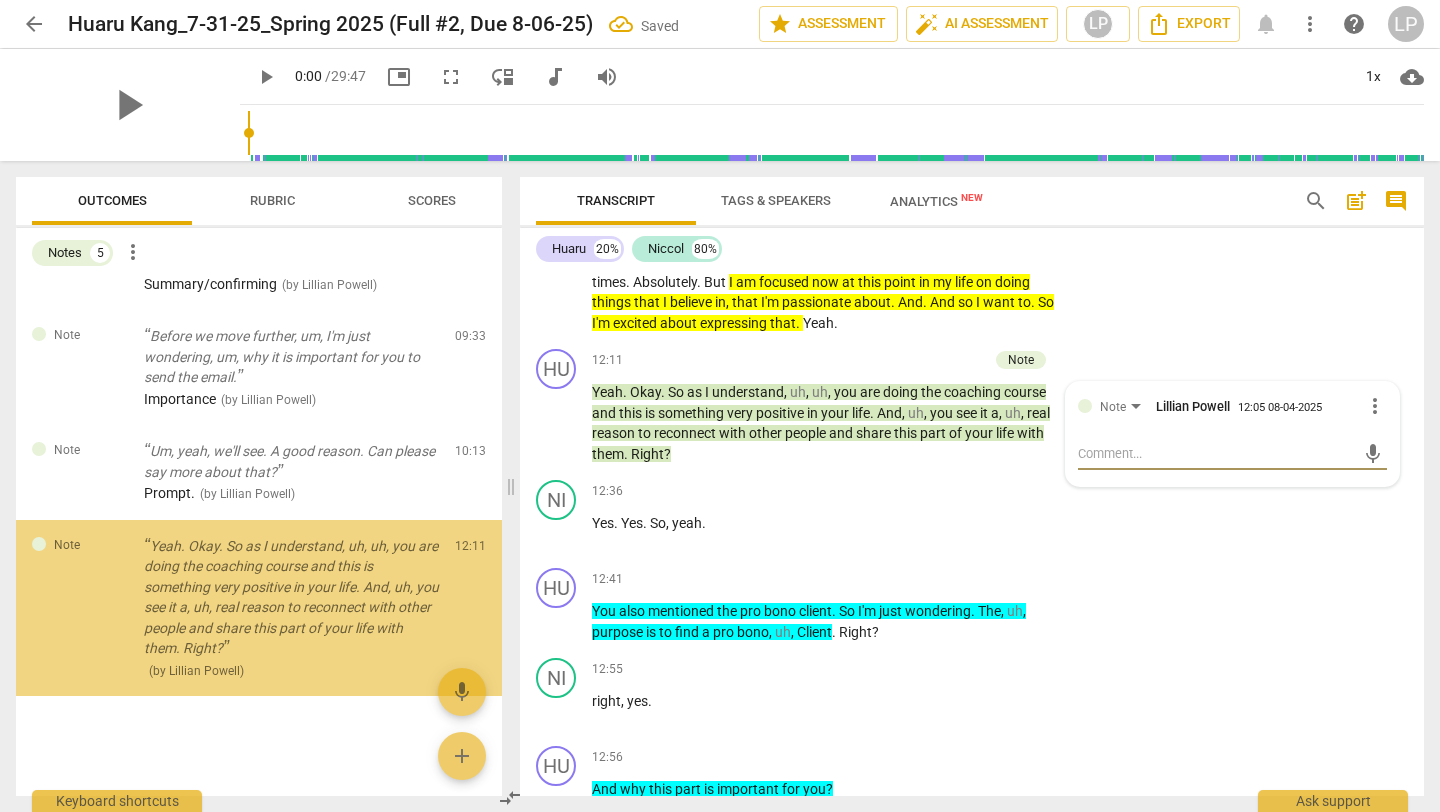 type on "S" 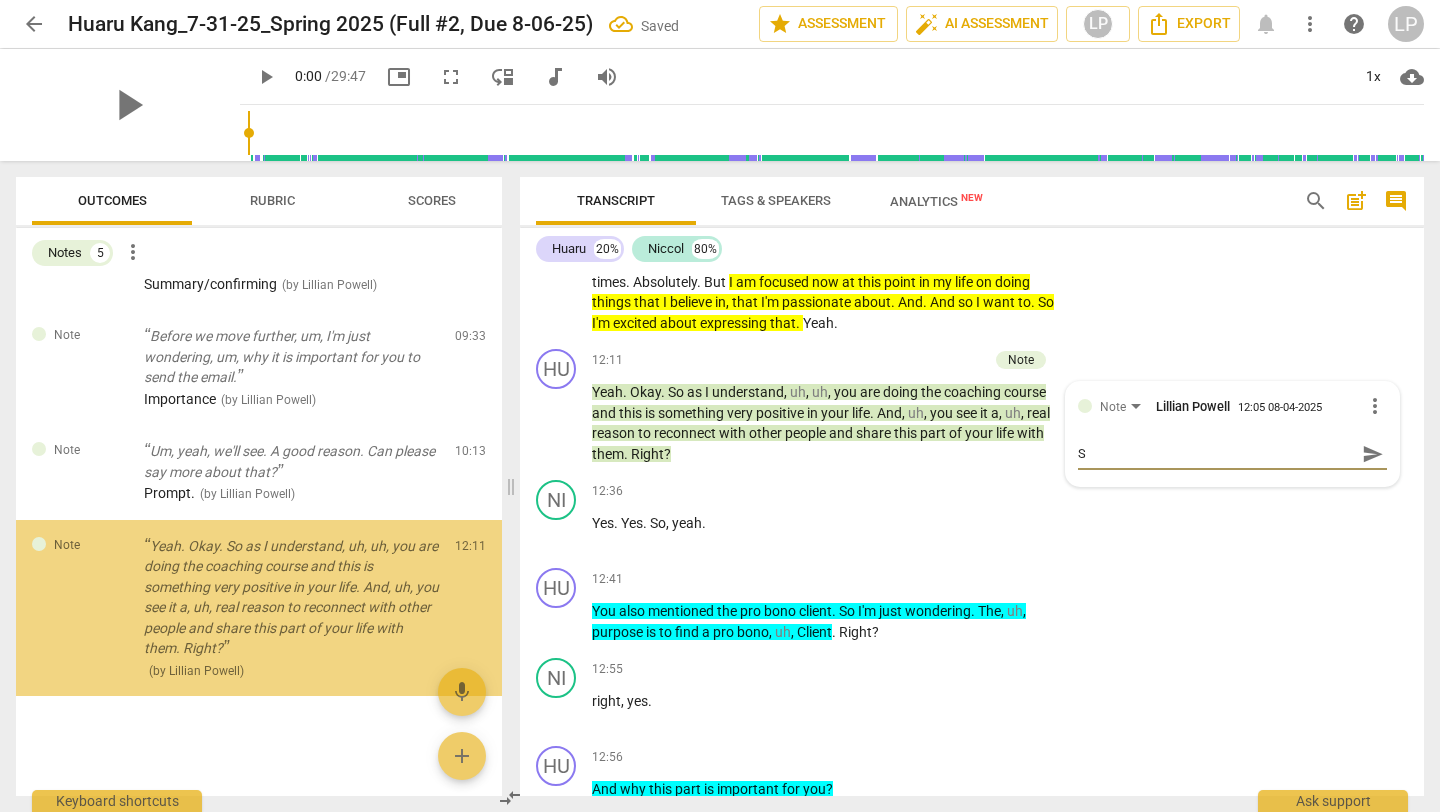 type on "Su" 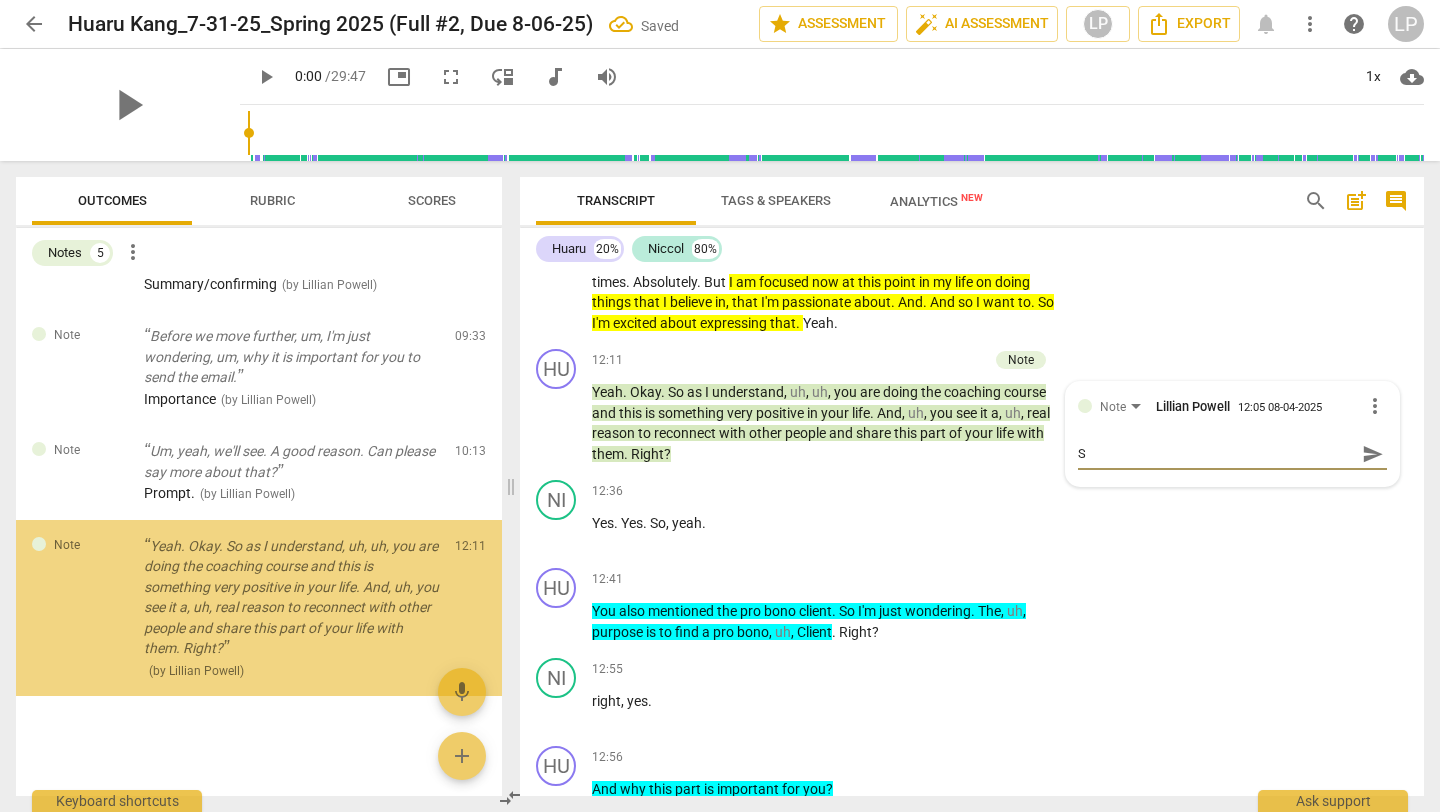 type on "Su" 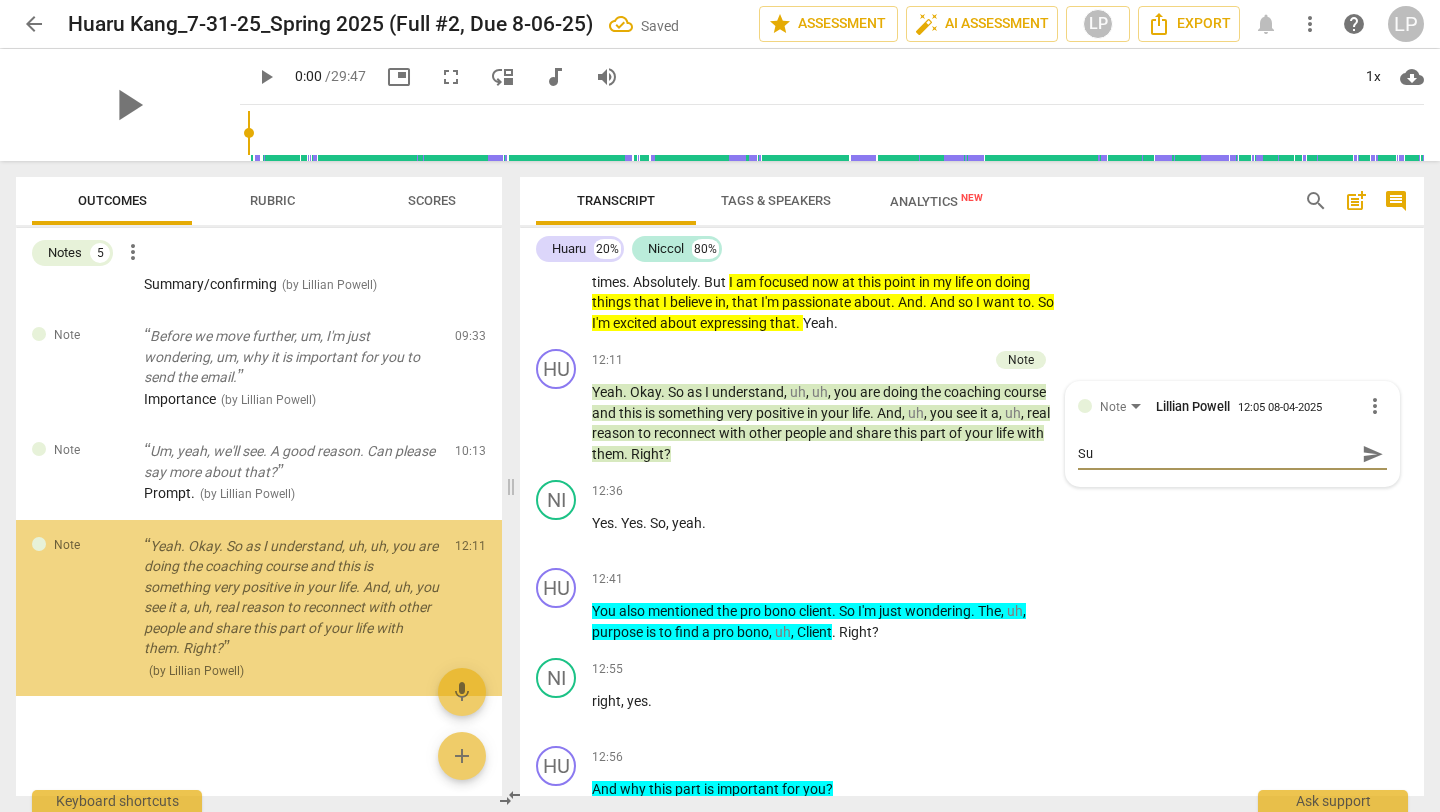 type on "Sum" 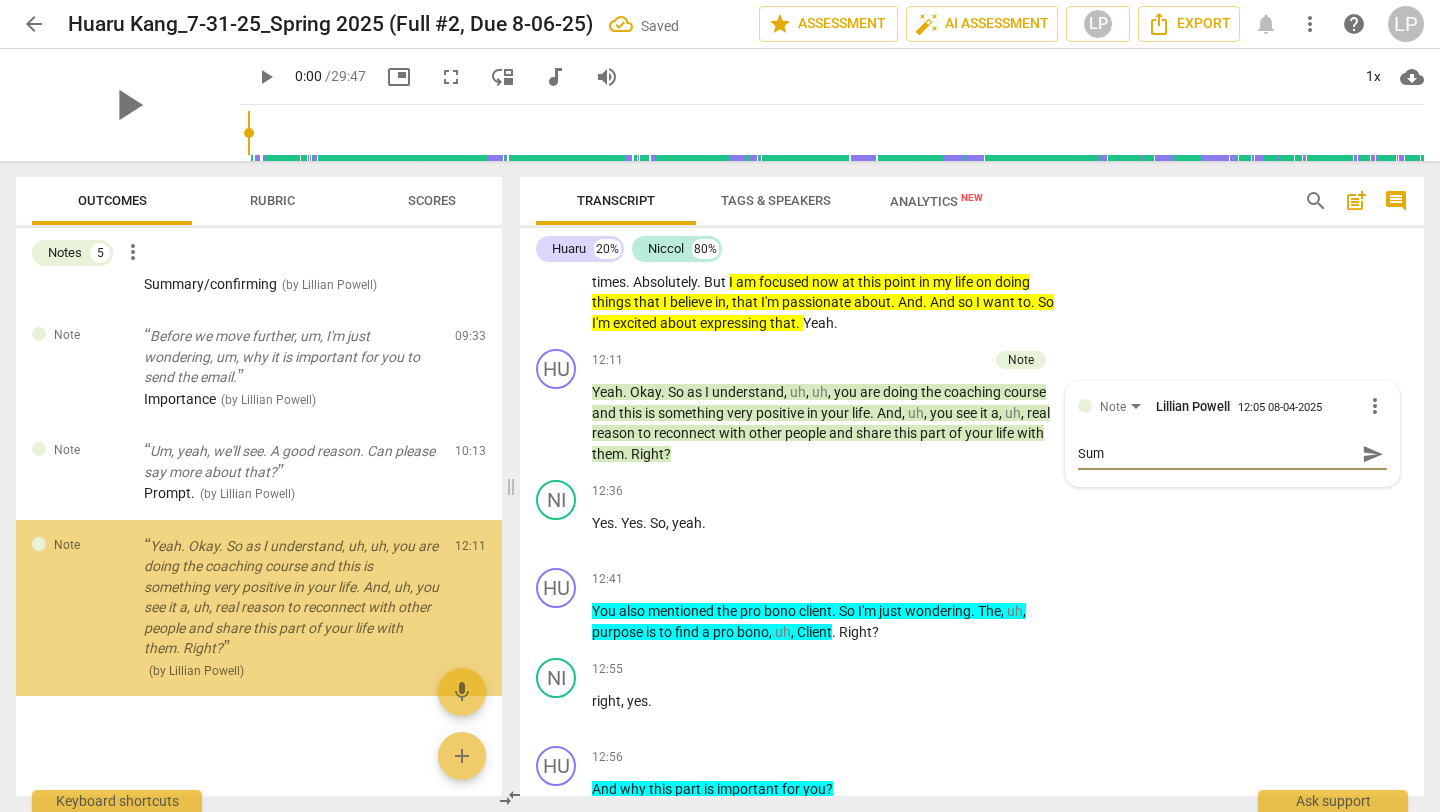 type on "Summ" 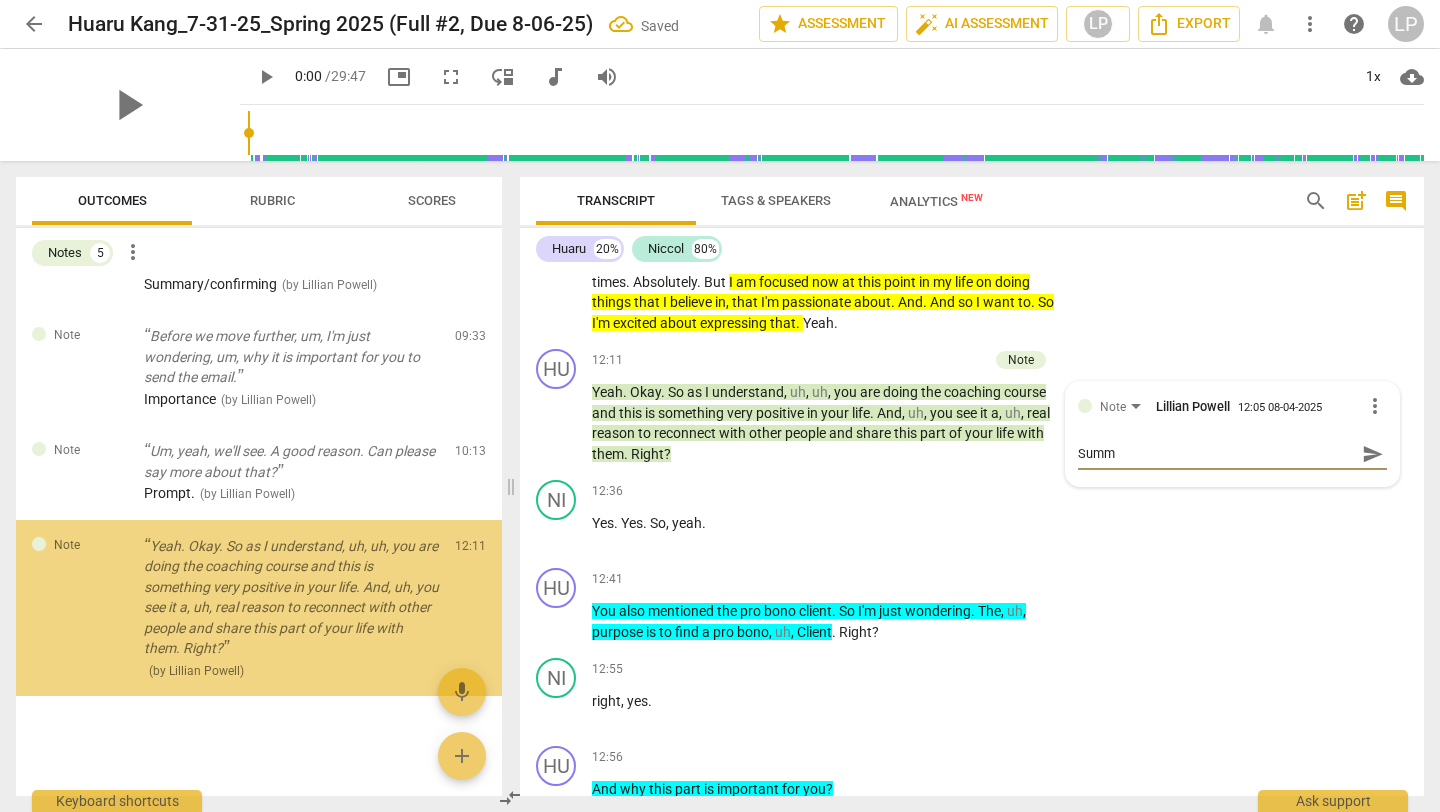 type on "Summa" 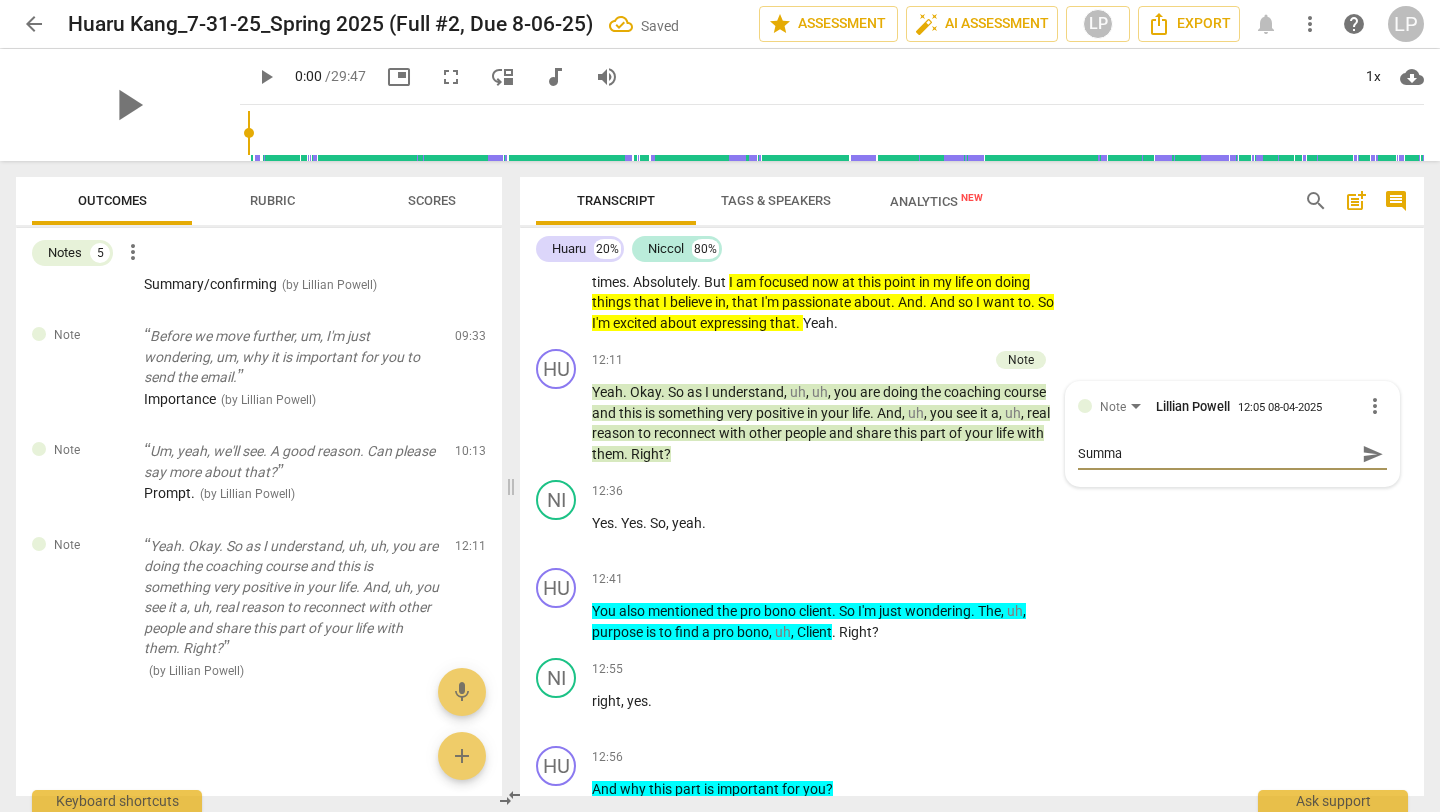 type on "Summar" 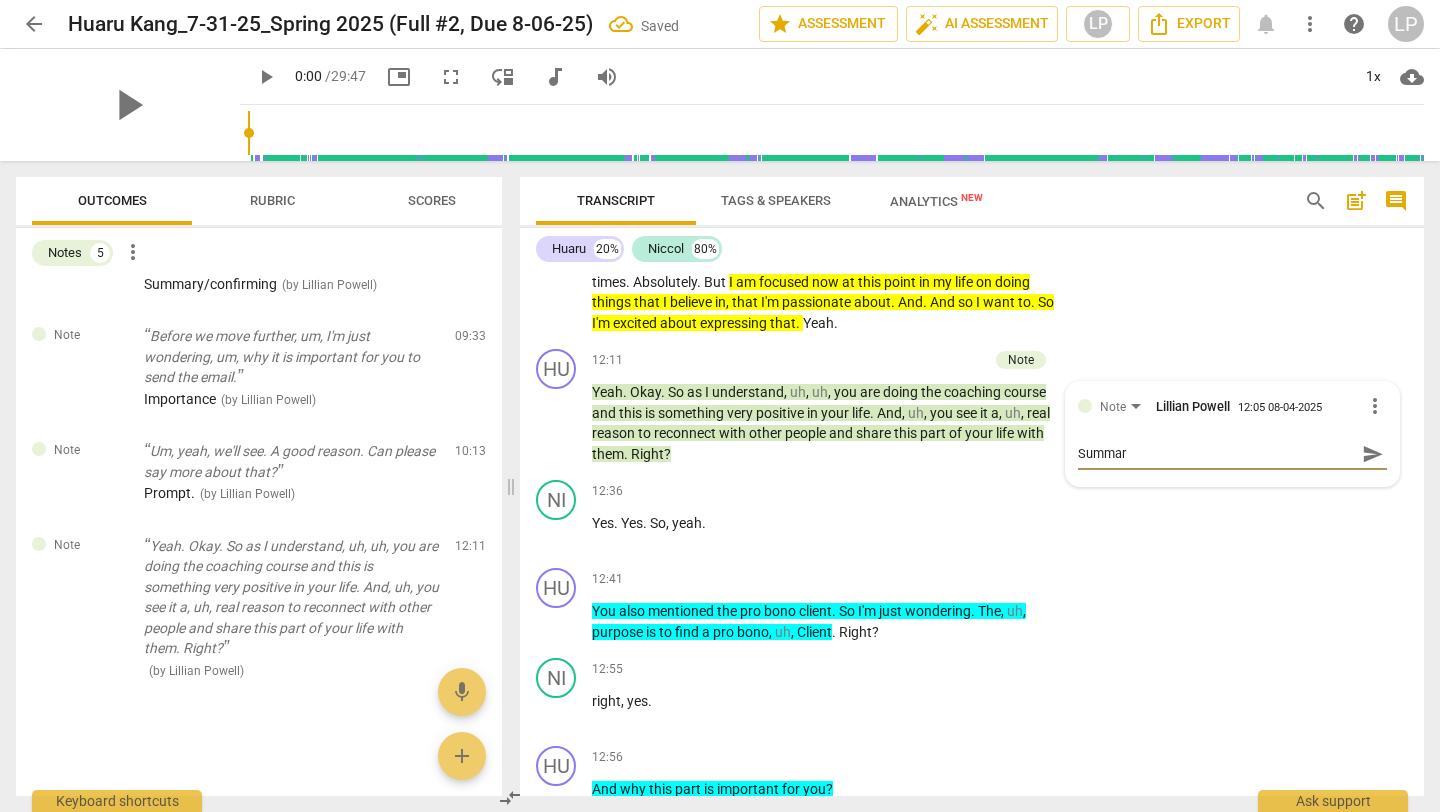 type on "Summary" 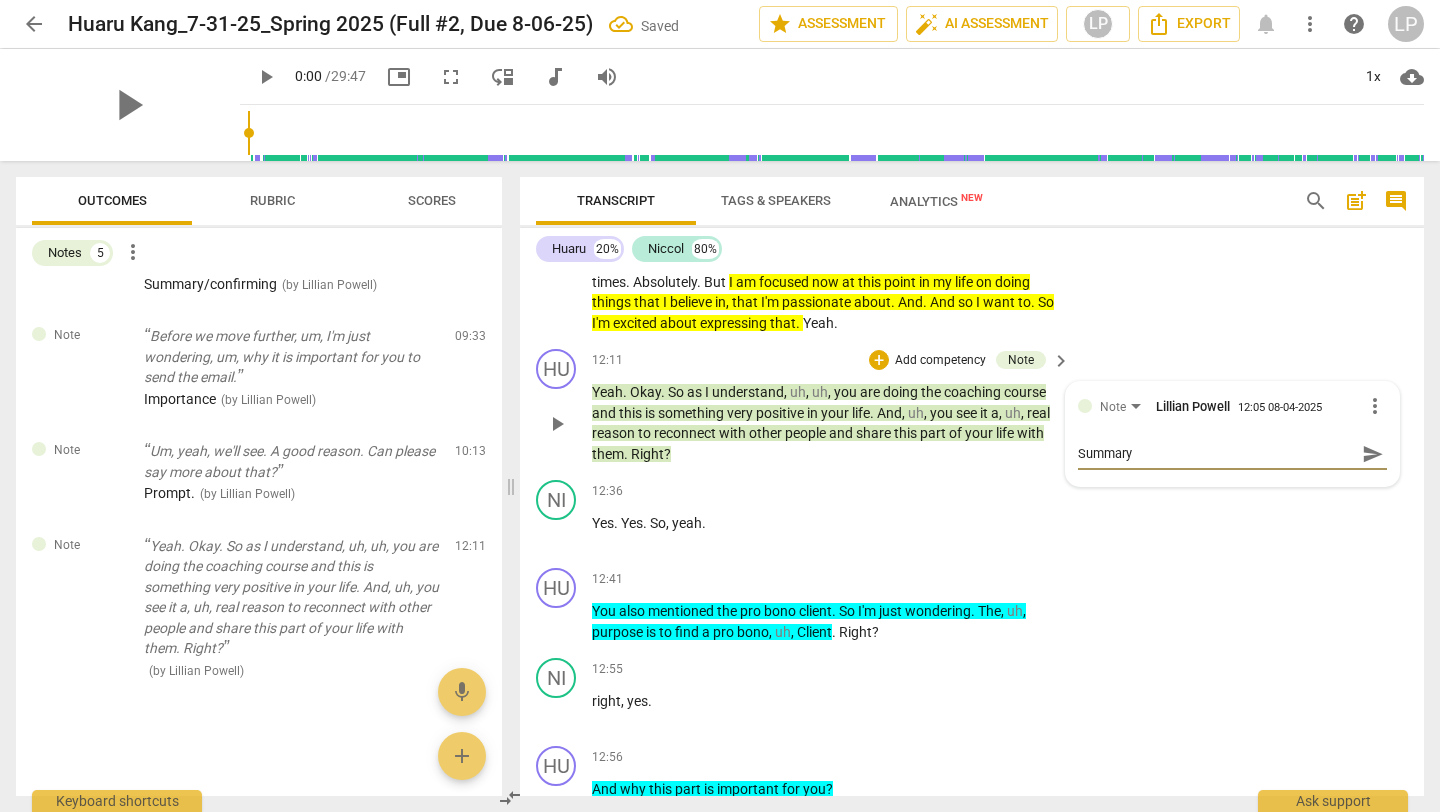 type on "Summary" 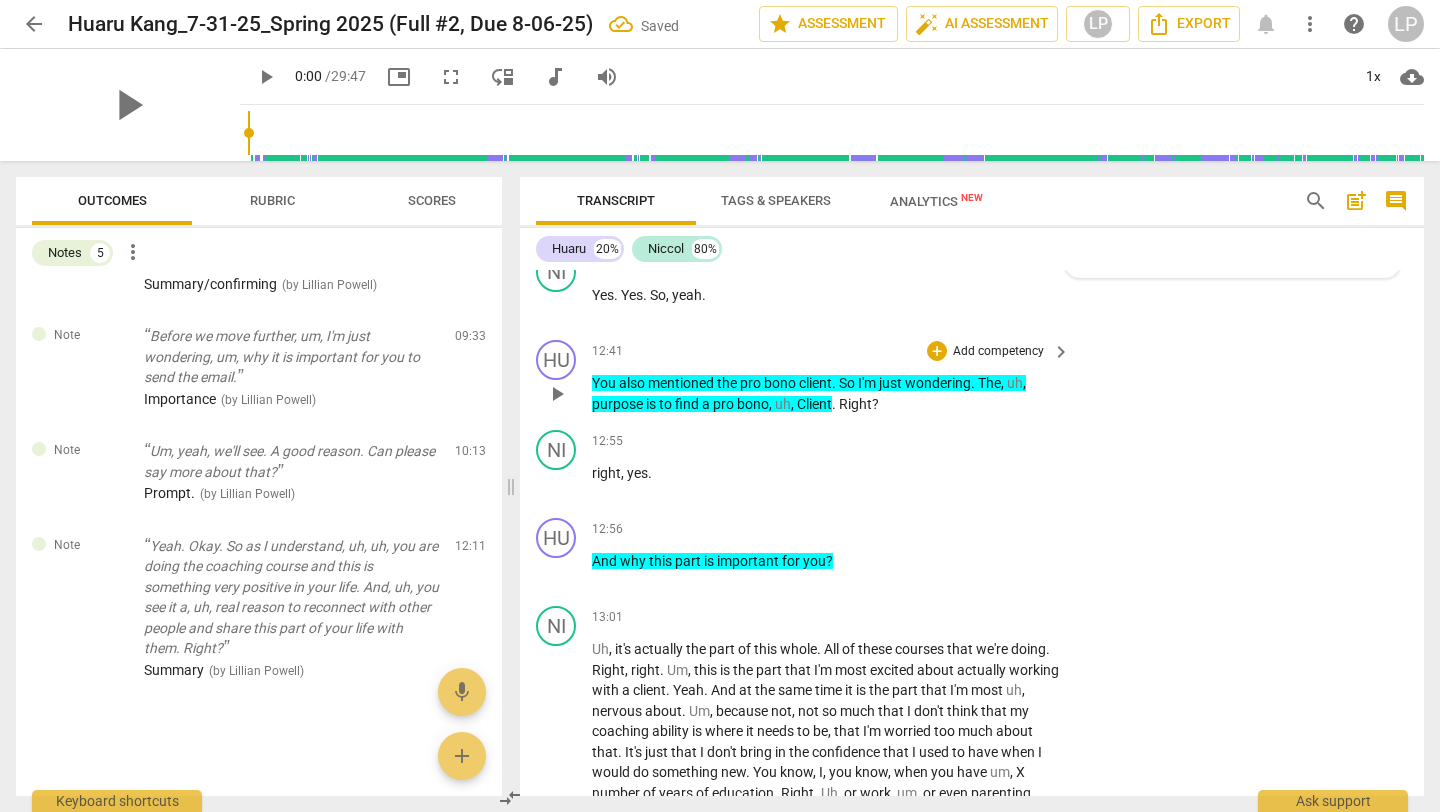 scroll, scrollTop: 4045, scrollLeft: 0, axis: vertical 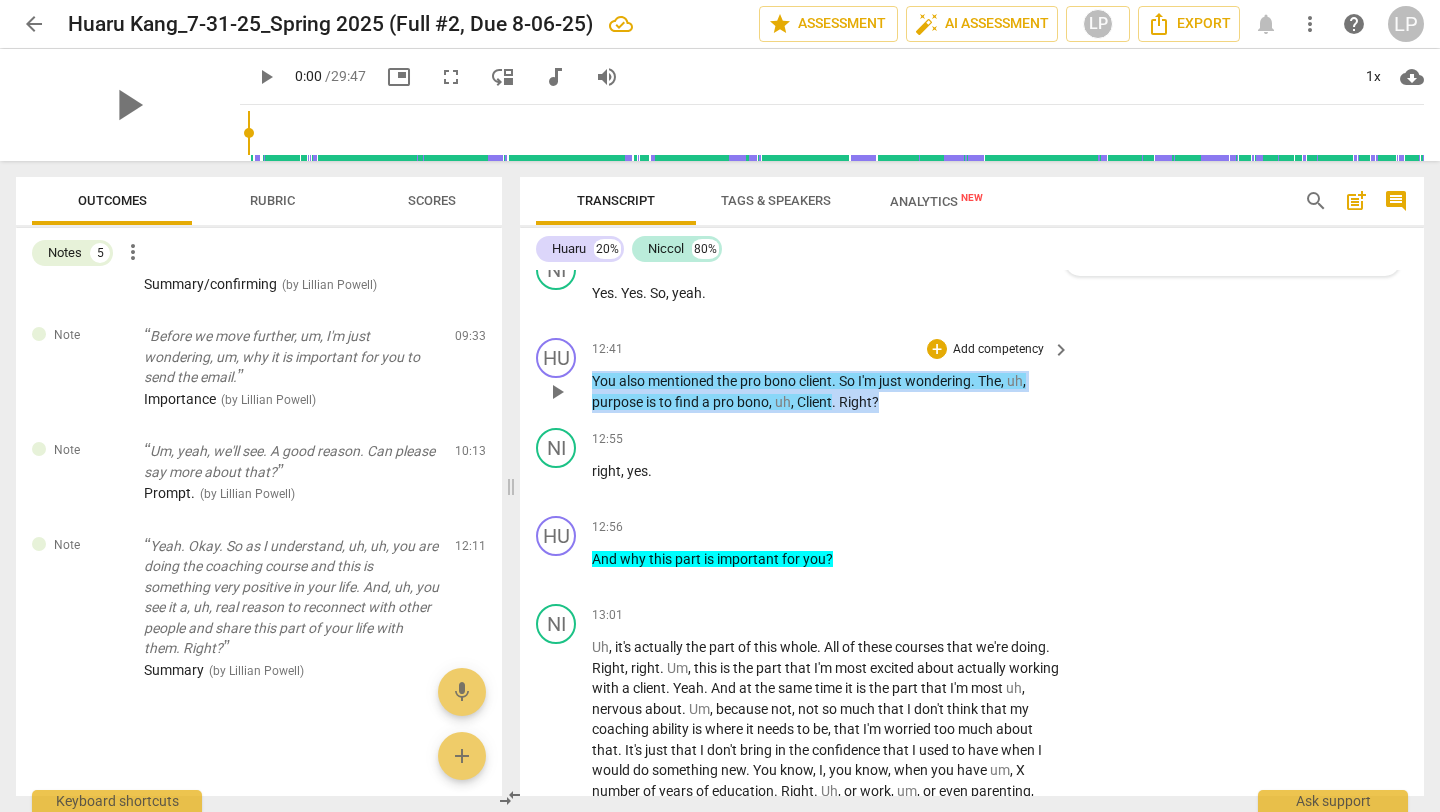 drag, startPoint x: 880, startPoint y: 424, endPoint x: 593, endPoint y: 396, distance: 288.3626 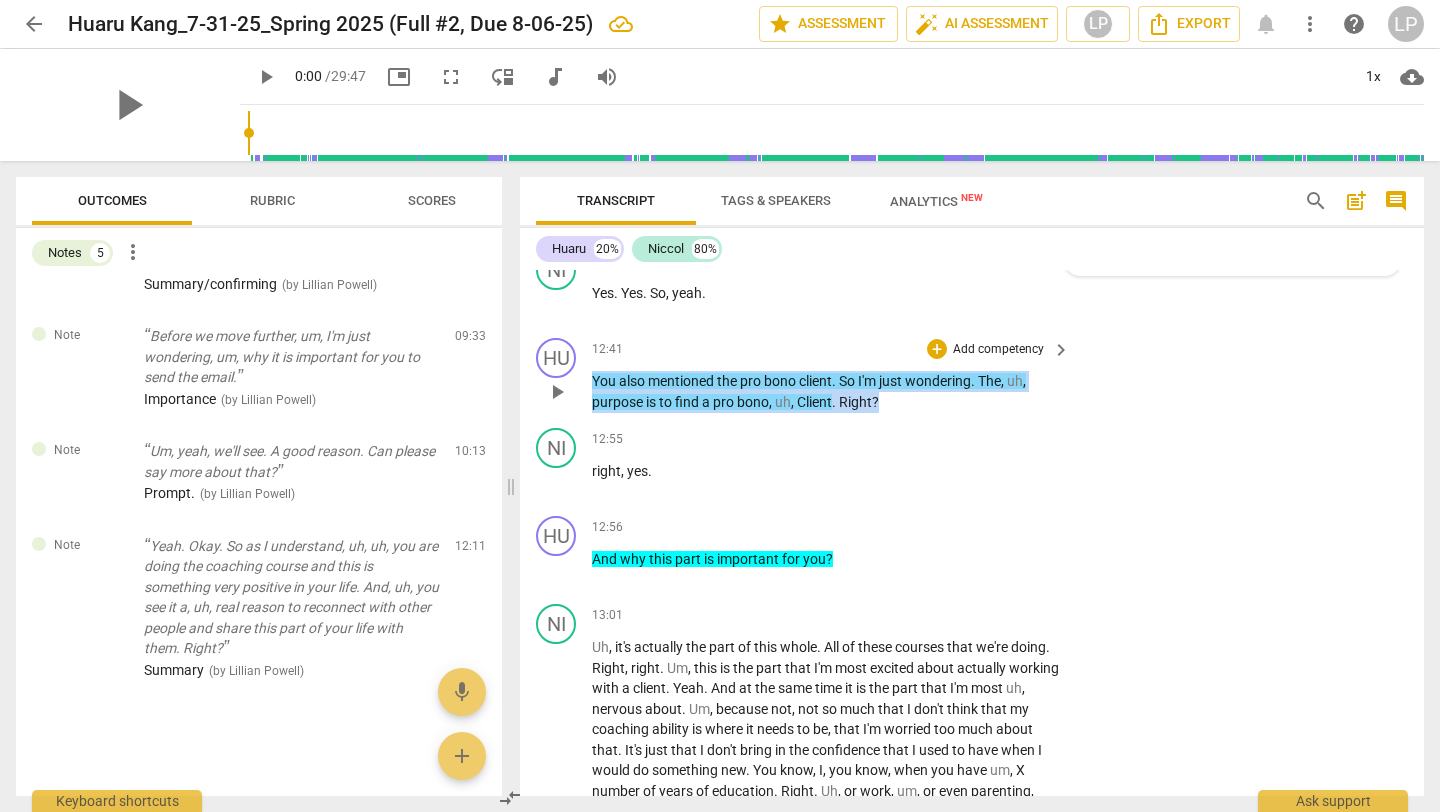 click on "You   also   mentioned   the   pro   bono   client .   So   I'm   just   wondering .   The ,   uh ,   purpose   is   to   find   a   pro   bono ,   uh ,   Client .   Right ?" at bounding box center (826, 391) 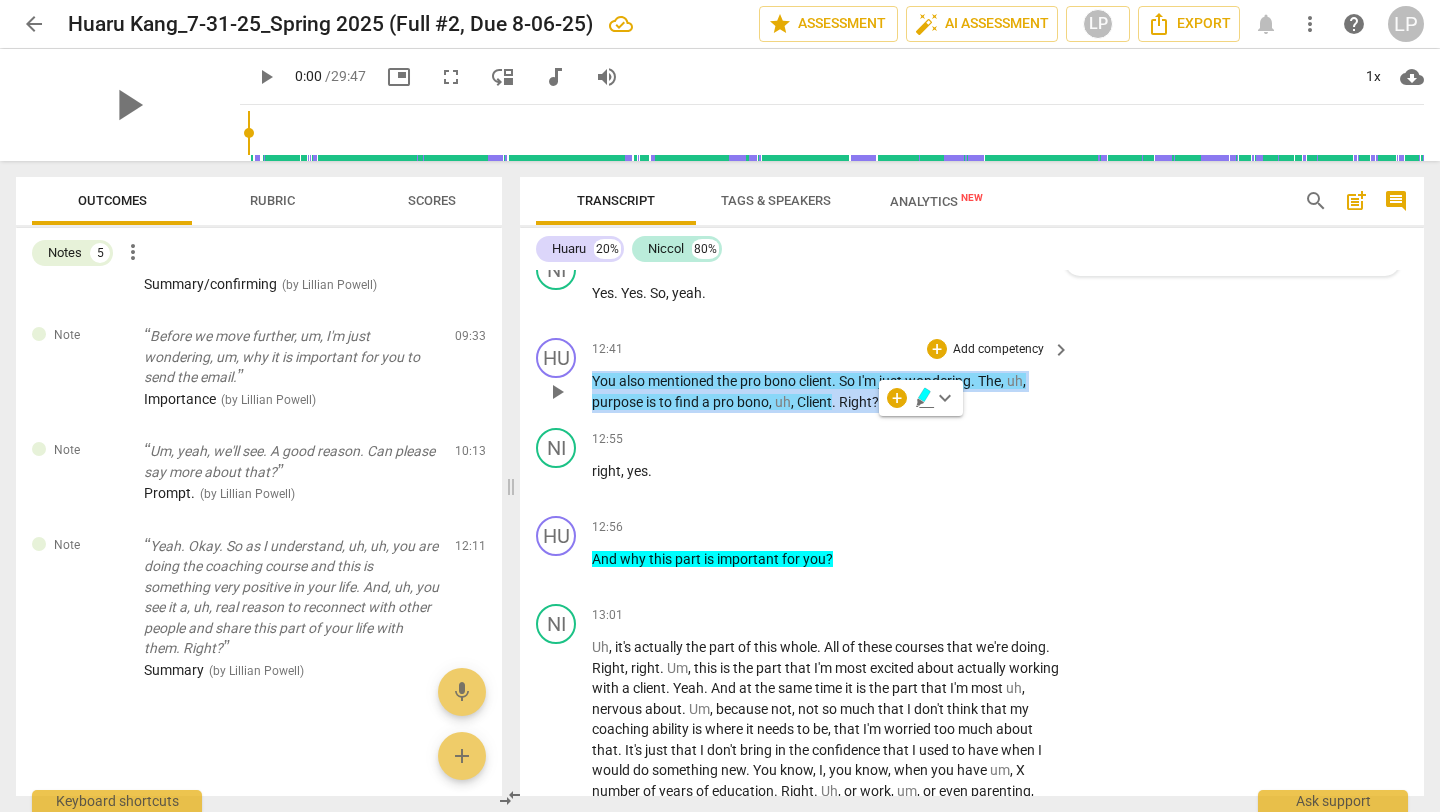 click on "Add competency" at bounding box center (998, 350) 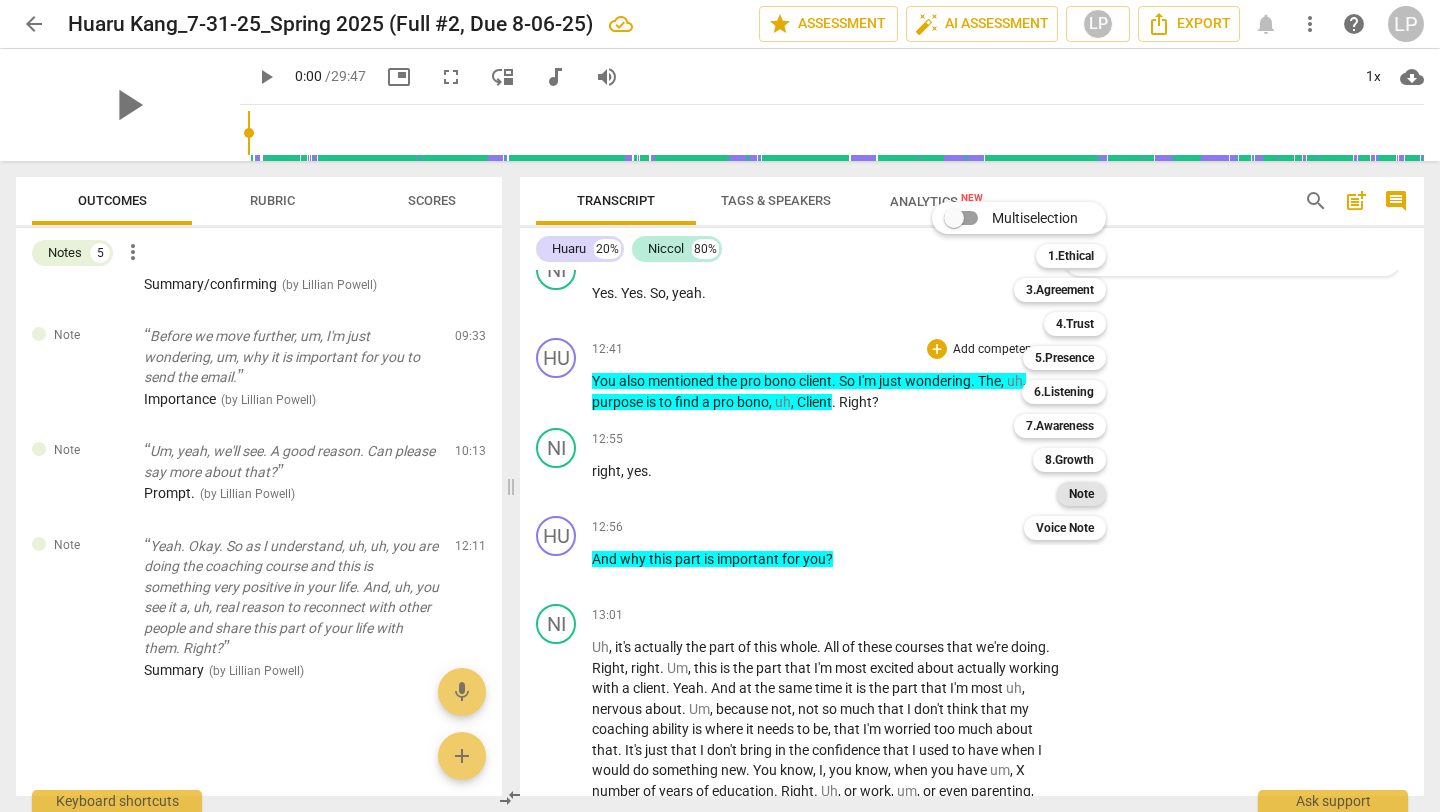 click on "Note" at bounding box center [1081, 494] 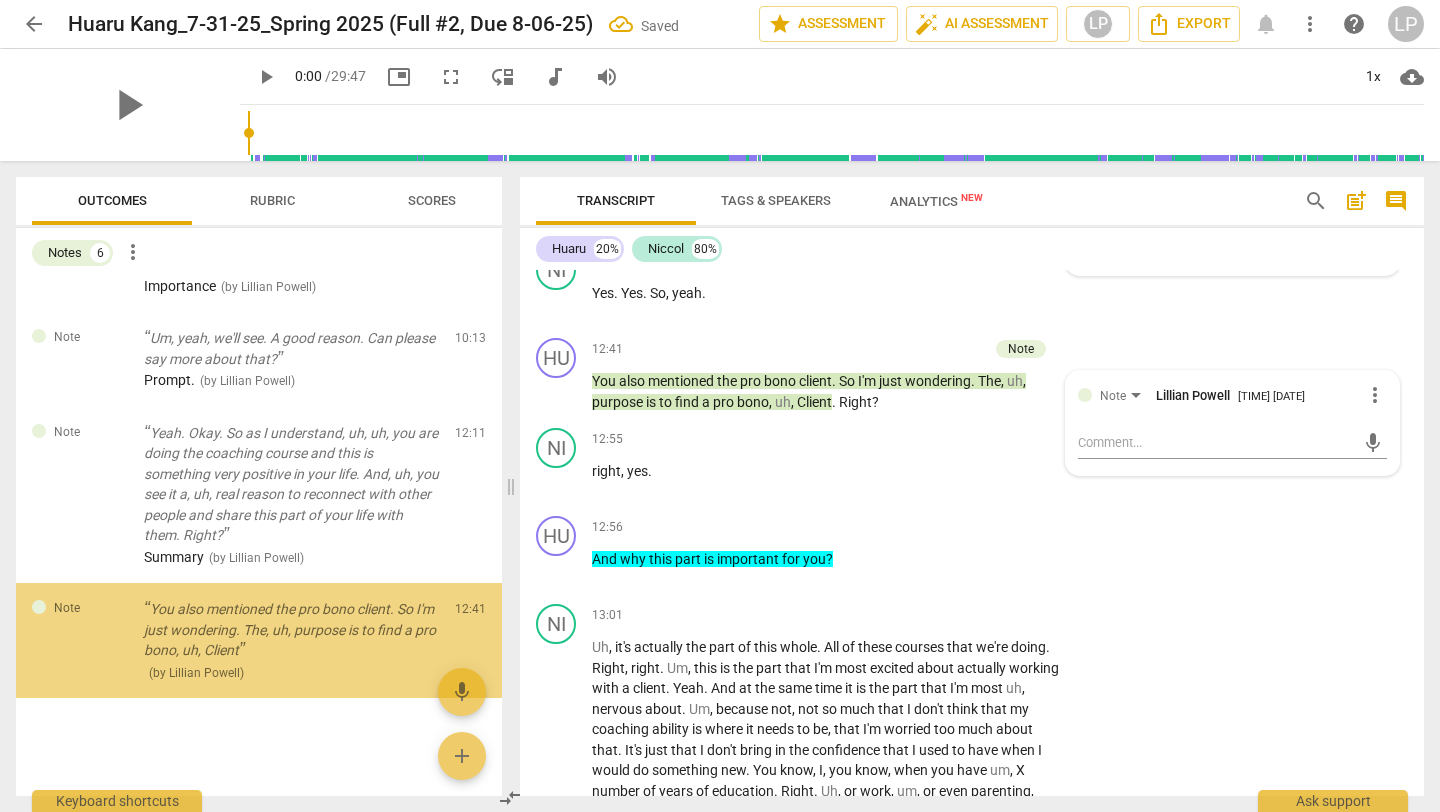 scroll, scrollTop: 313, scrollLeft: 0, axis: vertical 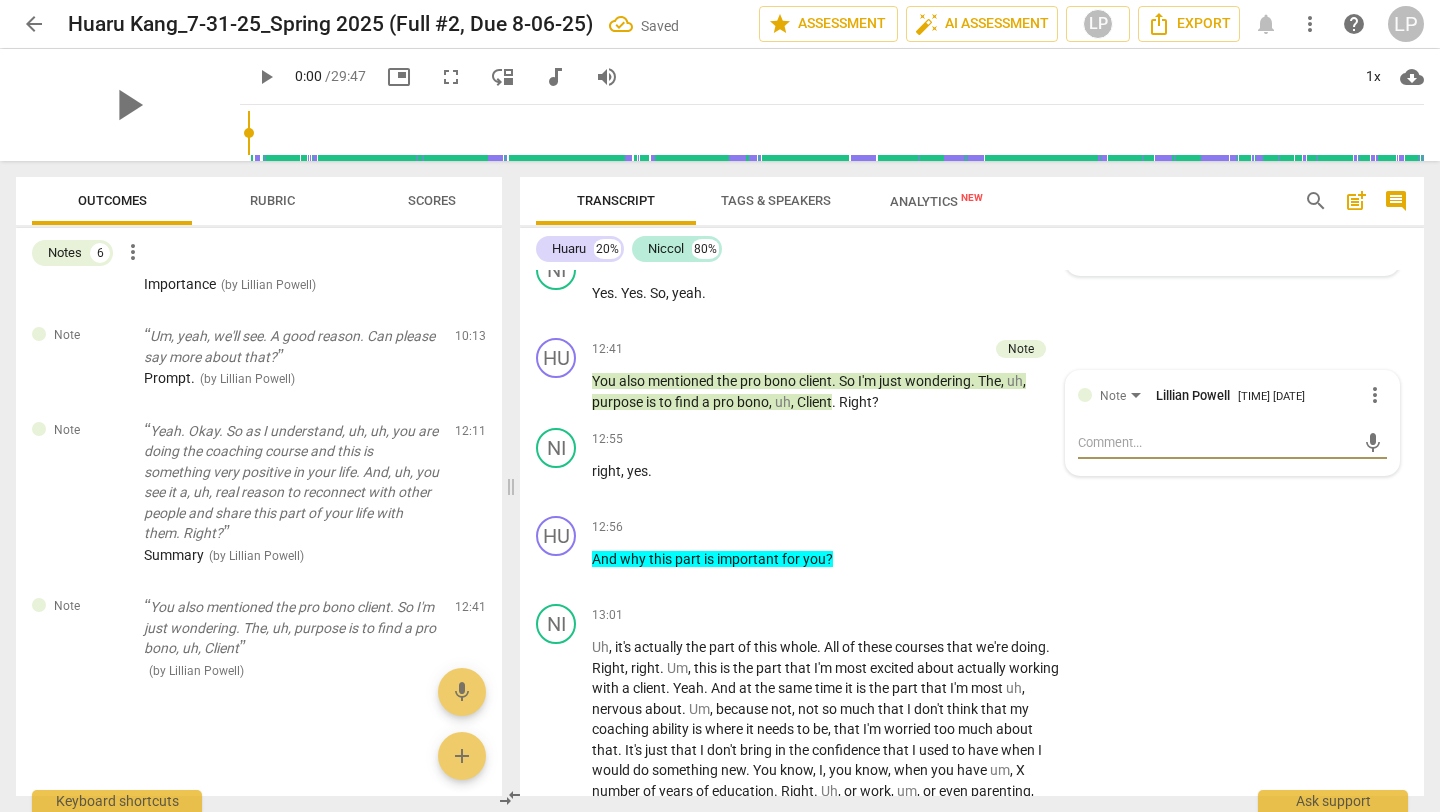 type on "C" 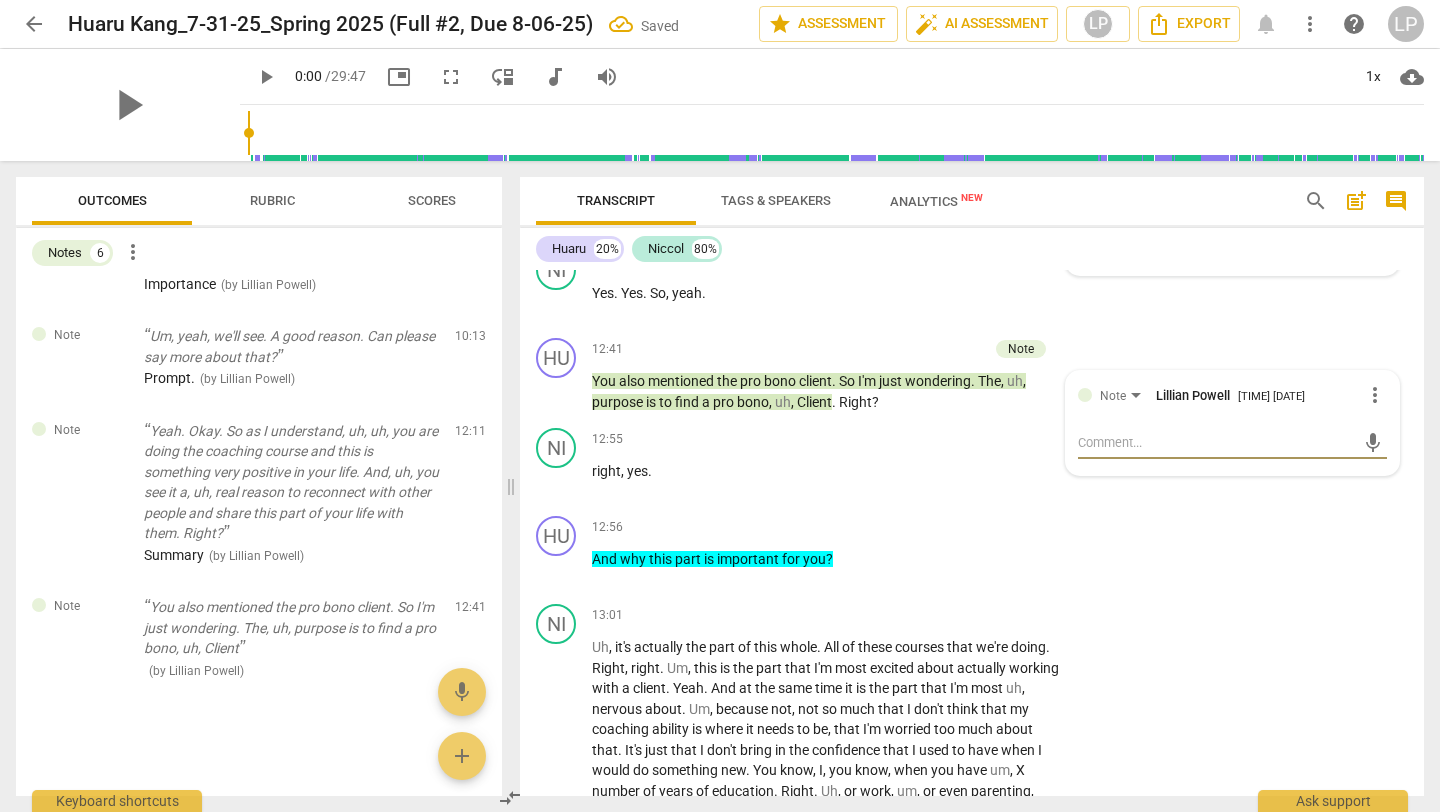 type on "C" 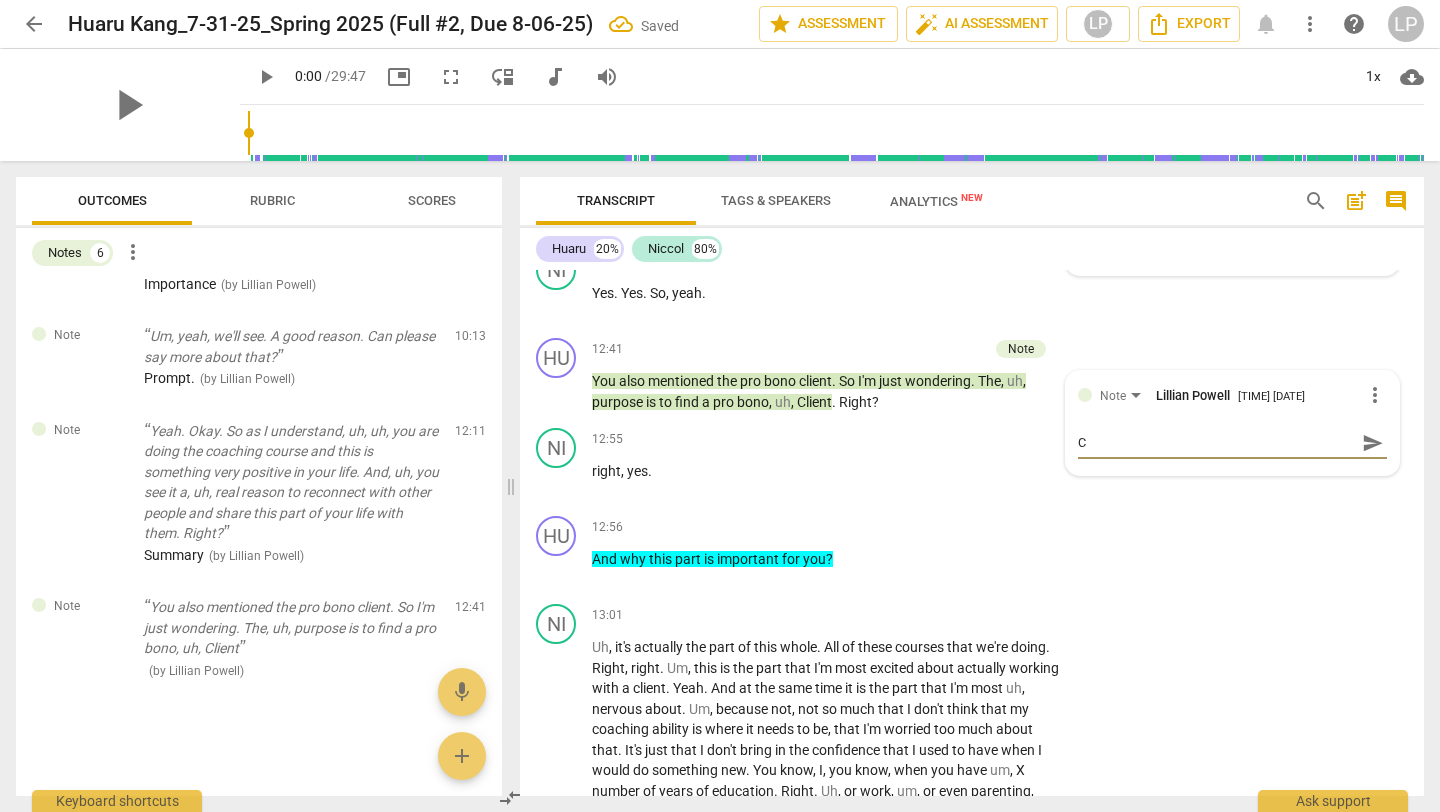 type on "Co" 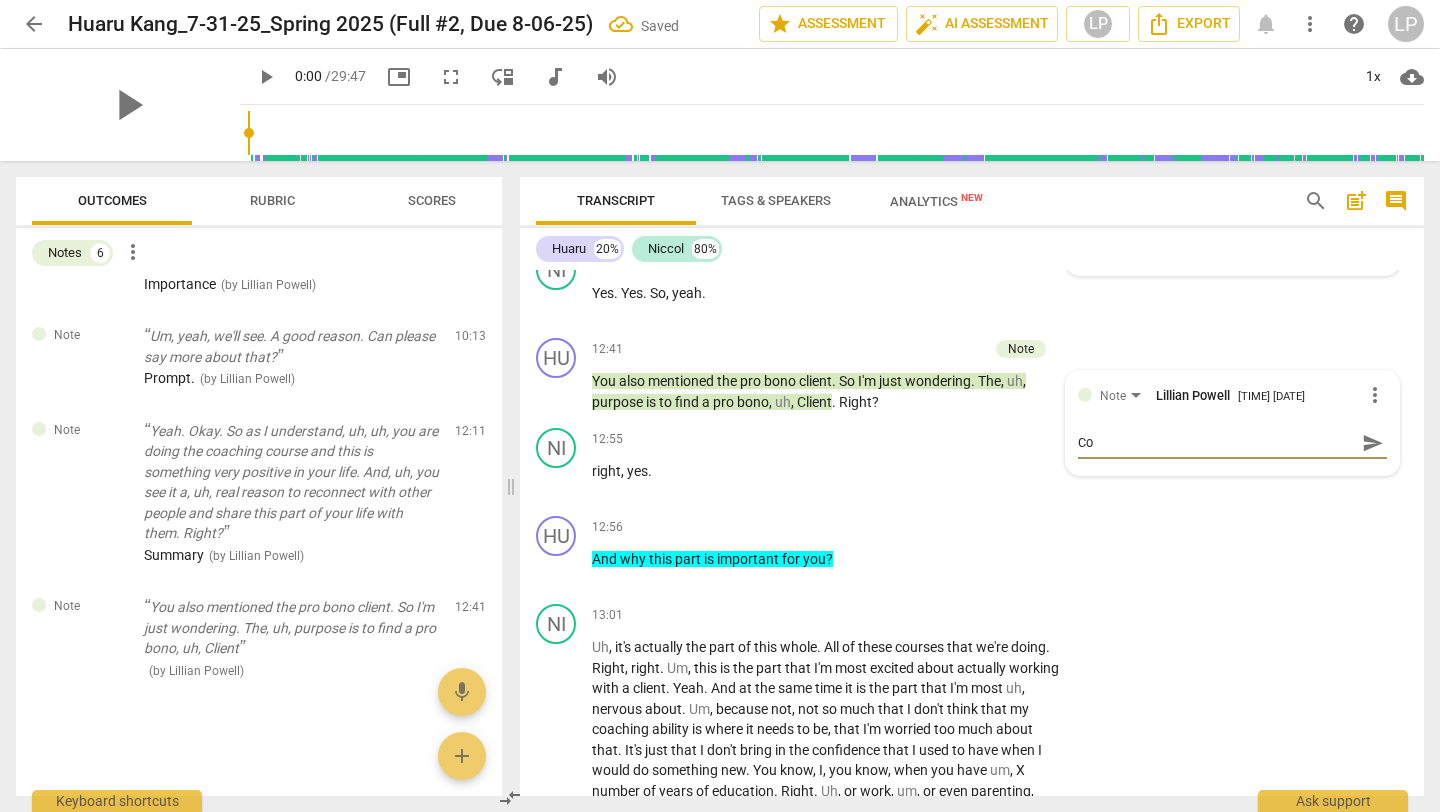 type on "Con" 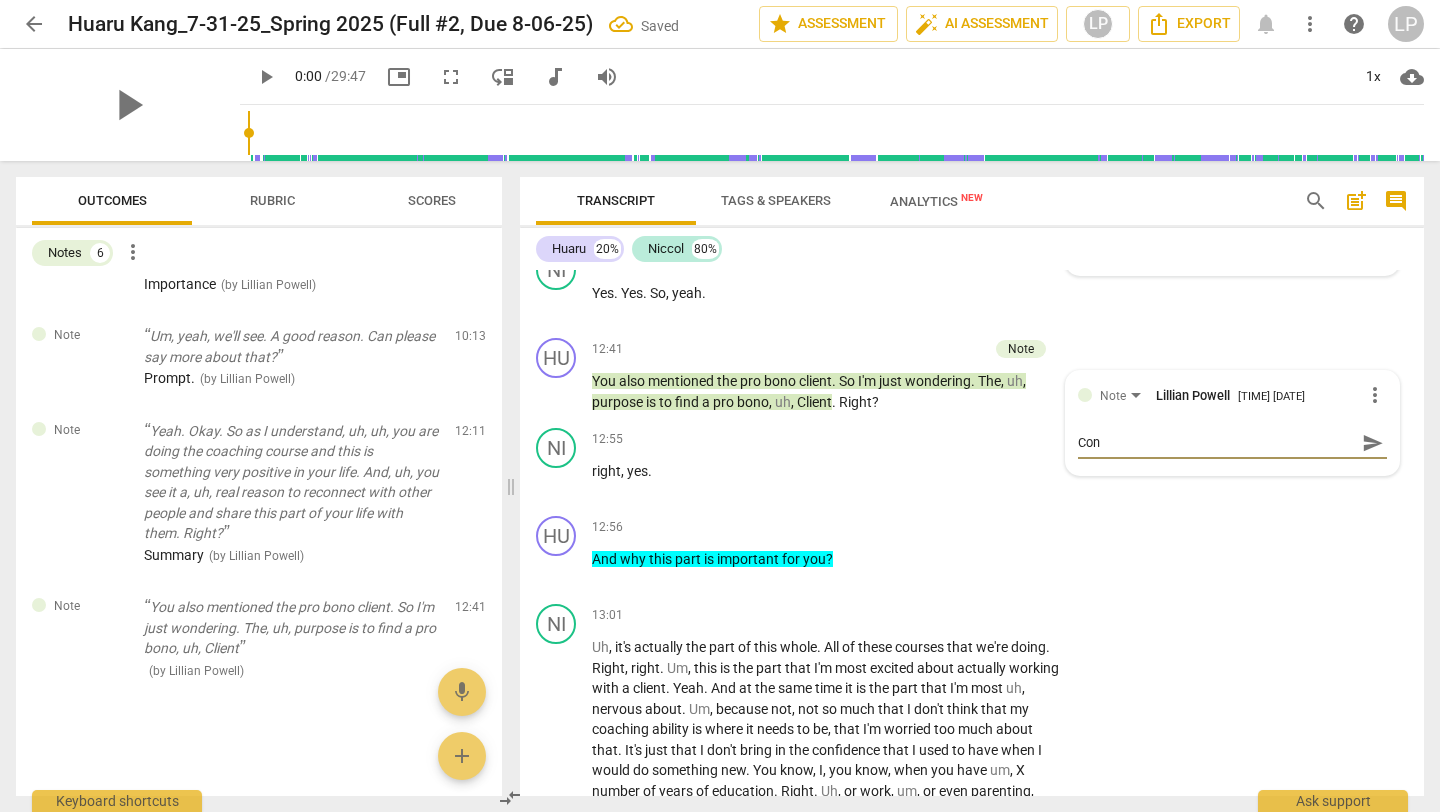 type on "Conf" 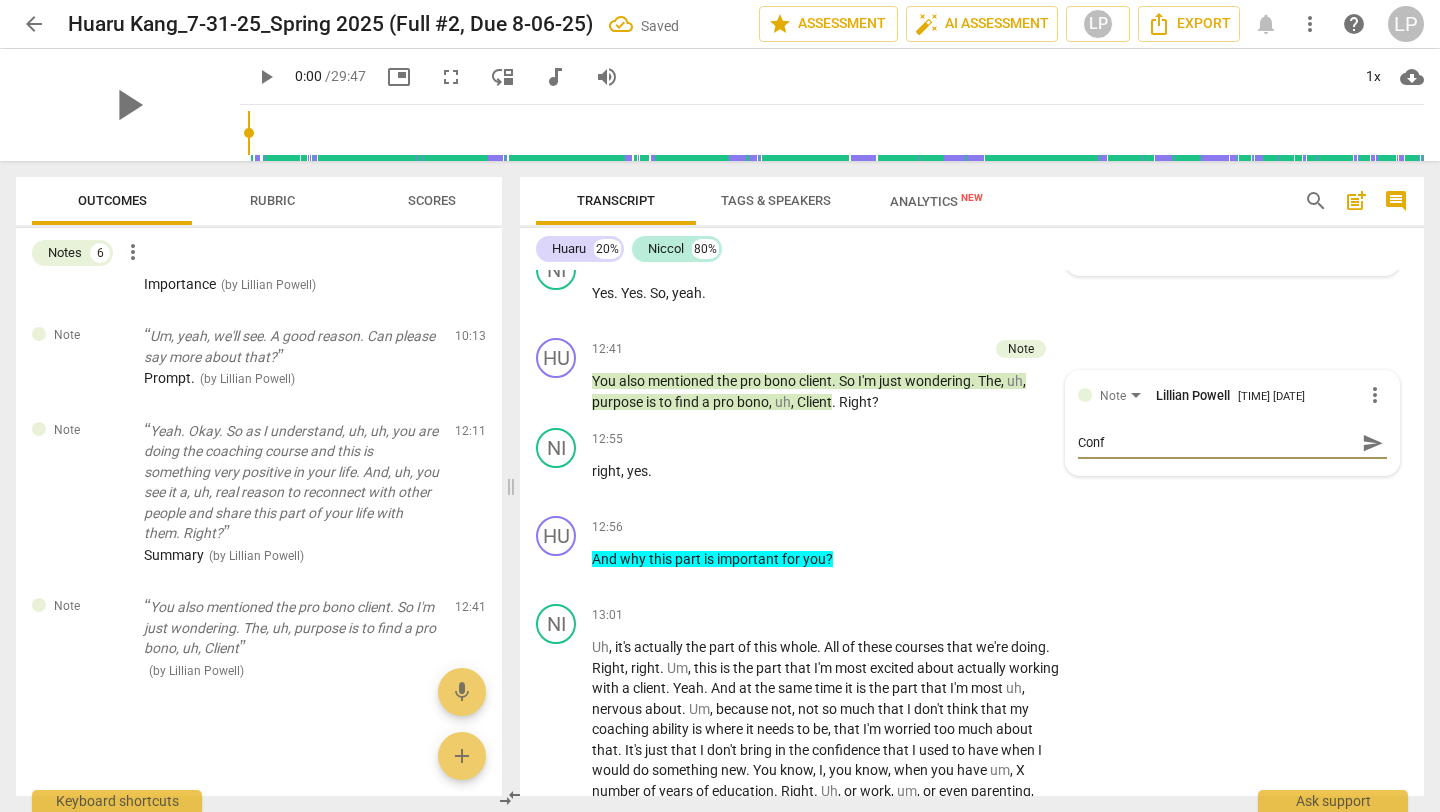 type on "Confi" 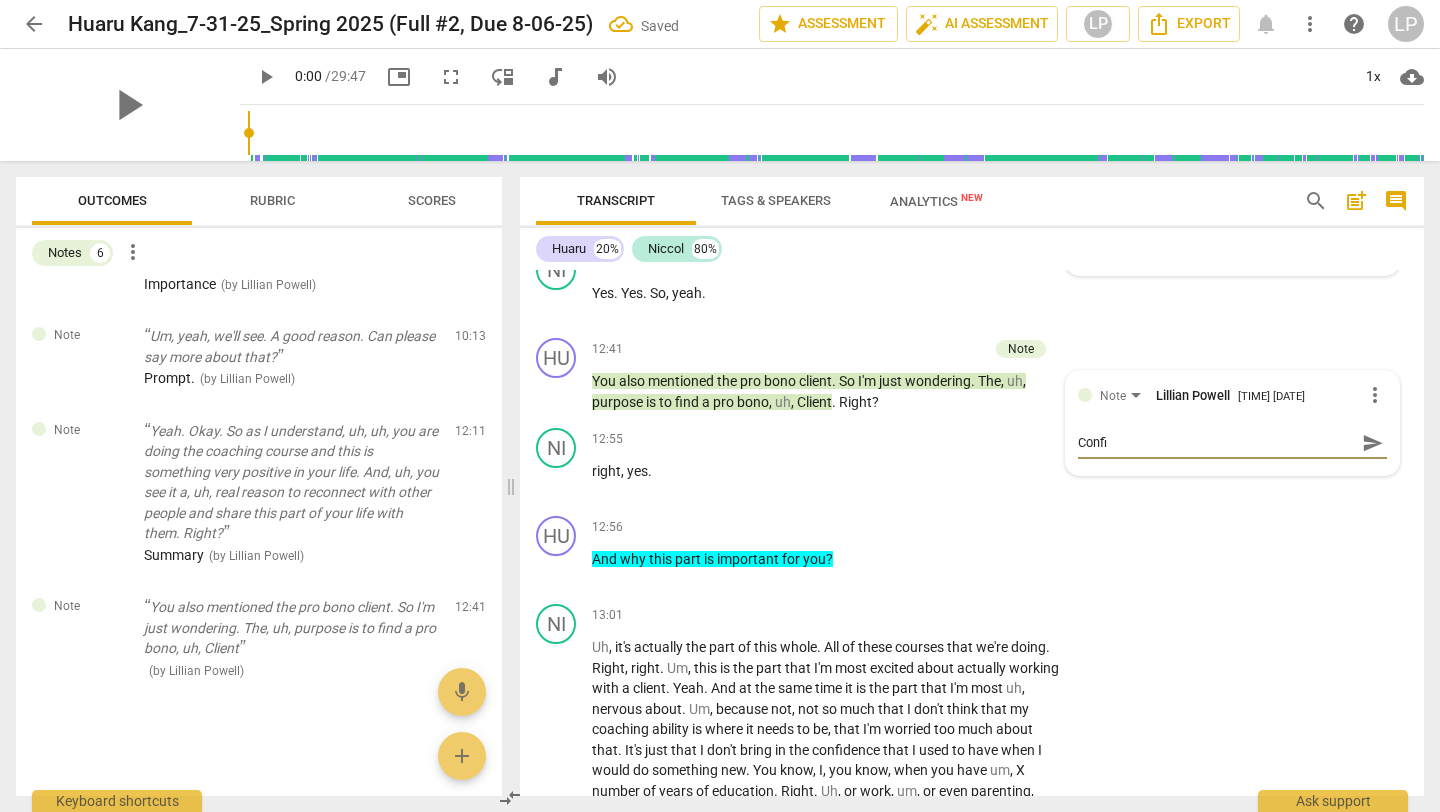 type on "Confir" 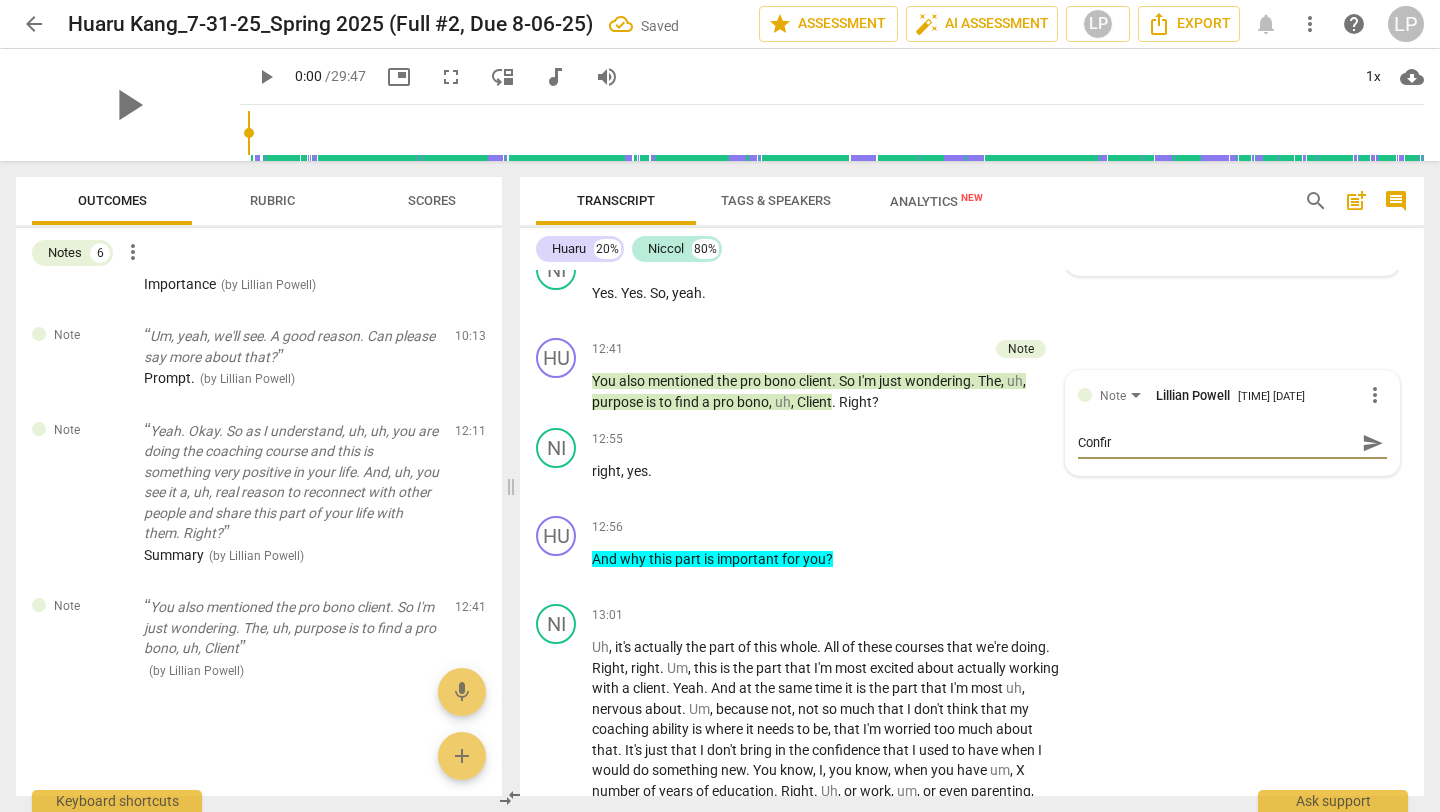 type on "Confirm" 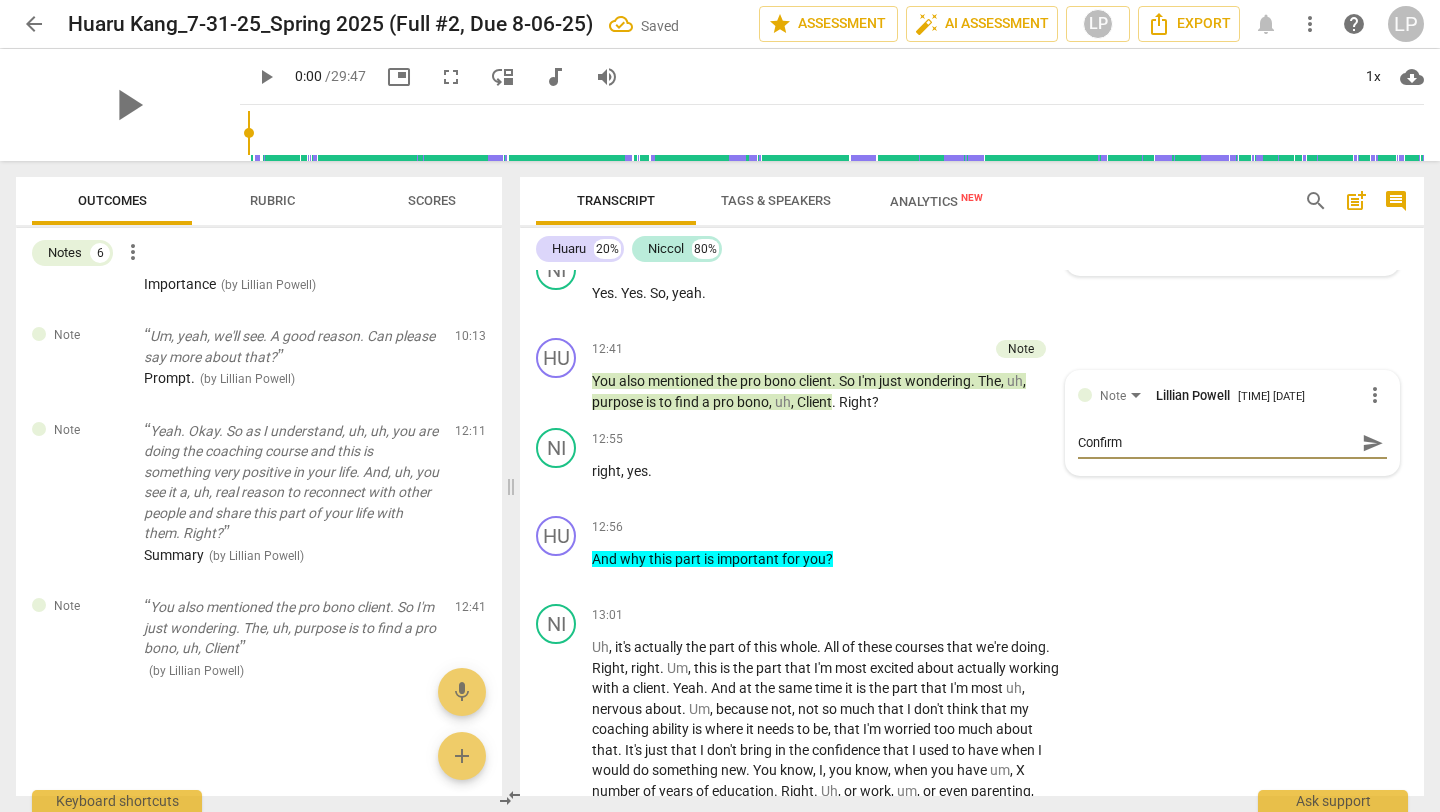 type on "Confirmi" 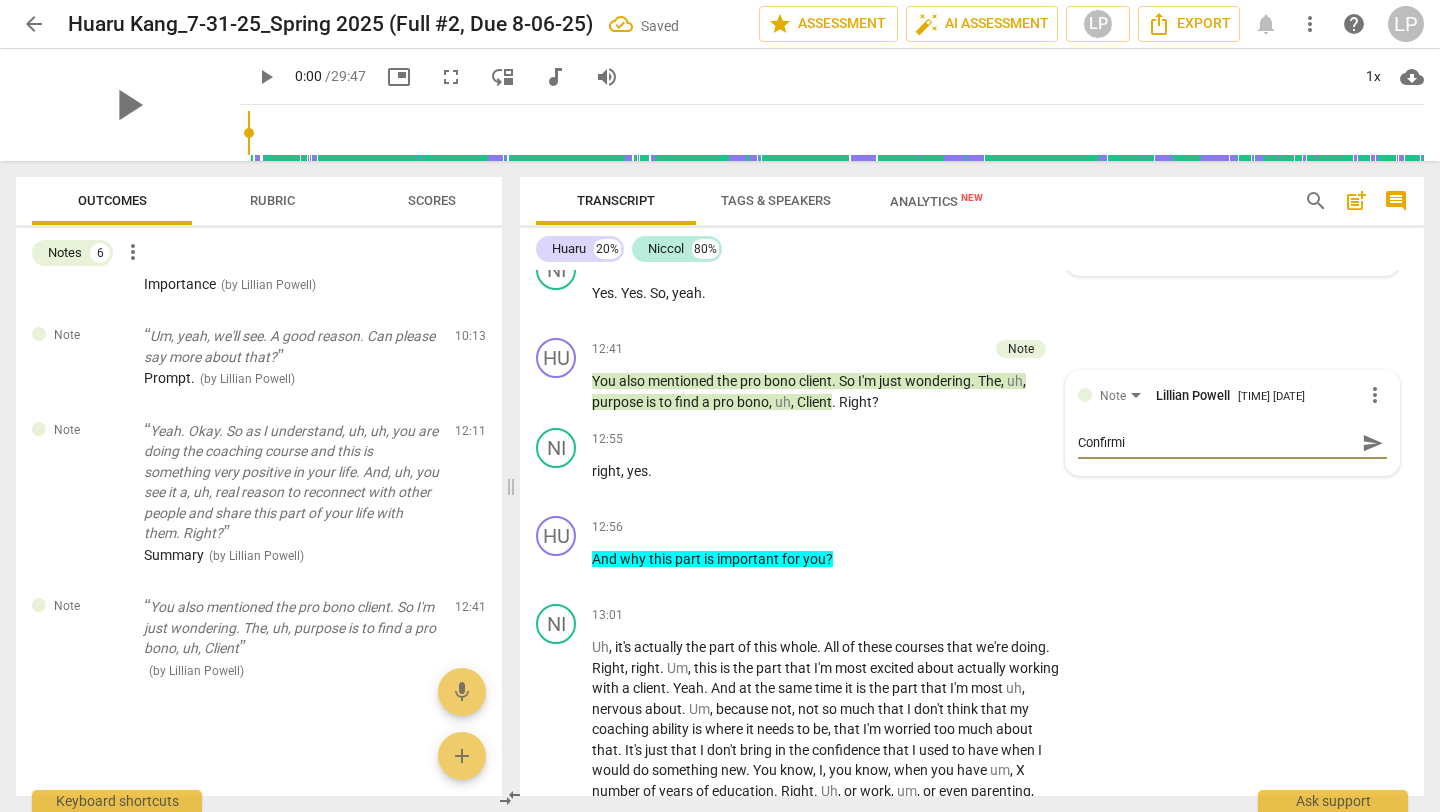 type on "Confirmin" 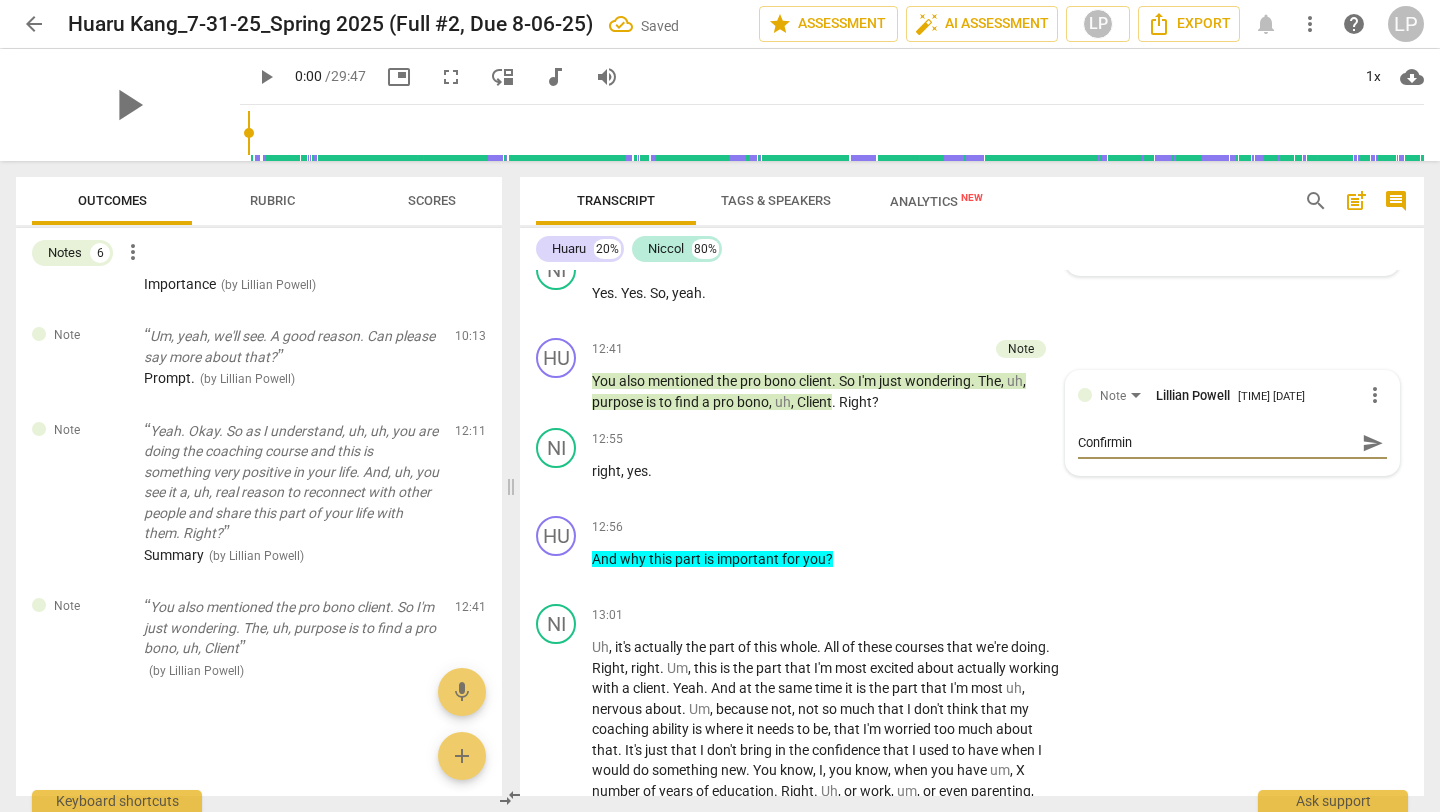 type on "Confirming" 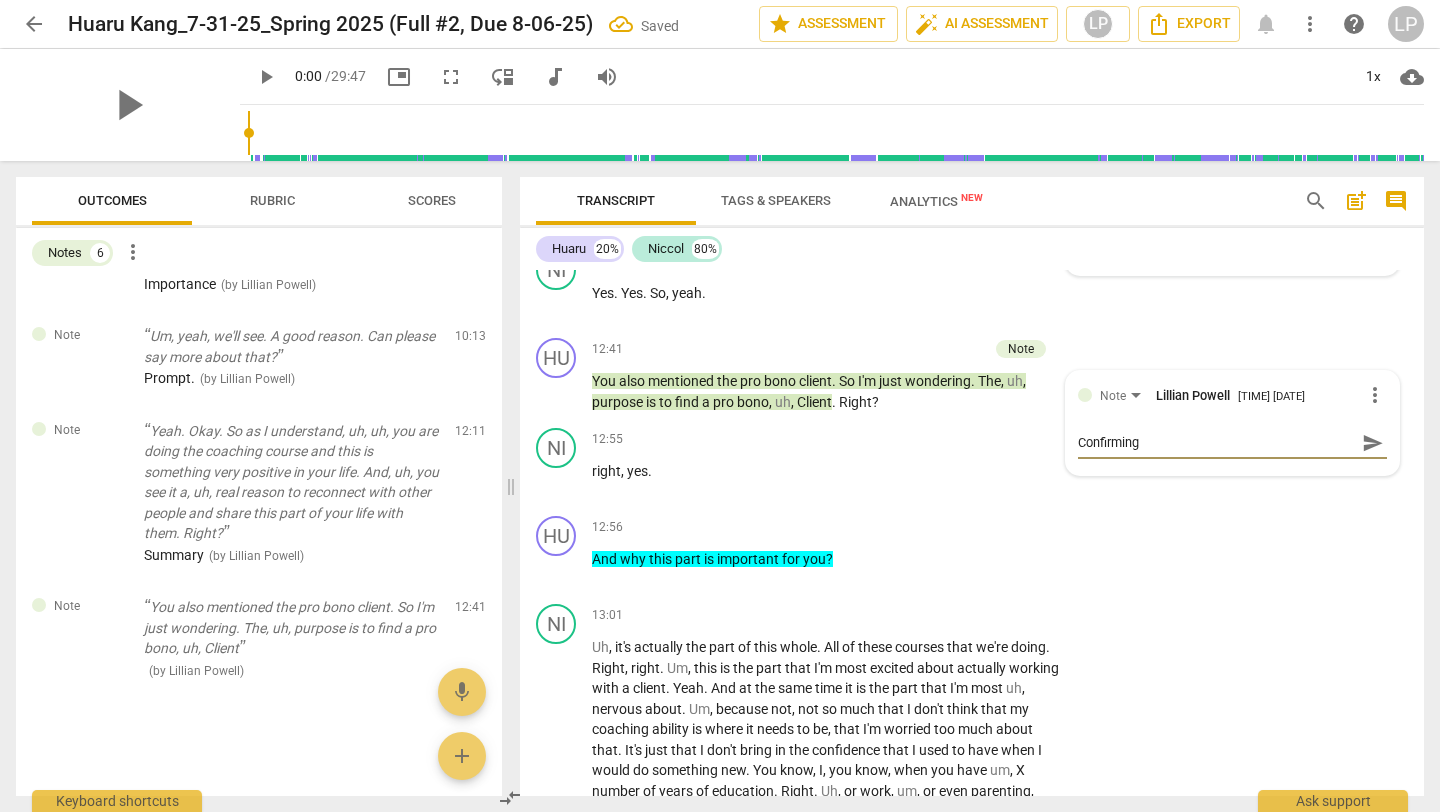 type on "Confirming" 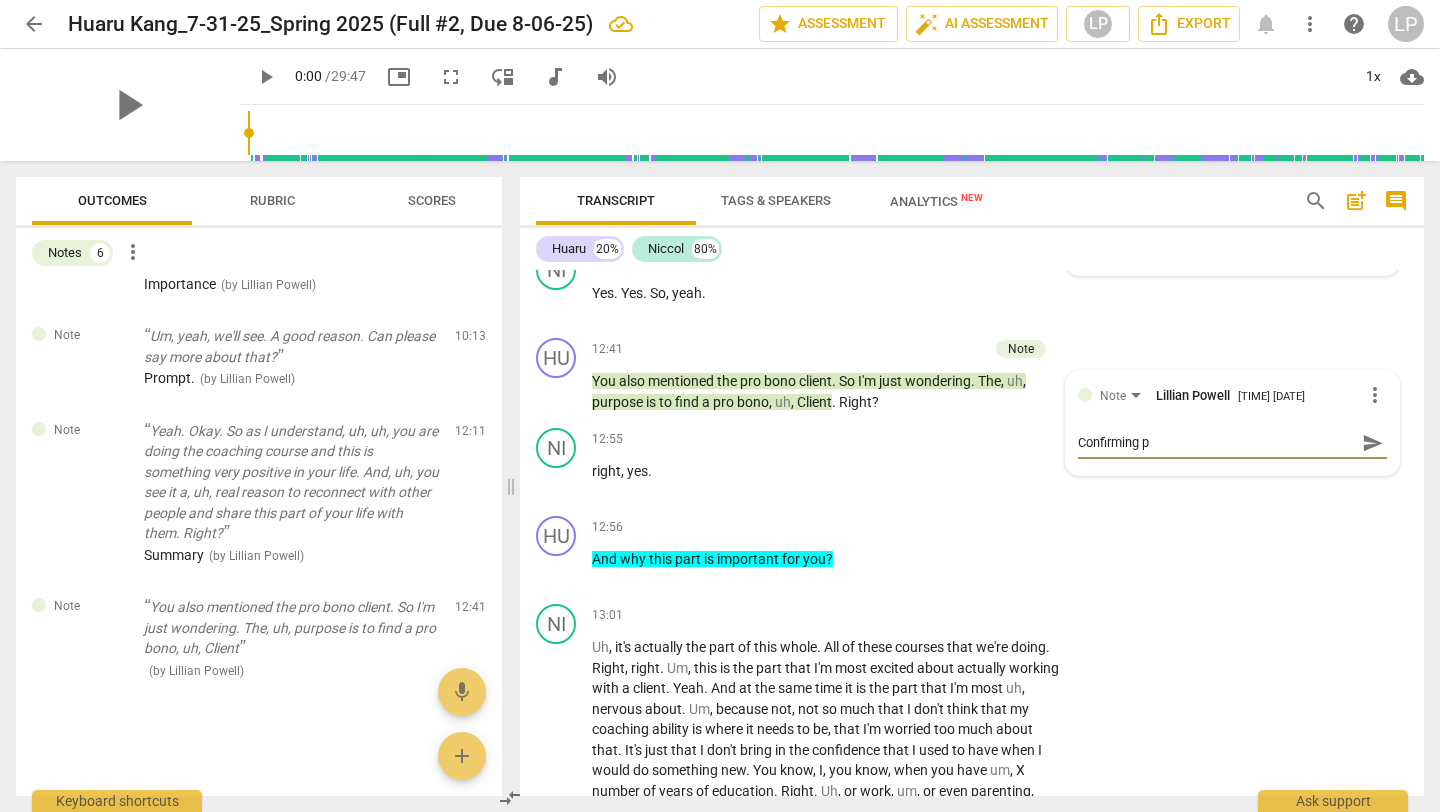 type on "Confirming pu" 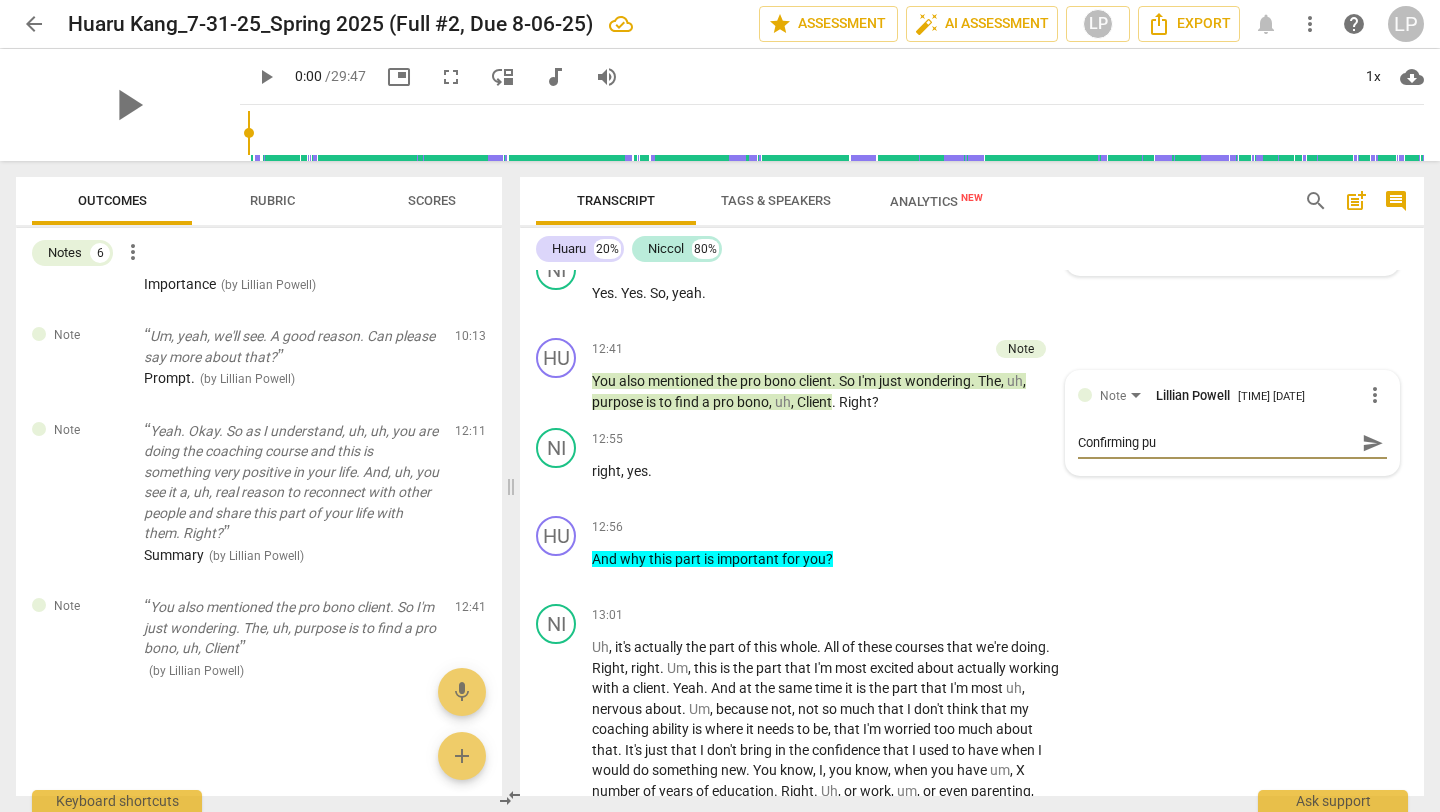 type on "Confirming pur" 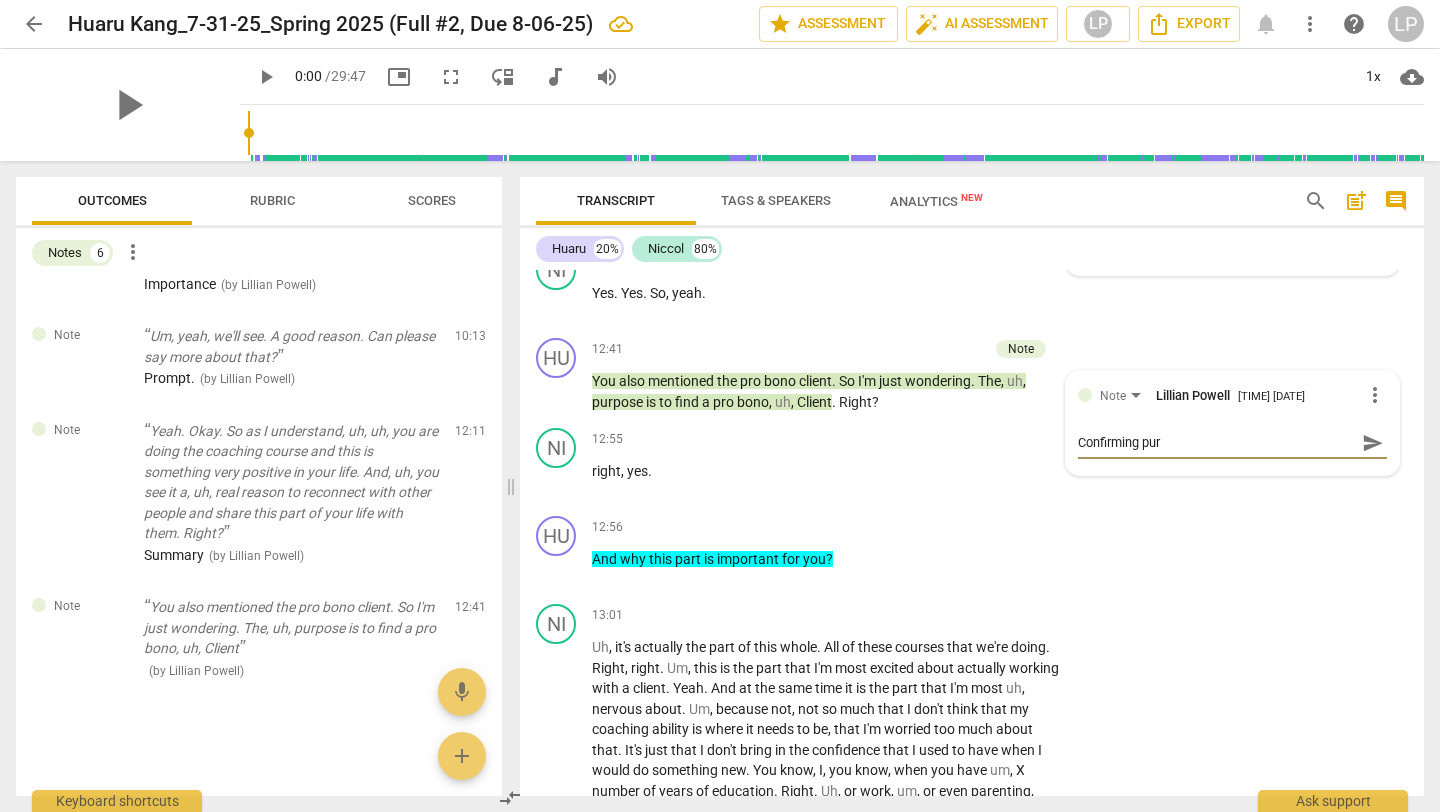 type on "Confirming purp" 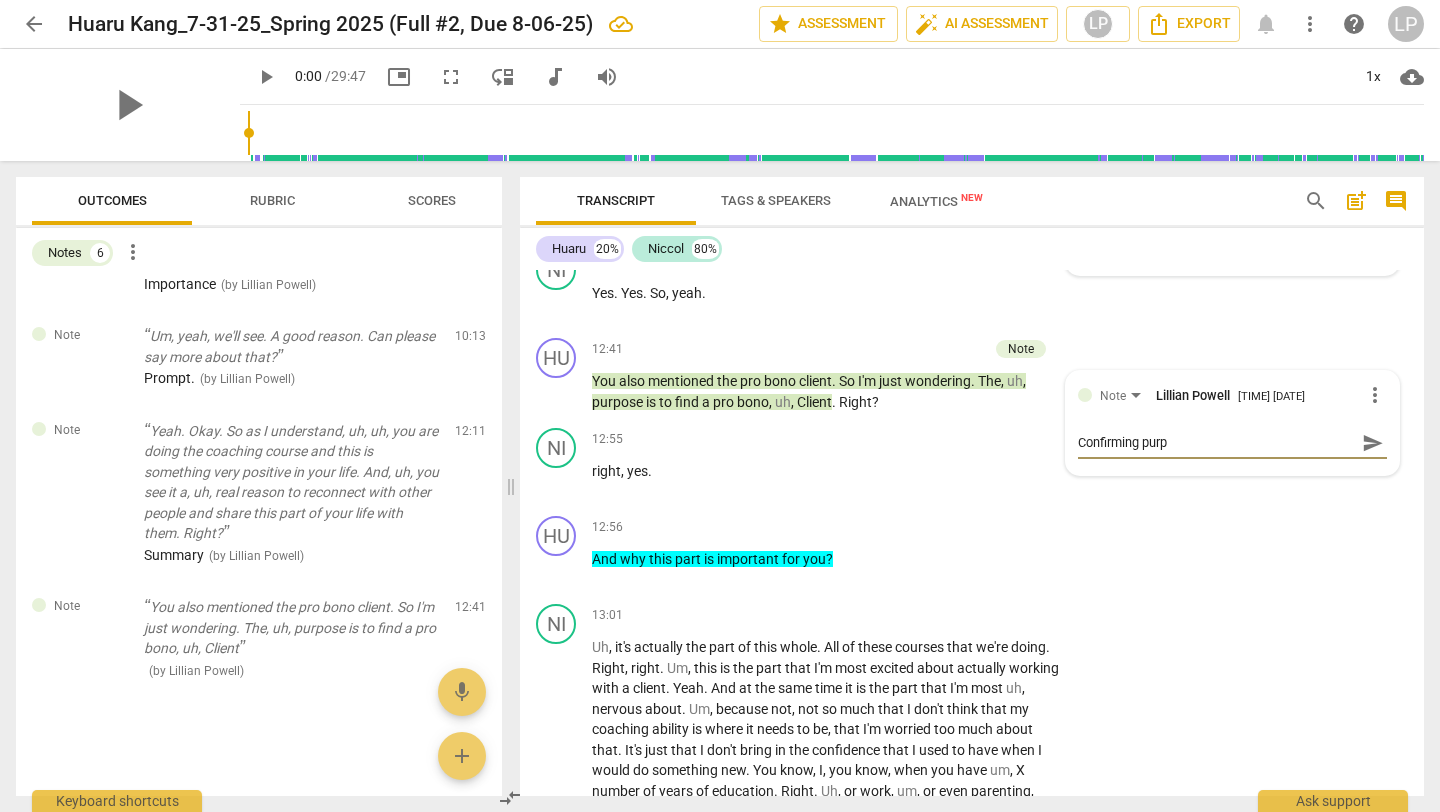 type on "Confirming purpo" 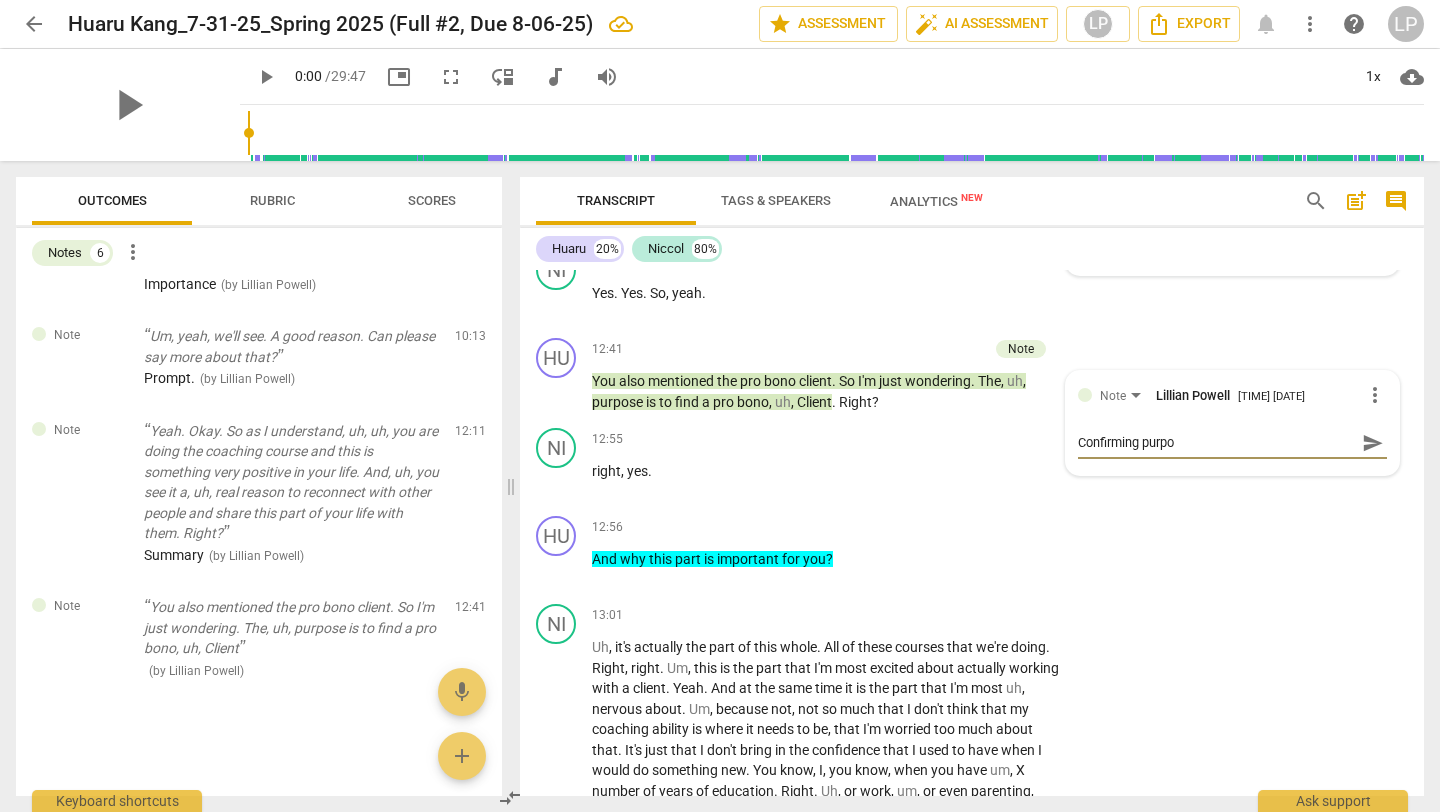 type on "Confirming purpos" 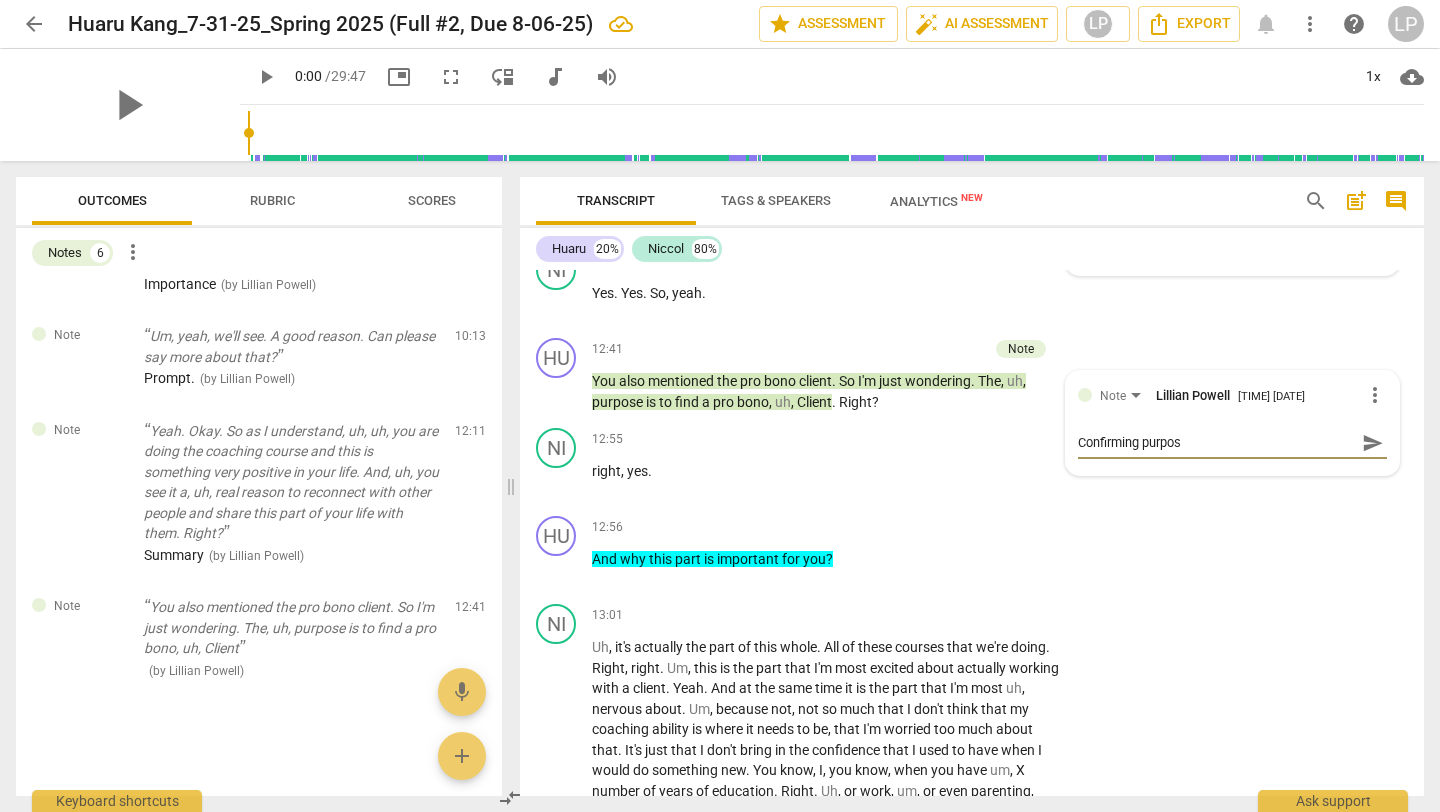 type on "Confirming purpose" 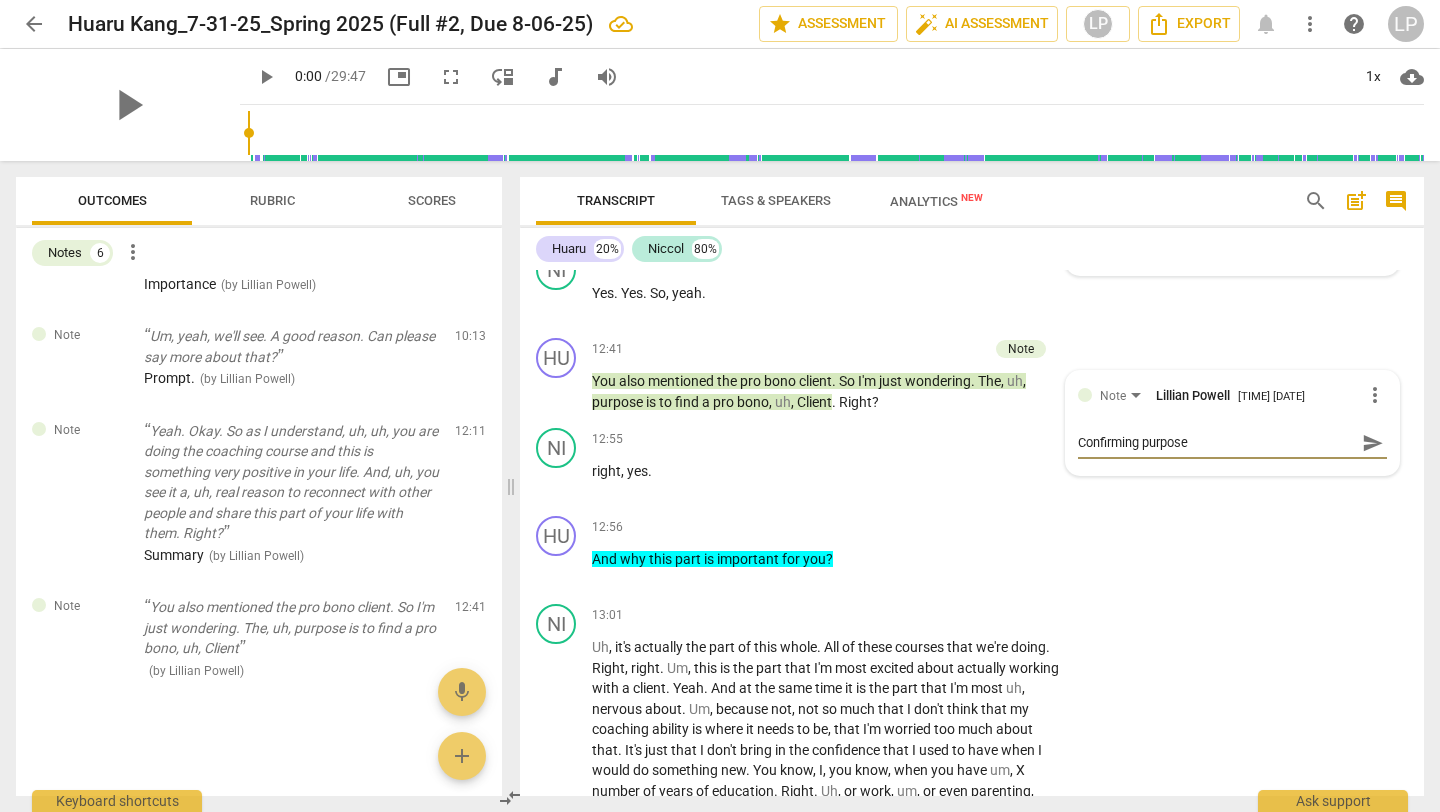 type on "Confirming purpose/" 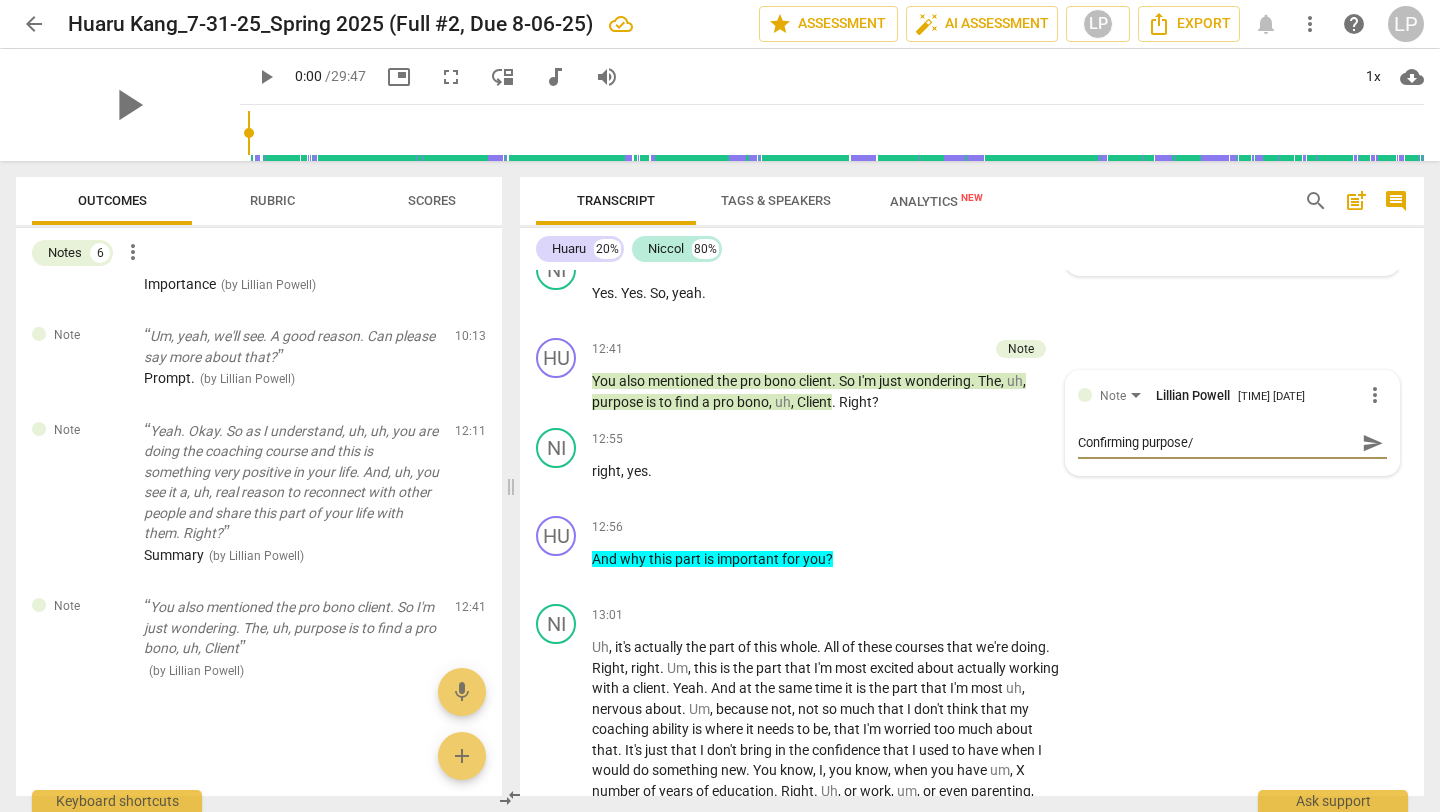 type on "Confirming purpose" 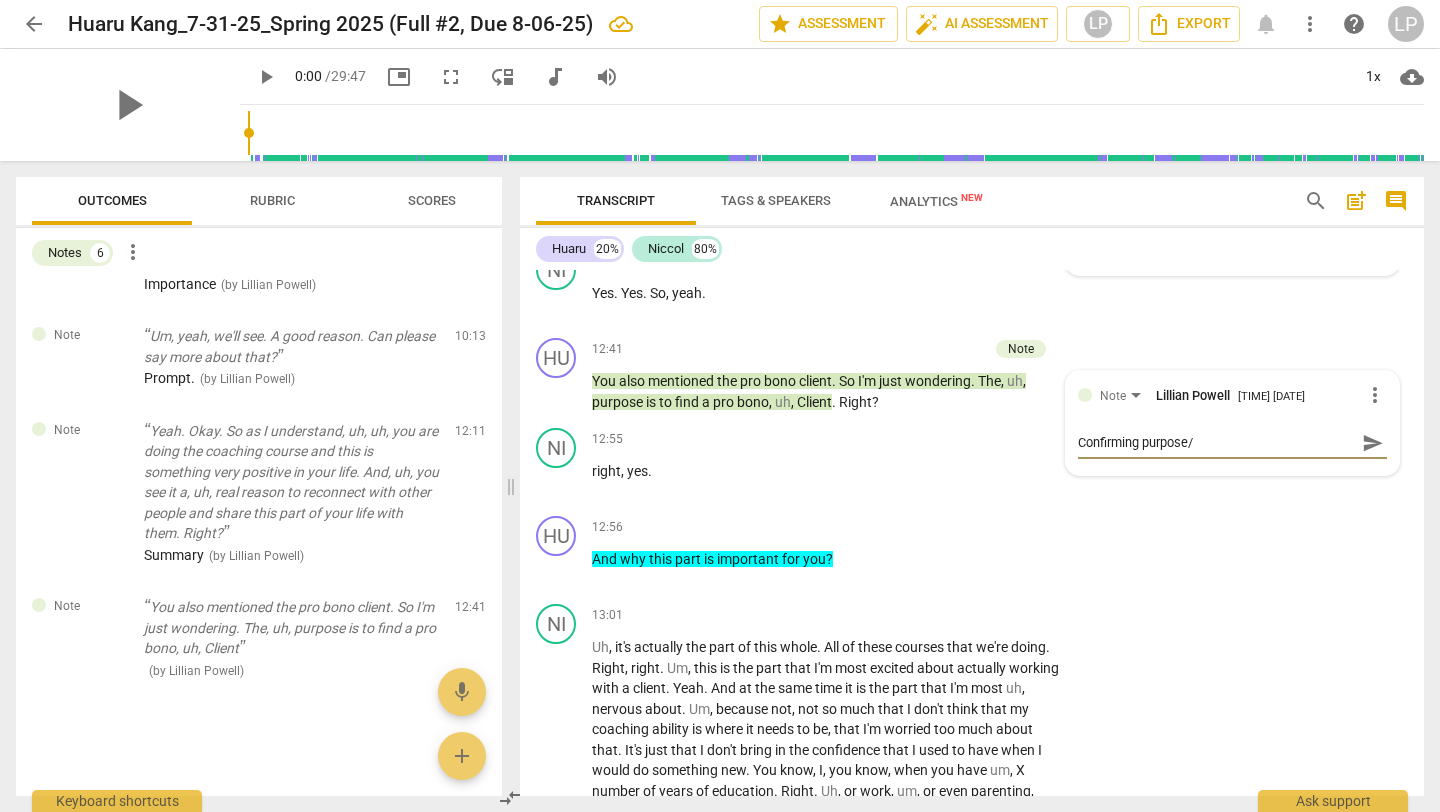 type on "Confirming purpose" 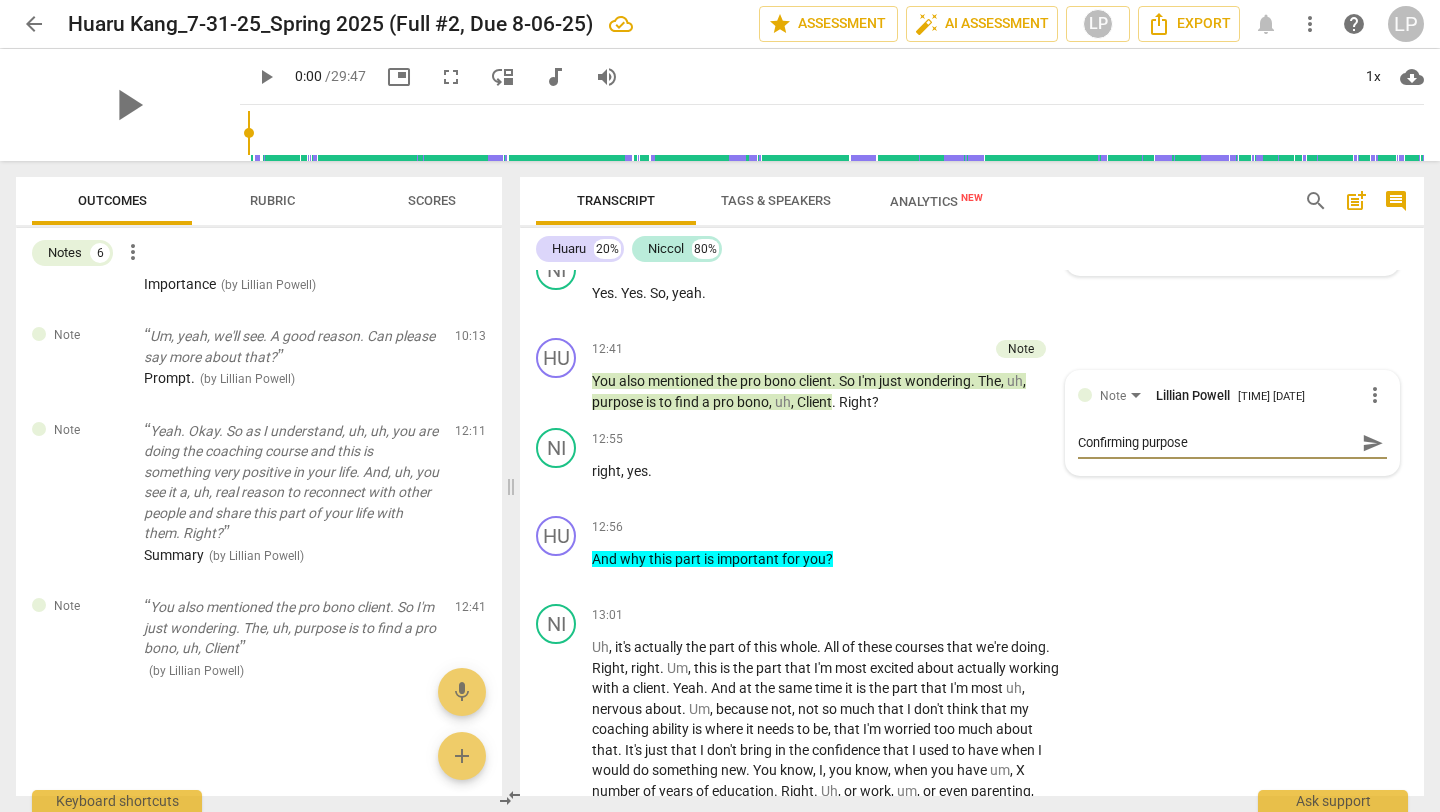 type on "Confirming purpose." 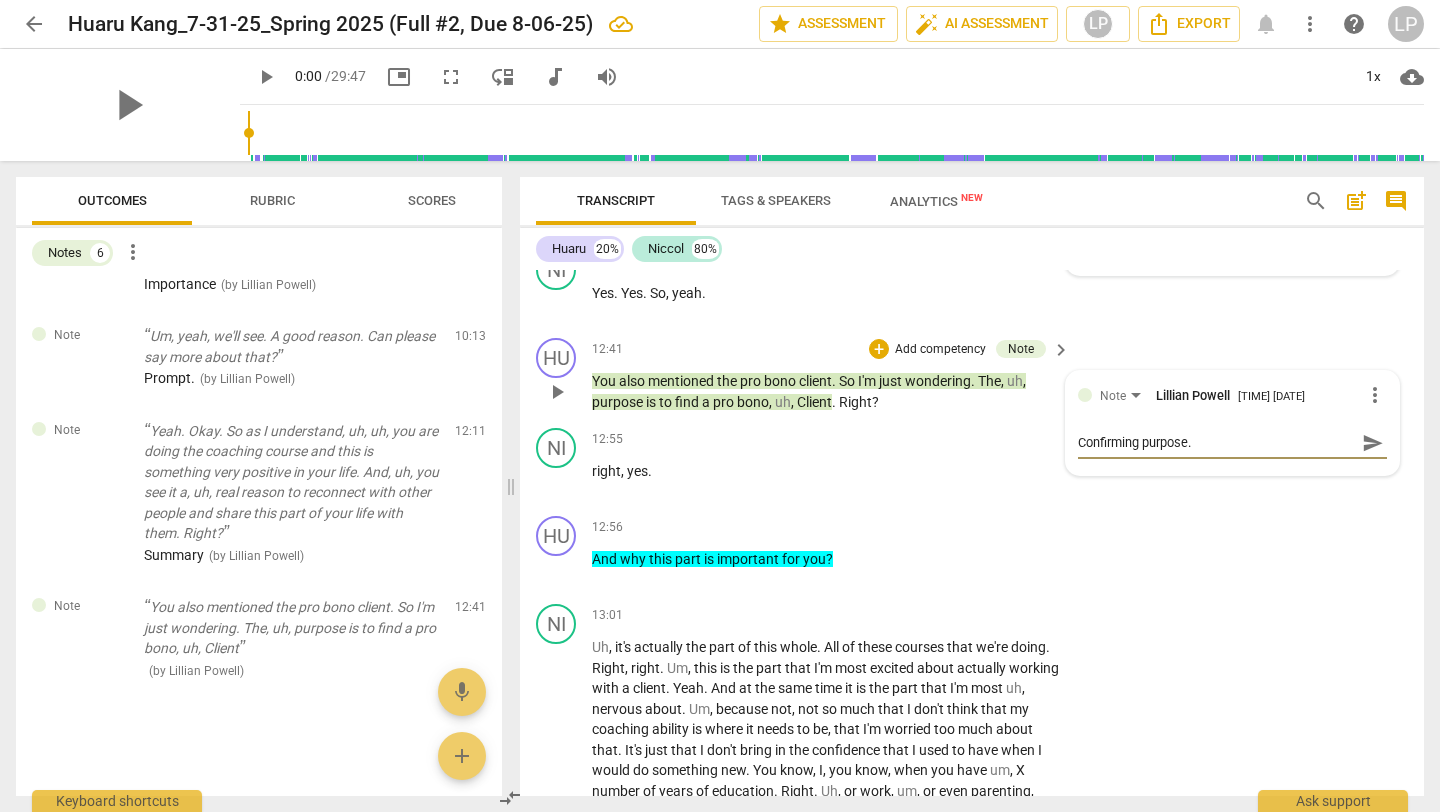 type on "Confirming purpose." 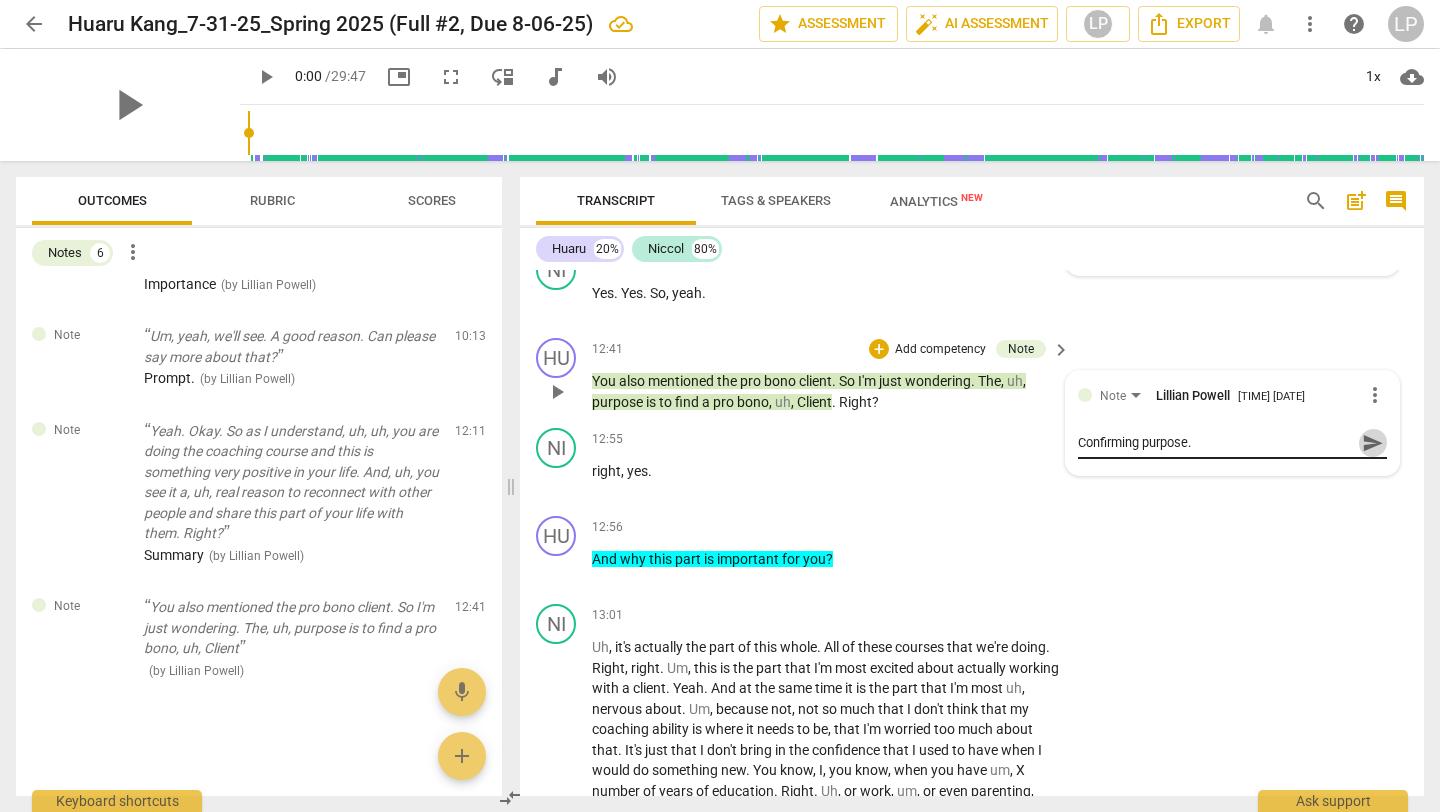 click on "send" at bounding box center (1373, 443) 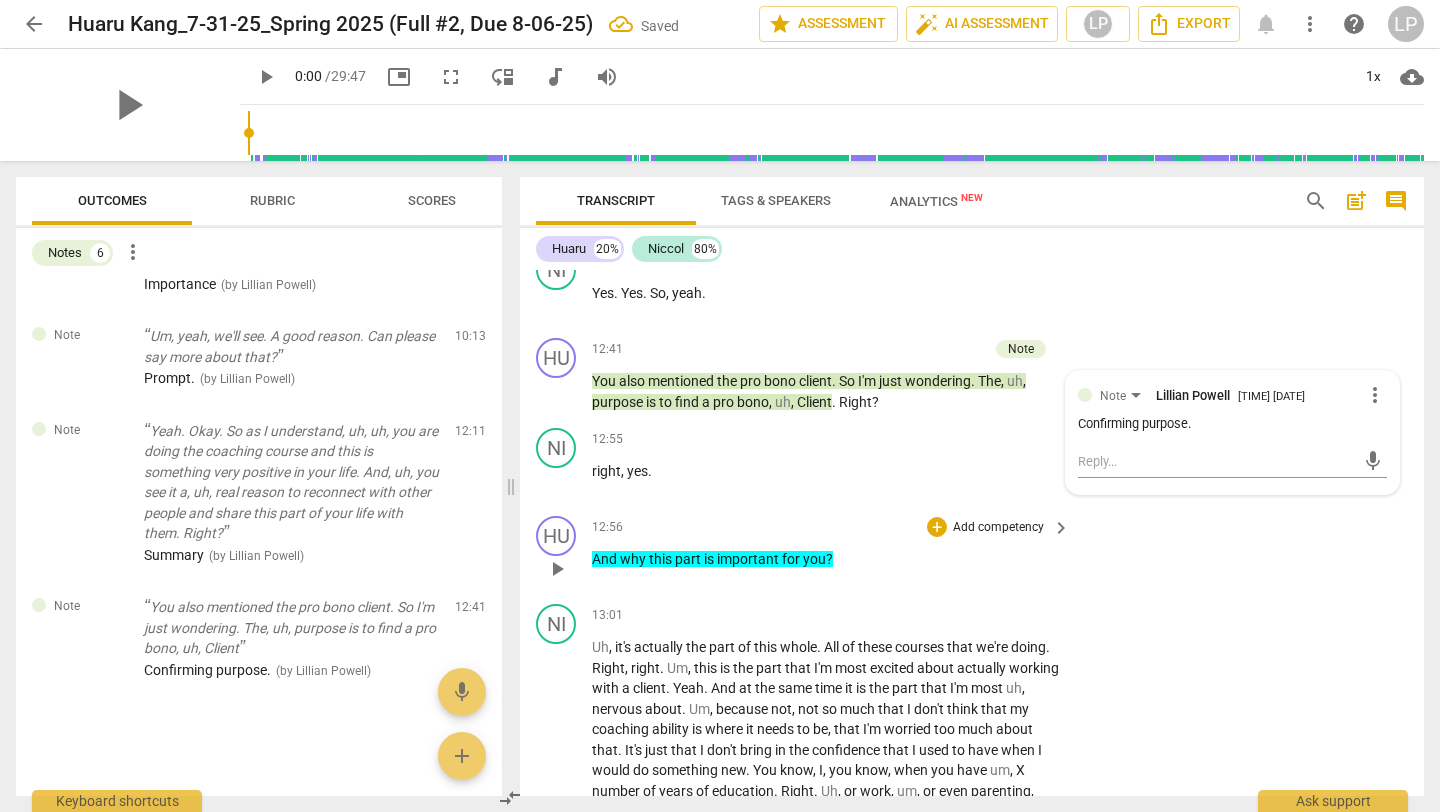 click on "And   why   this   part   is   important   for   you ?" at bounding box center [826, 559] 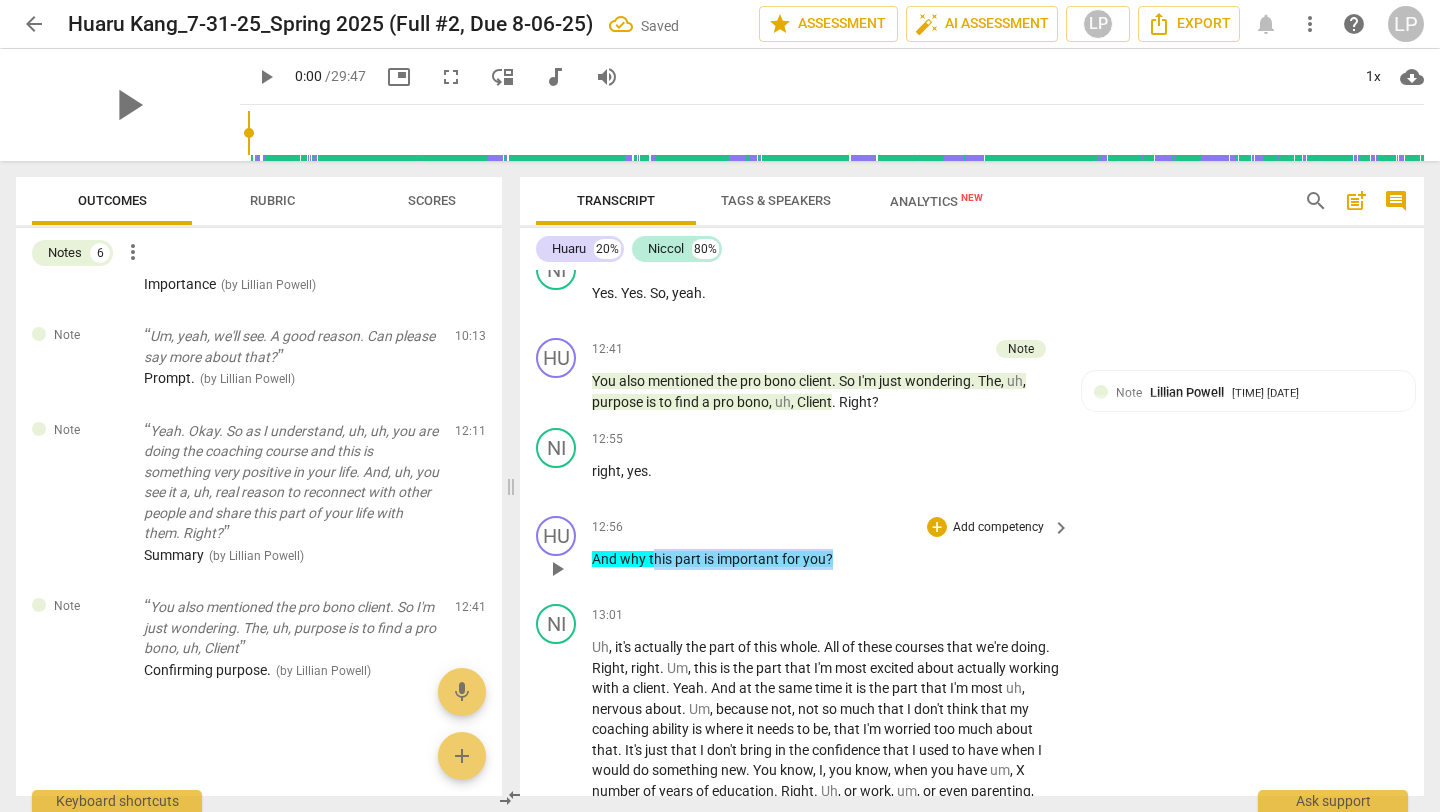 drag, startPoint x: 840, startPoint y: 585, endPoint x: 656, endPoint y: 576, distance: 184.21997 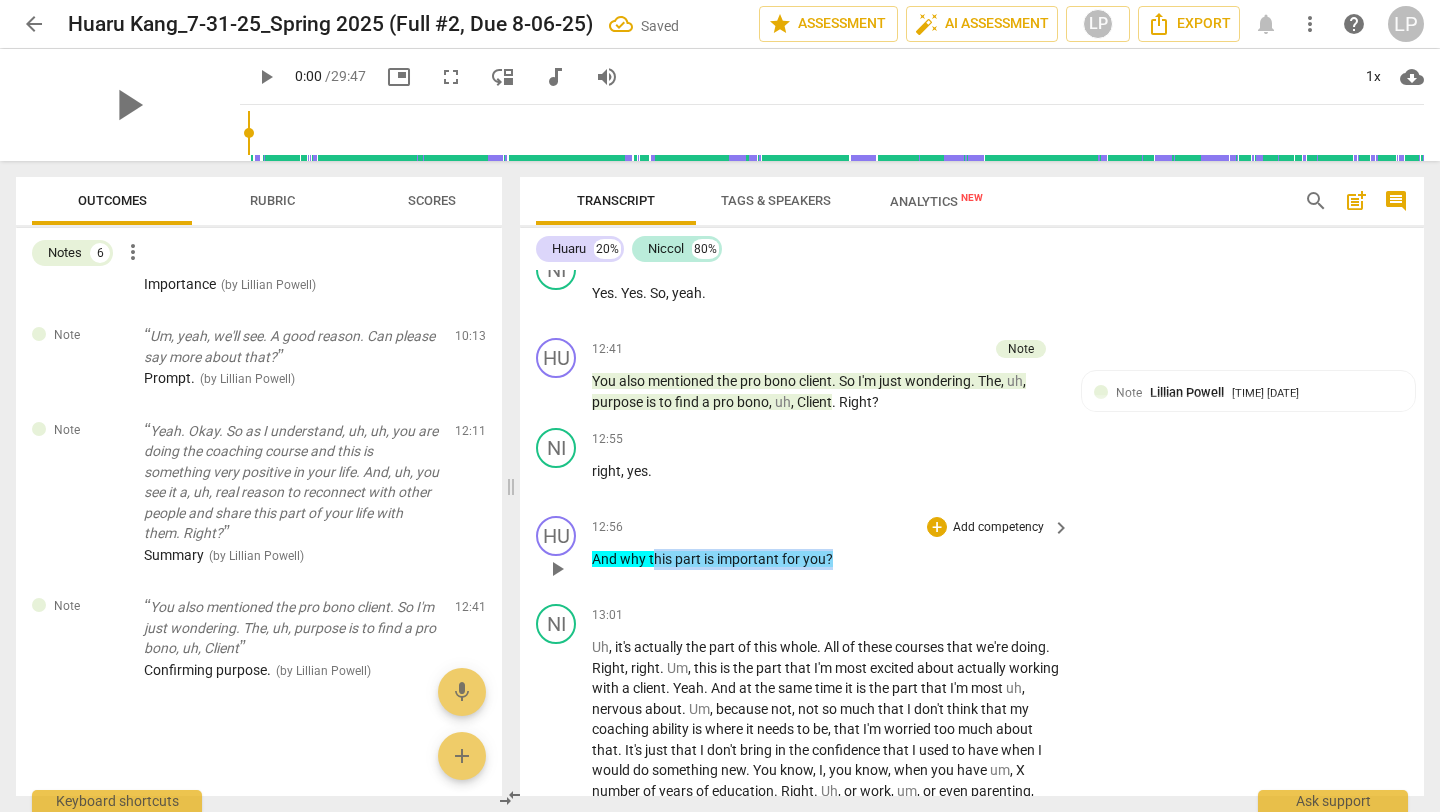 click on "And   why   this   part   is   important   for   you ?" at bounding box center [826, 559] 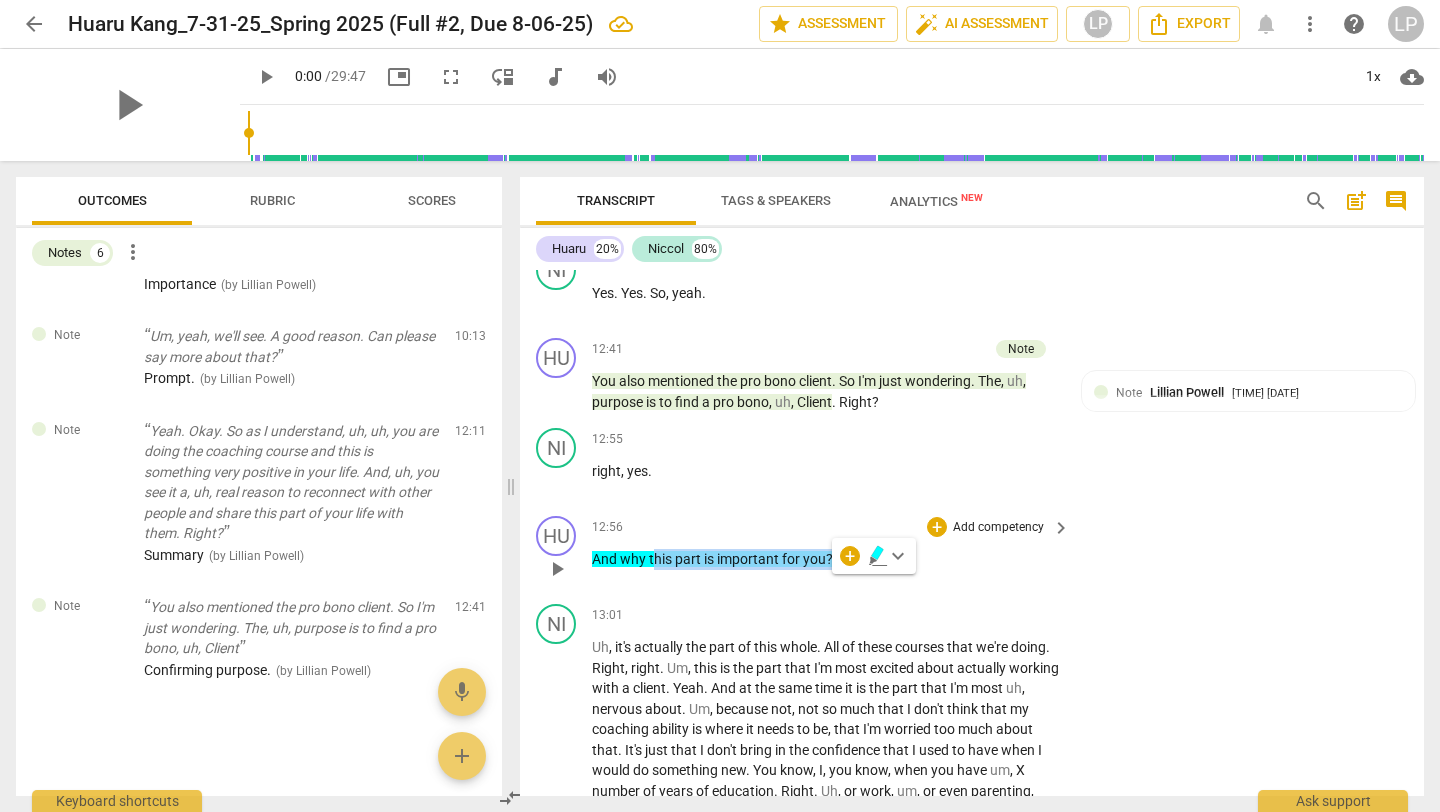 click on "Add competency" at bounding box center [998, 528] 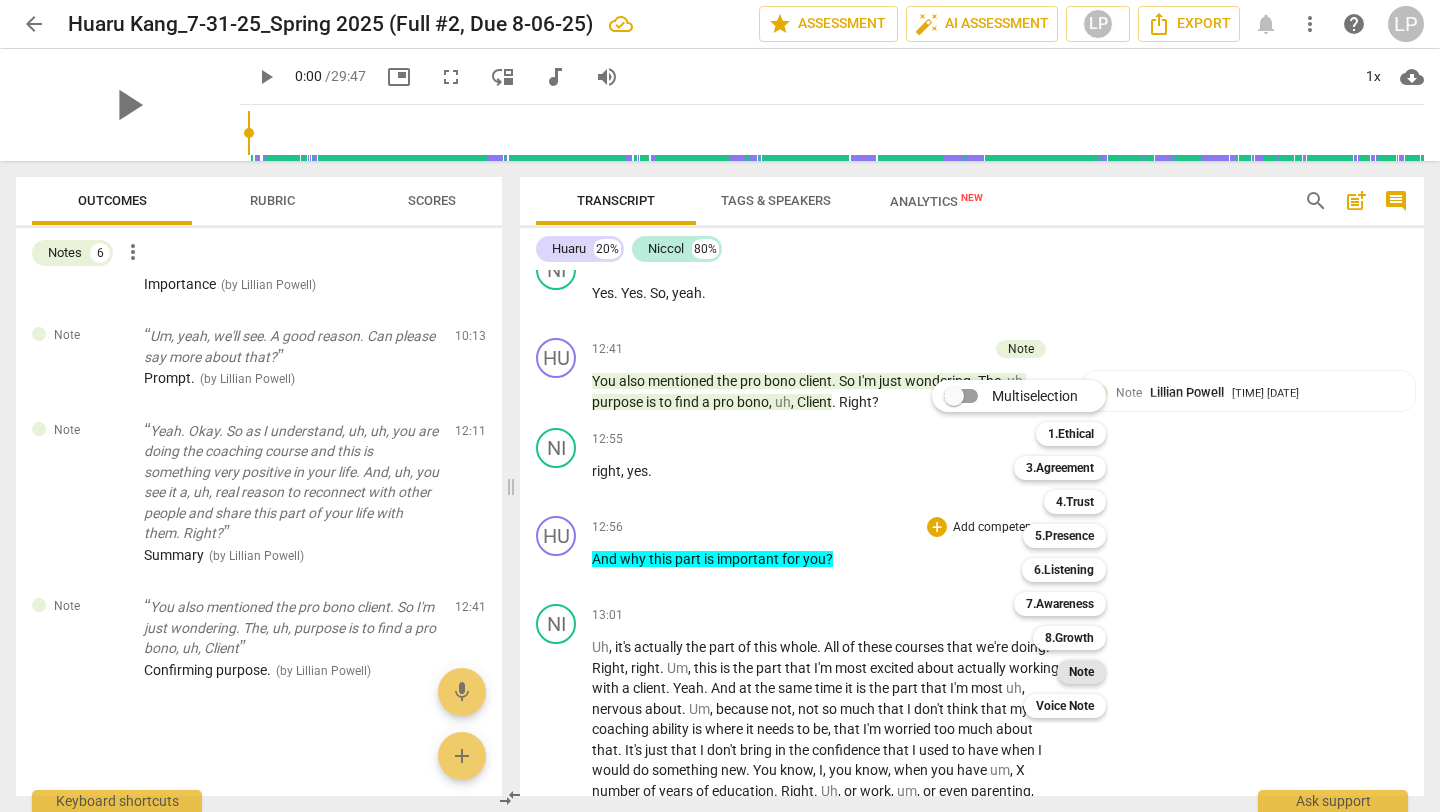click on "Note" at bounding box center [1081, 672] 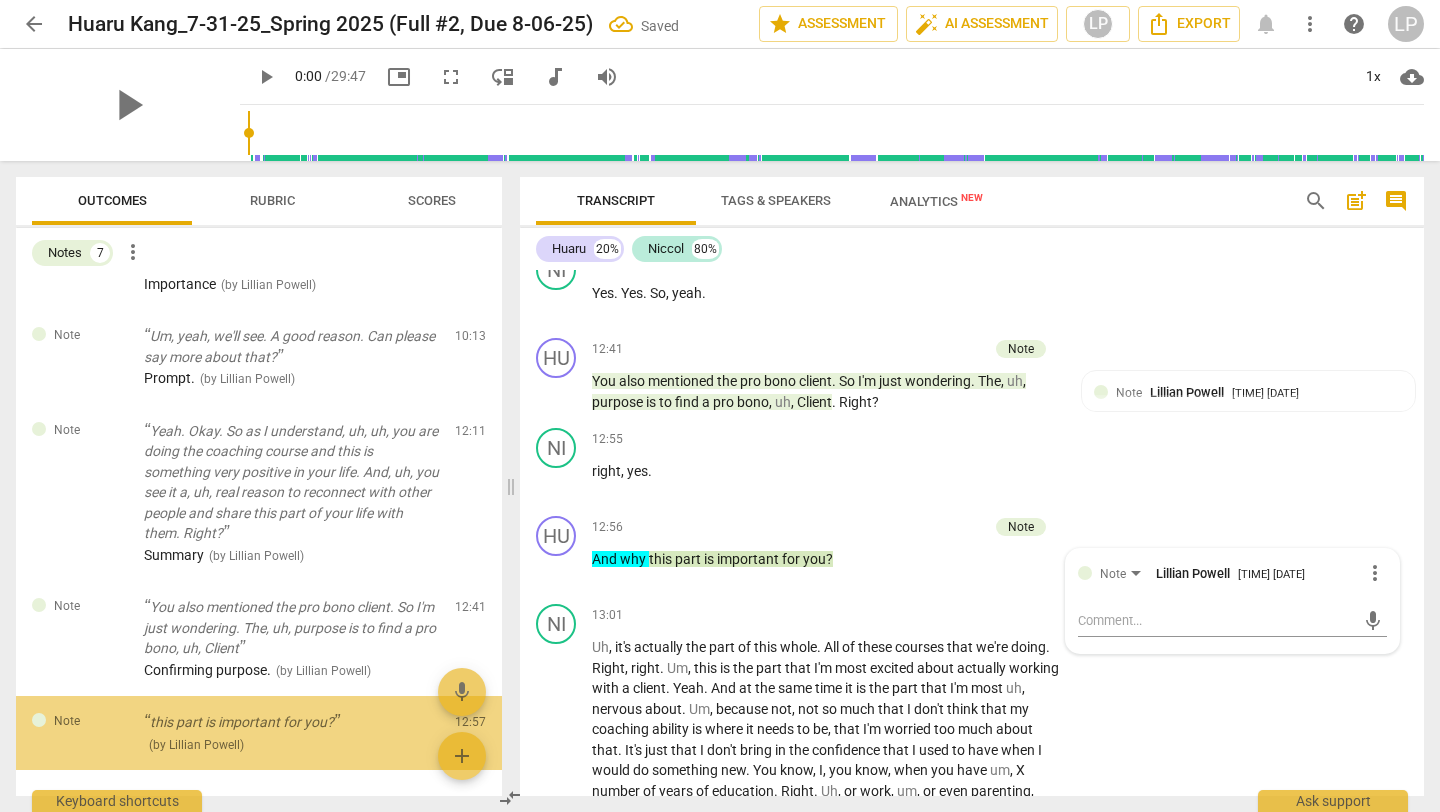 scroll, scrollTop: 387, scrollLeft: 0, axis: vertical 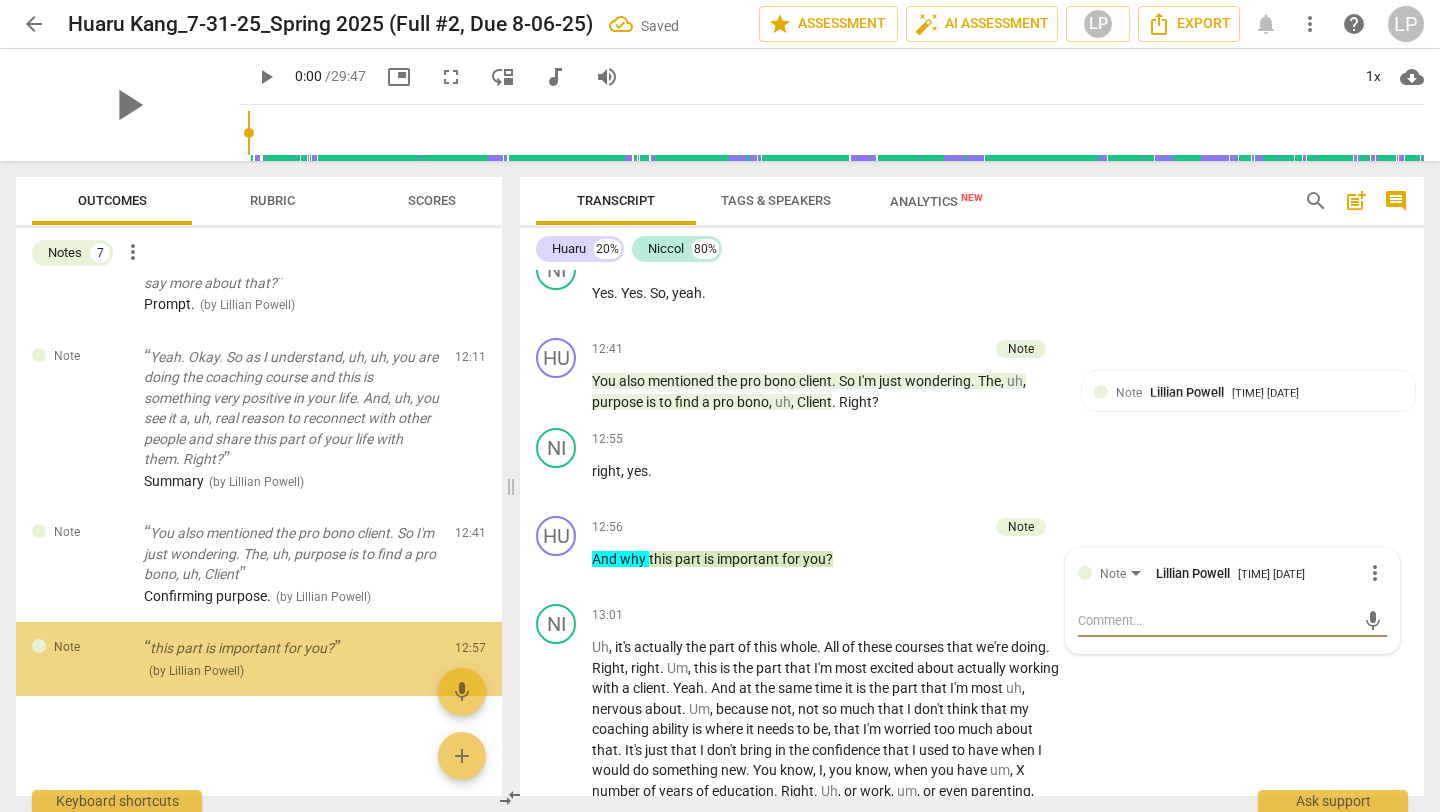 type on "I" 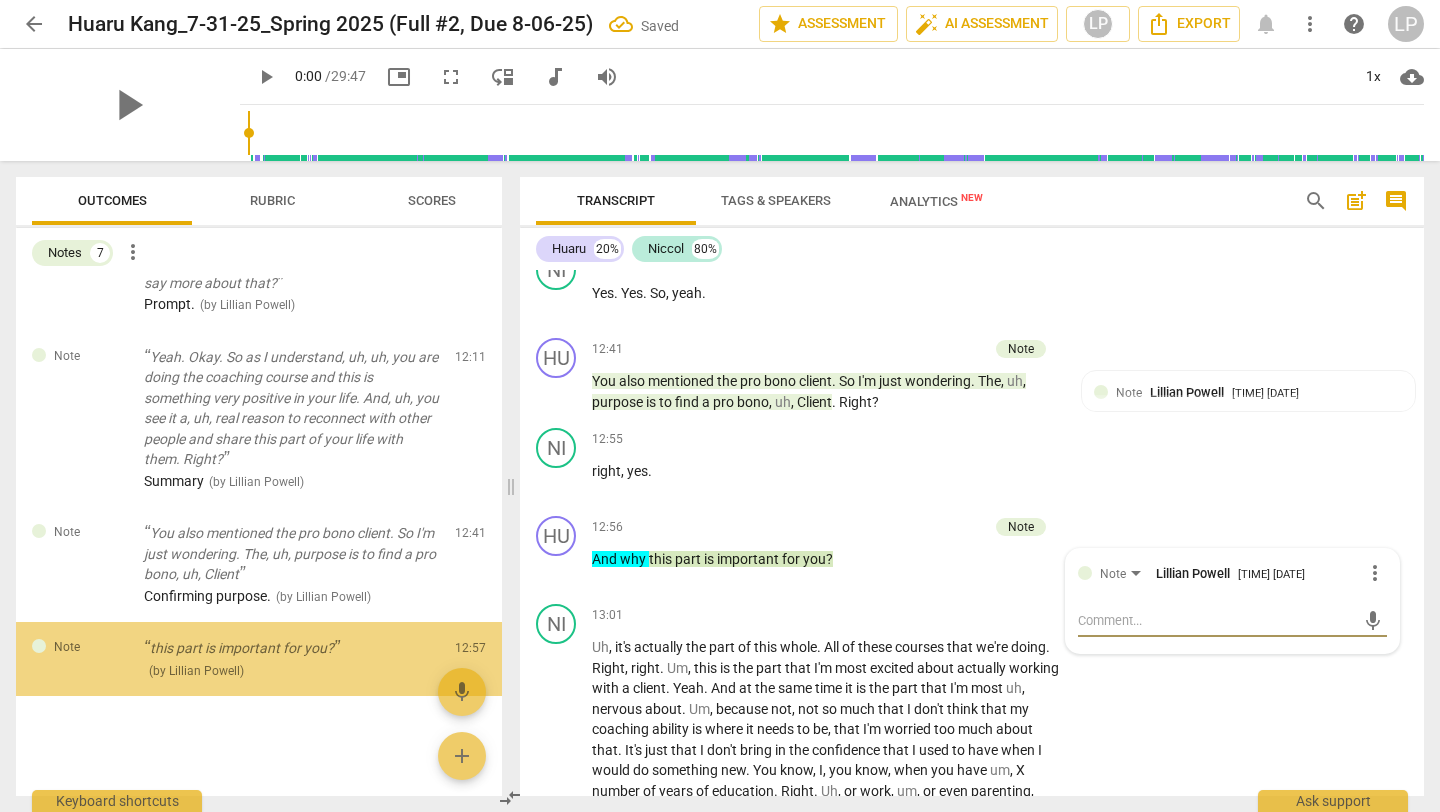 type on "I" 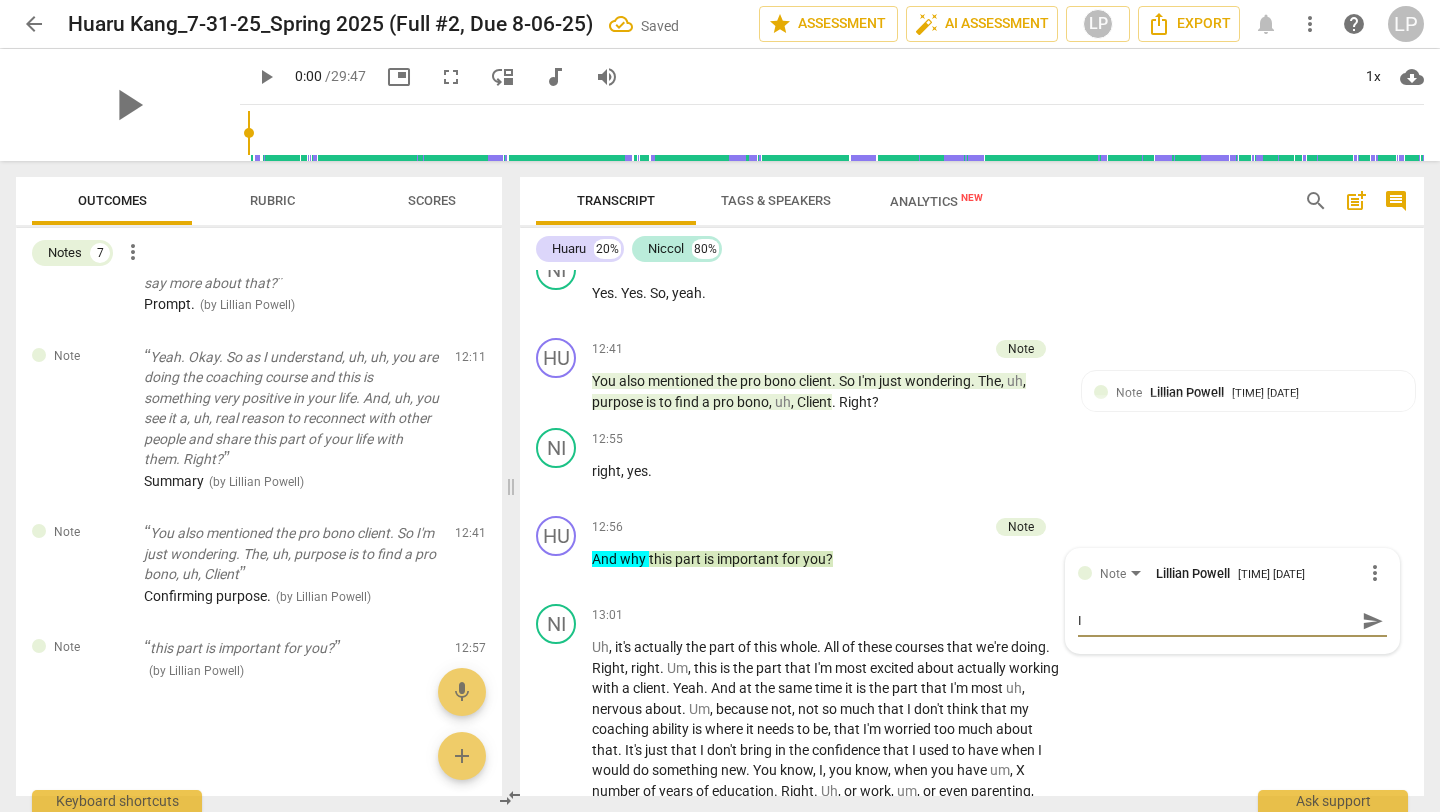 type on "Im" 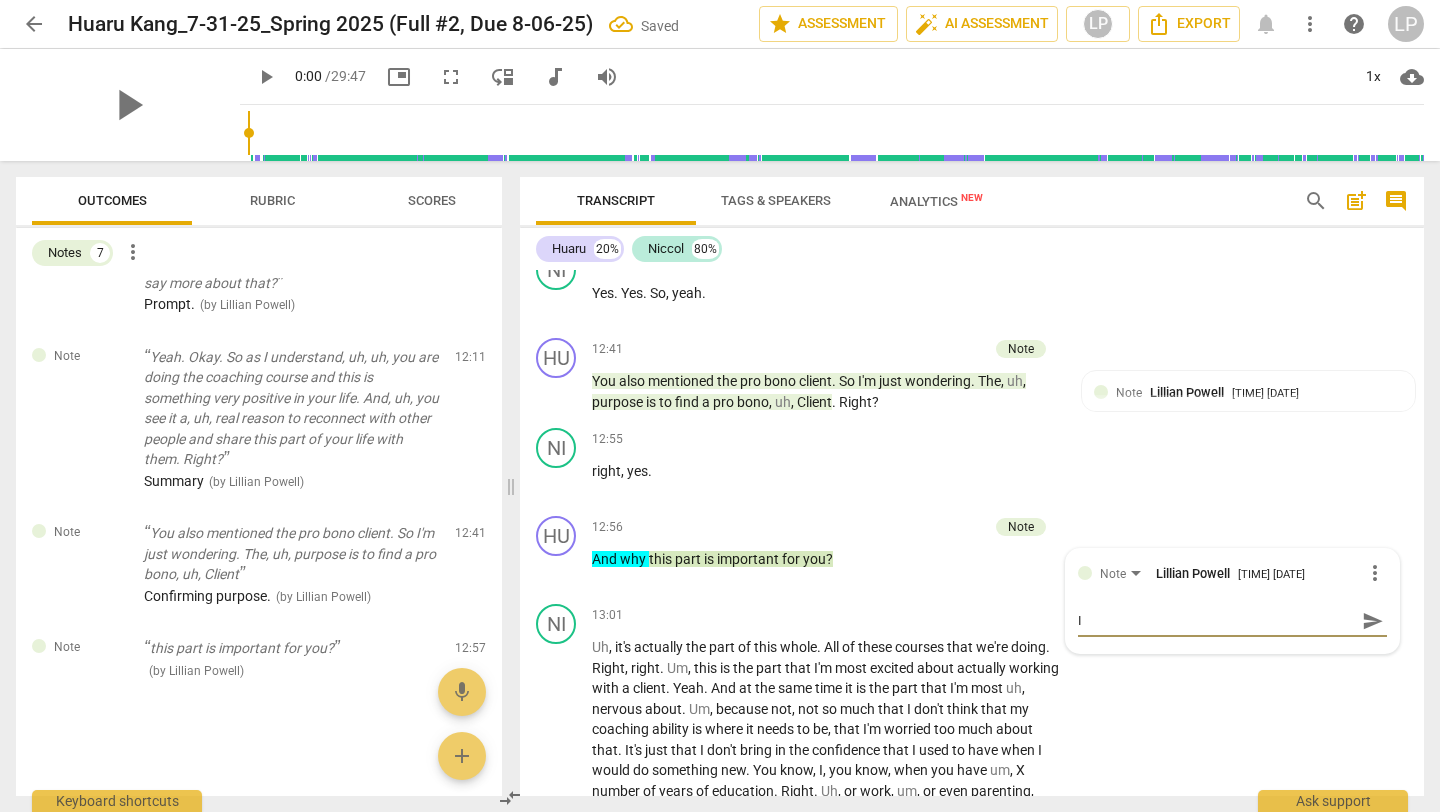 type on "Im" 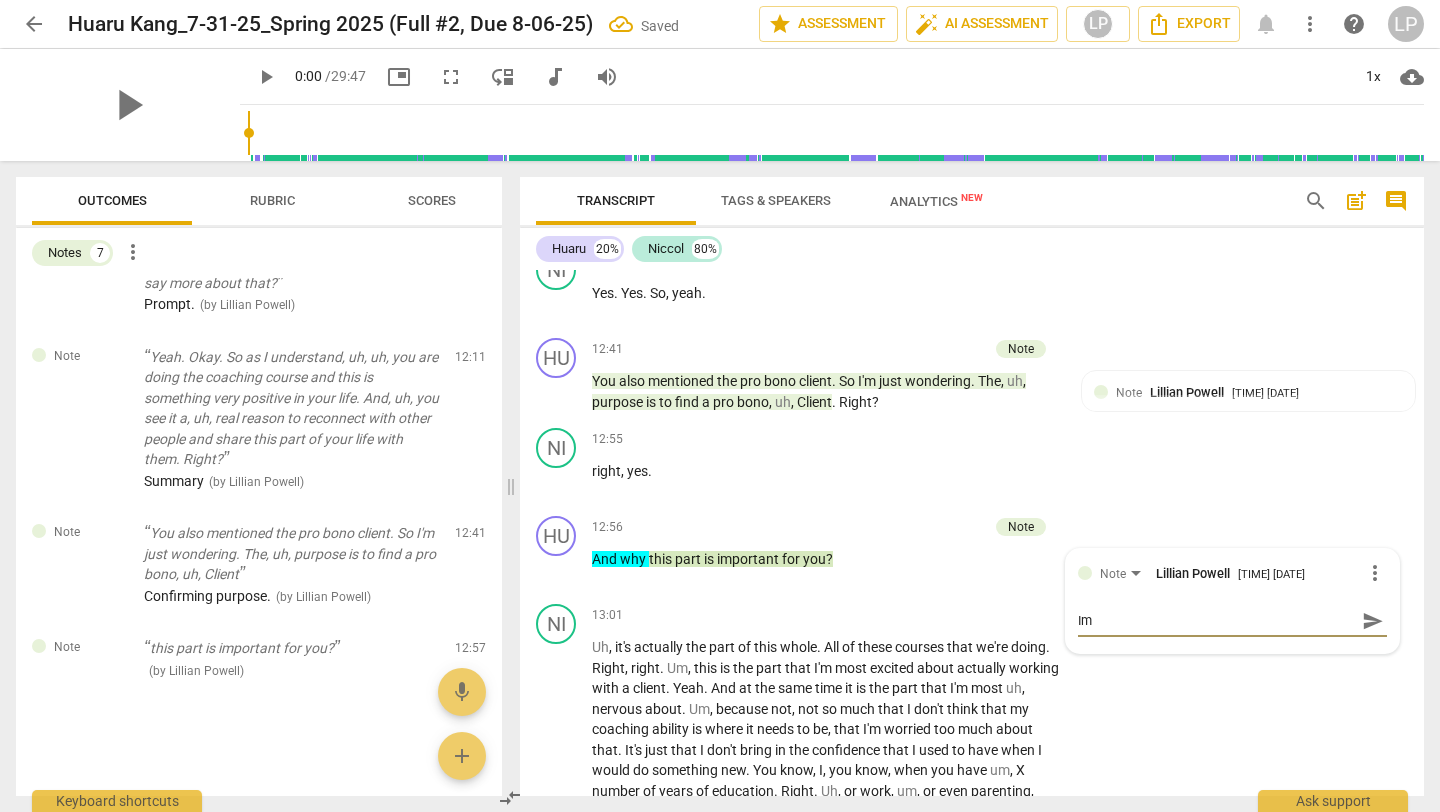 type on "Imp" 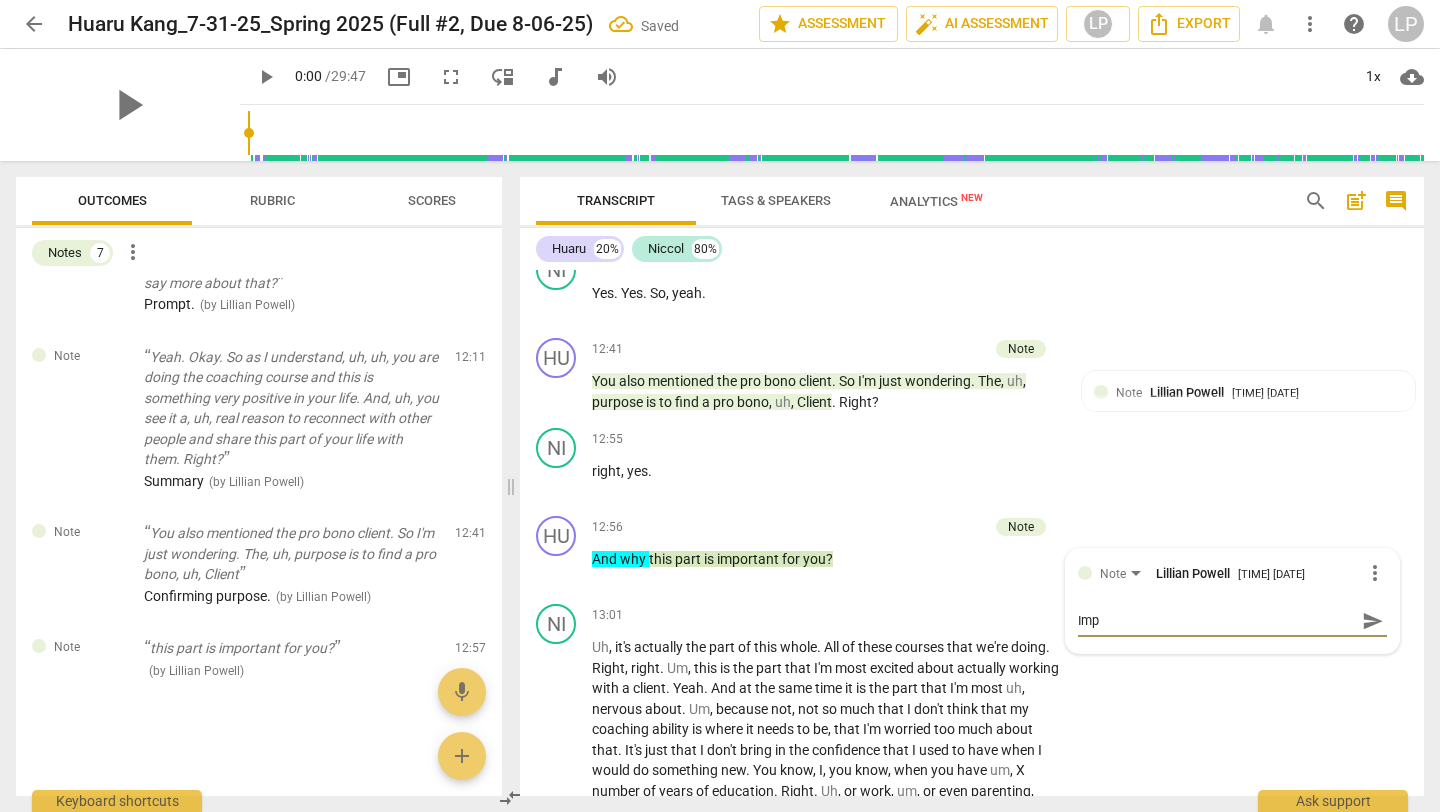 type on "Impo" 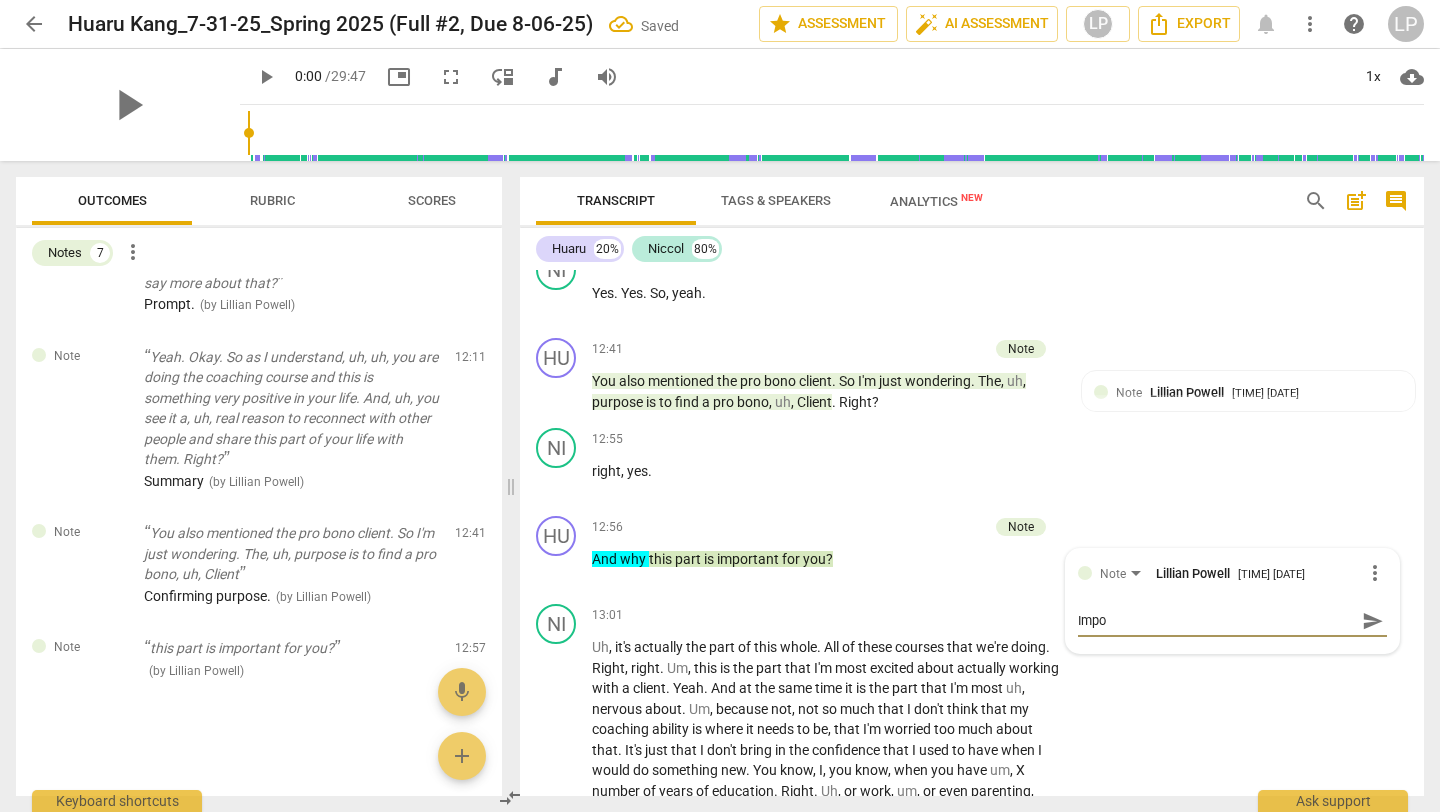 type on "Impor" 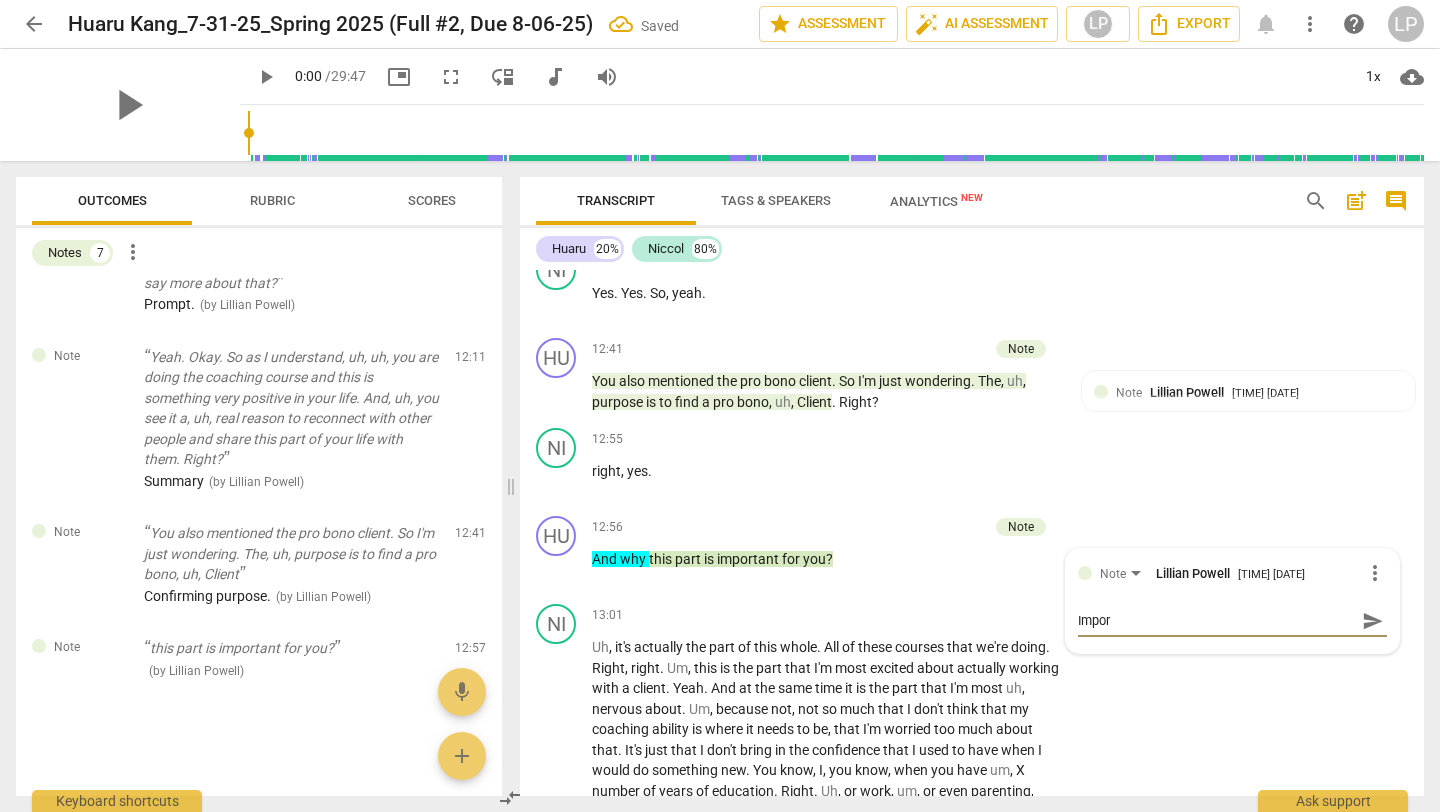 type on "Import" 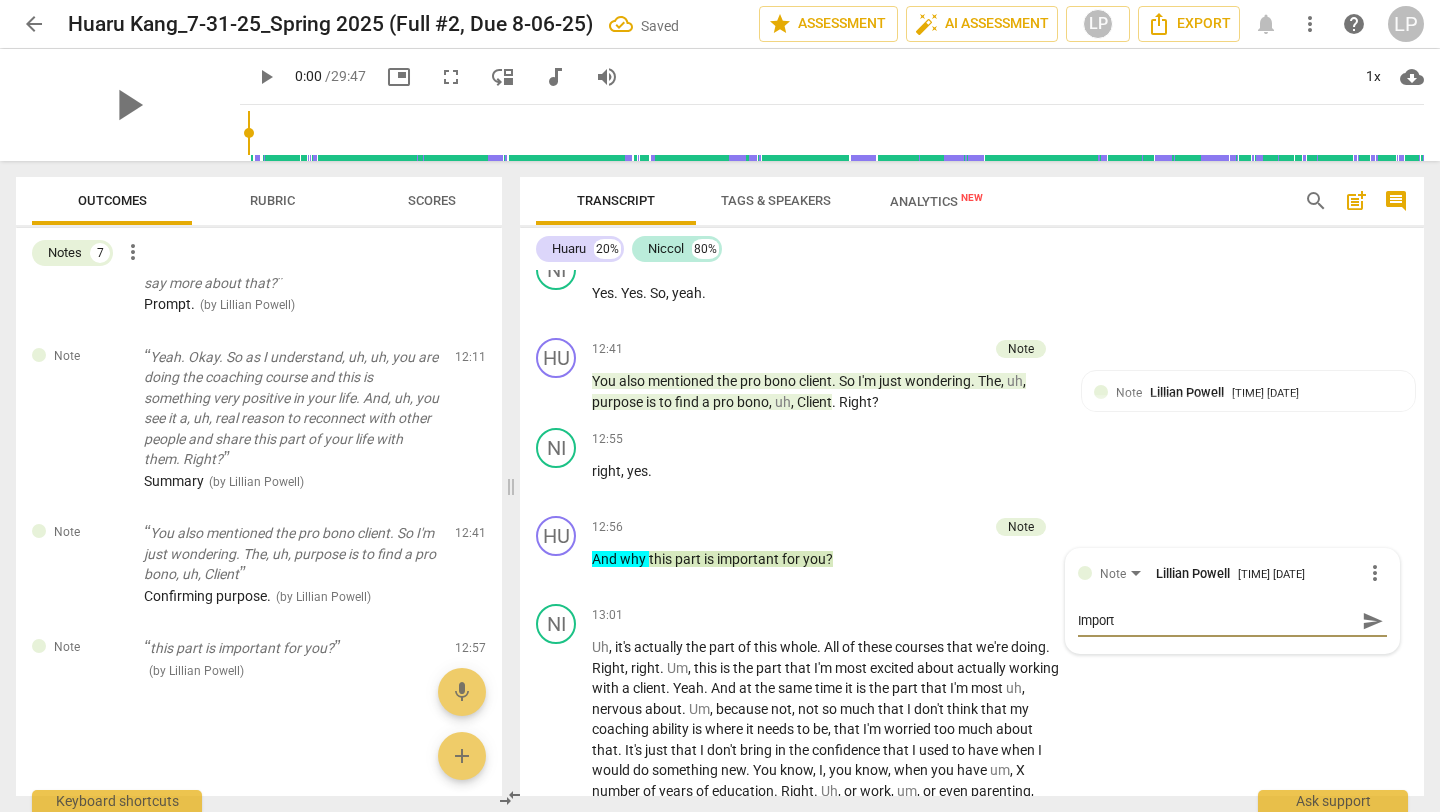 type on "Importa" 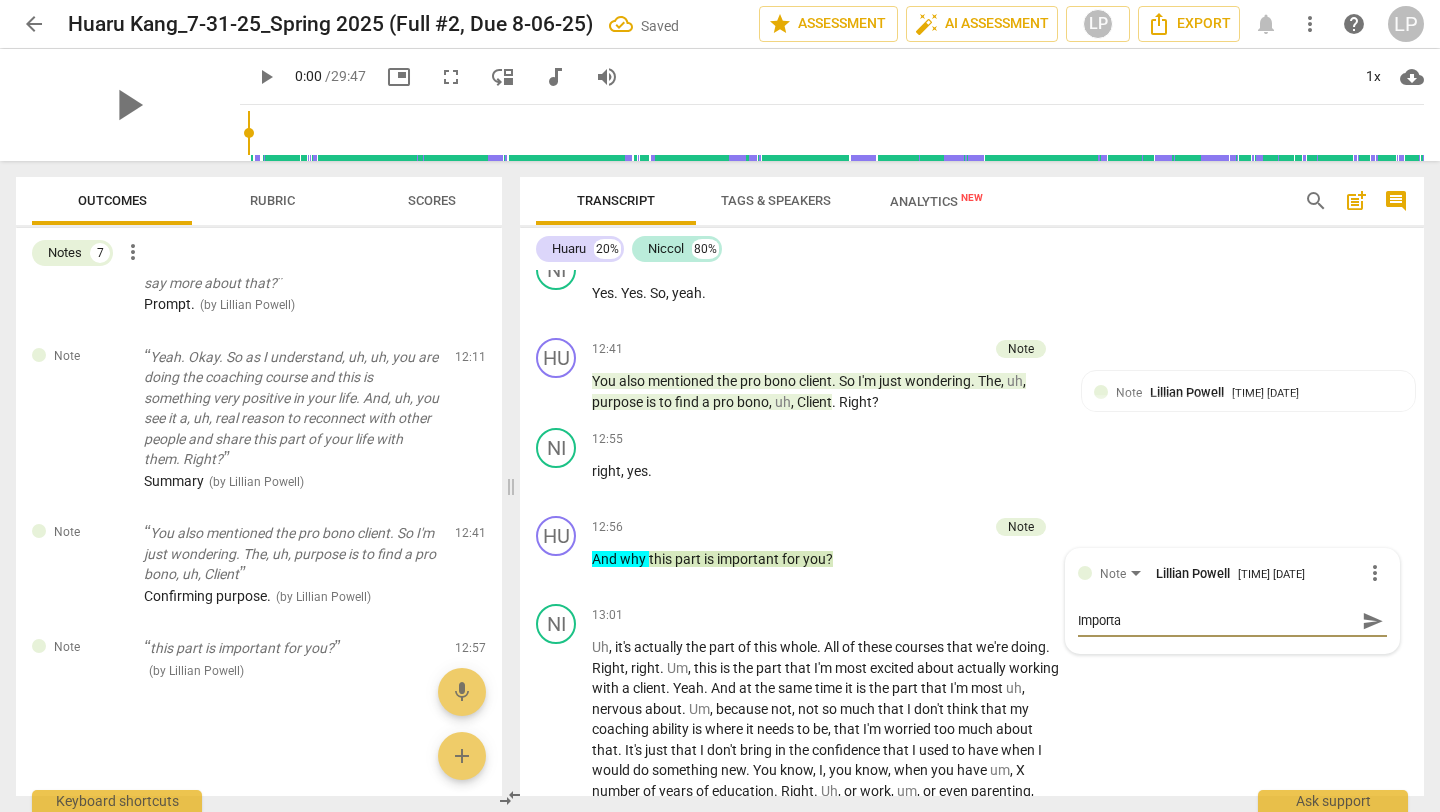 type on "Importan" 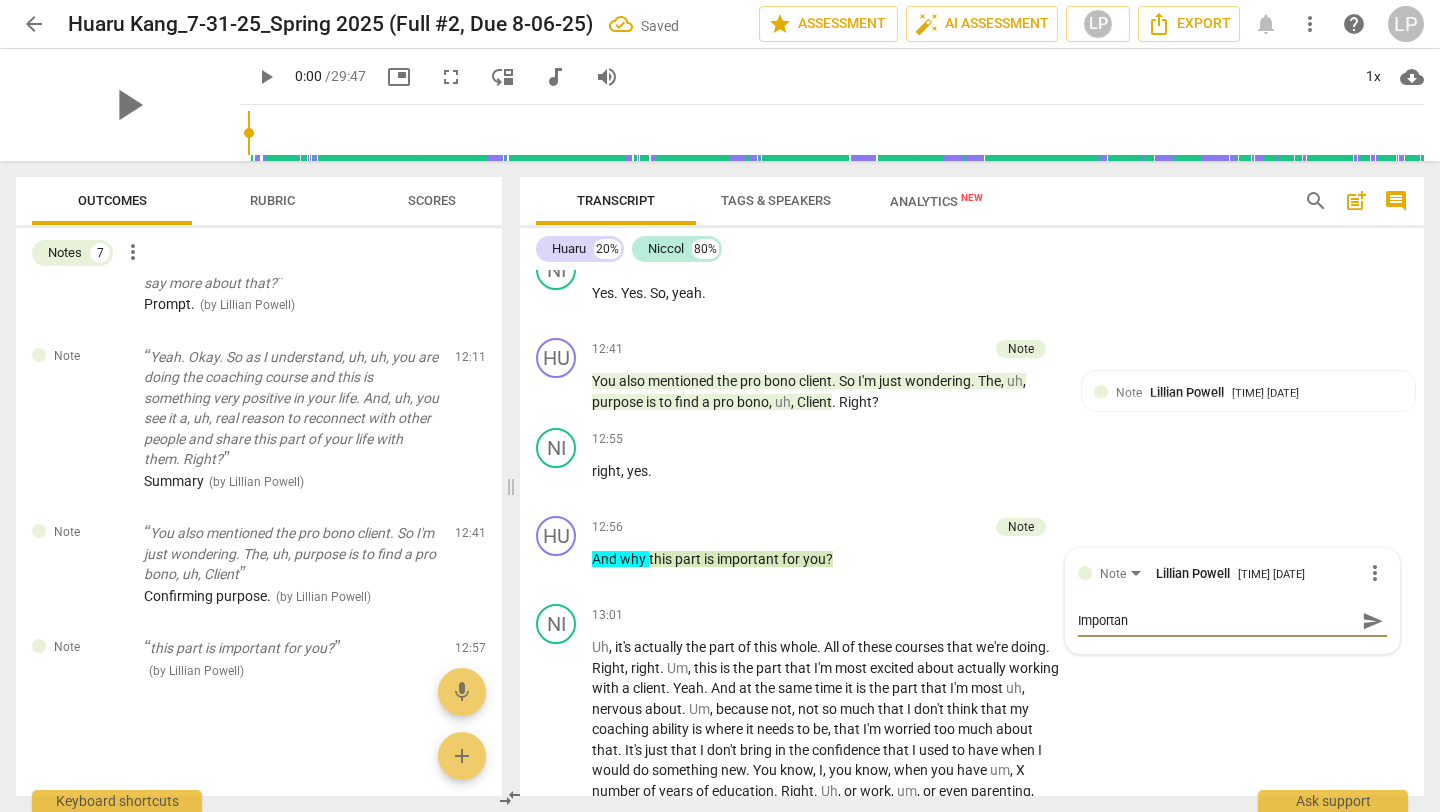 type on "Importanc" 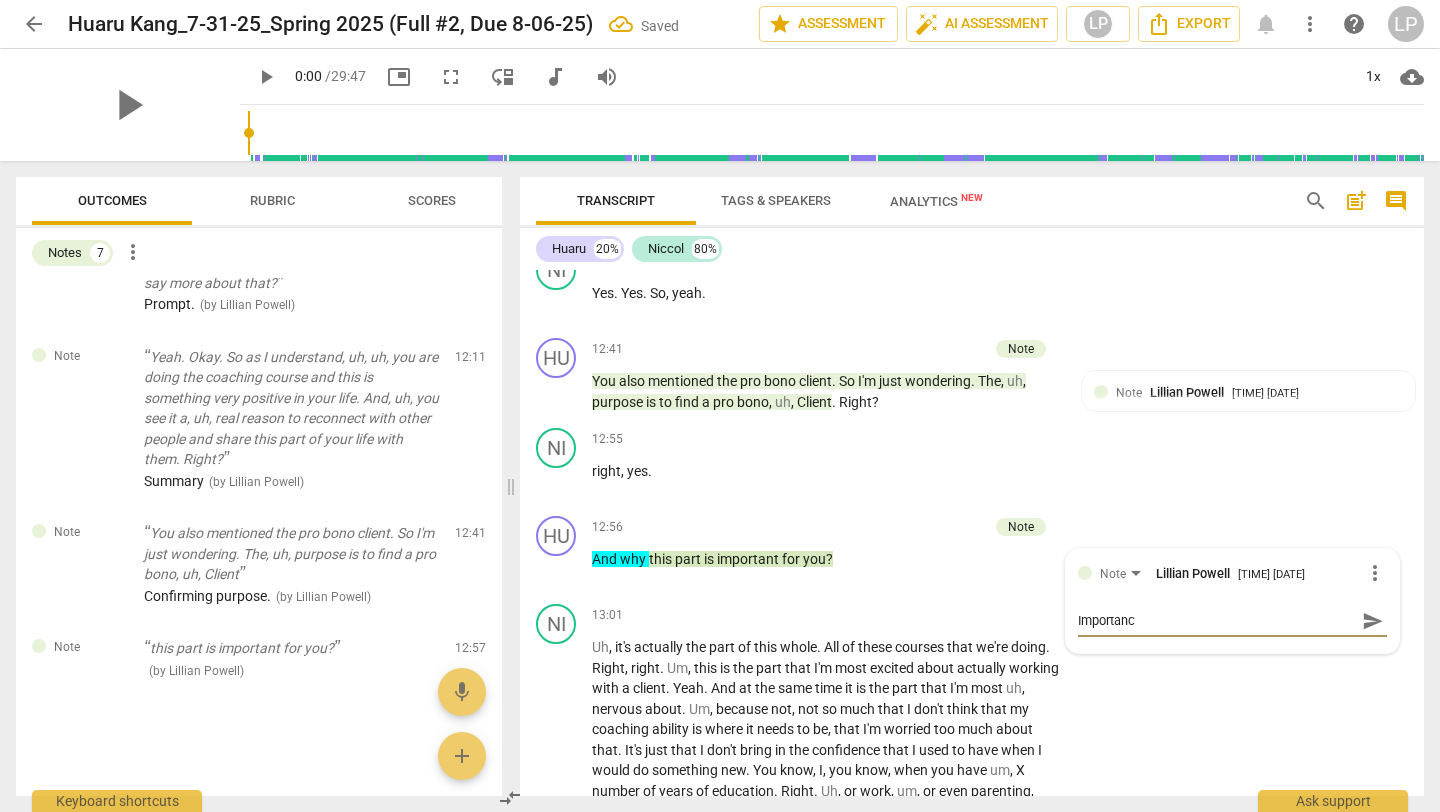 type on "Importance" 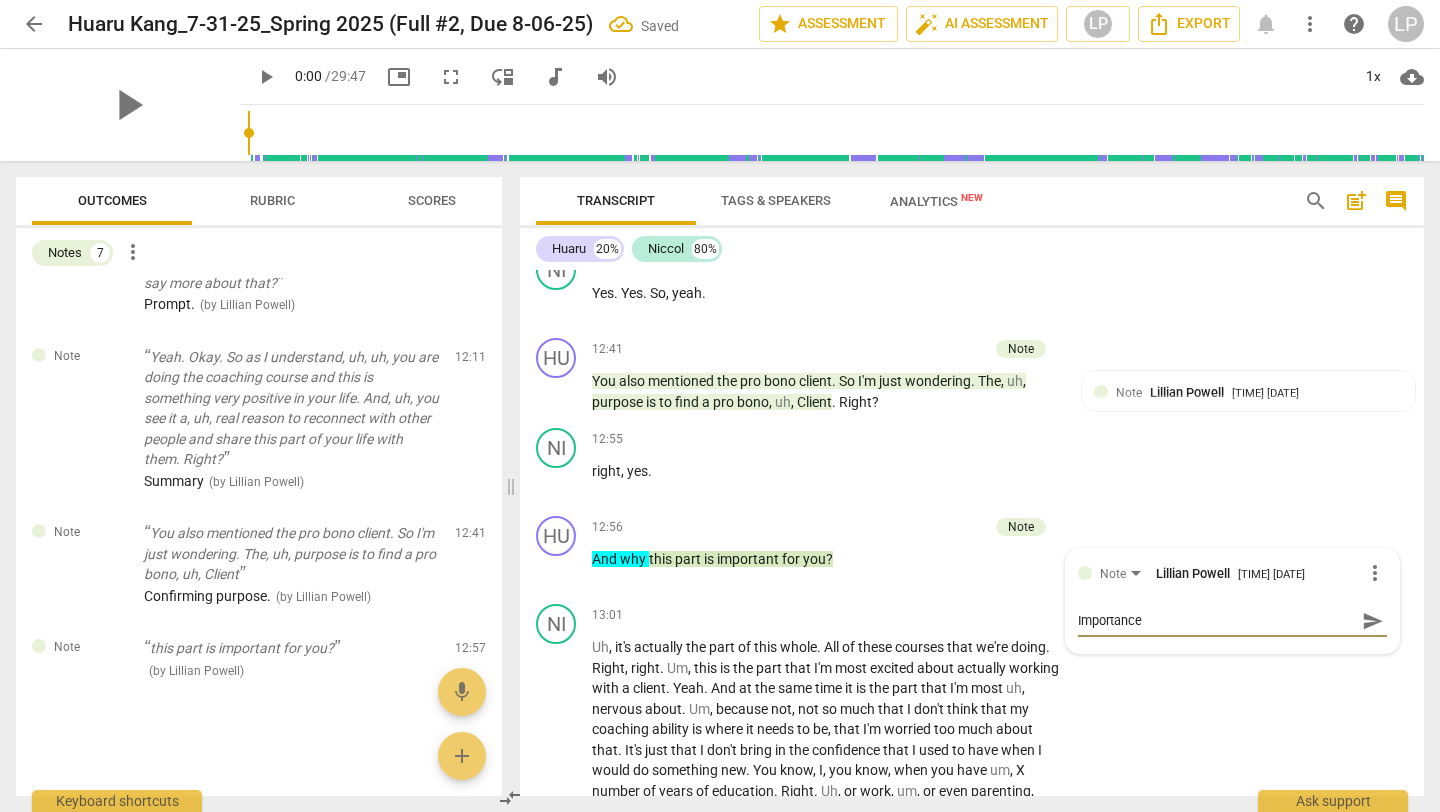 type on "Importance." 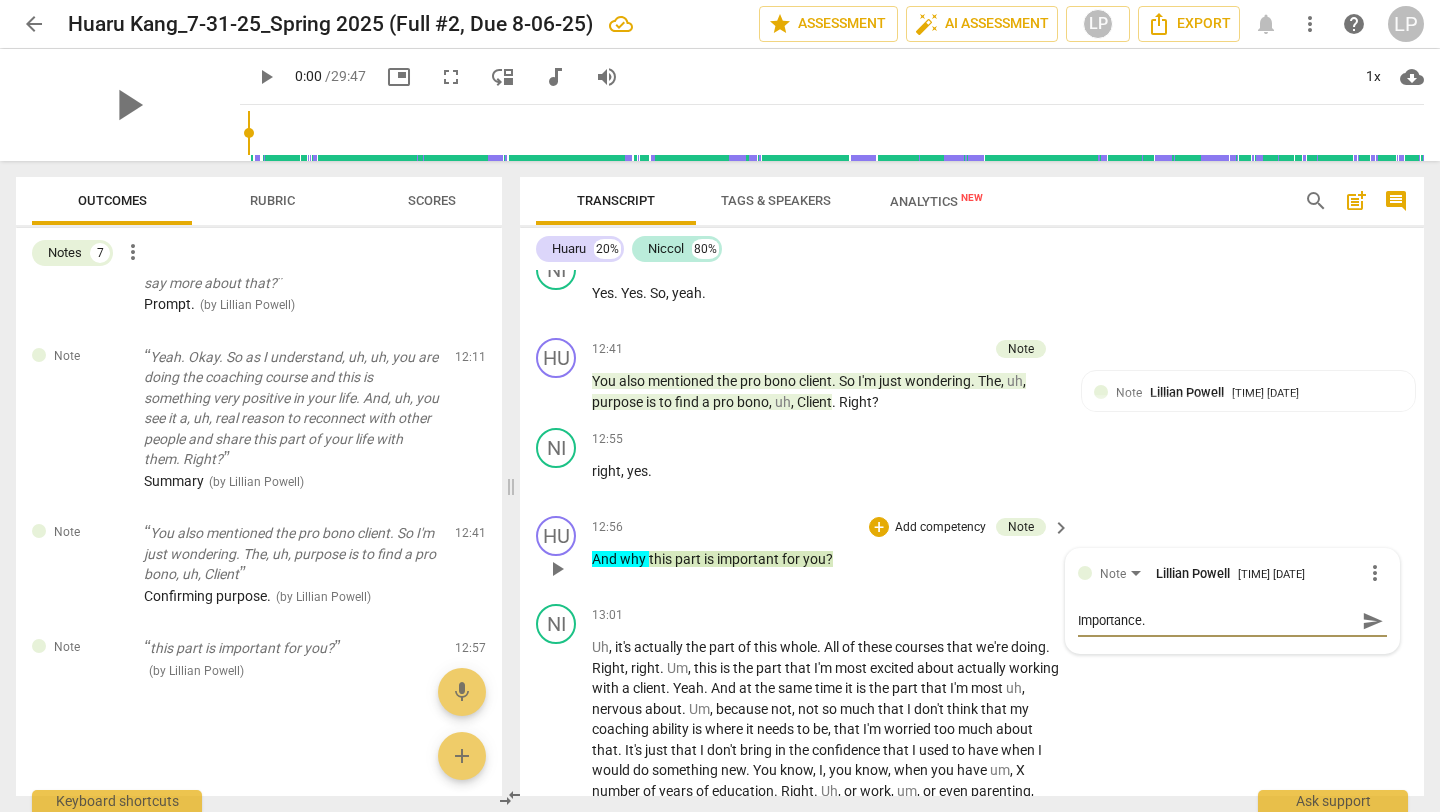 type on "Importance." 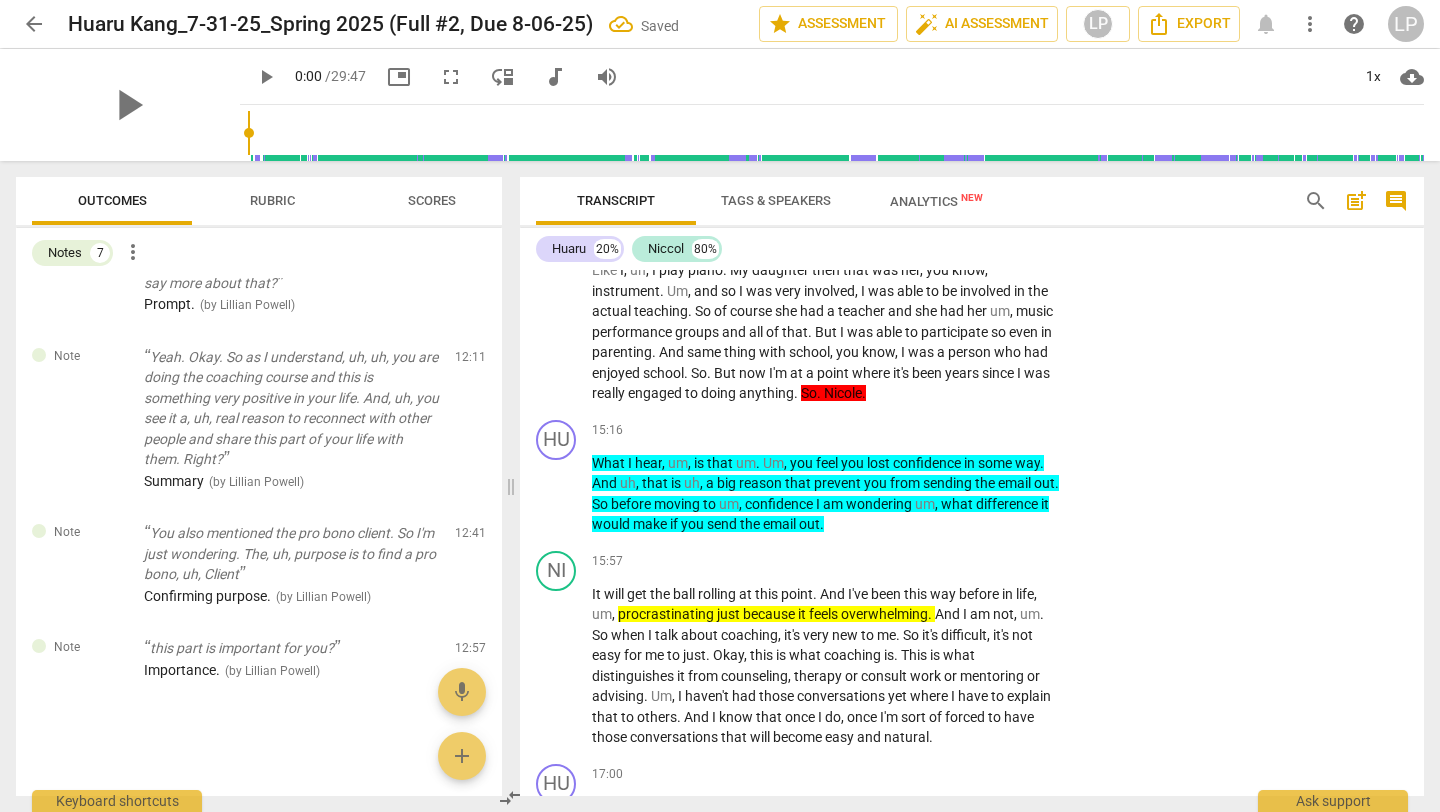 scroll, scrollTop: 4635, scrollLeft: 0, axis: vertical 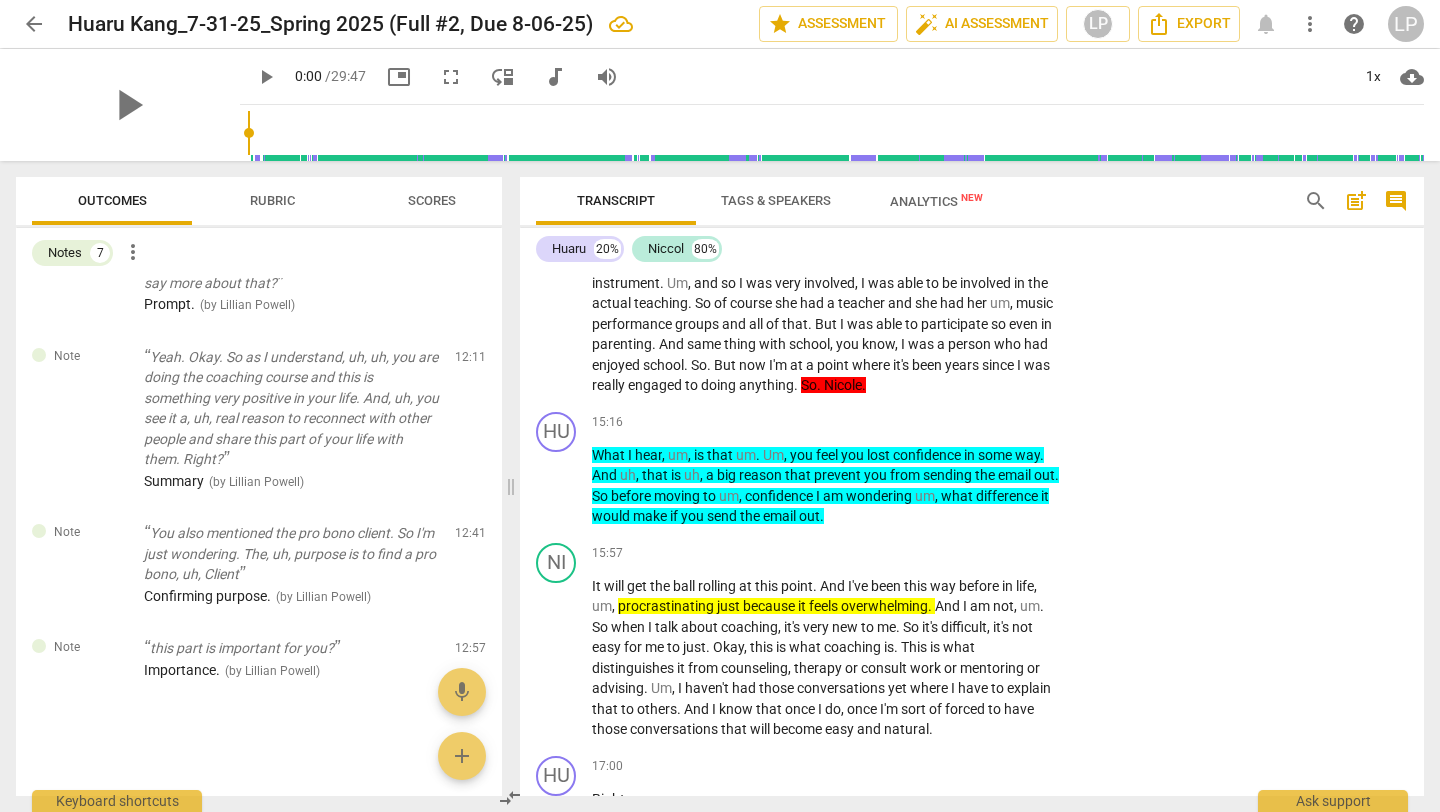click on "anything" at bounding box center (766, 385) 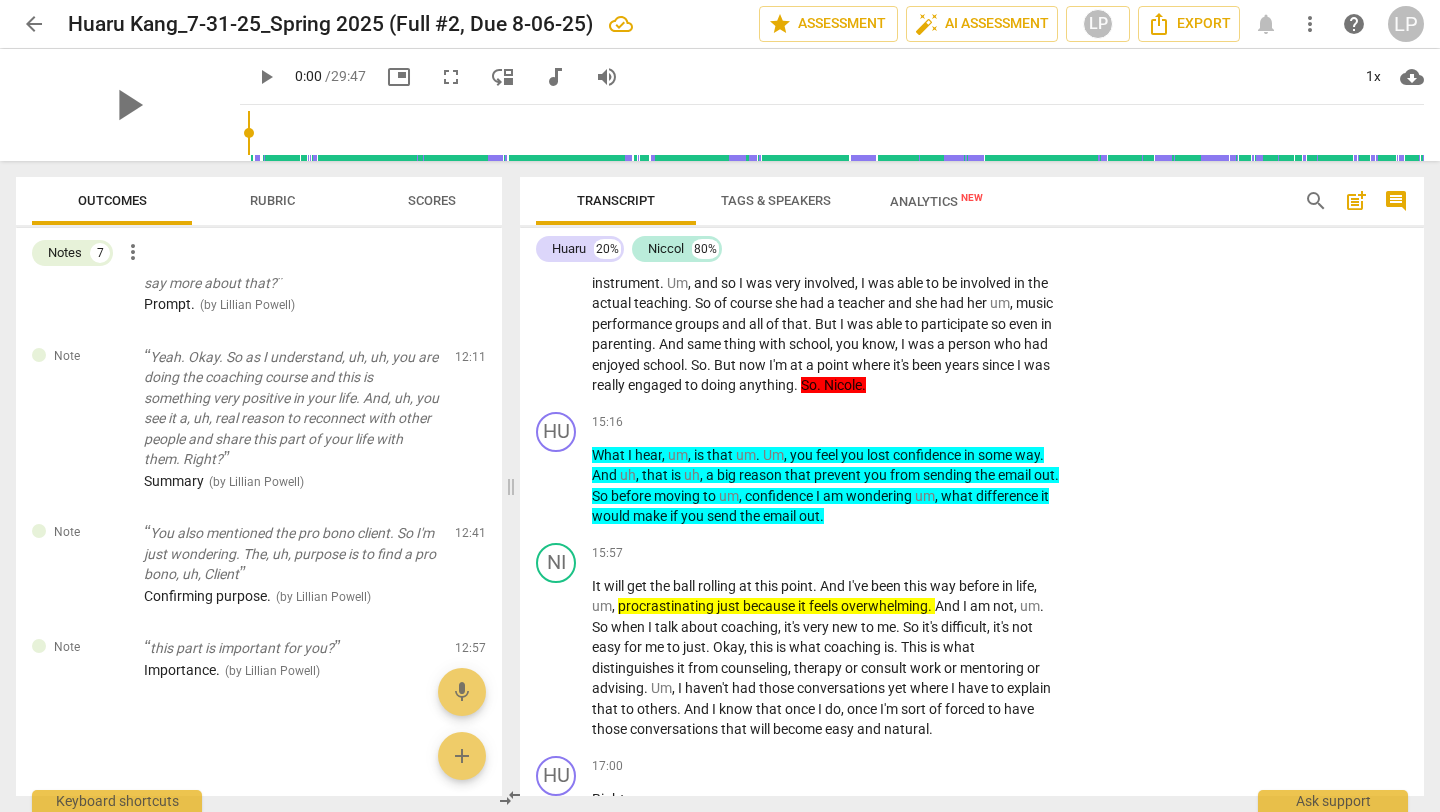 click on "anything" at bounding box center [766, 385] 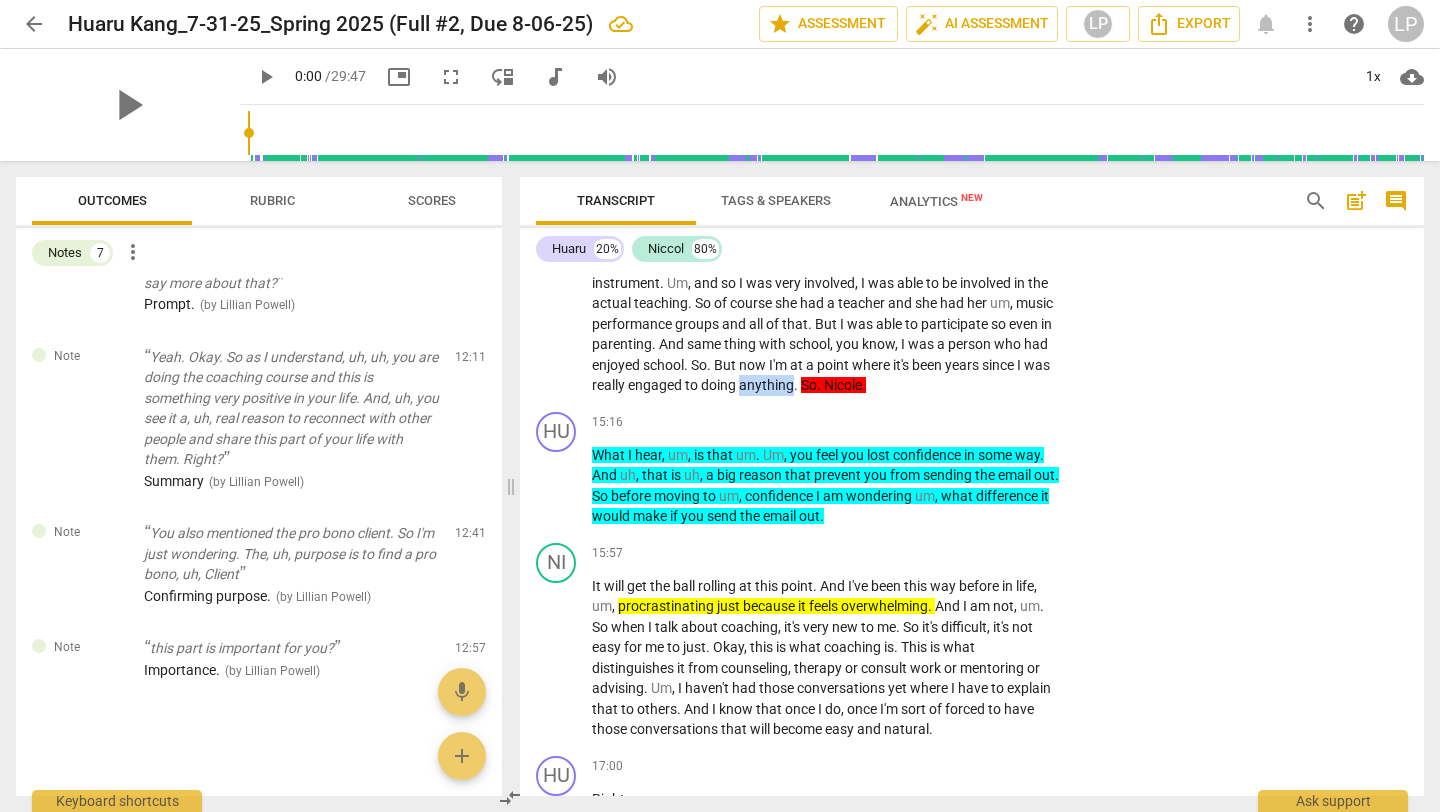 click on "anything" at bounding box center (766, 385) 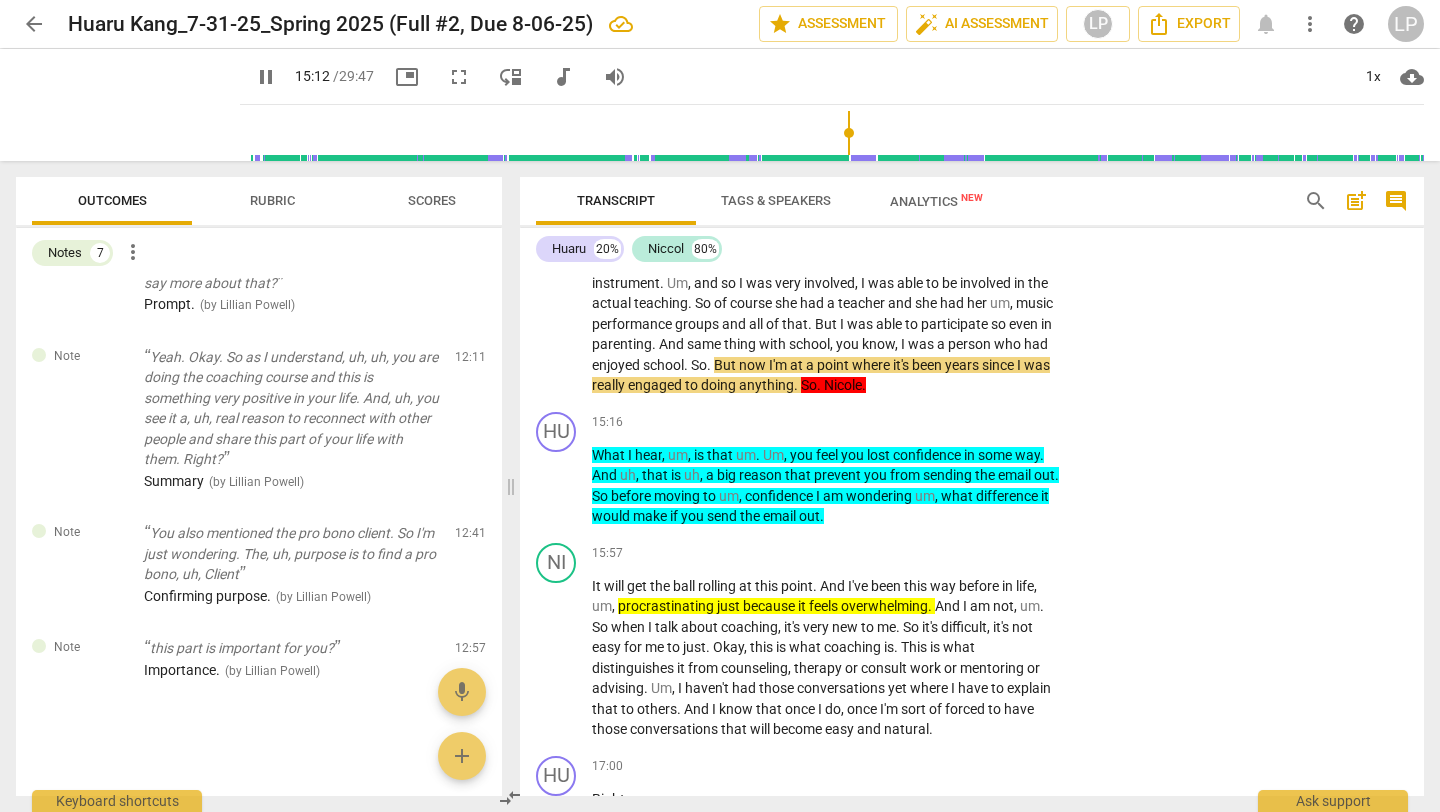 click on "anything" at bounding box center [766, 385] 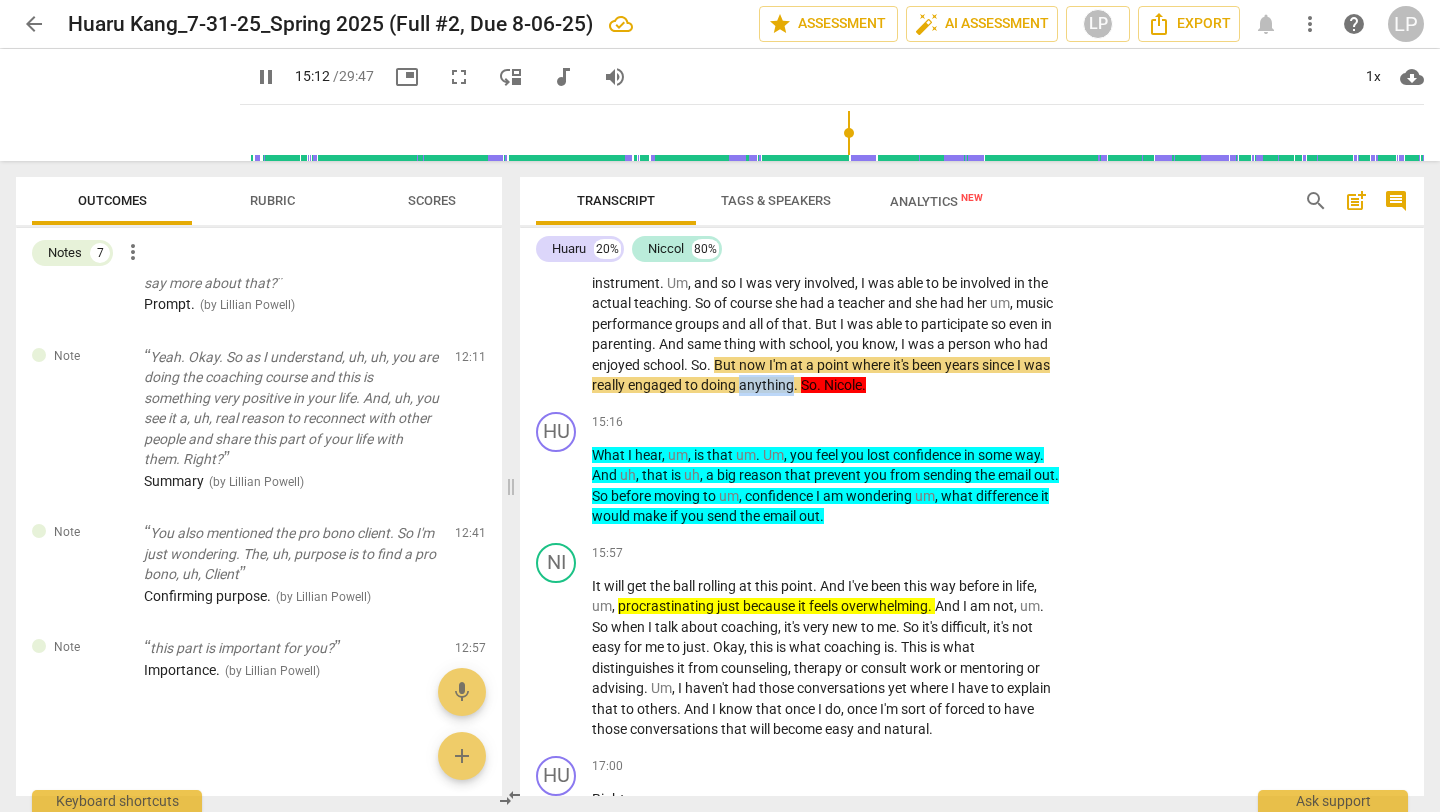 click on "anything" at bounding box center [766, 385] 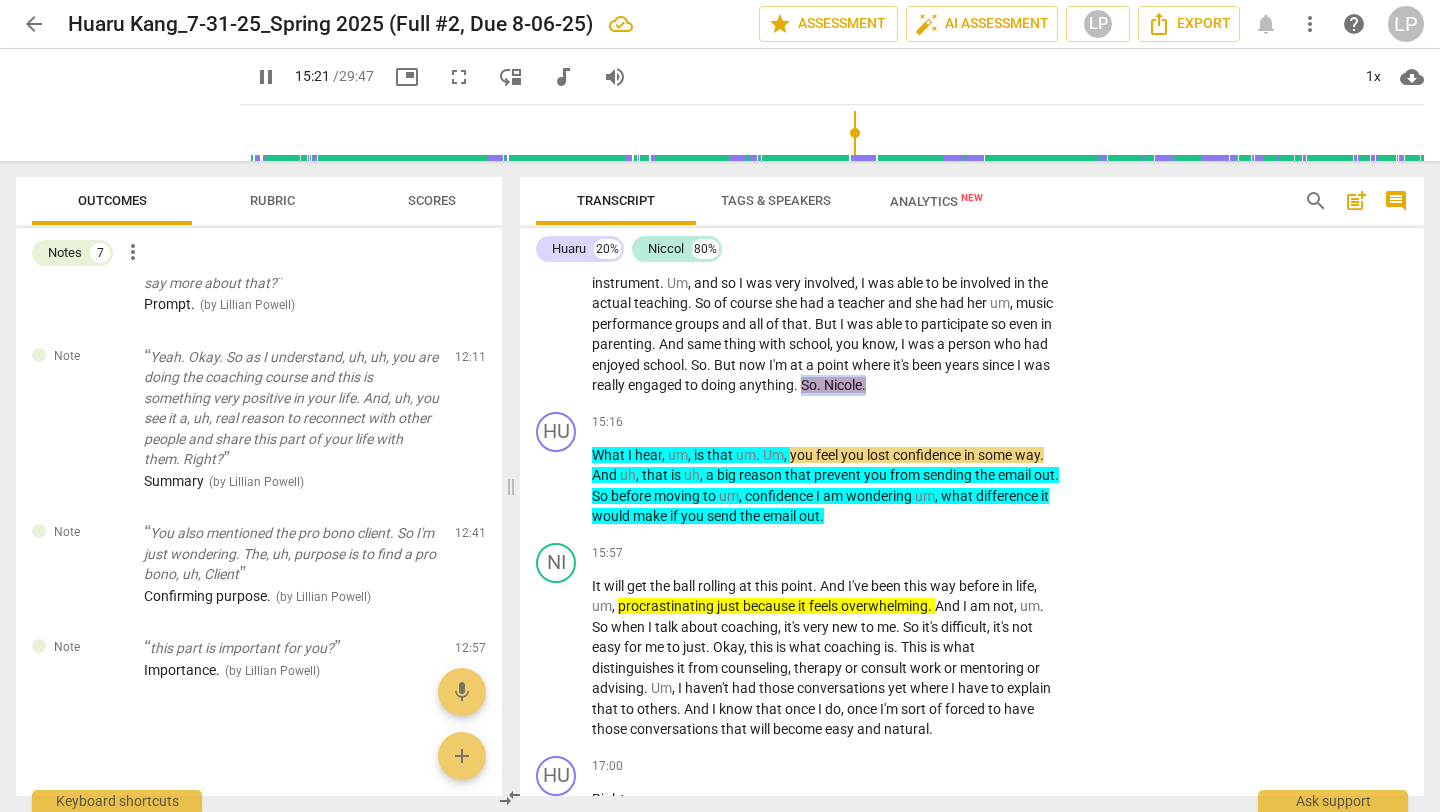 drag, startPoint x: 946, startPoint y: 408, endPoint x: 872, endPoint y: 404, distance: 74.10803 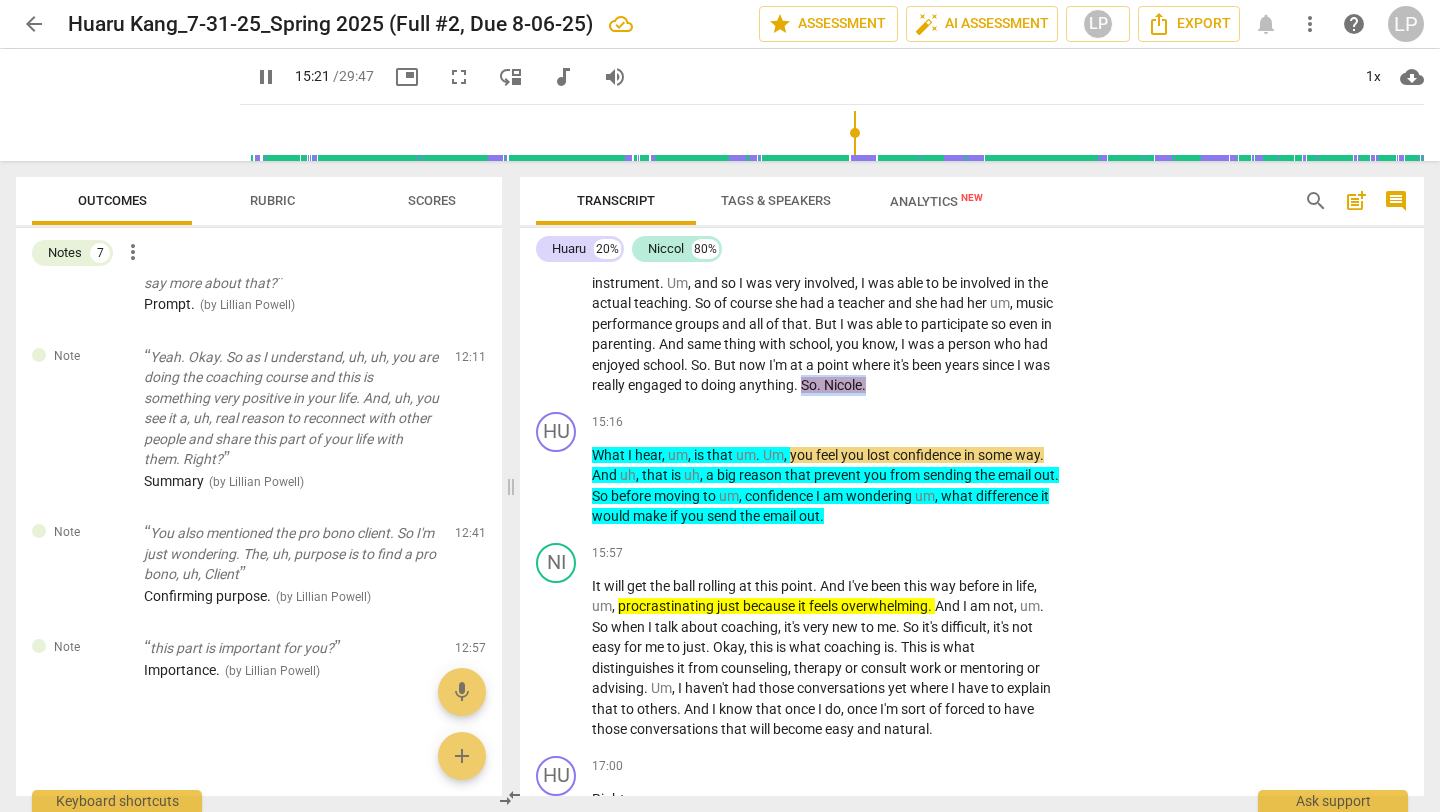 click on "Uh ,   it's   actually   the   part   of   this   whole .   All   of   these   courses   that   we're   doing .   Right ,   right .   Um ,   this   is   the   part   that   I'm   most   excited   about   actually   working   with   a   client .   Yeah .   And   at   the   same   time   it   is   the   part   that   I'm   most   uh ,   nervous   about .   Um ,   because   not ,   not   so   much   that   I   don't   think   that   my   coaching   ability   is   where   it   needs   to   be ,   that   I'm   worried   too   much   about   that .   It's   just   that   I   don't   bring   in   the   confidence   that   I   used   to   have   when   I   would   do   something   new .   You   know ,   I ,   you   know ,   when   you   have   um ,   X   number   of   years   of   education .   Right .   Uh ,   or   work ,   um ,   or   even   parenting ,   you   know ,   you   have   that   experience   and   that   leads   to   a   certain   amount   of   confidence   that   you   just   bring   to   any   moment ." at bounding box center (826, 221) 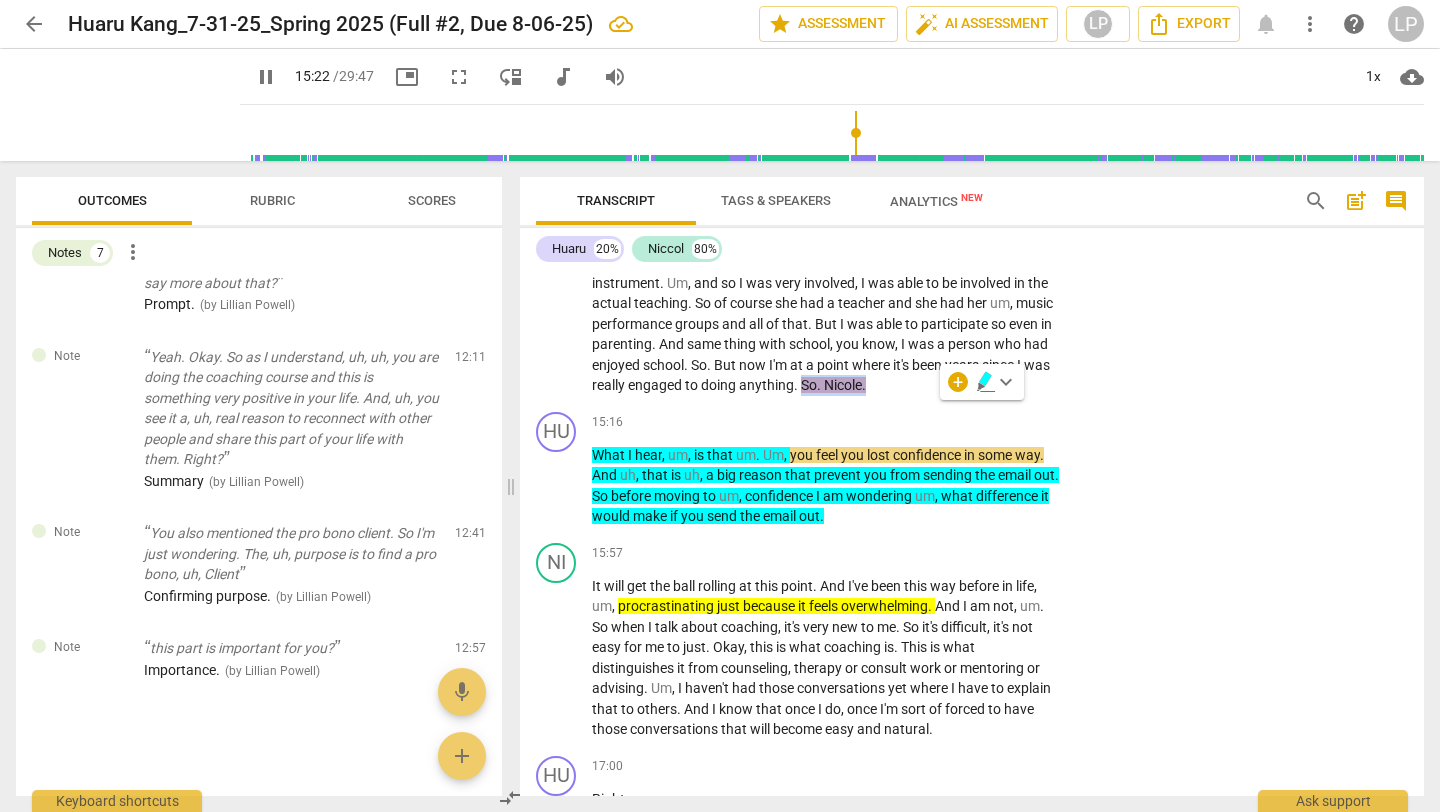 type on "923" 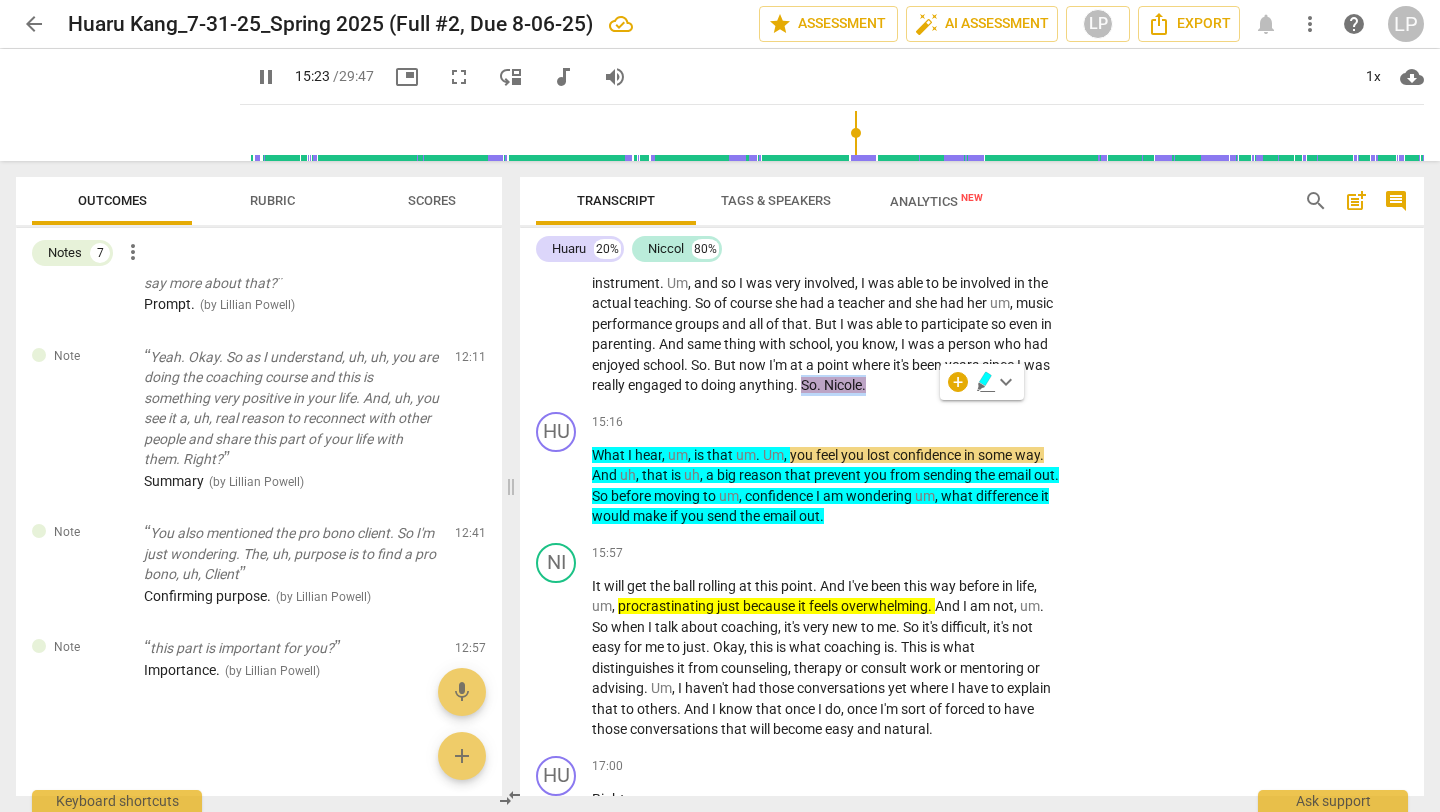 type 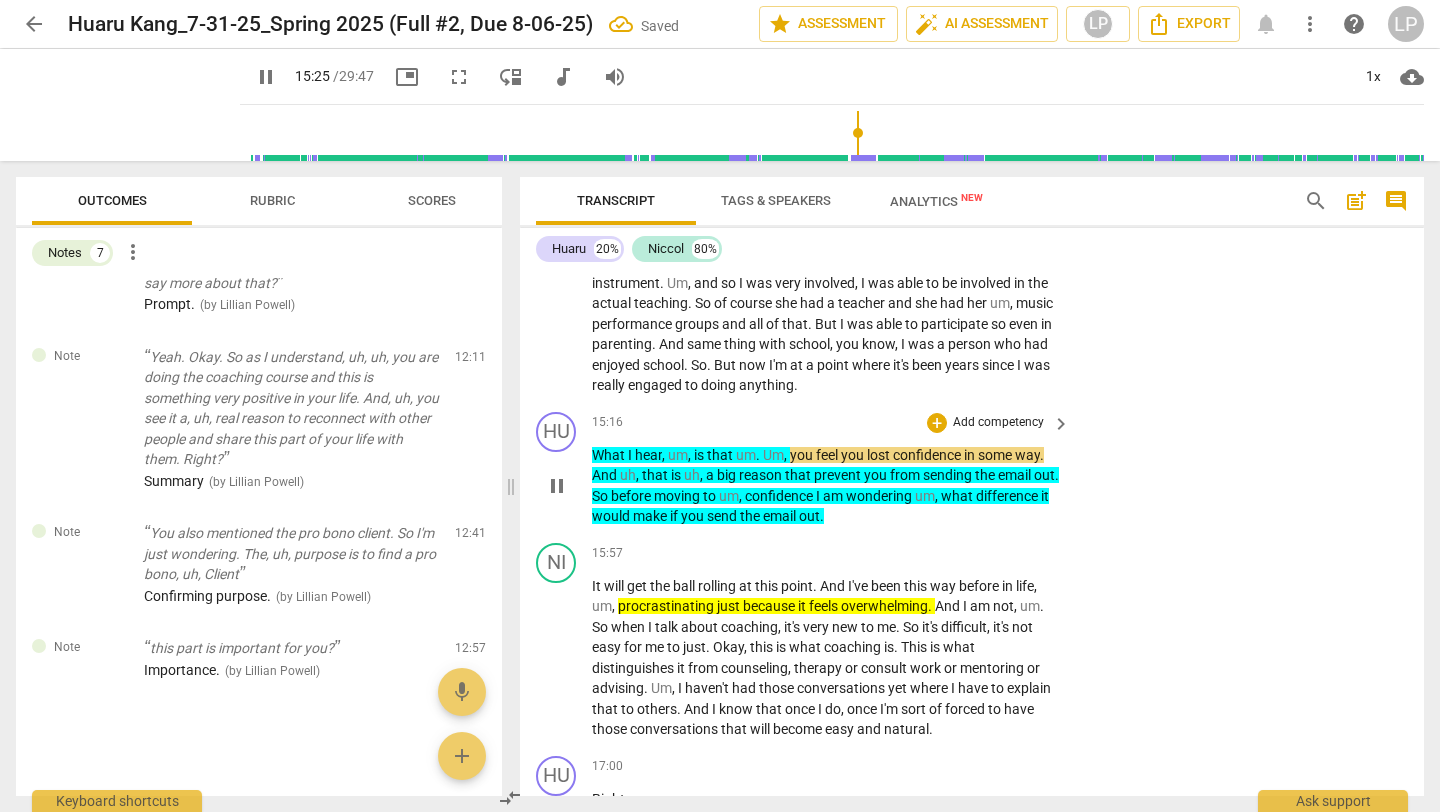click on "What" at bounding box center (610, 455) 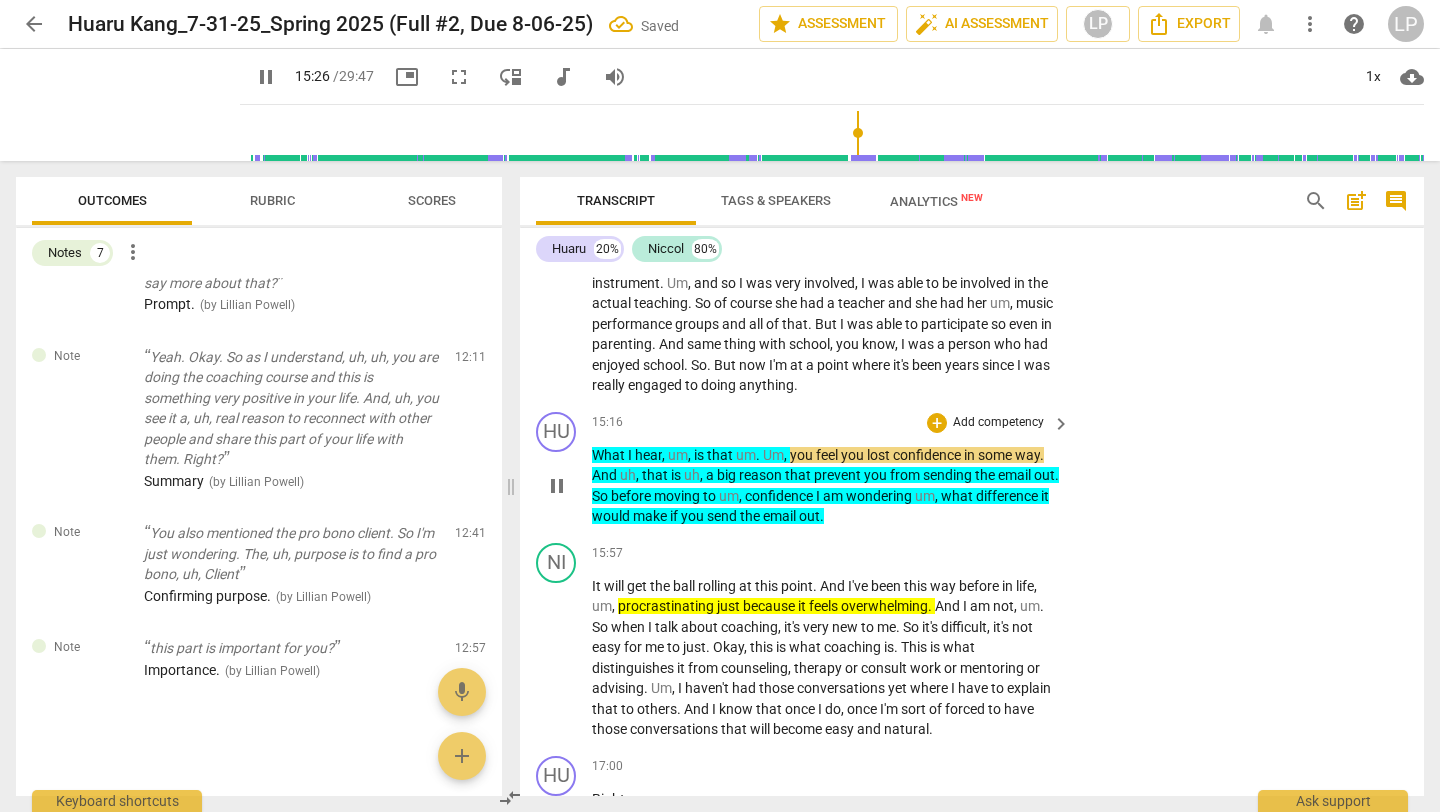 type on "926" 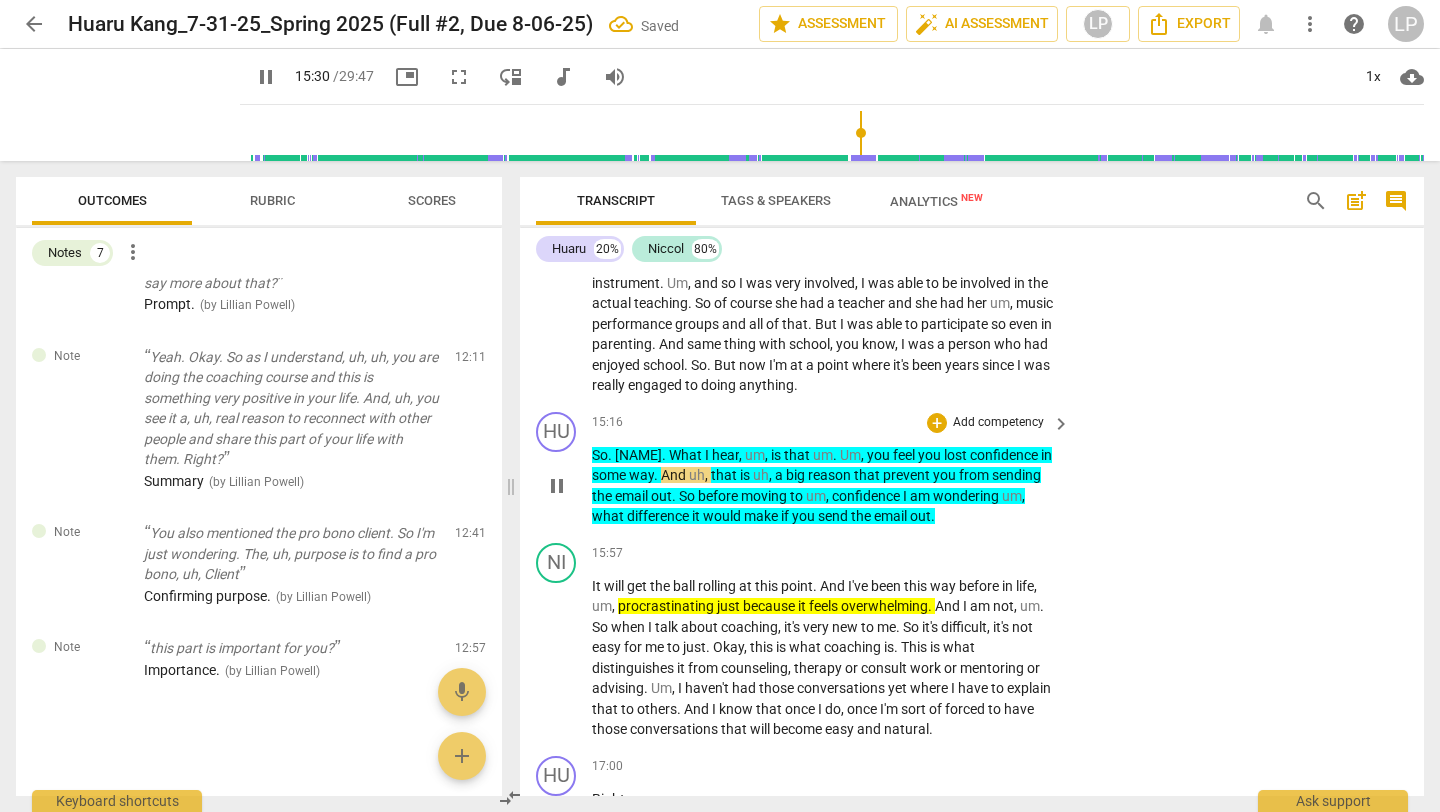 click on "Add competency" at bounding box center [998, 423] 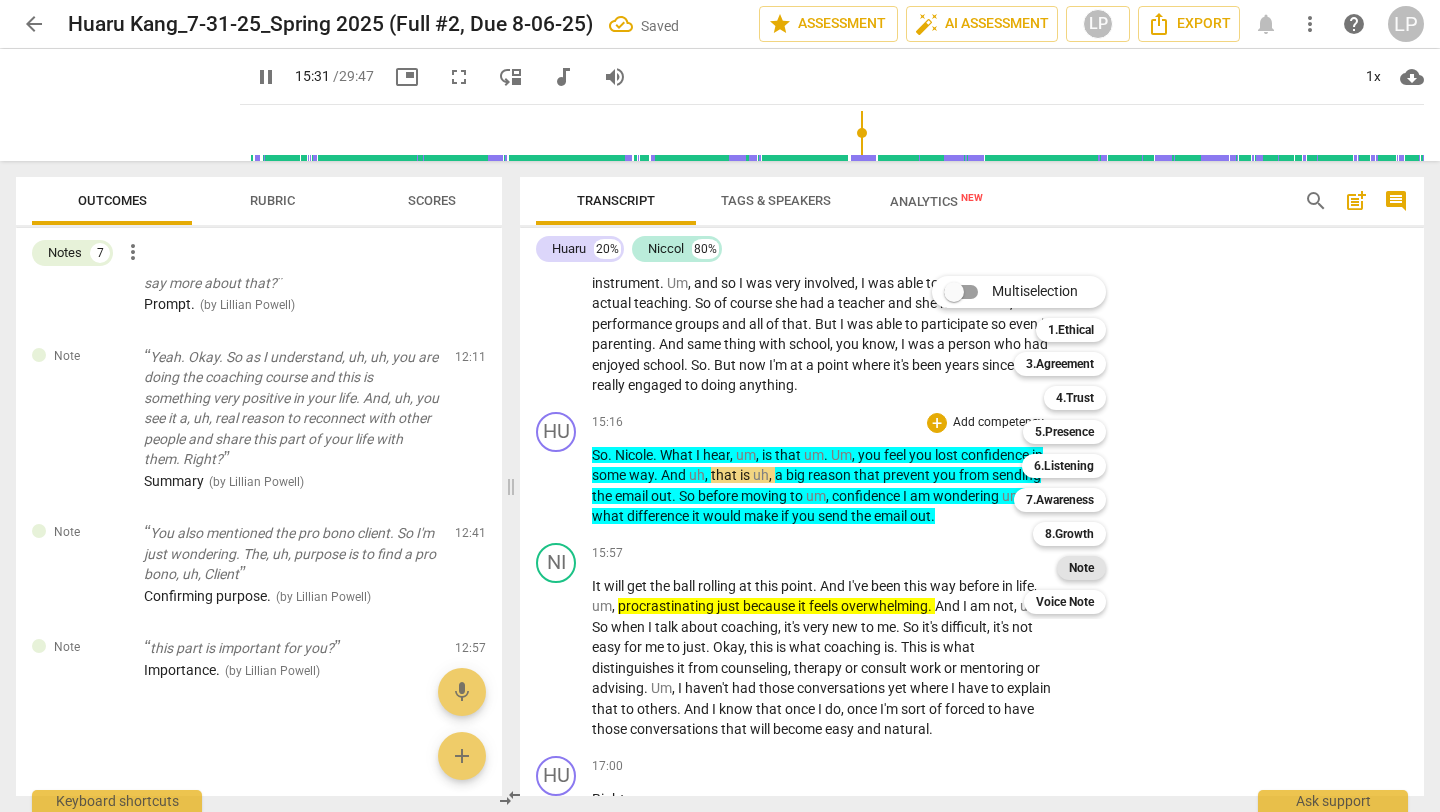 click on "Note" at bounding box center [1081, 568] 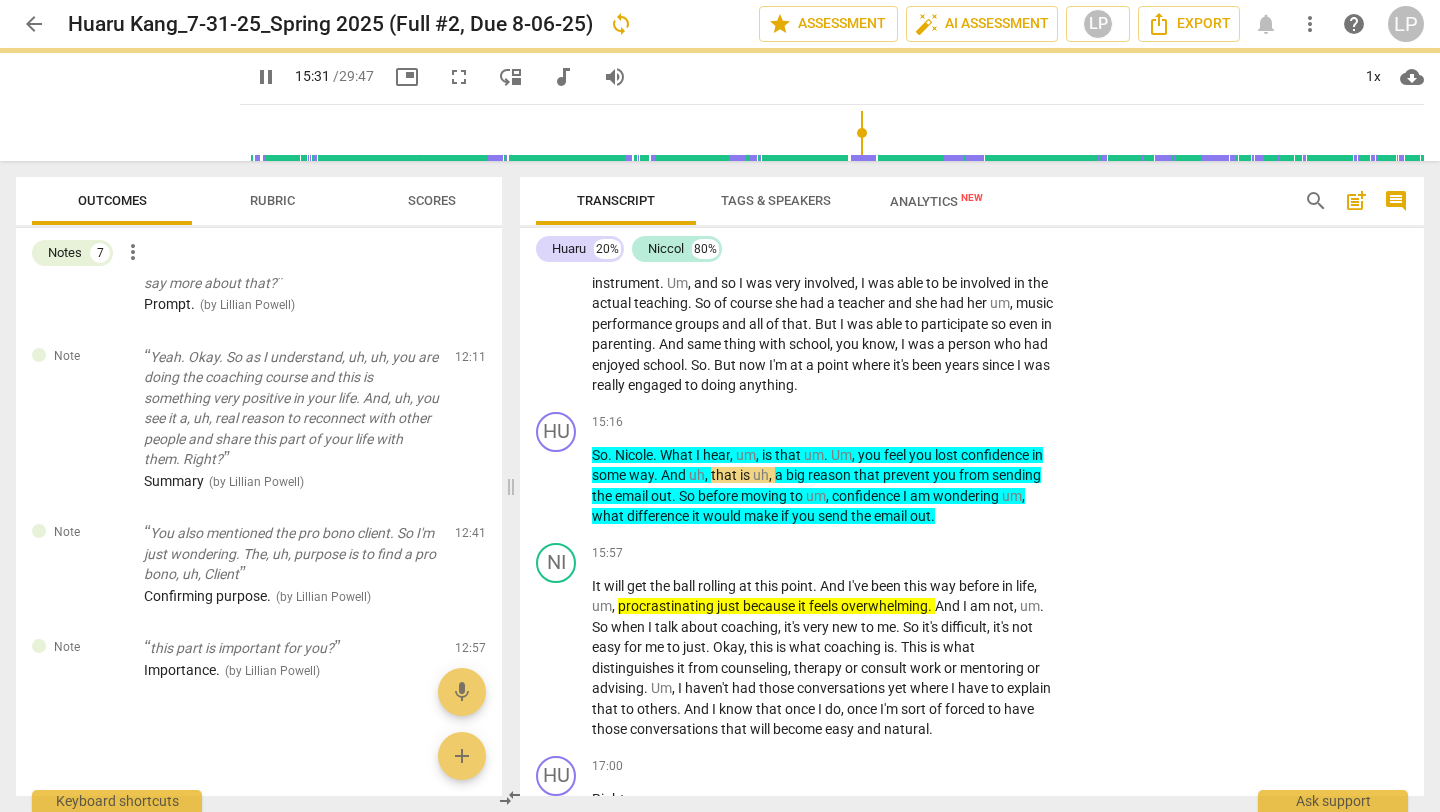 type on "932" 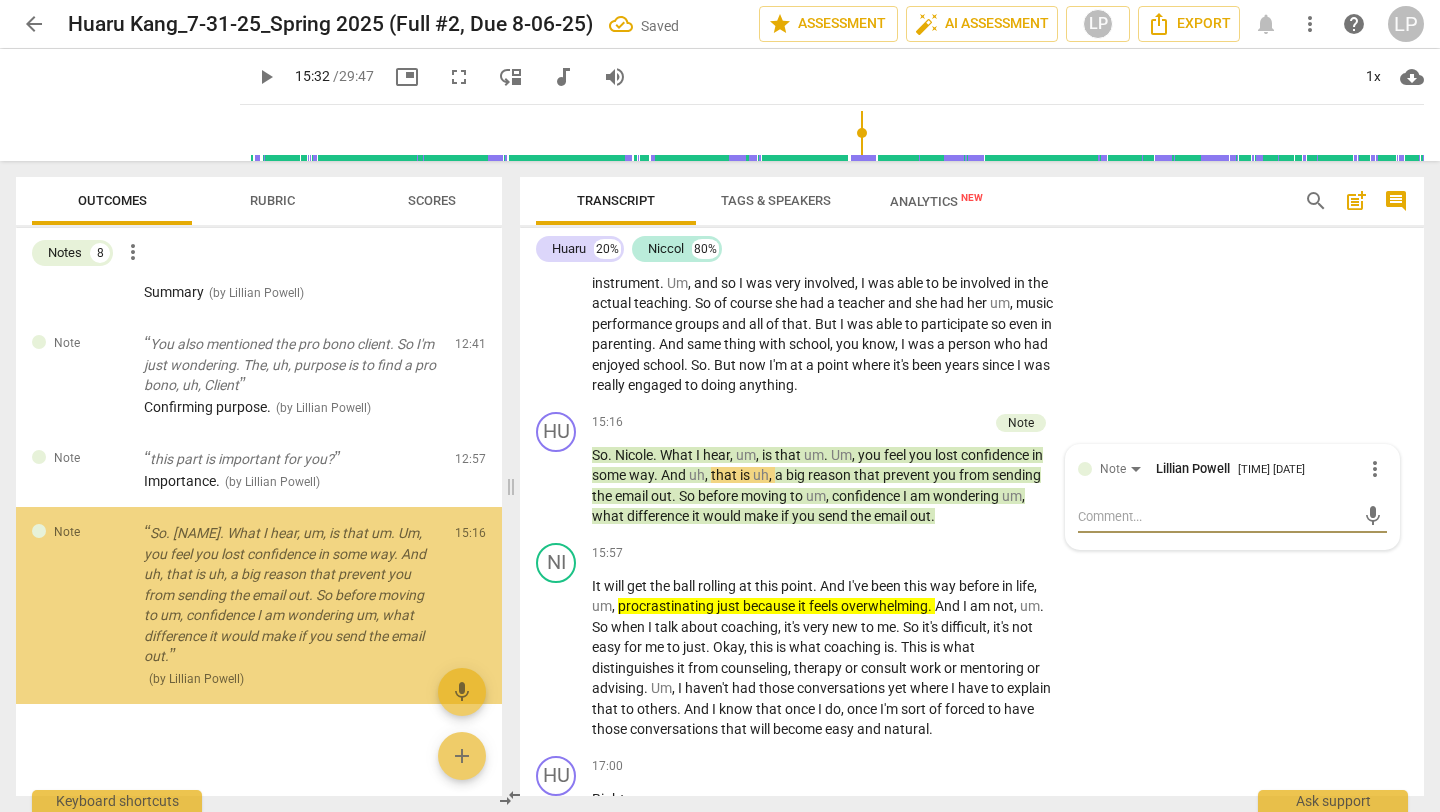 scroll, scrollTop: 584, scrollLeft: 0, axis: vertical 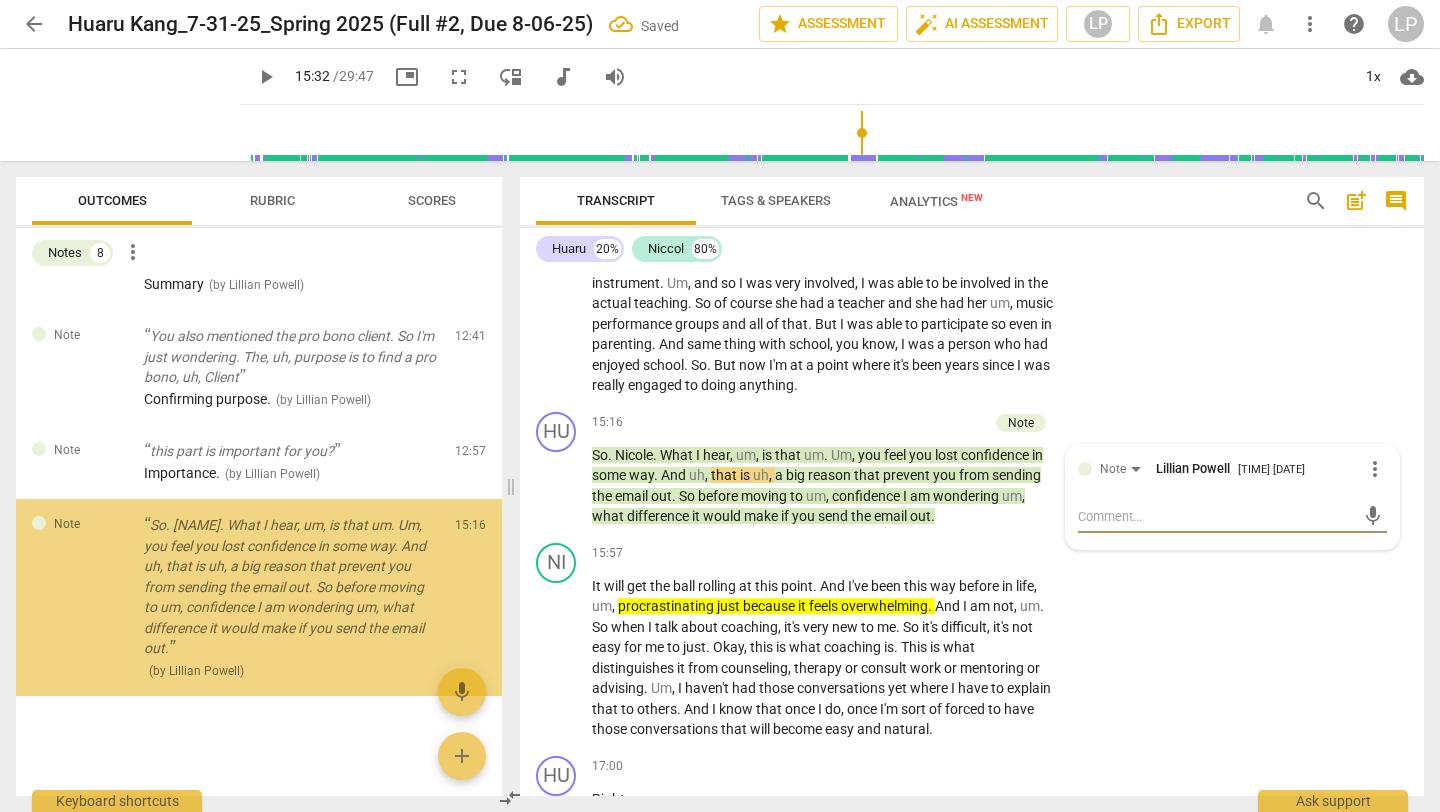 type on "I" 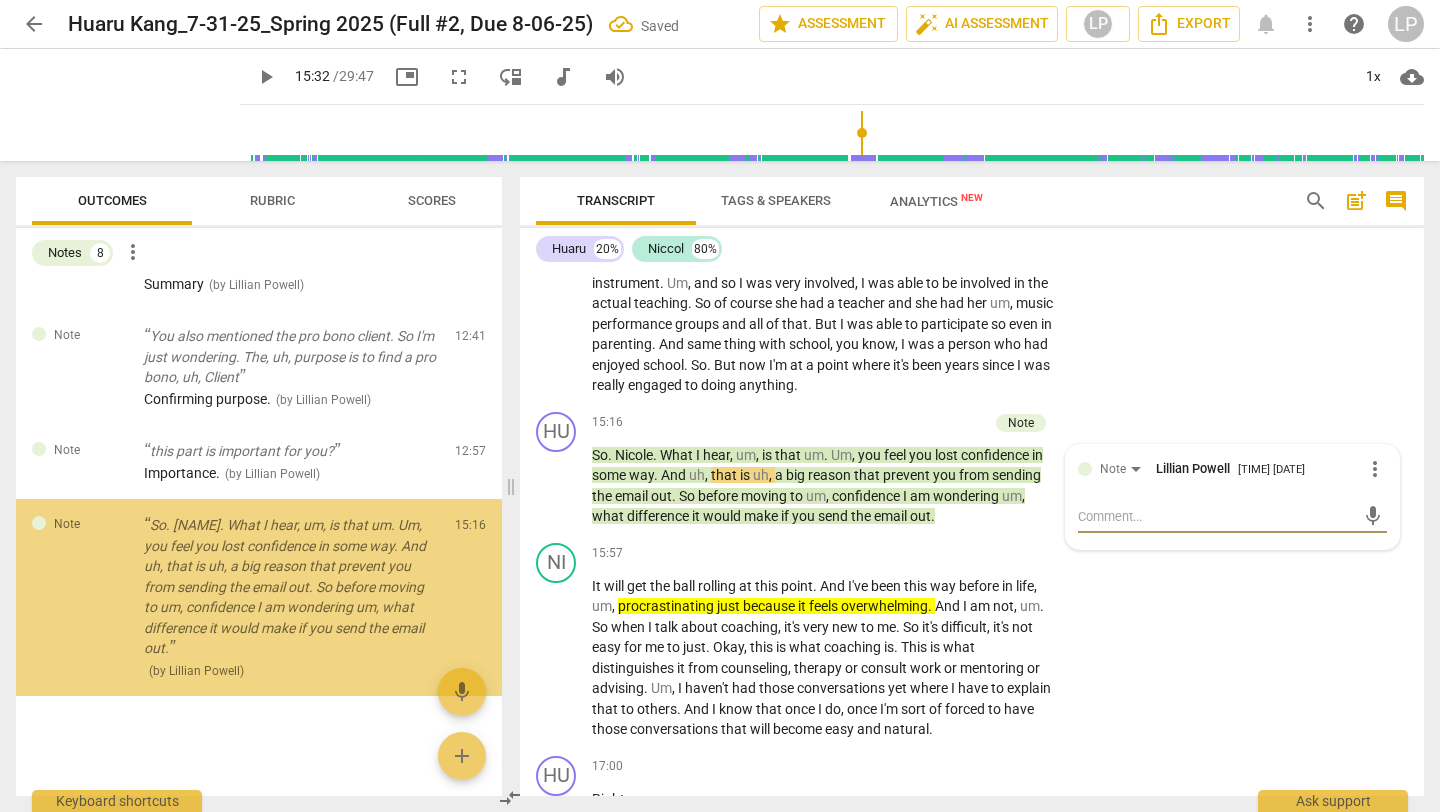 type on "I" 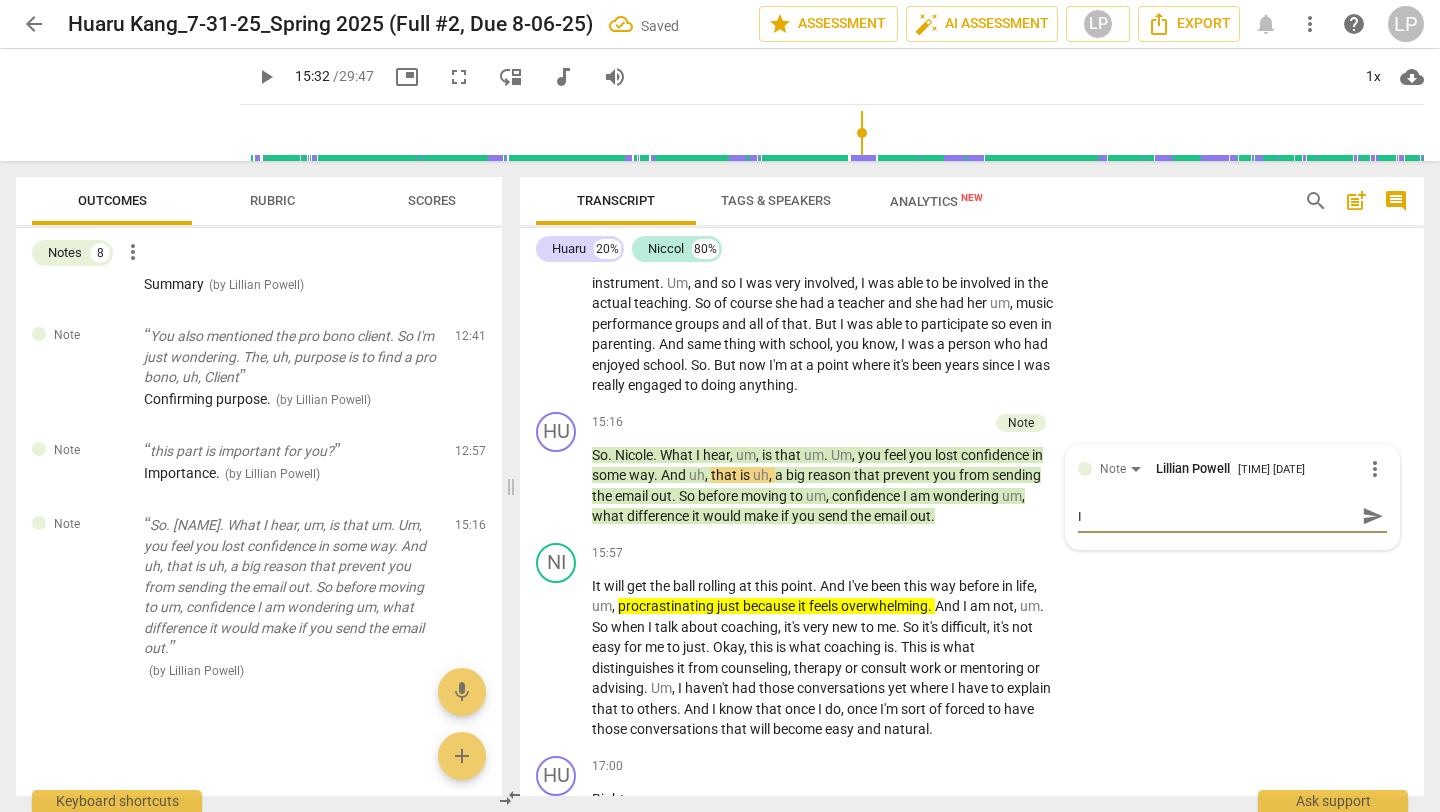 type on "In" 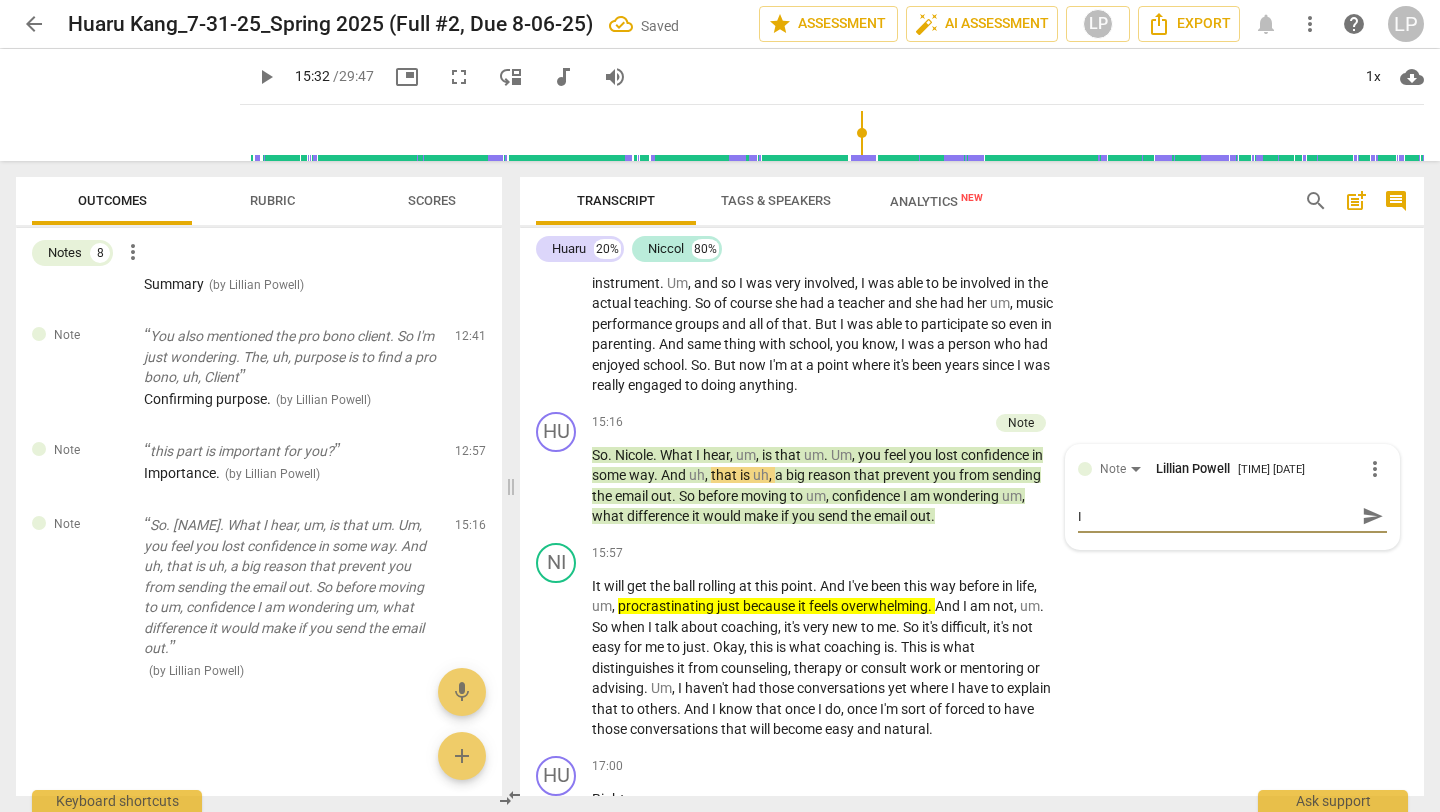 type on "In" 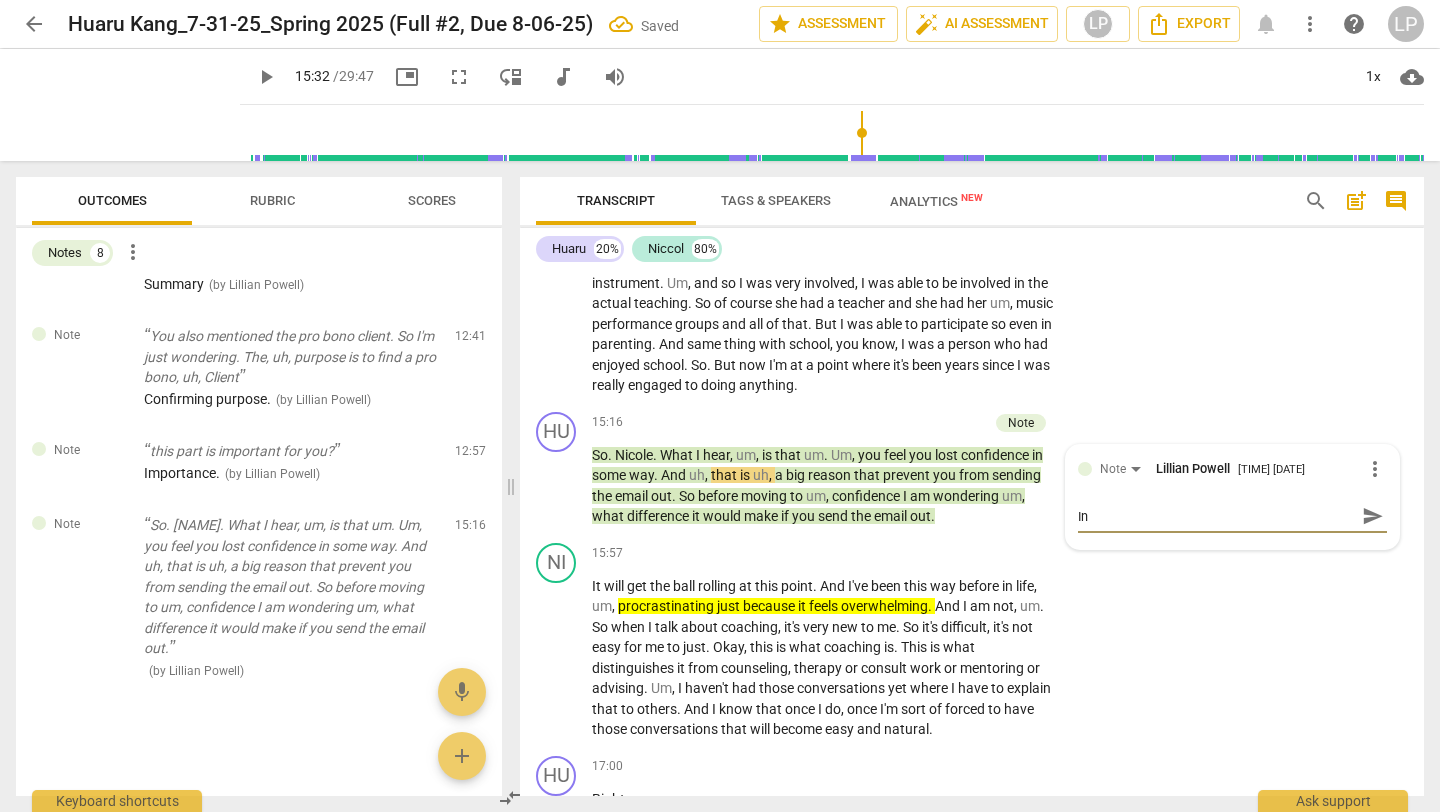 type on "Int" 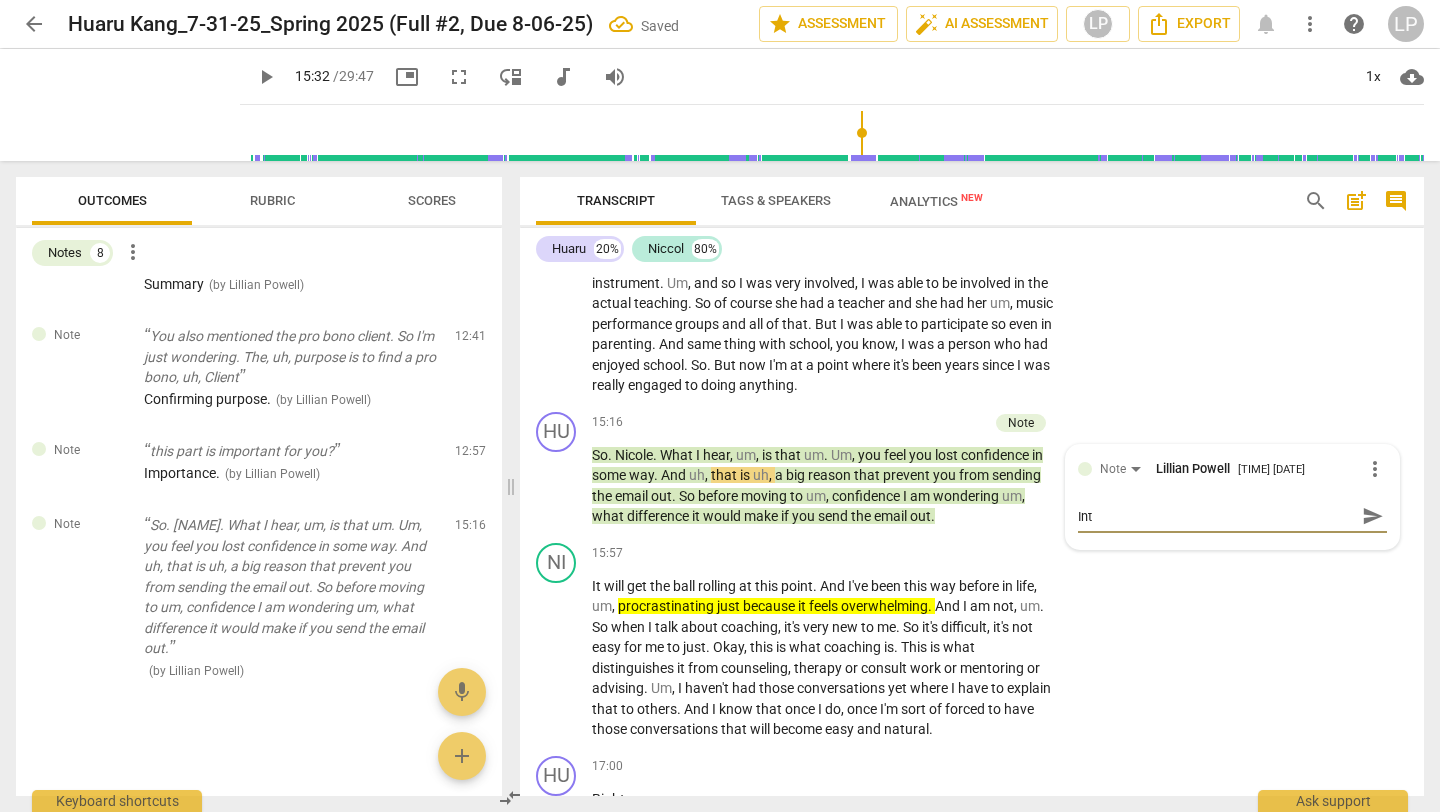 type on "Inte" 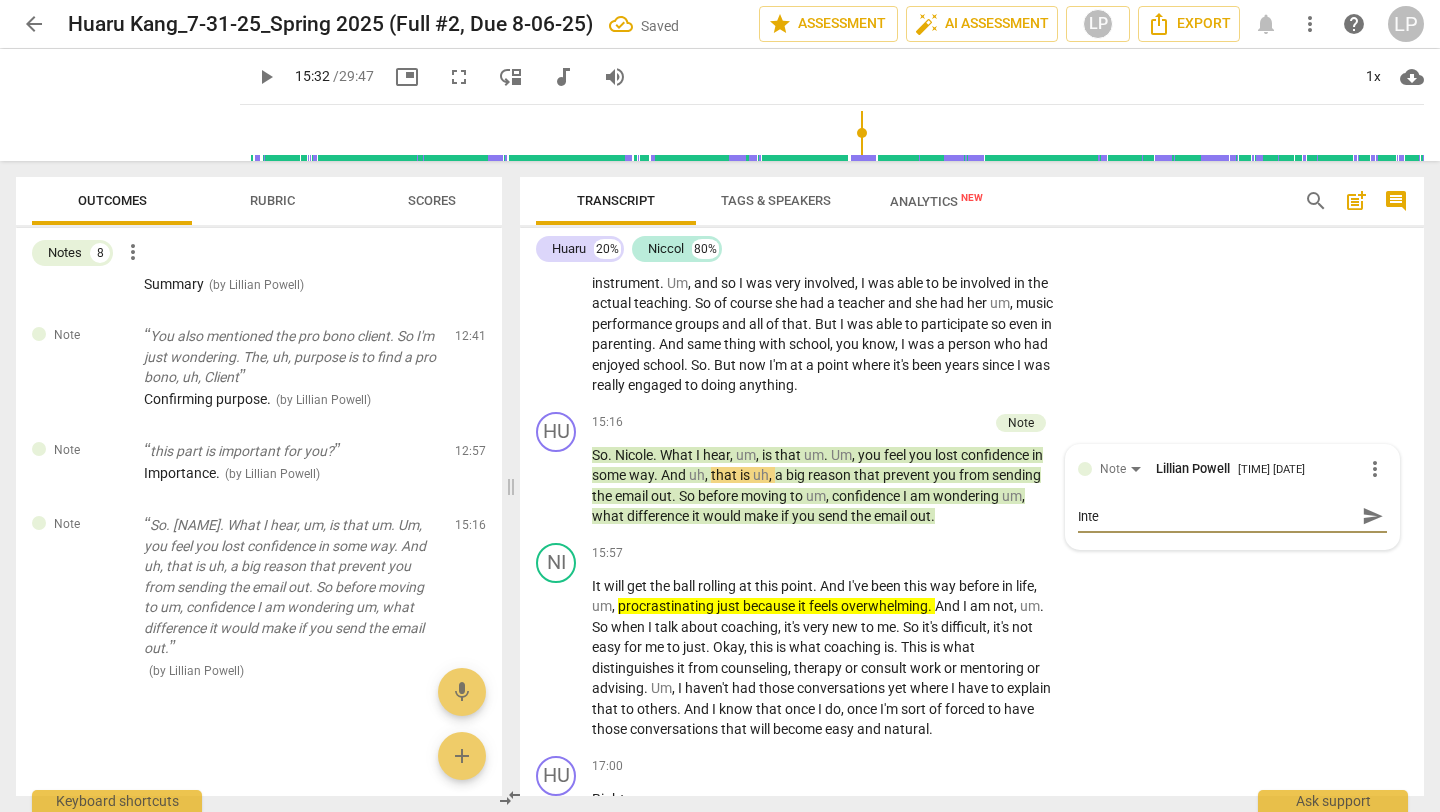 type on "Inter" 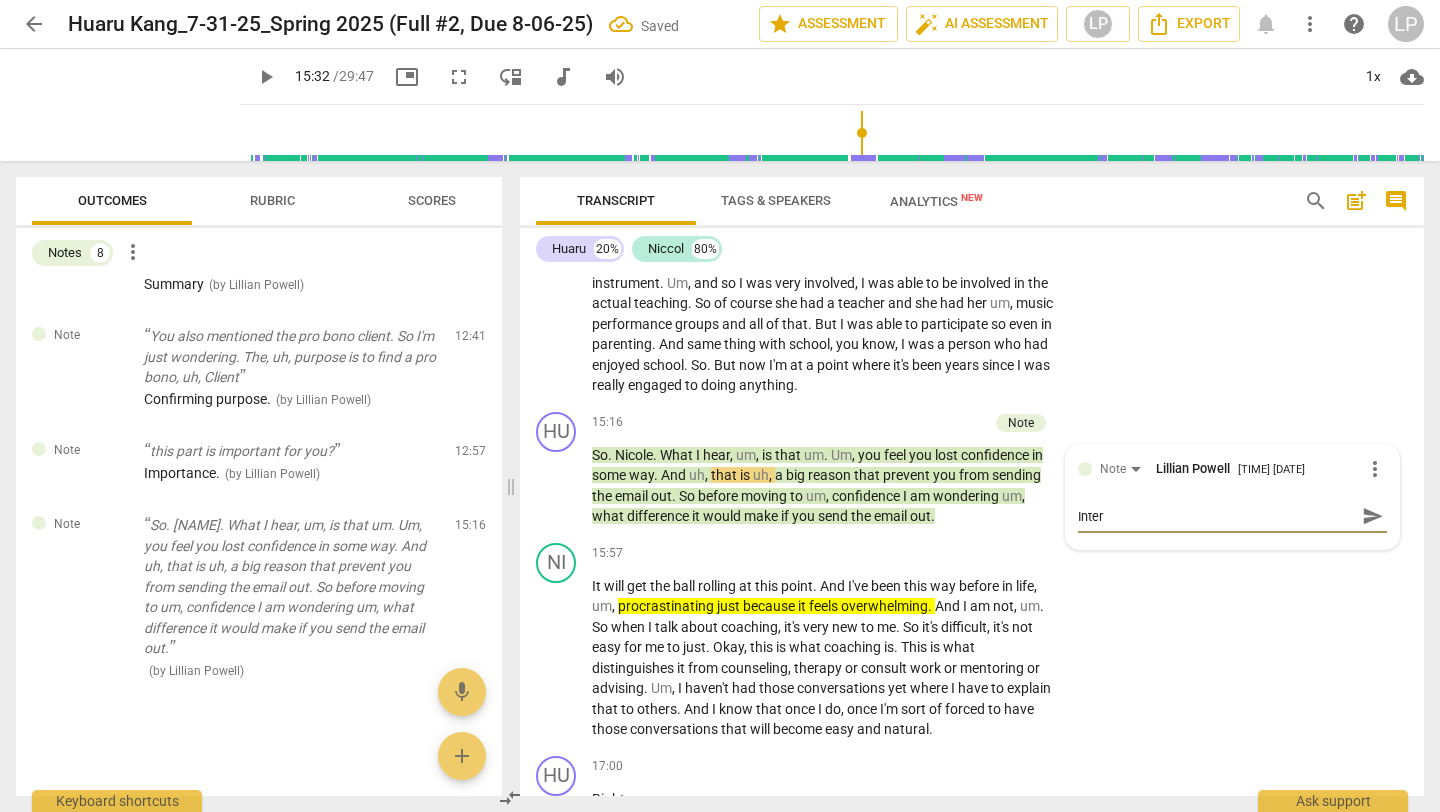 type on "Interr" 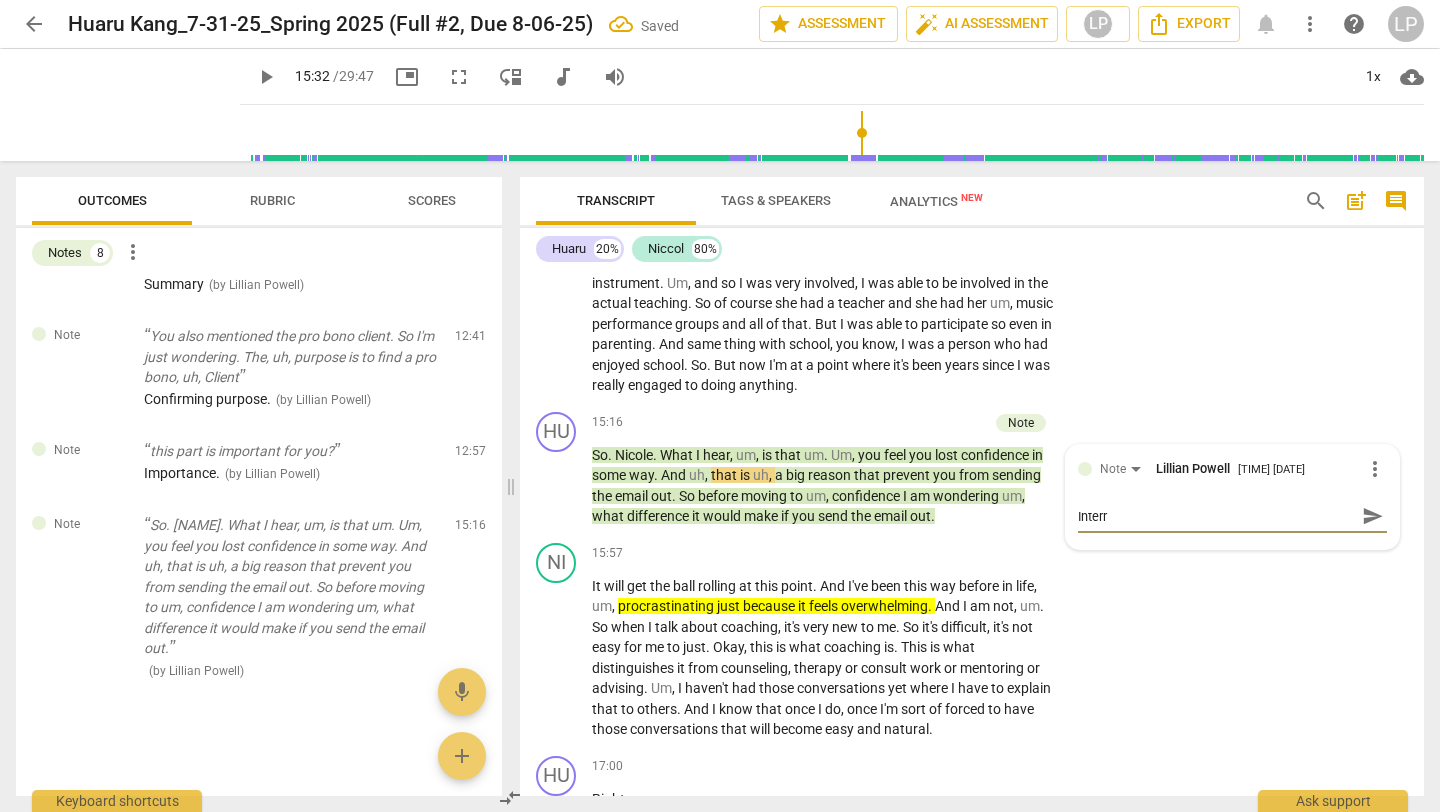 type on "Interru" 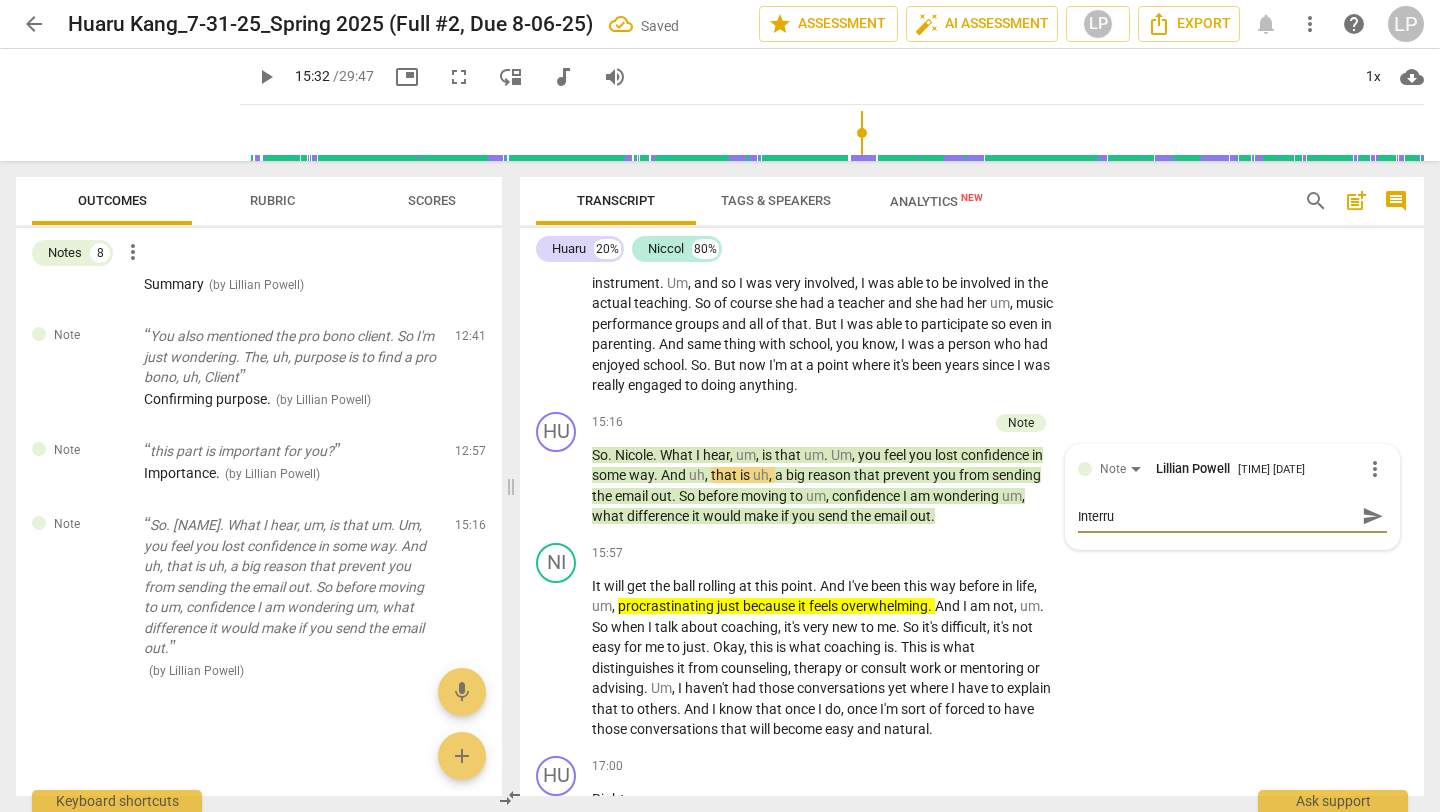 type on "Interrup" 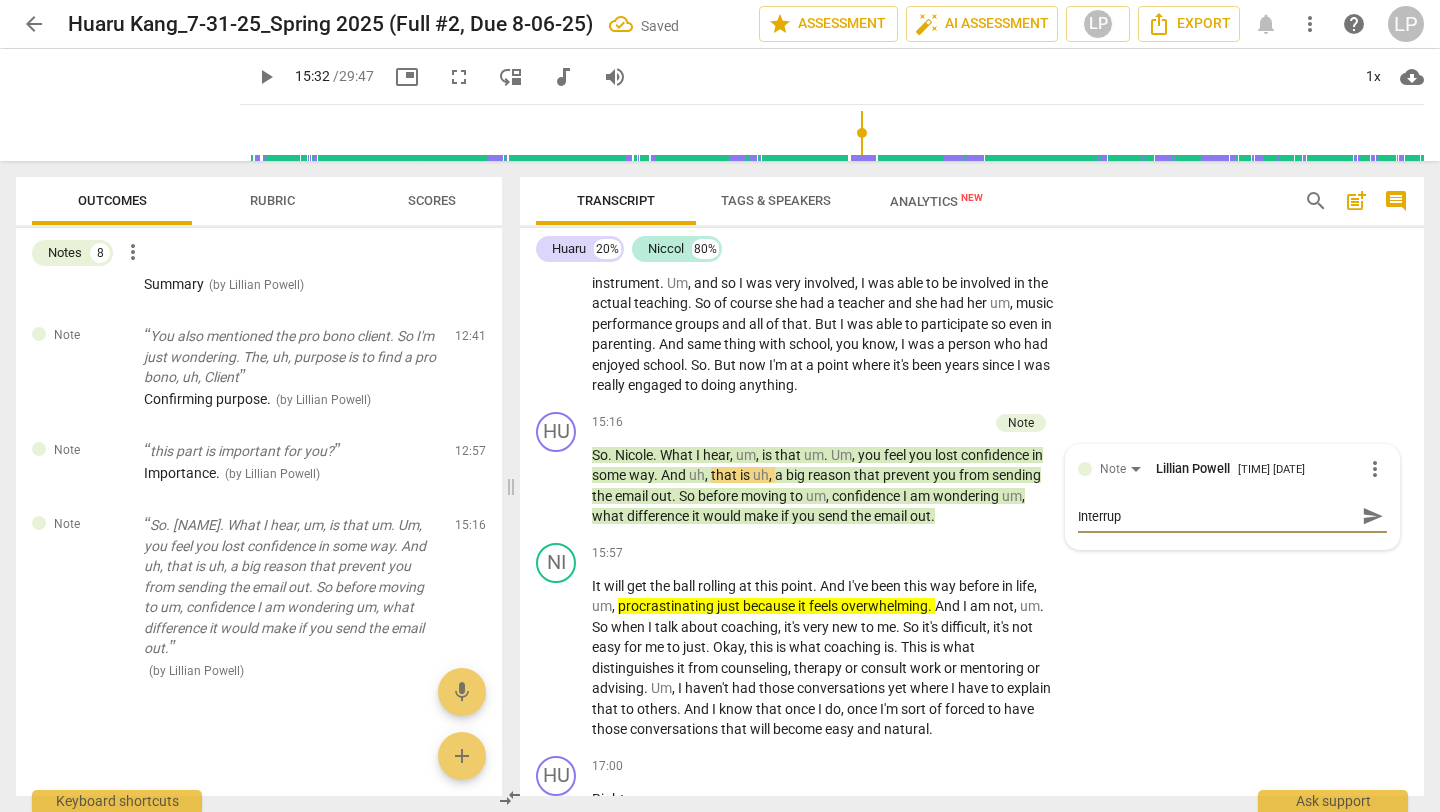 type on "Interrupt" 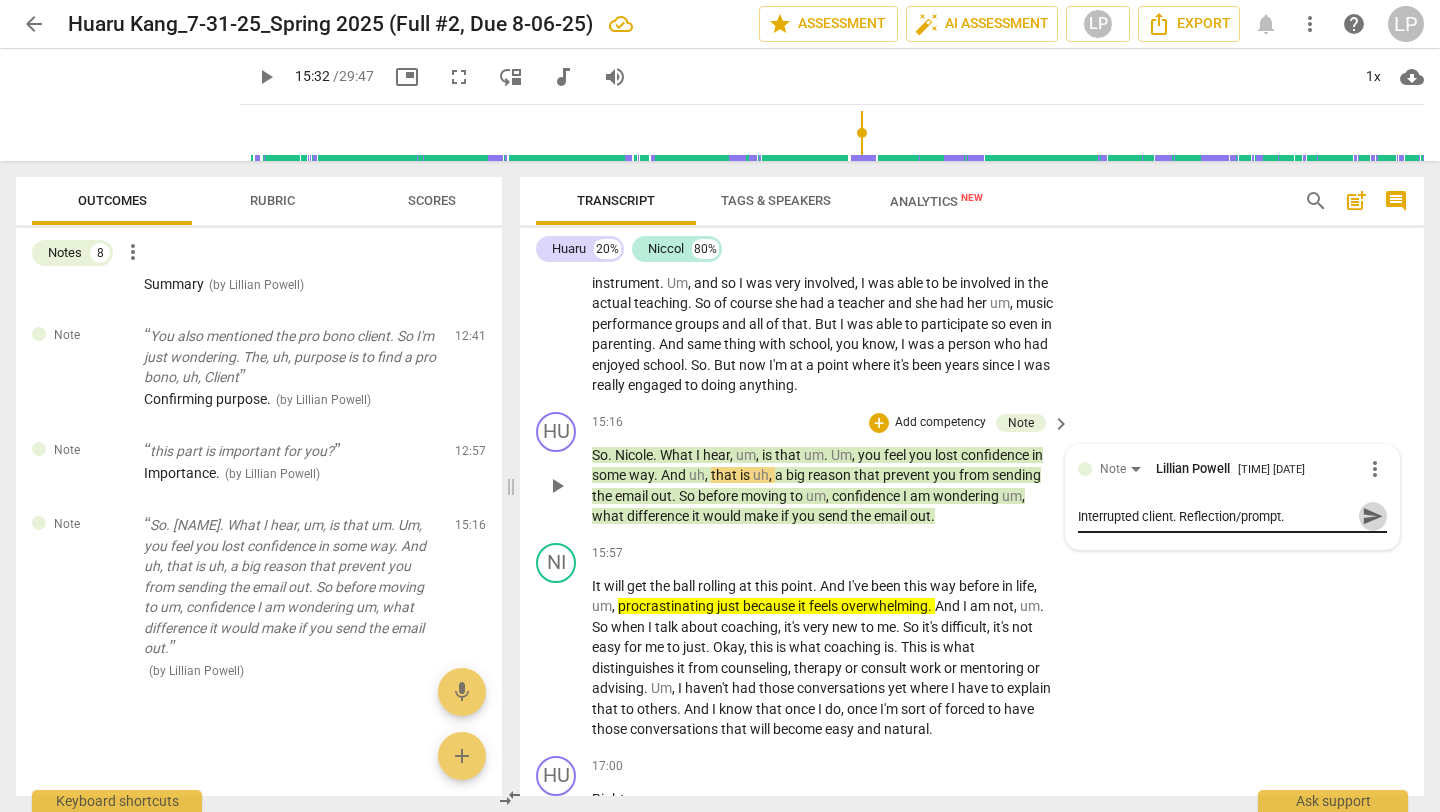 click on "send" at bounding box center (1373, 516) 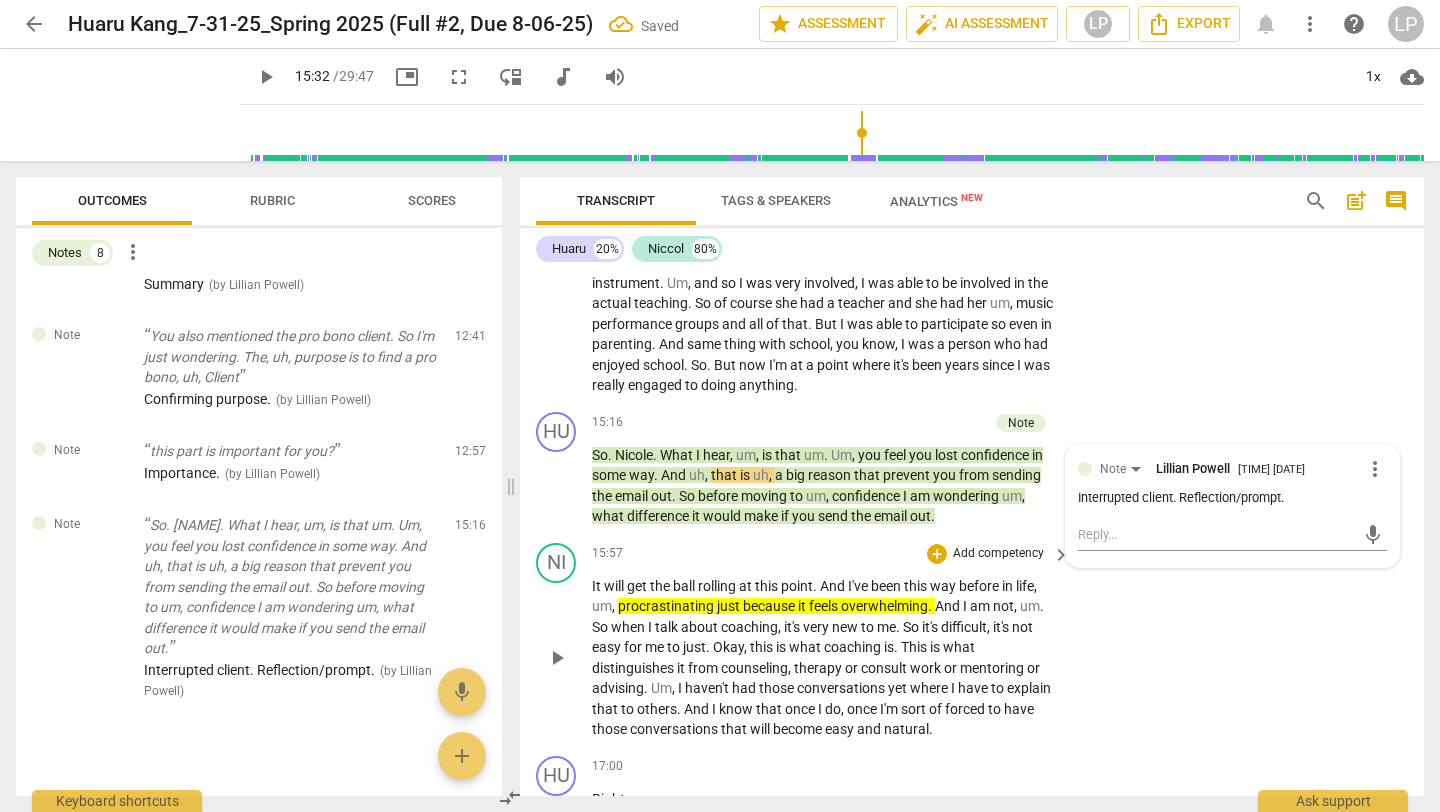 click on "It   will   get   the   ball   rolling   at   this   point .   And   I've   been   this   way   before   in   life ,   um ,   procrastinating   just   because   it   feels   overwhelming .   And   I   am   not ,   um .   So   when   I   talk   about   coaching ,   it's   very   new   to   me .   So   it's   difficult ,   it's   not   easy   for   me   to   just .   Okay ,   this   is   what   coaching   is .   This   is   what   distinguishes   it   from   counseling ,   therapy   or   consult   work   or   mentoring   or   advising .   Um ,   I   haven't   had   those   conversations   yet   where   I   have   to   explain   that   to   others .   And   I   know   that   once   I   do ,   once   I'm   sort   of   forced   to   have   those   conversations   that   will   become   easy   and   natural ." at bounding box center (826, 658) 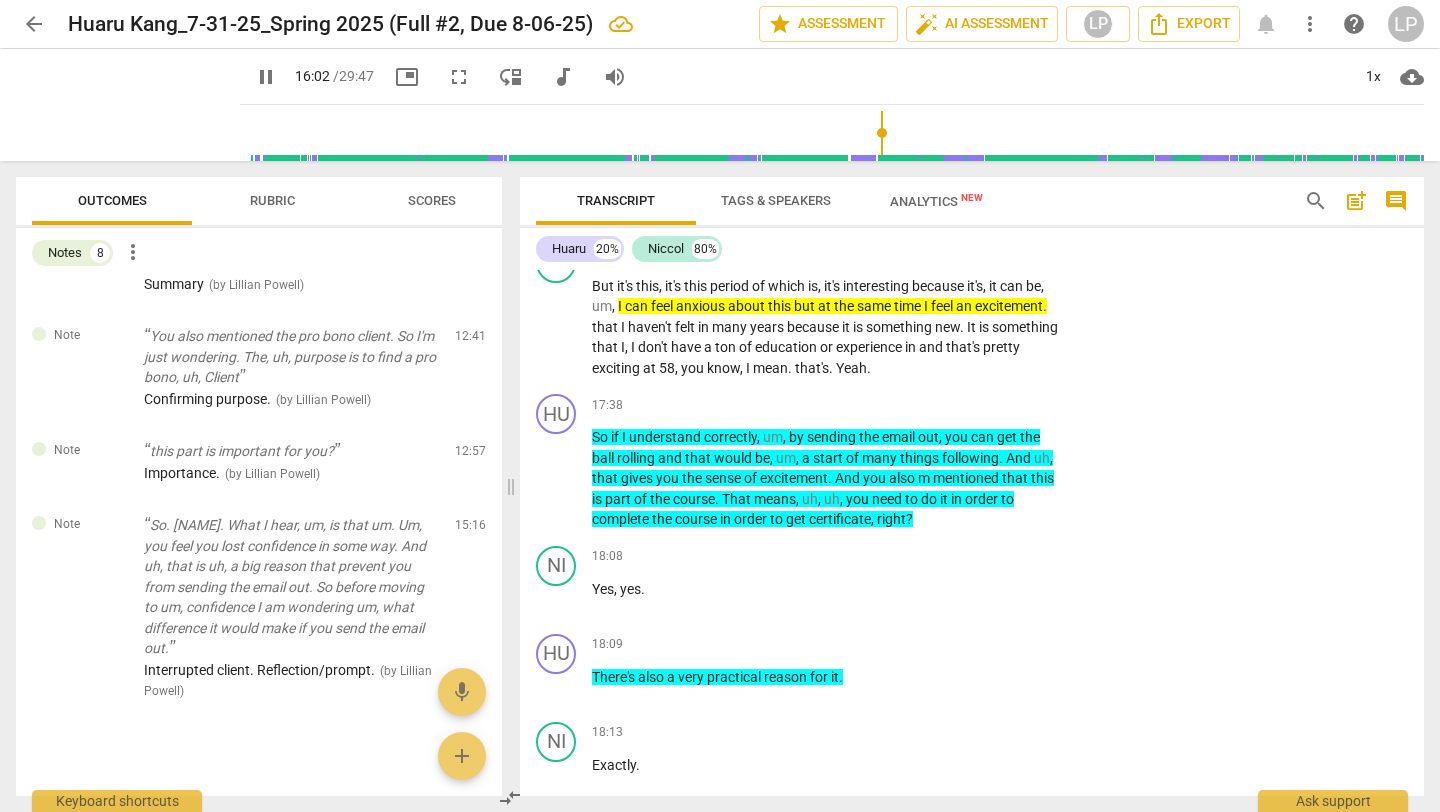 scroll, scrollTop: 5210, scrollLeft: 0, axis: vertical 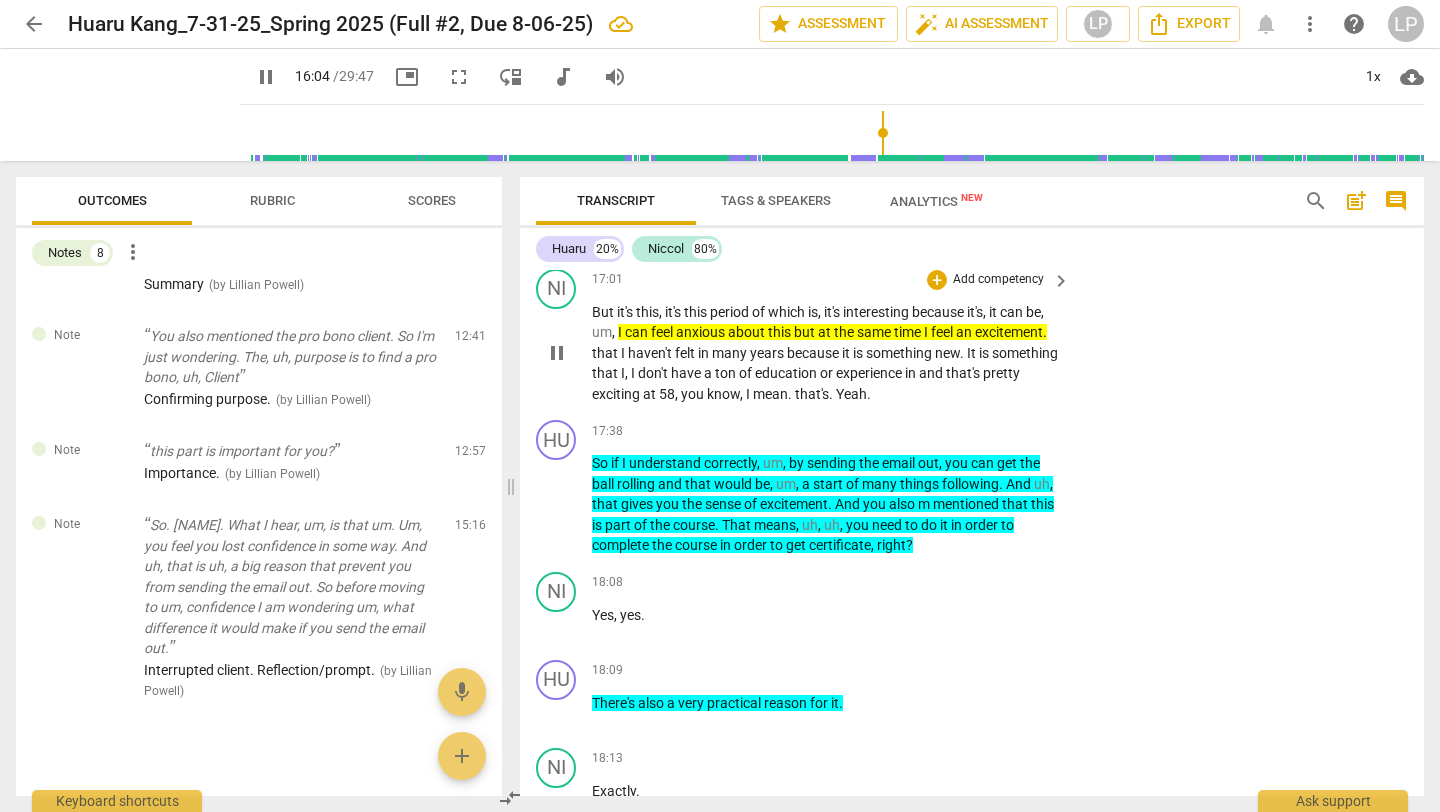 click on "mean" at bounding box center (770, 394) 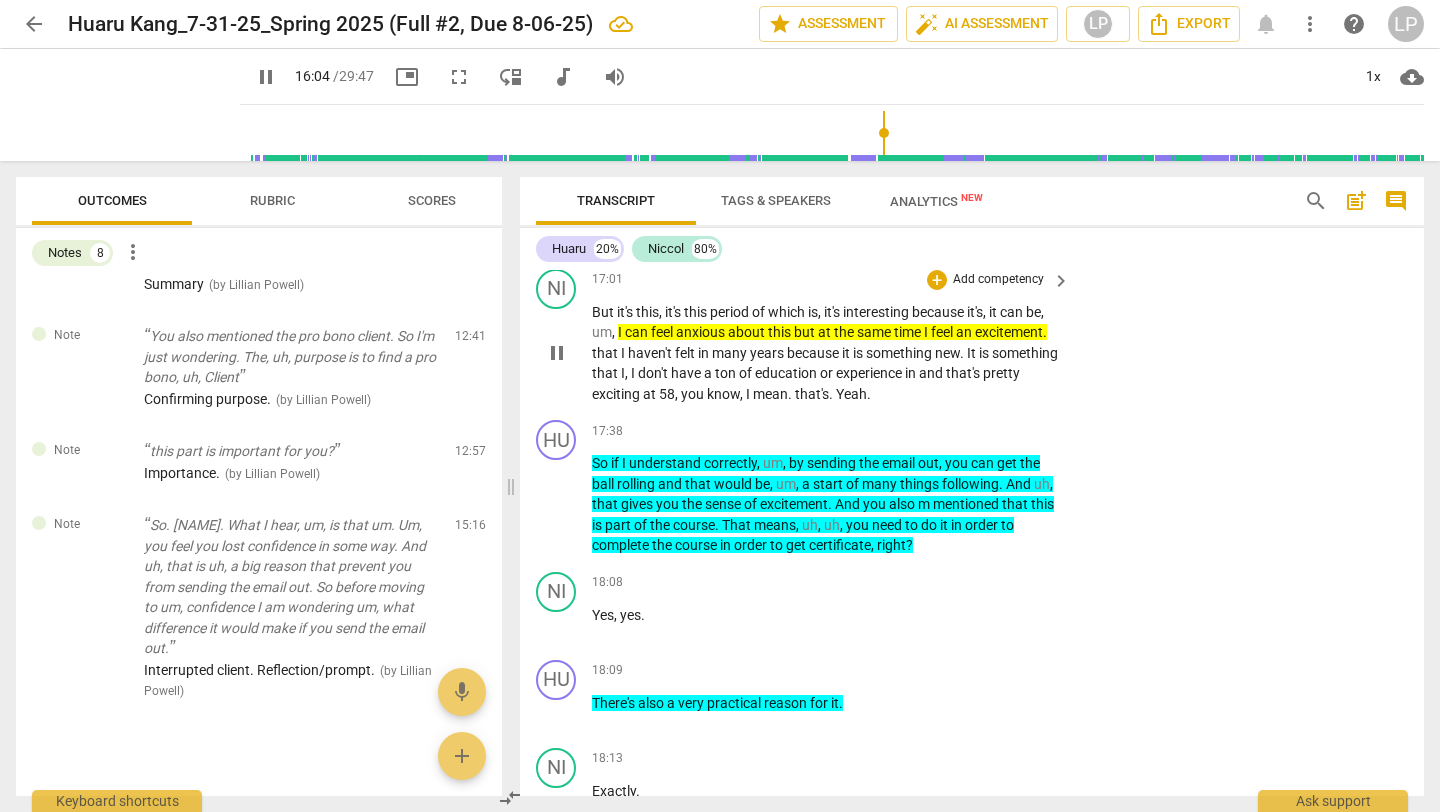 click on "mean" at bounding box center (770, 394) 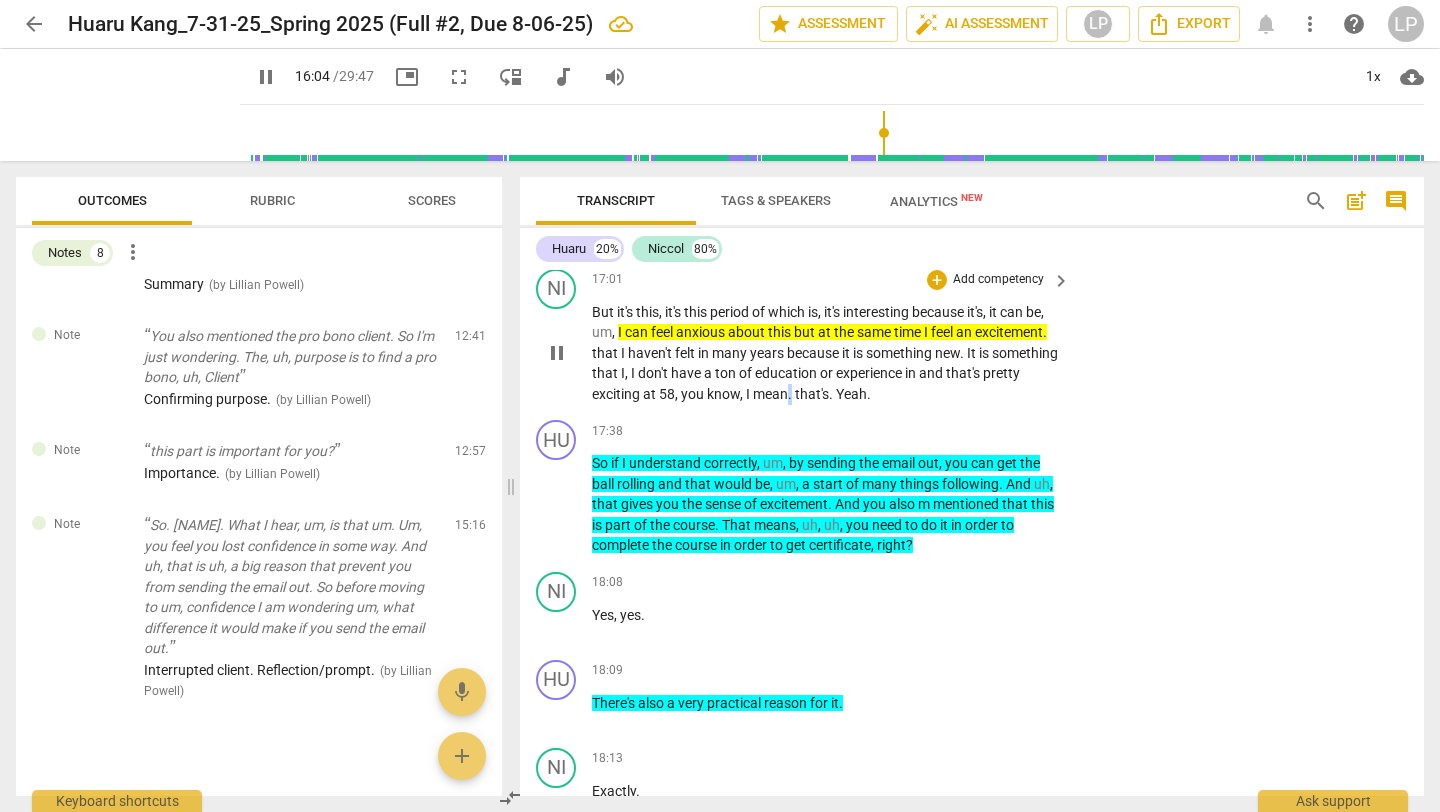 click on "mean" at bounding box center [770, 394] 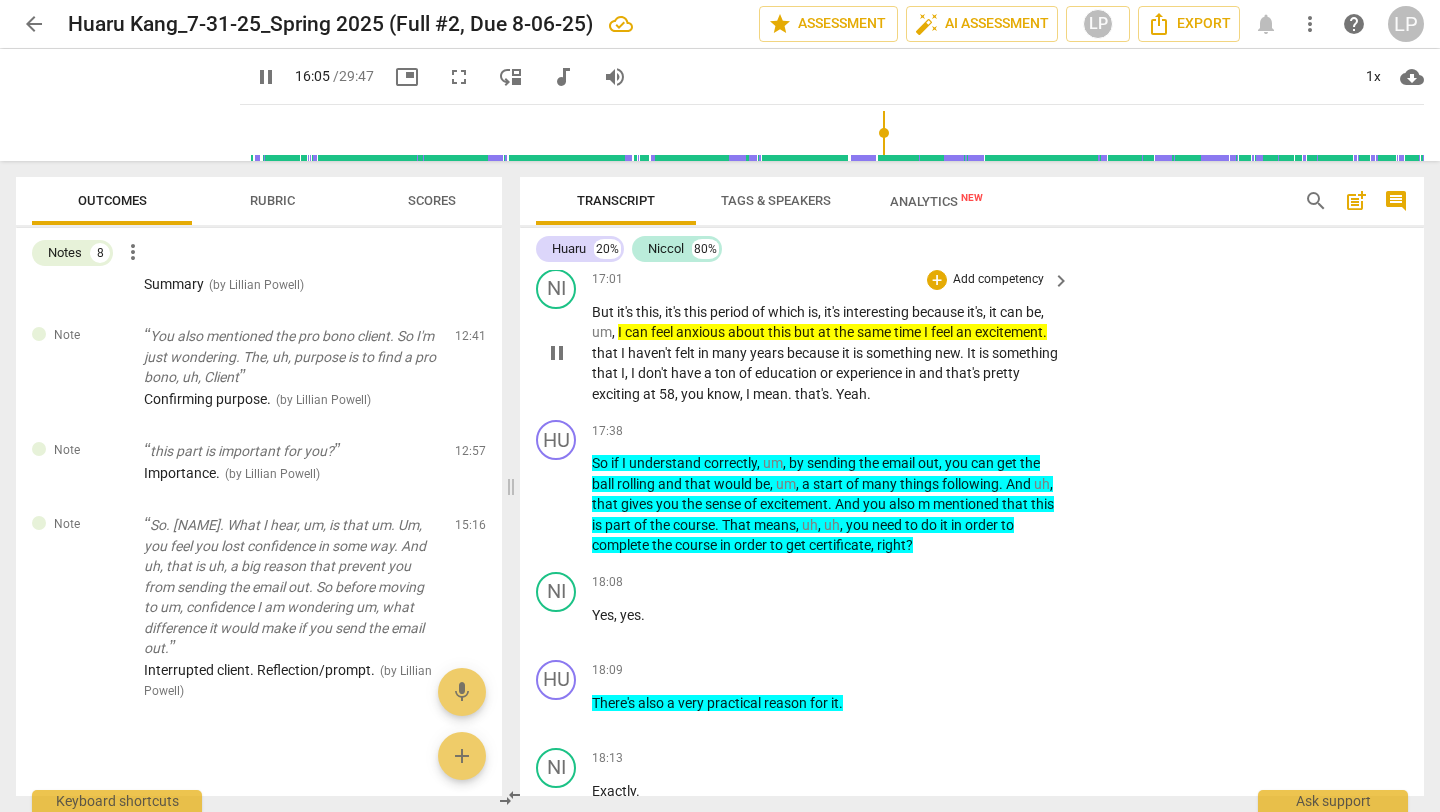 click on "mean" at bounding box center (770, 394) 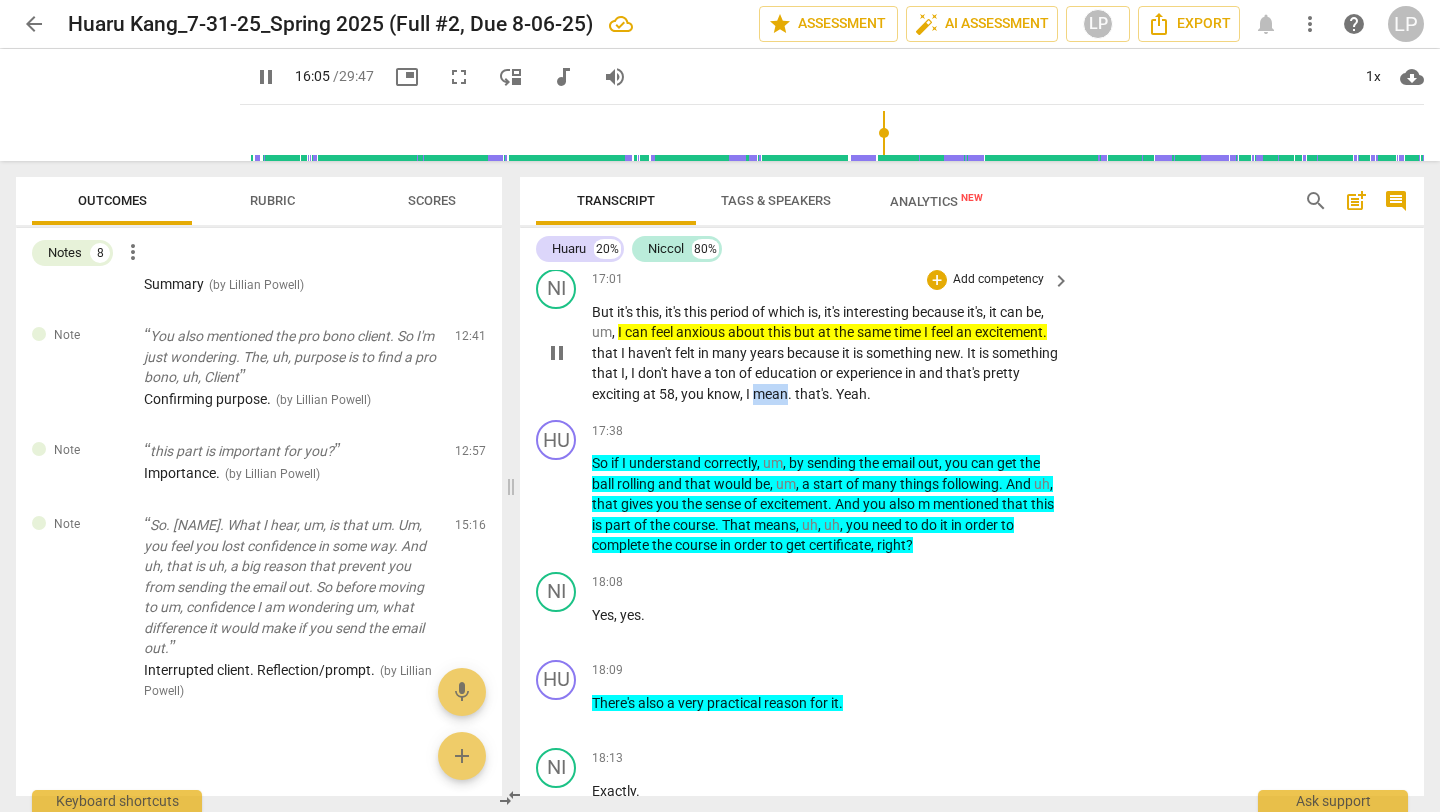click on "mean" at bounding box center [770, 394] 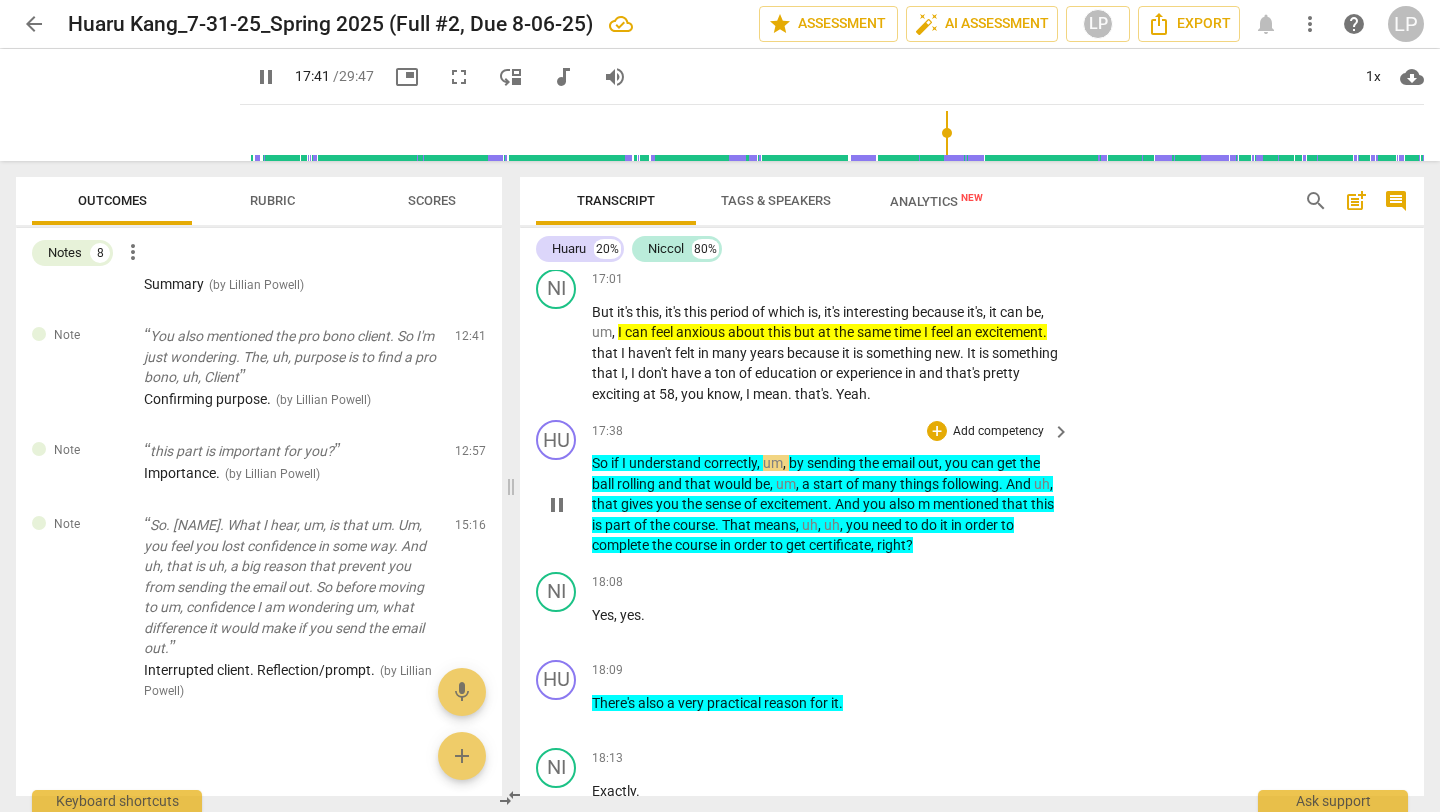 click on "Add competency" at bounding box center (998, 432) 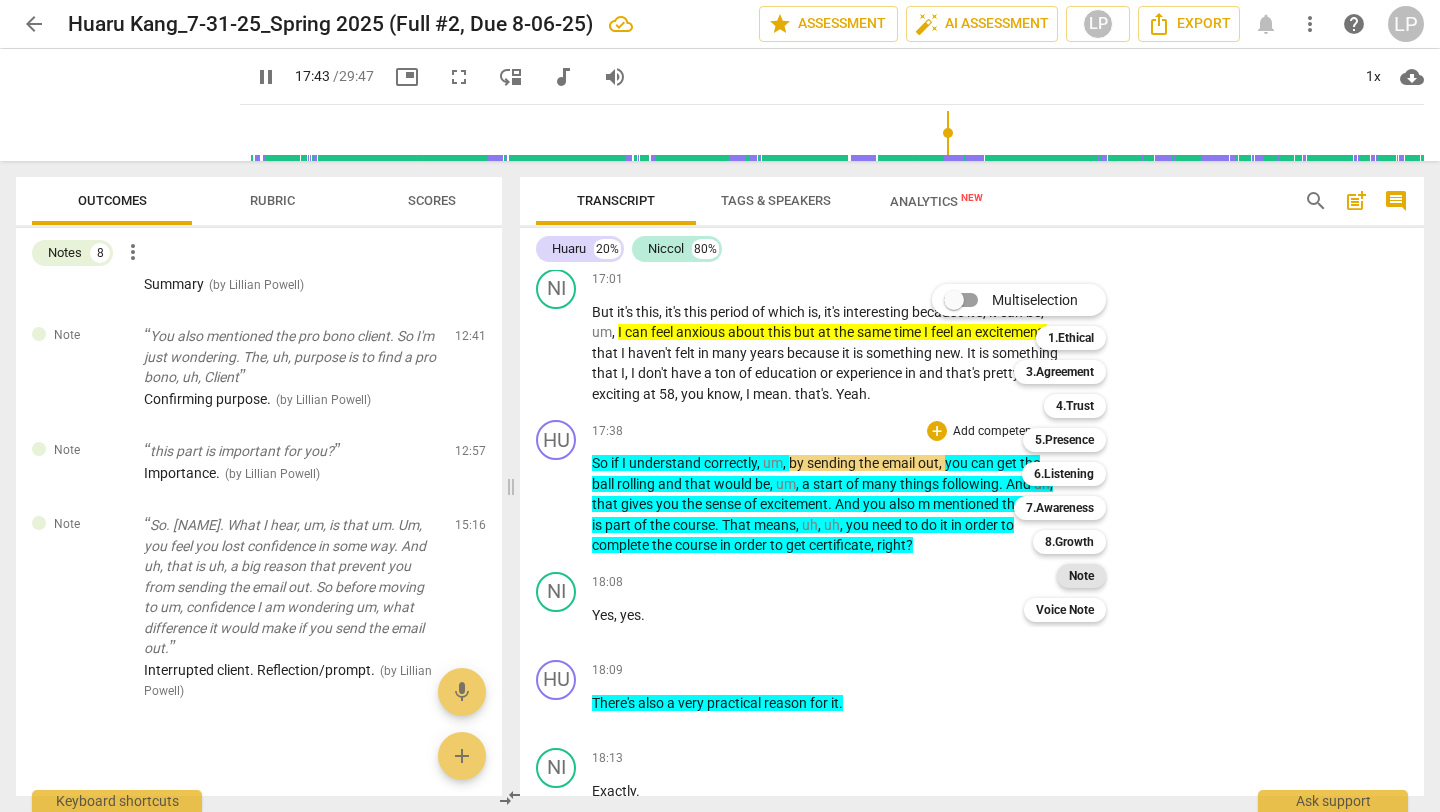 click on "Note" at bounding box center (1081, 576) 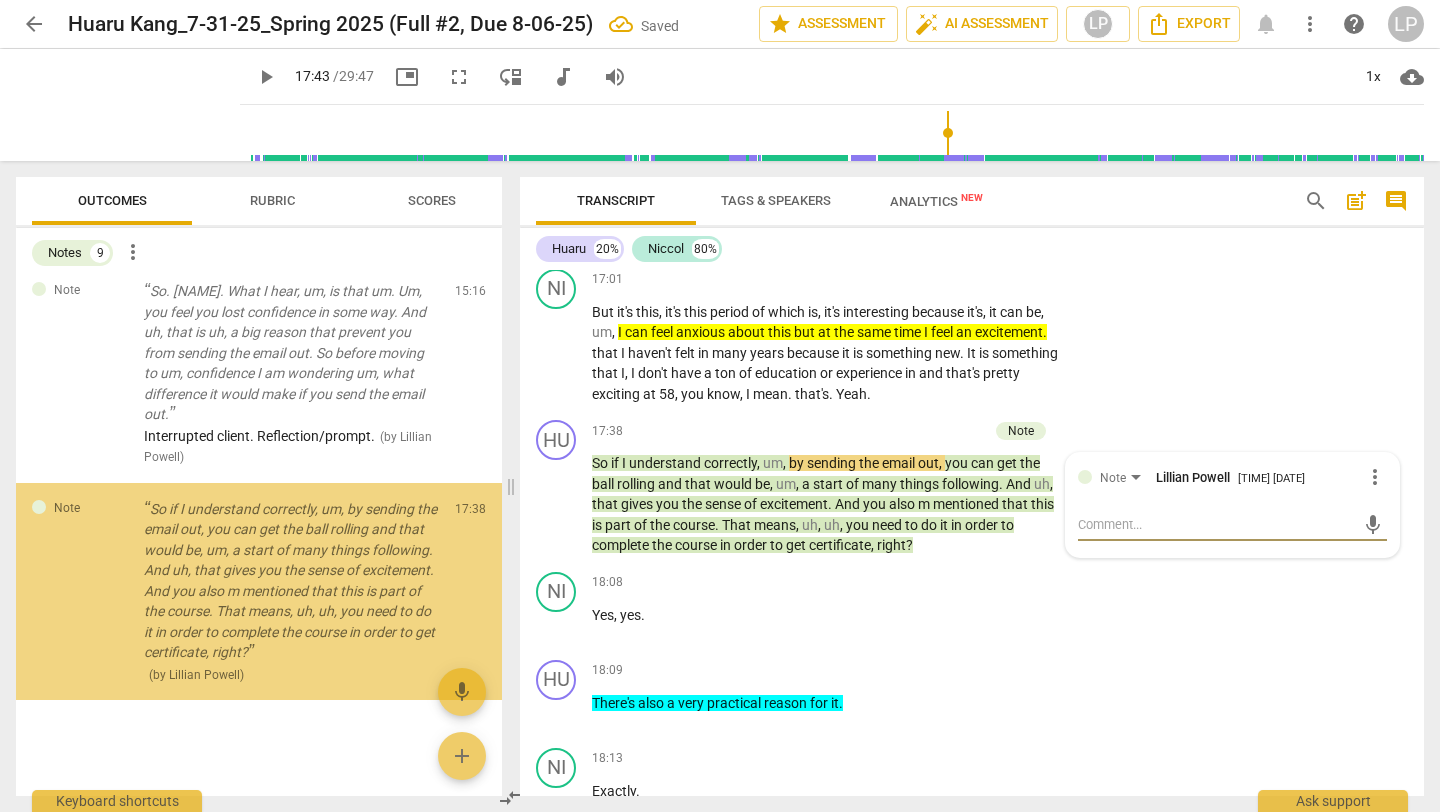 scroll, scrollTop: 822, scrollLeft: 0, axis: vertical 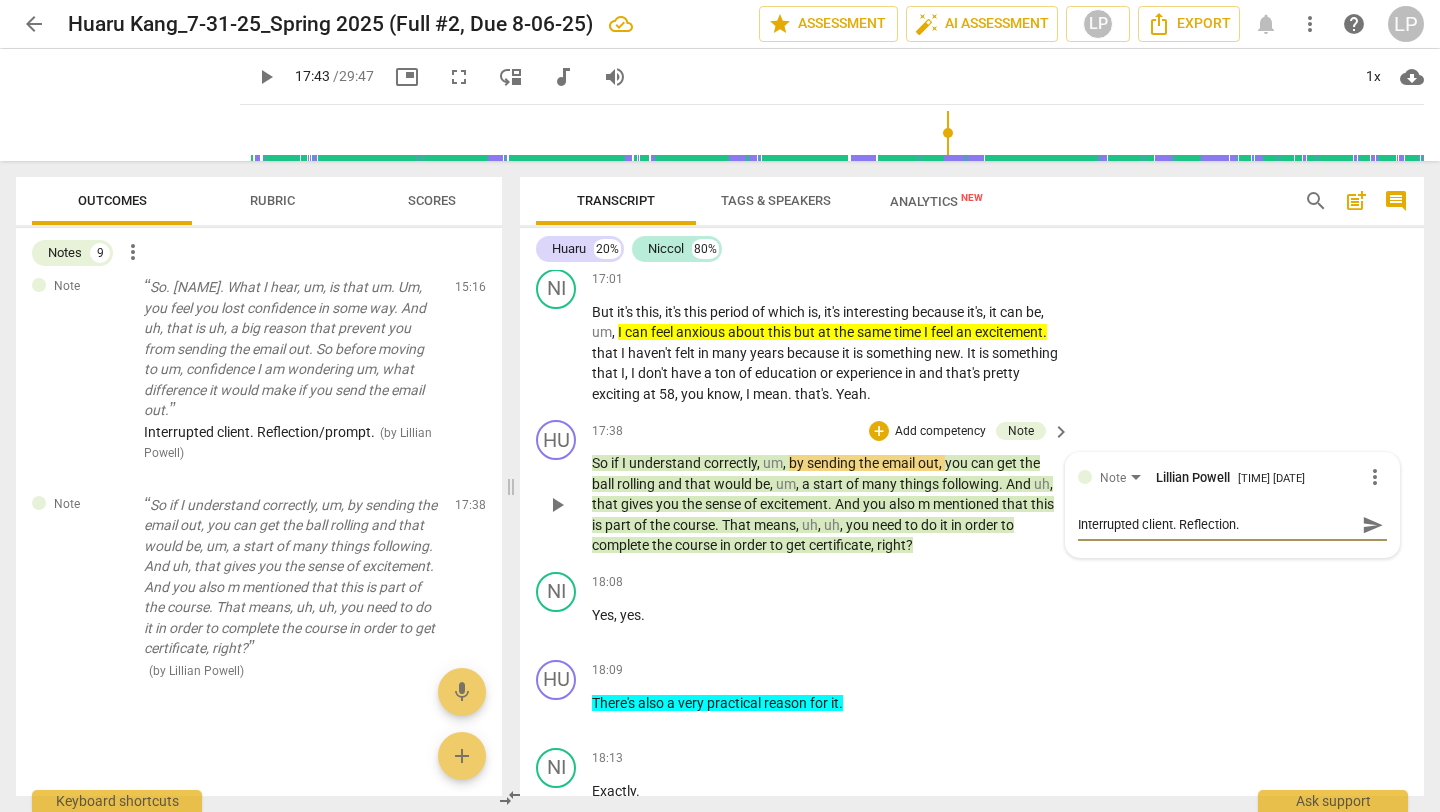 click on "send" at bounding box center [1373, 525] 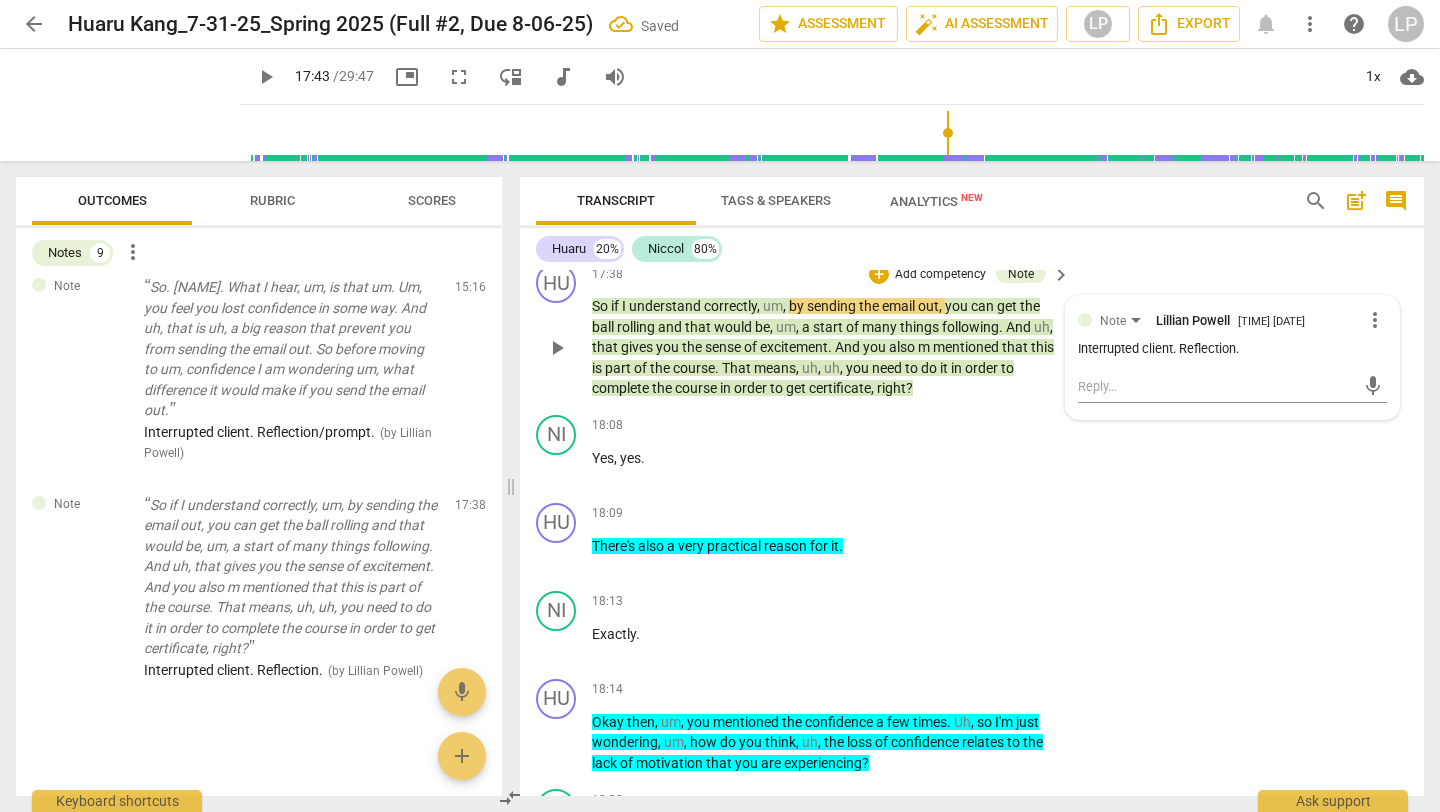 scroll, scrollTop: 5372, scrollLeft: 0, axis: vertical 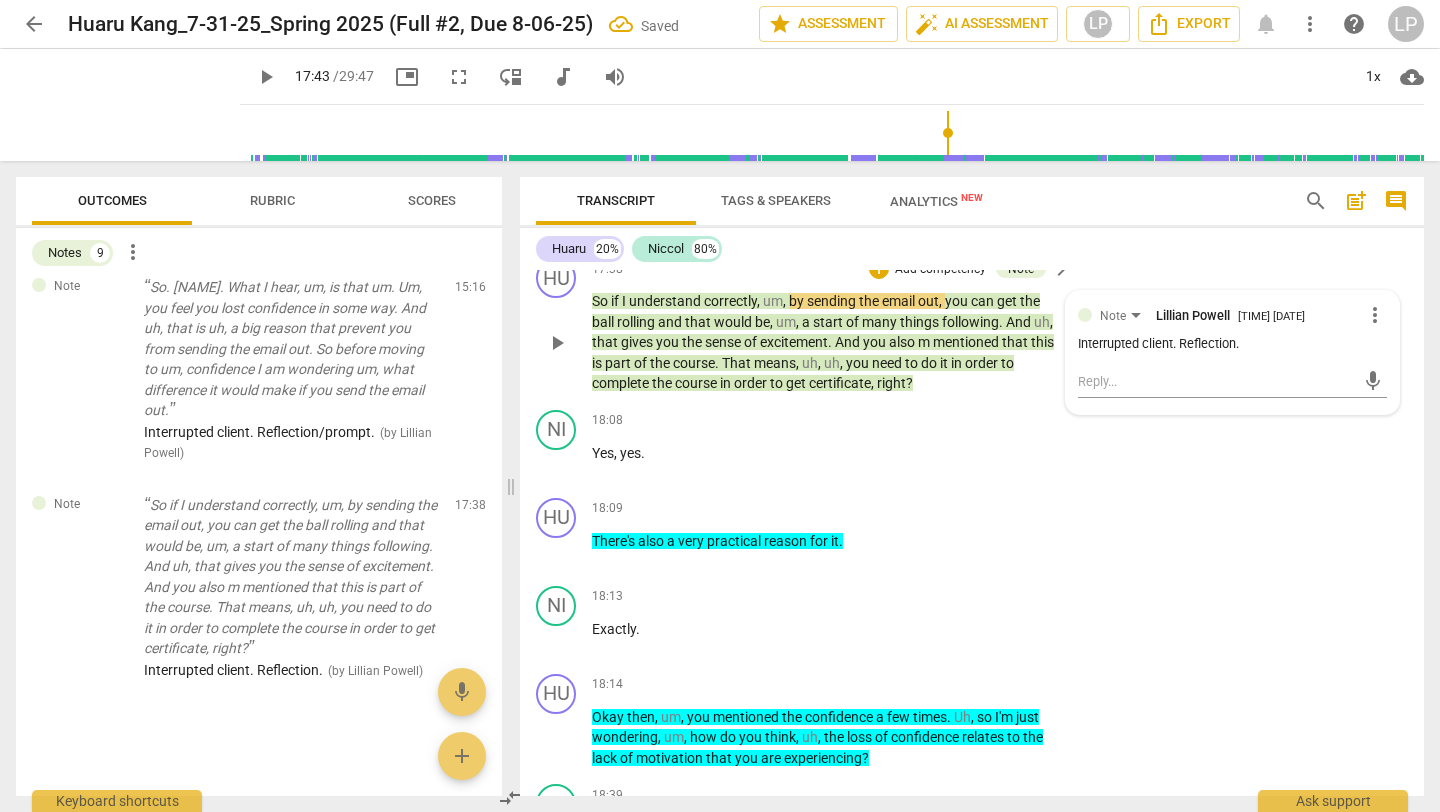 click on "order" at bounding box center (752, 383) 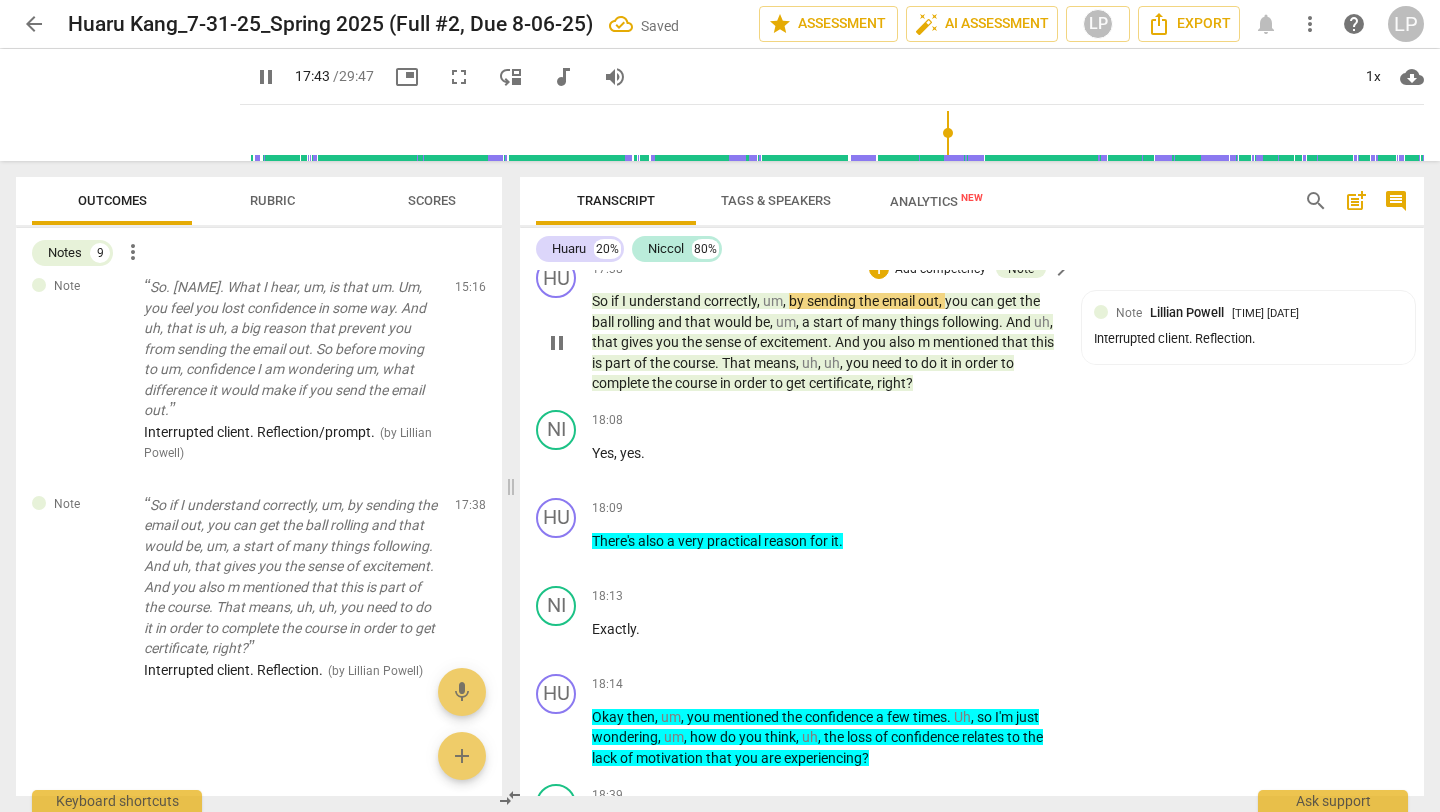 click on "order" at bounding box center (752, 383) 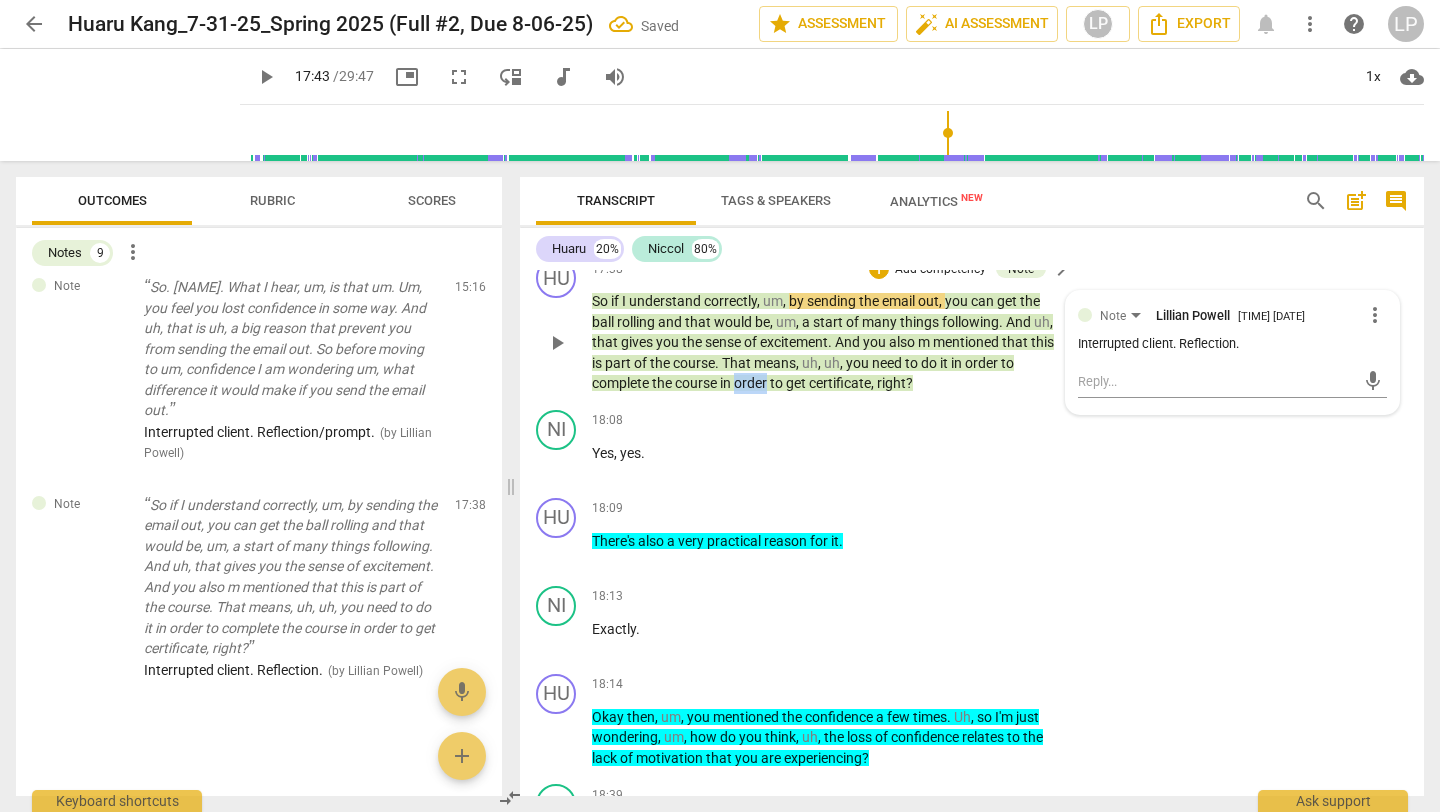 click on "order" at bounding box center [752, 383] 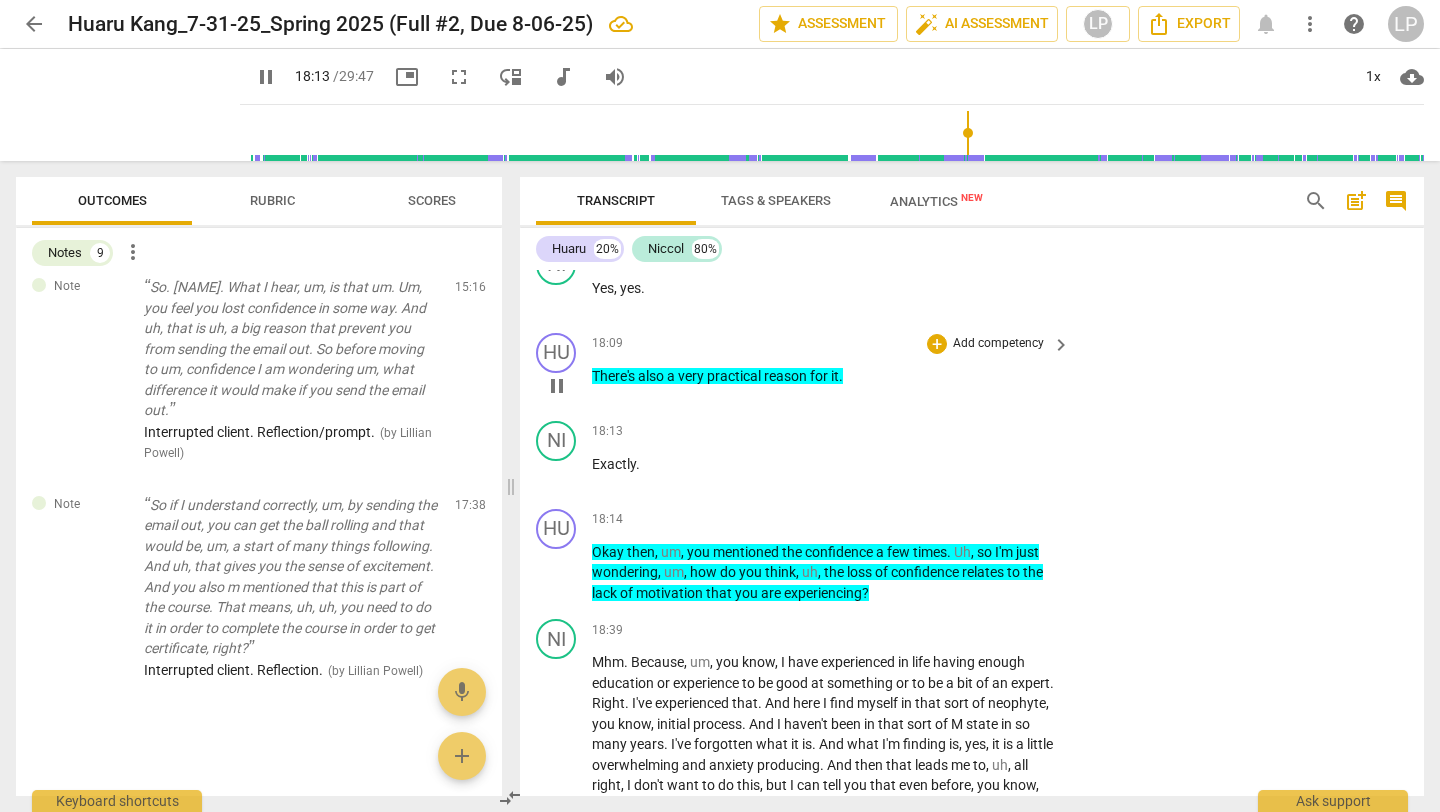 scroll, scrollTop: 5544, scrollLeft: 0, axis: vertical 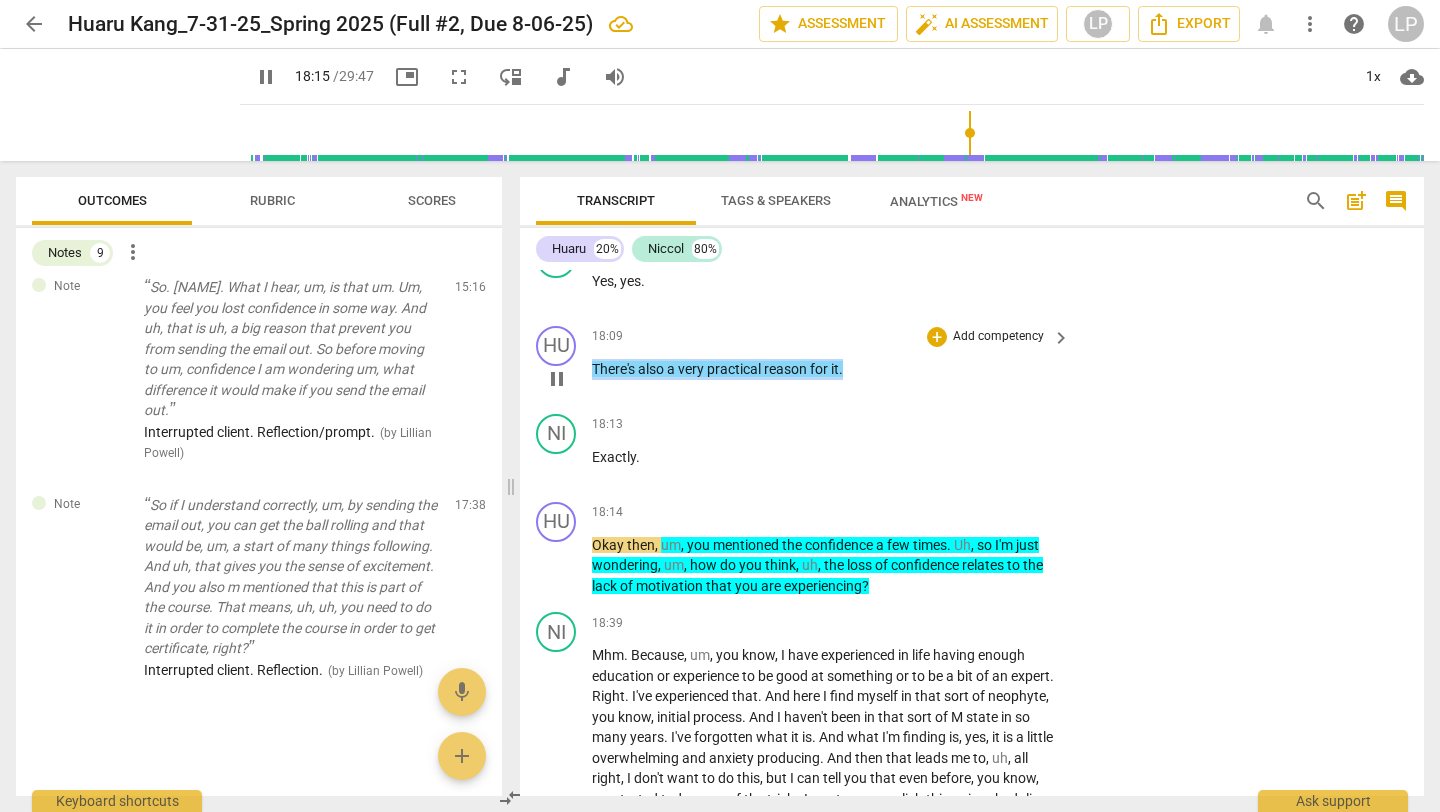 drag, startPoint x: 852, startPoint y: 391, endPoint x: 595, endPoint y: 393, distance: 257.00778 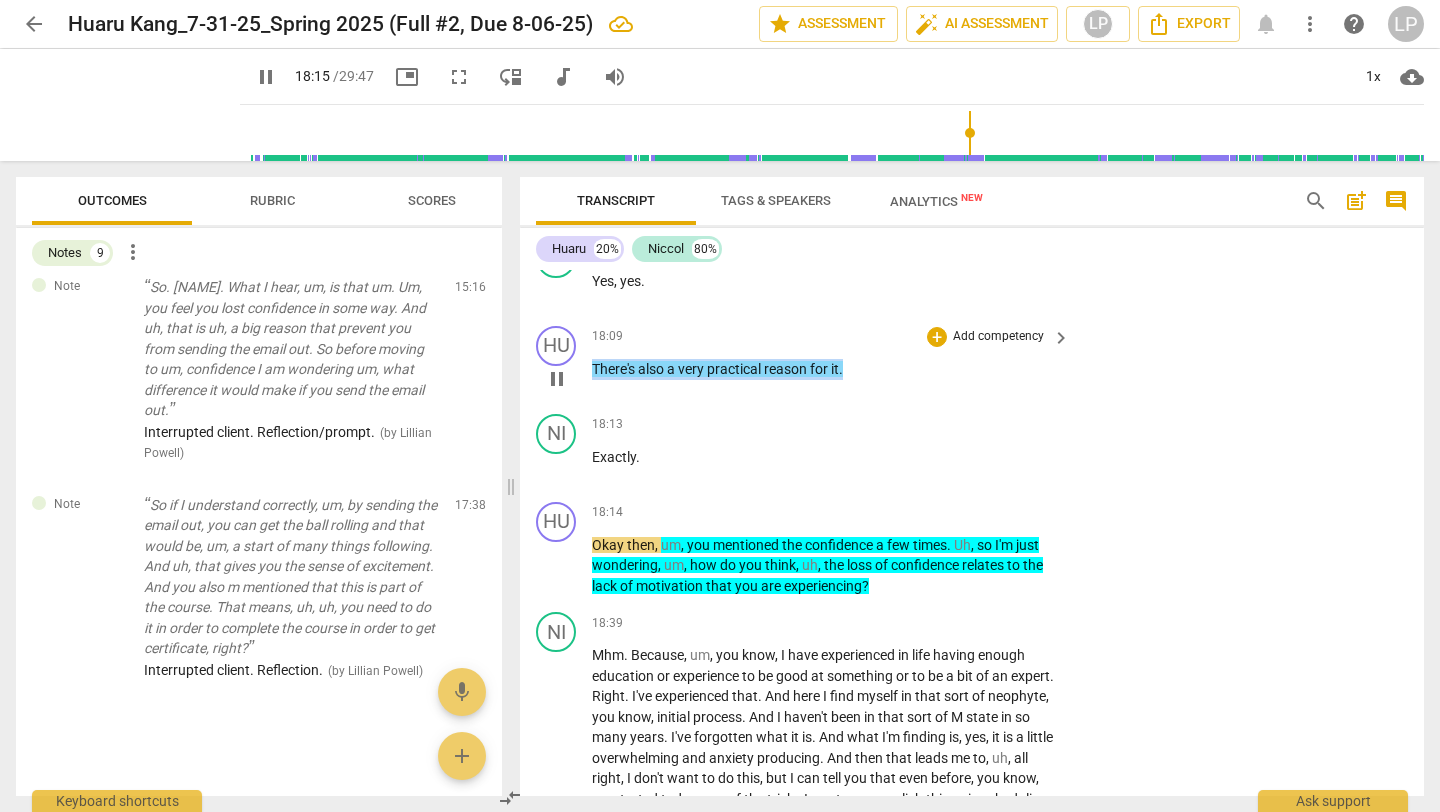 click on "There's   also   a   very   practical   reason   for   it ." at bounding box center (826, 369) 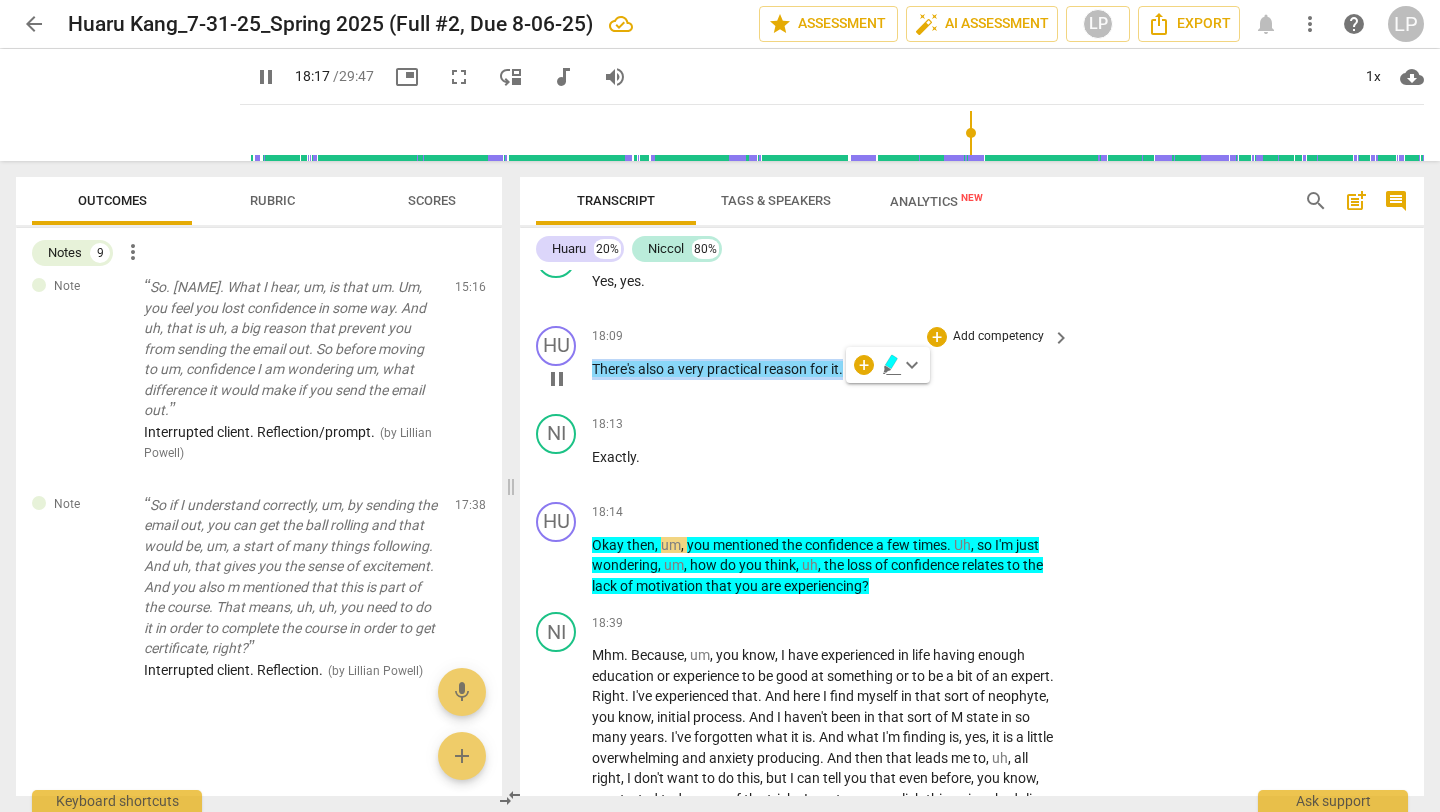 click on "Add competency" at bounding box center (998, 337) 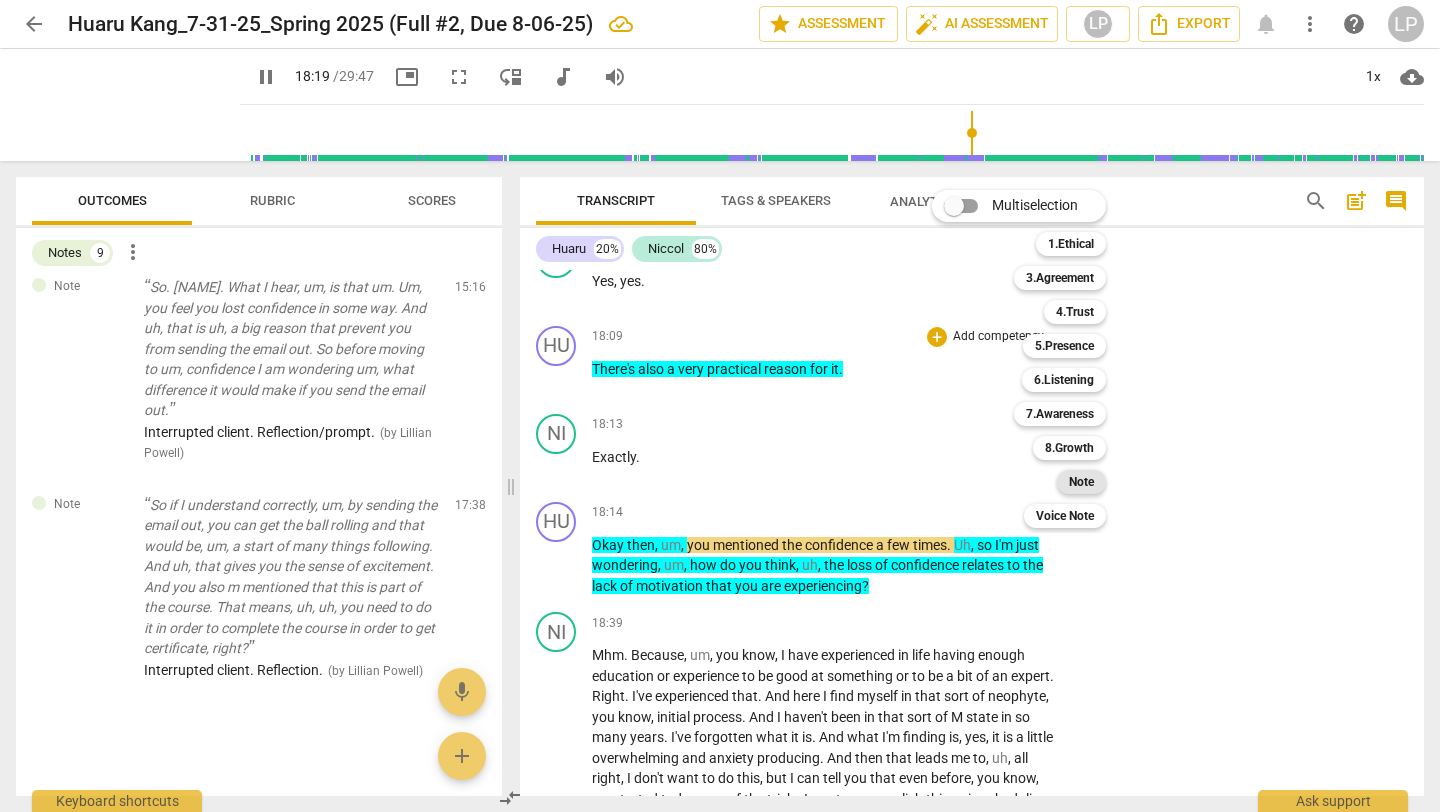 click on "Note" at bounding box center [1081, 482] 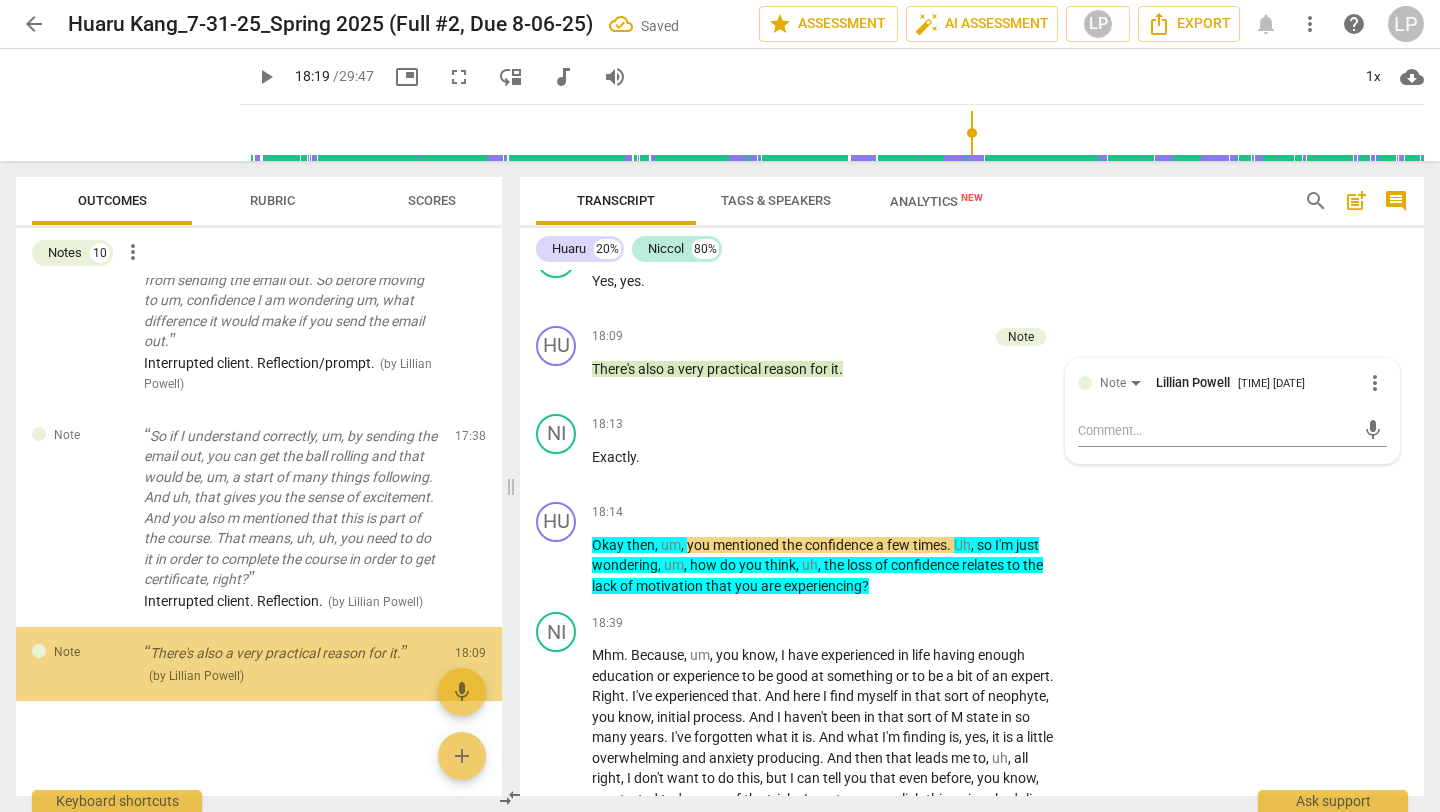 scroll, scrollTop: 896, scrollLeft: 0, axis: vertical 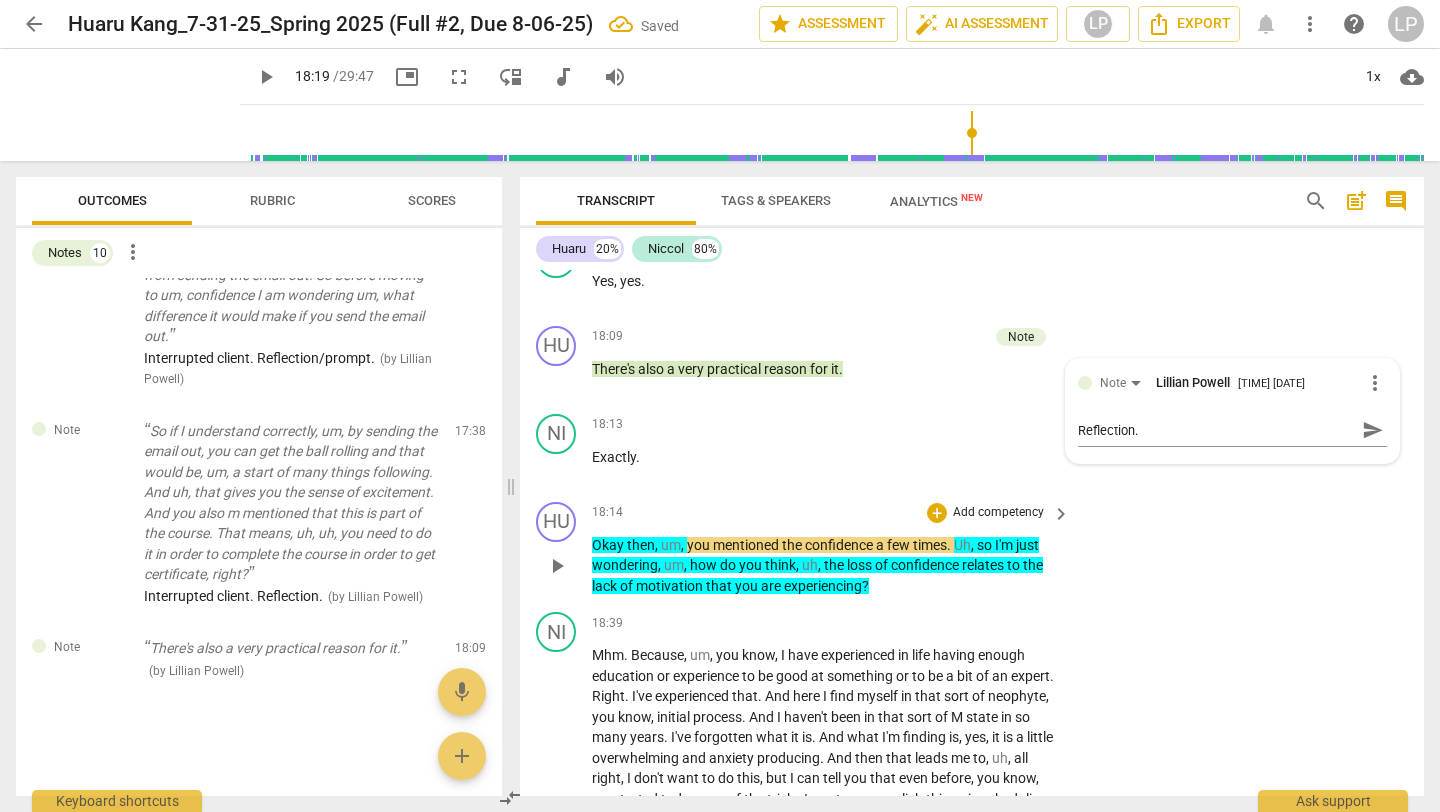 click on "few" at bounding box center [900, 545] 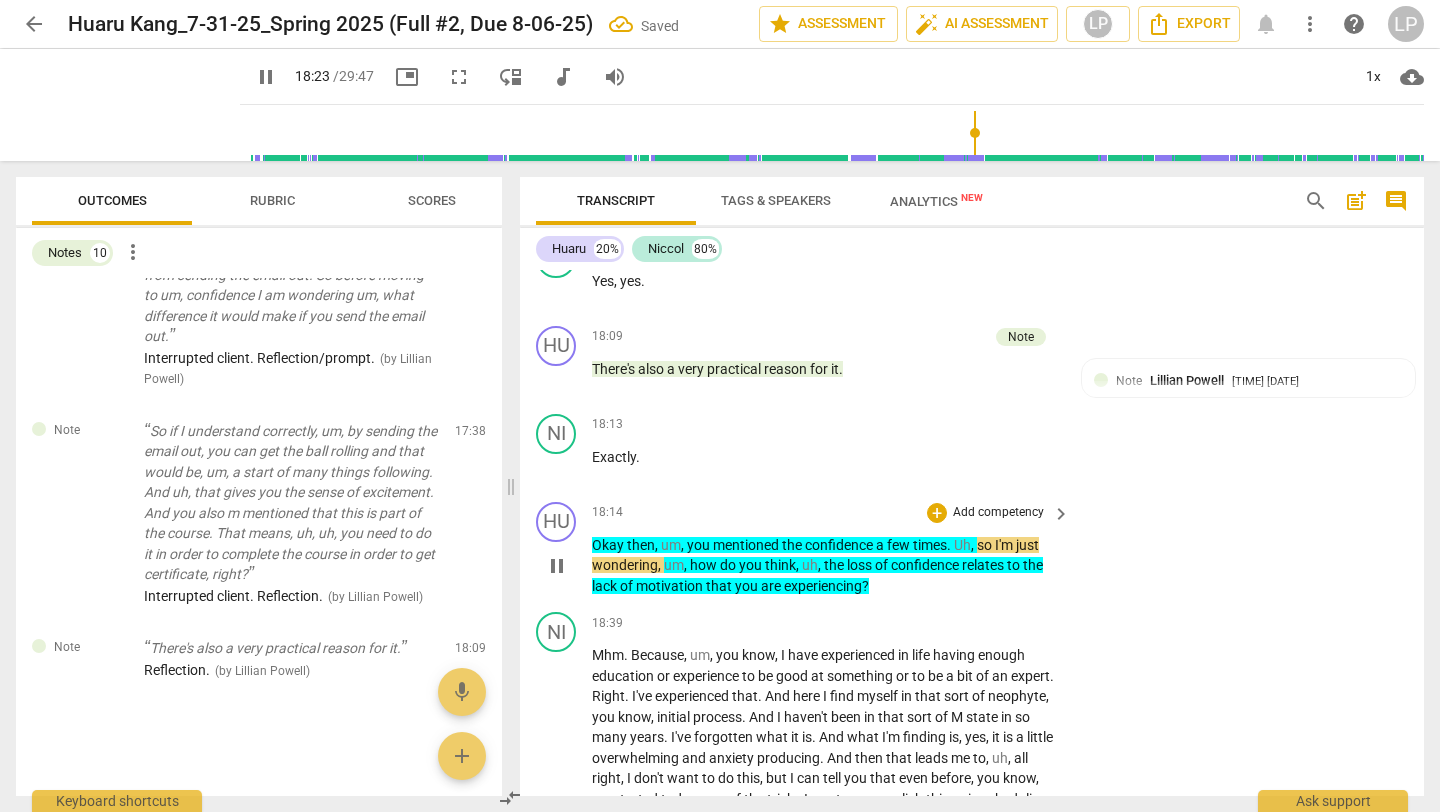 click on "Add competency" at bounding box center (998, 513) 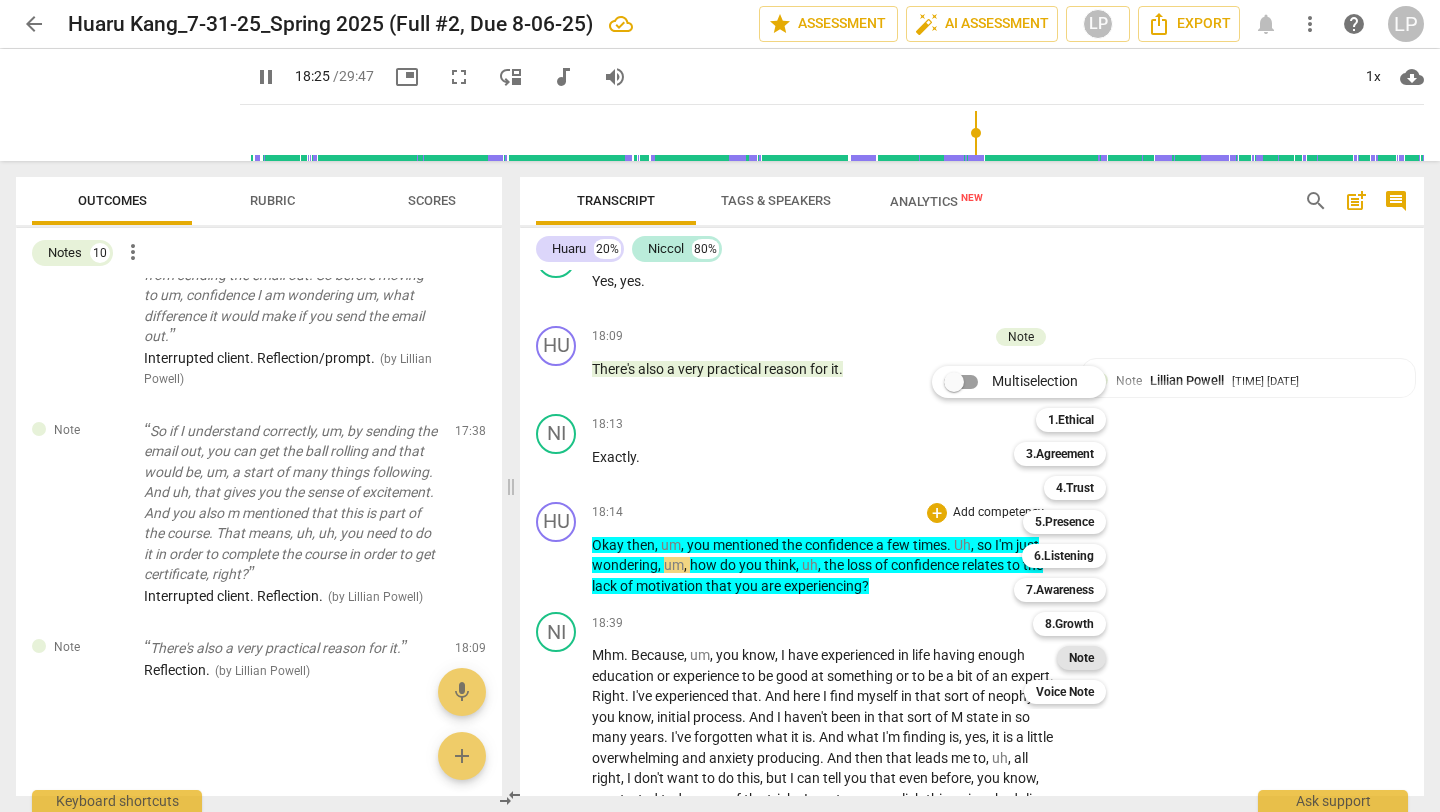 click on "Note" at bounding box center [1081, 658] 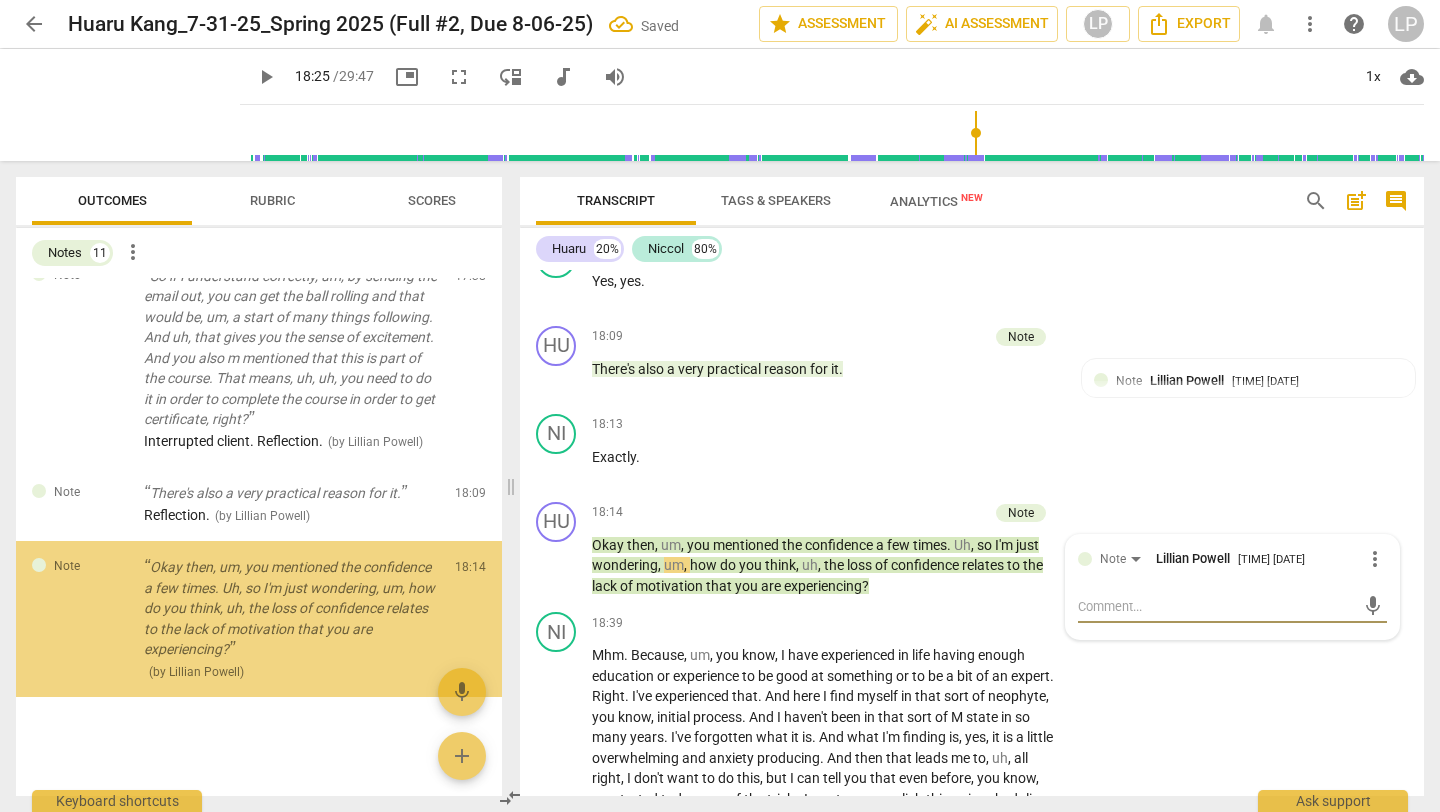 scroll, scrollTop: 1052, scrollLeft: 0, axis: vertical 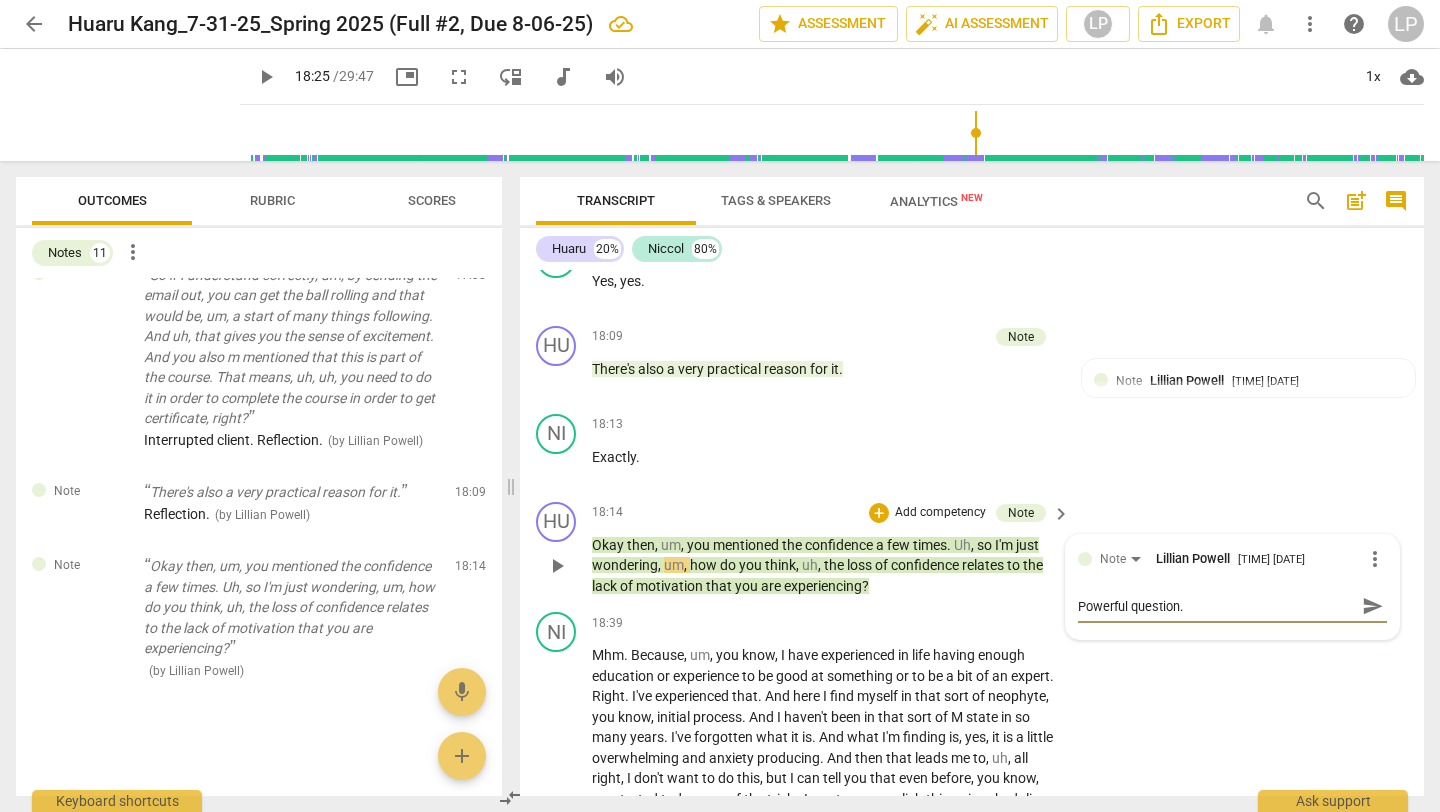 click on "send" at bounding box center [1373, 606] 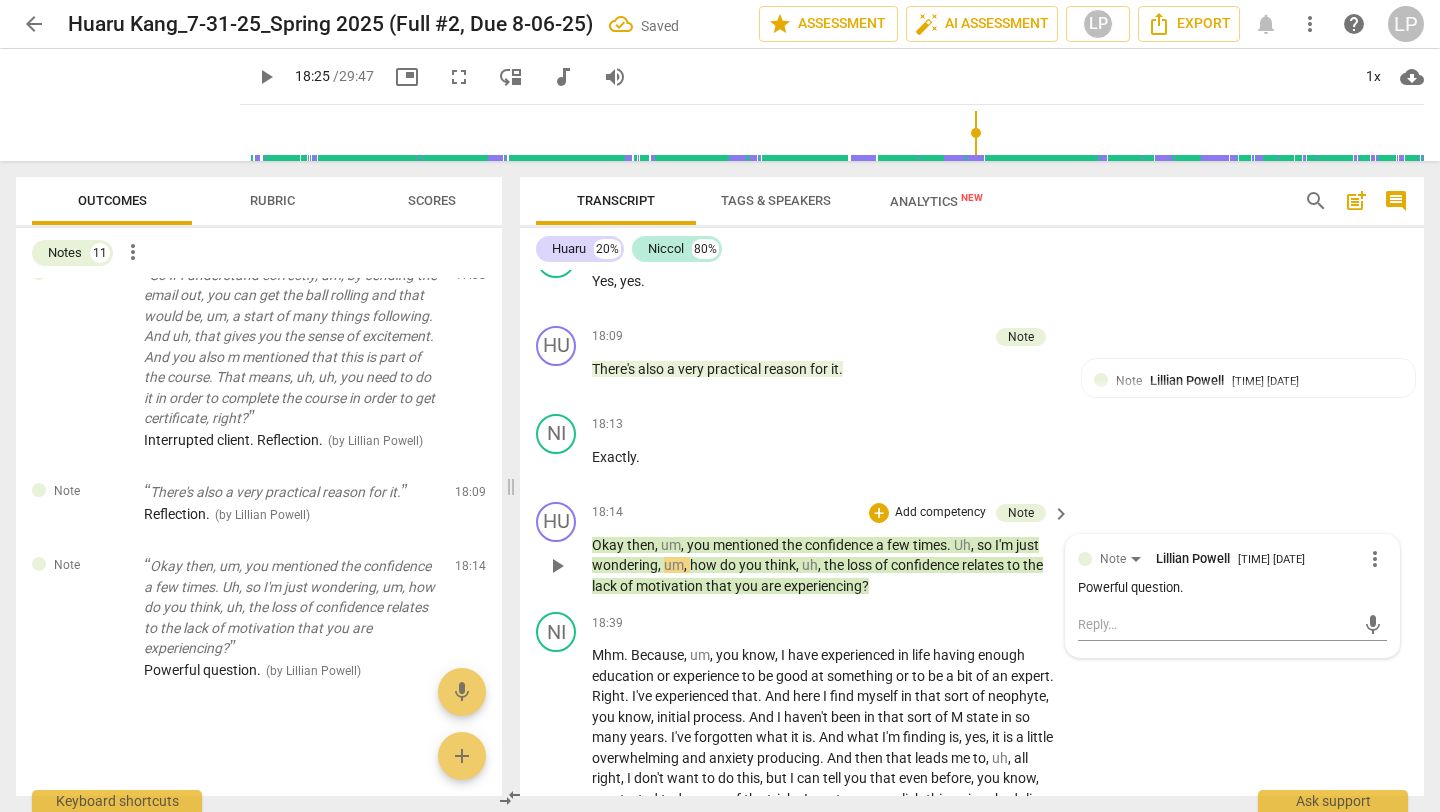 click on "Okay   then ,   um ,   you   mentioned   the   confidence   a   few   times .   Uh ,   so   I'm   just   wondering ,   um ,   how   do   you   think ,   uh ,   the   loss   of   confidence   relates   to   the   lack   of   motivation   that   you   are   experiencing ?" at bounding box center [826, 566] 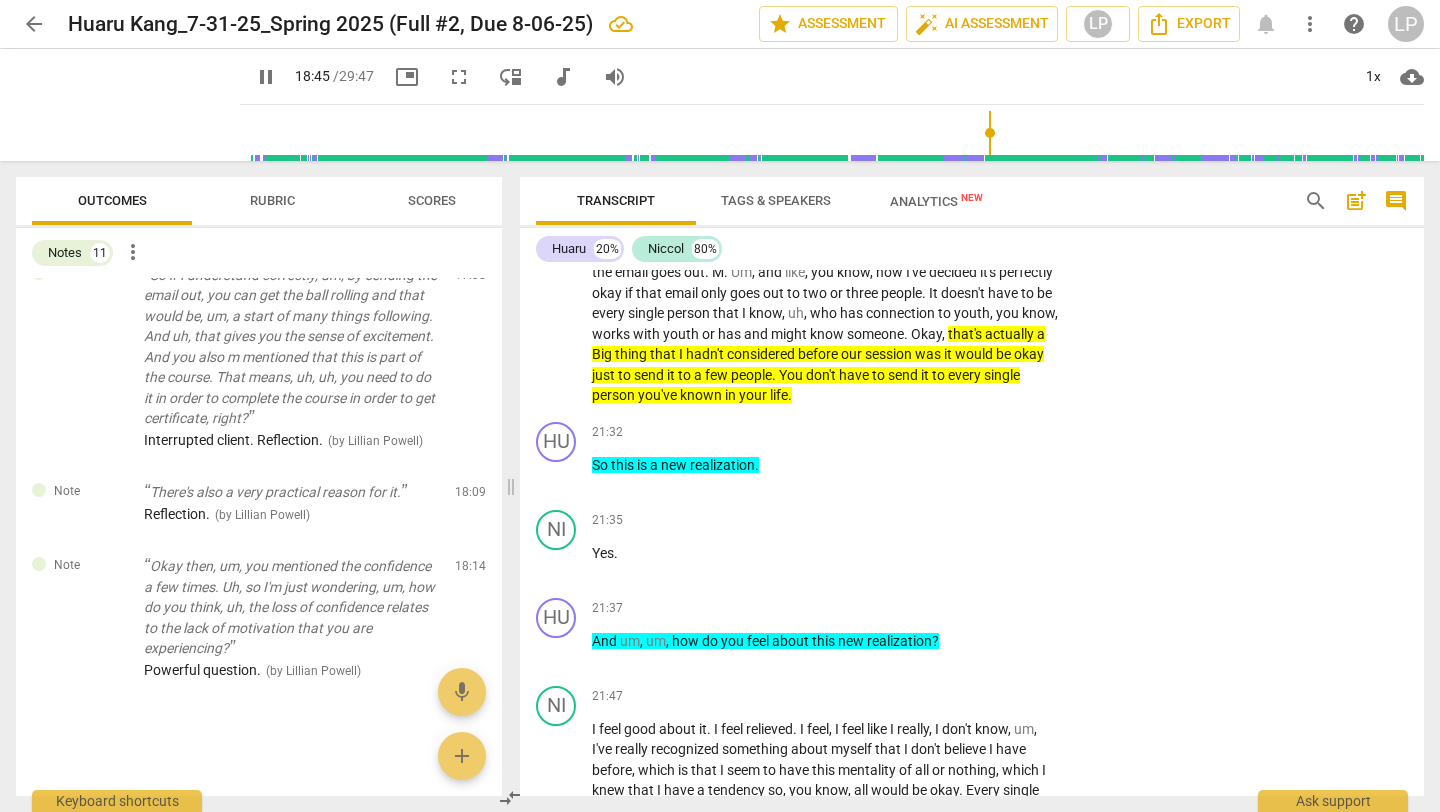 scroll, scrollTop: 6301, scrollLeft: 0, axis: vertical 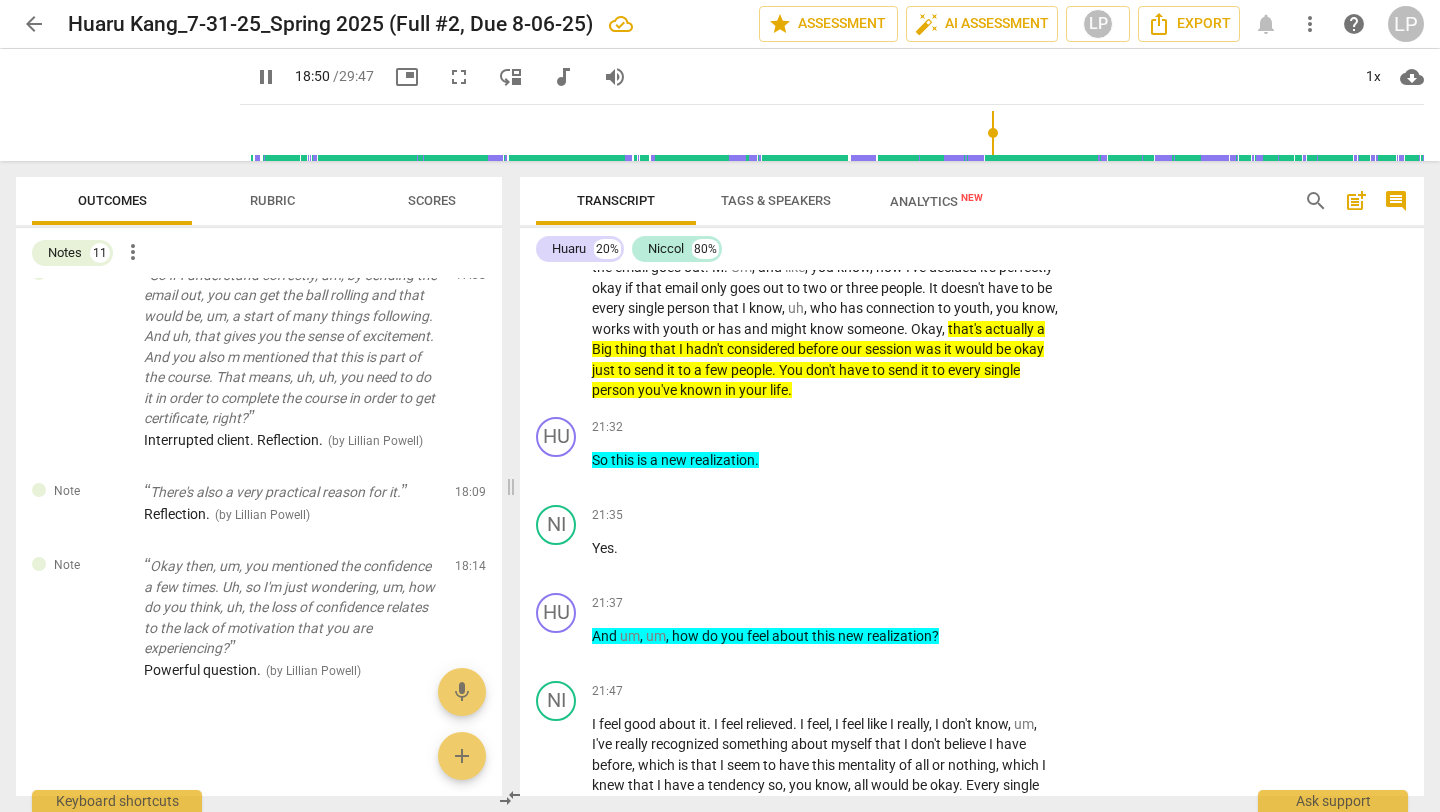 click on "okay" at bounding box center (1029, 349) 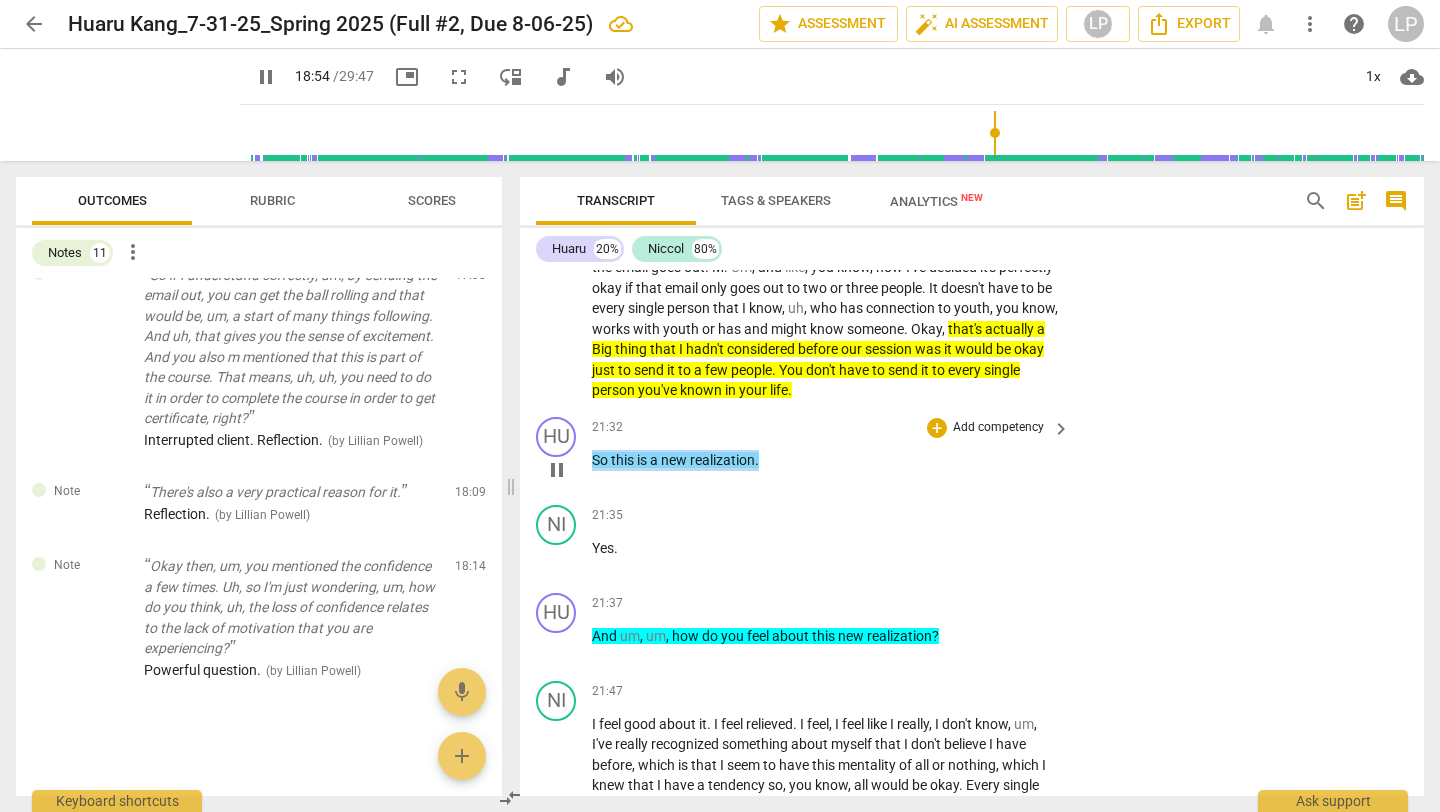 drag, startPoint x: 773, startPoint y: 477, endPoint x: 589, endPoint y: 484, distance: 184.1331 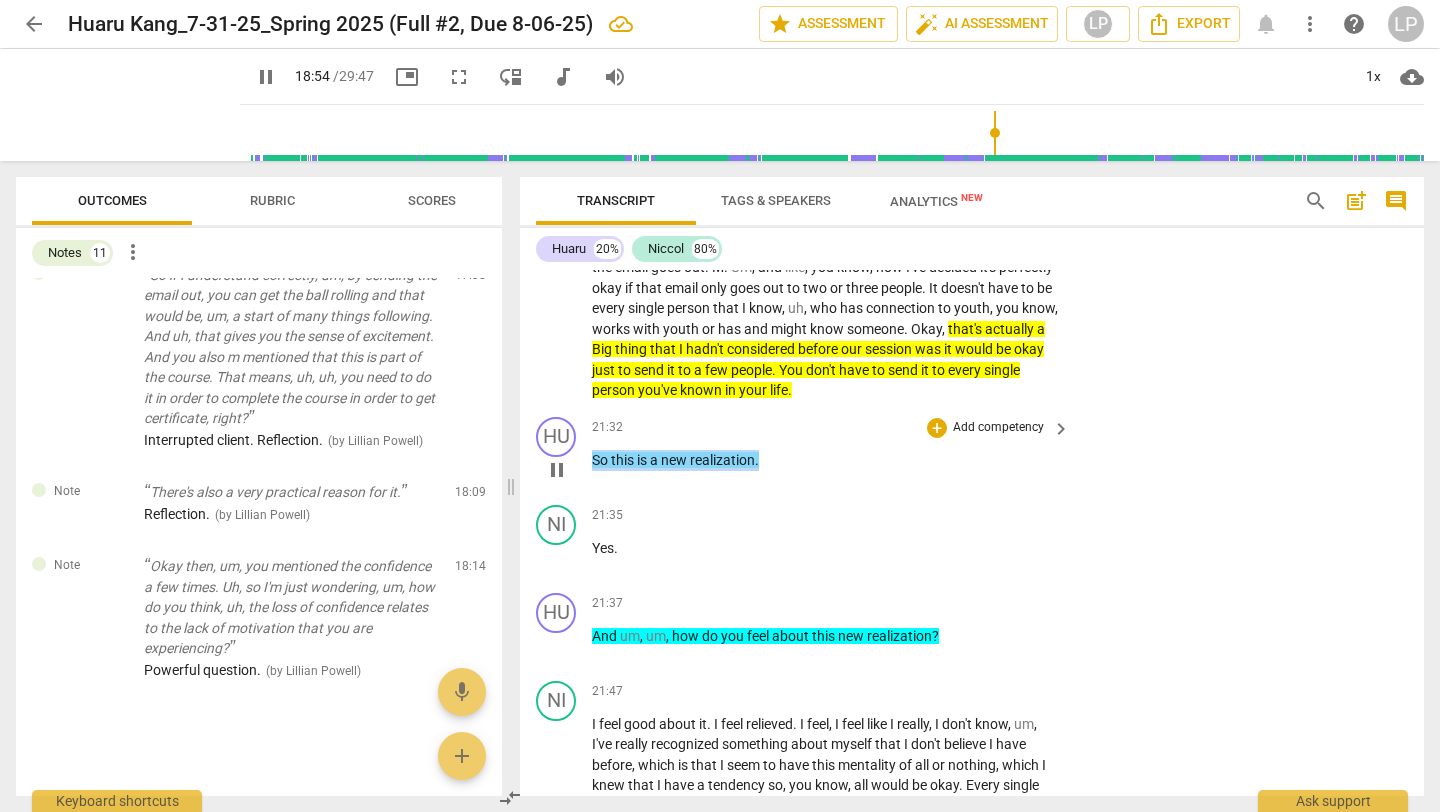click on "HU play_arrow pause 21:32 + Add competency keyboard_arrow_right So   this   is   a   new   realization ." at bounding box center [972, 453] 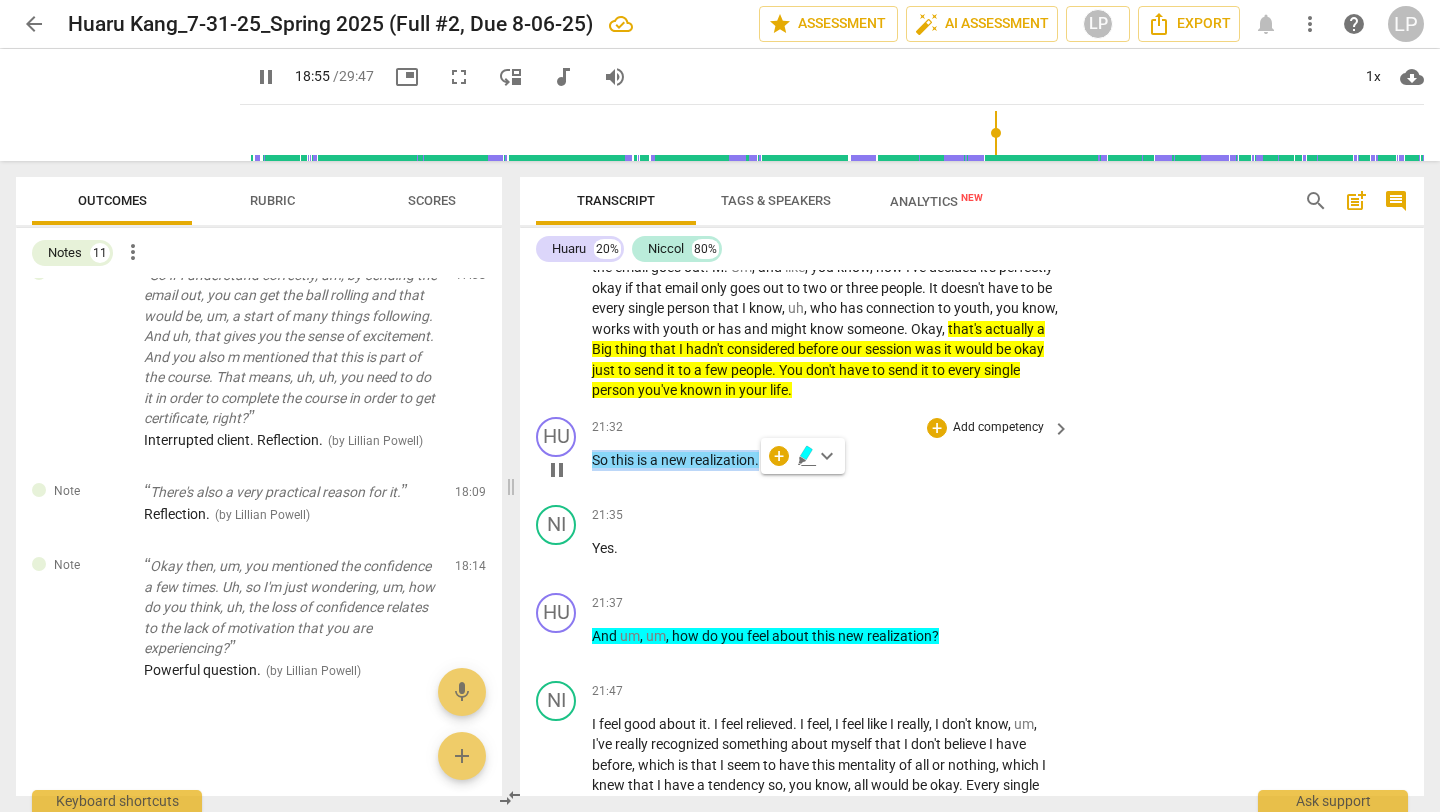 click on "Add competency" at bounding box center (998, 428) 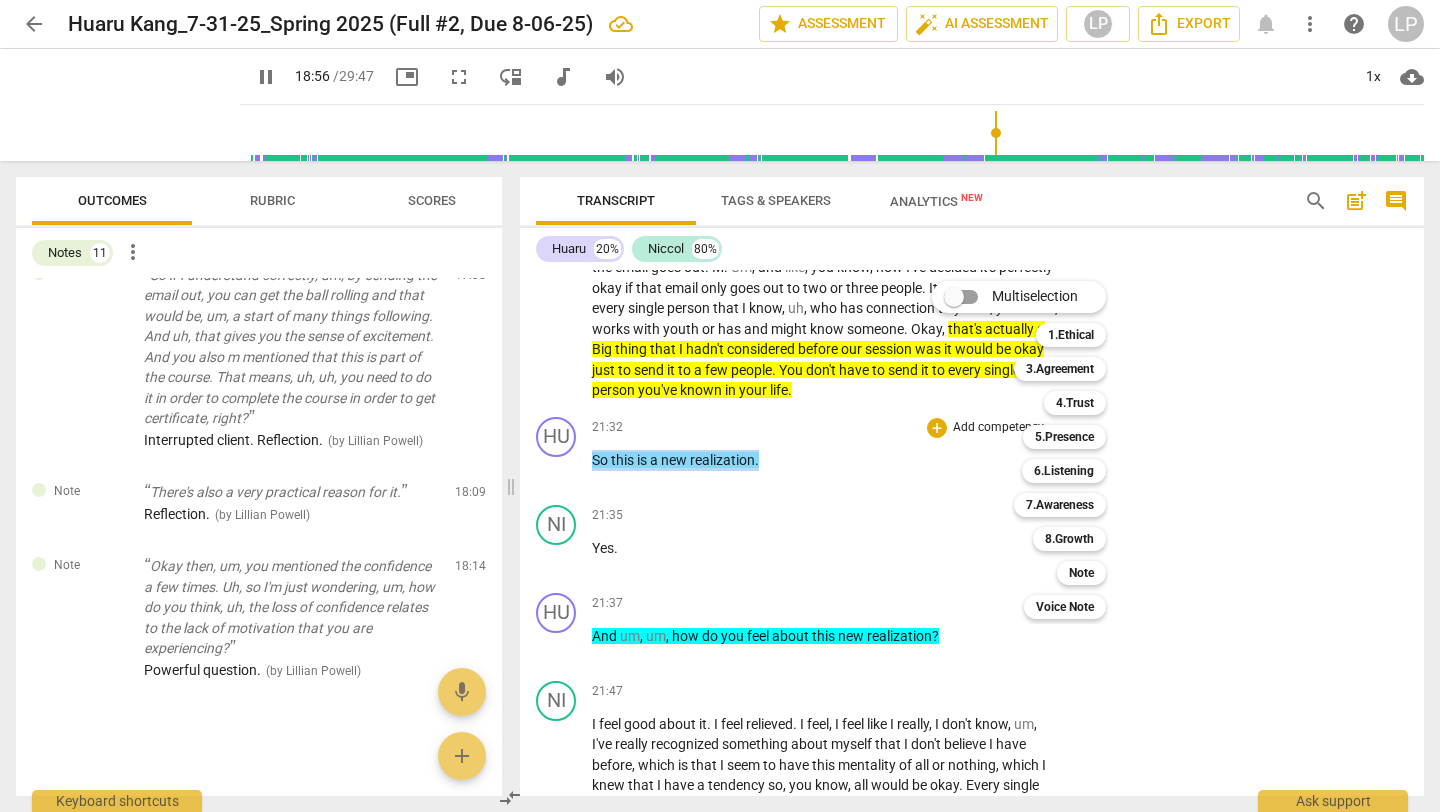 scroll, scrollTop: 5943, scrollLeft: 0, axis: vertical 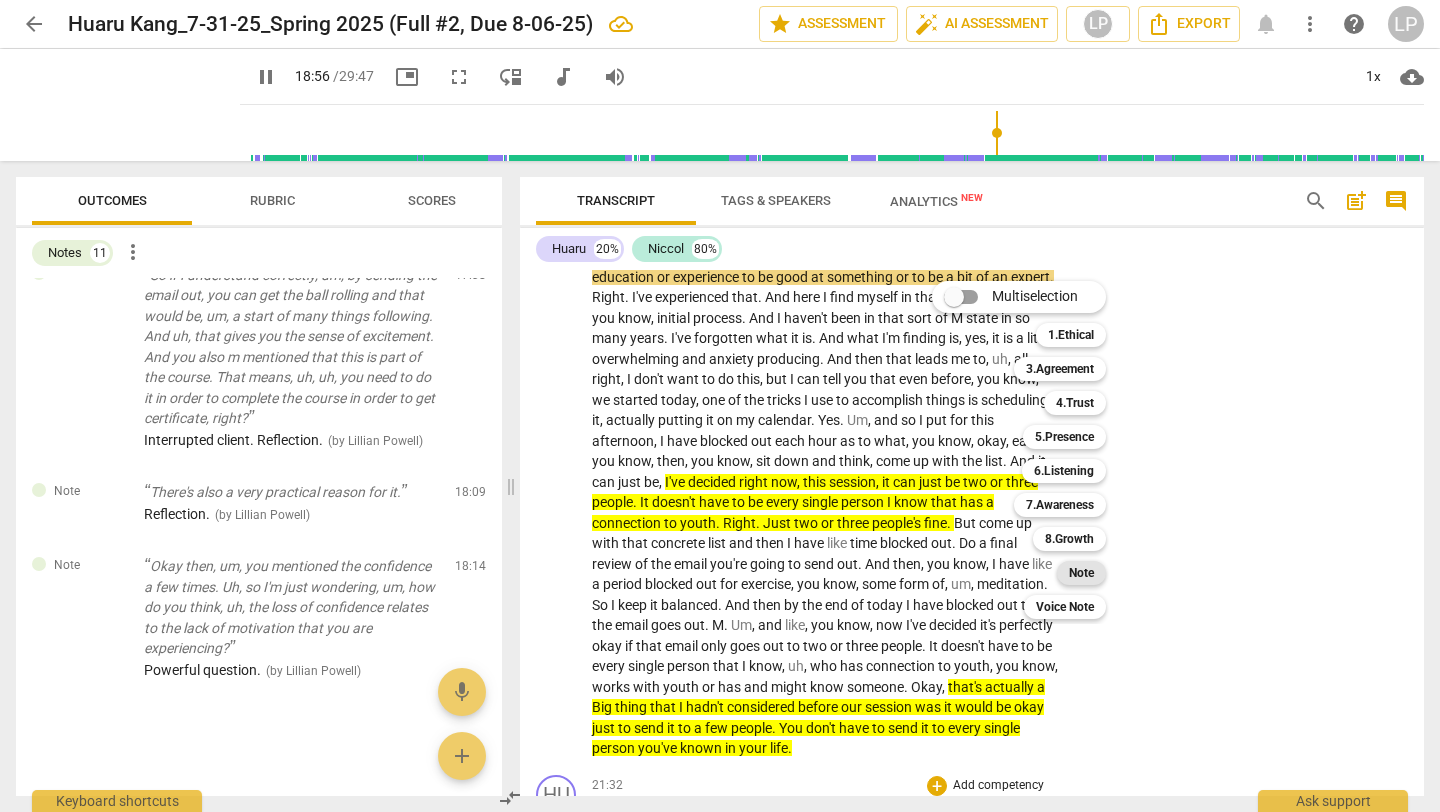 click on "Note" at bounding box center [1081, 573] 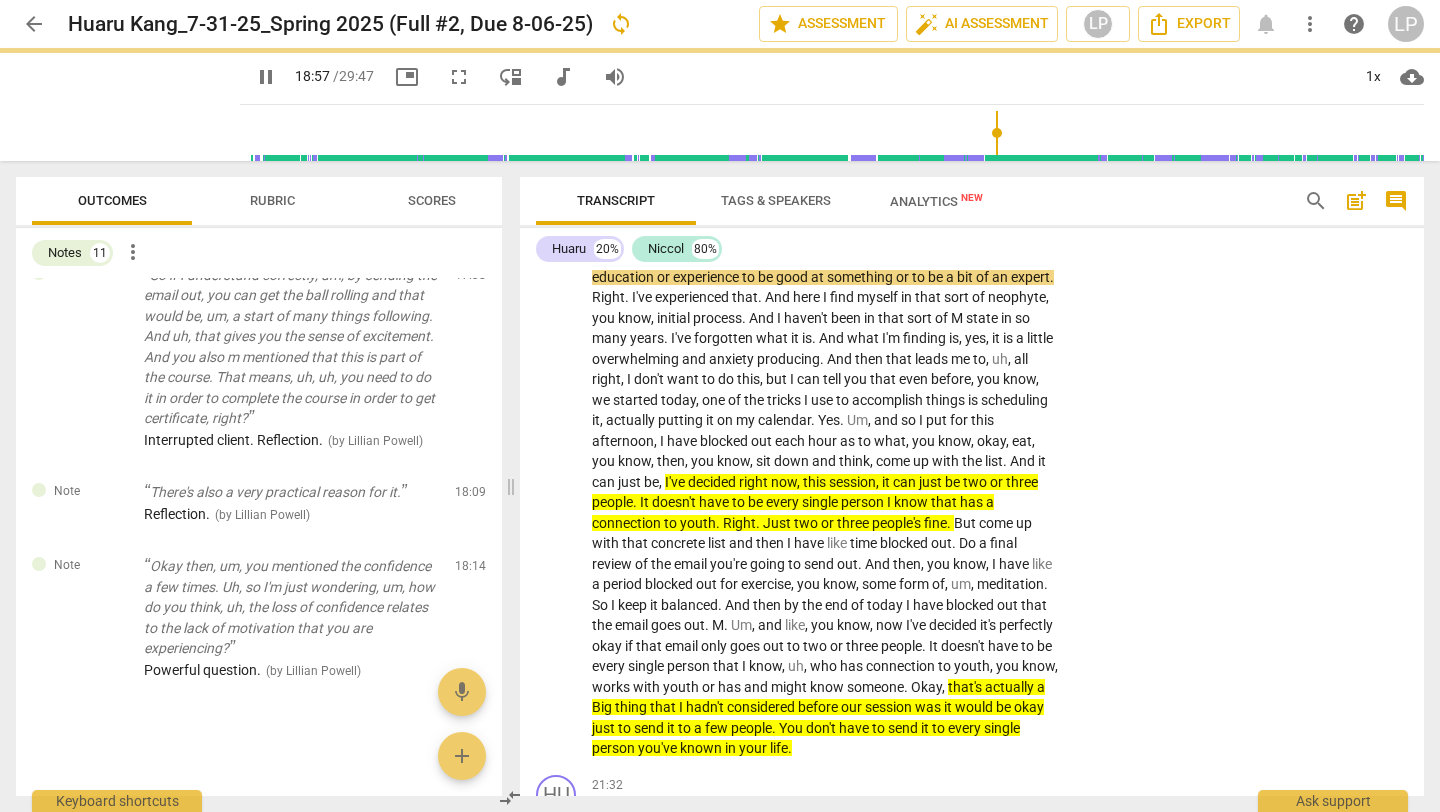 scroll, scrollTop: 6327, scrollLeft: 0, axis: vertical 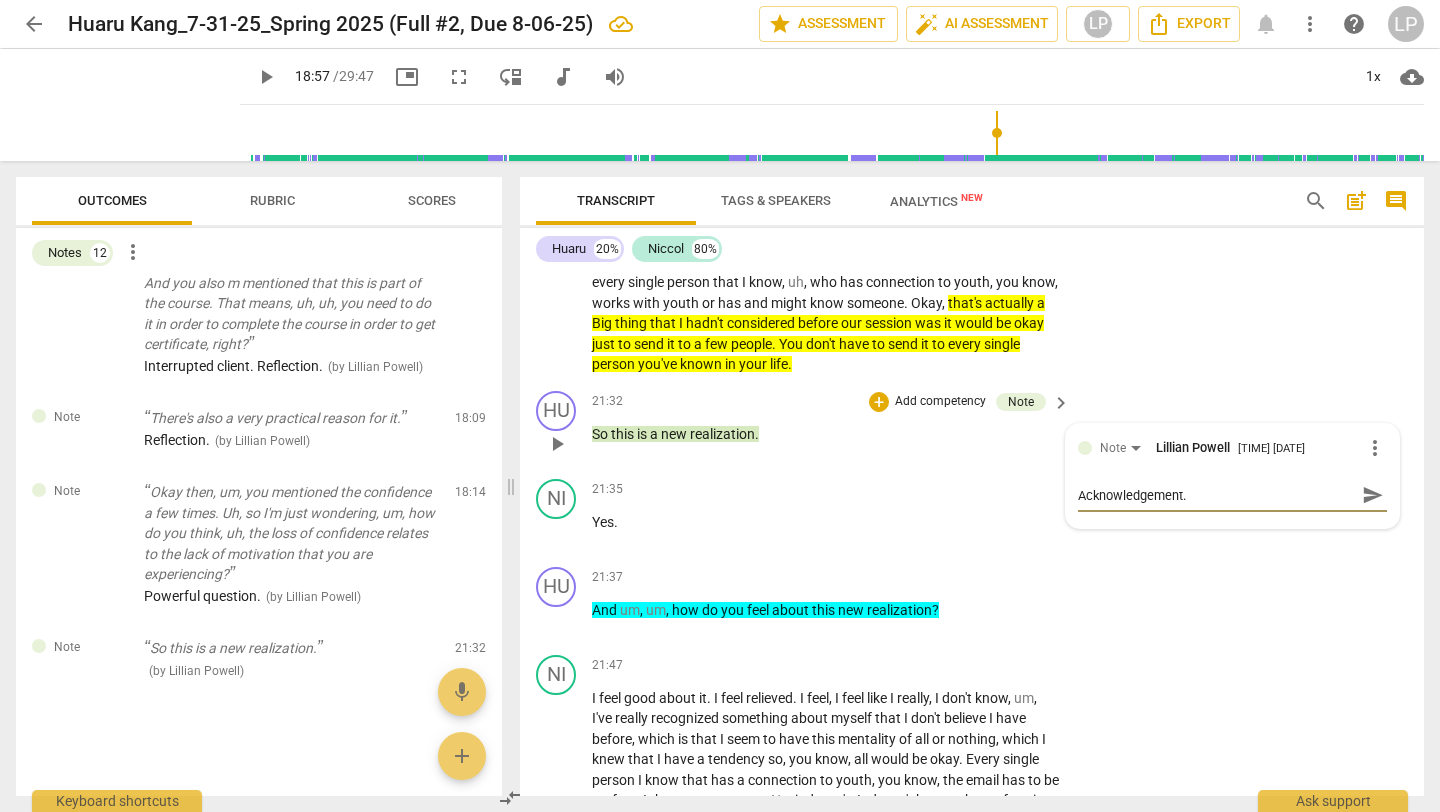 click on "send" at bounding box center [1373, 495] 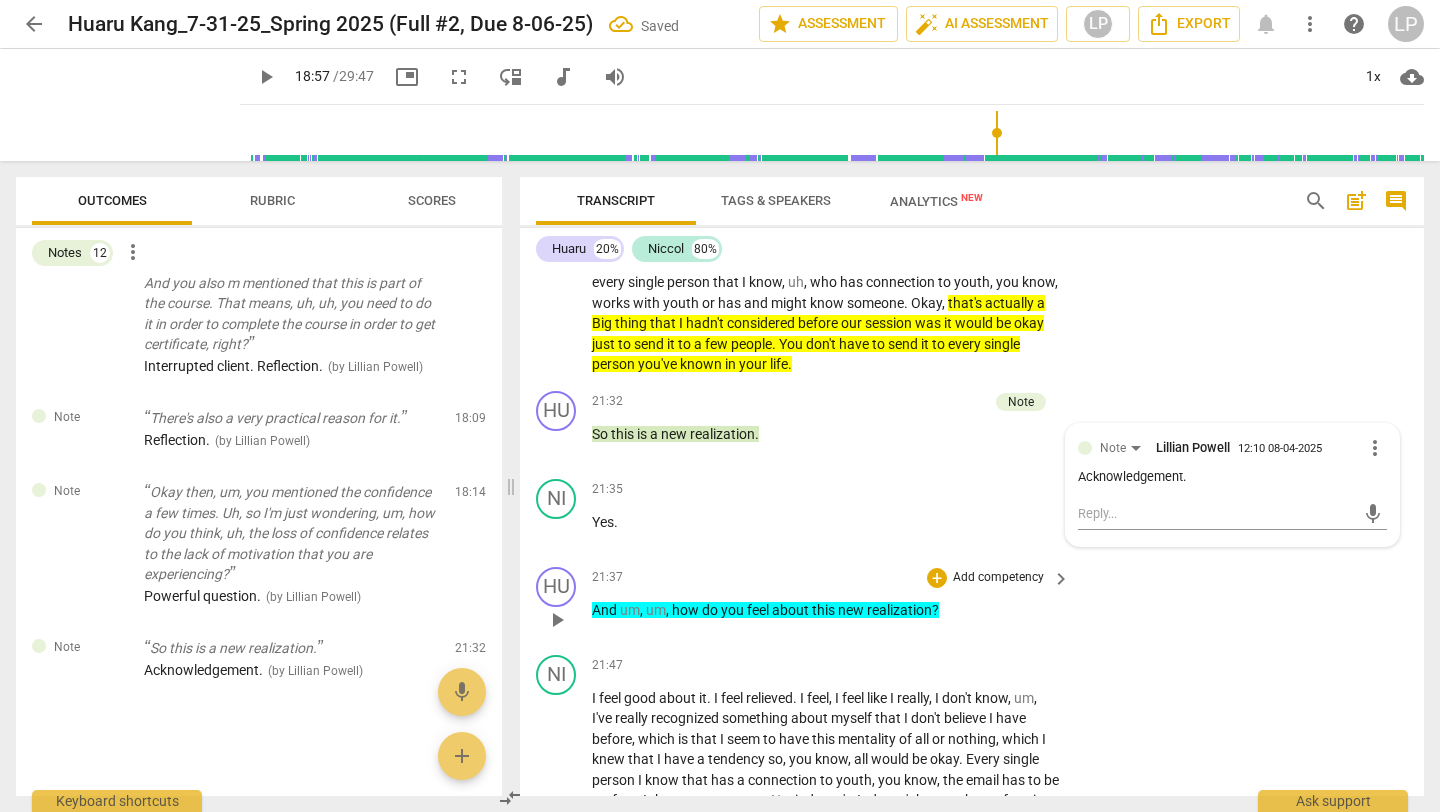 click on "new" at bounding box center (852, 610) 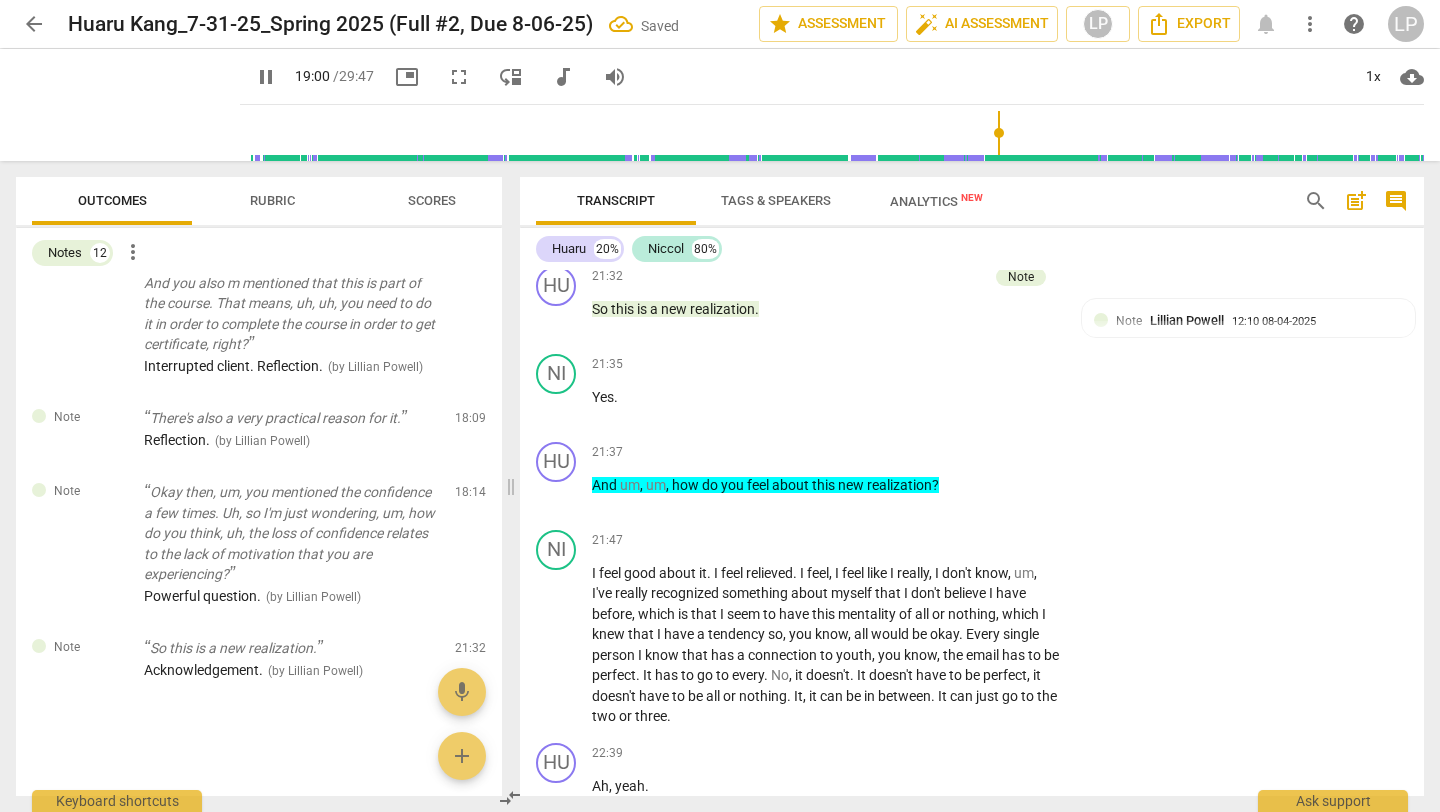 scroll, scrollTop: 6468, scrollLeft: 0, axis: vertical 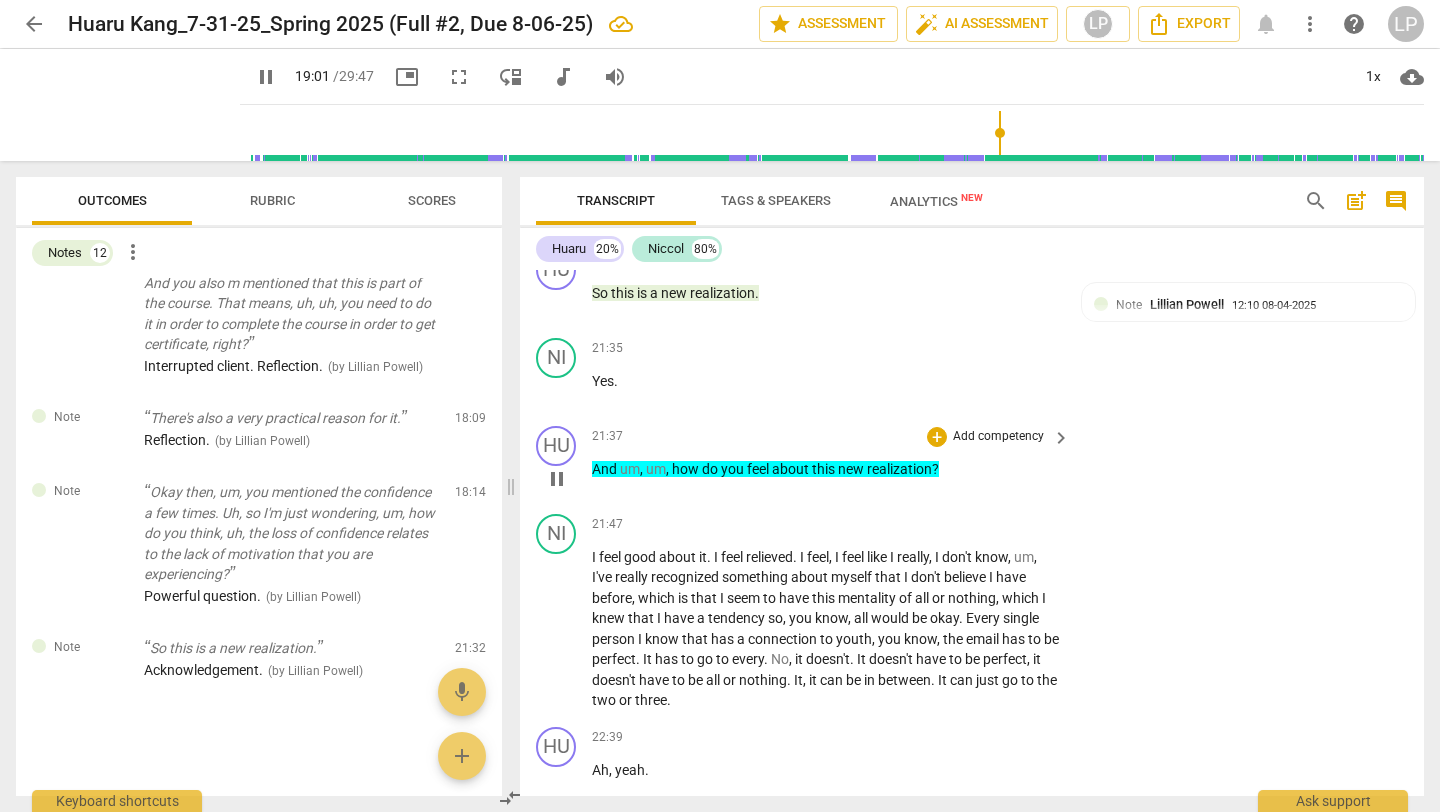 click on "Add competency" at bounding box center [998, 437] 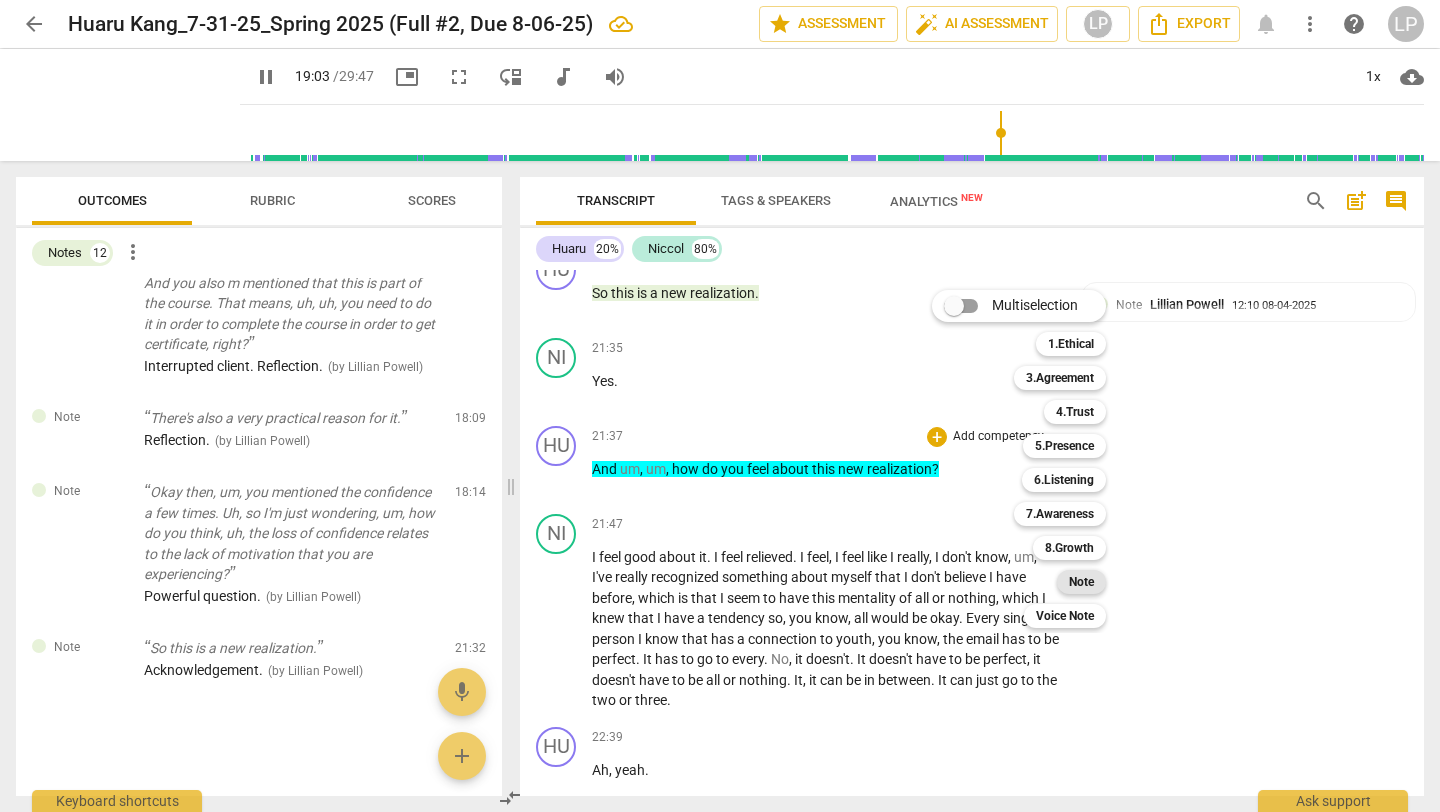 click on "Note" at bounding box center [1081, 582] 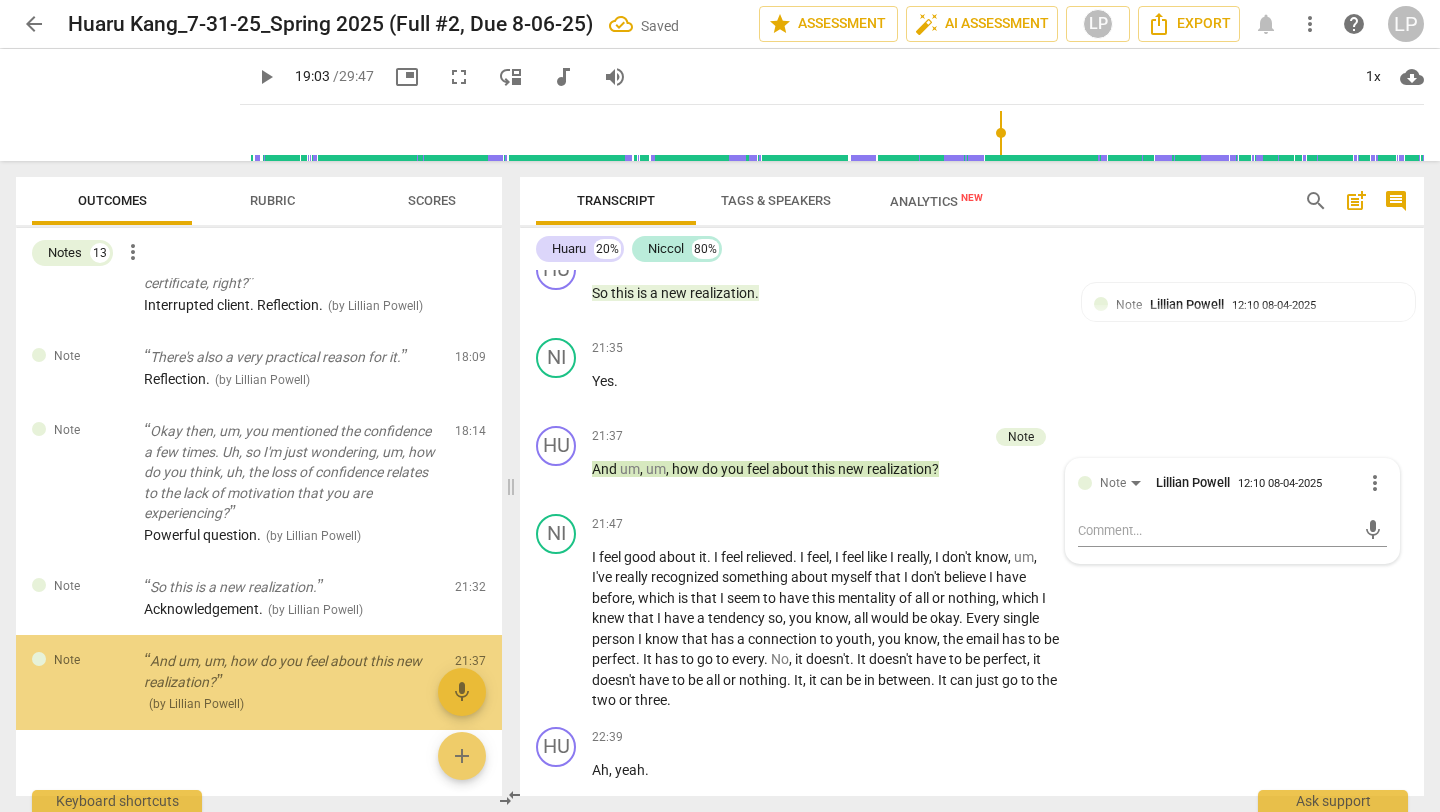 scroll, scrollTop: 1220, scrollLeft: 0, axis: vertical 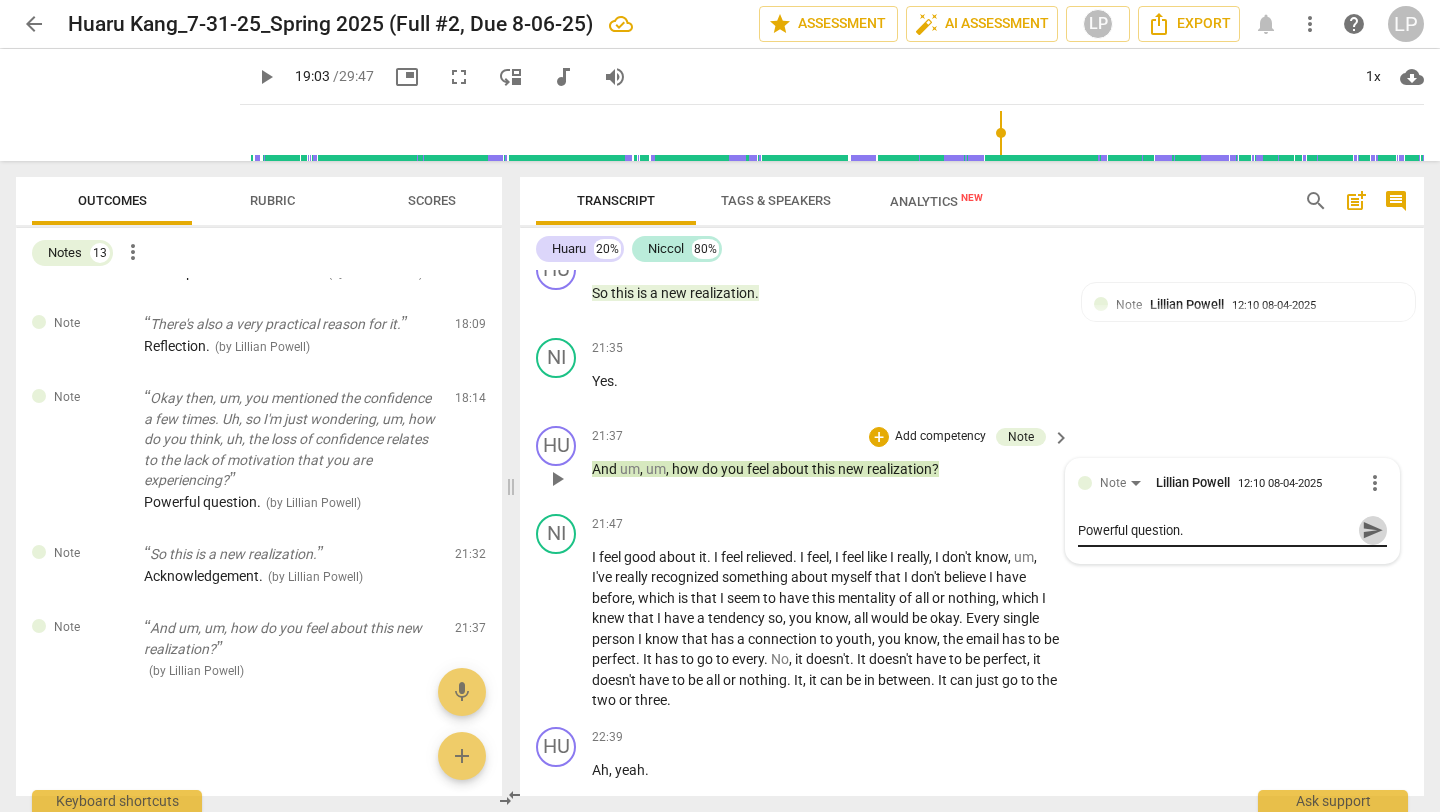 click on "send" at bounding box center (1373, 530) 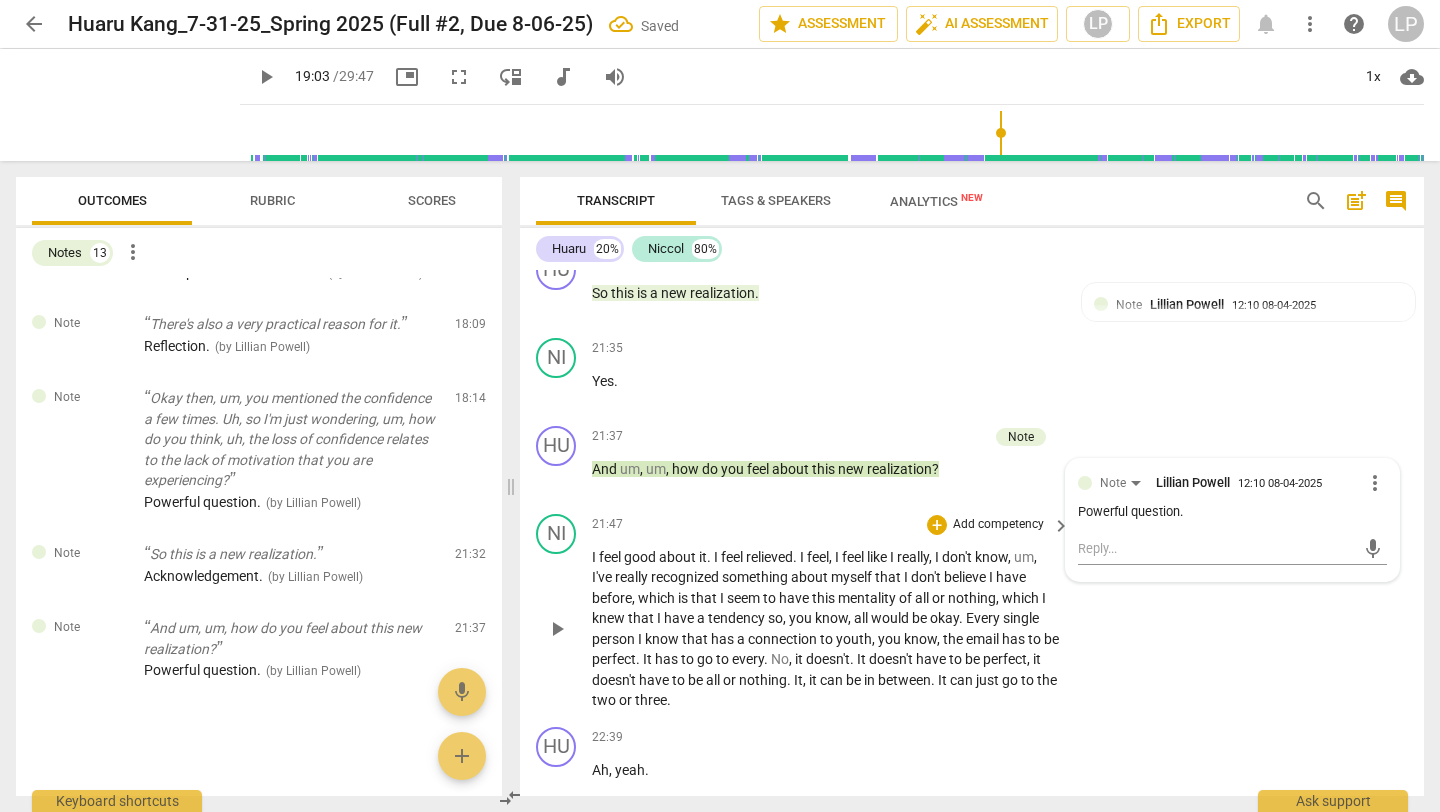 click on "which" at bounding box center [658, 598] 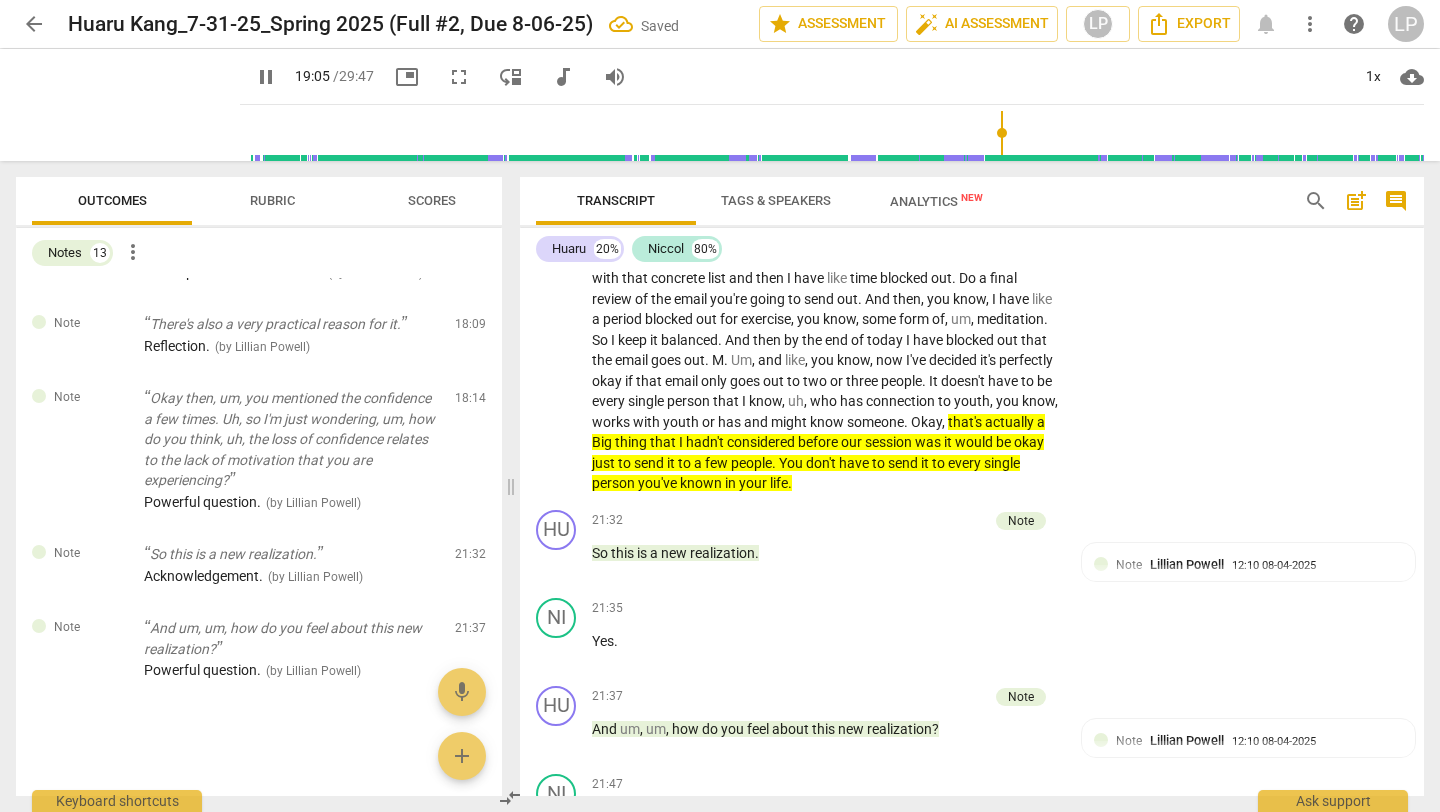 scroll, scrollTop: 6233, scrollLeft: 0, axis: vertical 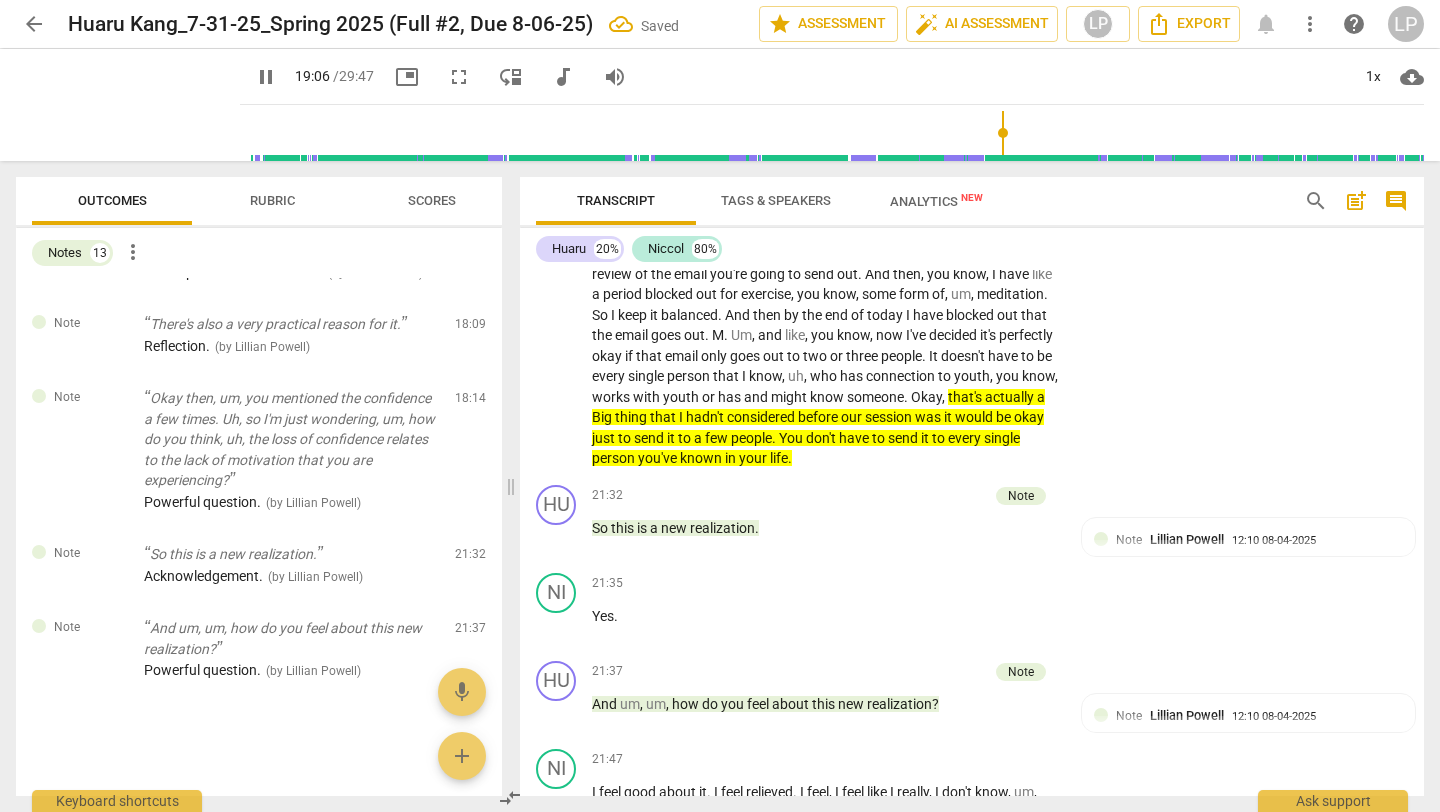 click on "Mhm .   Because ,   um ,   you   know ,   I   have   experienced   in   life   having   enough   education   or   experience   to   be   good   at   something   or   to   be   a   bit   of   an   expert .   Right .   I've   experienced   that .   And   here   I   find   myself   in   that   sort   of   neophyte ,   you   know ,   initial   process .   And   I   haven't   been   in   that   sort   of   M   state   in   so   many   years .   I've   forgotten   what   it   is .   And   what   I'm   finding   is ,   yes ,   it   is   a   little   overwhelming   and   anxiety   producing .   And   then   that   leads   me   to ,   uh ,   all   right ,   I   don't   want   to   do   this ,   but   I   can   tell   you   that   even   before ,   you   know ,   we   started   today ,   one   of   the   tricks   I   use   to   accomplish   things   is   scheduling   it ,   actually   putting   it   on   my   calendar .   Yes .   Um ,   and   so   I   put   for   this   afternoon ,   I   have   blocked   out   each" at bounding box center [826, 212] 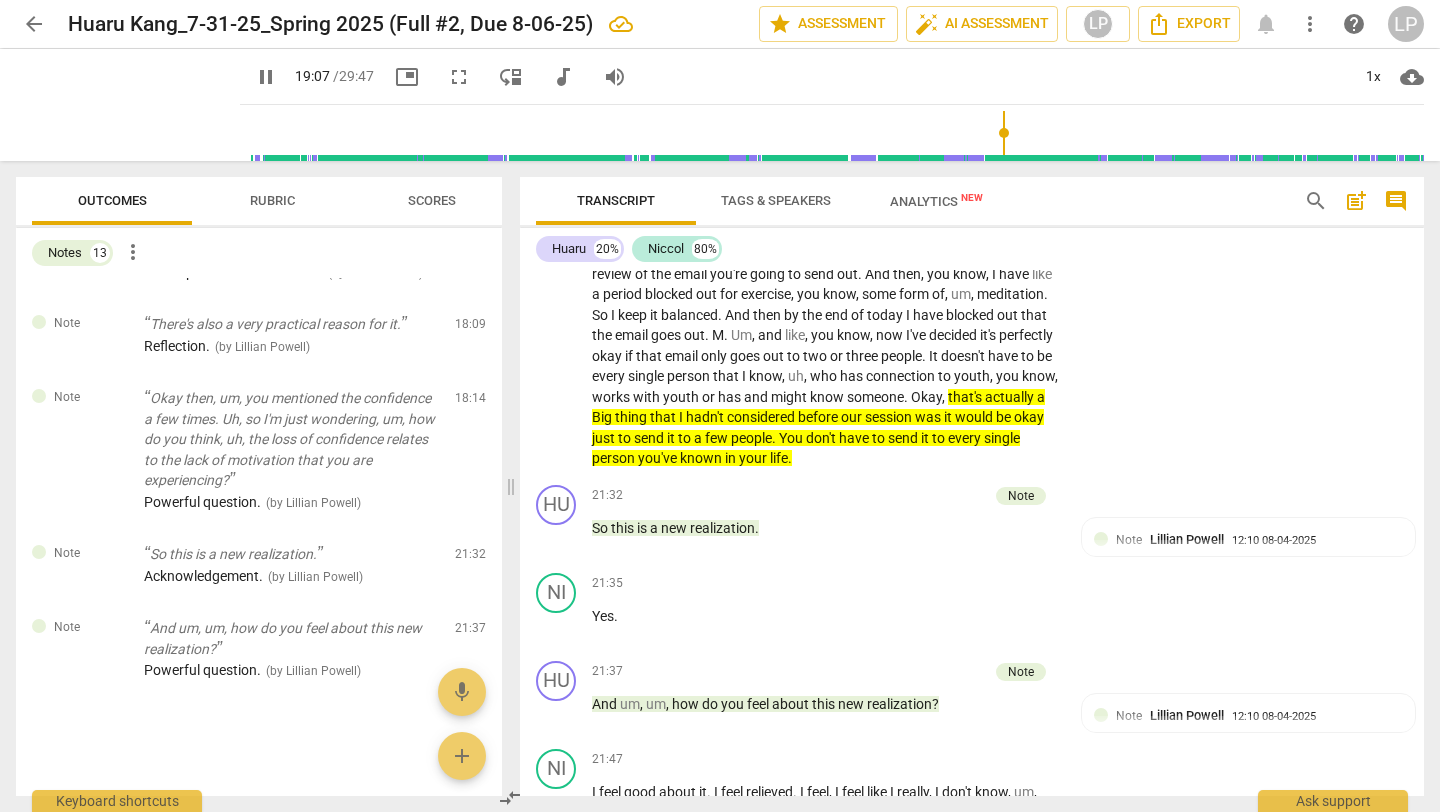 click on "Mhm .   Because ,   um ,   you   know ,   I   have   experienced   in   life   having   enough   education   or   experience   to   be   good   at   something   or   to   be   a   bit   of   an   expert .   Right .   I've   experienced   that .   And   here   I   find   myself   in   that   sort   of   neophyte ,   you   know ,   initial   process .   And   I   haven't   been   in   that   sort   of   M   state   in   so   many   years .   I've   forgotten   what   it   is .   And   what   I'm   finding   is ,   yes ,   it   is   a   little   overwhelming   and   anxiety   producing .   And   then   that   leads   me   to ,   uh ,   all   right ,   I   don't   want   to   do   this ,   but   I   can   tell   you   that   even   before ,   you   know ,   we   started   today ,   one   of   the   tricks   I   use   to   accomplish   things   is   scheduling   it ,   actually   putting   it   on   my   calendar .   Yes .   Um ,   and   so   I   put   for   this   afternoon ,   I   have   blocked   out   each" at bounding box center [826, 212] 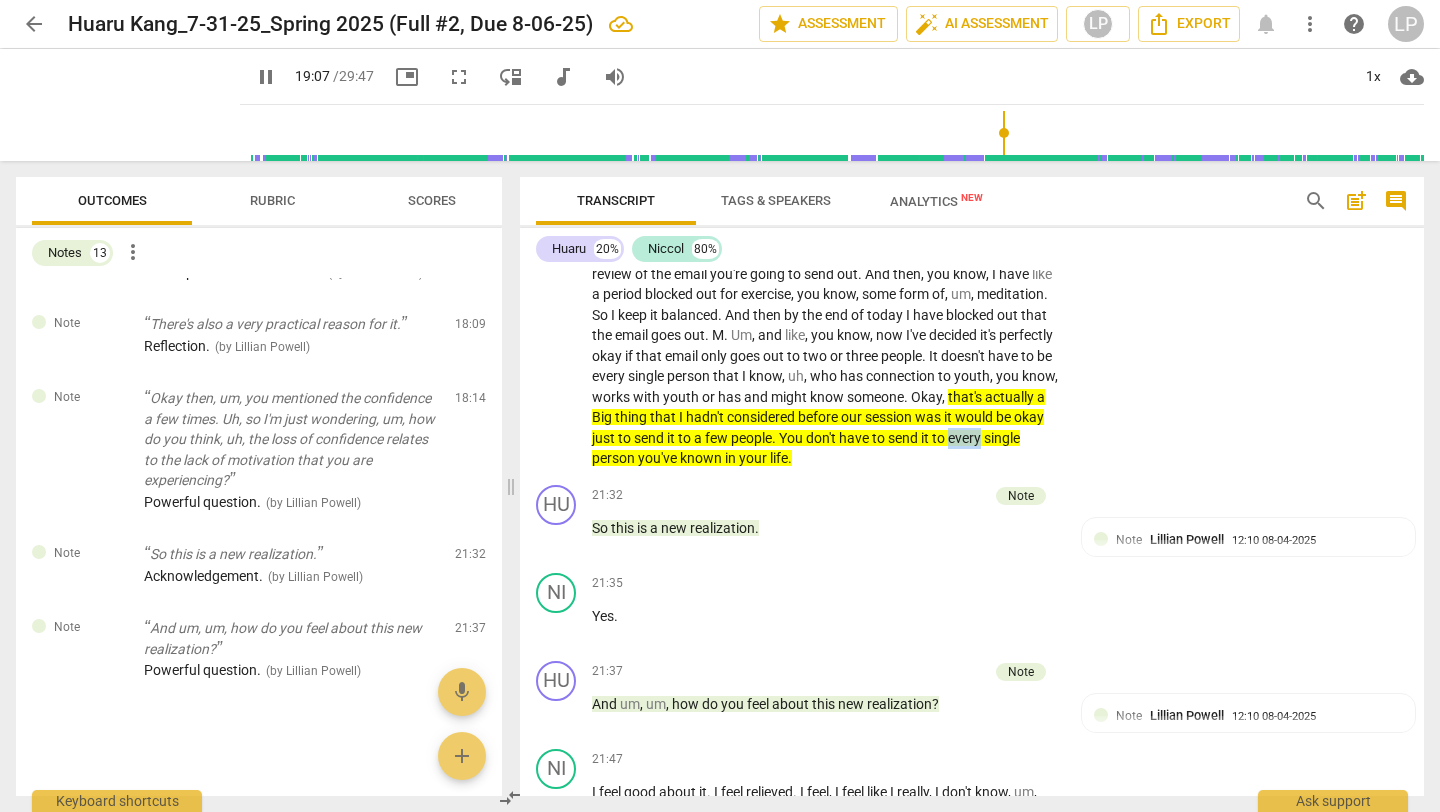 click on "Mhm .   Because ,   um ,   you   know ,   I   have   experienced   in   life   having   enough   education   or   experience   to   be   good   at   something   or   to   be   a   bit   of   an   expert .   Right .   I've   experienced   that .   And   here   I   find   myself   in   that   sort   of   neophyte ,   you   know ,   initial   process .   And   I   haven't   been   in   that   sort   of   M   state   in   so   many   years .   I've   forgotten   what   it   is .   And   what   I'm   finding   is ,   yes ,   it   is   a   little   overwhelming   and   anxiety   producing .   And   then   that   leads   me   to ,   uh ,   all   right ,   I   don't   want   to   do   this ,   but   I   can   tell   you   that   even   before ,   you   know ,   we   started   today ,   one   of   the   tricks   I   use   to   accomplish   things   is   scheduling   it ,   actually   putting   it   on   my   calendar .   Yes .   Um ,   and   so   I   put   for   this   afternoon ,   I   have   blocked   out   each" at bounding box center (826, 212) 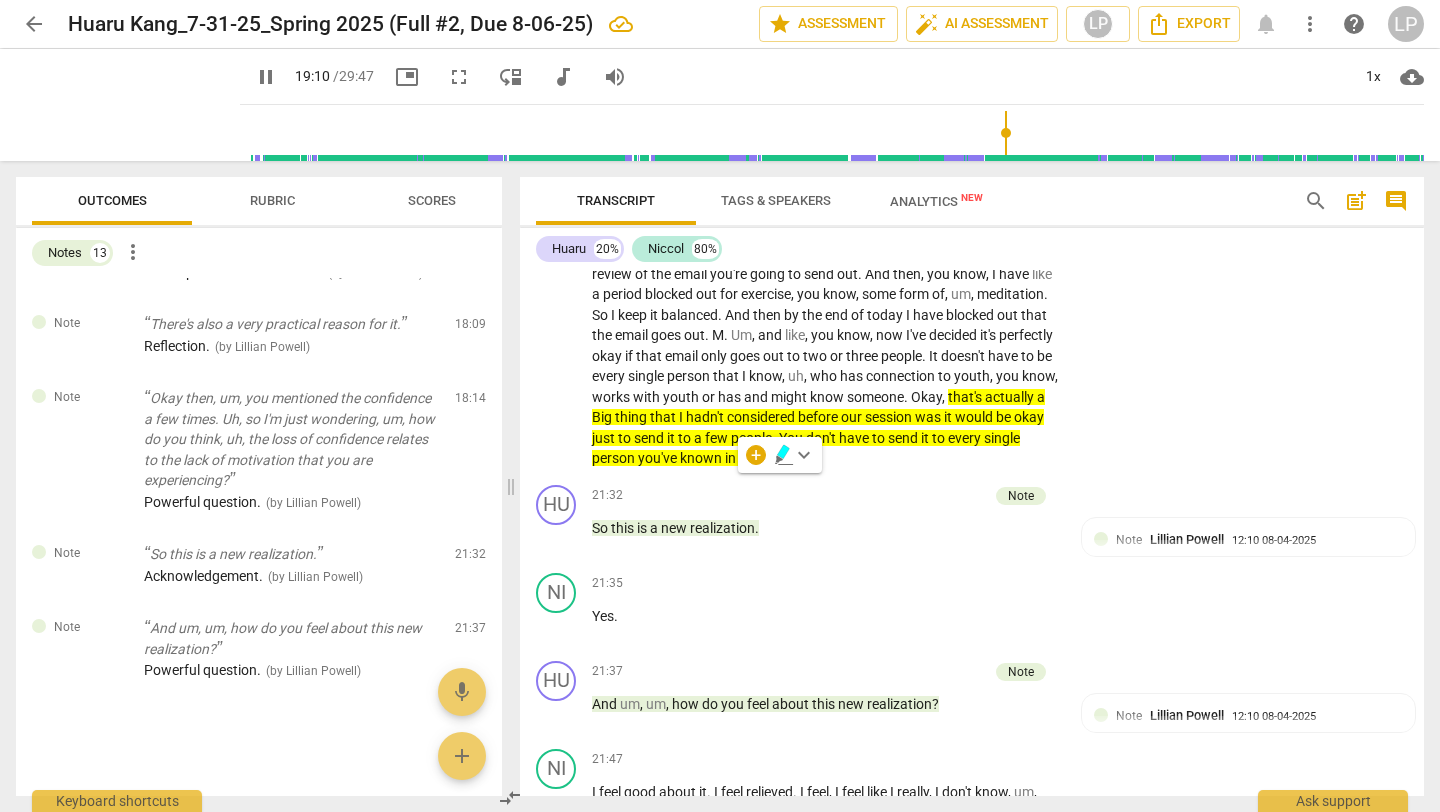 click on "person" at bounding box center (615, 458) 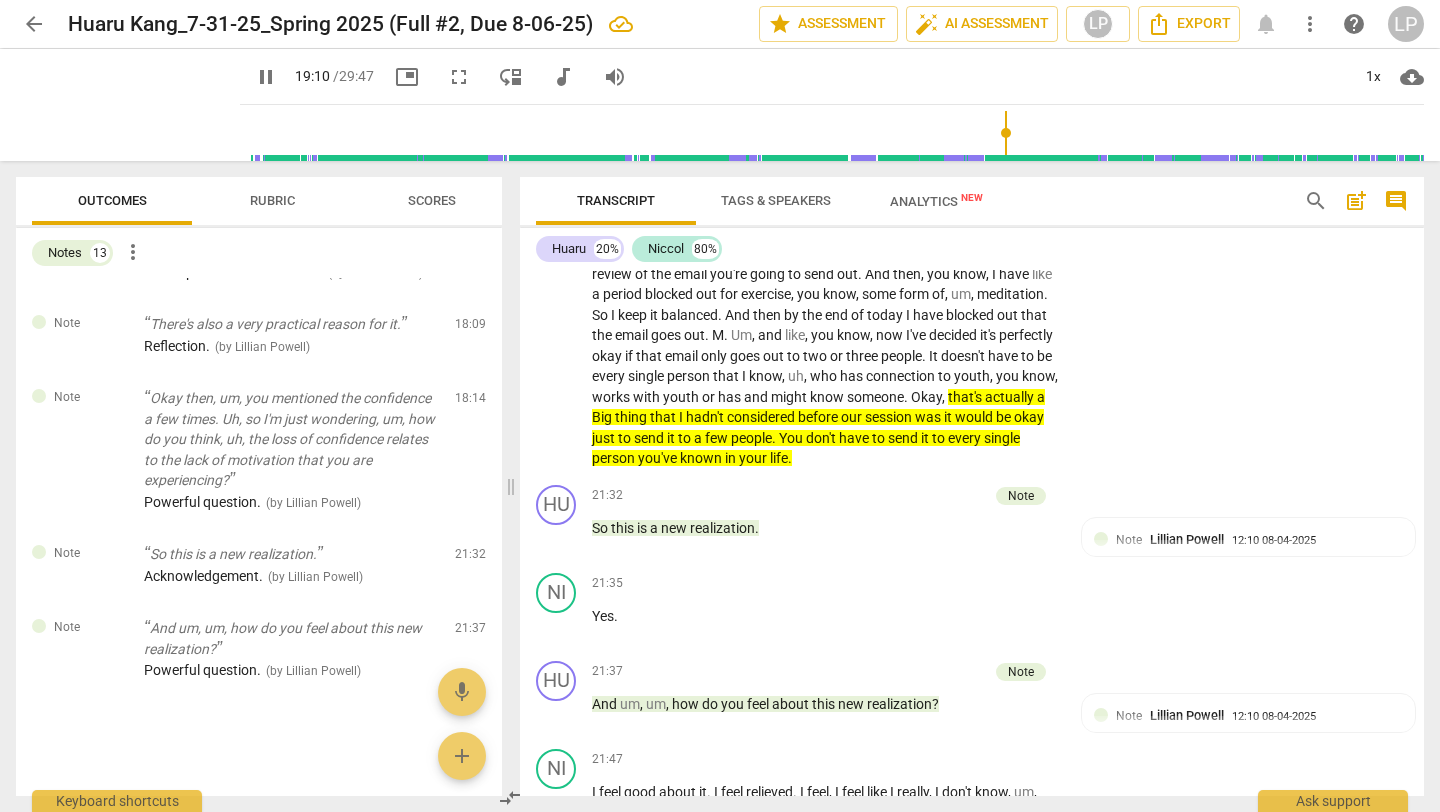click on "person" at bounding box center [615, 458] 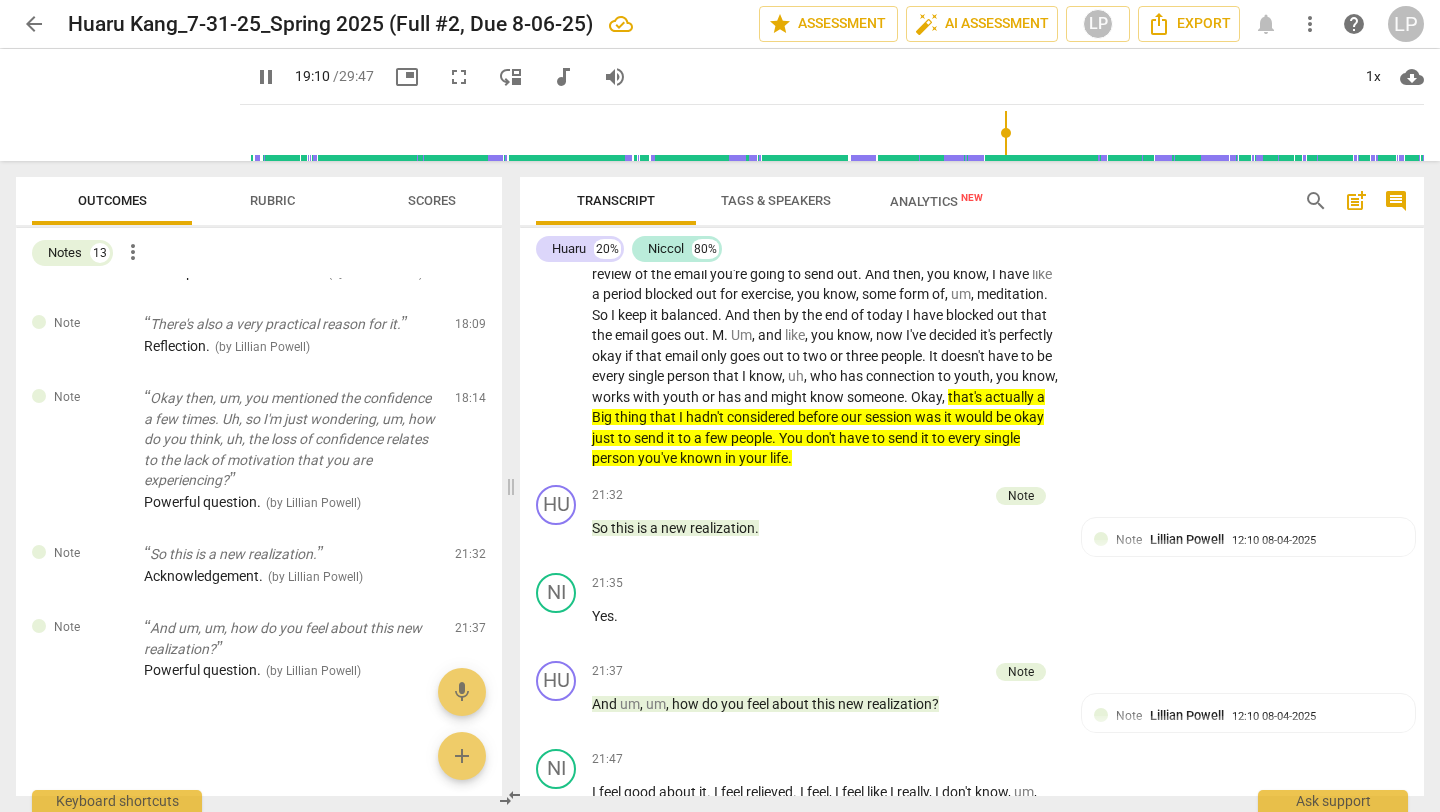 click on "person" at bounding box center [615, 458] 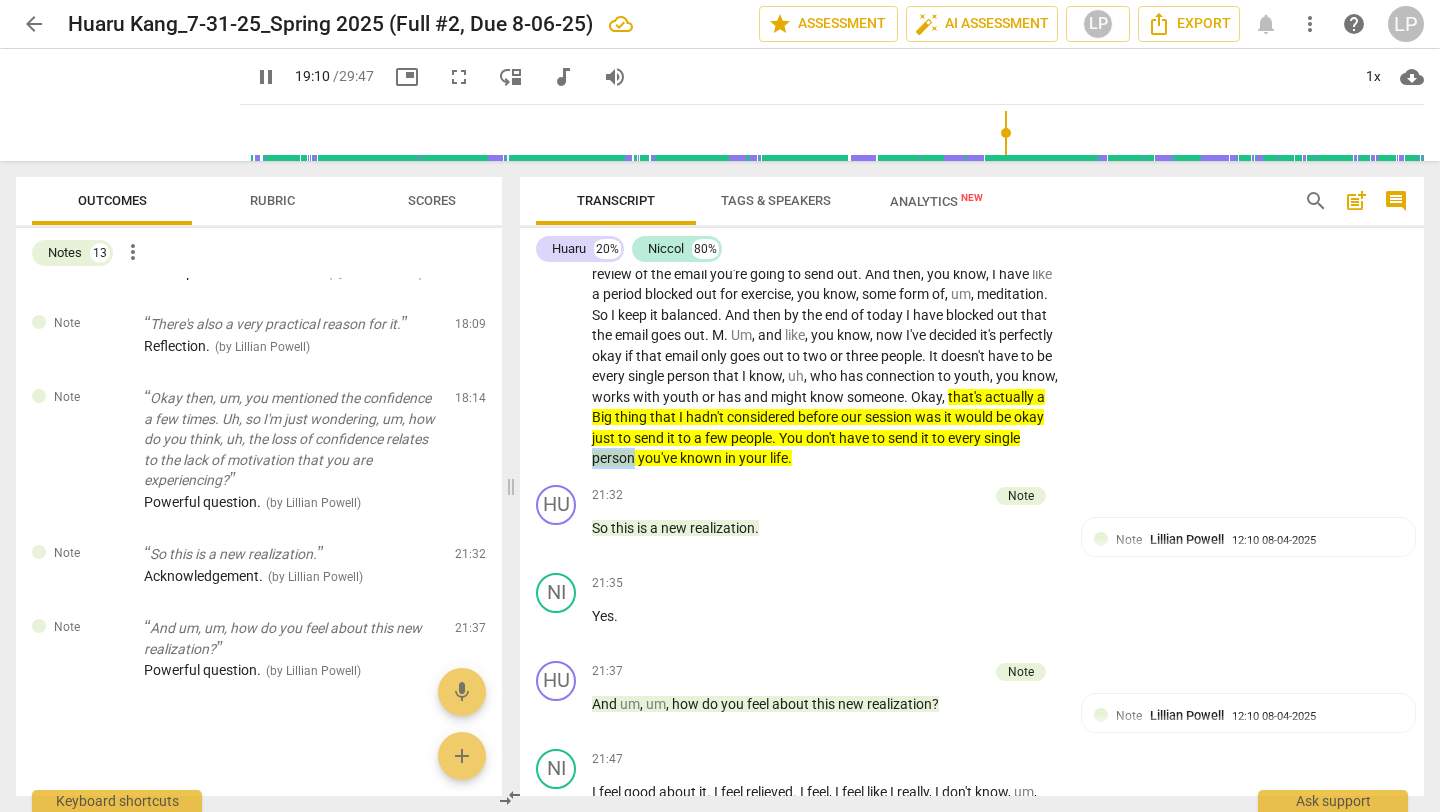 click on "person" at bounding box center (615, 458) 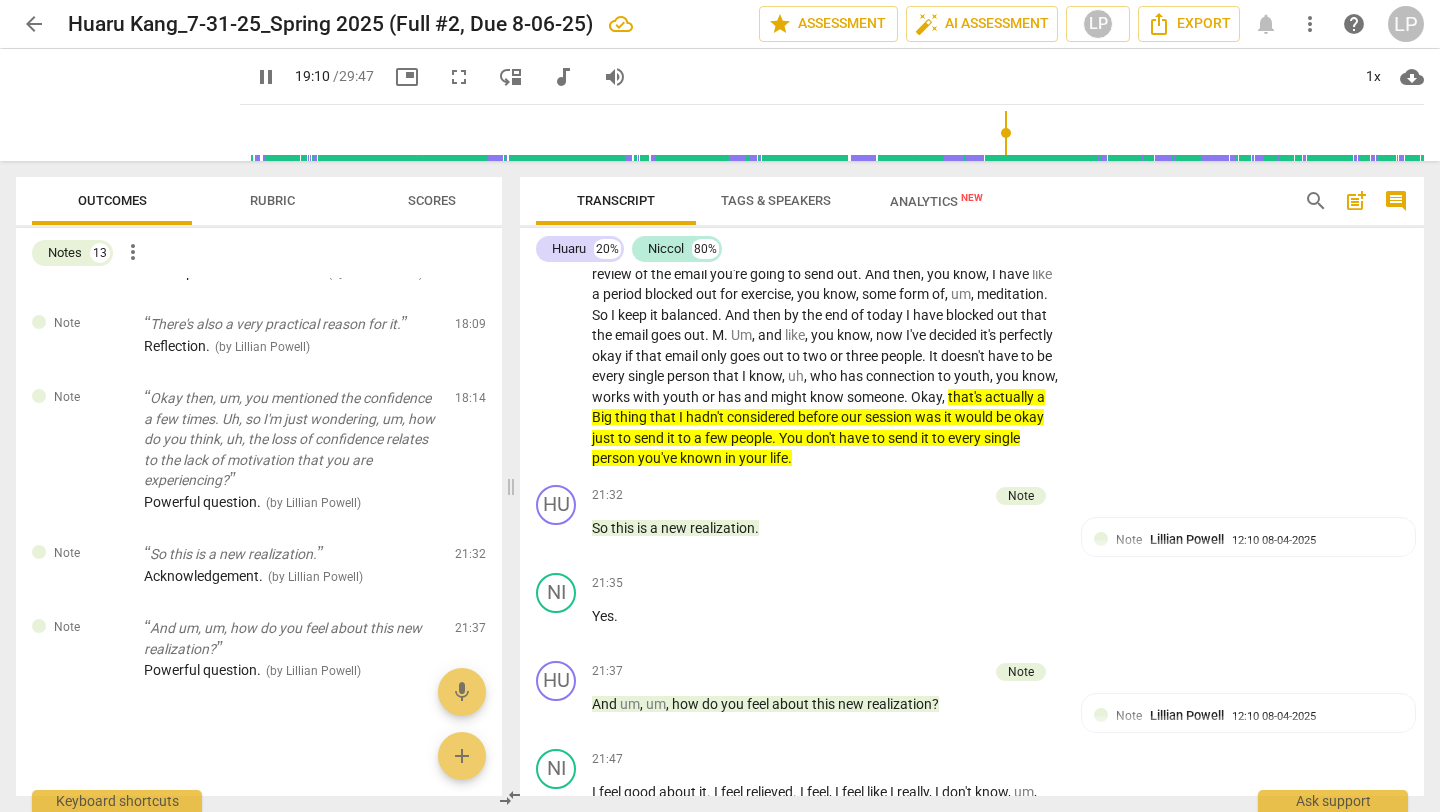 click on "single" at bounding box center [1002, 438] 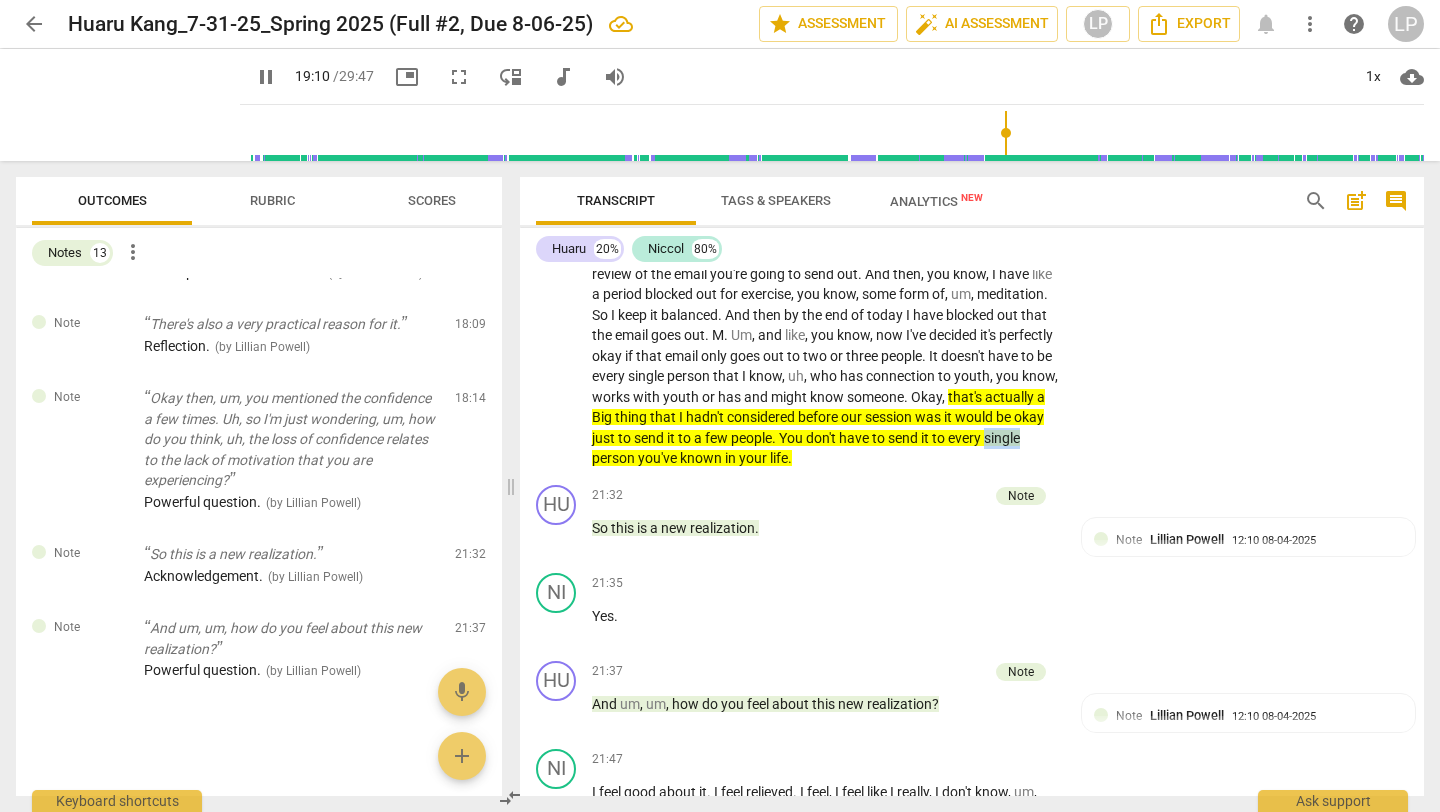 click on "single" at bounding box center [1002, 438] 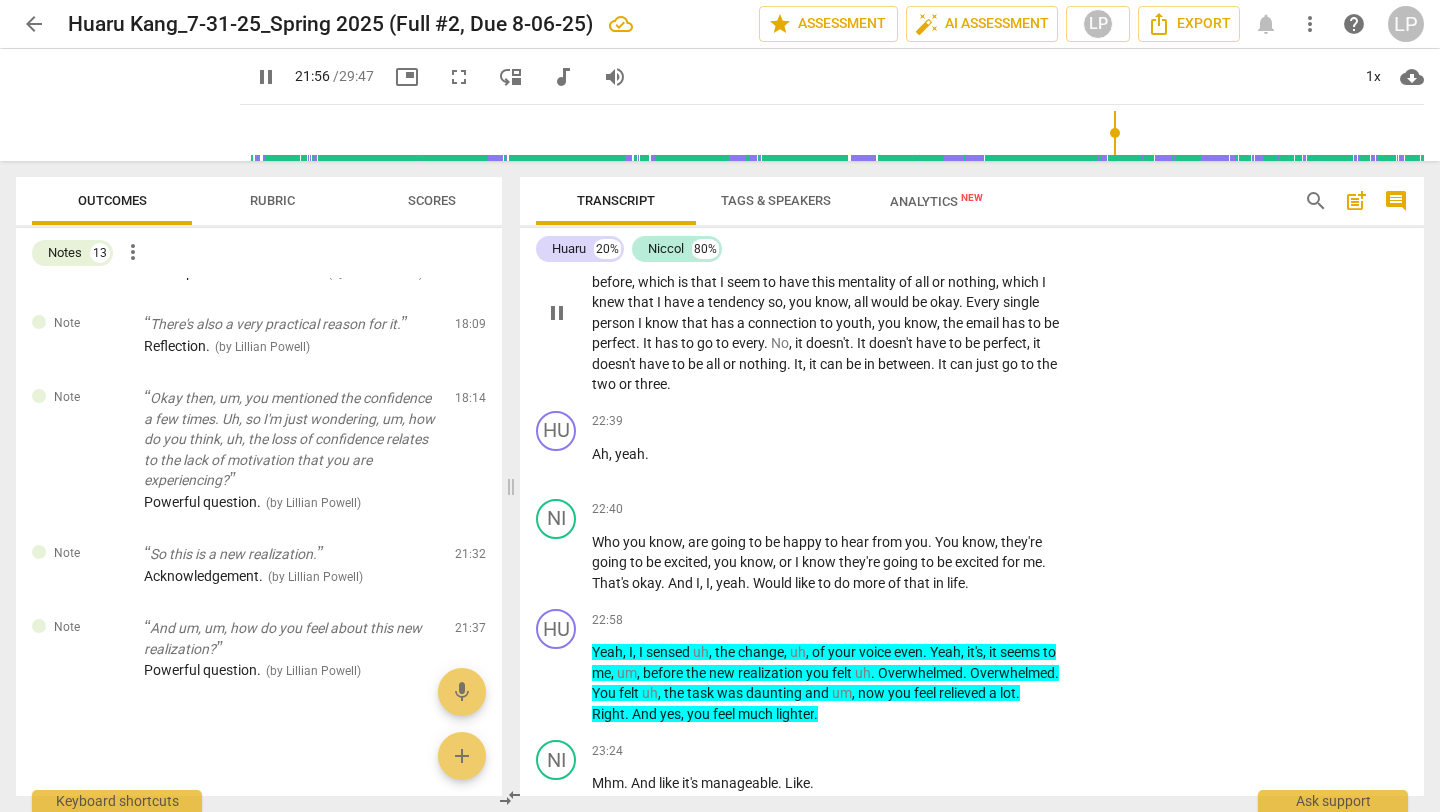 scroll, scrollTop: 6785, scrollLeft: 0, axis: vertical 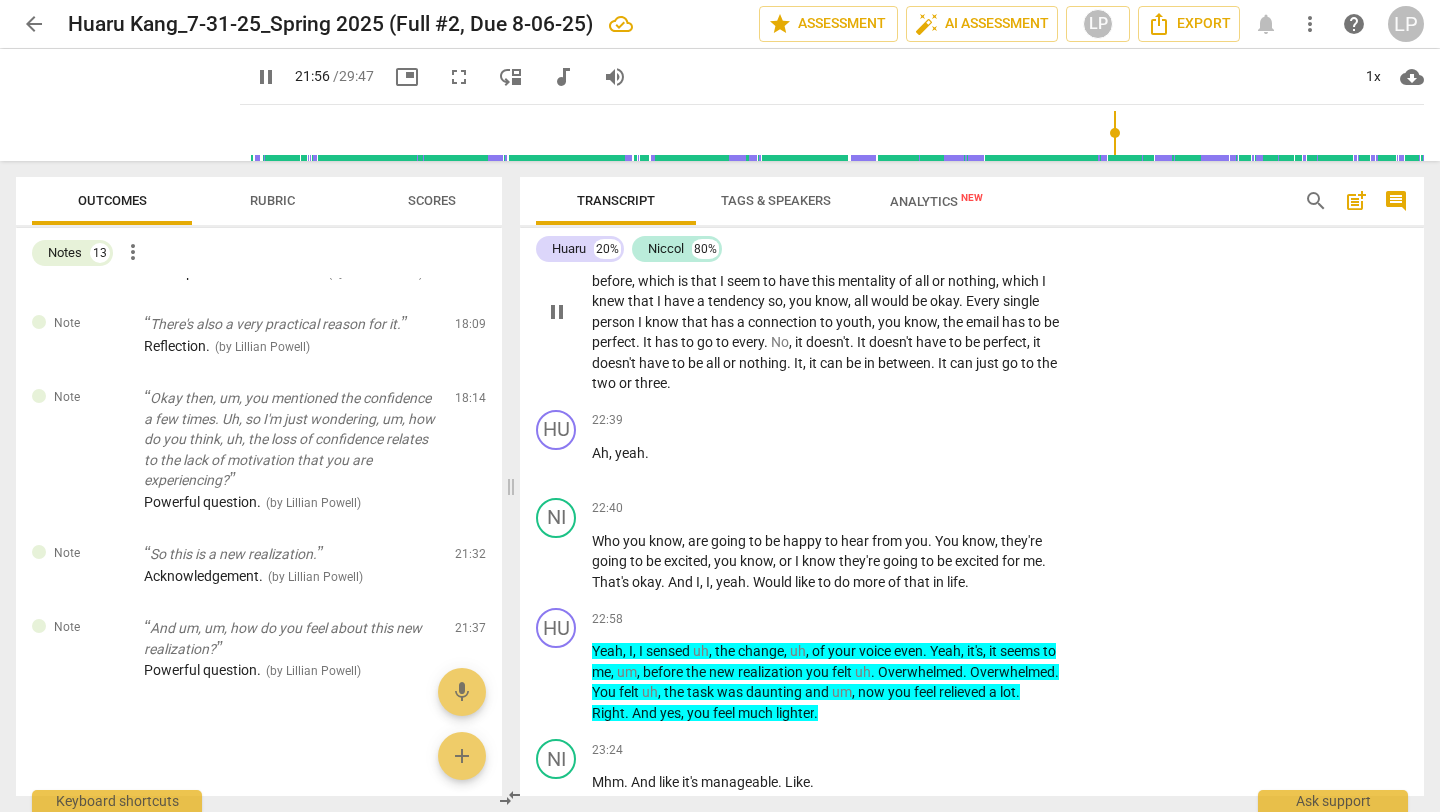 click on "nothing" at bounding box center [763, 363] 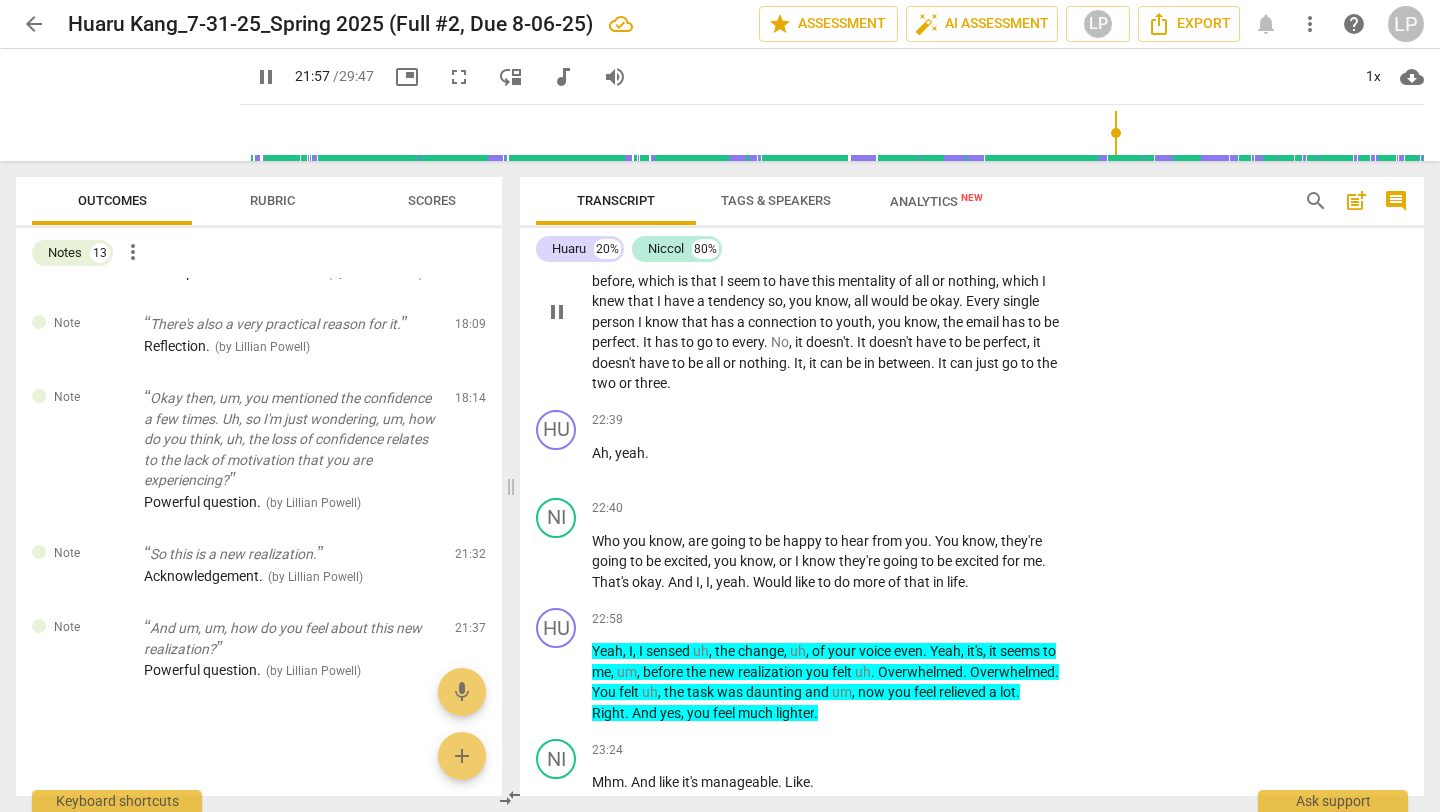 click on "nothing" at bounding box center [763, 363] 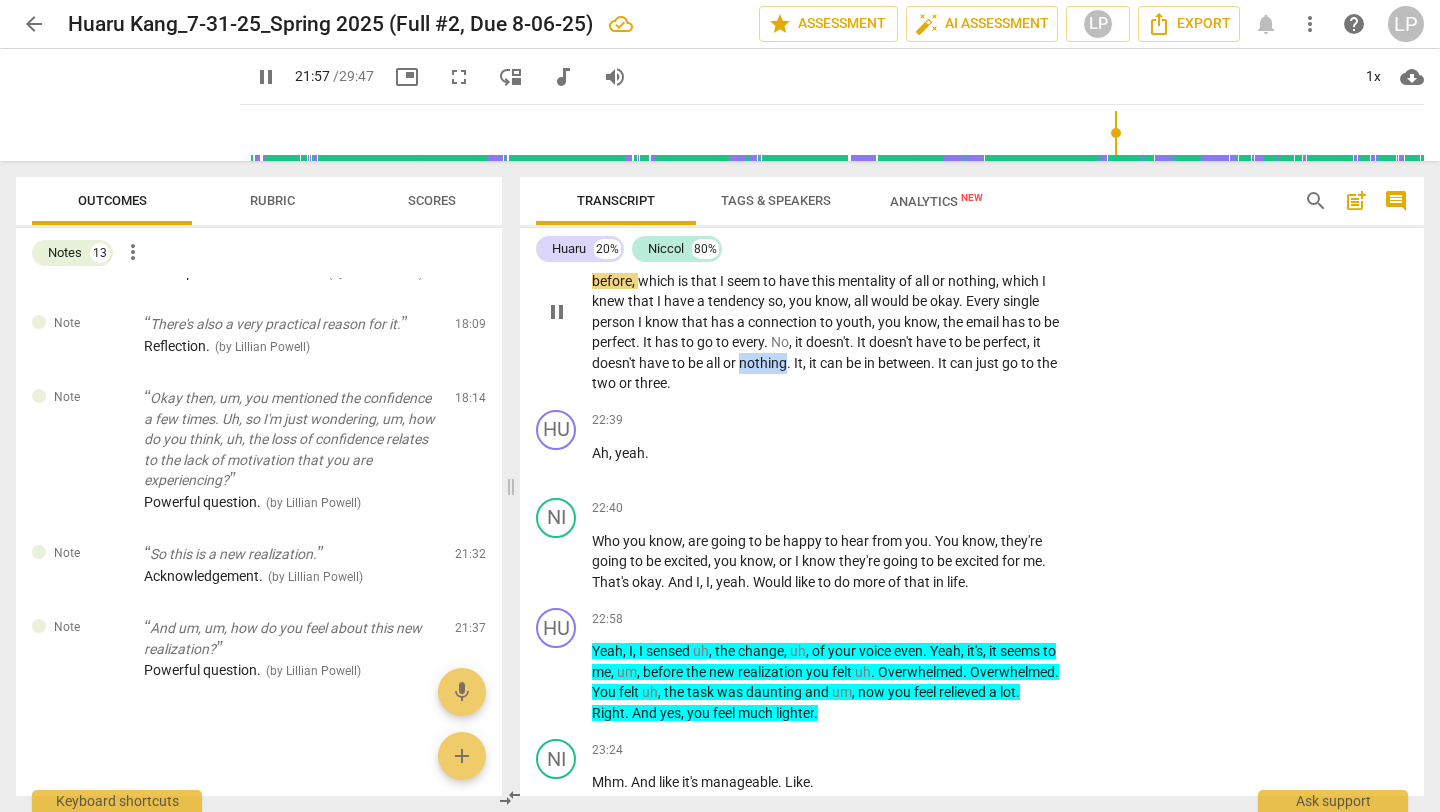 click on "nothing" at bounding box center (763, 363) 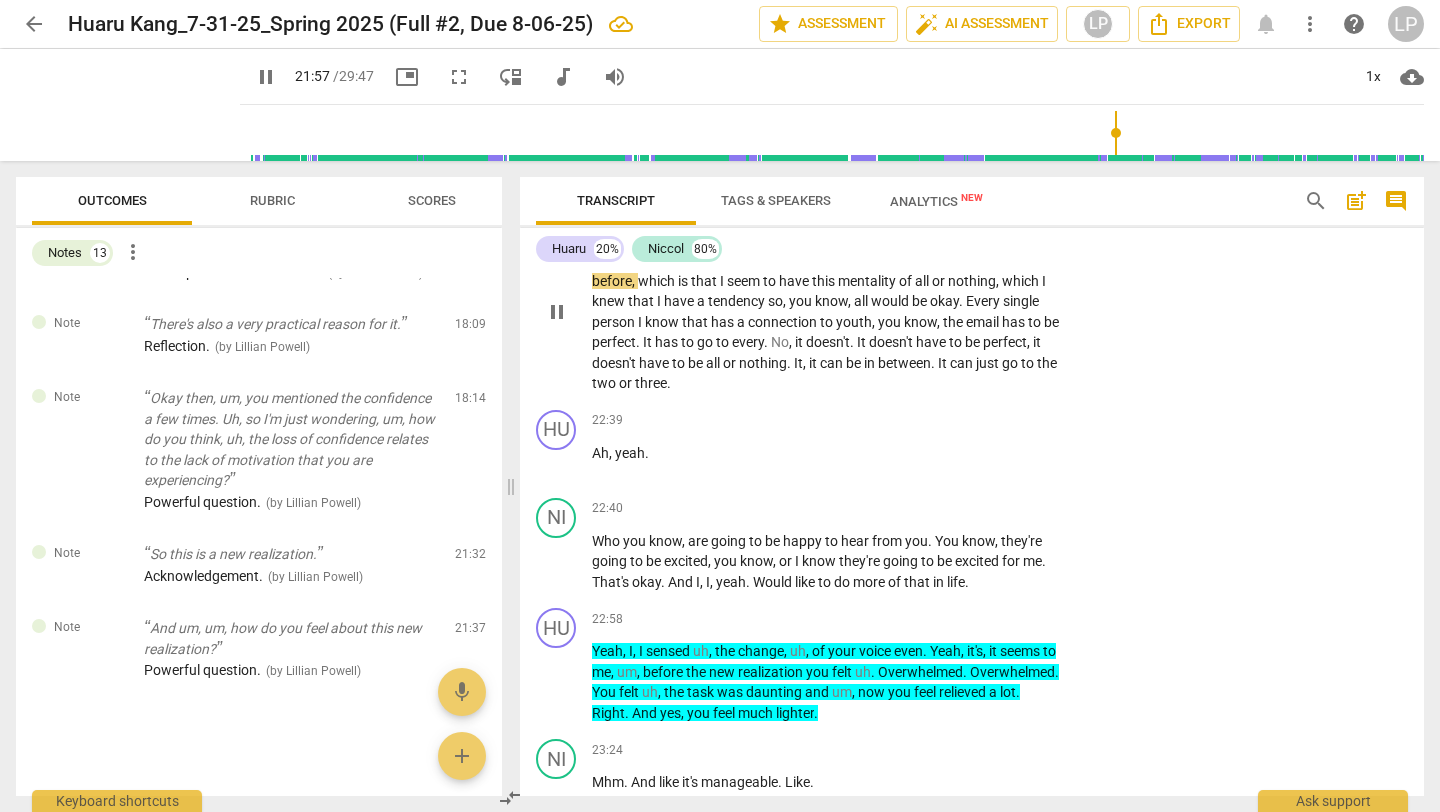click on "nothing" at bounding box center (763, 363) 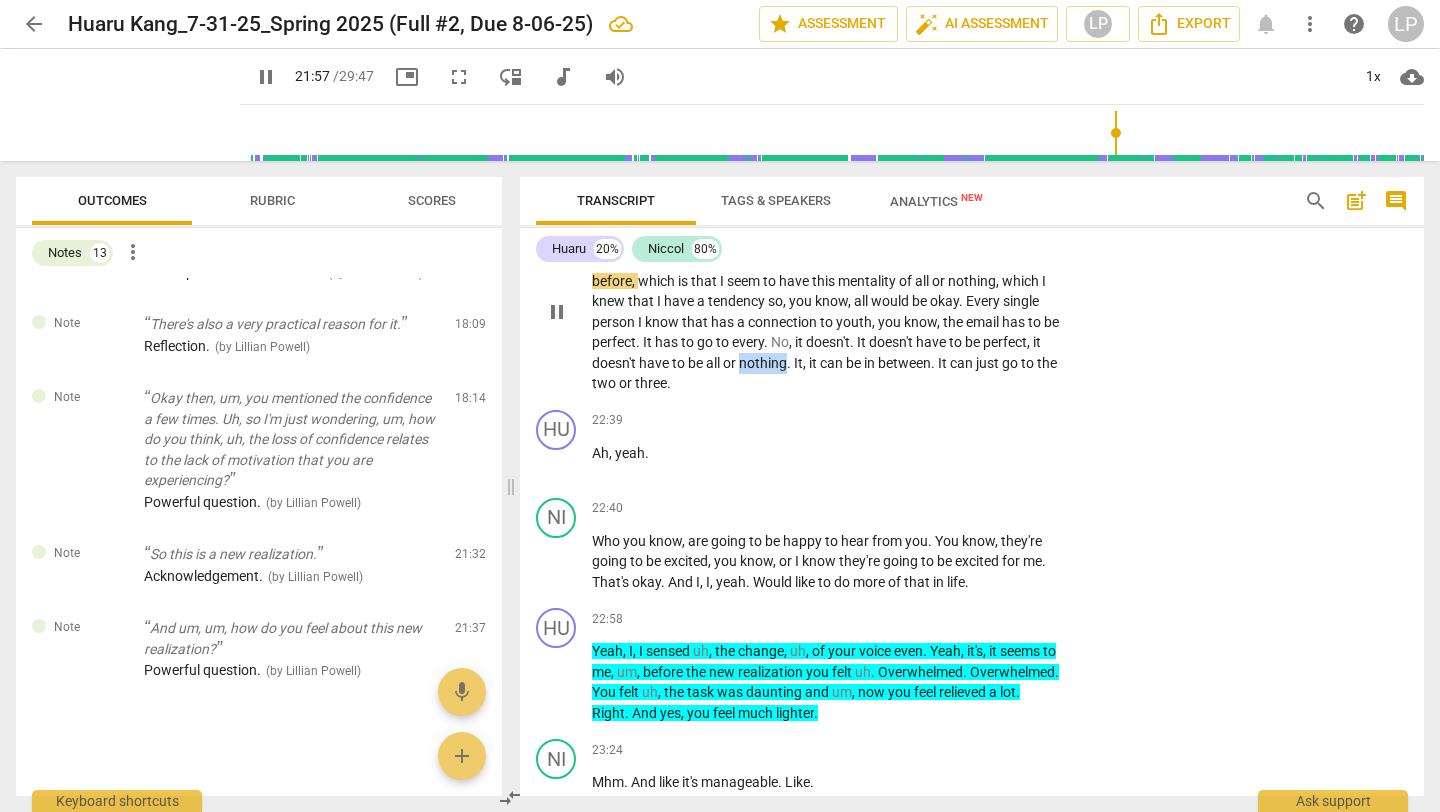 click on "nothing" at bounding box center (763, 363) 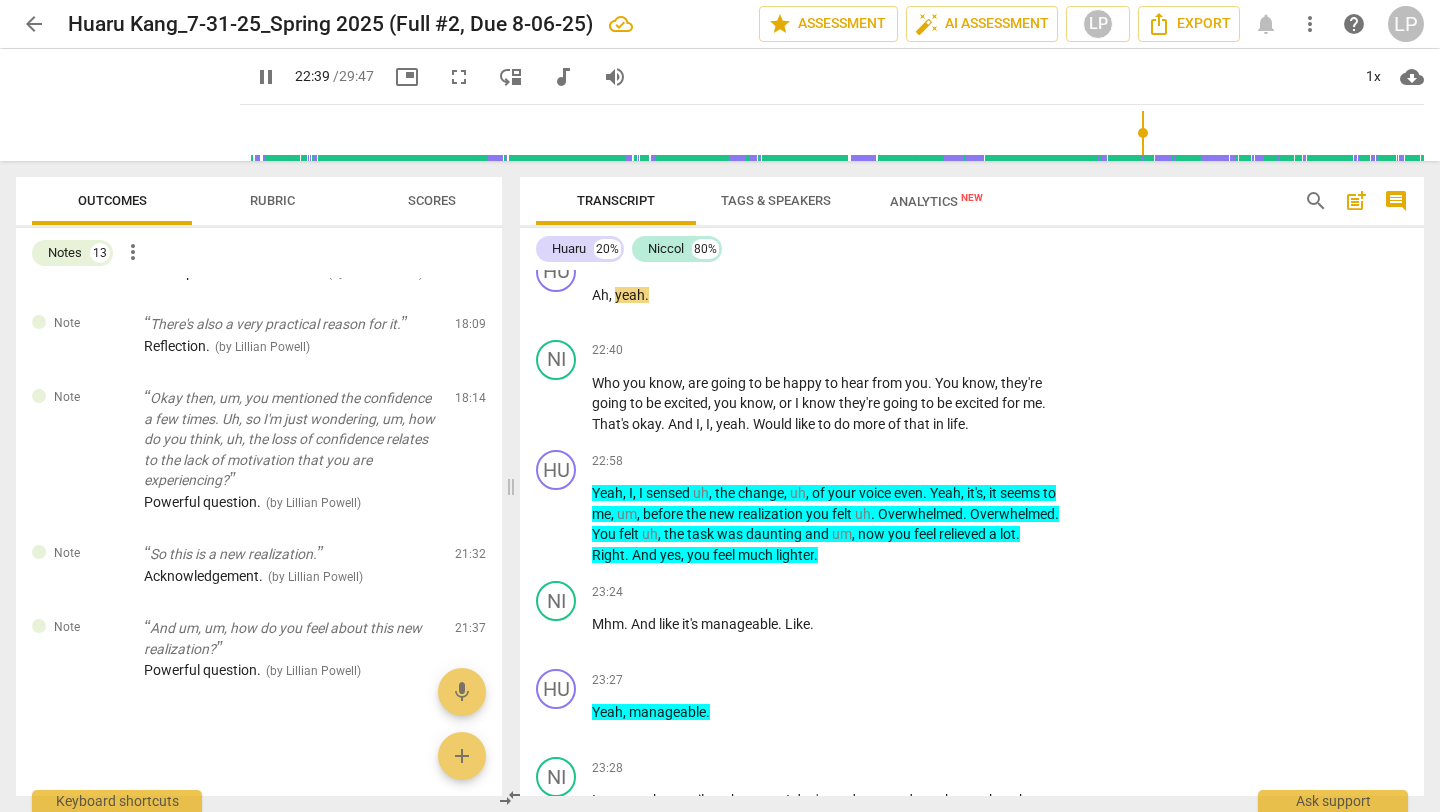 scroll, scrollTop: 6945, scrollLeft: 0, axis: vertical 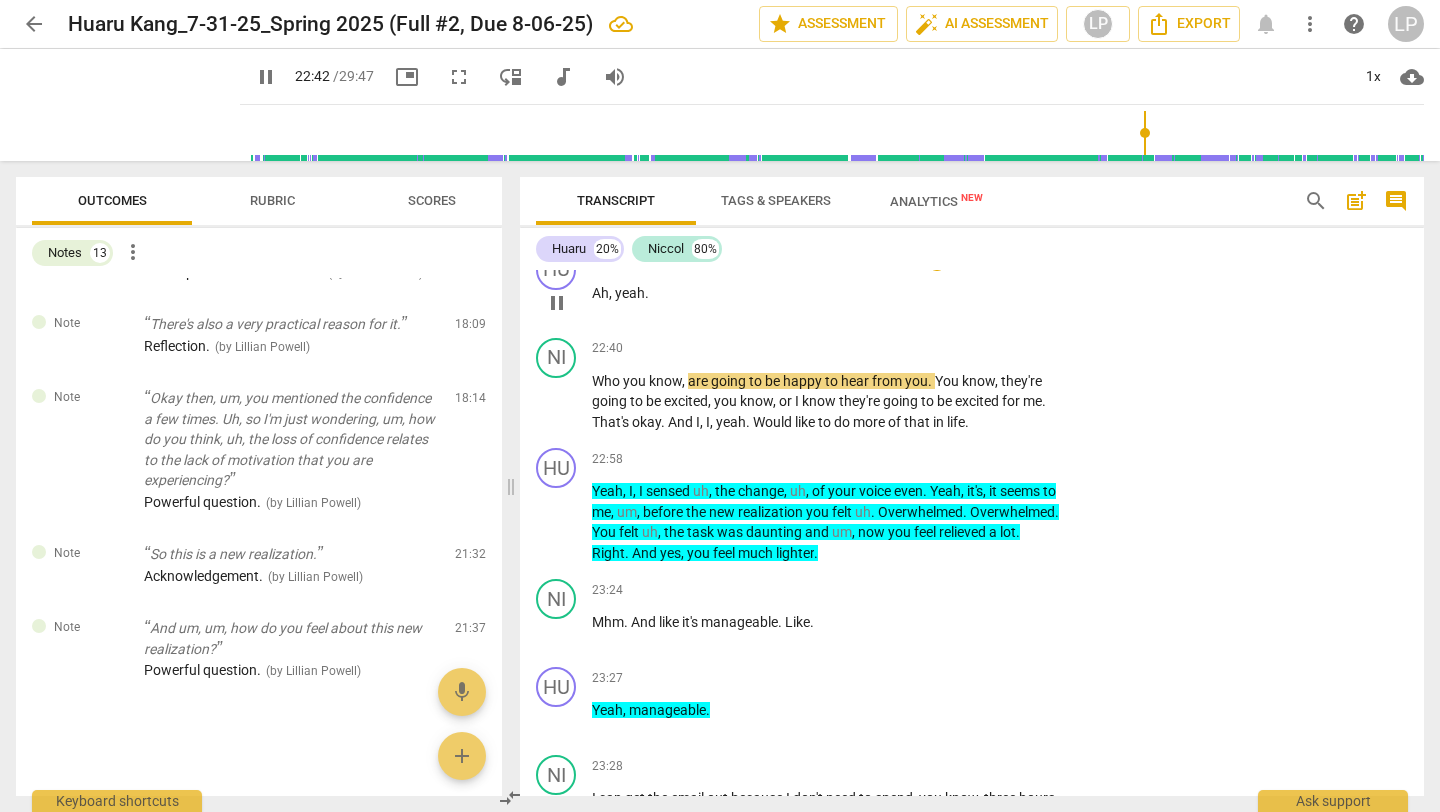 click on "yeah" at bounding box center (630, 293) 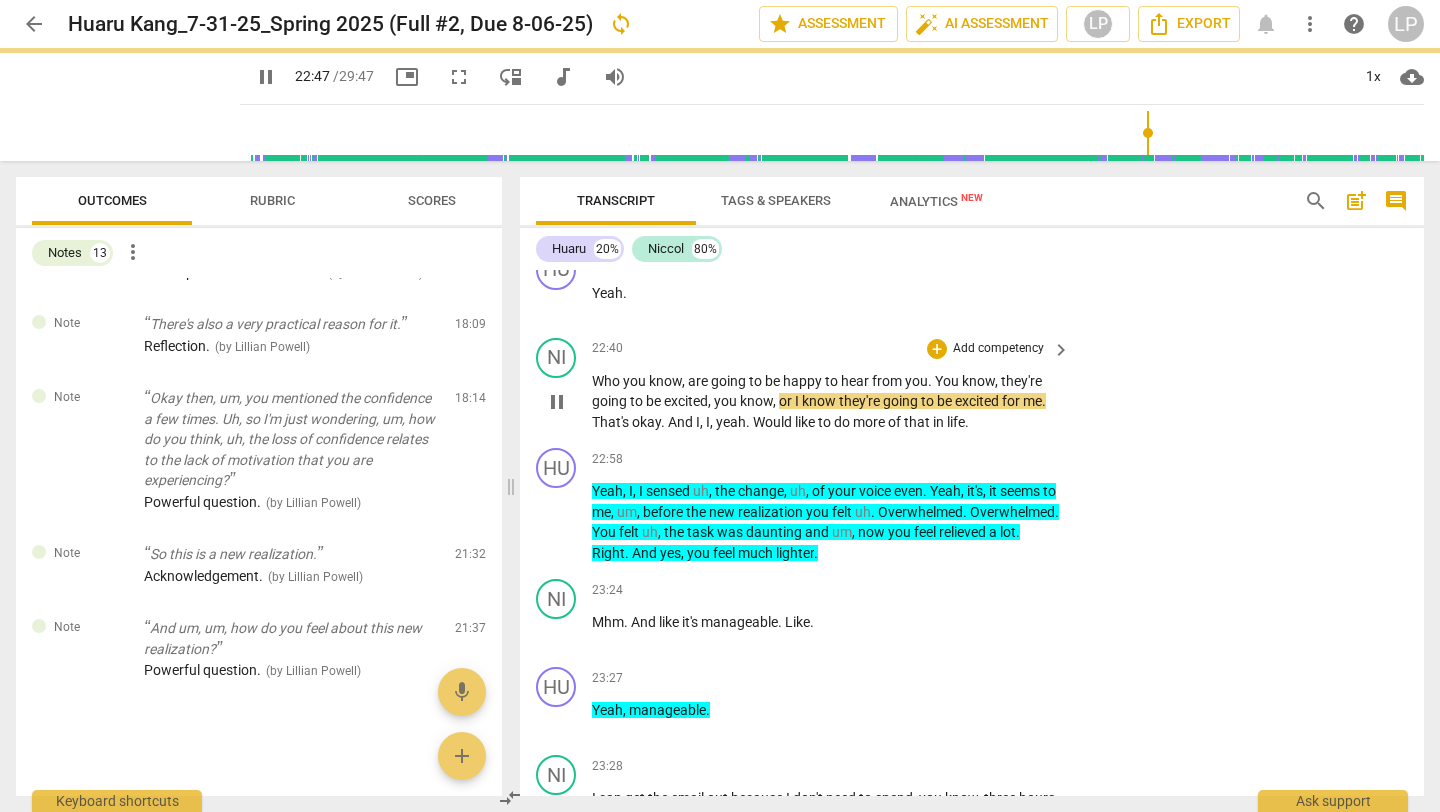 click on "excited" at bounding box center [686, 401] 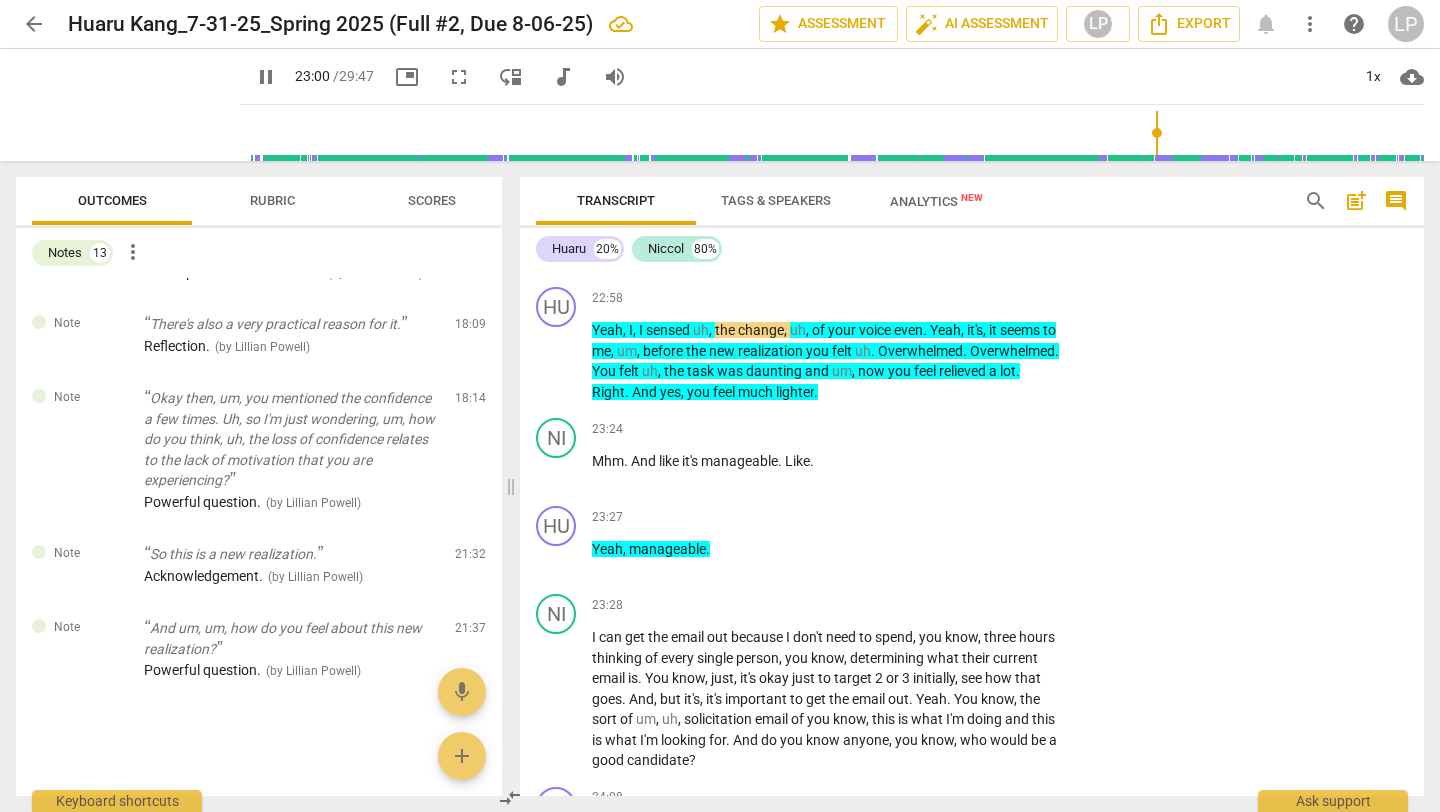 scroll, scrollTop: 7100, scrollLeft: 0, axis: vertical 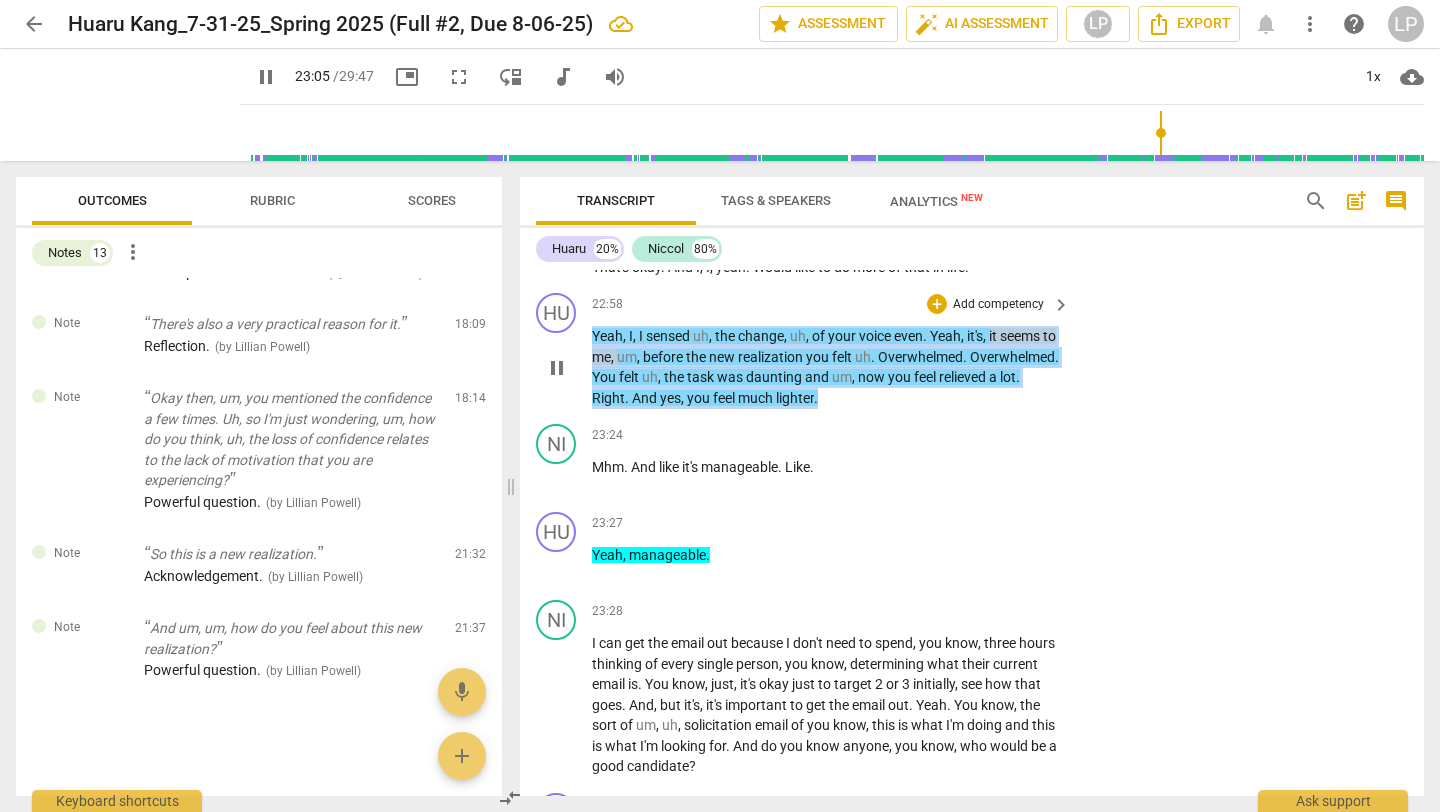 drag, startPoint x: 912, startPoint y: 419, endPoint x: 591, endPoint y: 353, distance: 327.7148 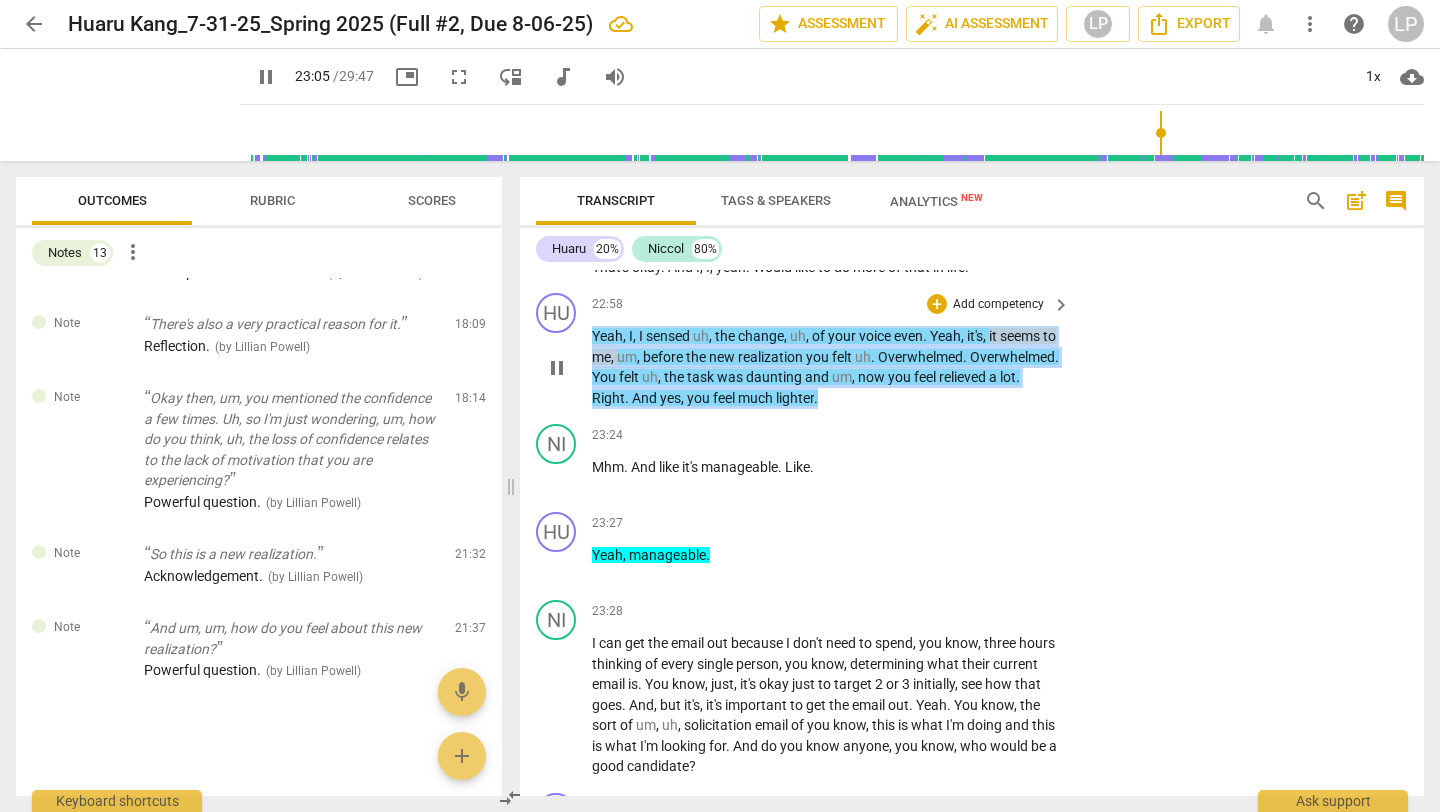 click on "Yeah ,   I ,   I   sensed   uh ,   the   change ,   uh ,   of   your   voice   even .   Yeah ,   it's ,   it   seems   to   me ,   um ,   before   the   new   realization   you   felt   uh .   Overwhelmed .   Overwhelmed .   You   felt   uh ,   the   task   was   daunting   and   um ,   now   you   feel   relieved   a   lot .   Right .   And   yes ,   you   feel   much   lighter ." at bounding box center [826, 367] 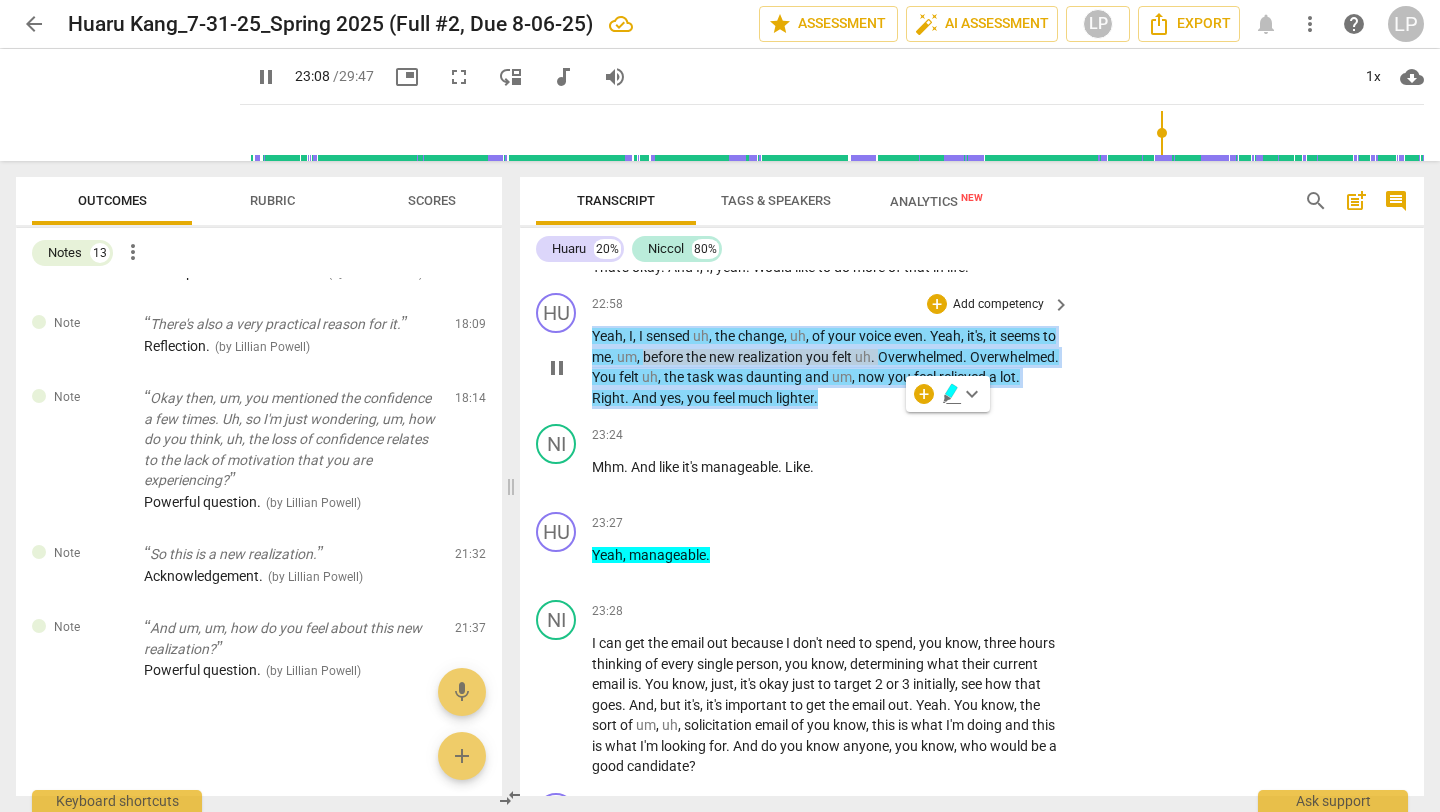 click on "Add competency" at bounding box center (998, 305) 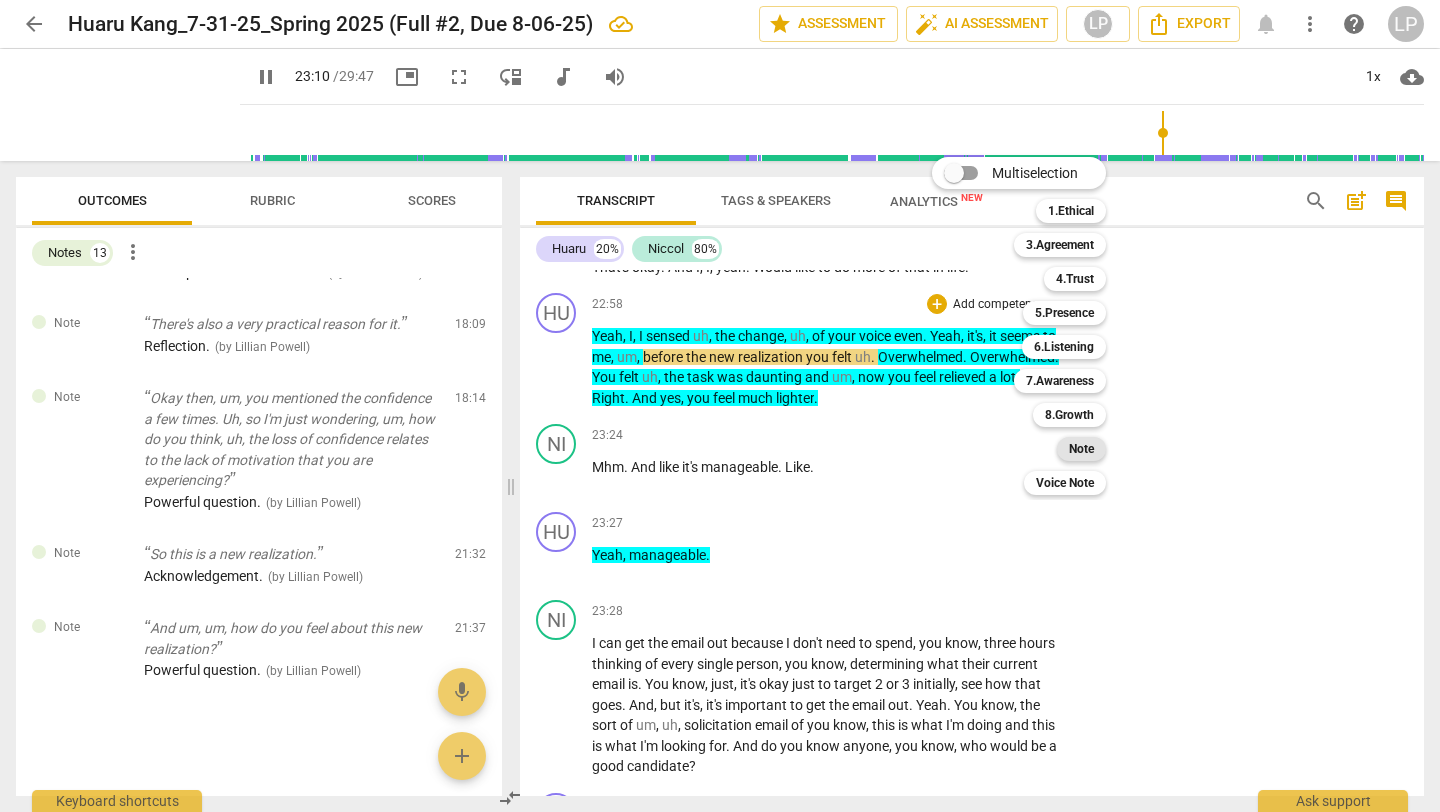 click on "Note" at bounding box center [1081, 449] 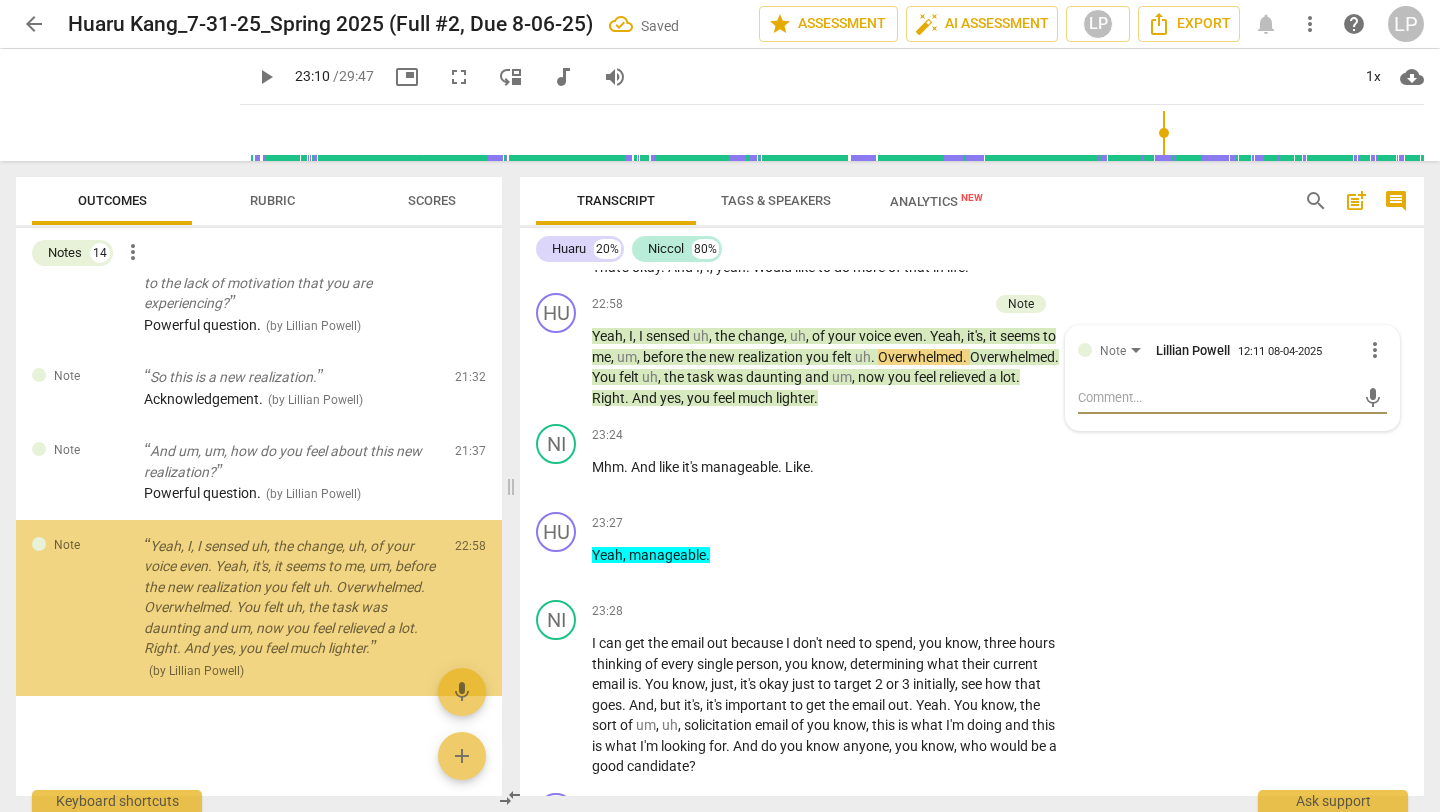scroll, scrollTop: 1417, scrollLeft: 0, axis: vertical 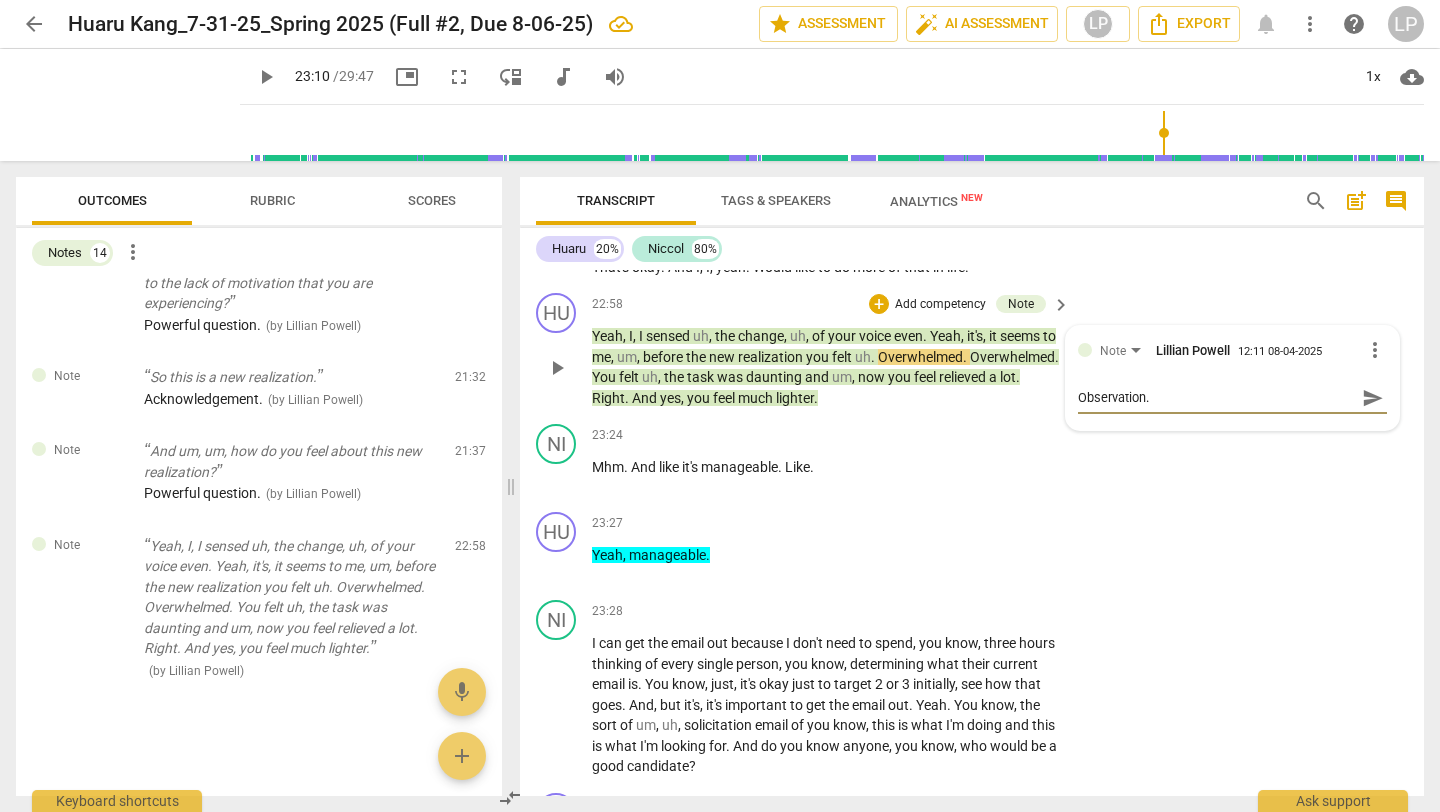 click on "send" at bounding box center (1373, 398) 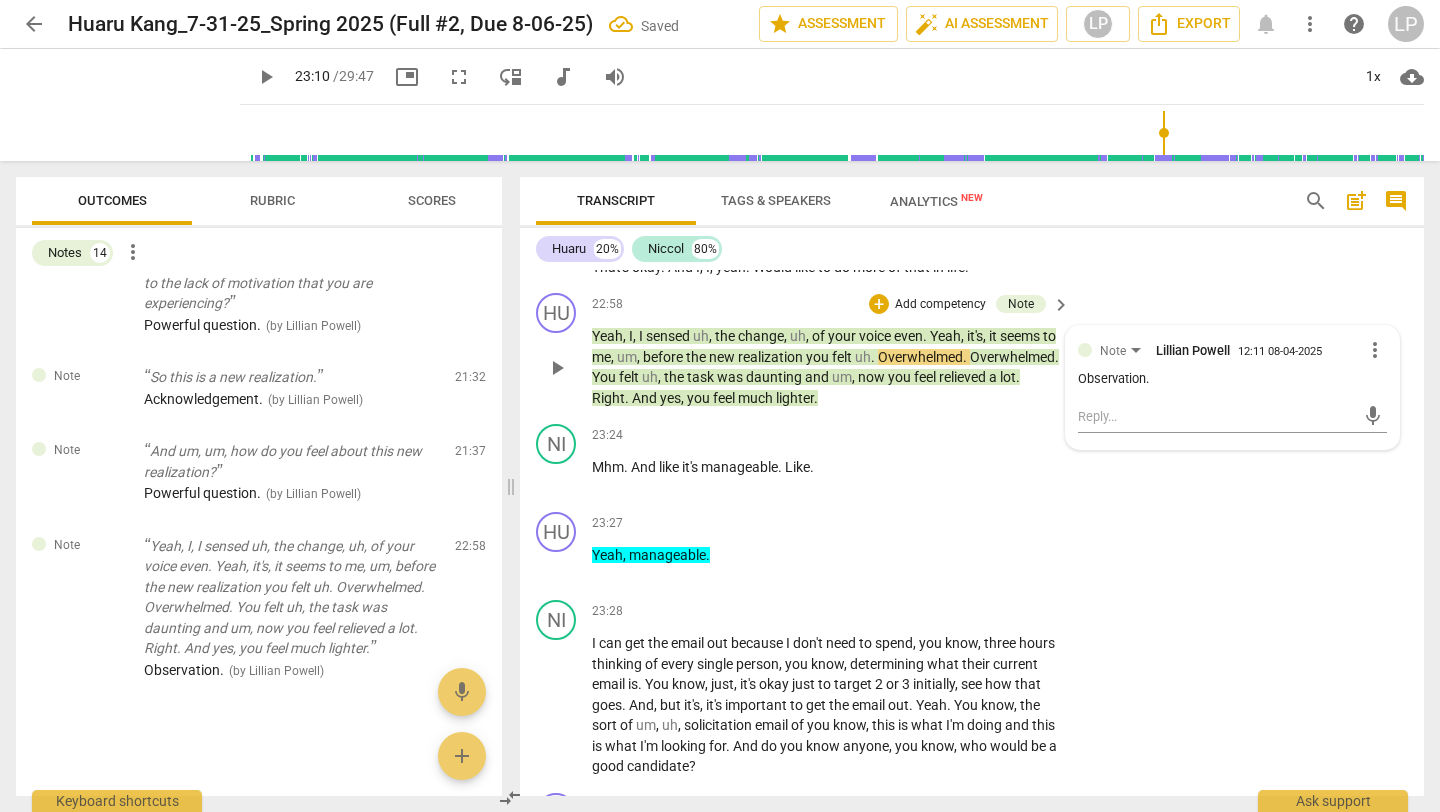 click on "you" at bounding box center (700, 398) 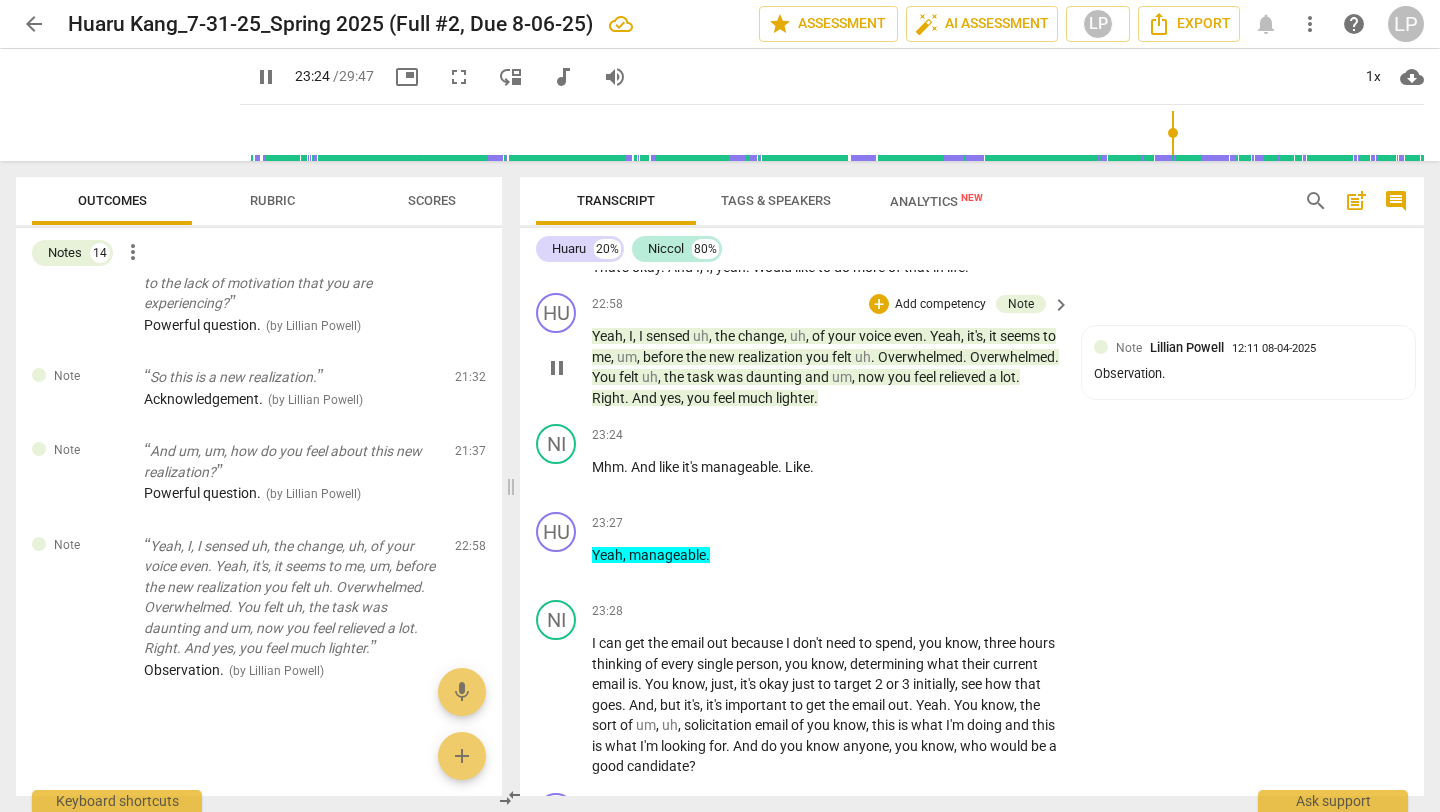 click on "," at bounding box center [684, 398] 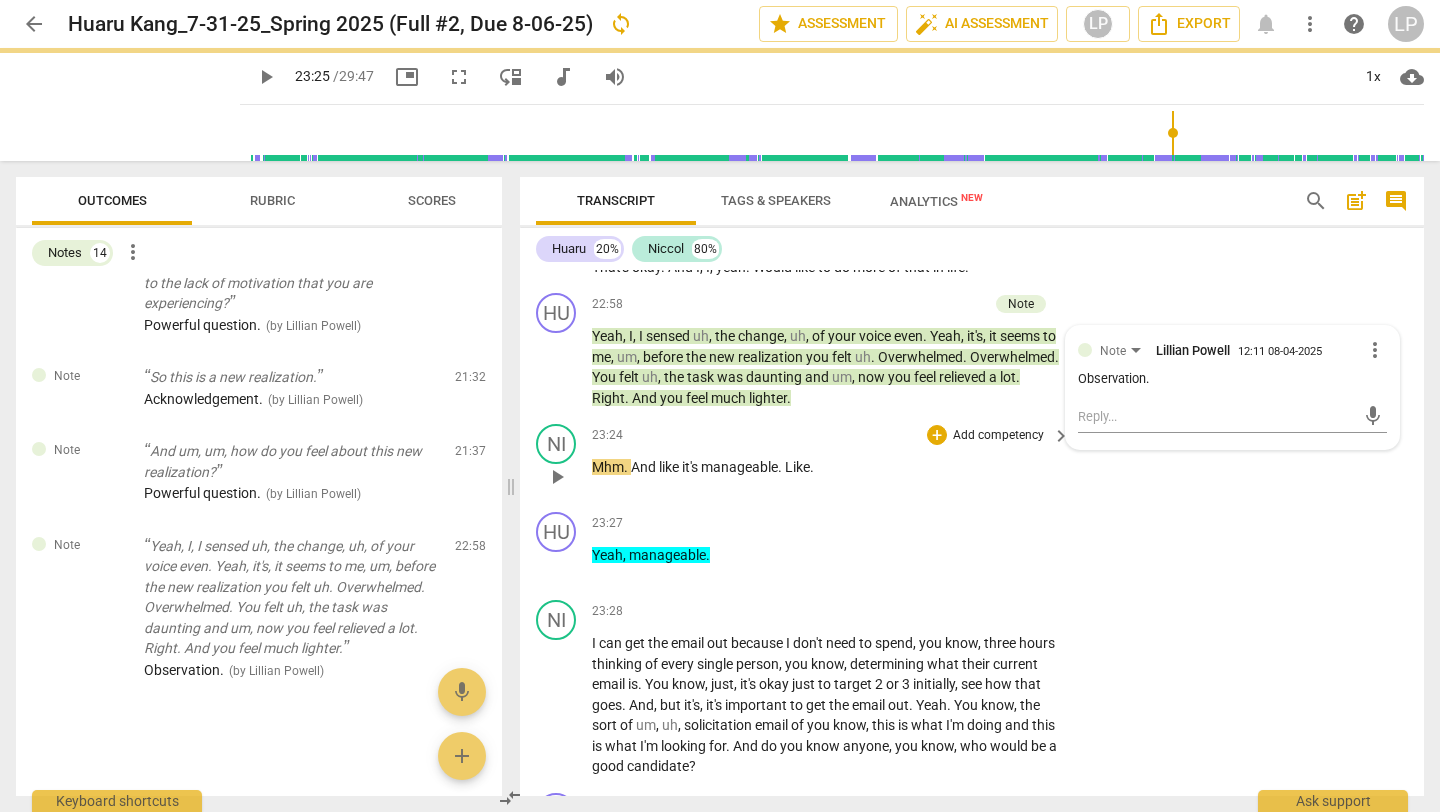click on "manageable" at bounding box center (739, 467) 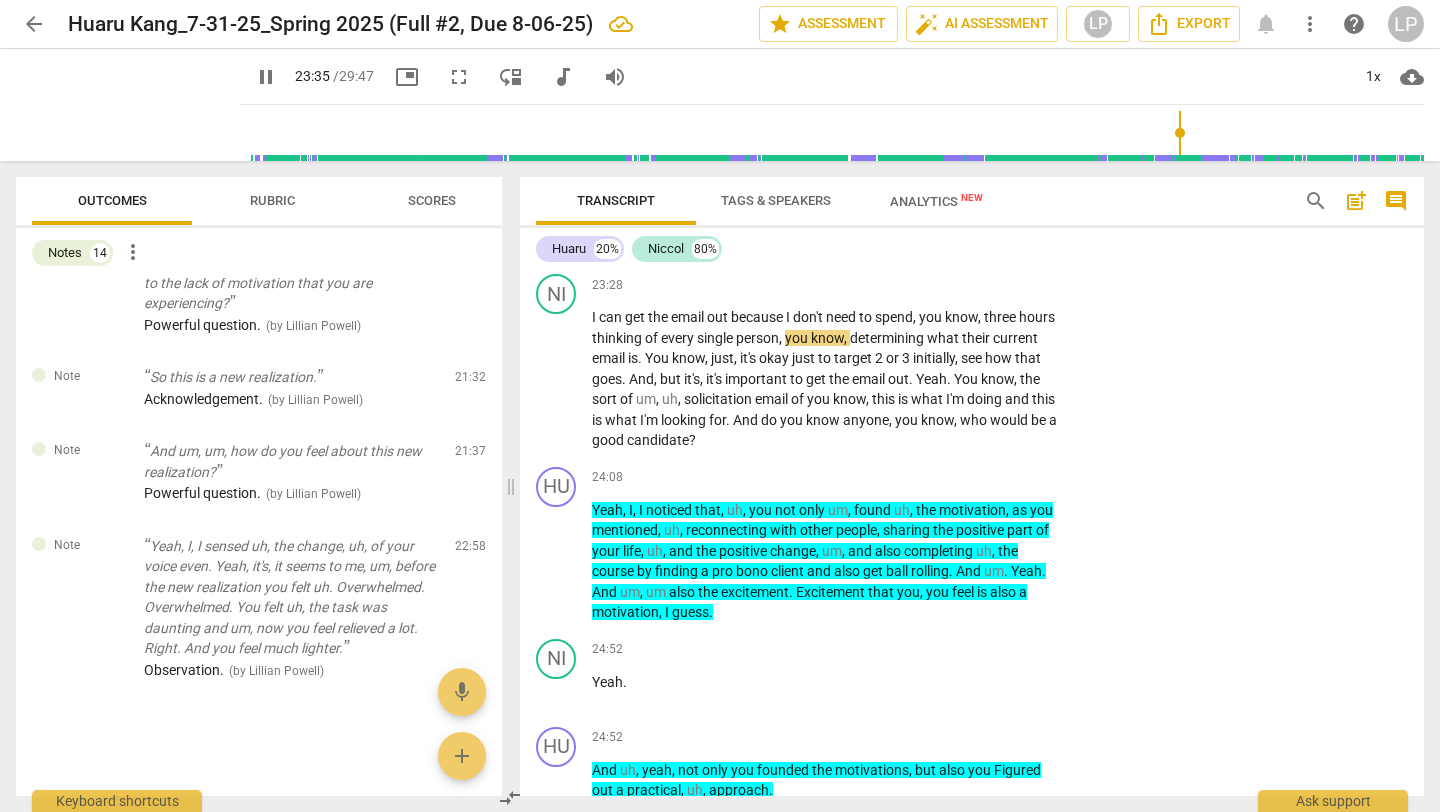 scroll, scrollTop: 7450, scrollLeft: 0, axis: vertical 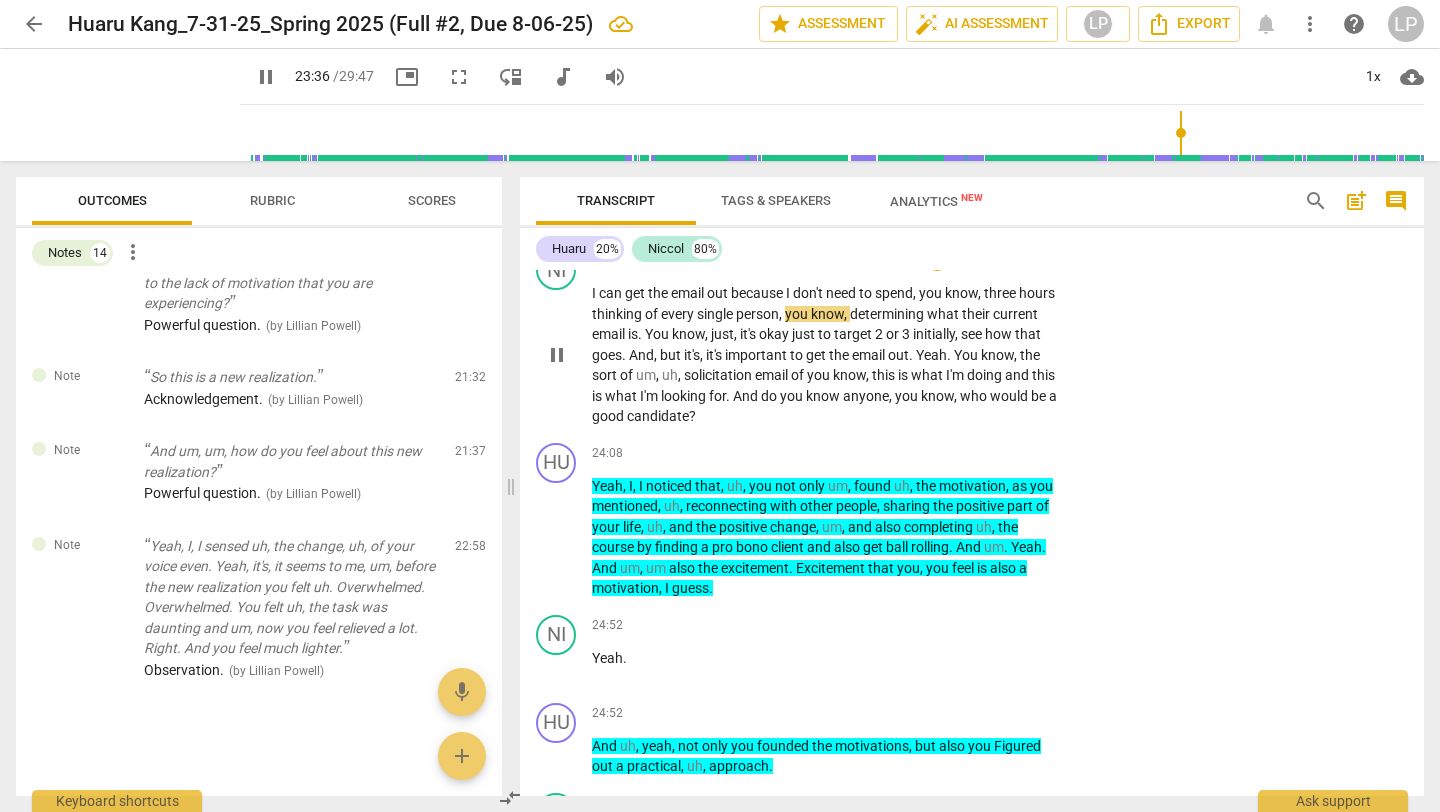 click on "I'm" at bounding box center (650, 396) 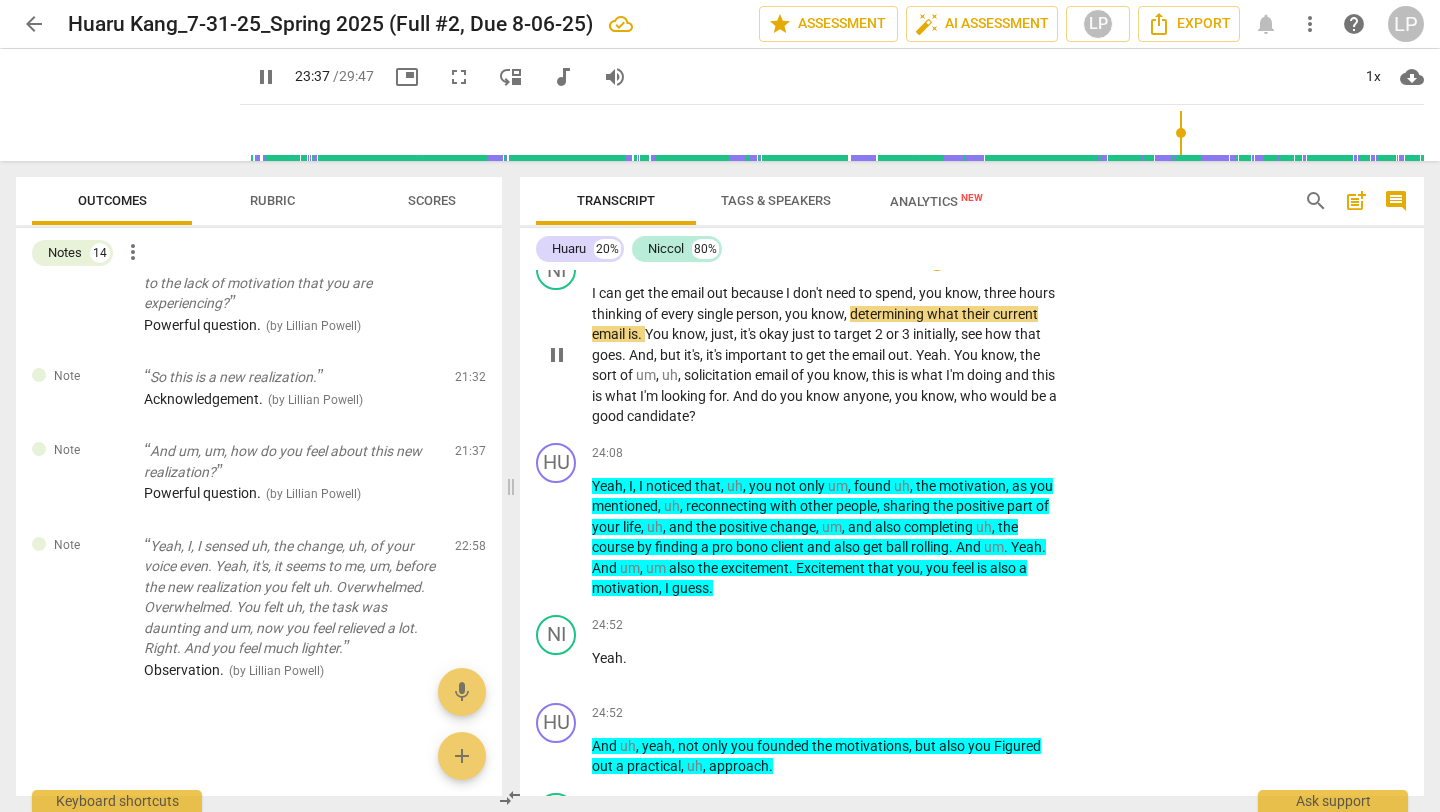 click on "I'm" at bounding box center (650, 396) 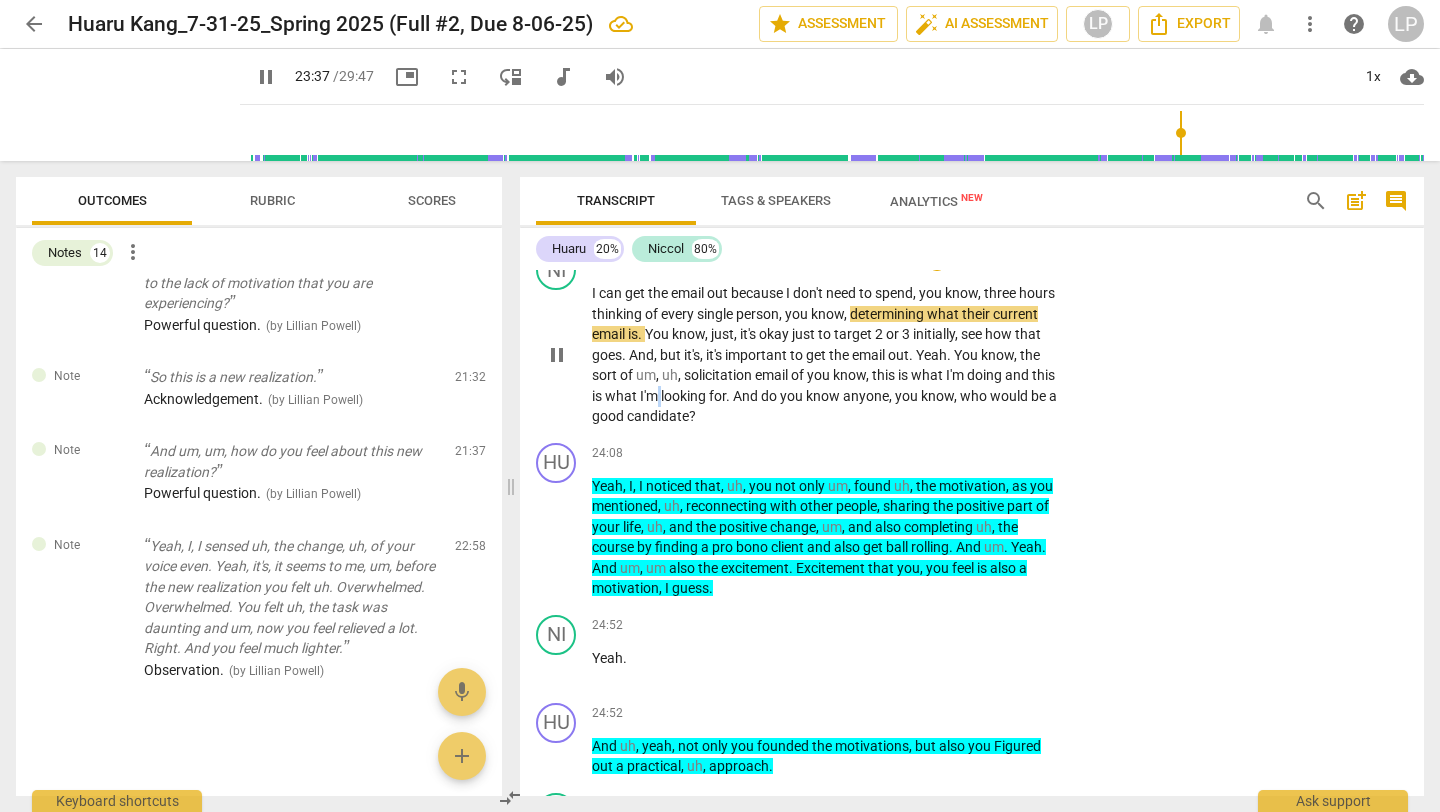 click on "I'm" at bounding box center (650, 396) 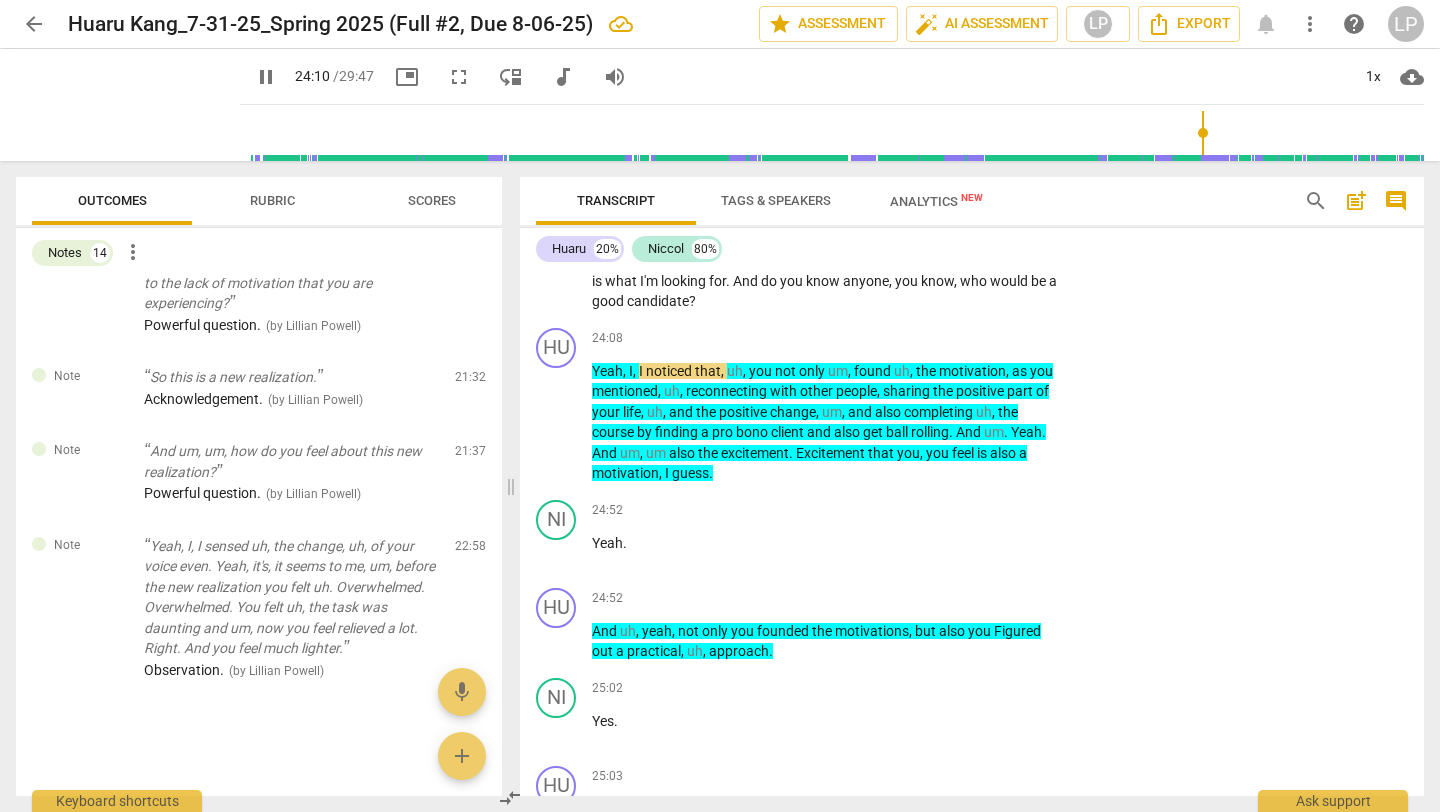 scroll, scrollTop: 7566, scrollLeft: 0, axis: vertical 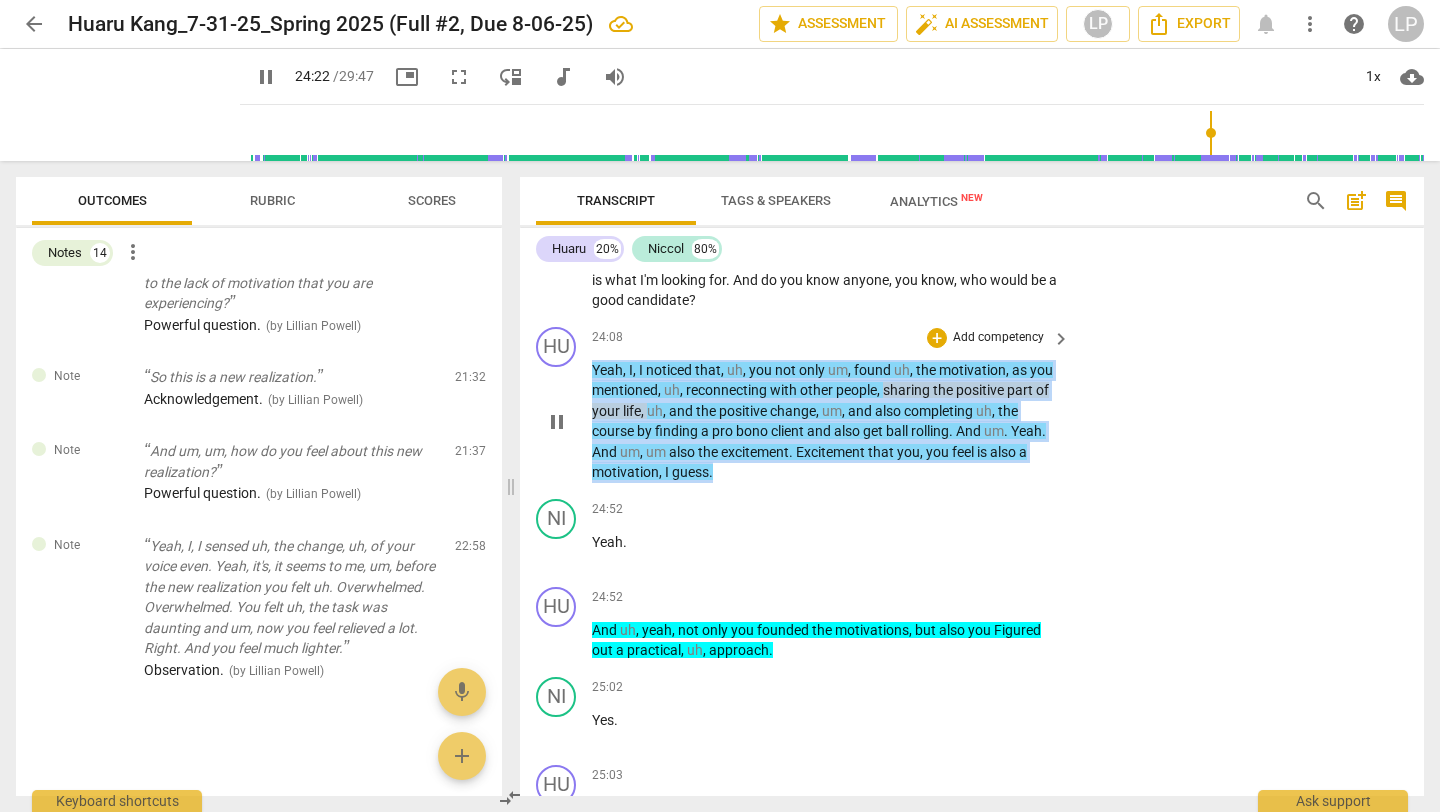 drag, startPoint x: 717, startPoint y: 495, endPoint x: 584, endPoint y: 397, distance: 165.20593 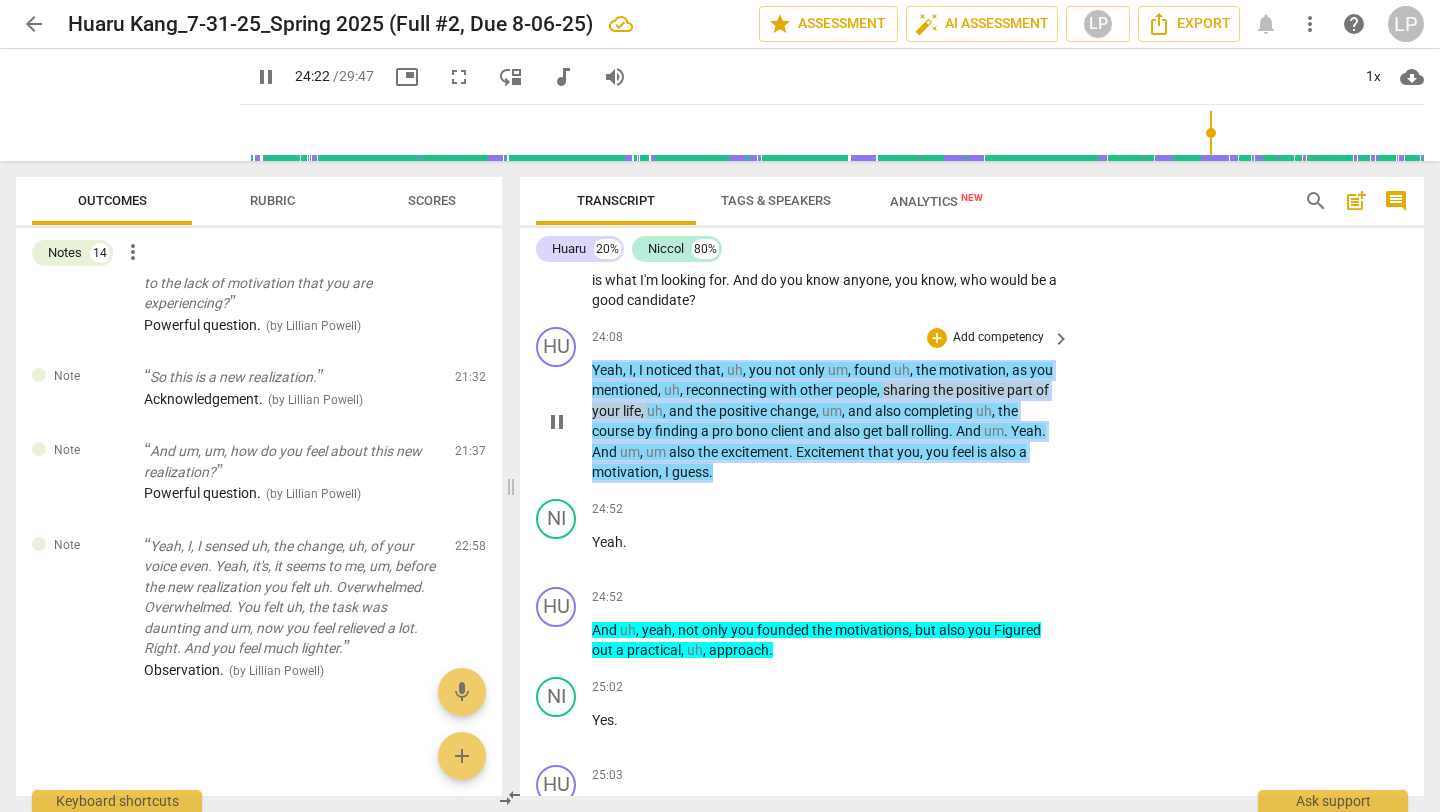 click on "HU play_arrow pause 24:08 + Add competency keyboard_arrow_right Yeah ,   I ,   I   noticed   that ,   uh ,   you   not   only   um ,   found   uh ,   the   motivation ,   as   you   mentioned ,   uh ,   reconnecting   with   other   people ,   sharing   the   positive   part   of   your   life ,   uh ,   and   the   positive   change ,   um ,   and   also   completing   uh ,   the   course   by   finding   a   pro   bono   client   and   also   get   ball   rolling .   And   um .   Yeah .   And   um ,   um   also   the   excitement .   Excitement   that   you ,   you   feel   is   also   a   motivation ,   I   guess ." at bounding box center [972, 405] 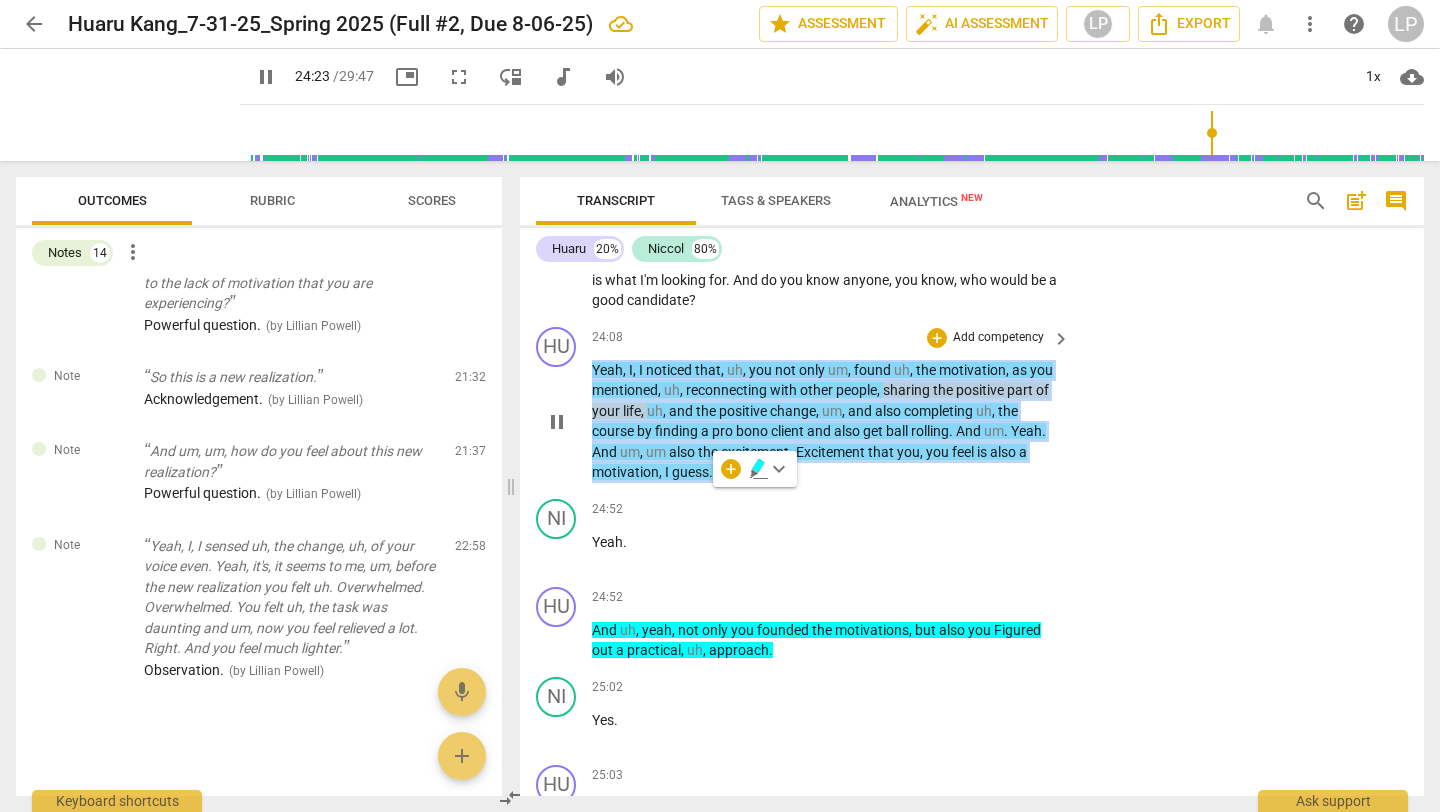 click on "Add competency" at bounding box center (998, 338) 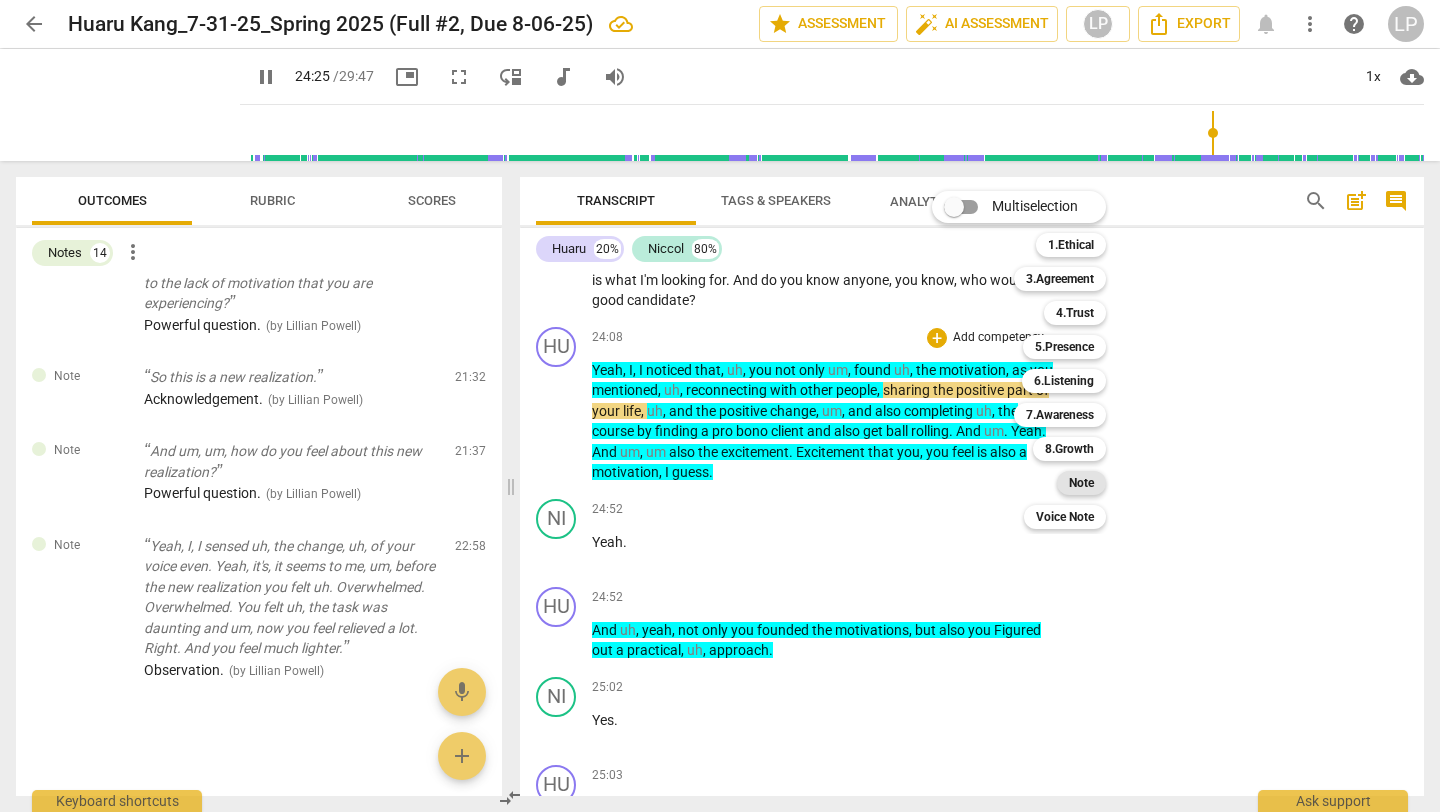 click on "Note" at bounding box center (1081, 483) 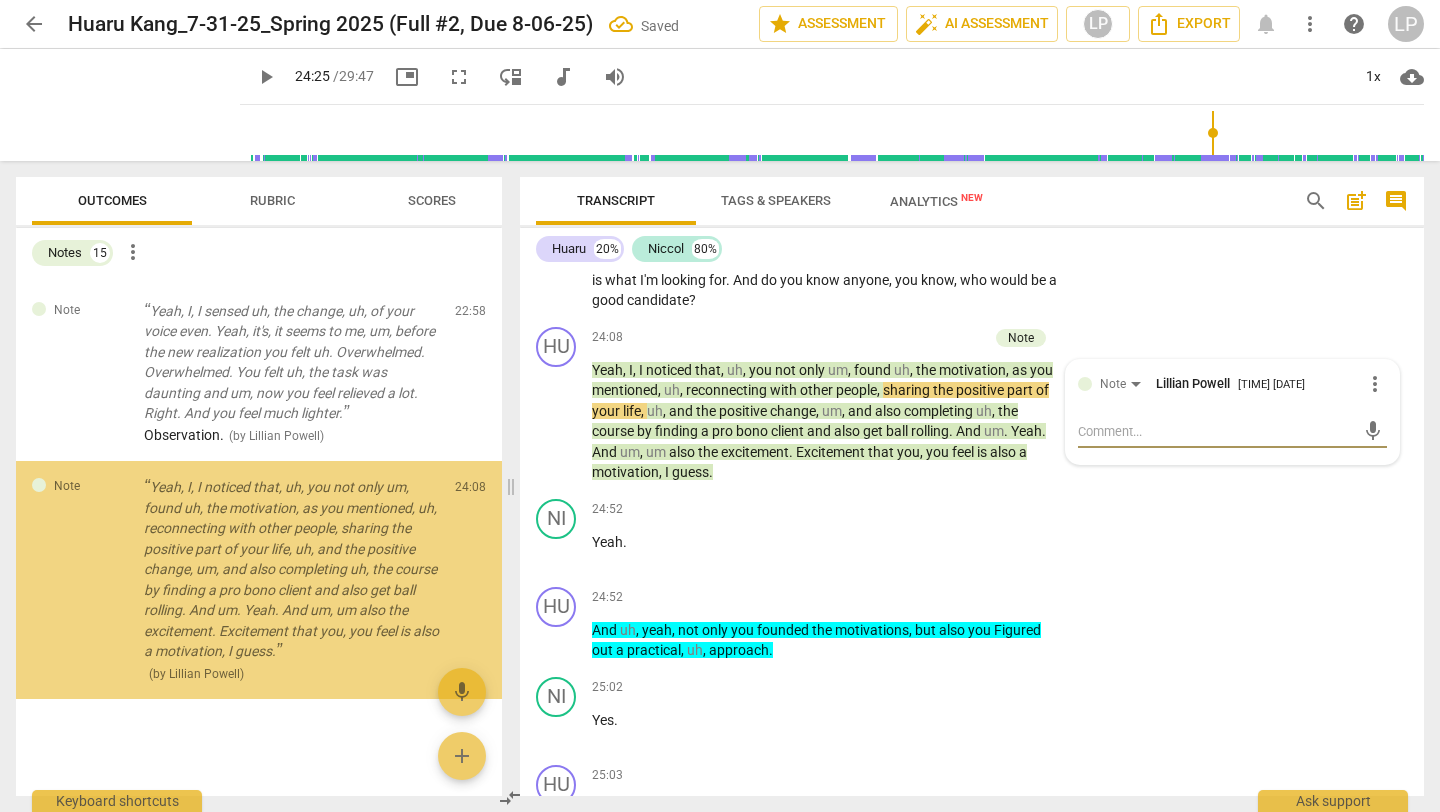 scroll, scrollTop: 1655, scrollLeft: 0, axis: vertical 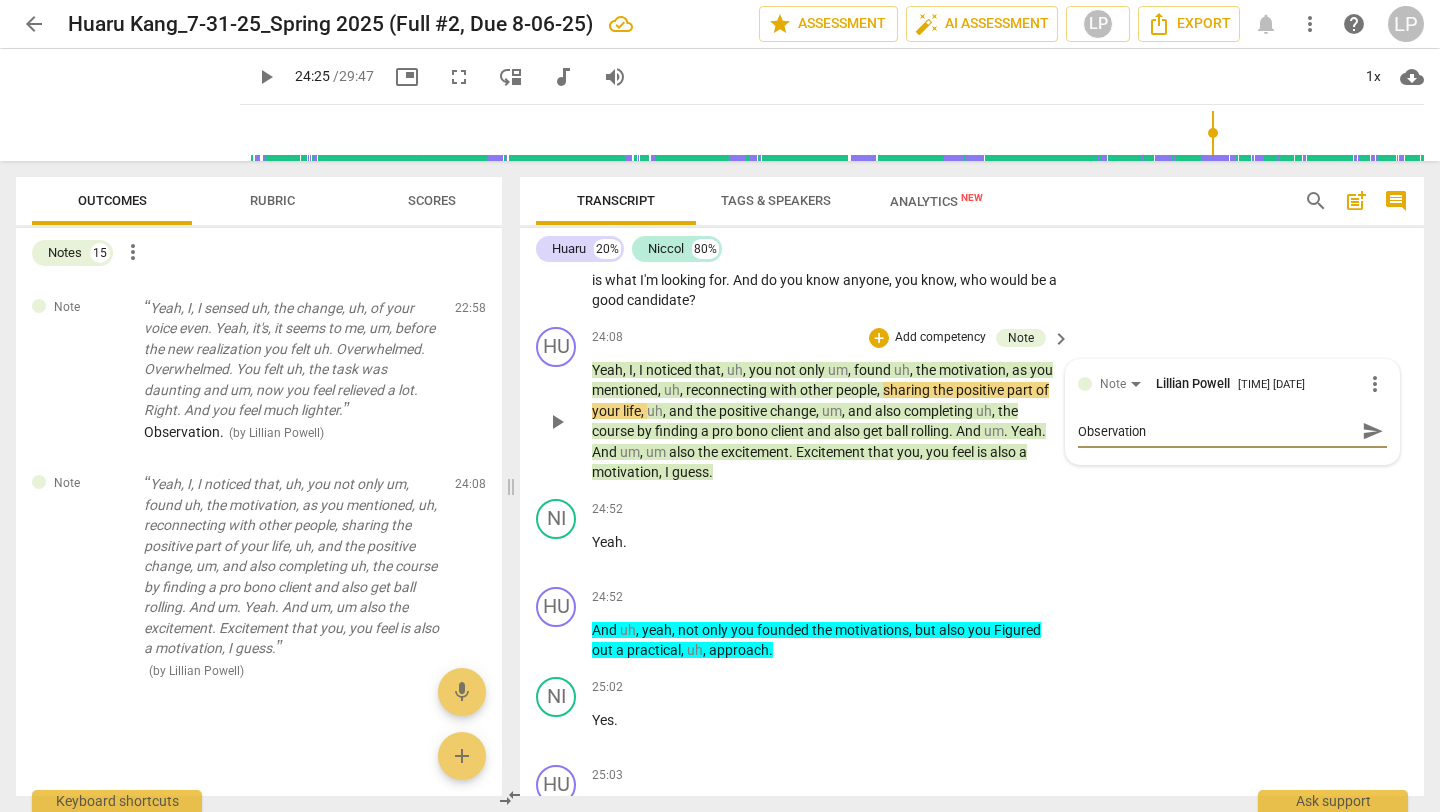 click on "send" at bounding box center [1373, 431] 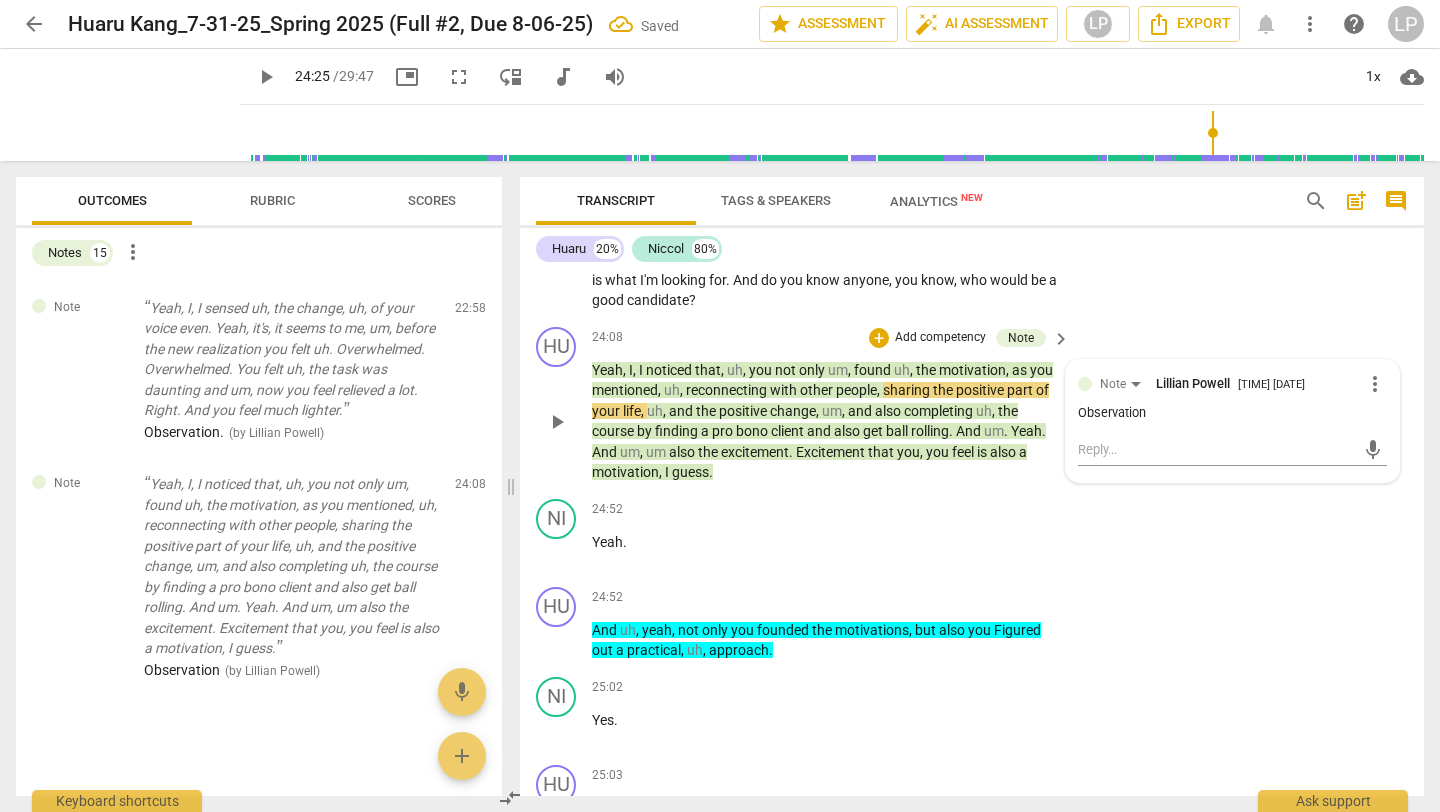 click on "you" at bounding box center [939, 452] 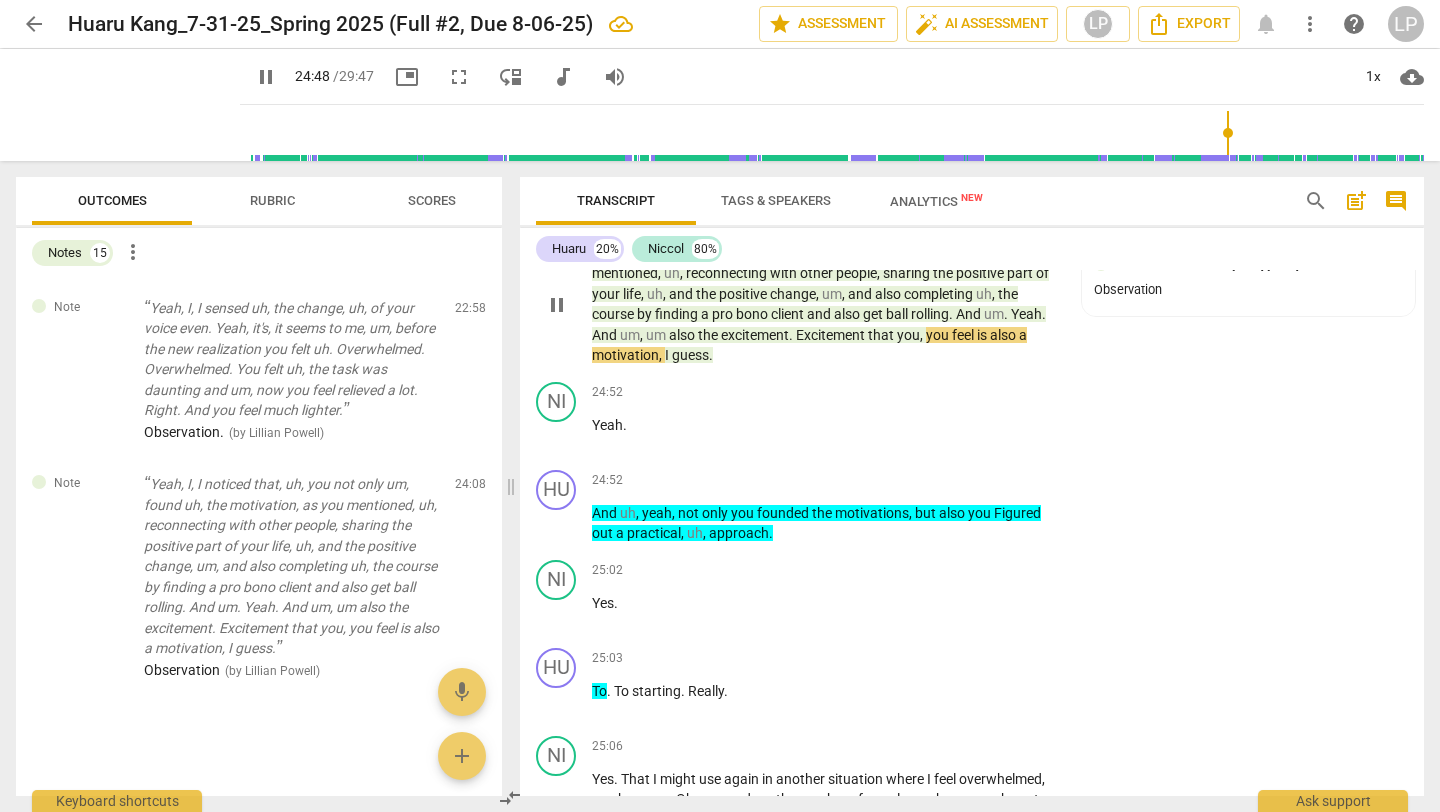 scroll, scrollTop: 7684, scrollLeft: 0, axis: vertical 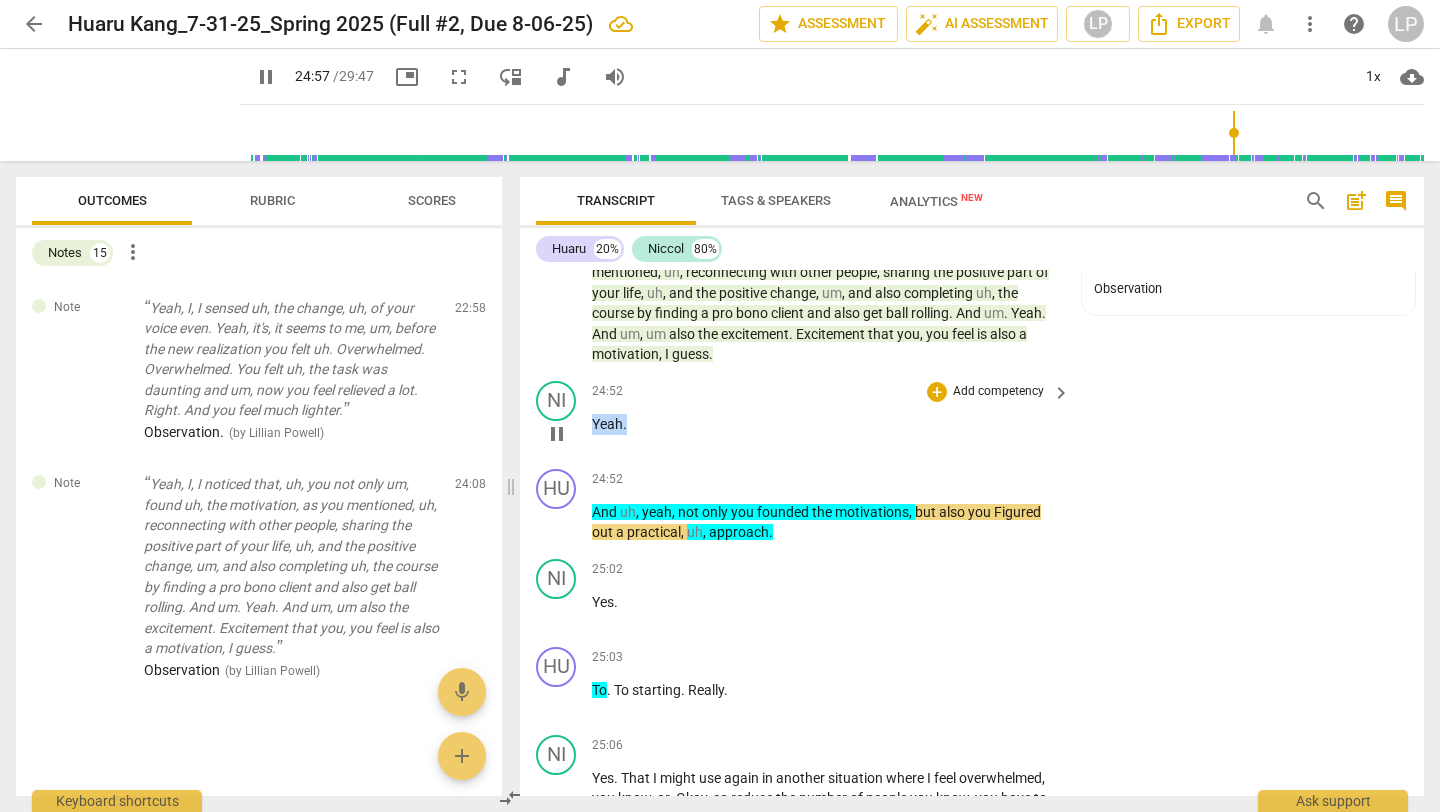drag, startPoint x: 637, startPoint y: 444, endPoint x: 586, endPoint y: 442, distance: 51.0392 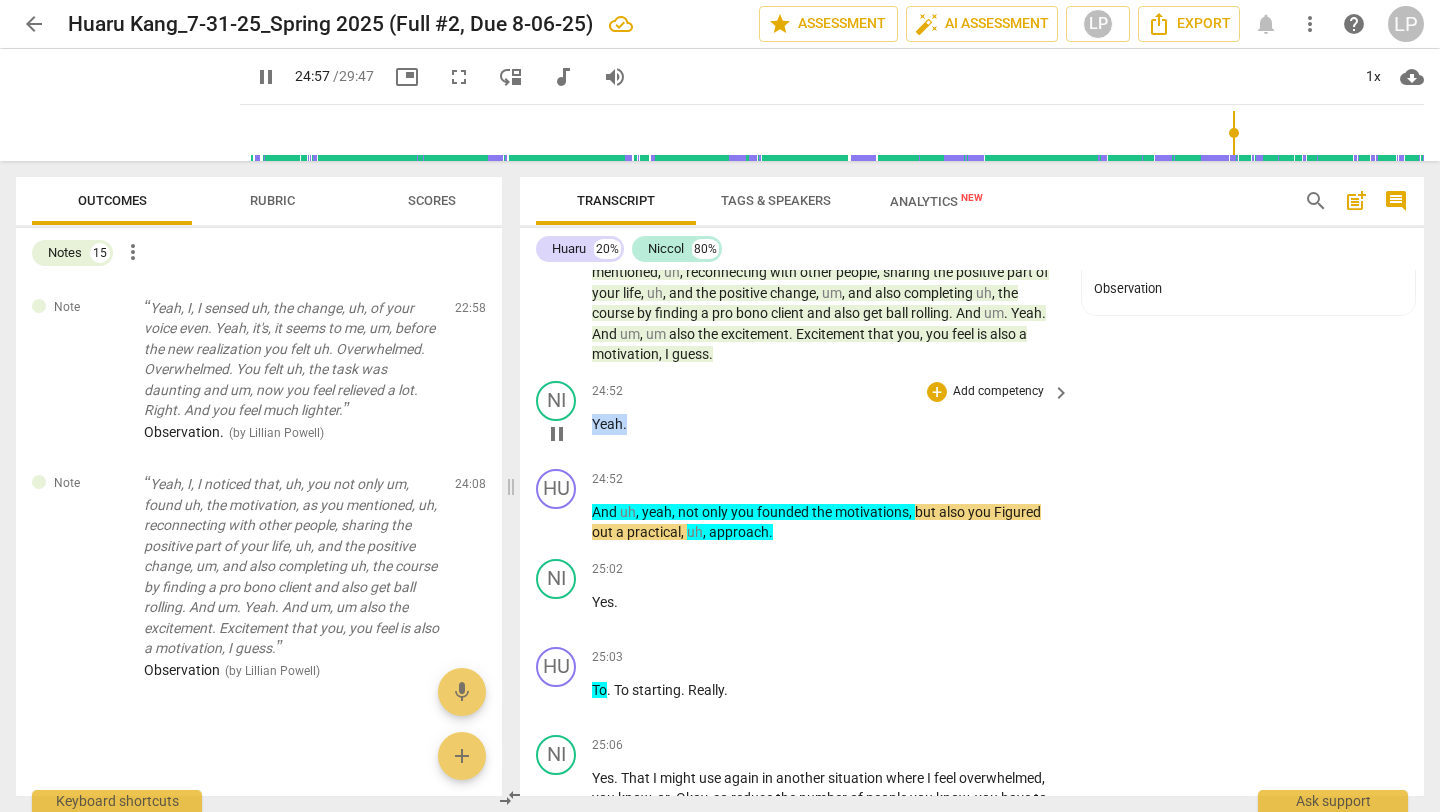 click on "NI play_arrow pause 24:52 + Add competency keyboard_arrow_right Yeah ." at bounding box center [972, 417] 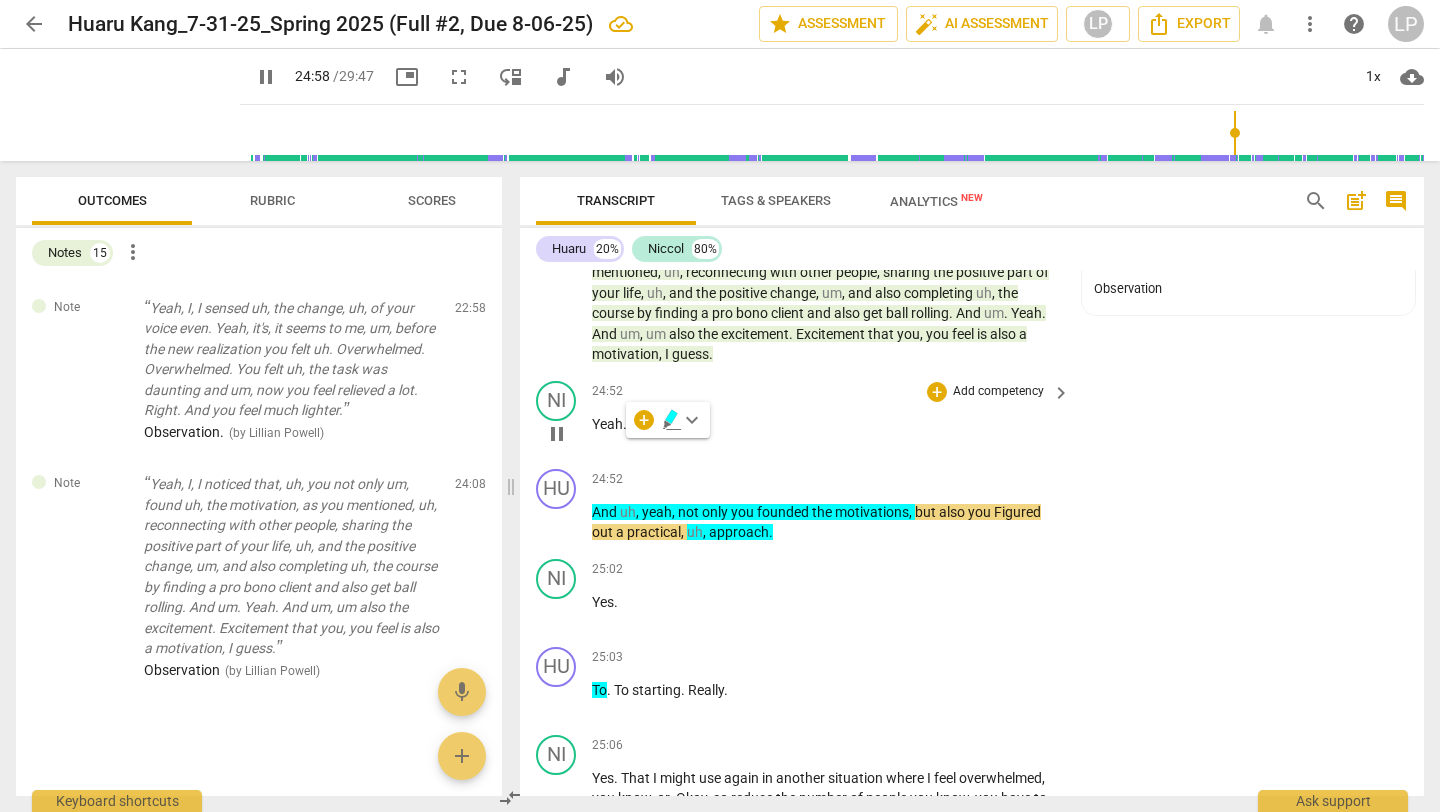 click on "Yeah" at bounding box center (607, 424) 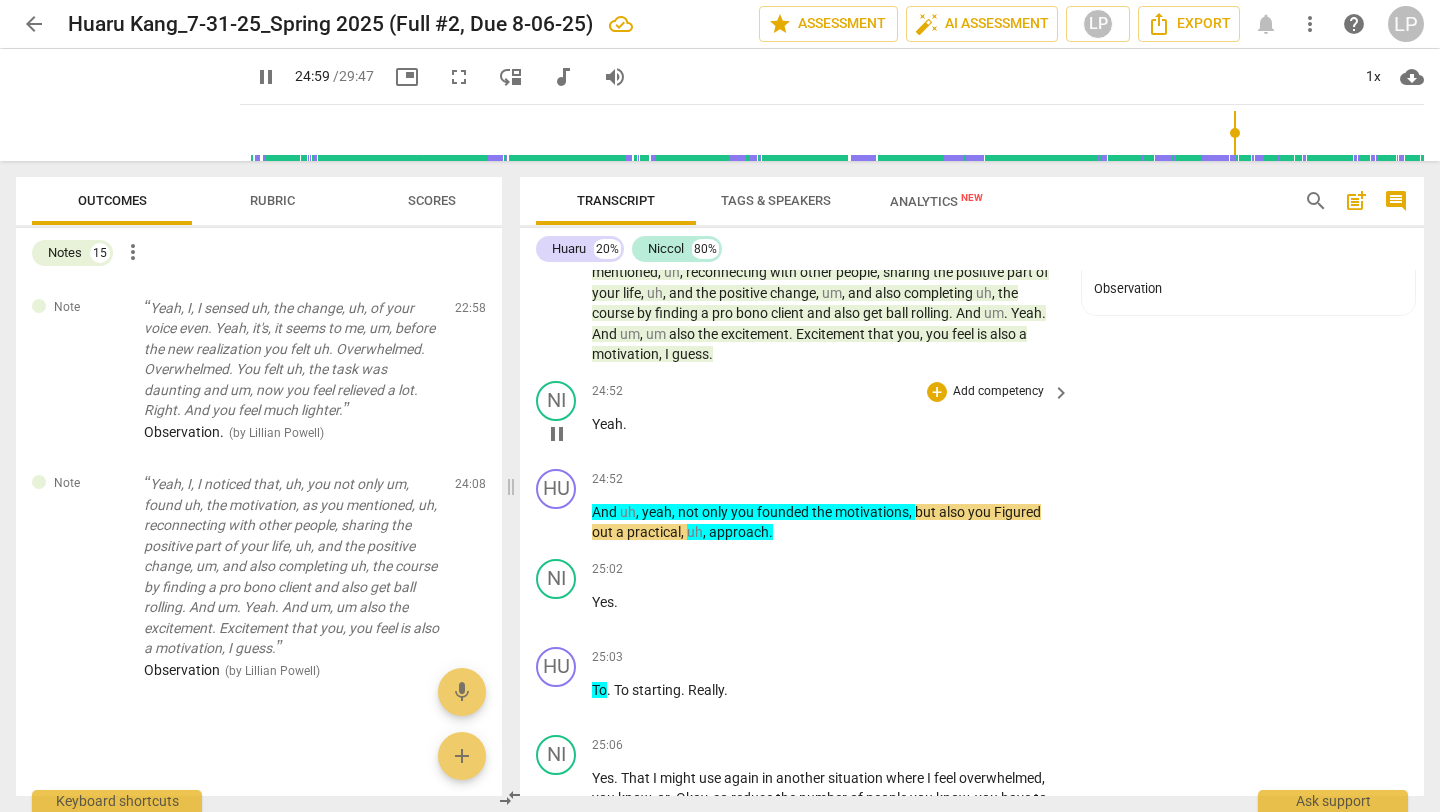 click on "Yeah" at bounding box center (607, 424) 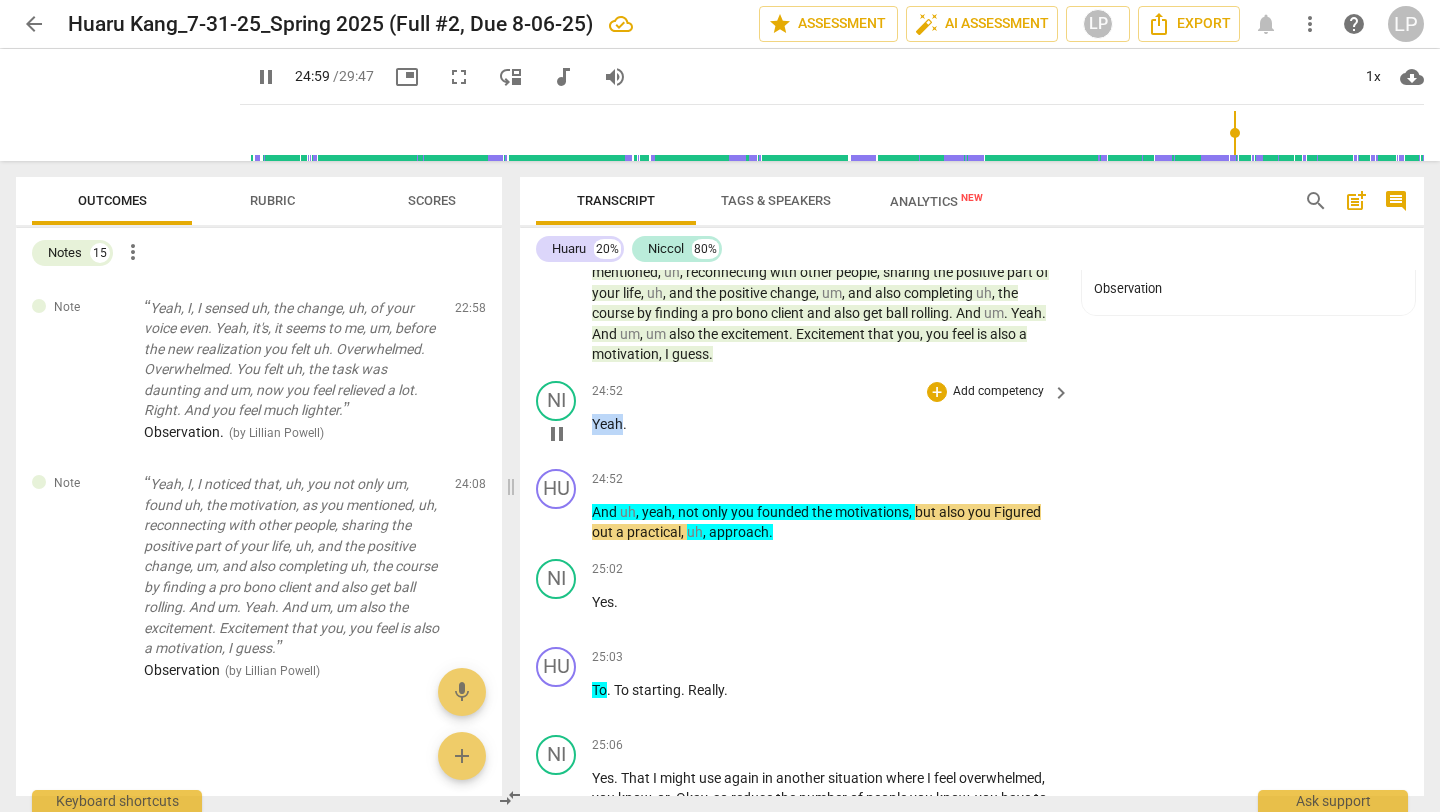 click on "Yeah" at bounding box center [607, 424] 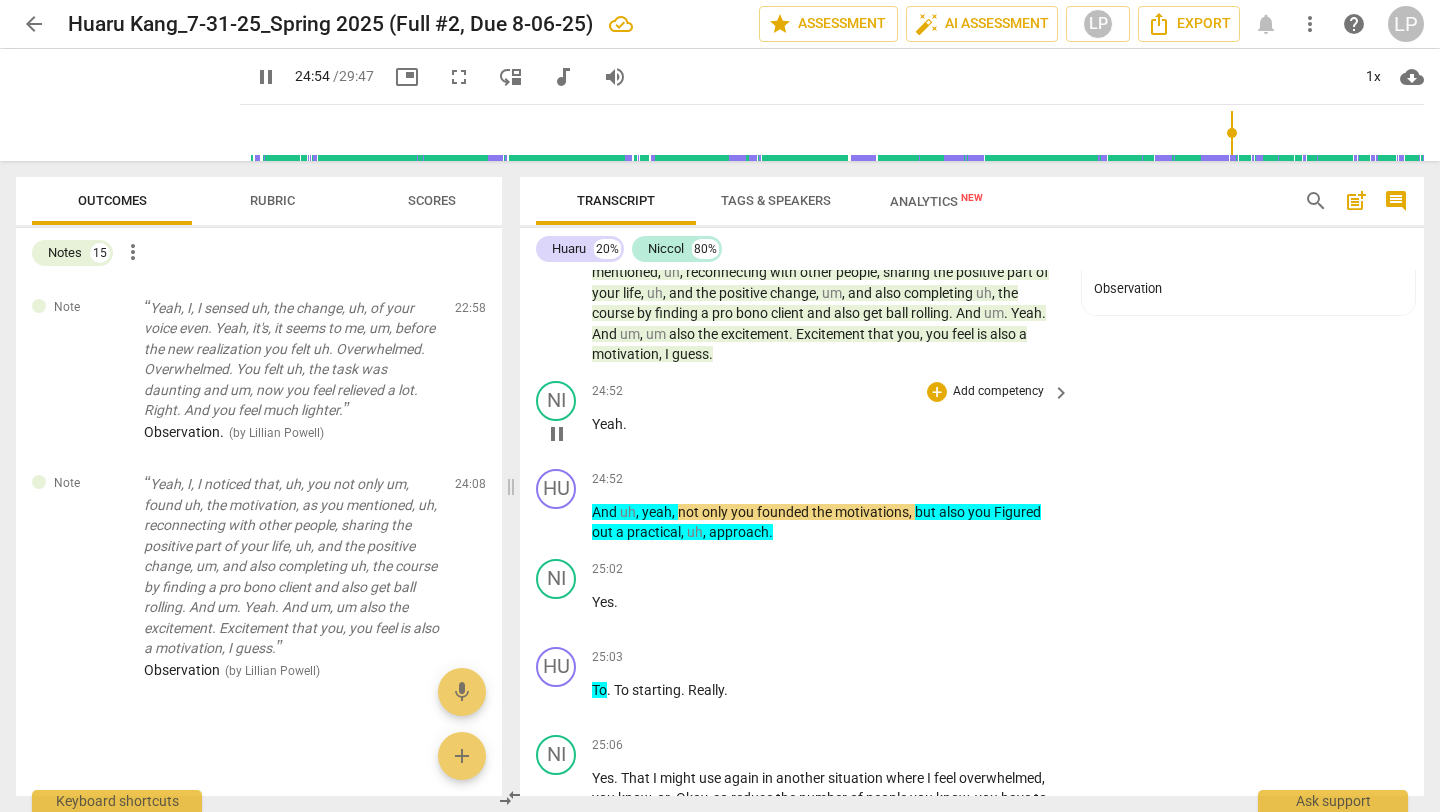 click on "Yeah ." at bounding box center (826, 424) 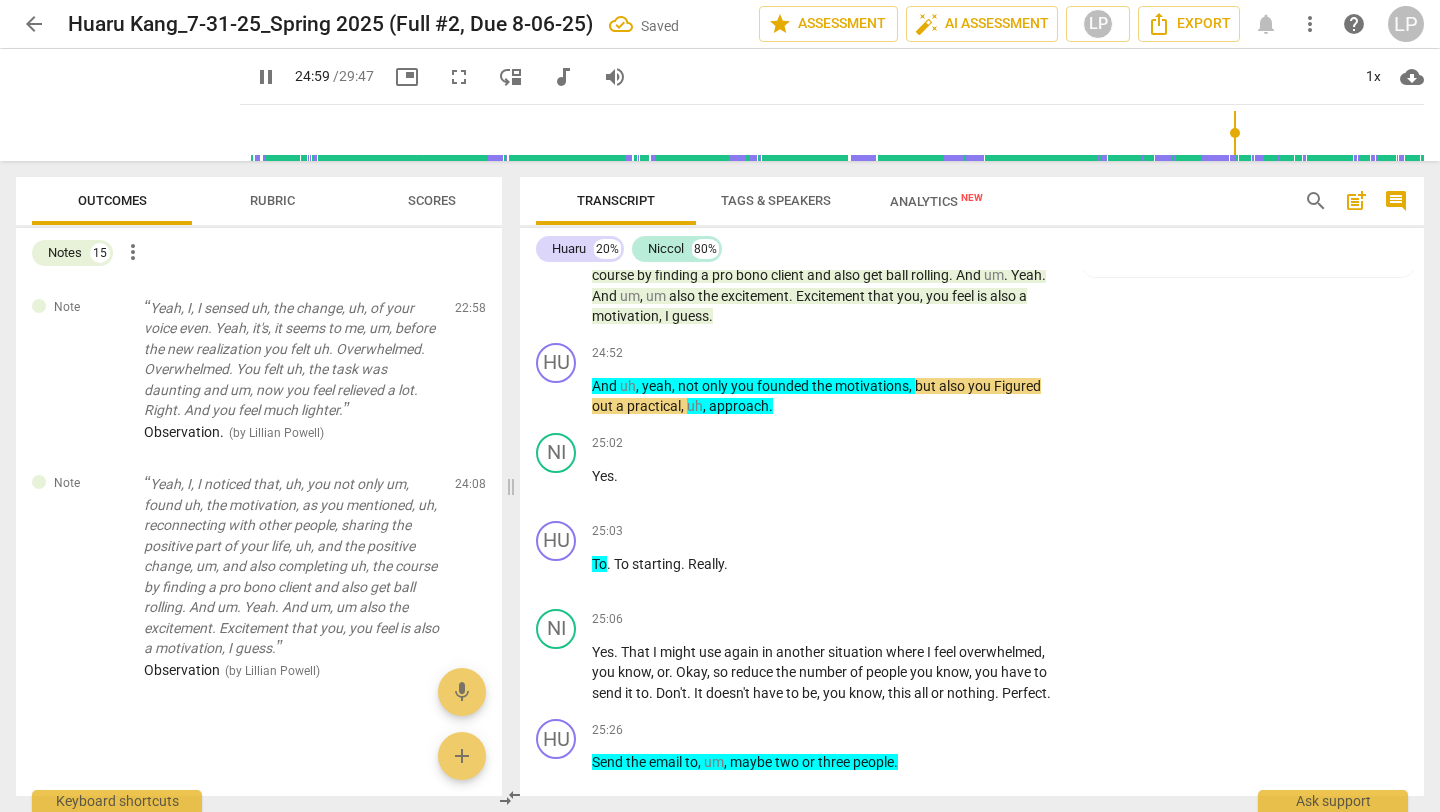 scroll, scrollTop: 7731, scrollLeft: 0, axis: vertical 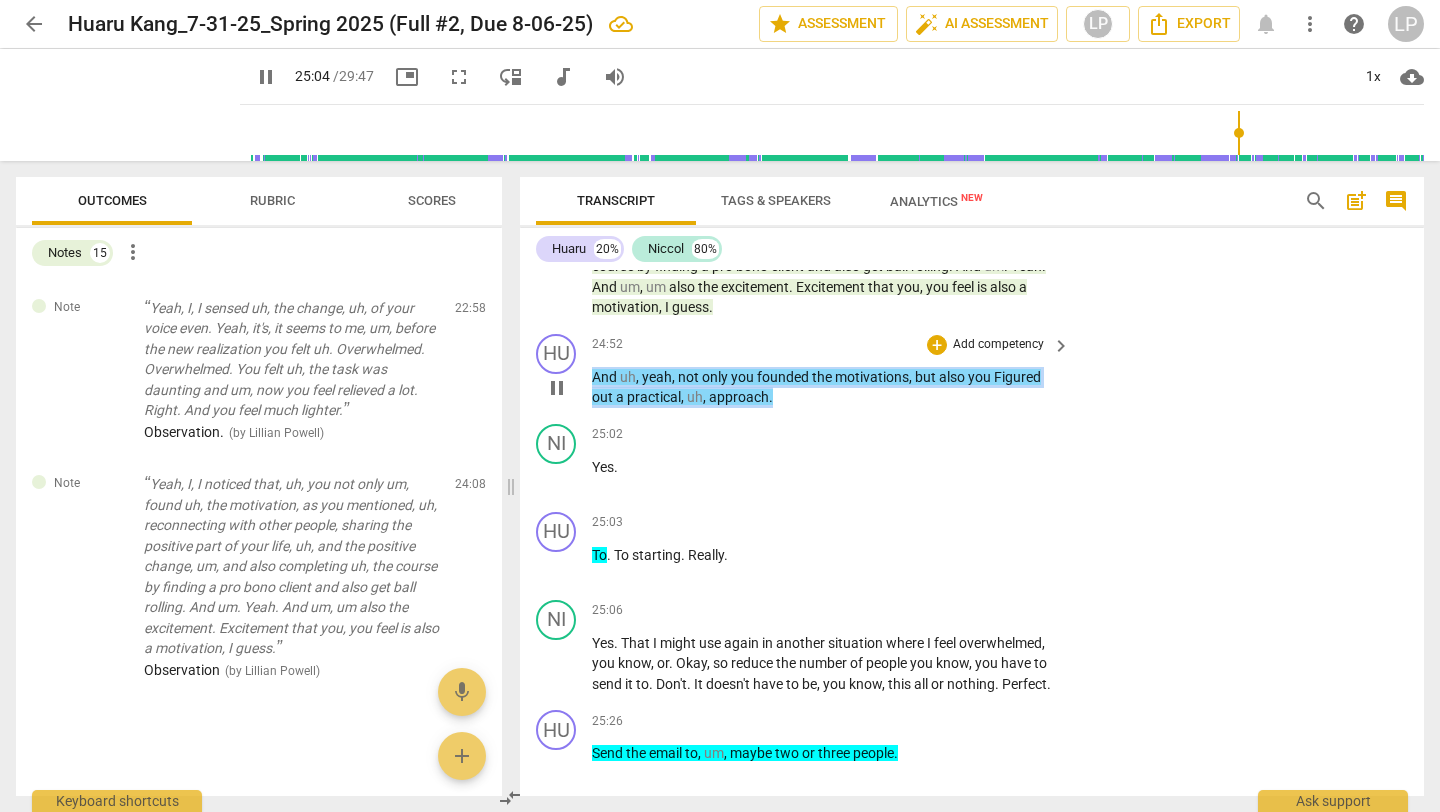 drag, startPoint x: 781, startPoint y: 418, endPoint x: 594, endPoint y: 405, distance: 187.45132 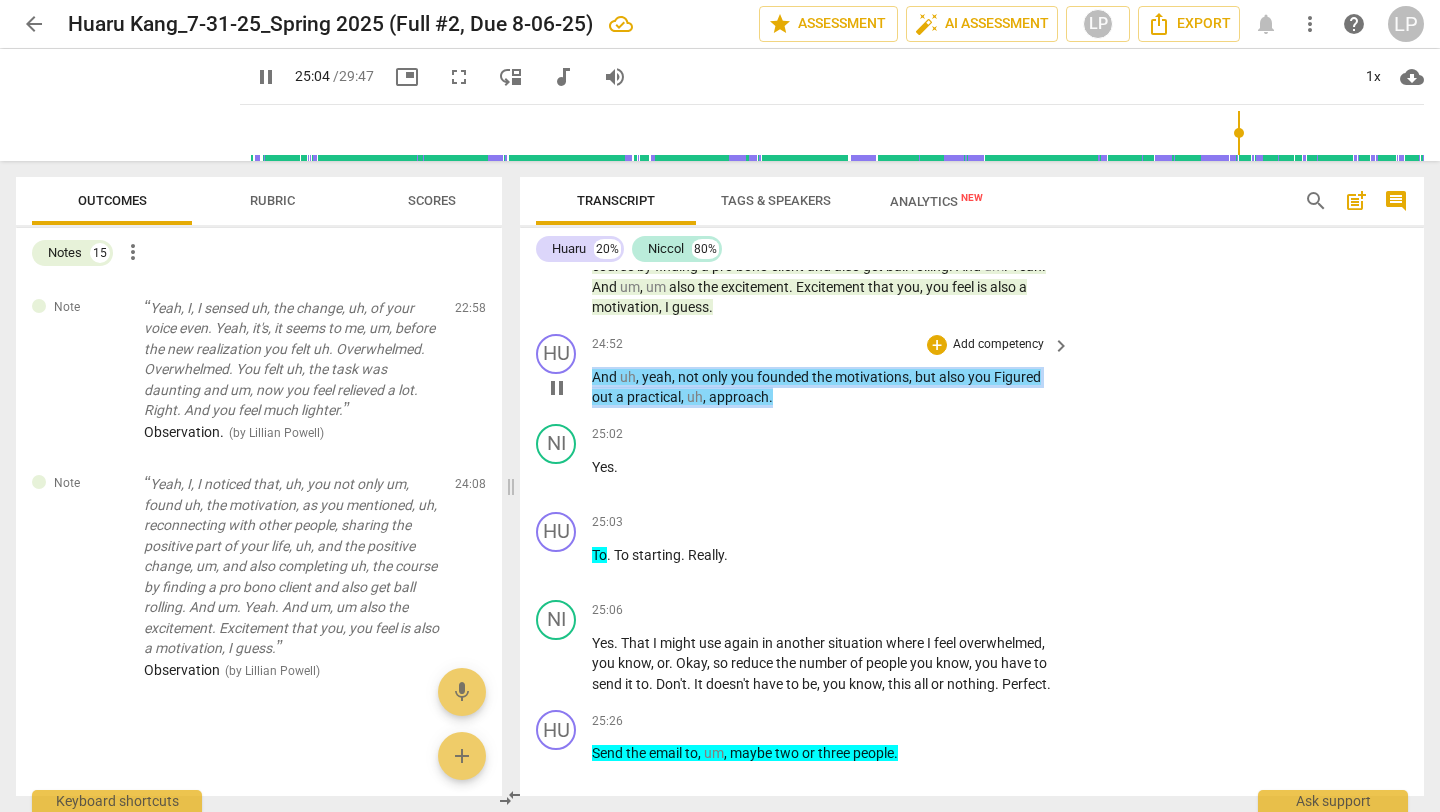click on "And   uh ,   yeah ,   not   only   you   founded   the   motivations ,   but   also   you   Figured   out   a   practical ,   uh ,   approach ." at bounding box center [826, 387] 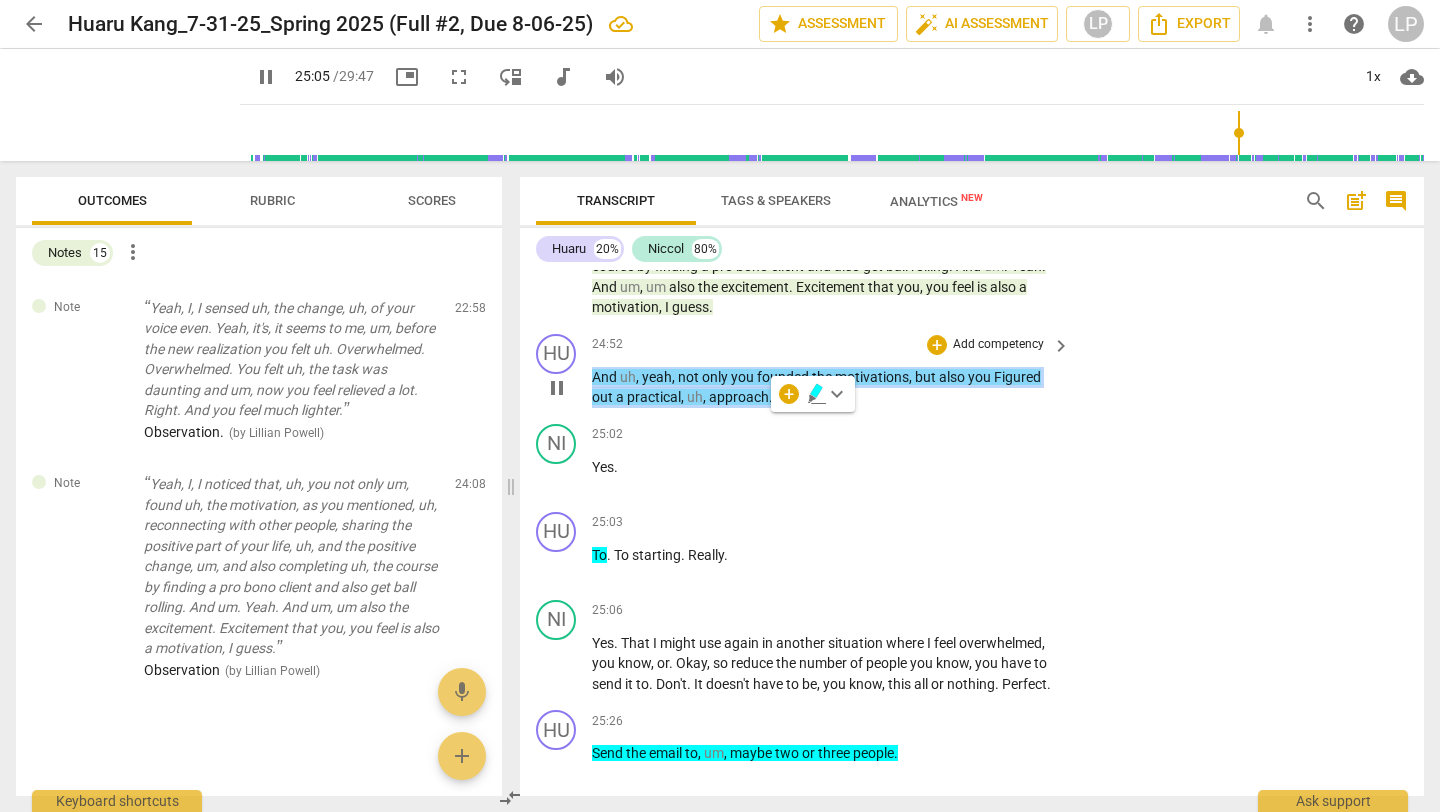 click on "Add competency" at bounding box center (998, 345) 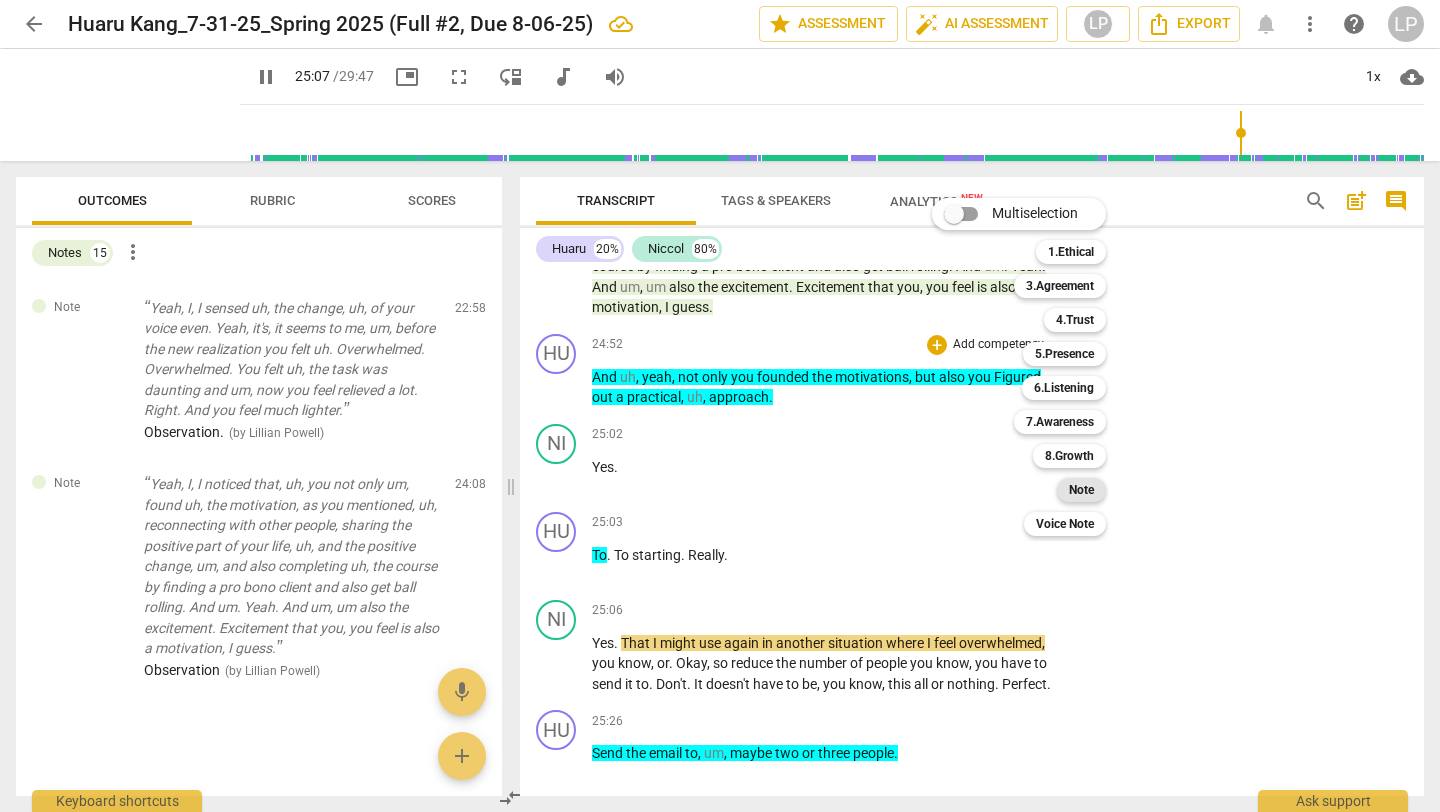 click on "Note" at bounding box center (1081, 490) 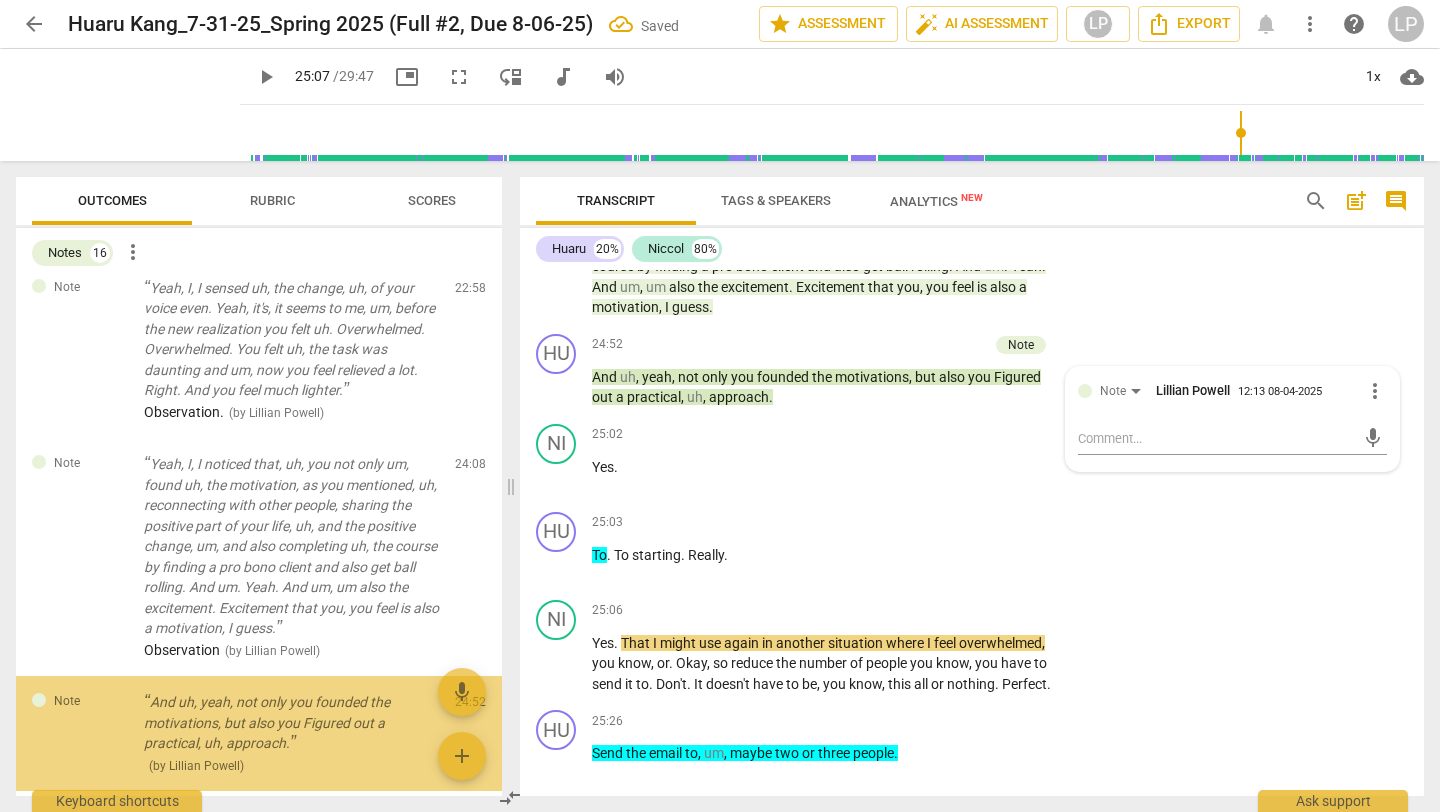 scroll, scrollTop: 1770, scrollLeft: 0, axis: vertical 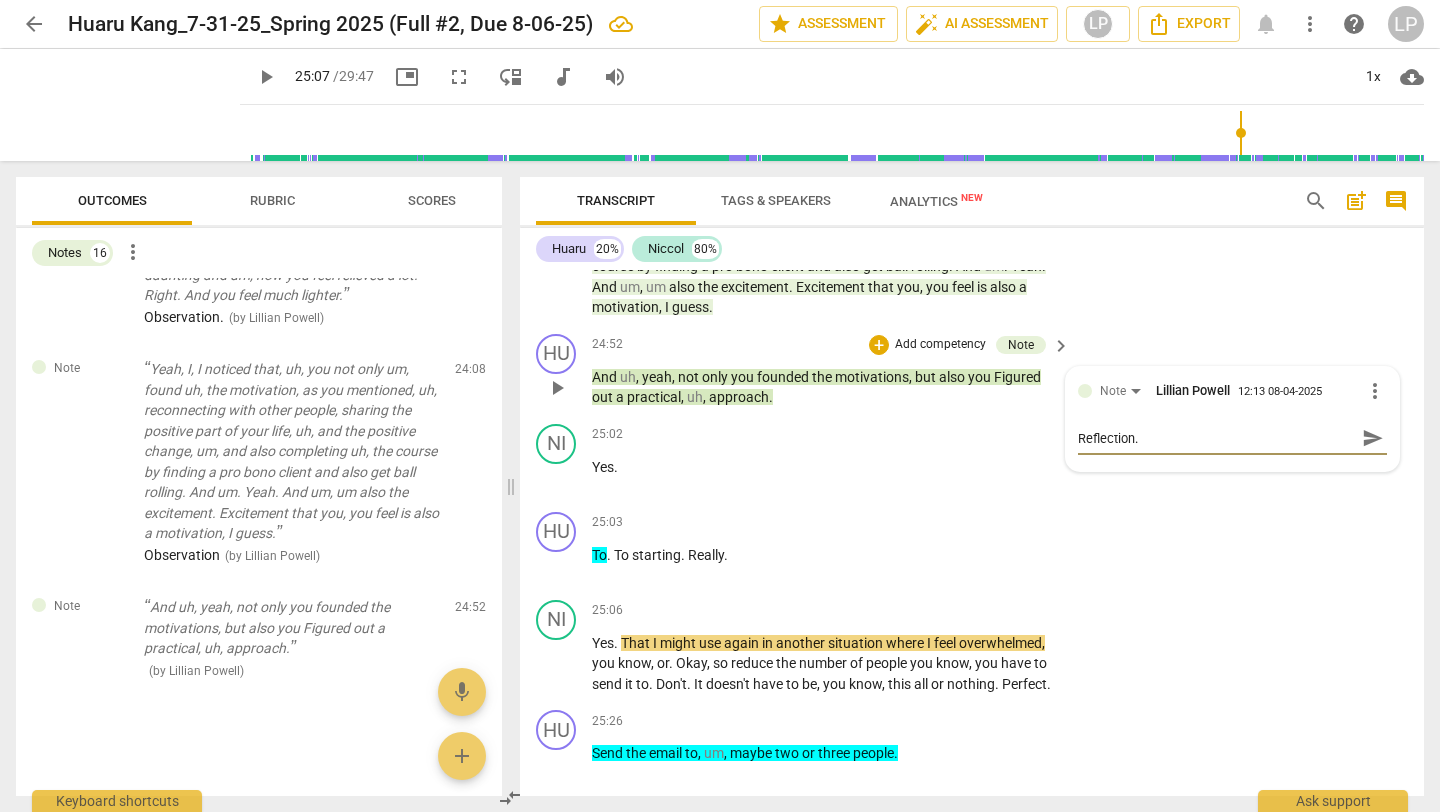 click on "send" at bounding box center [1373, 438] 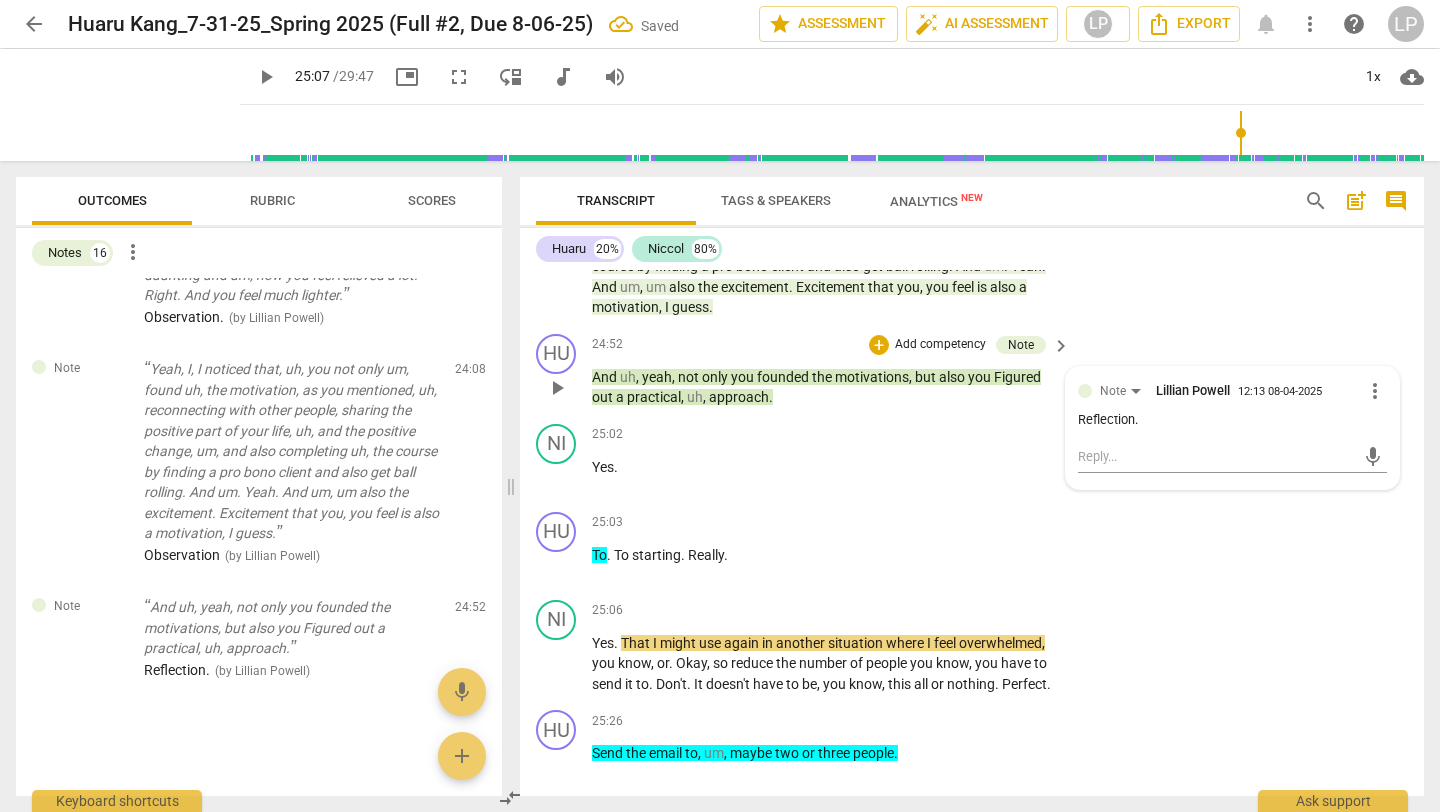 click on "," at bounding box center [706, 397] 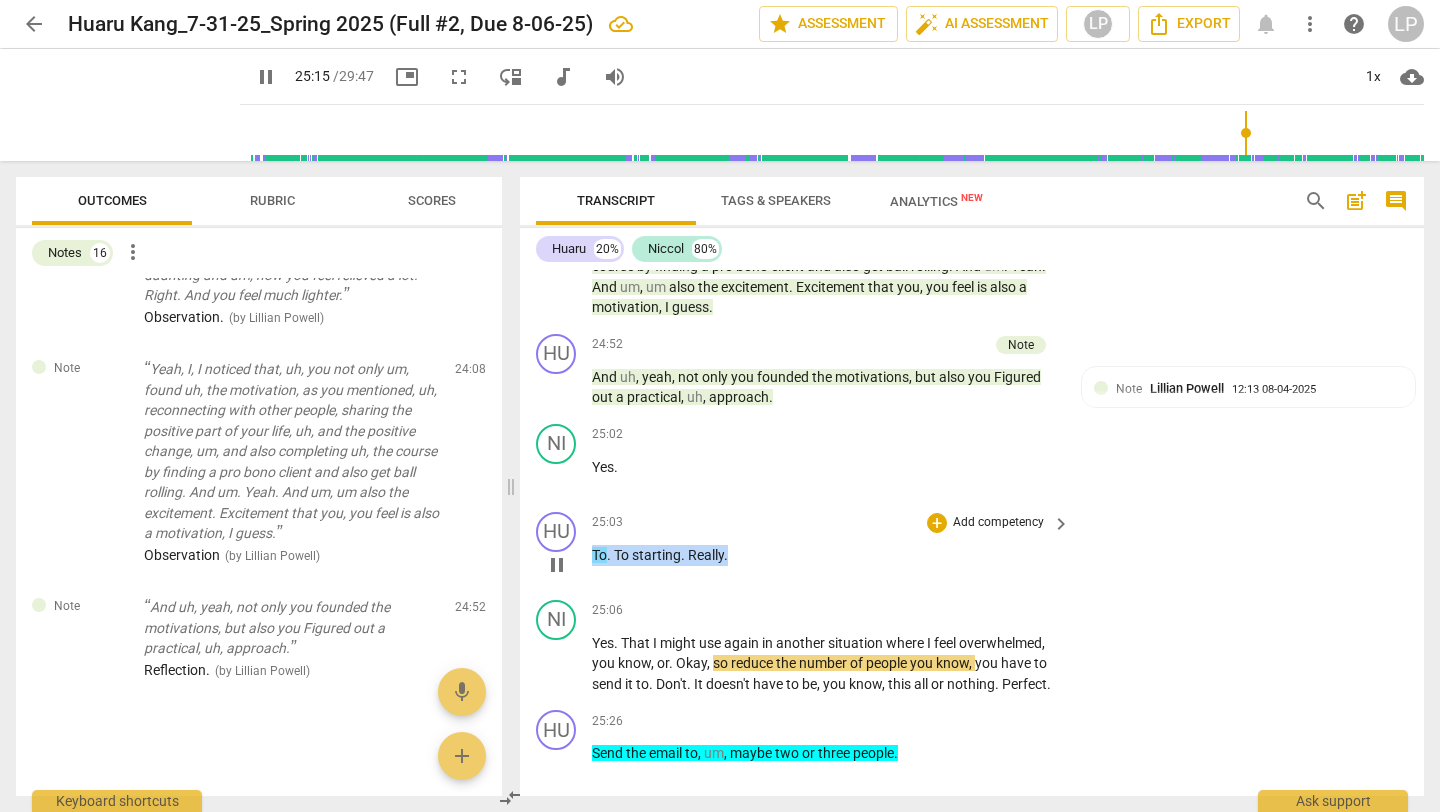 drag, startPoint x: 746, startPoint y: 579, endPoint x: 590, endPoint y: 574, distance: 156.08011 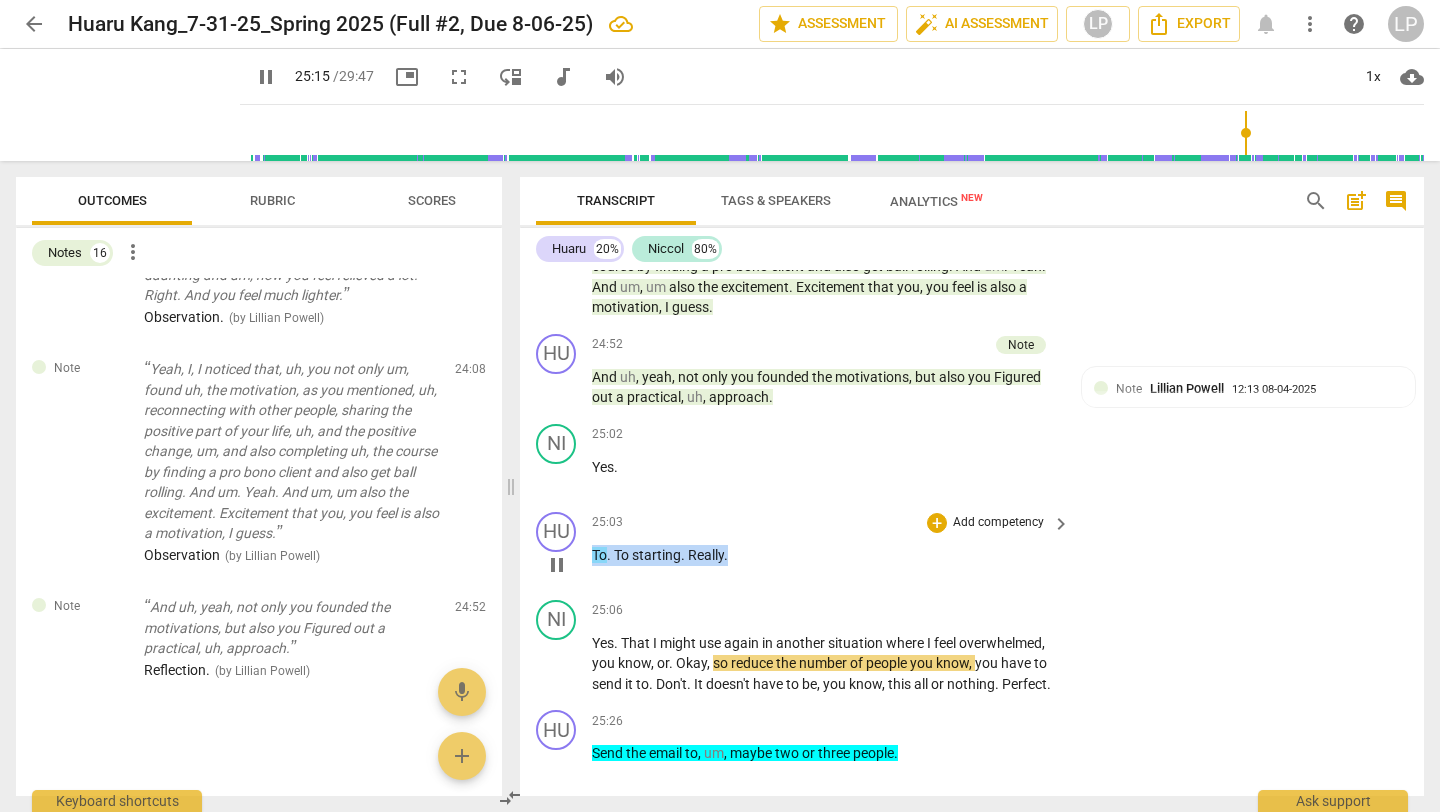 click on "HU play_arrow pause 25:03 + Add competency keyboard_arrow_right To .   To   starting .   Really ." at bounding box center (972, 548) 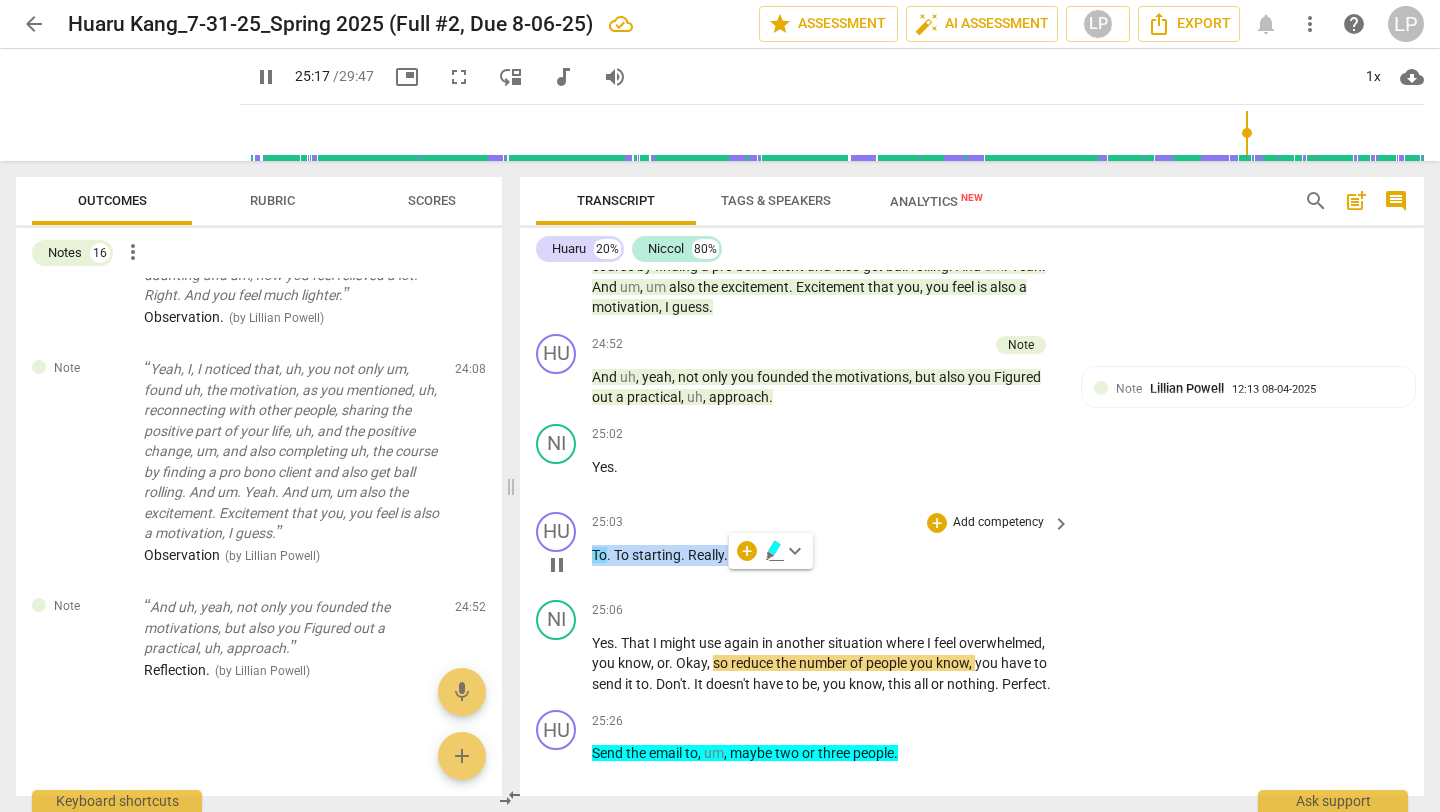 click on "Add competency" at bounding box center (998, 523) 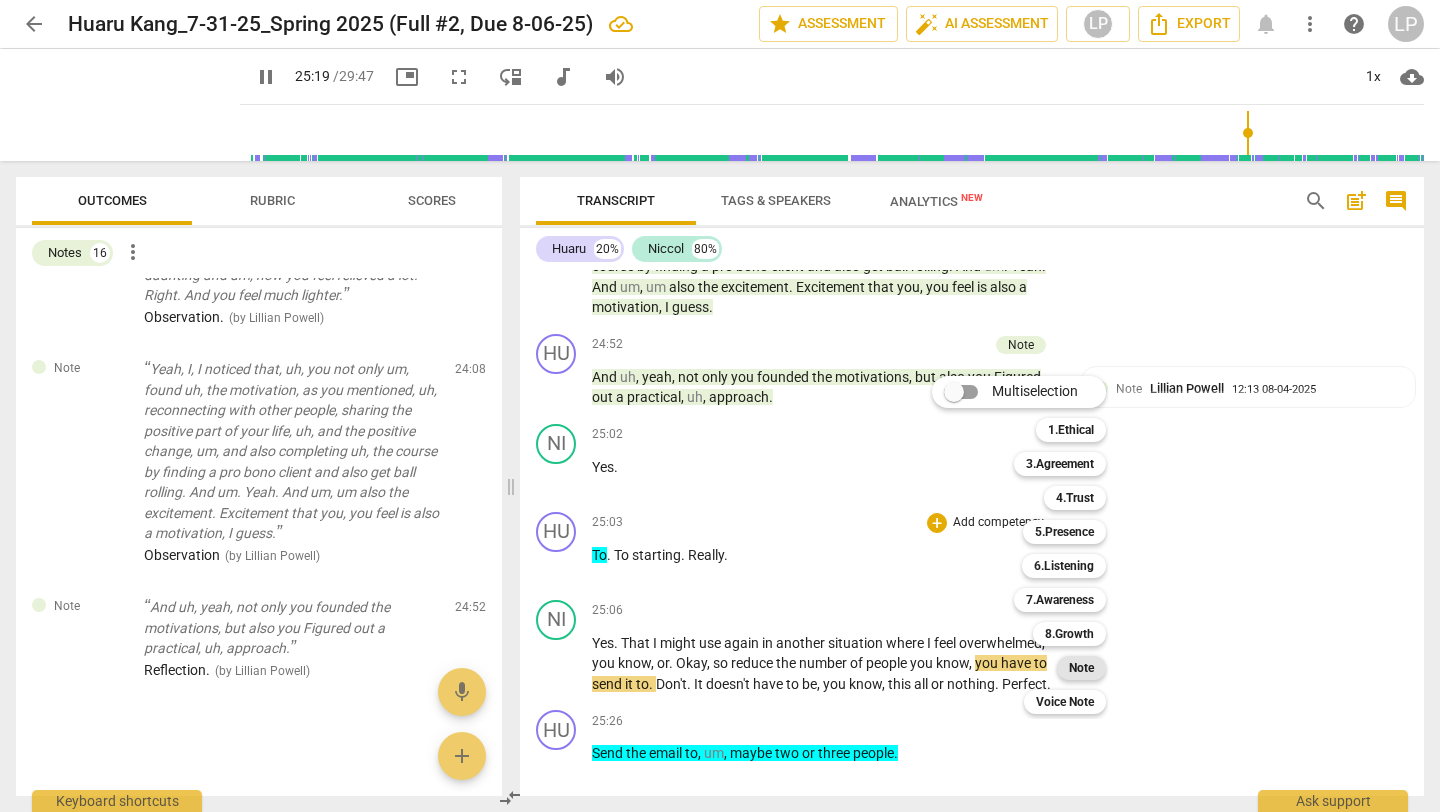 click on "Note" at bounding box center (1081, 668) 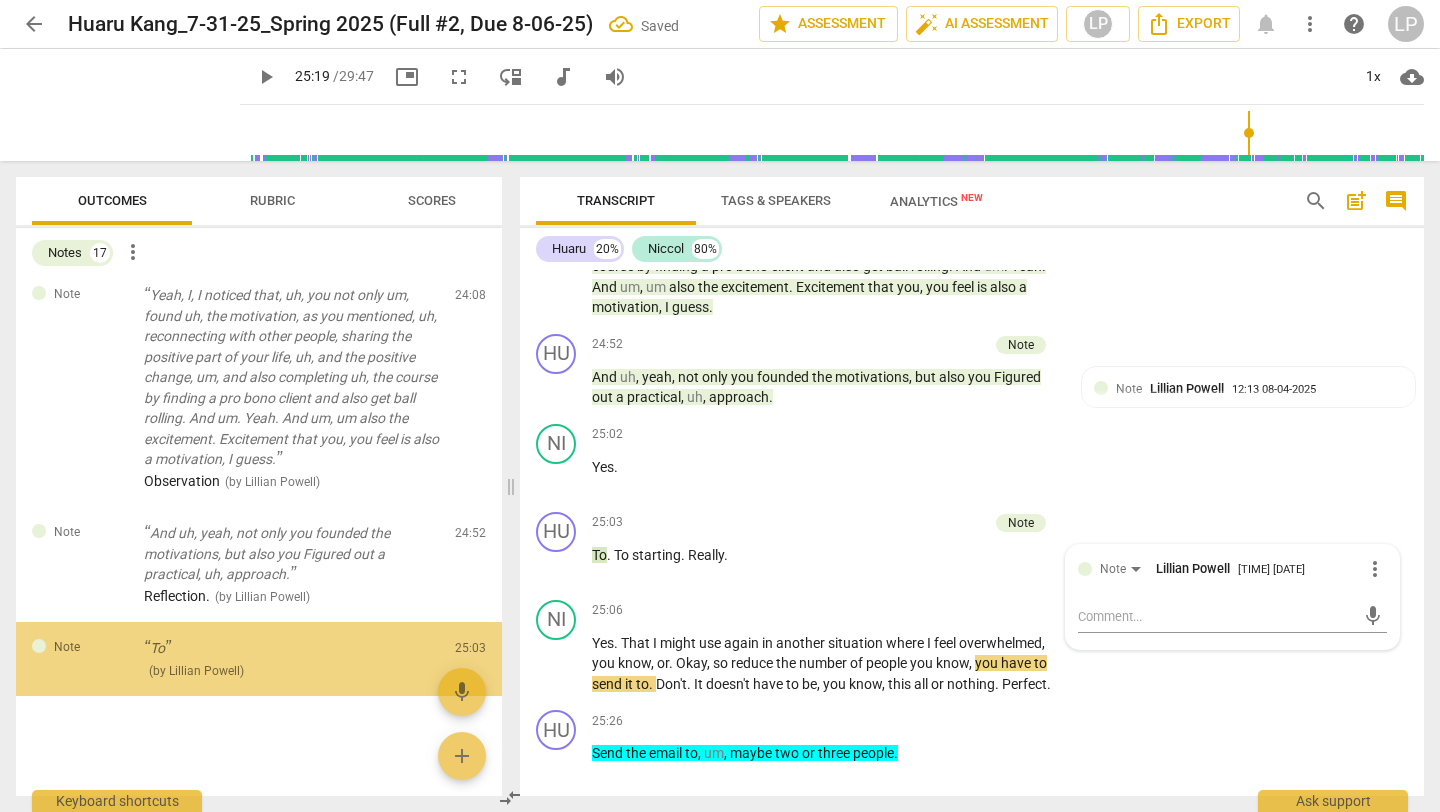 scroll, scrollTop: 1844, scrollLeft: 0, axis: vertical 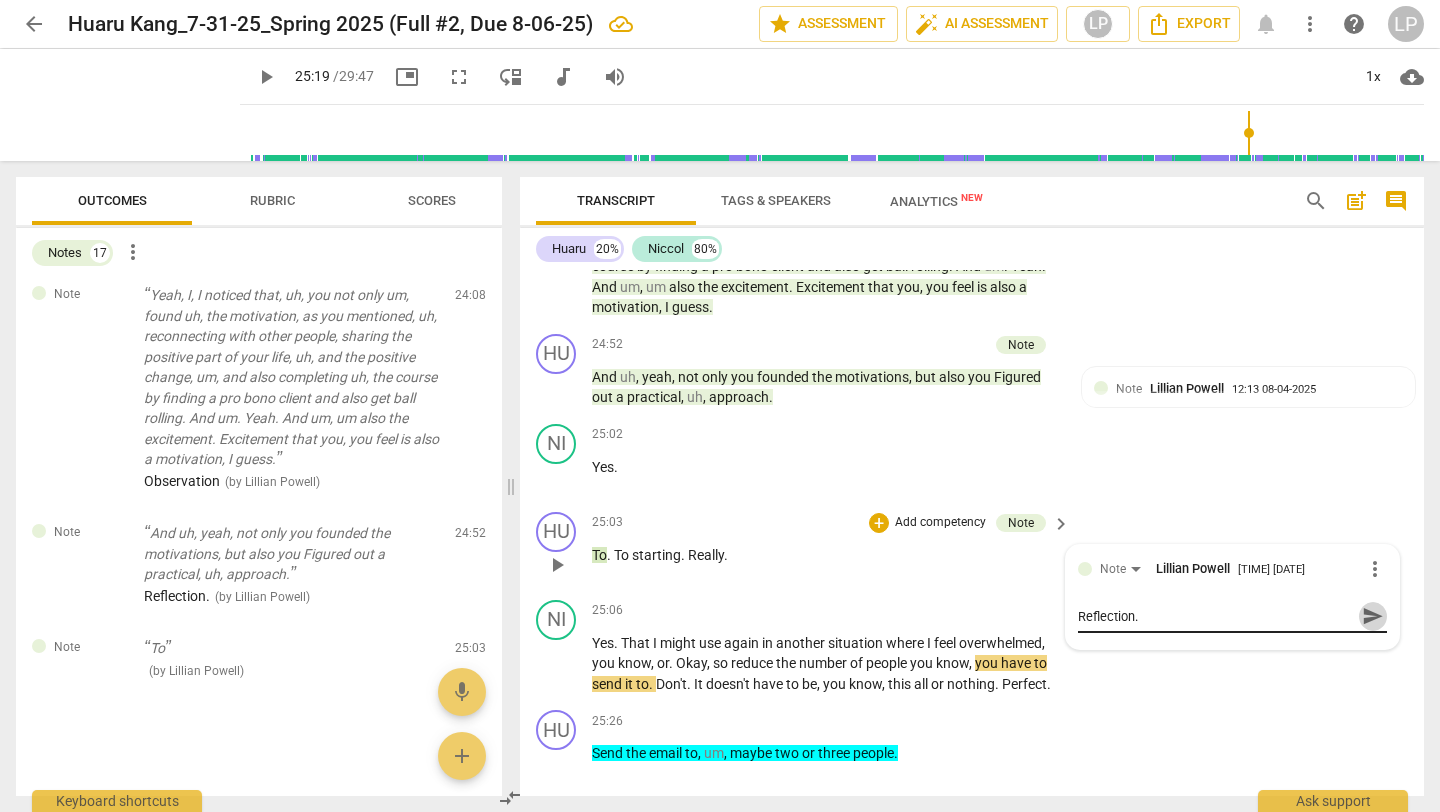 click on "send" at bounding box center [1373, 616] 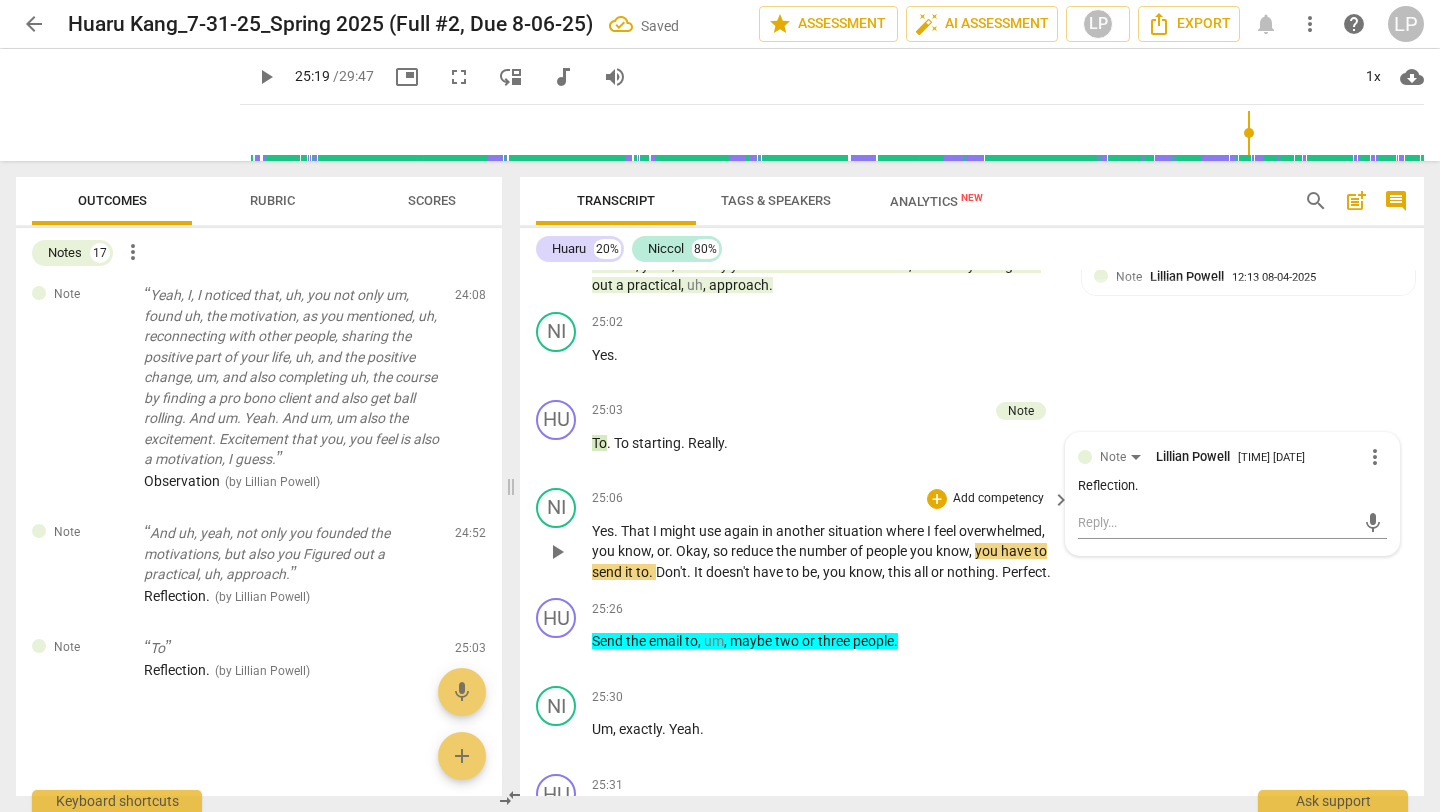 scroll, scrollTop: 7848, scrollLeft: 0, axis: vertical 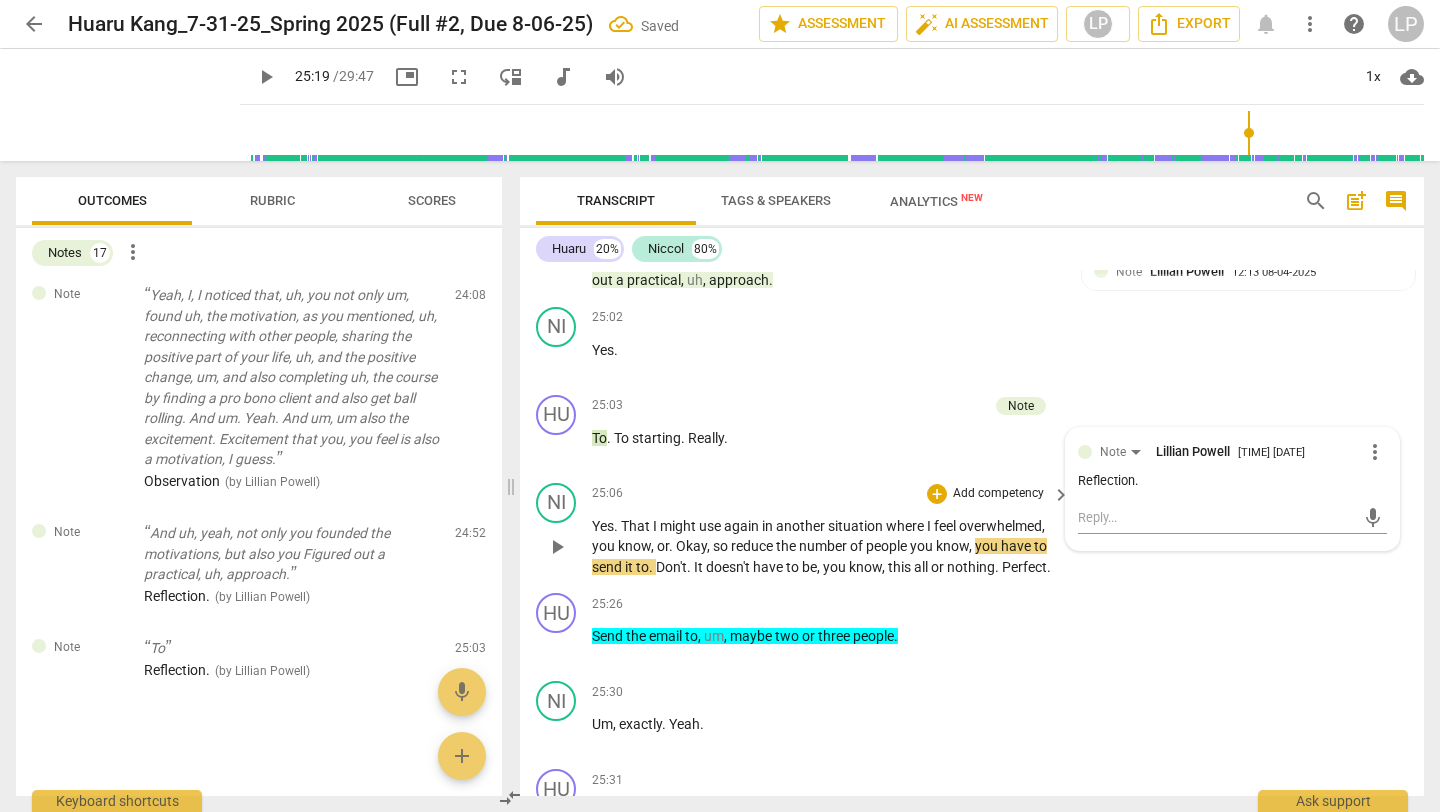 click on "know" at bounding box center (952, 546) 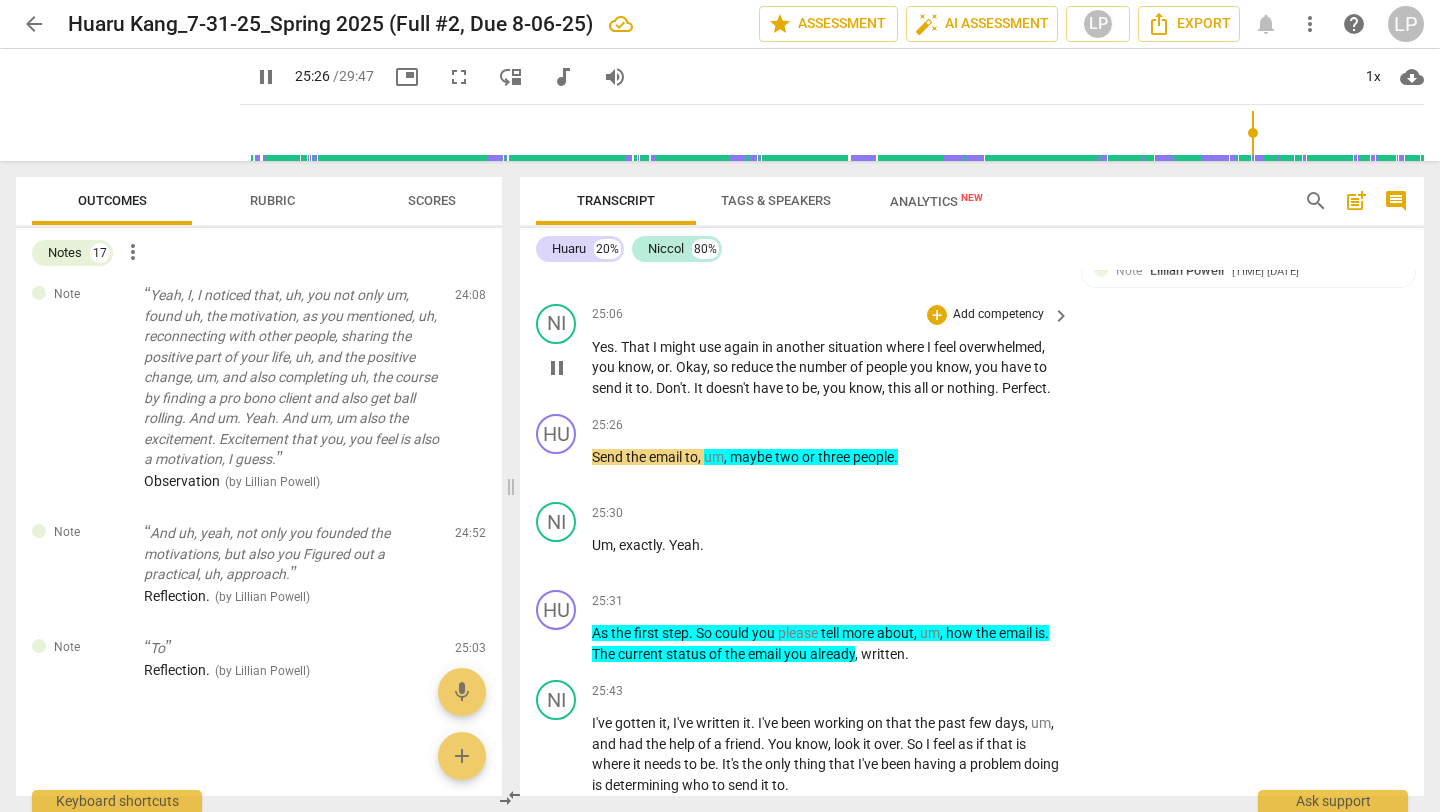 scroll, scrollTop: 8038, scrollLeft: 0, axis: vertical 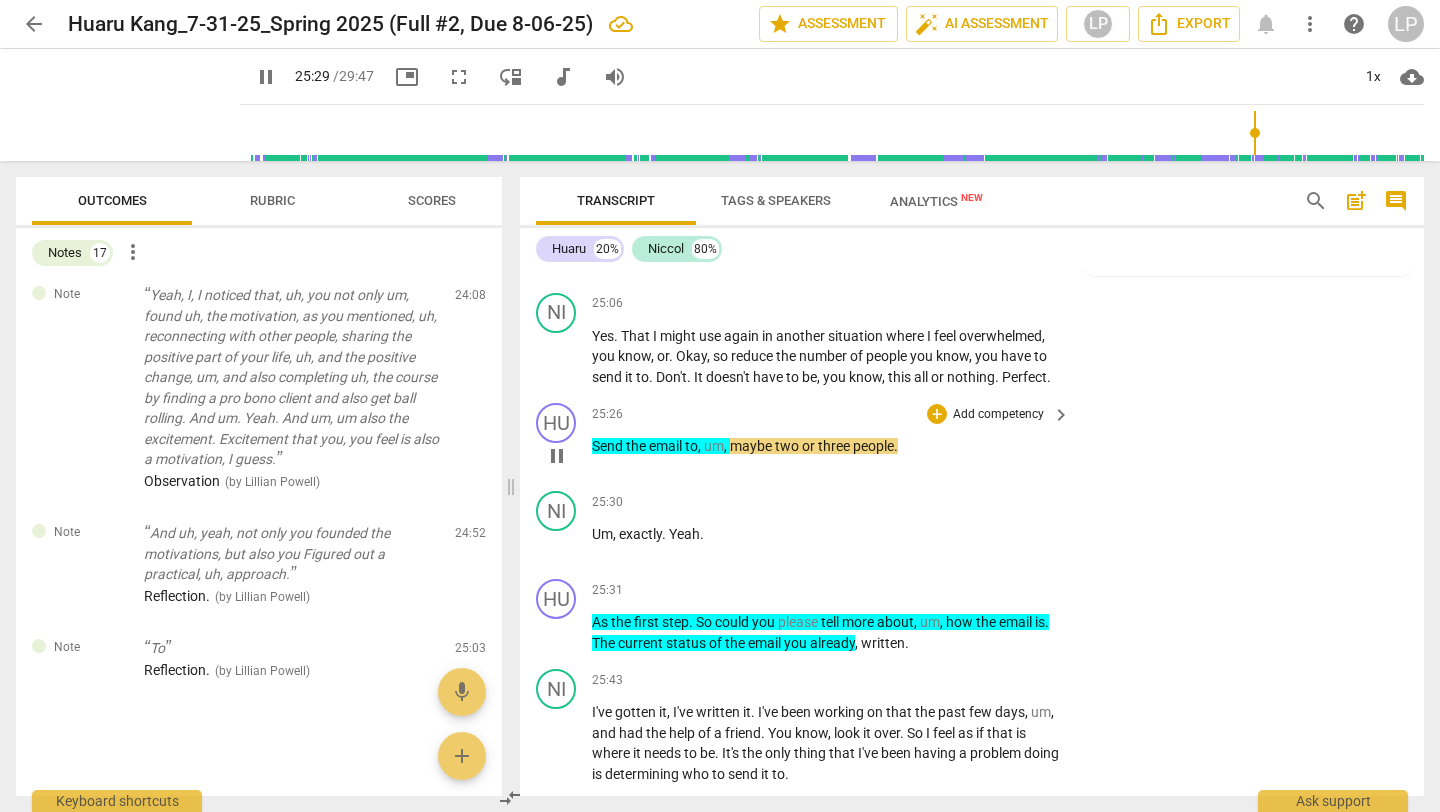 click on "Add competency" at bounding box center [998, 415] 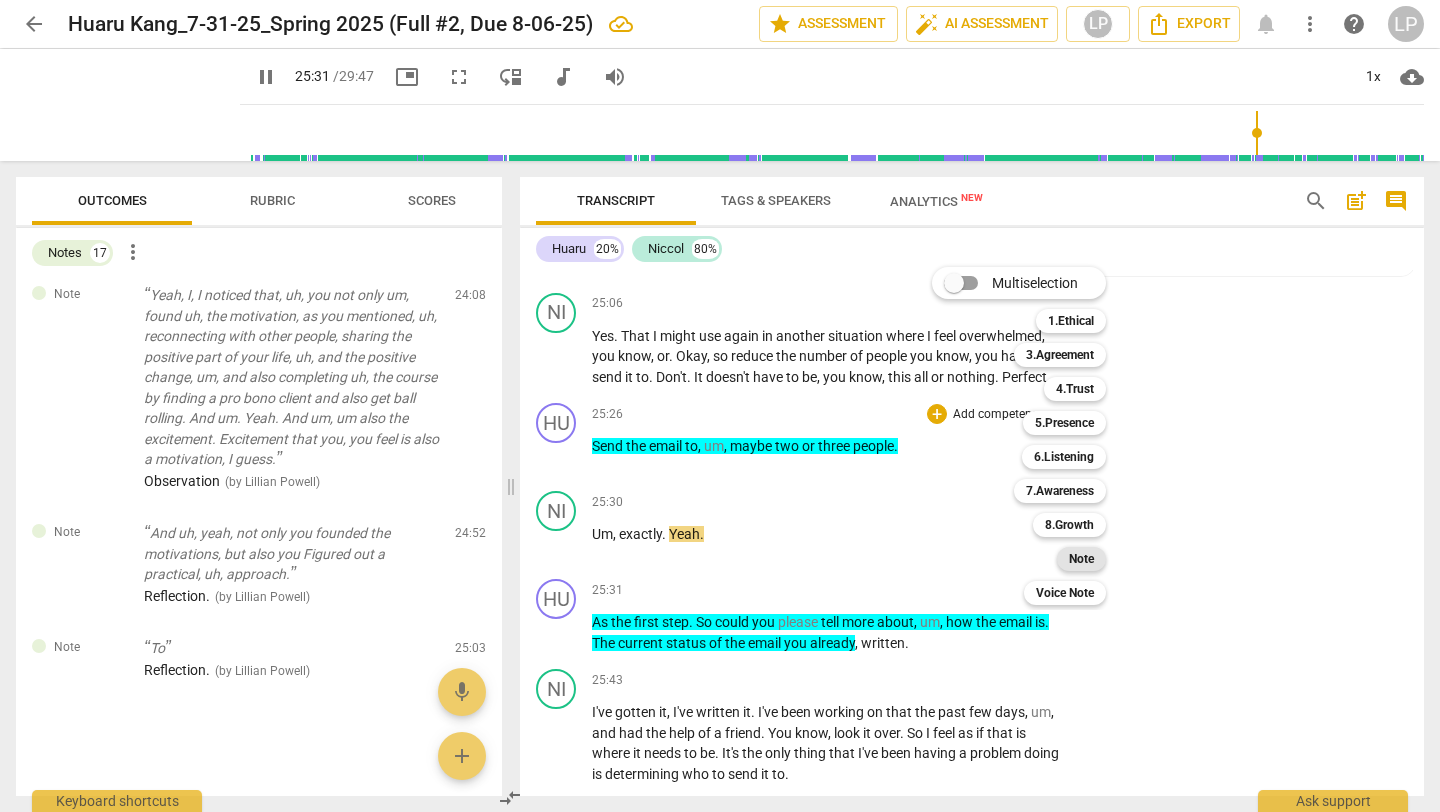 click on "Note" at bounding box center [1081, 559] 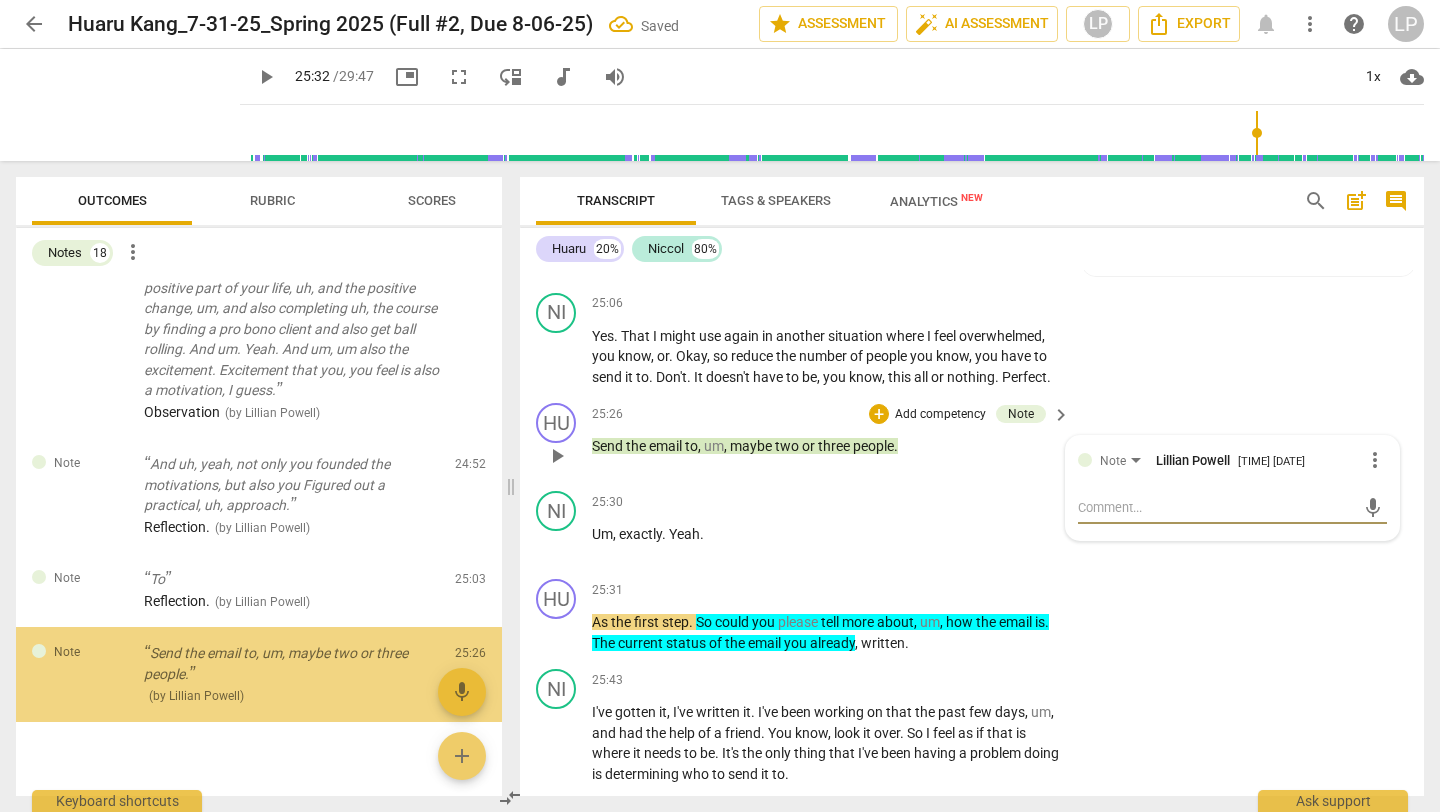 scroll, scrollTop: 1939, scrollLeft: 0, axis: vertical 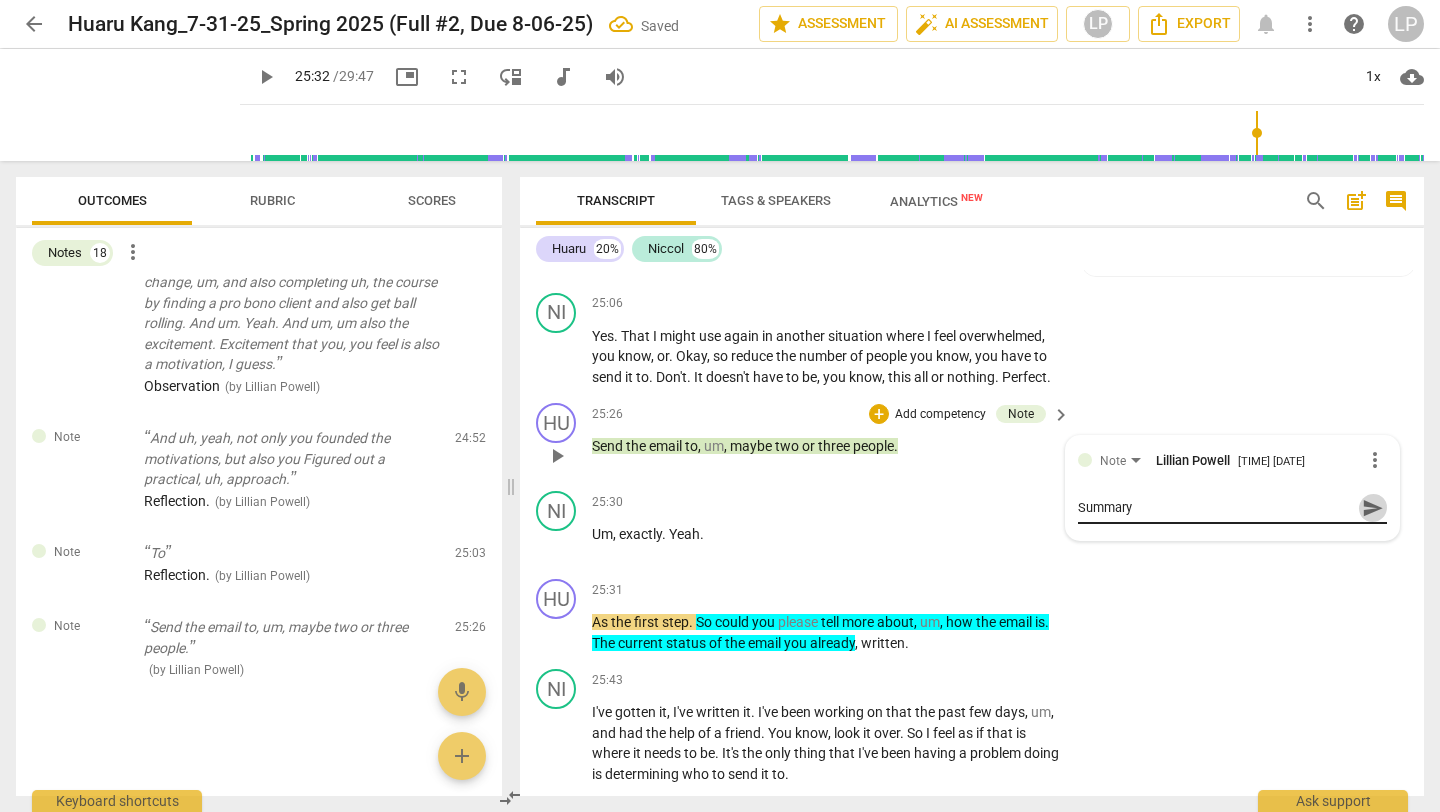 click on "send" at bounding box center (1373, 508) 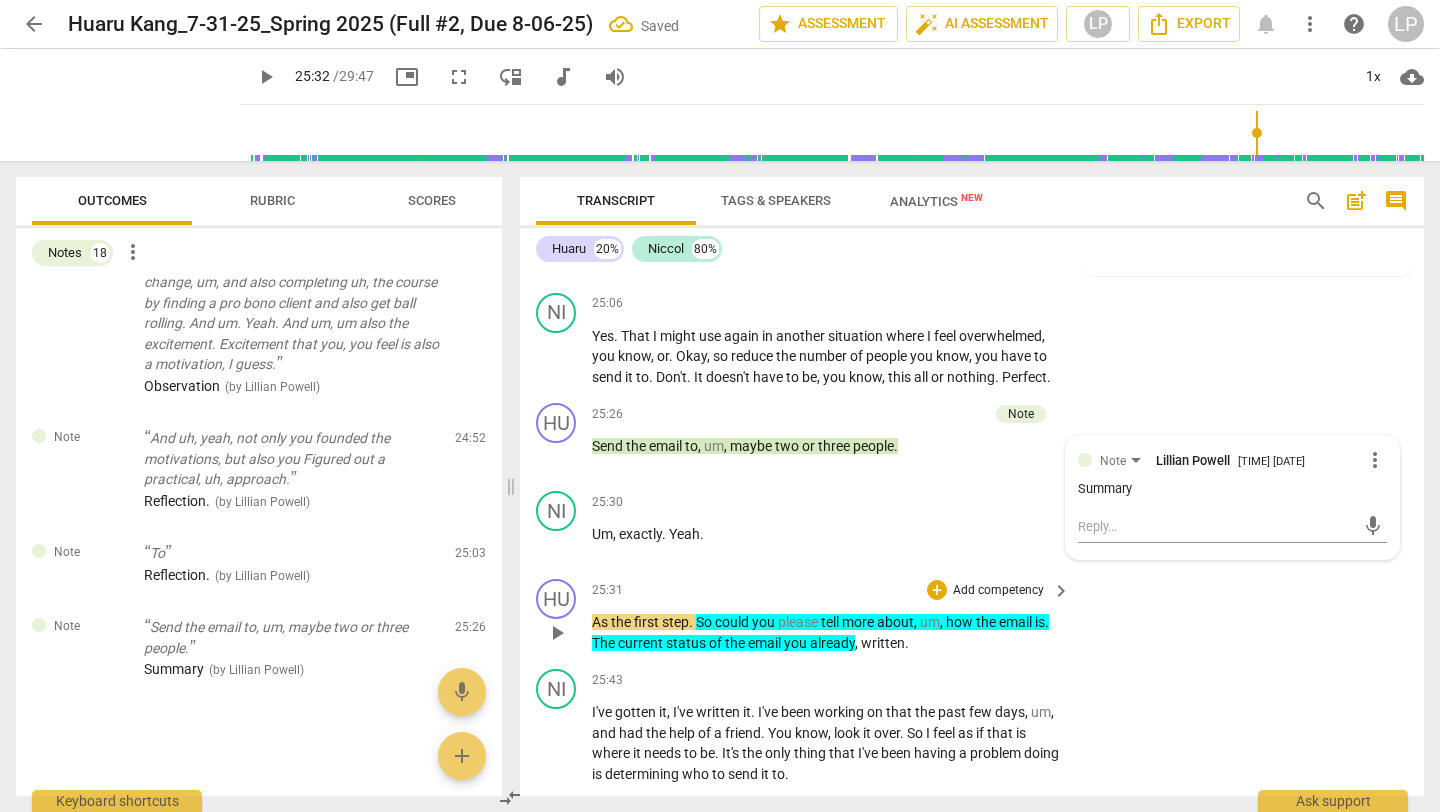 click on "25:31 + Add competency keyboard_arrow_right As   the   first   step .   So   could   you   please   tell   more   about ,   um ,   how   the   email   is .   The   current   status   of   the   email   you   already ,   written ." at bounding box center [832, 616] 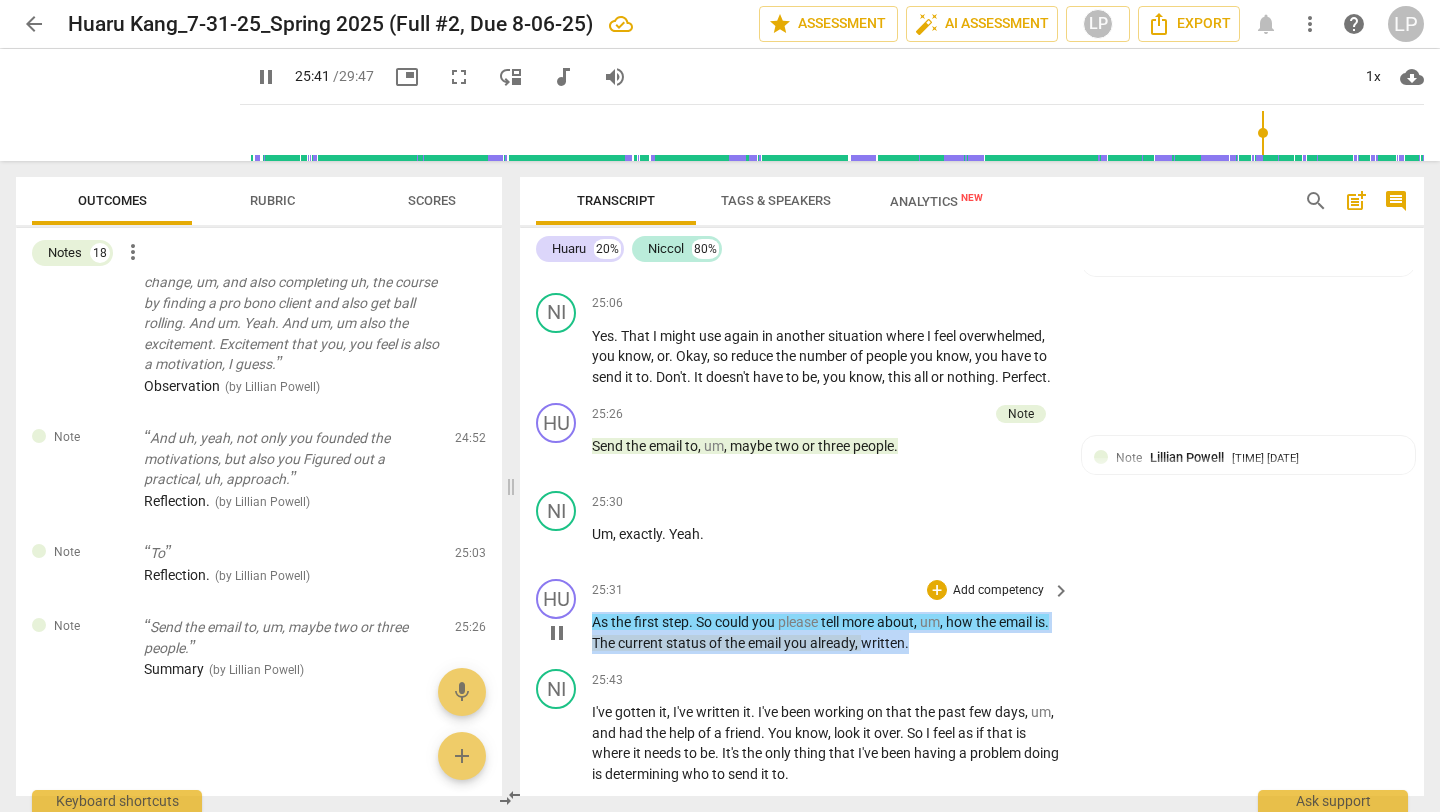drag, startPoint x: 927, startPoint y: 666, endPoint x: 583, endPoint y: 650, distance: 344.3719 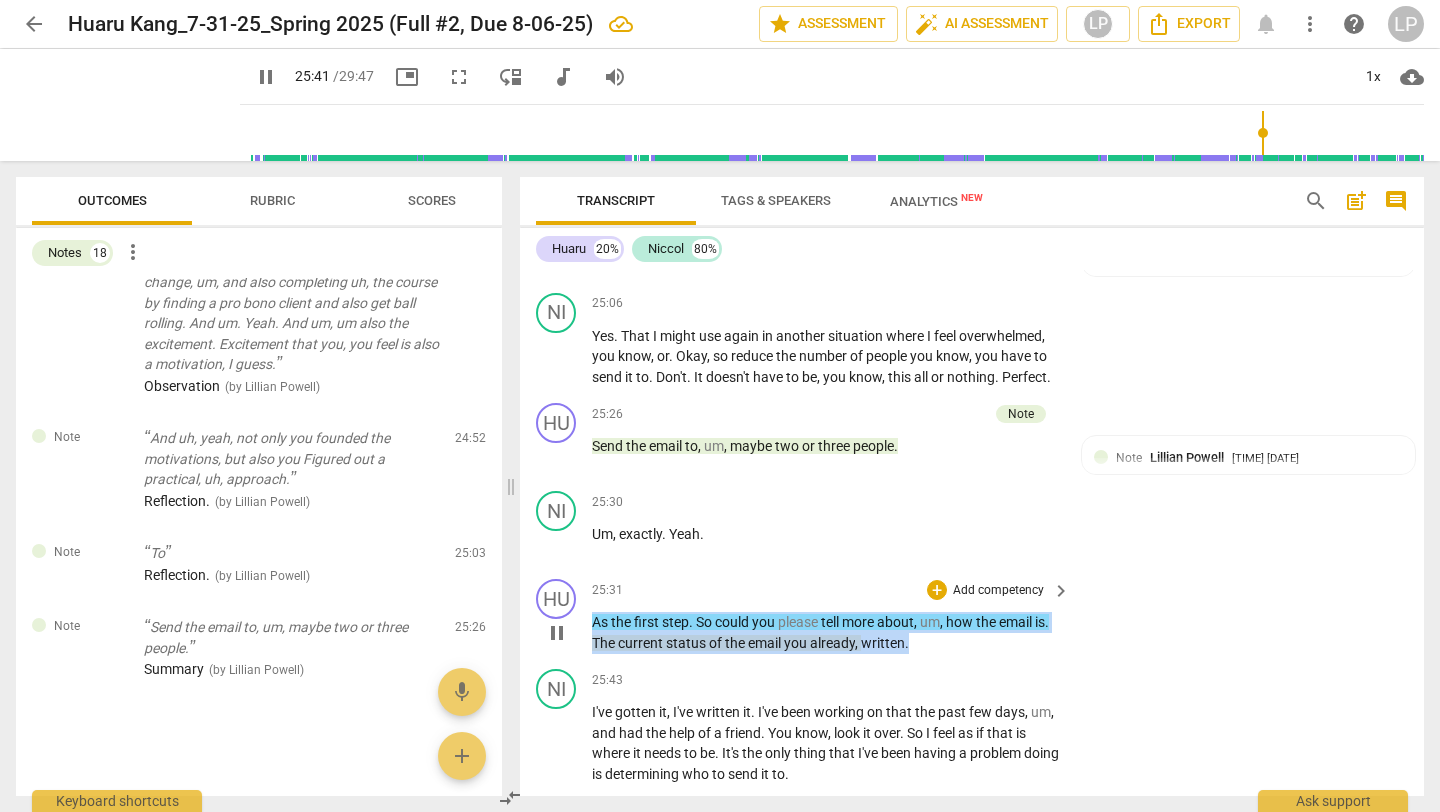 click on "HU play_arrow pause 25:31 + Add competency keyboard_arrow_right As   the   first   step .   So   could   you   please   tell   more   about ,   um ,   how   the   email   is .   The   current   status   of   the   email   you   already ,   written ." at bounding box center [972, 616] 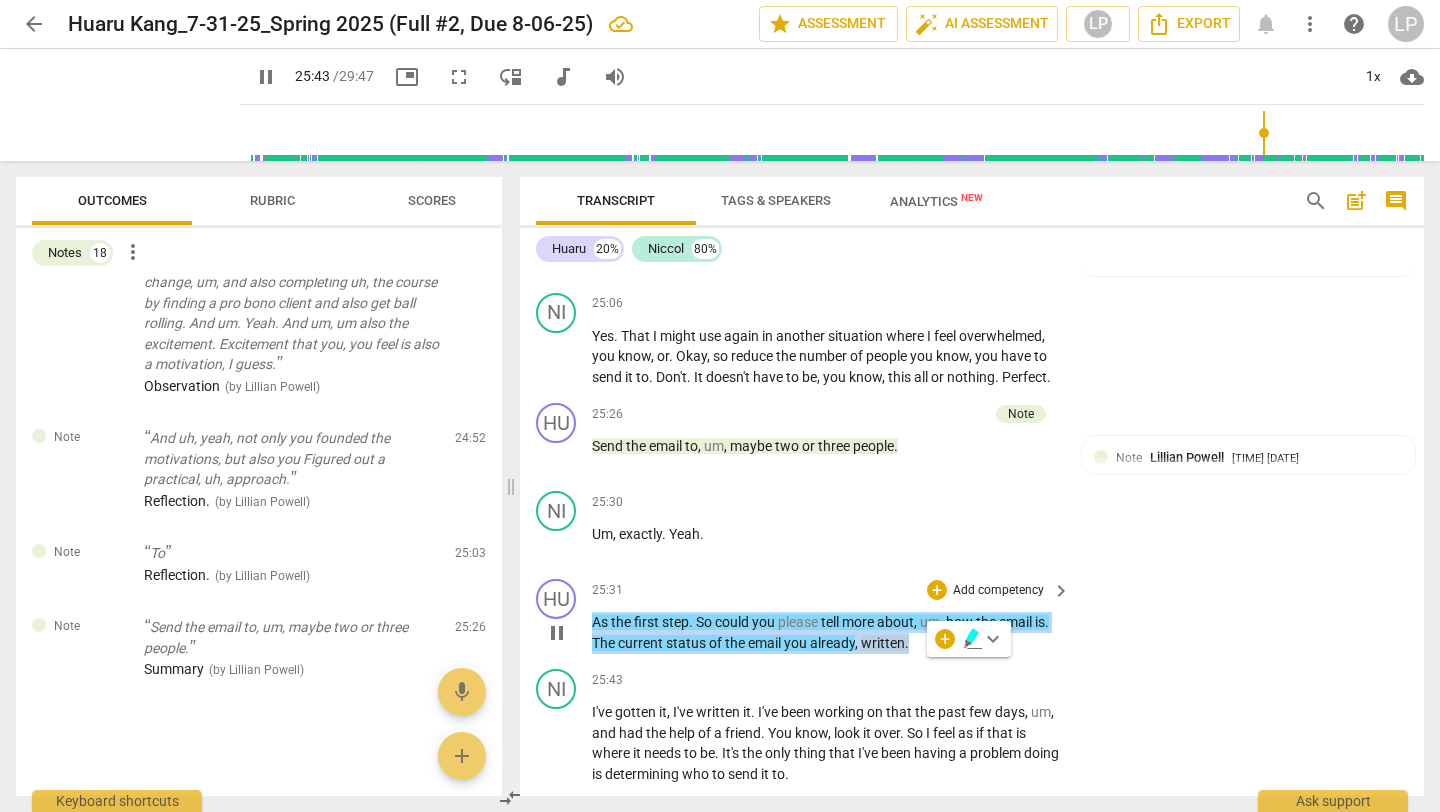 click on "Add competency" at bounding box center [998, 591] 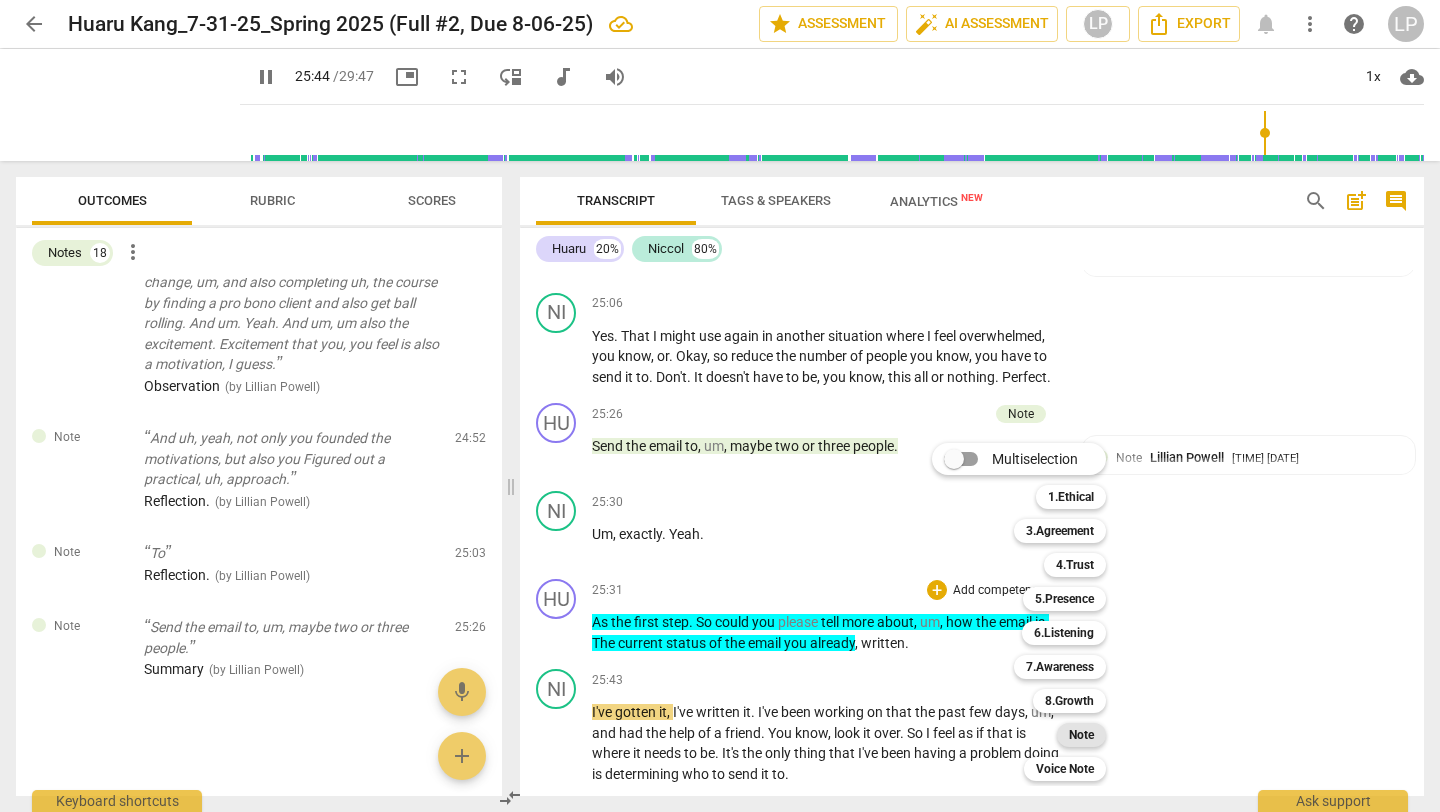click on "Note" at bounding box center (1081, 735) 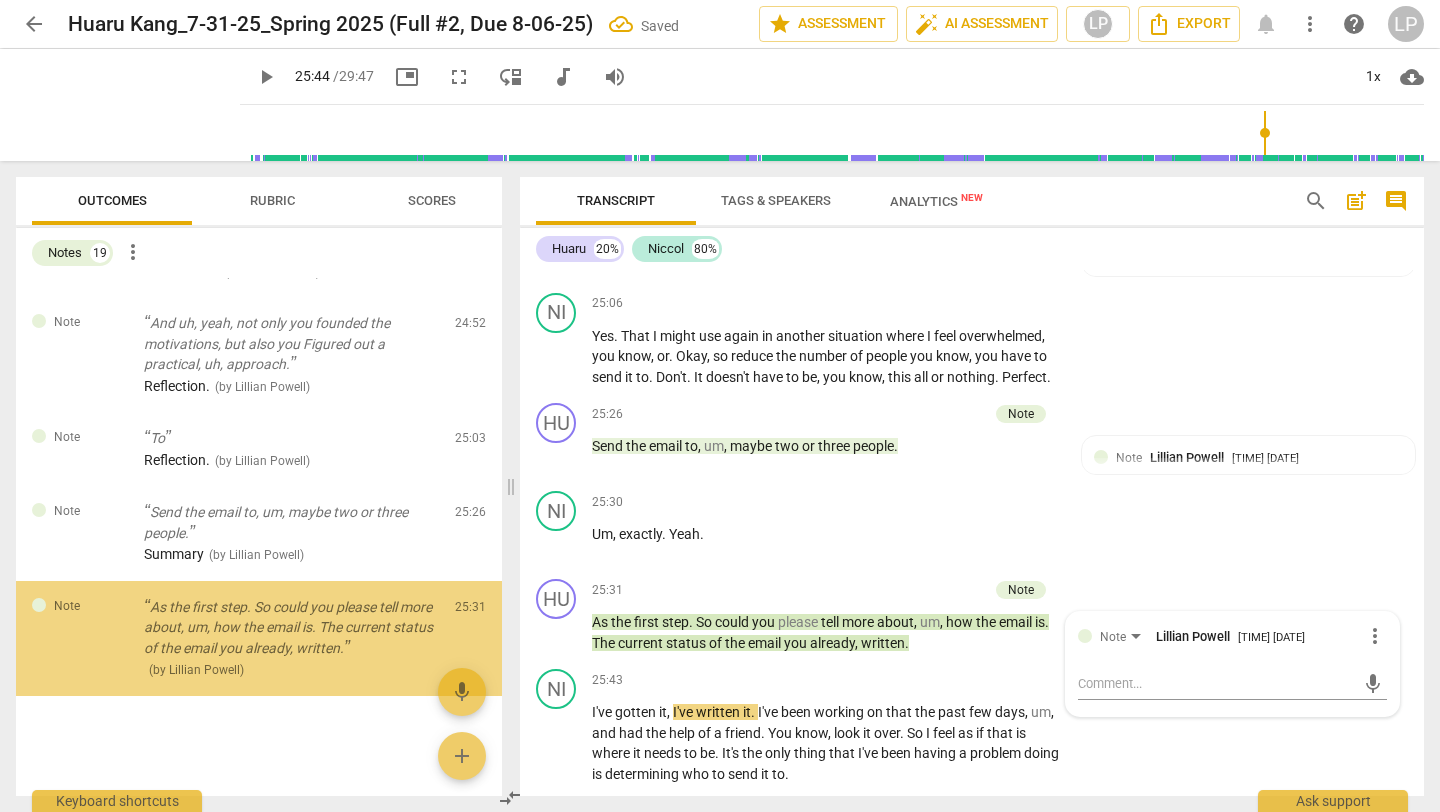 scroll, scrollTop: 2054, scrollLeft: 0, axis: vertical 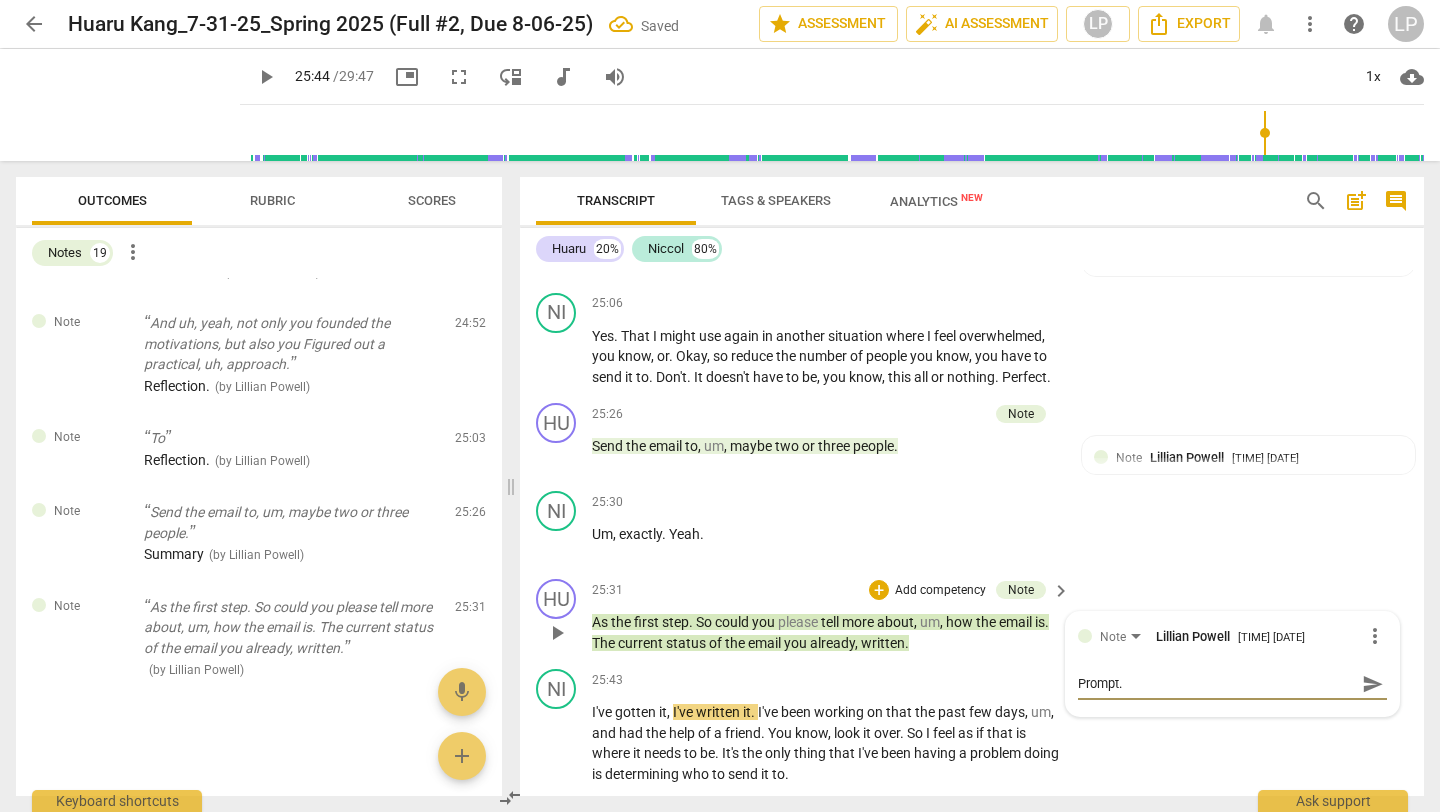 click on "send" at bounding box center (1373, 684) 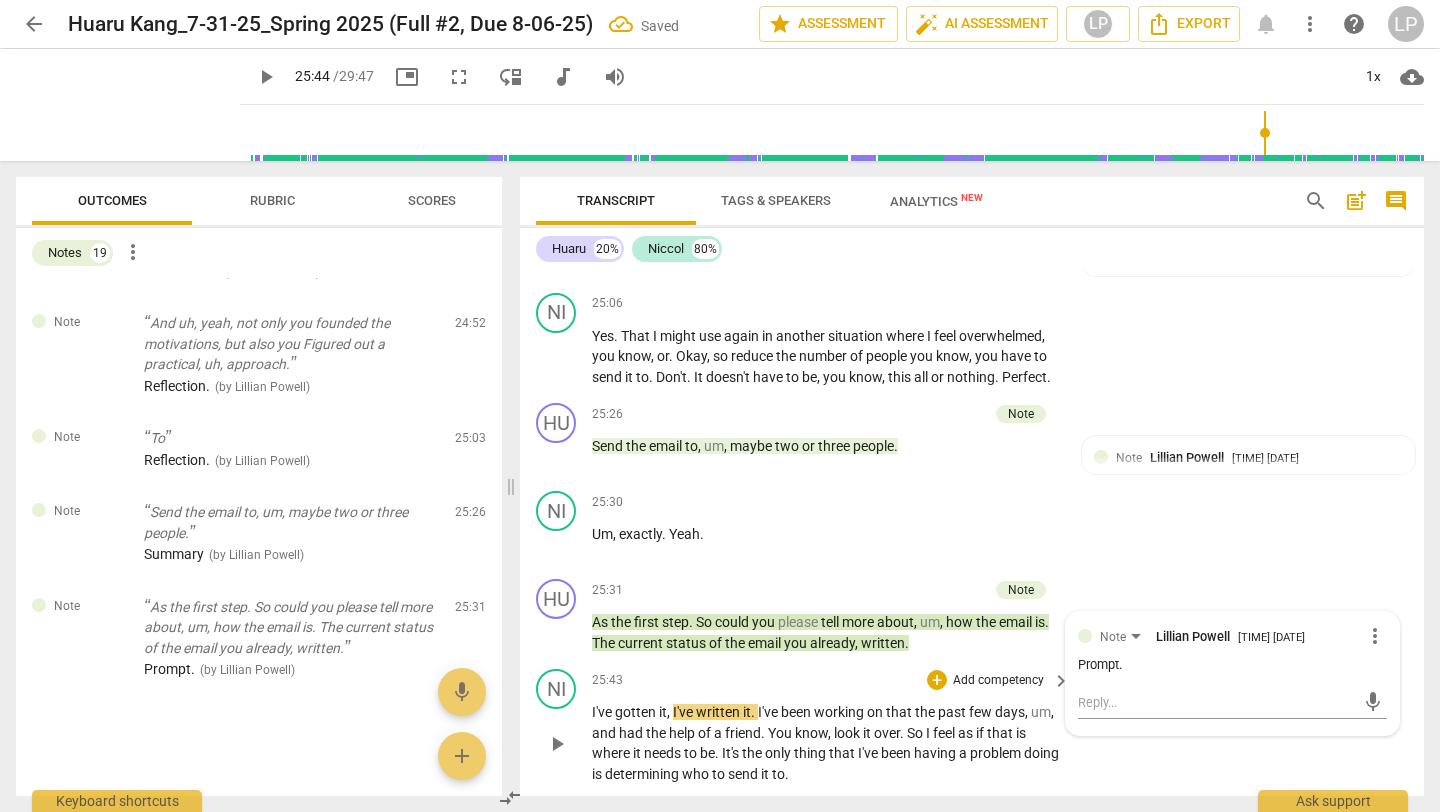 click on "the" at bounding box center [926, 712] 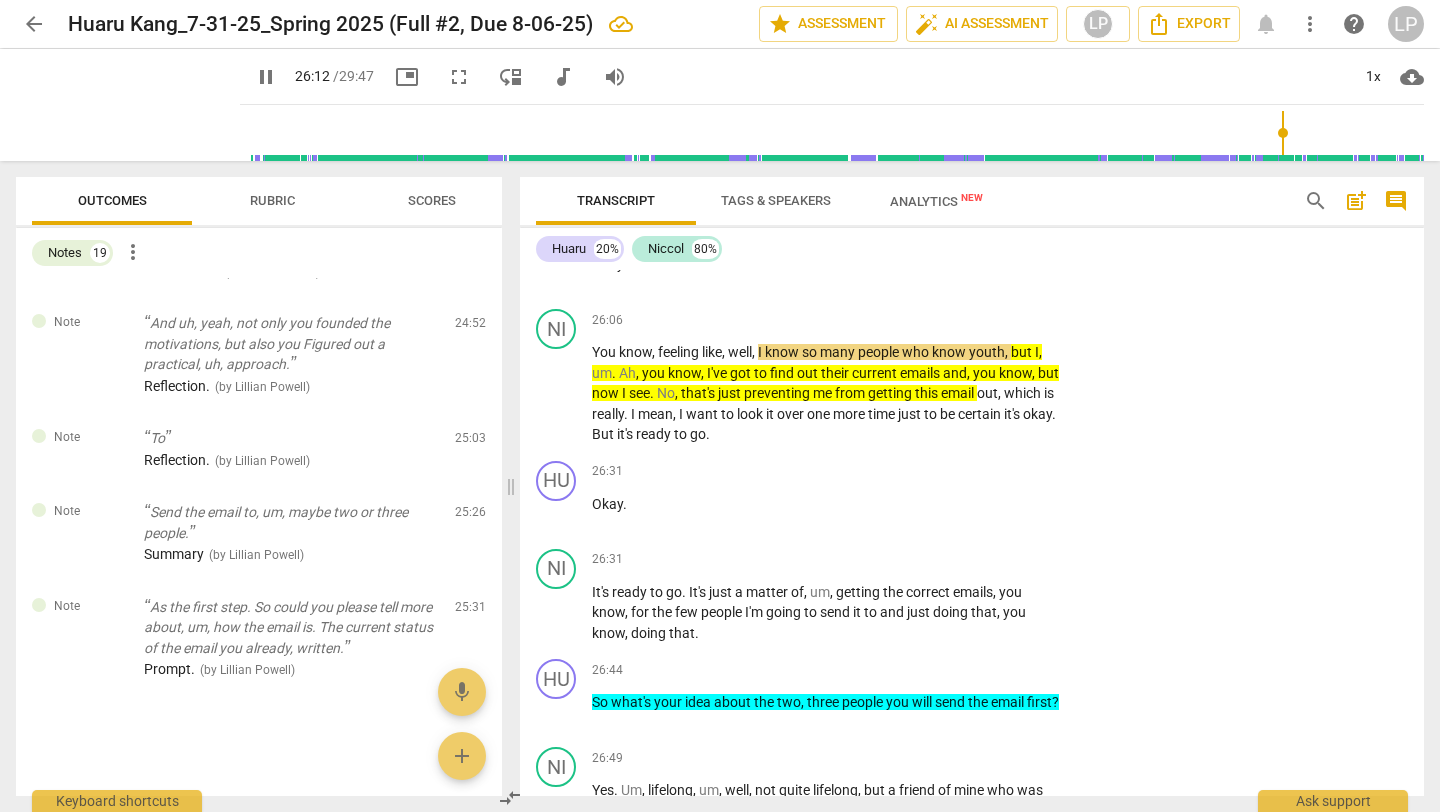 scroll, scrollTop: 8650, scrollLeft: 0, axis: vertical 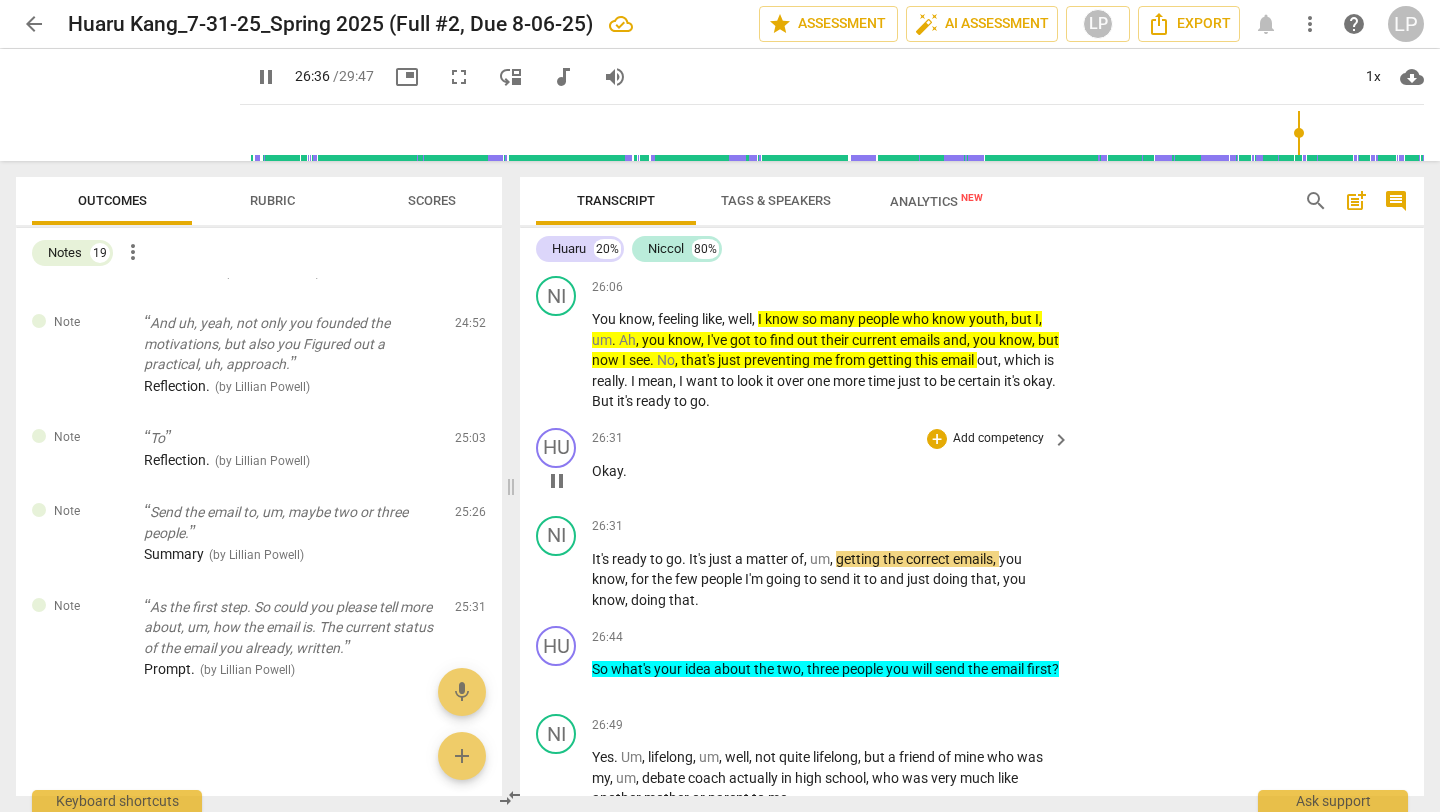 click on "Okay ." at bounding box center (826, 471) 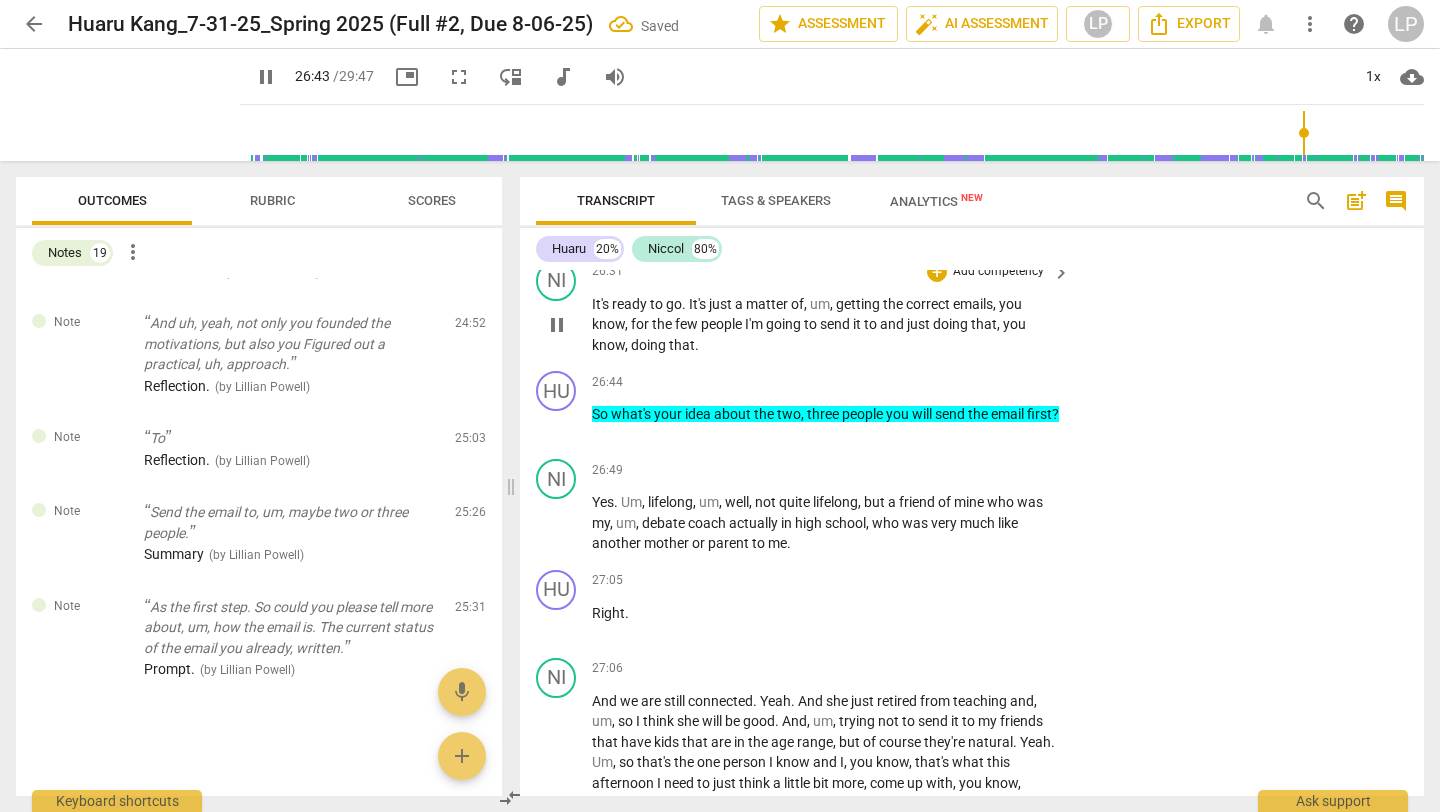 scroll, scrollTop: 8920, scrollLeft: 0, axis: vertical 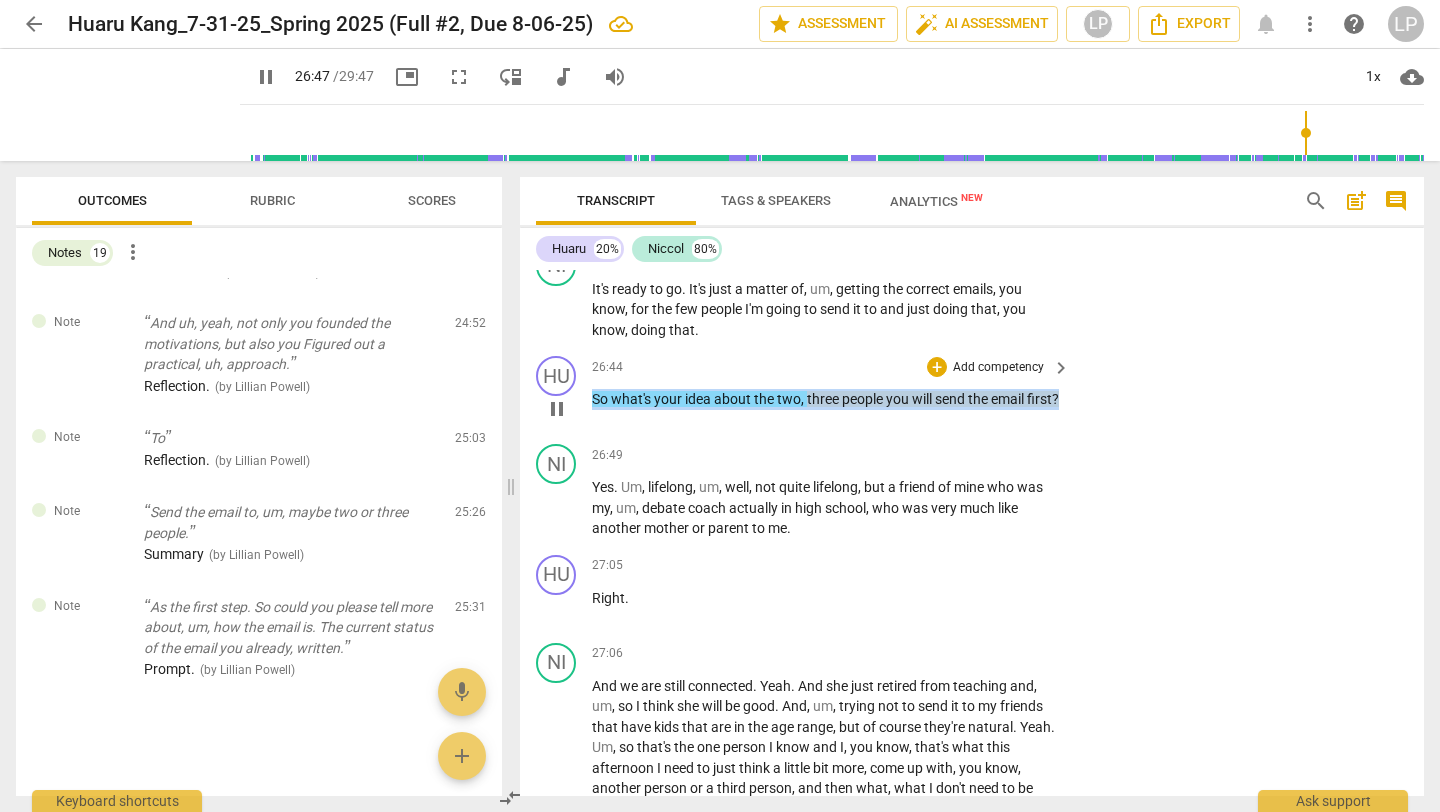 drag, startPoint x: 630, startPoint y: 444, endPoint x: 589, endPoint y: 425, distance: 45.188496 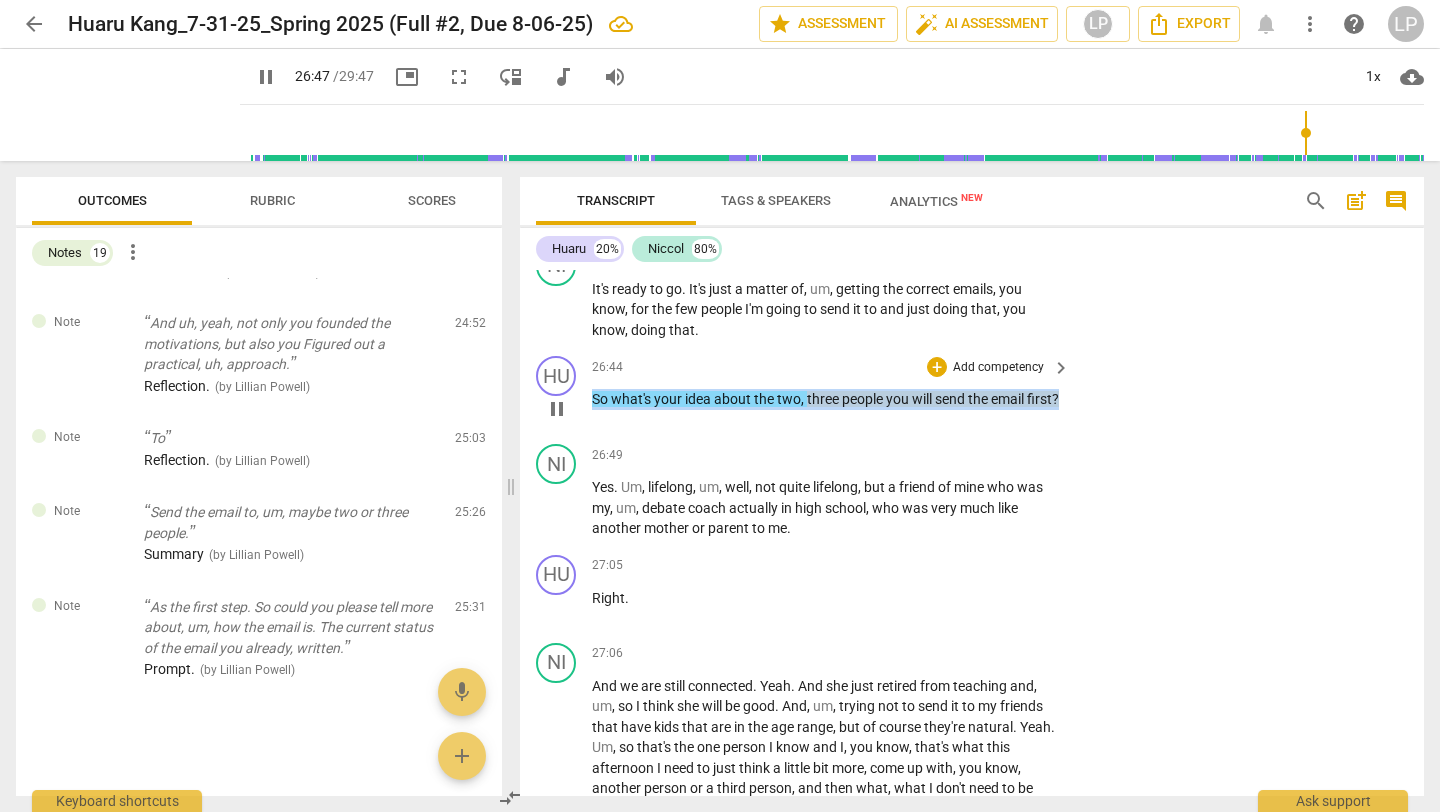 click on "HU play_arrow pause 26:44 + Add competency keyboard_arrow_right So   what's   your   idea   about   the   two ,   three   people   you   will   send   the   email   first ?" at bounding box center (972, 392) 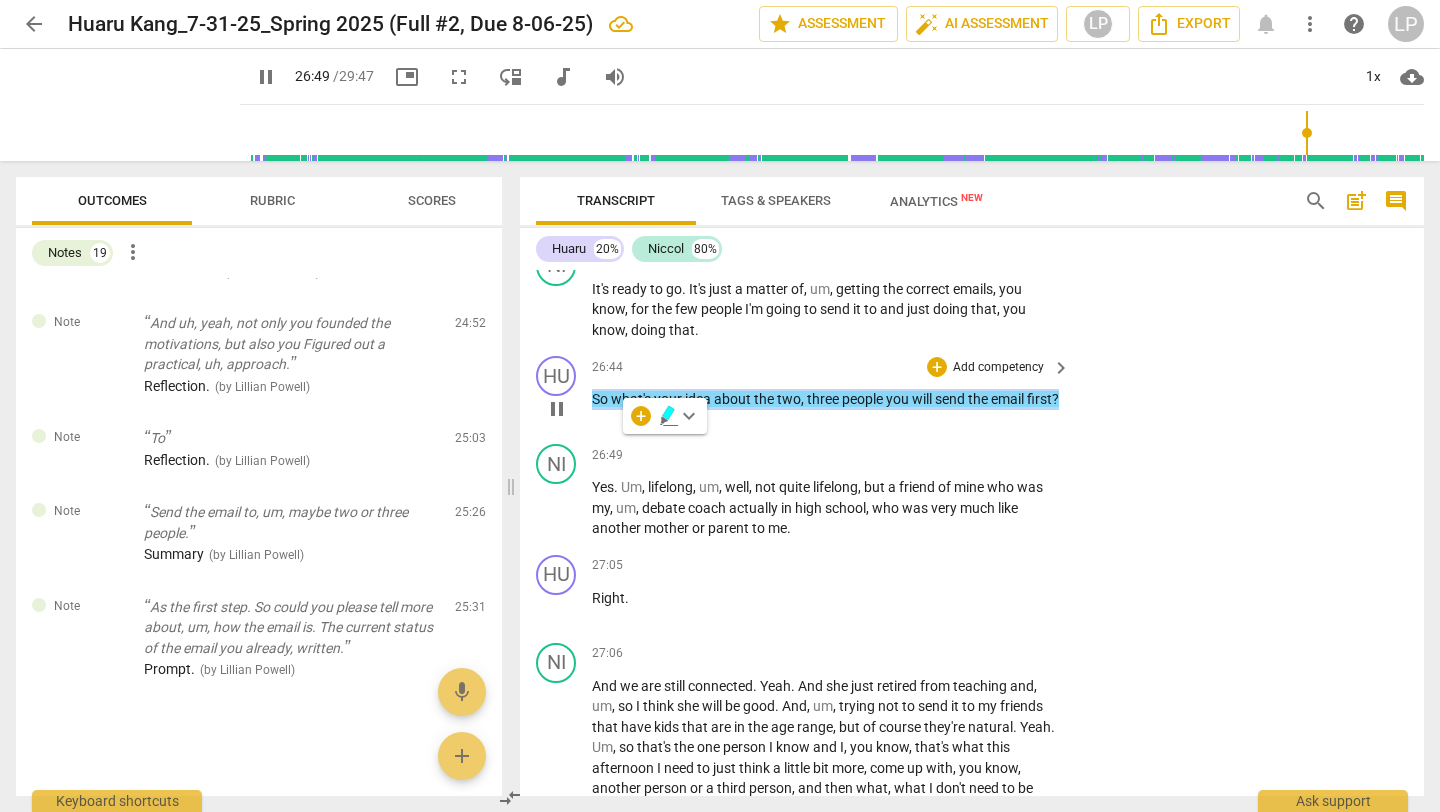 click on "Add competency" at bounding box center [998, 368] 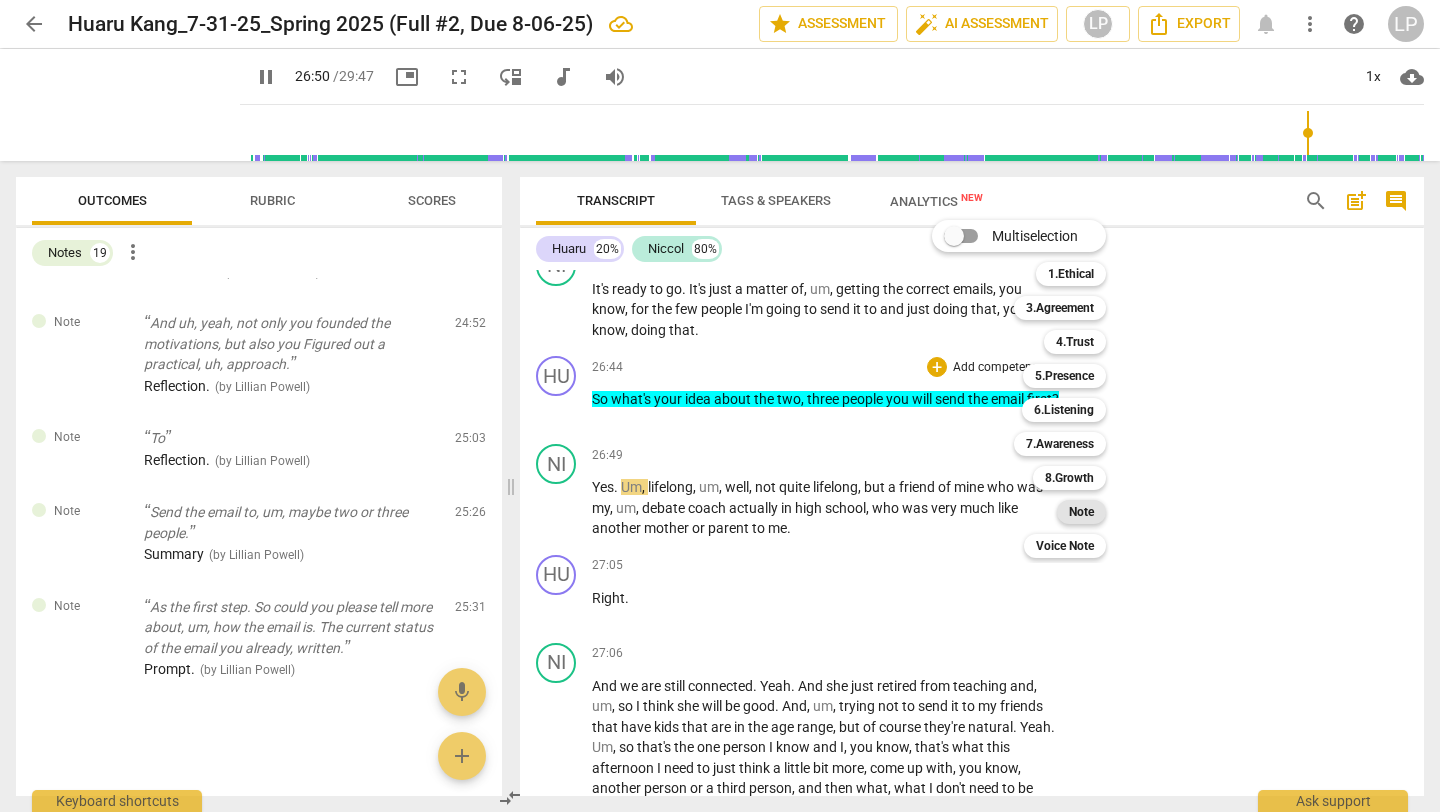 click on "Note" at bounding box center (1081, 512) 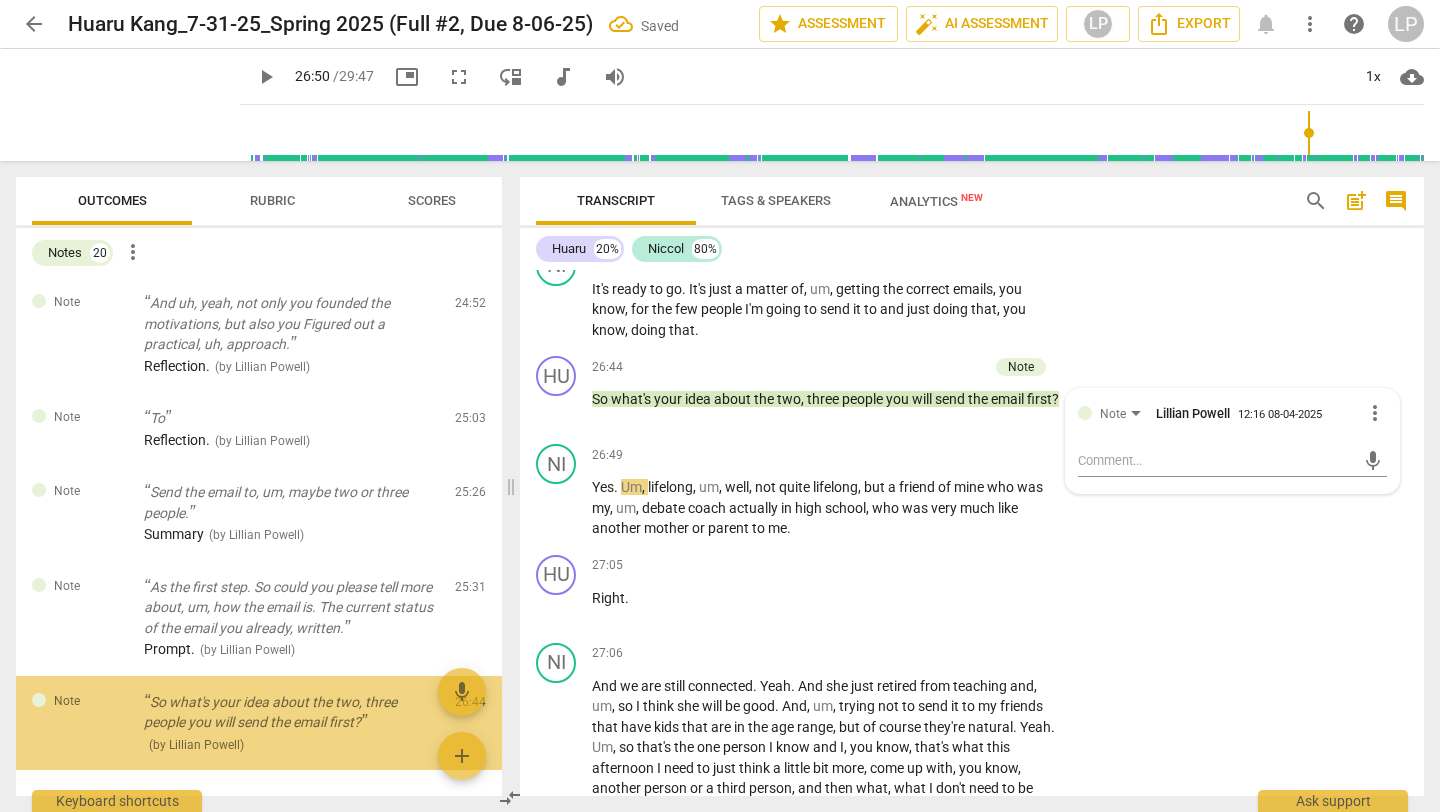 scroll, scrollTop: 2148, scrollLeft: 0, axis: vertical 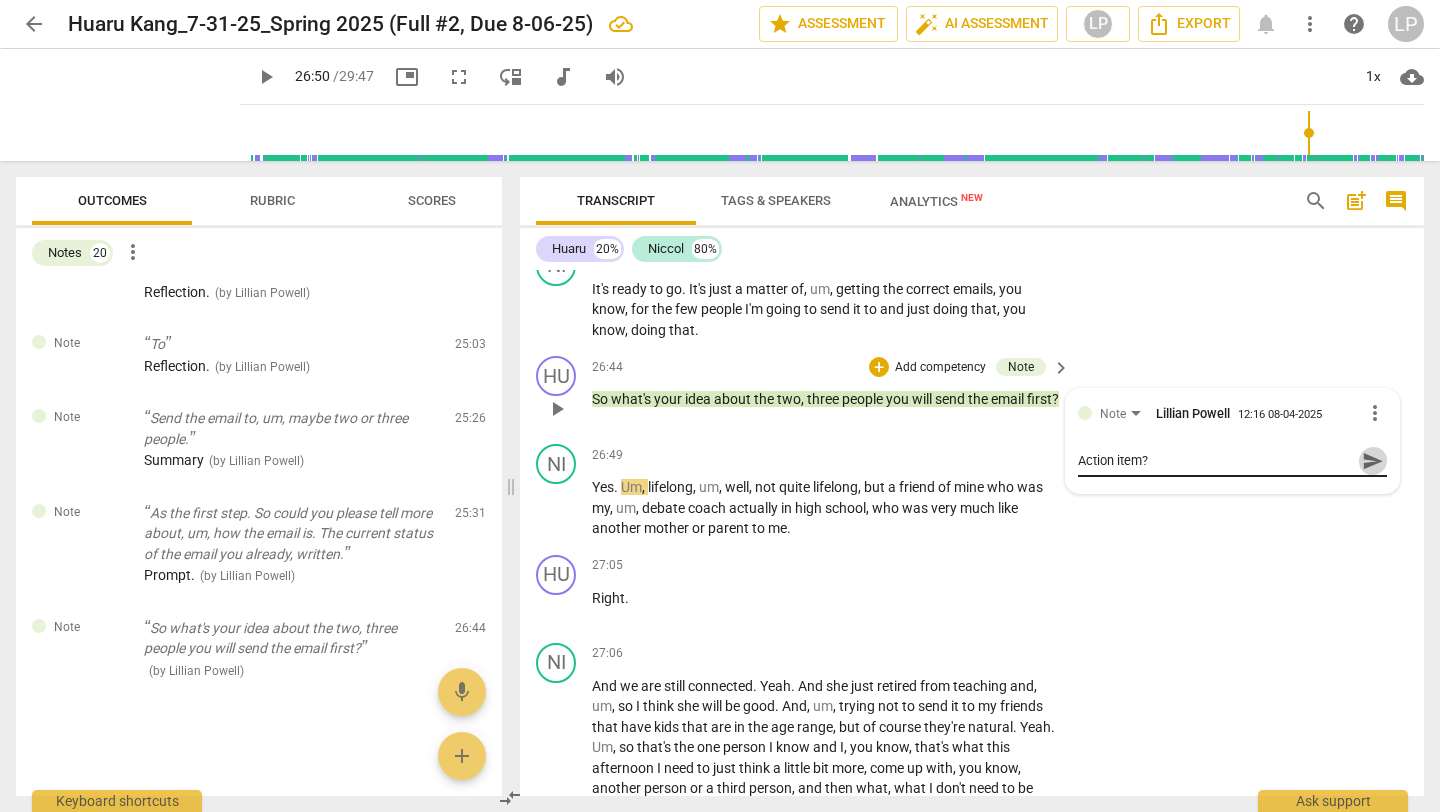click on "send" at bounding box center (1373, 461) 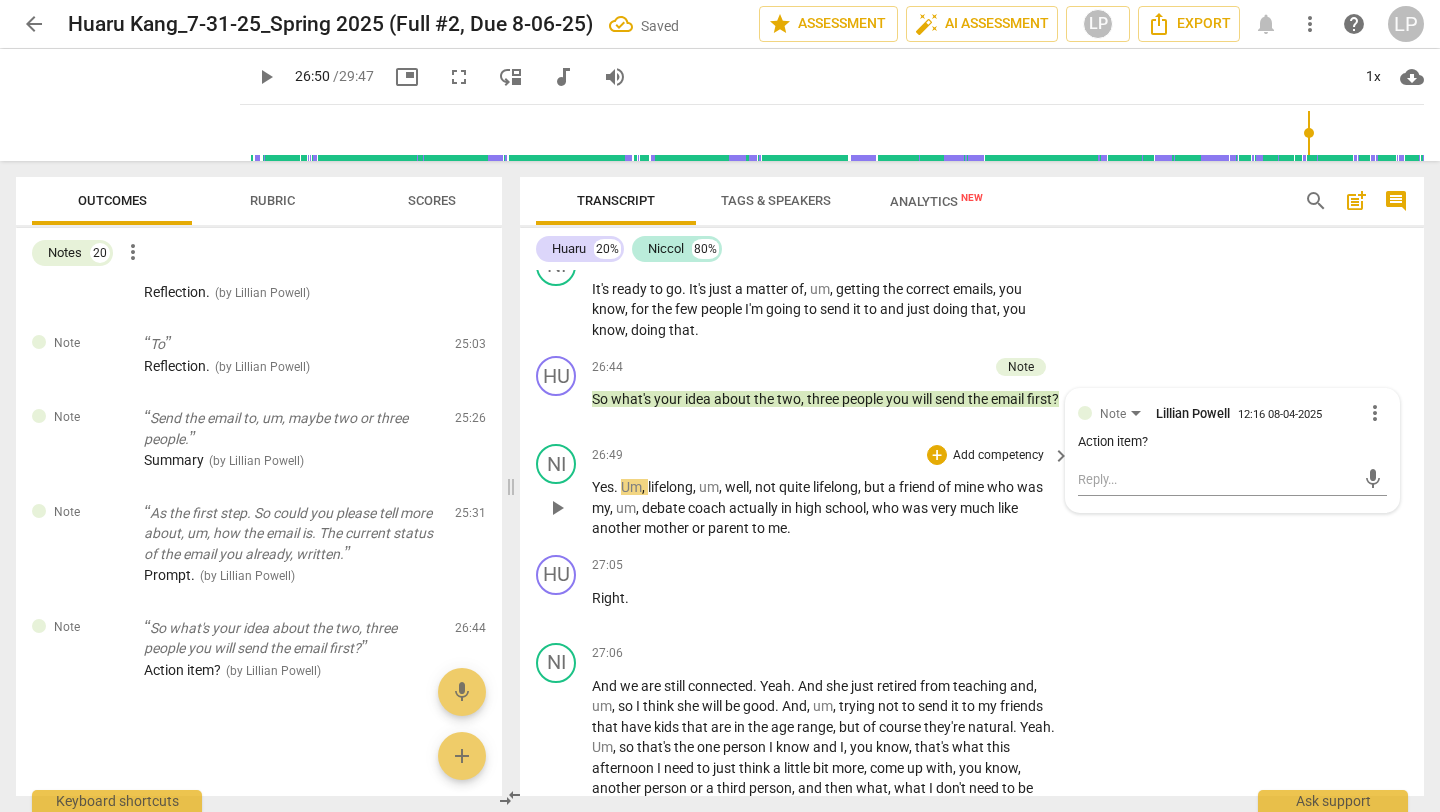 click on "or" at bounding box center (700, 528) 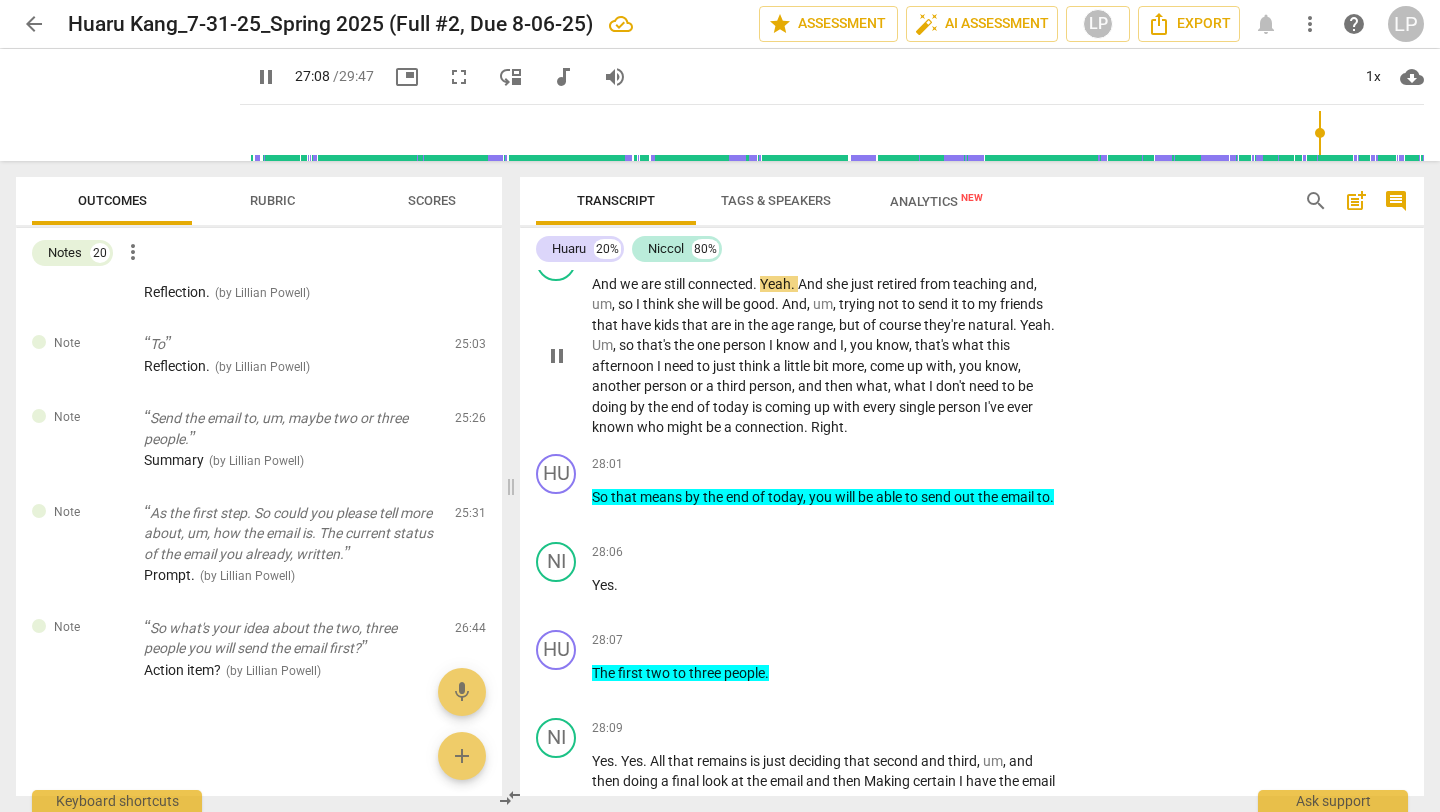 scroll, scrollTop: 9327, scrollLeft: 0, axis: vertical 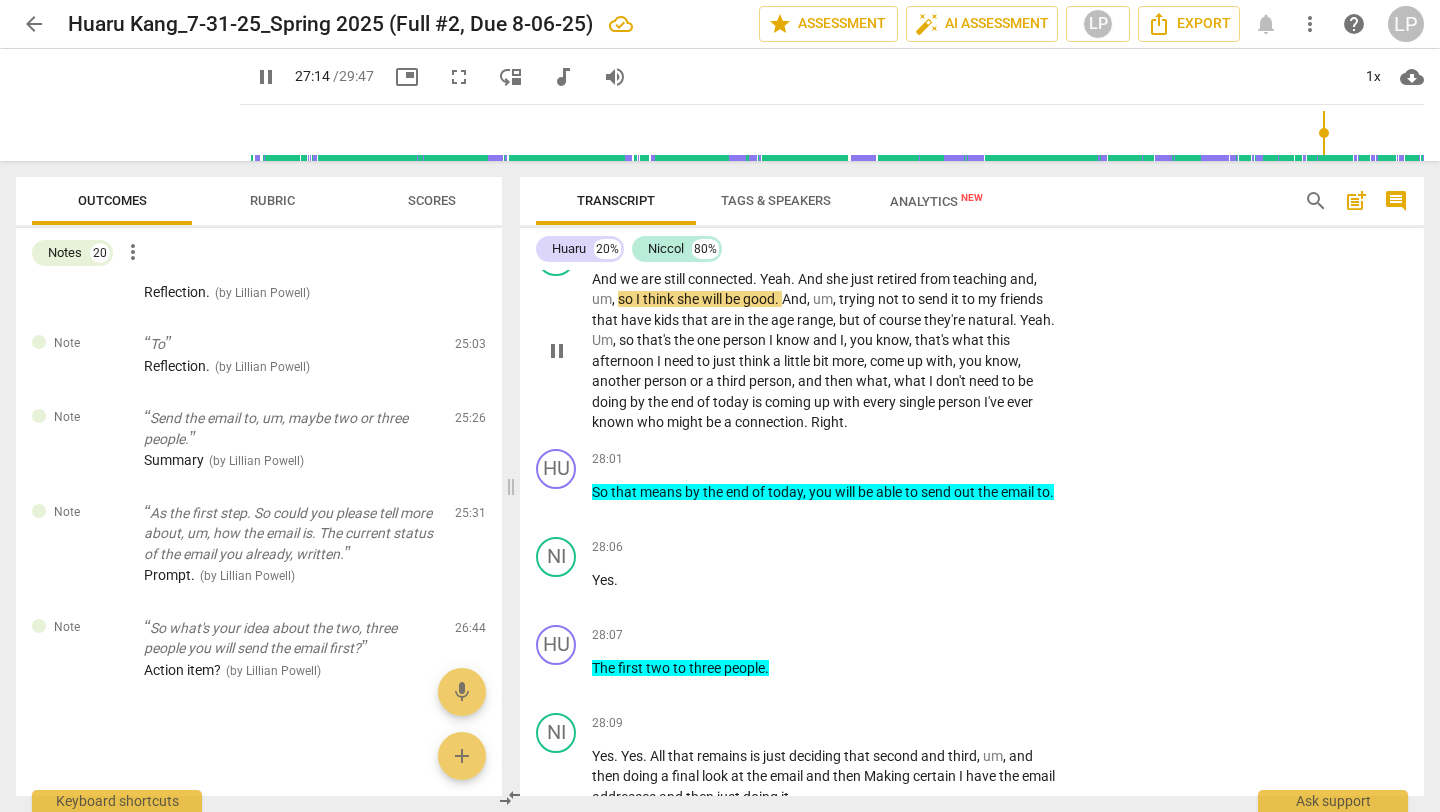 click on "or" at bounding box center [698, 381] 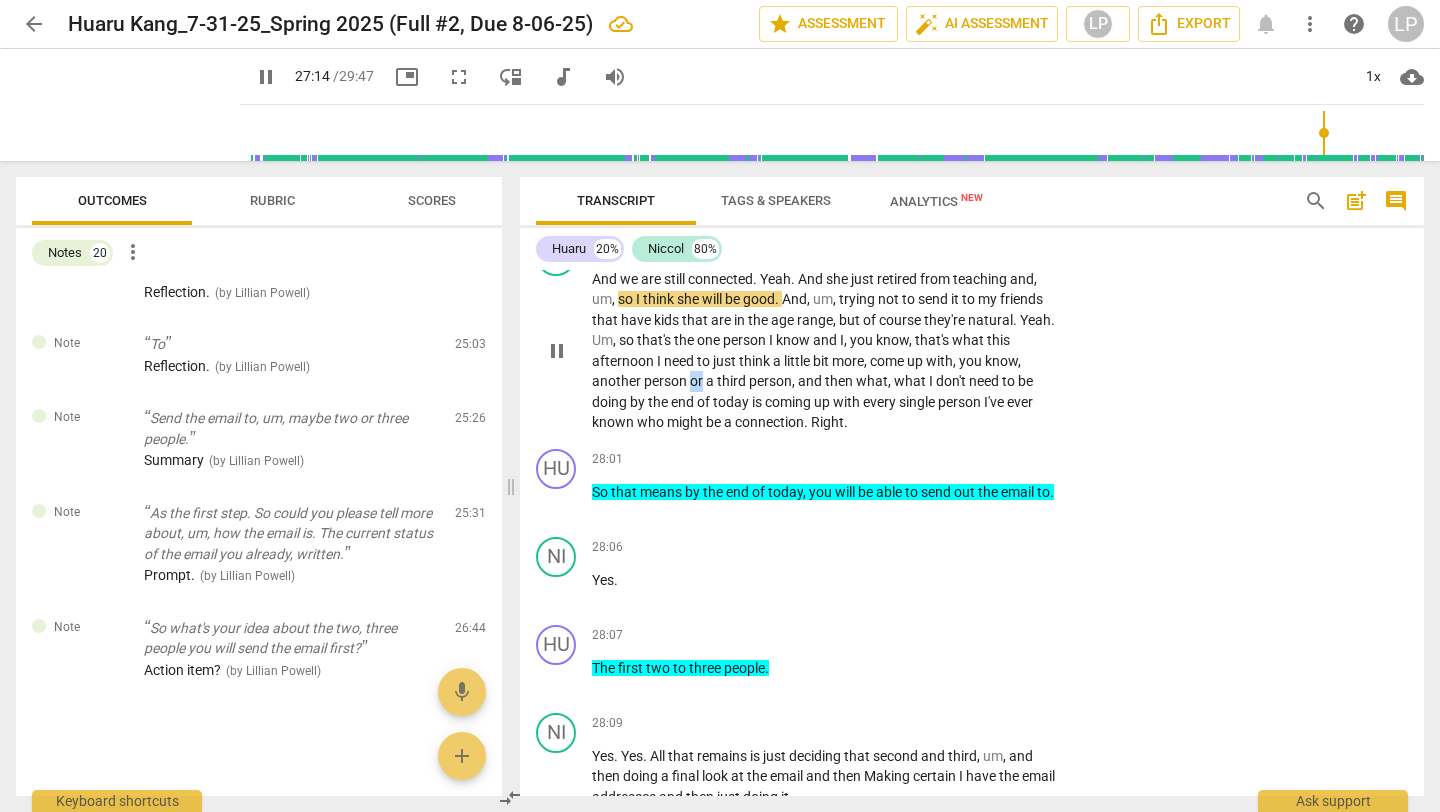 click on "or" at bounding box center (698, 381) 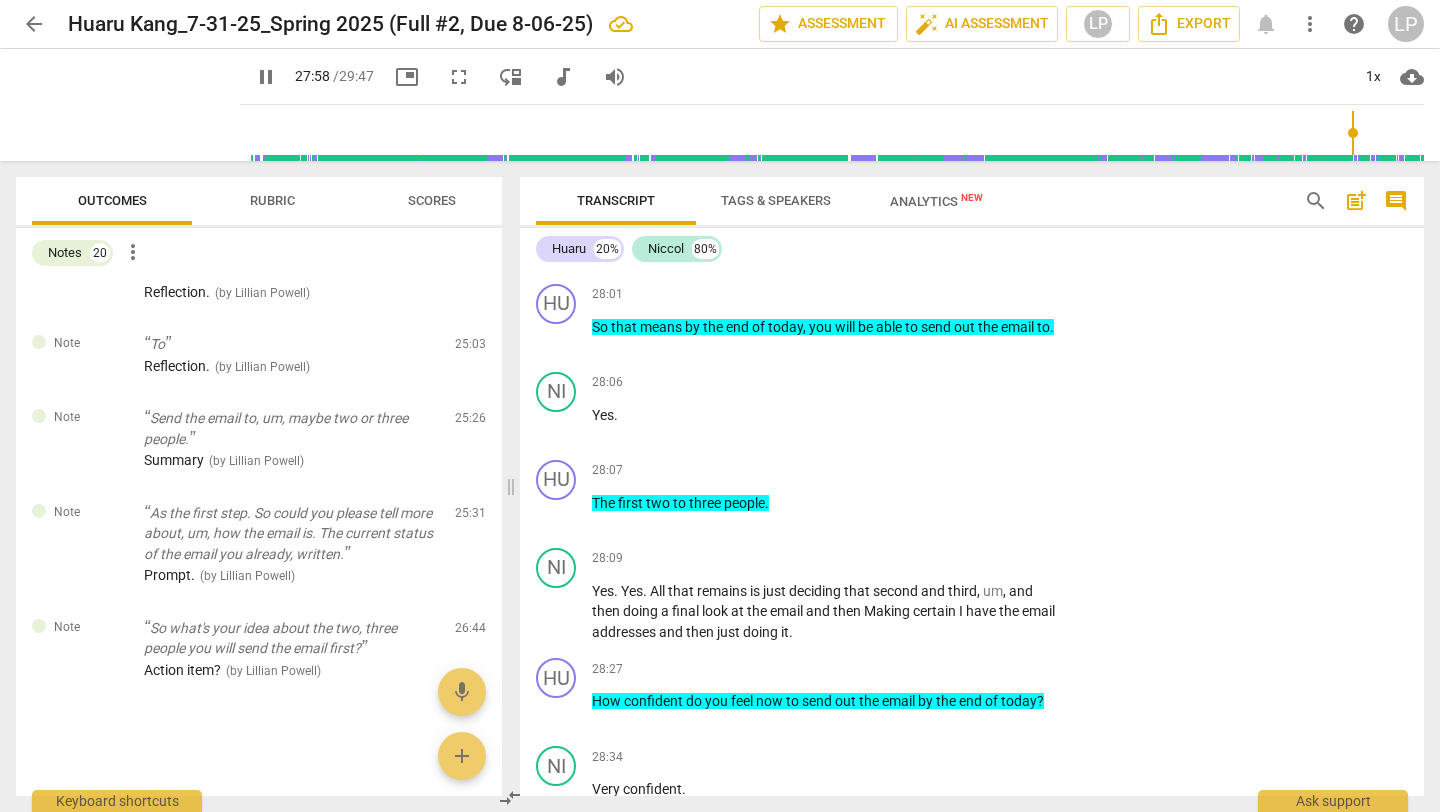 scroll, scrollTop: 9496, scrollLeft: 0, axis: vertical 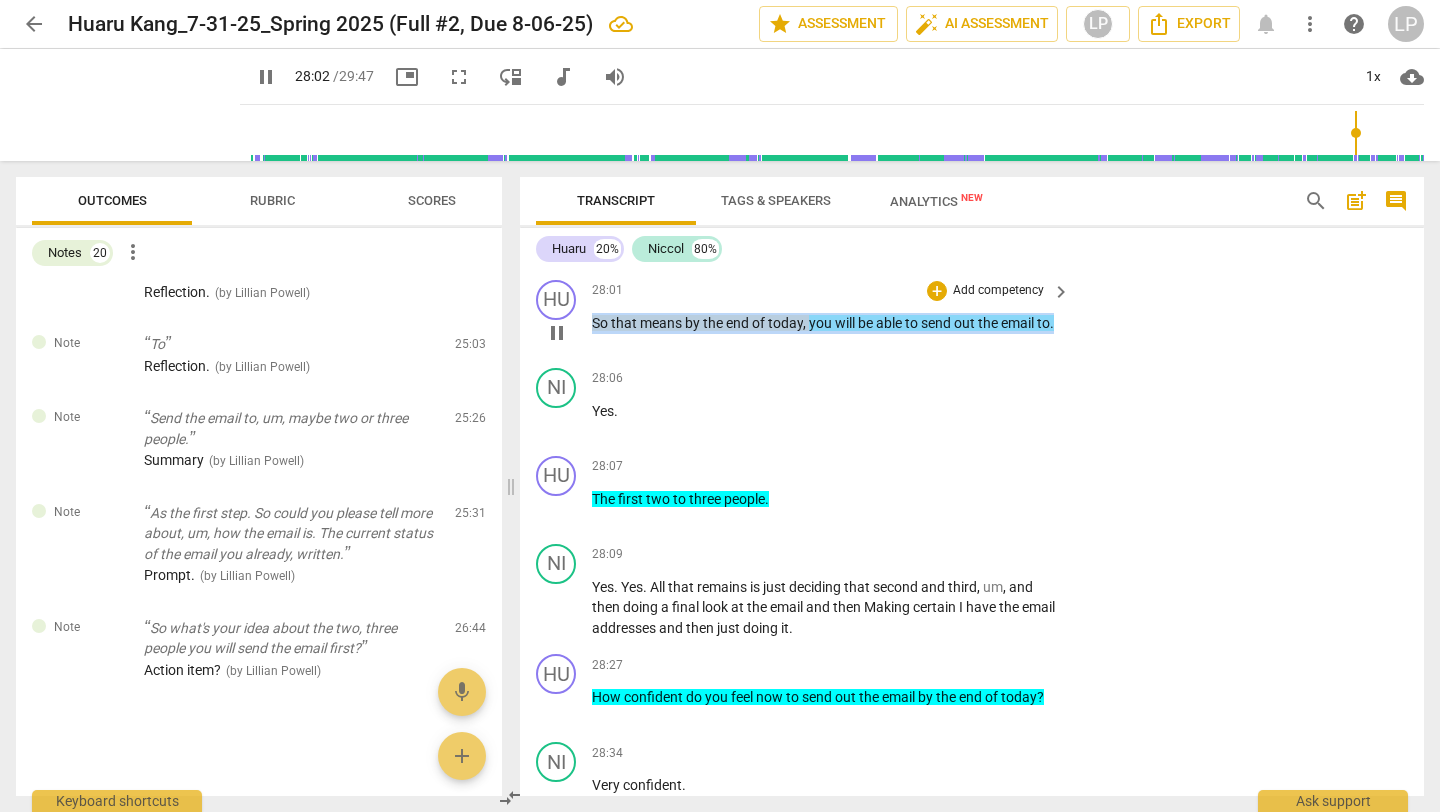 drag, startPoint x: 614, startPoint y: 366, endPoint x: 591, endPoint y: 350, distance: 28.01785 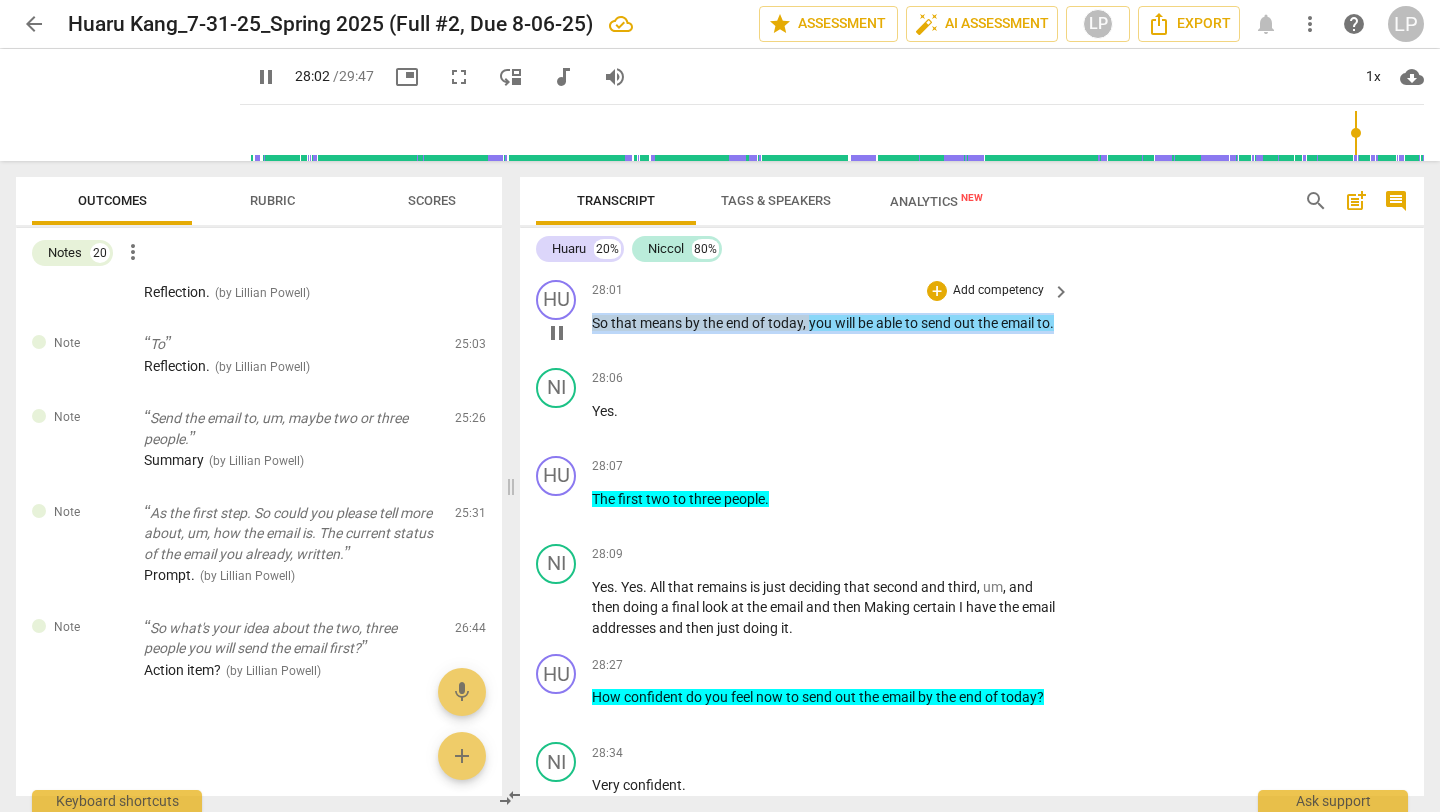 click on "So   that   means   by   the   end   of   today ,   you   will   be   able   to   send   out   the   email   to ." at bounding box center [826, 323] 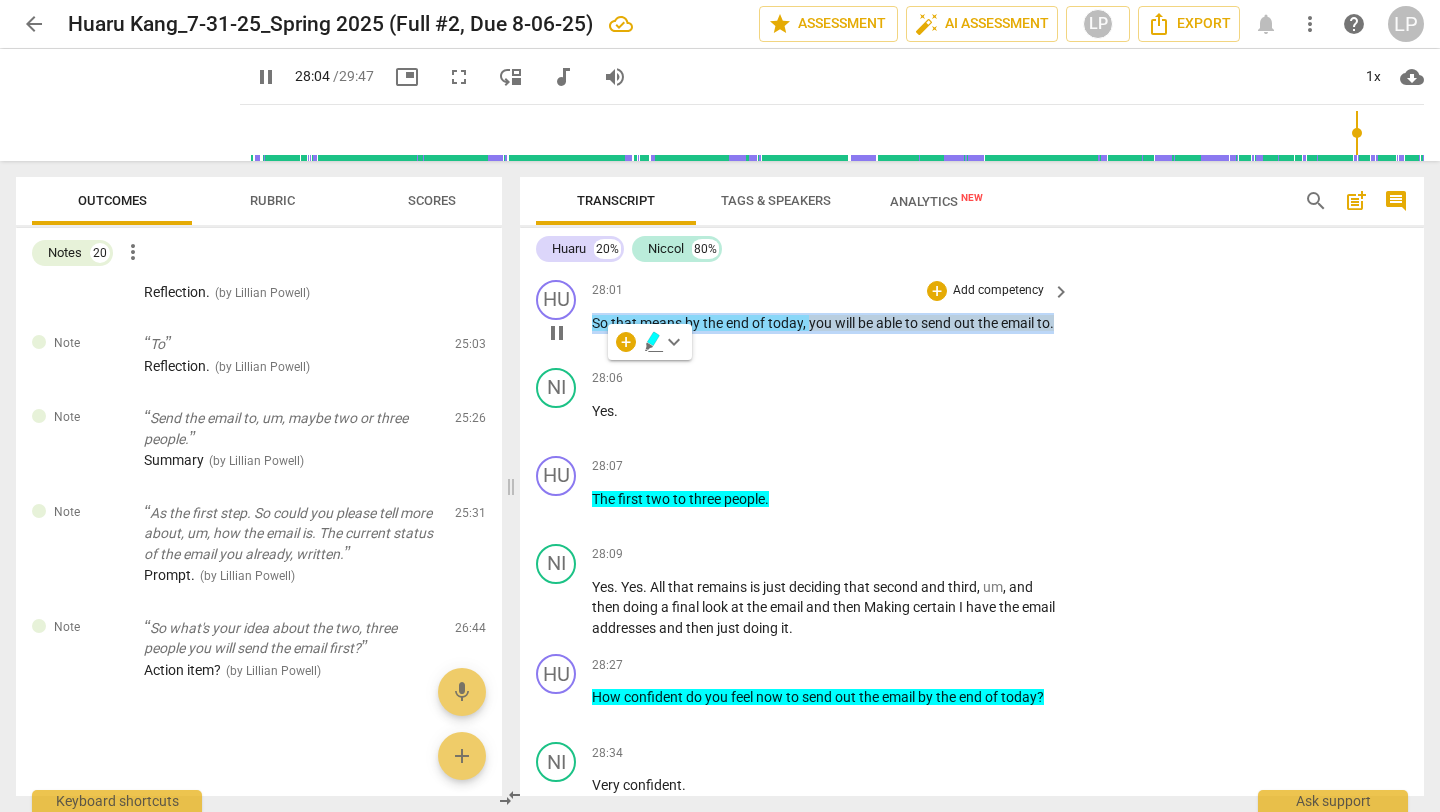 click on "Add competency" at bounding box center (998, 291) 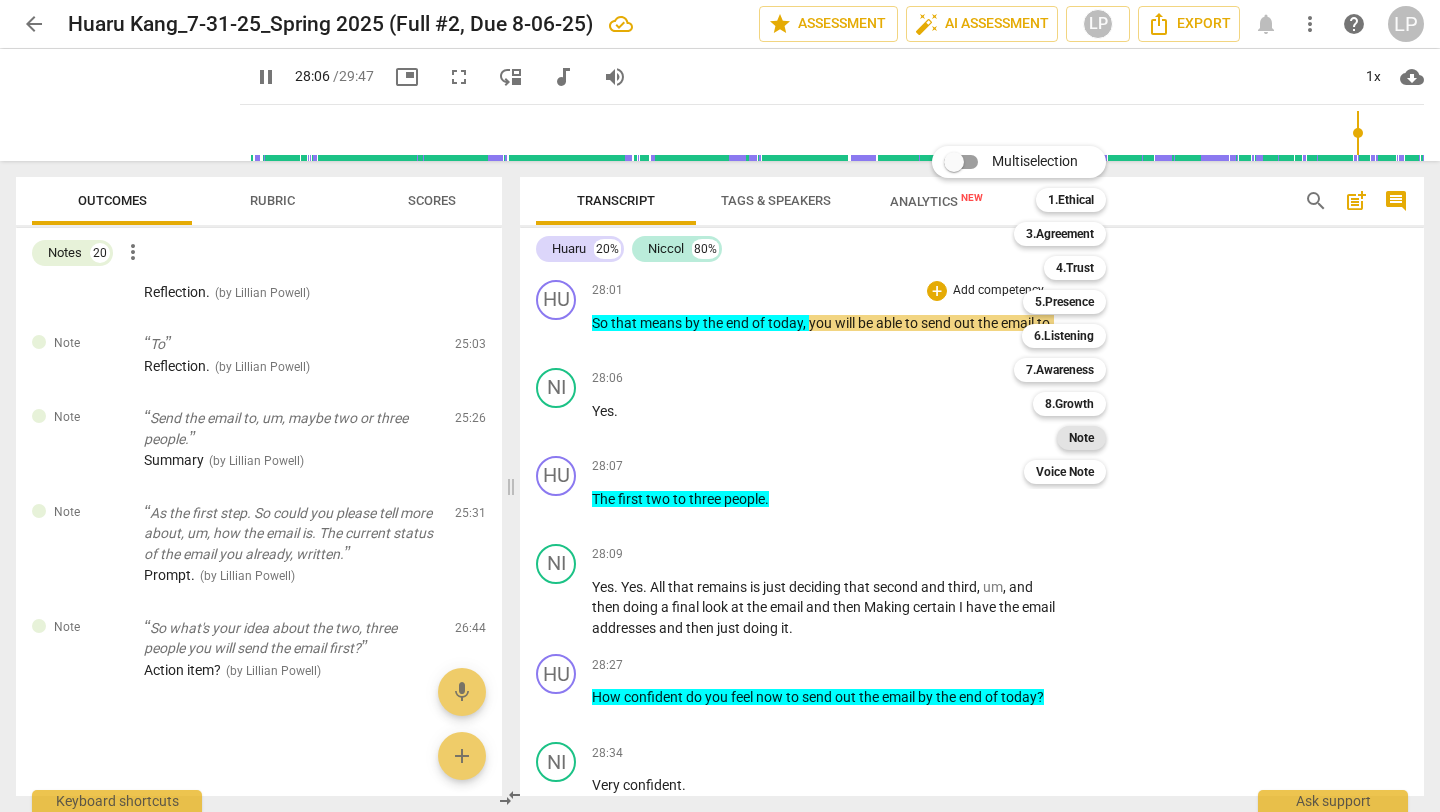 click on "Note" at bounding box center (1081, 438) 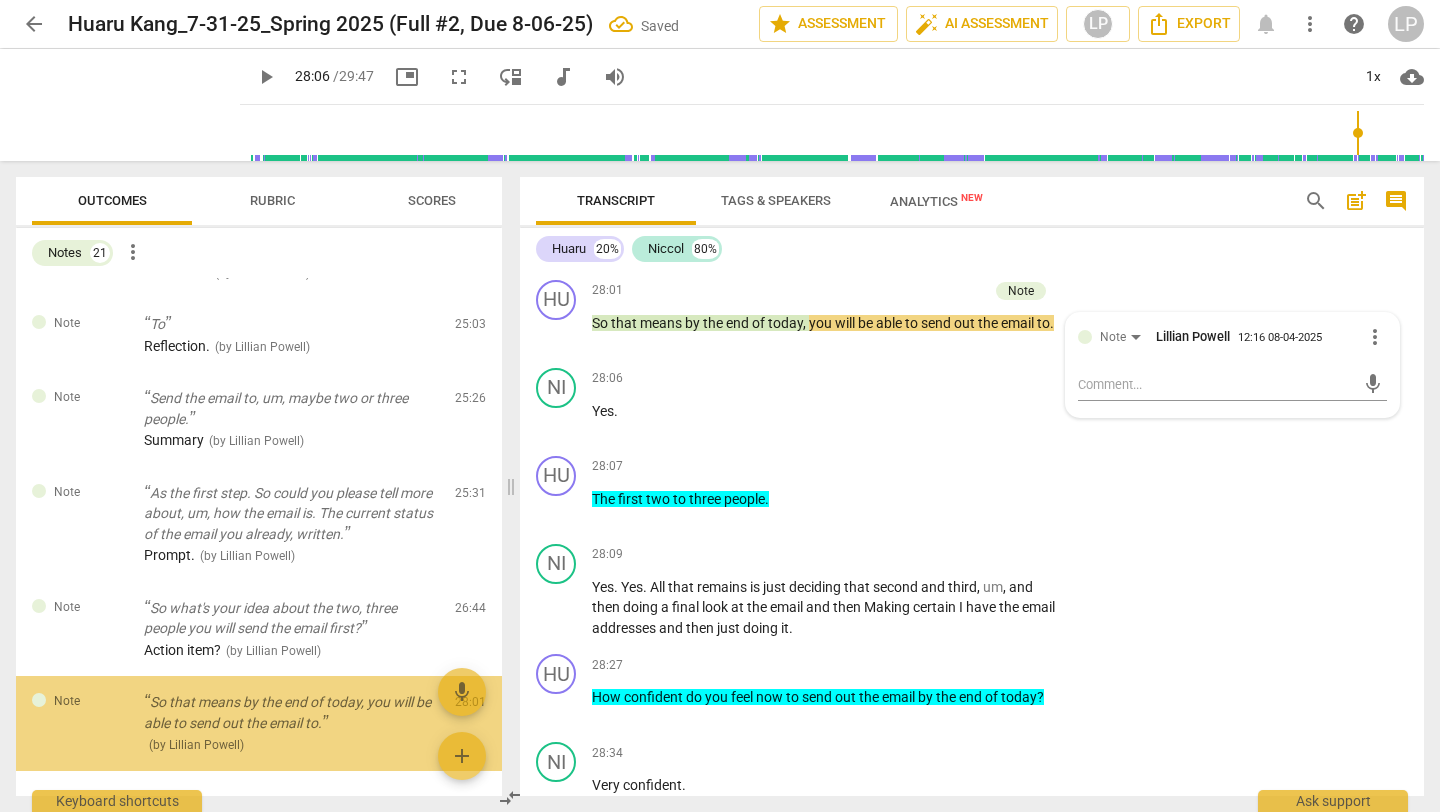scroll, scrollTop: 2243, scrollLeft: 0, axis: vertical 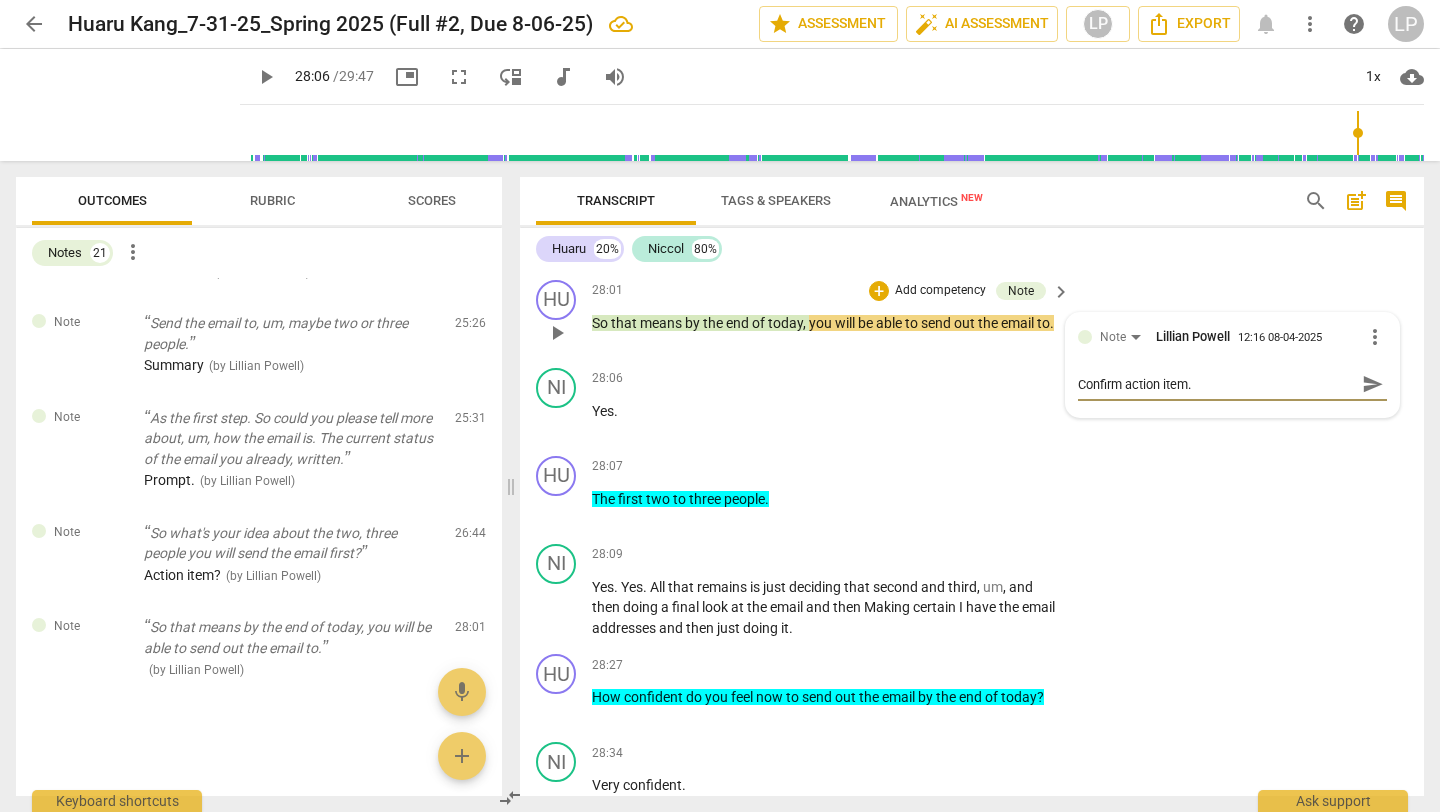 click on "send" at bounding box center [1373, 384] 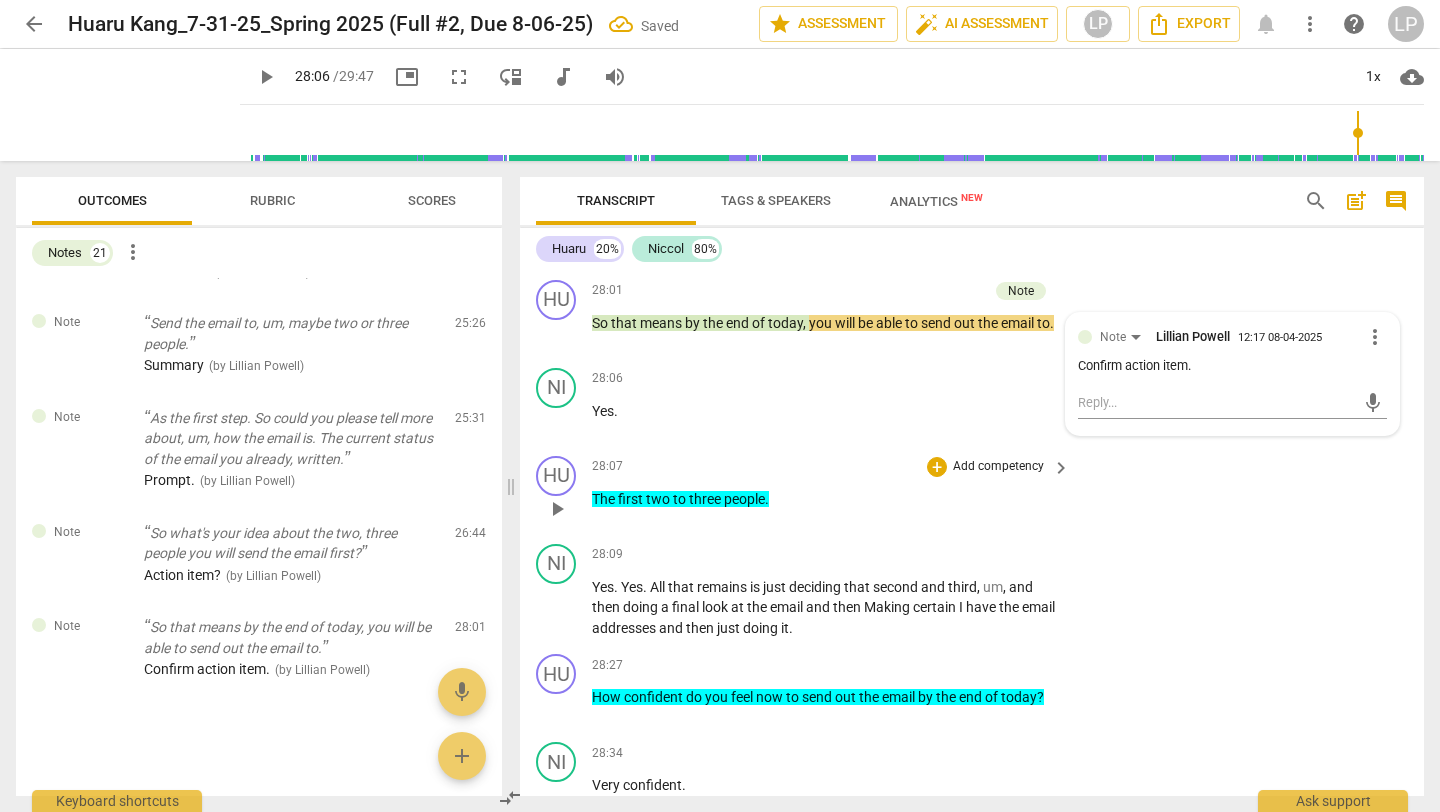 click on "people" at bounding box center [744, 499] 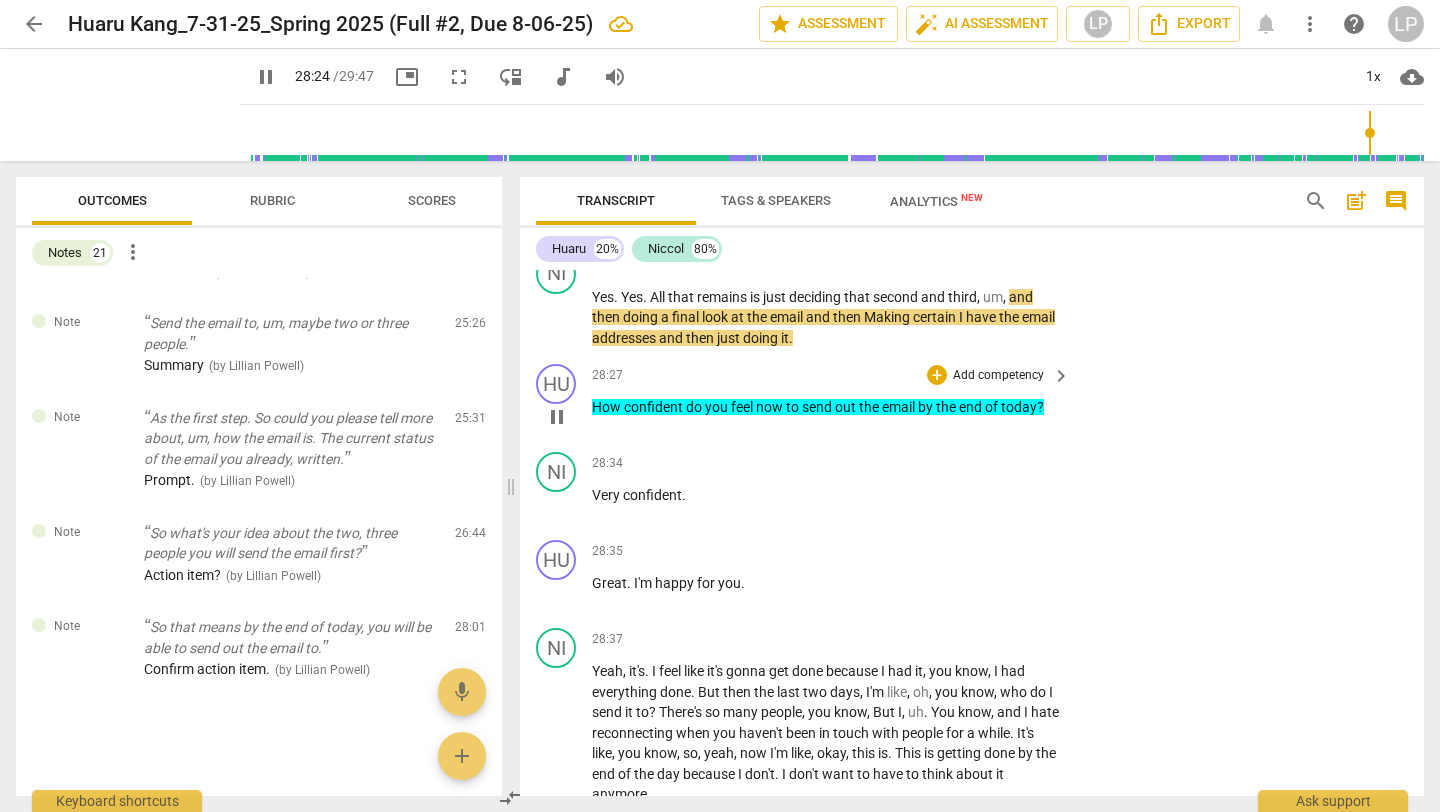 scroll, scrollTop: 9789, scrollLeft: 0, axis: vertical 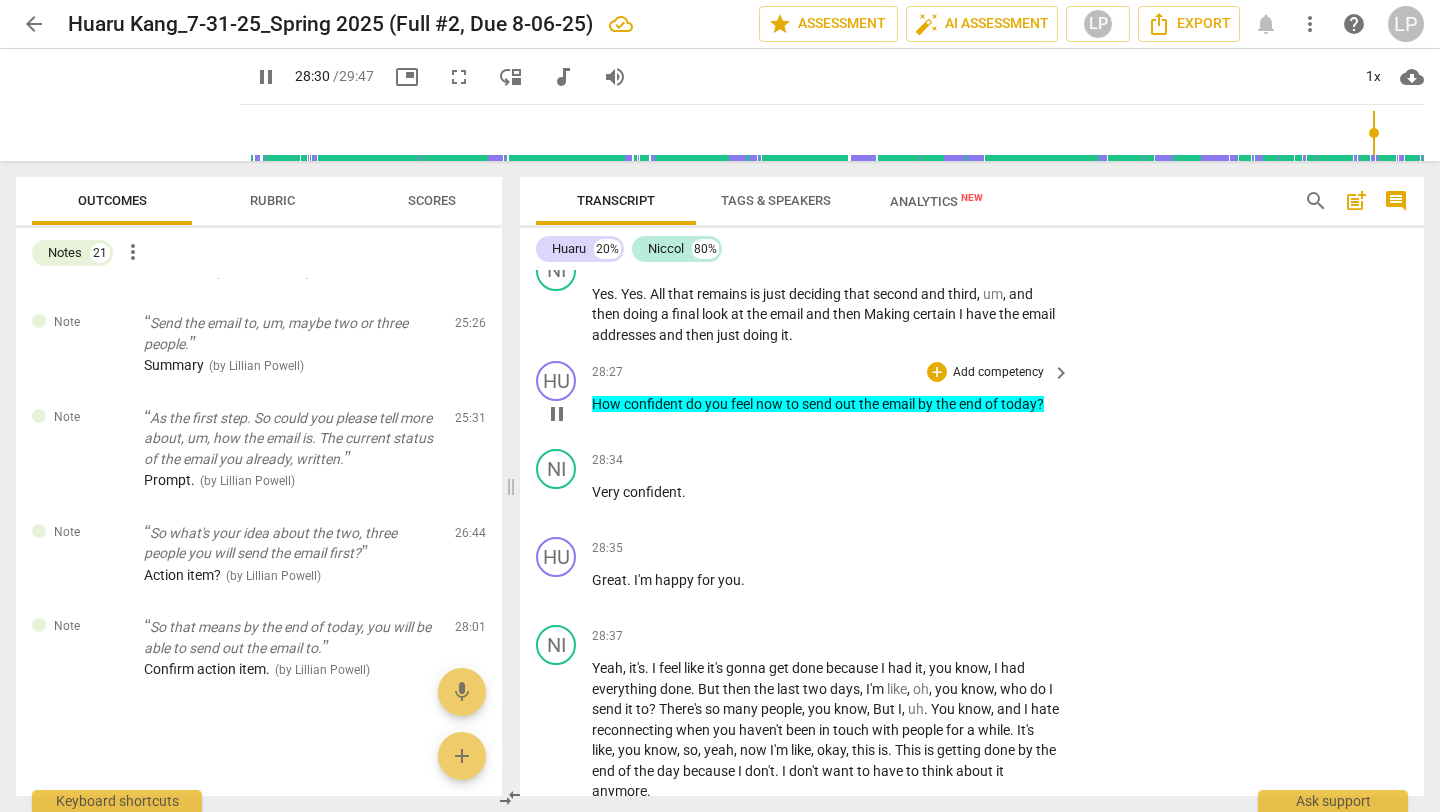 click on "Add competency" at bounding box center [998, 373] 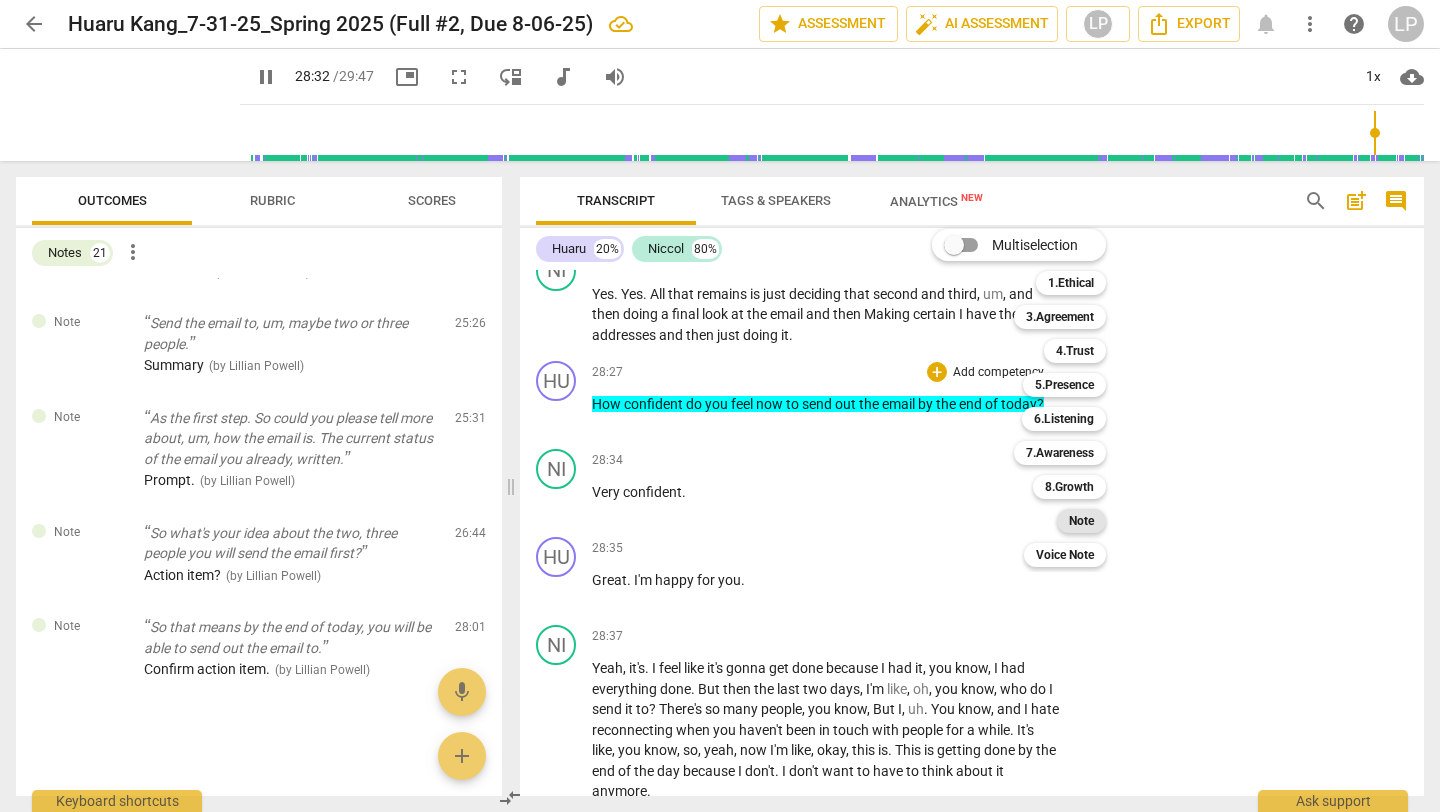 click on "Note" at bounding box center (1081, 521) 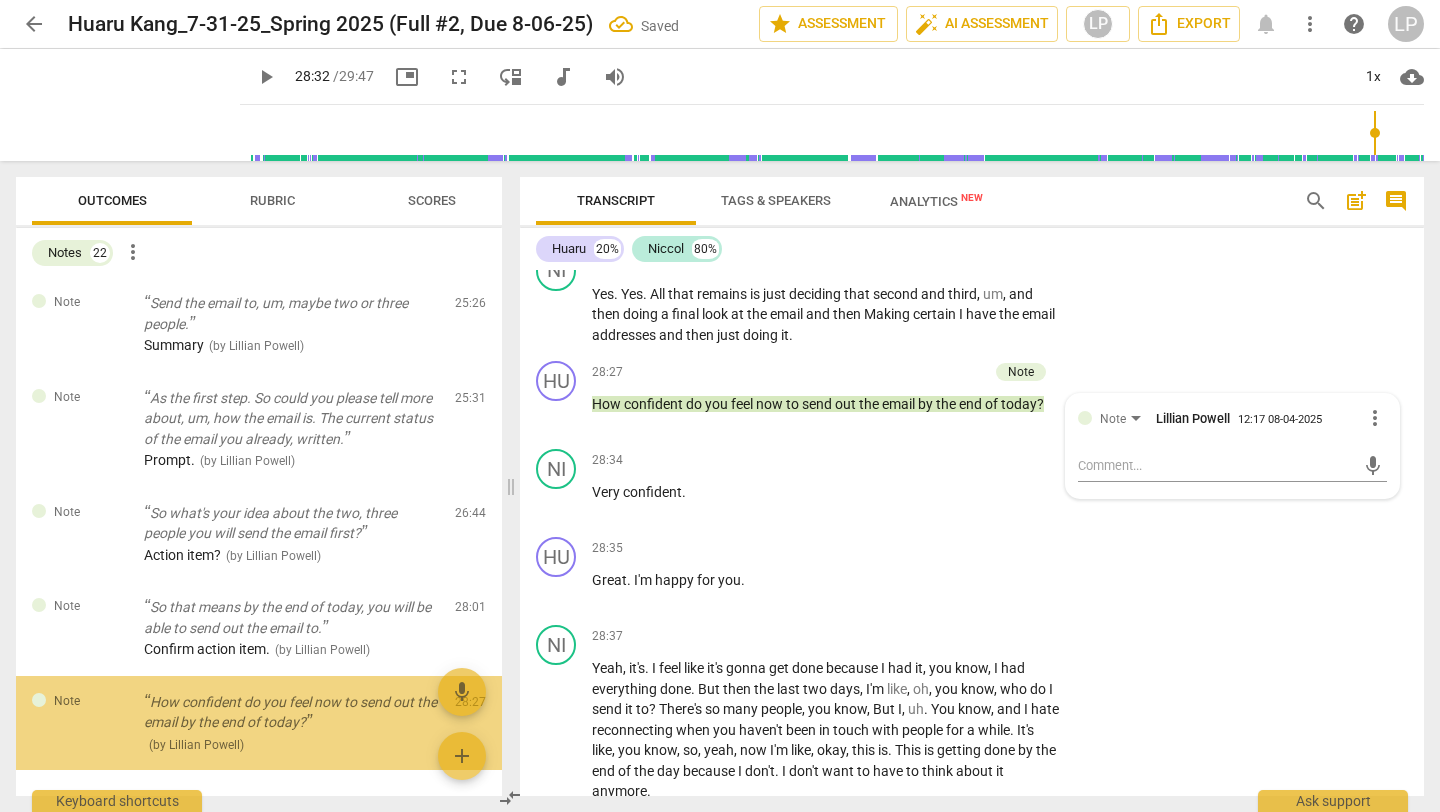 scroll, scrollTop: 2337, scrollLeft: 0, axis: vertical 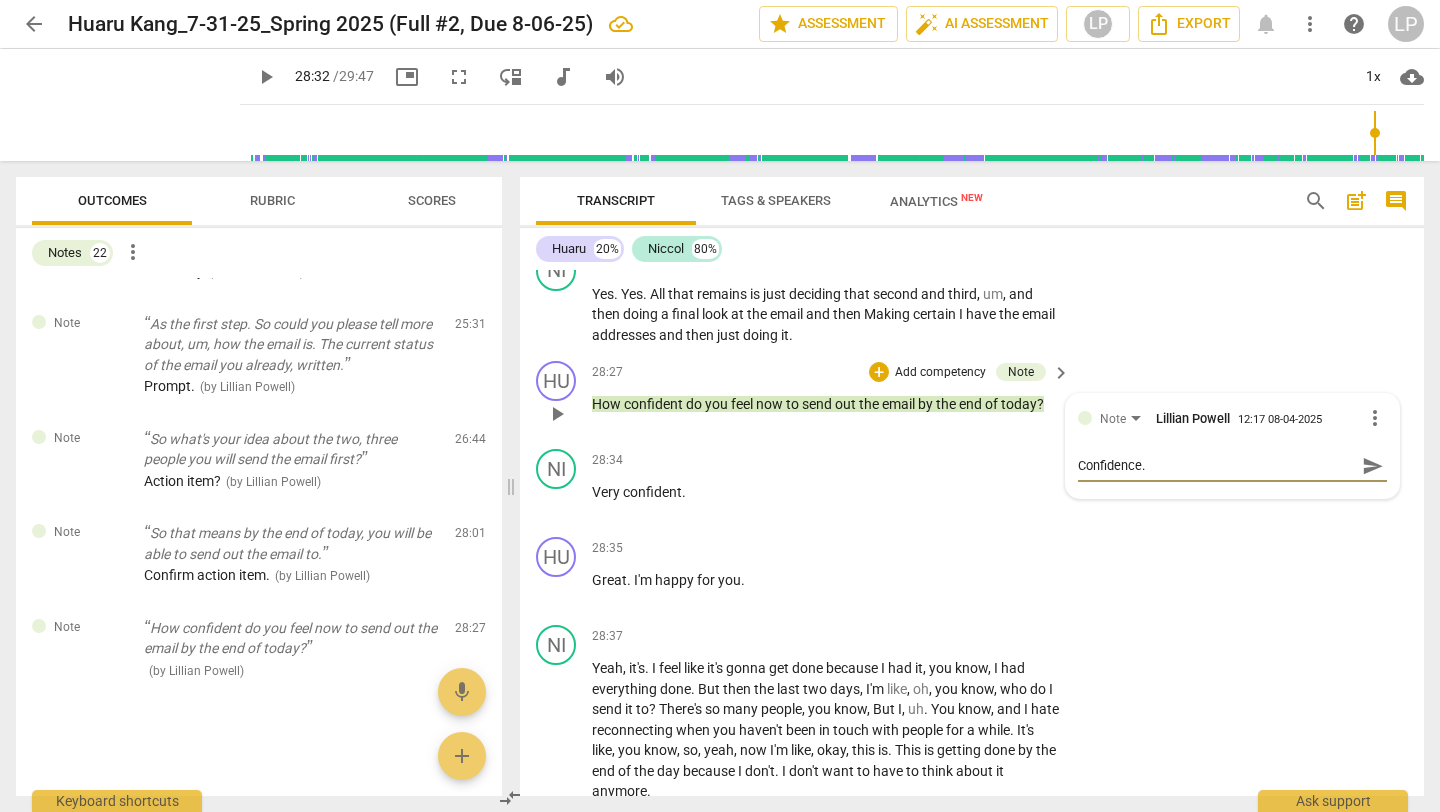 click on "Confidence." at bounding box center (1216, 465) 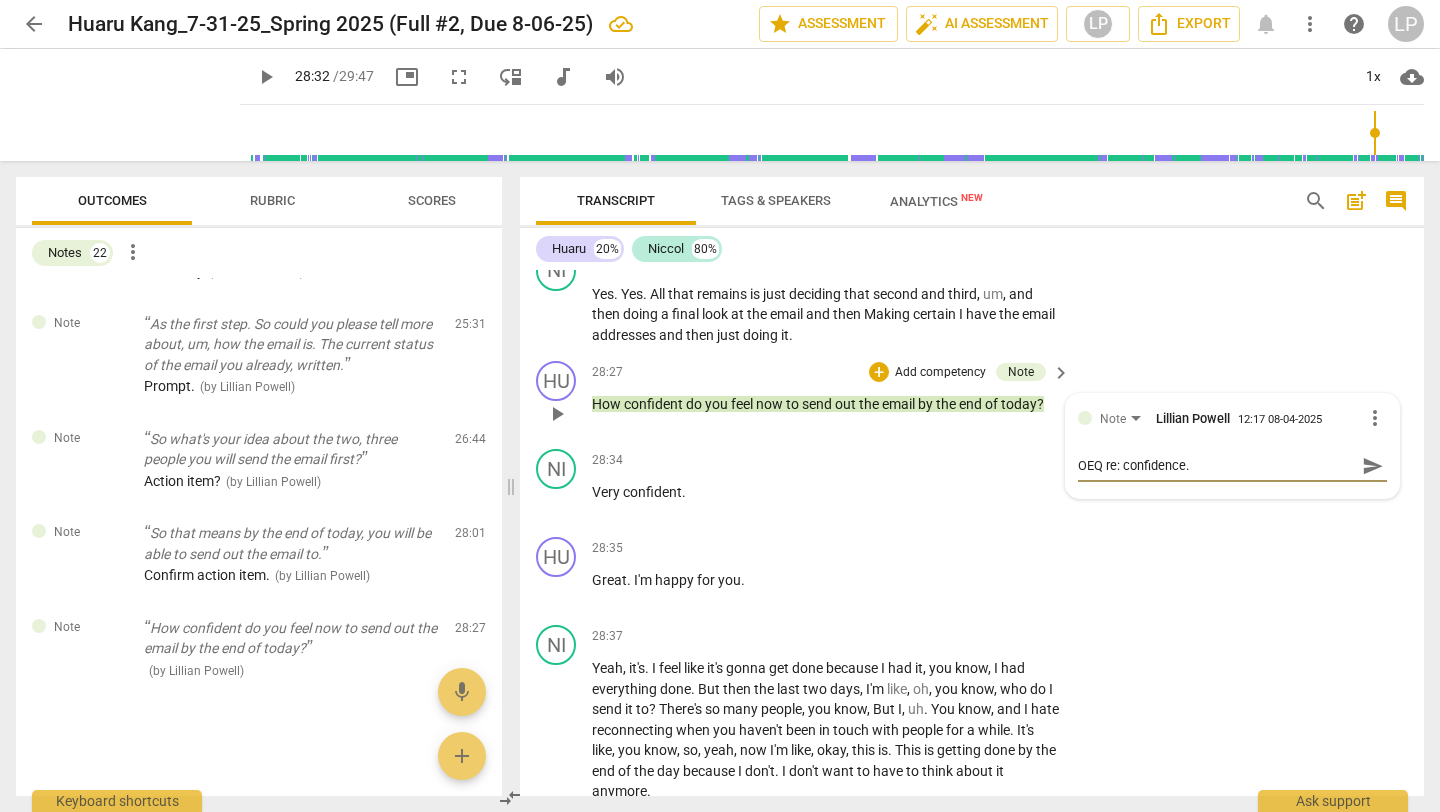 click on "send" at bounding box center (1373, 466) 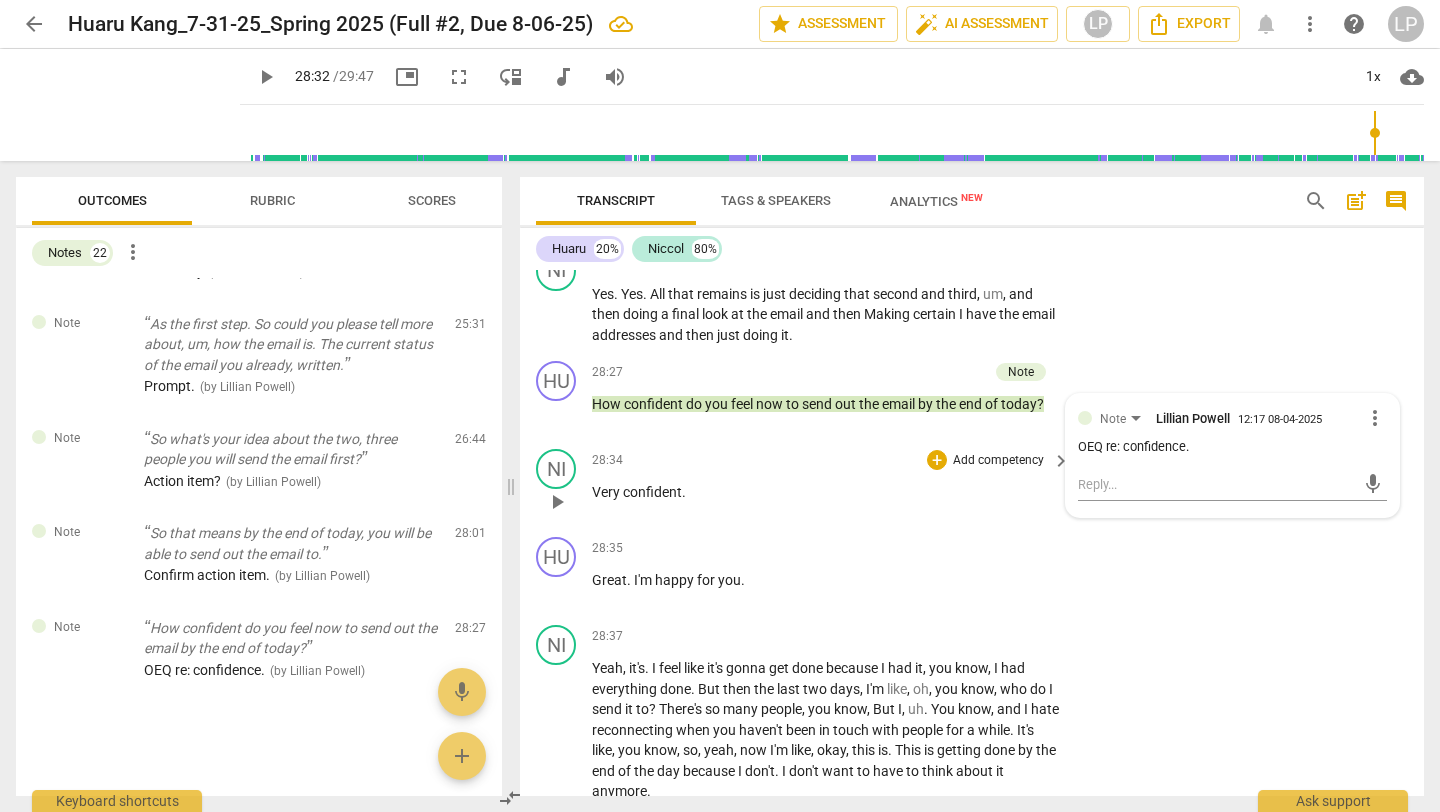 click on "confident" at bounding box center [652, 492] 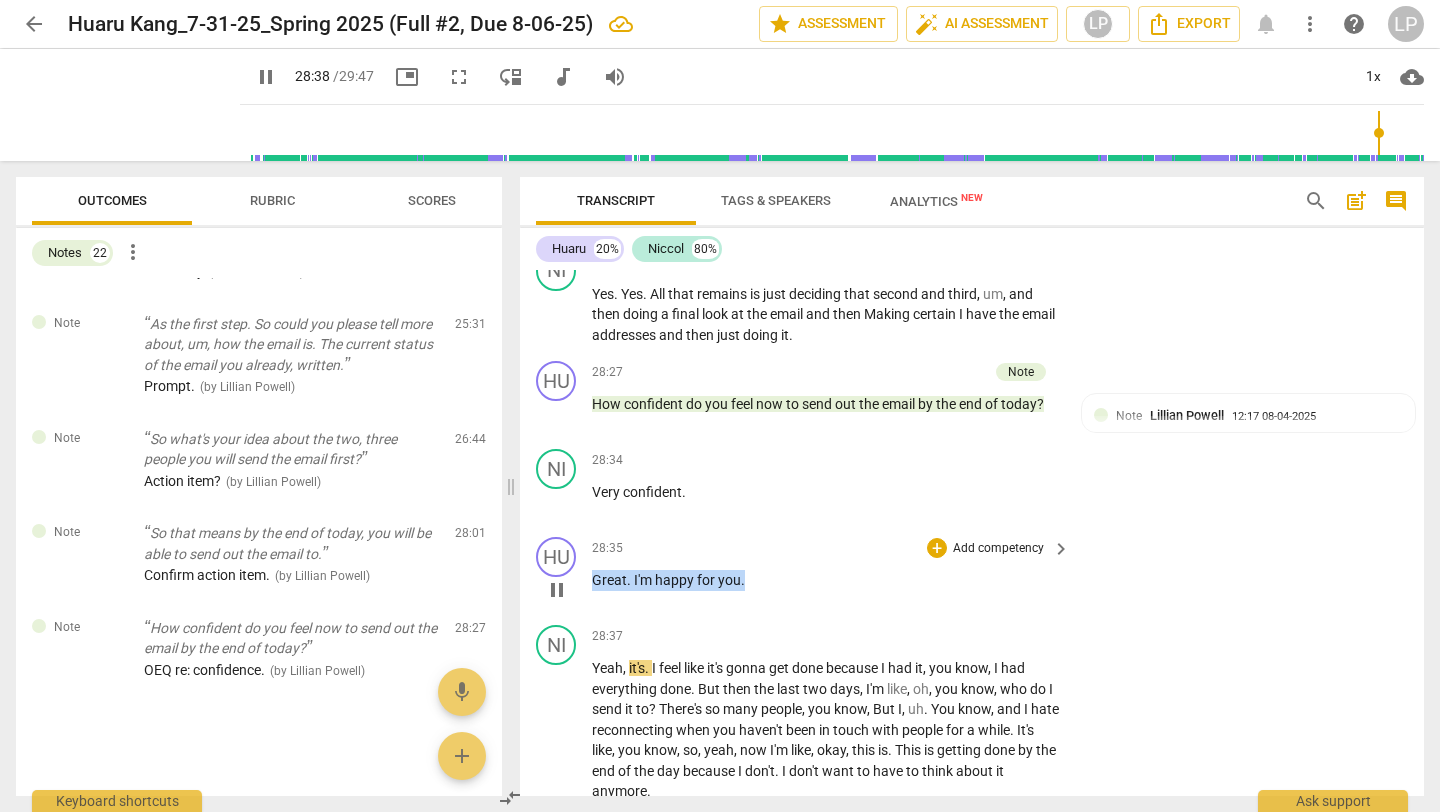 drag, startPoint x: 752, startPoint y: 609, endPoint x: 595, endPoint y: 609, distance: 157 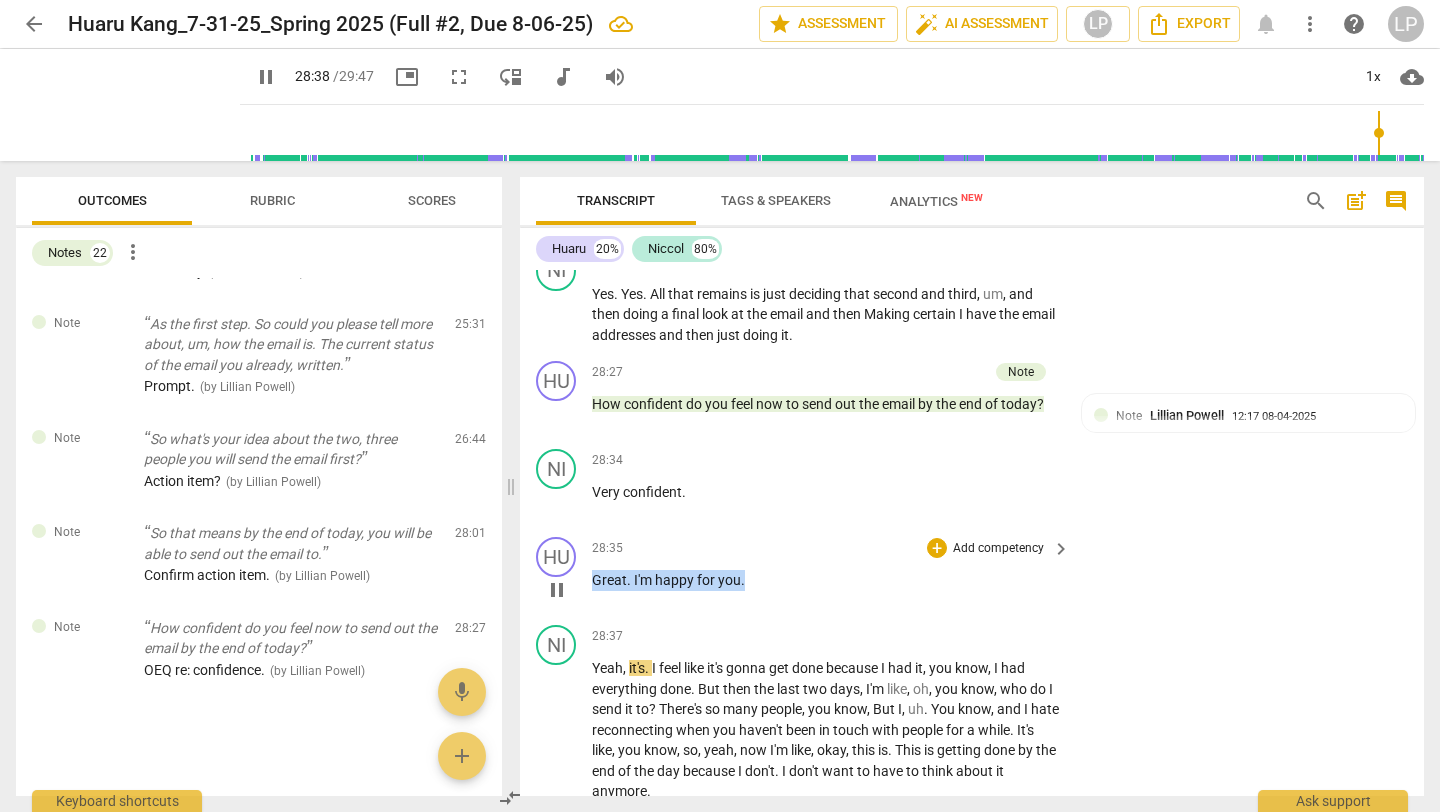 click on "Great .   I'm   happy   for   you ." at bounding box center [826, 580] 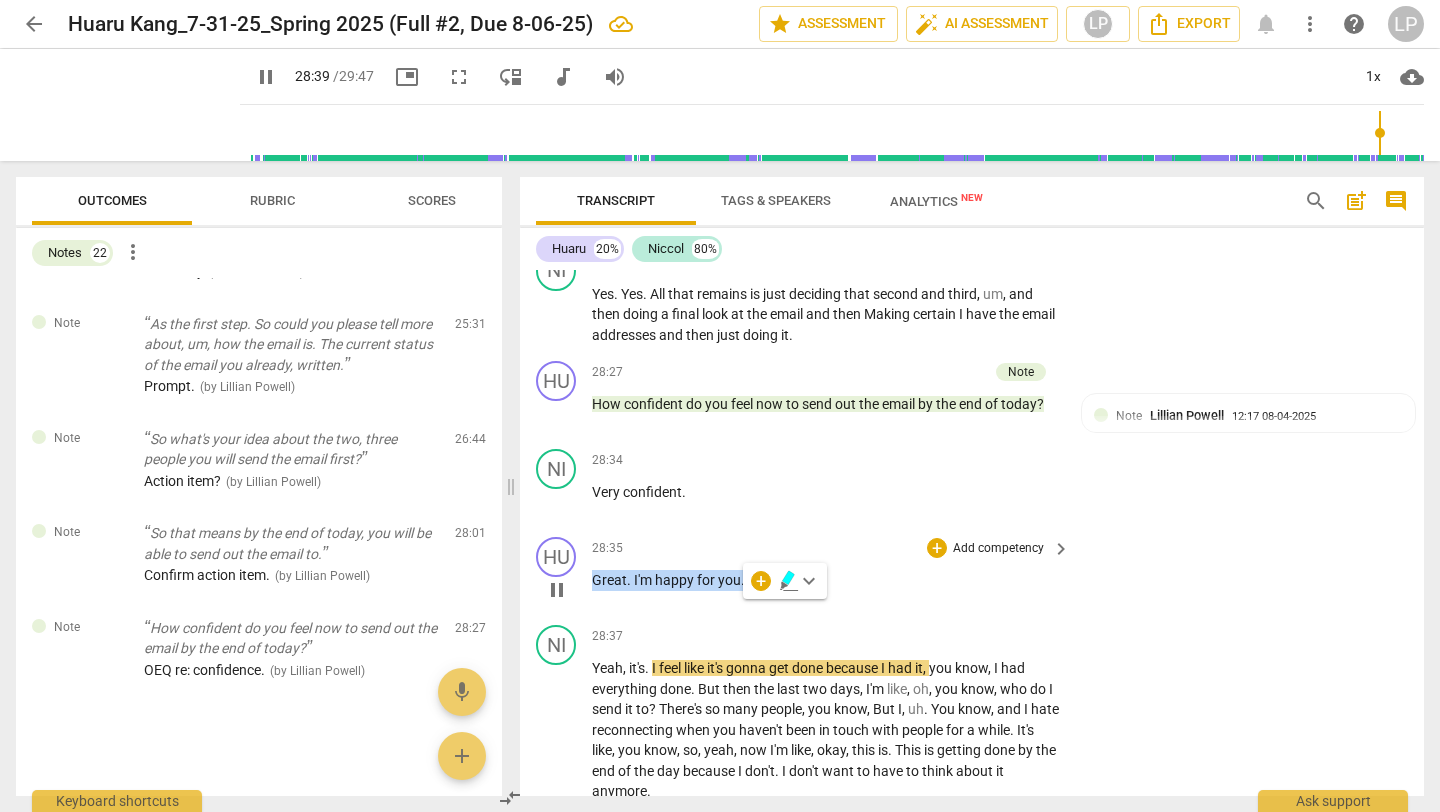 click on "Add competency" at bounding box center (998, 549) 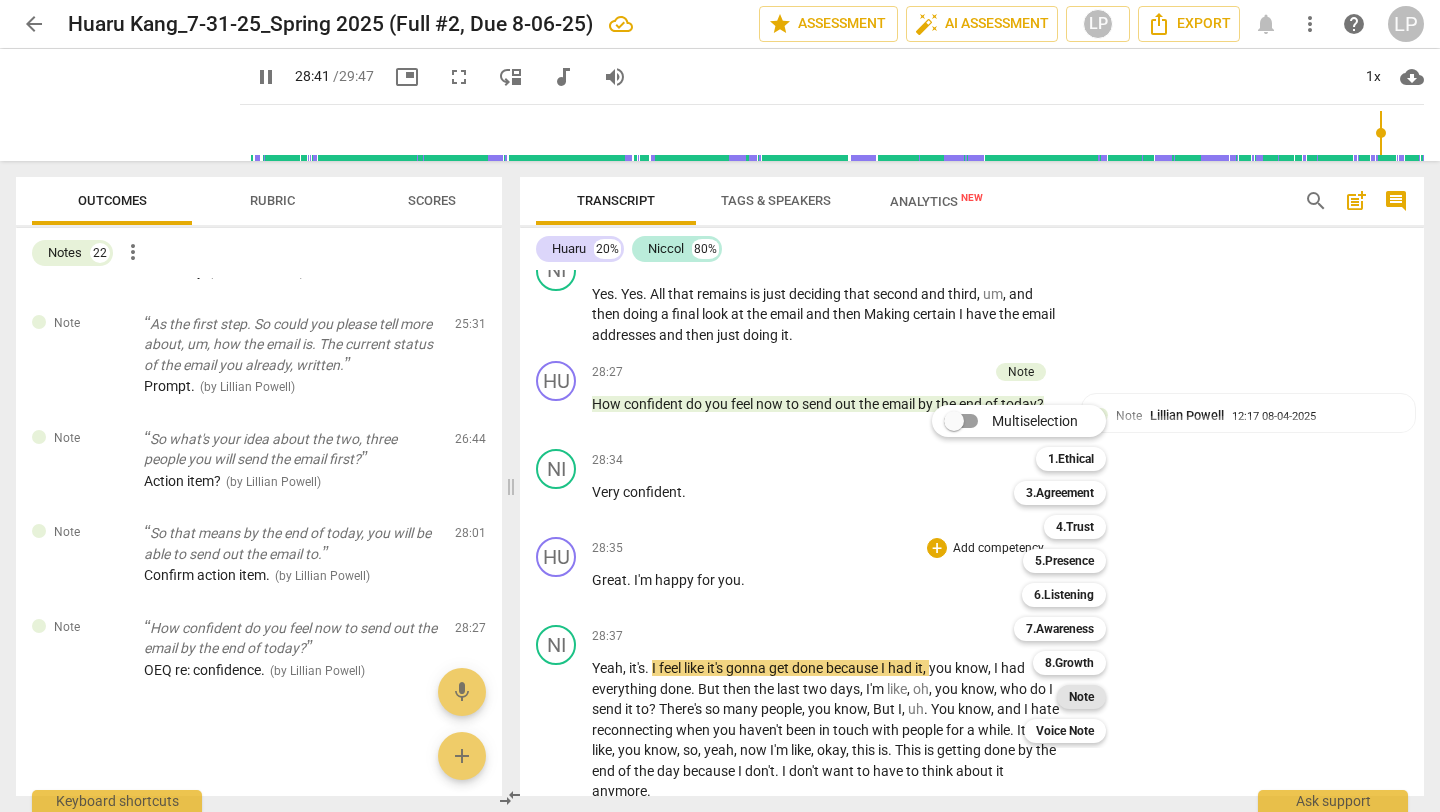 click on "Note" at bounding box center (1081, 697) 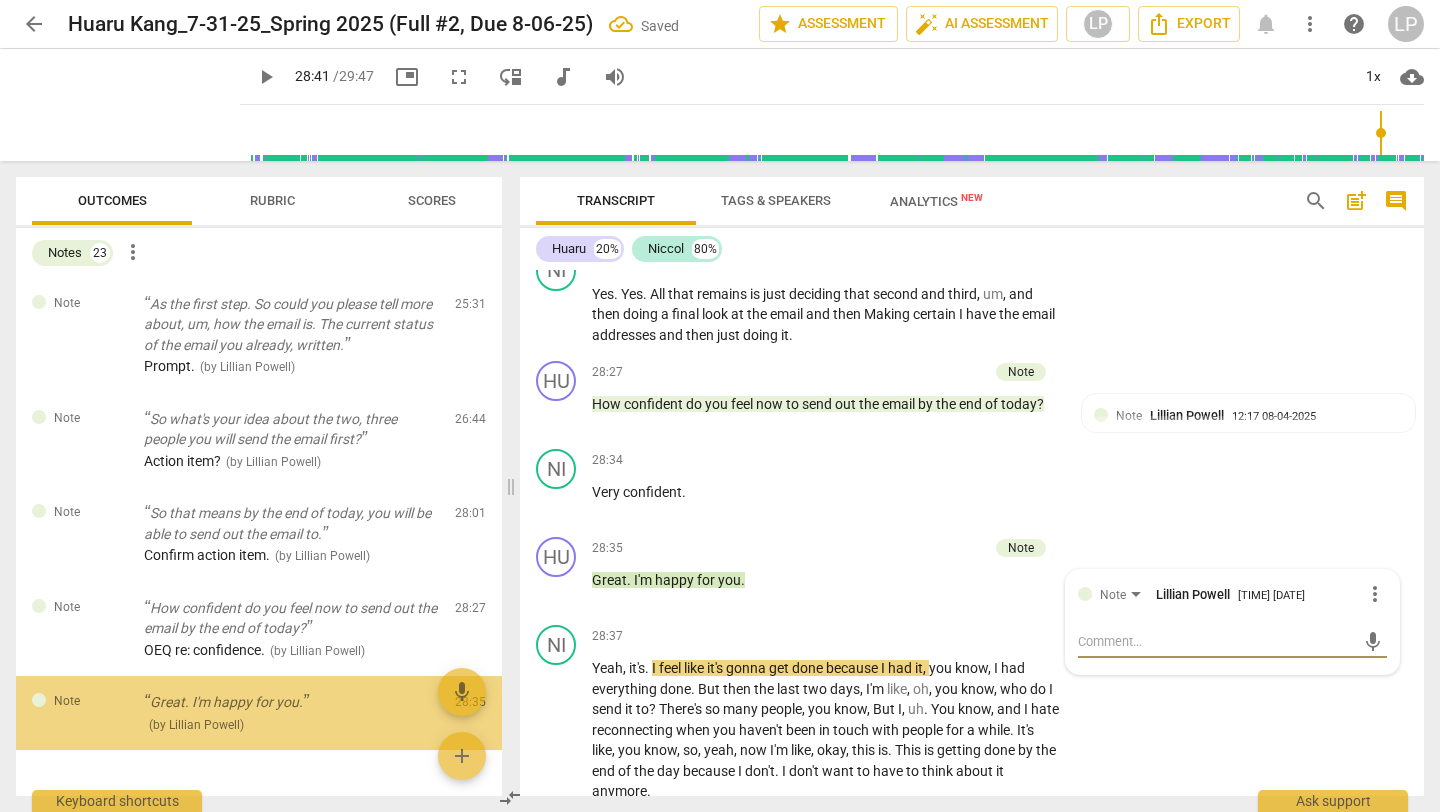 scroll, scrollTop: 2411, scrollLeft: 0, axis: vertical 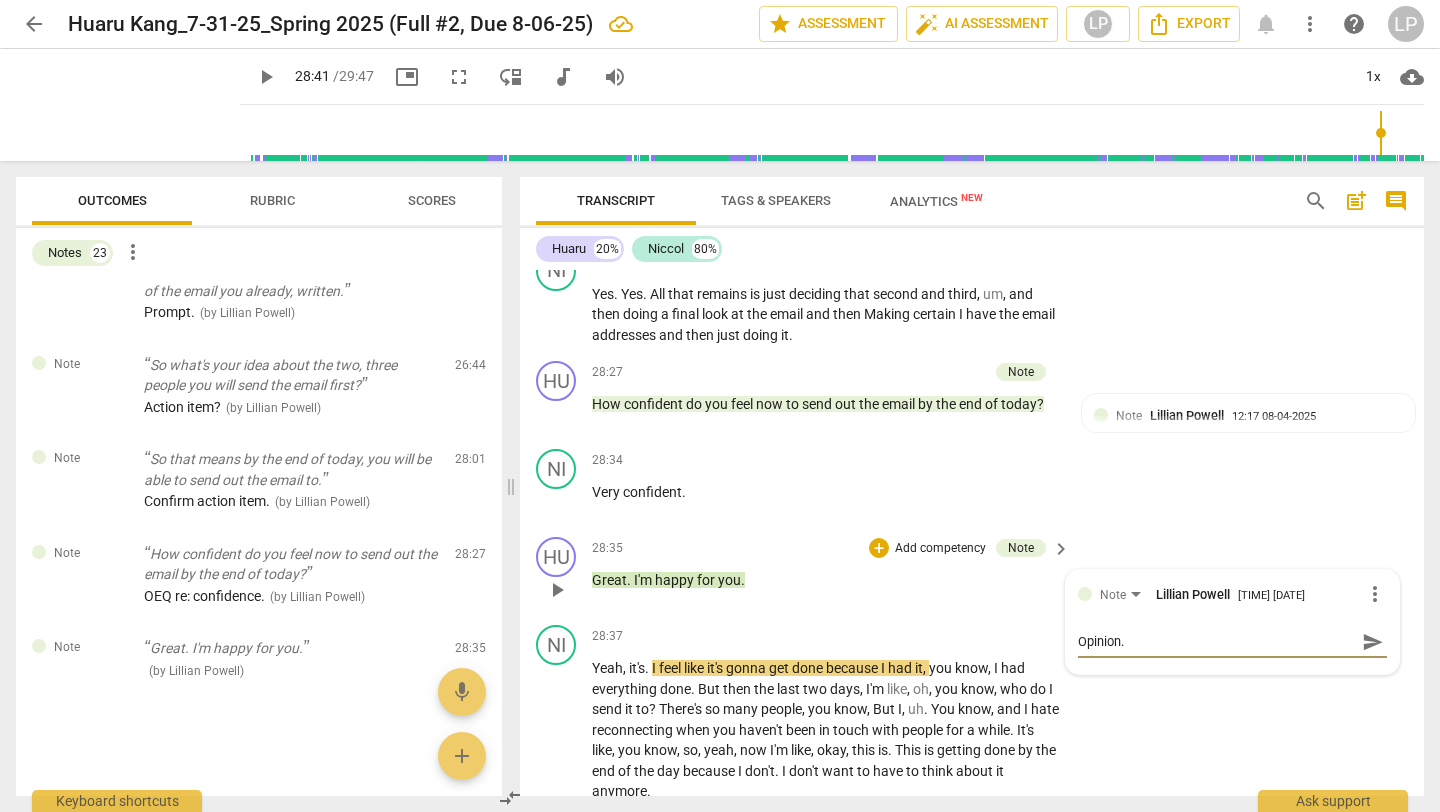 click on "send" at bounding box center (1373, 642) 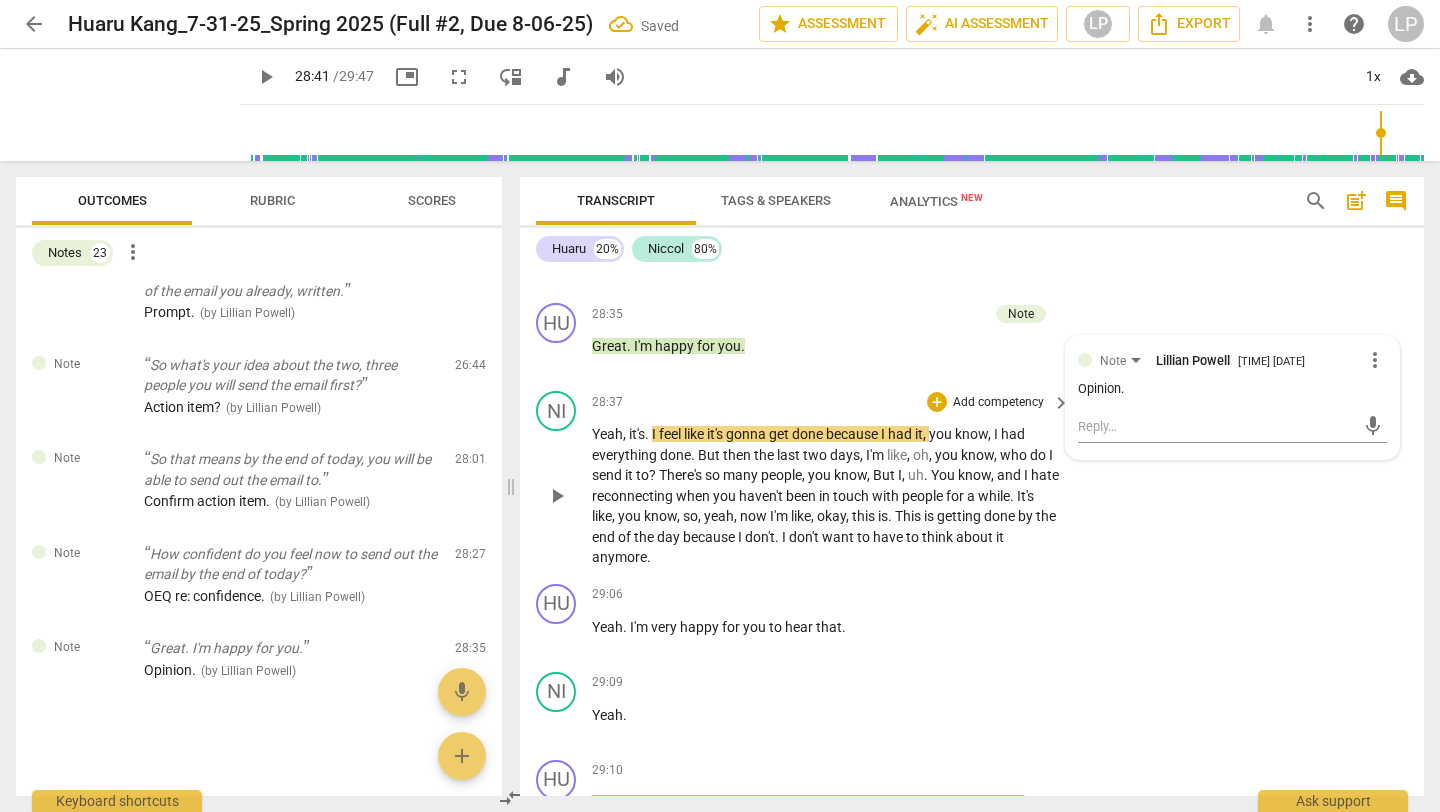 scroll, scrollTop: 10028, scrollLeft: 0, axis: vertical 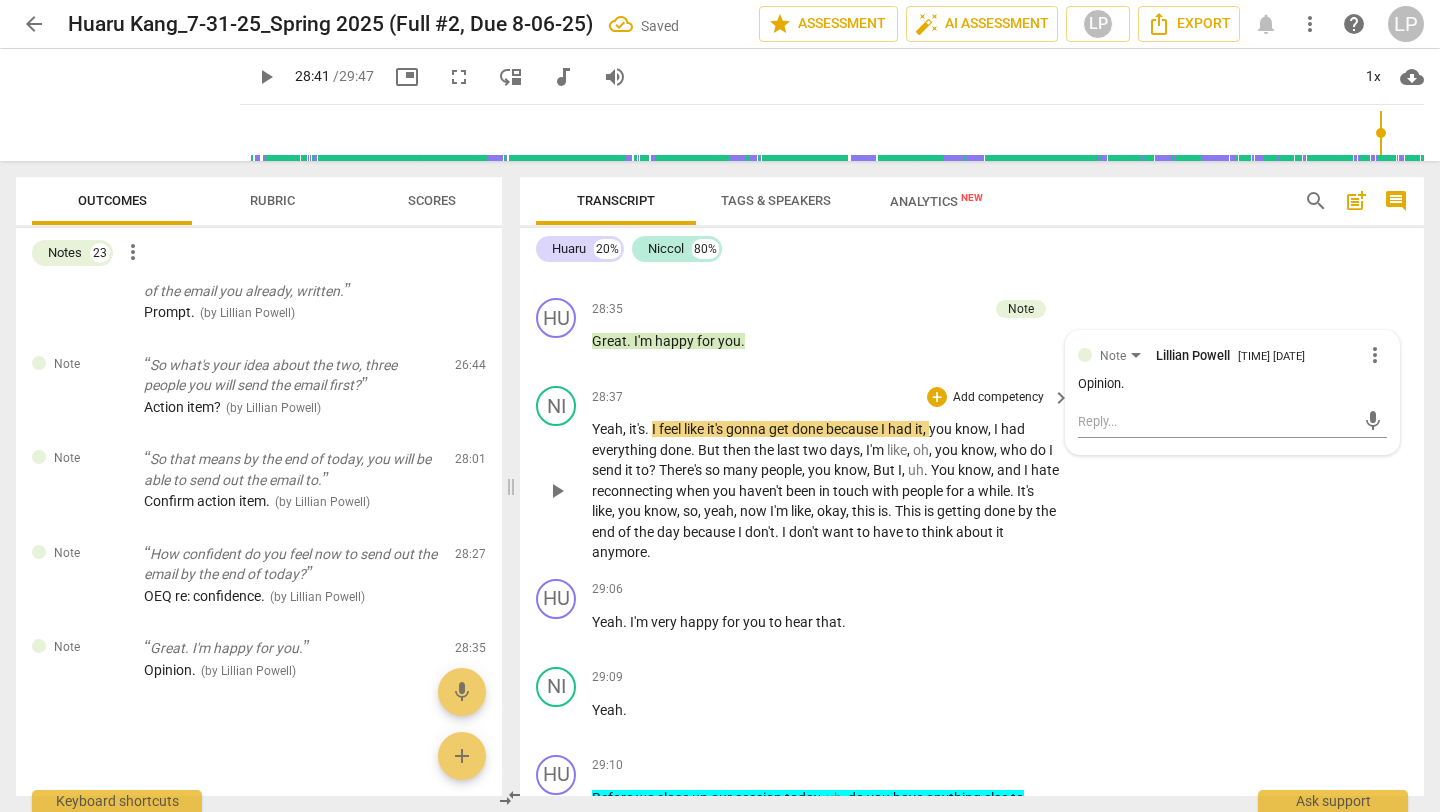 click on "Yeah ,   it's .   I   feel   like   it's   gonna   get   done   because   I   had   it ,   you   know ,   I   had   everything   done .   But   then   the   last   two   days ,   I'm   like ,   oh ,   you   know ,   who   do   I   send   it   to ?   There's   so   many   people ,   you   know ,   But   I ,   uh .   You   know ,   and   I   hate   reconnecting   when   you   haven't   been   in   touch   with   people   for   a   while .   It's   like ,   you   know ,   so ,   yeah ,   now   I'm   like ,   okay ,   this   is .   This   is   getting   done   by   the   end   of   the   day   because   I   don't .   I   don't   want   to   have   to   think   about   it   anymore ." at bounding box center (826, 491) 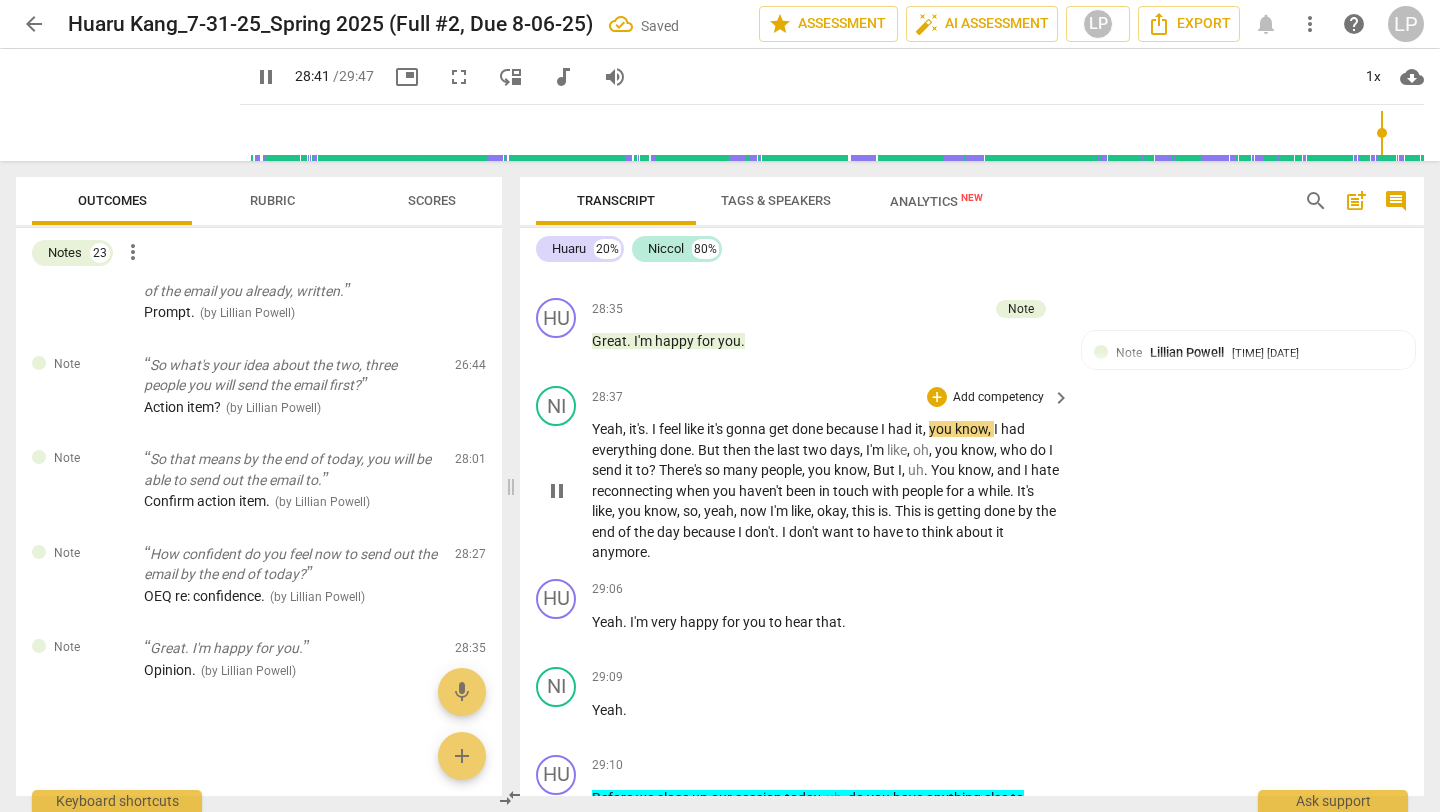 click on "Yeah ,   it's .   I   feel   like   it's   gonna   get   done   because   I   had   it ,   you   know ,   I   had   everything   done .   But   then   the   last   two   days ,   I'm   like ,   oh ,   you   know ,   who   do   I   send   it   to ?   There's   so   many   people ,   you   know ,   But   I ,   uh .   You   know ,   and   I   hate   reconnecting   when   you   haven't   been   in   touch   with   people   for   a   while .   It's   like ,   you   know ,   so ,   yeah ,   now   I'm   like ,   okay ,   this   is .   This   is   getting   done   by   the   end   of   the   day   because   I   don't .   I   don't   want   to   have   to   think   about   it   anymore ." at bounding box center (826, 491) 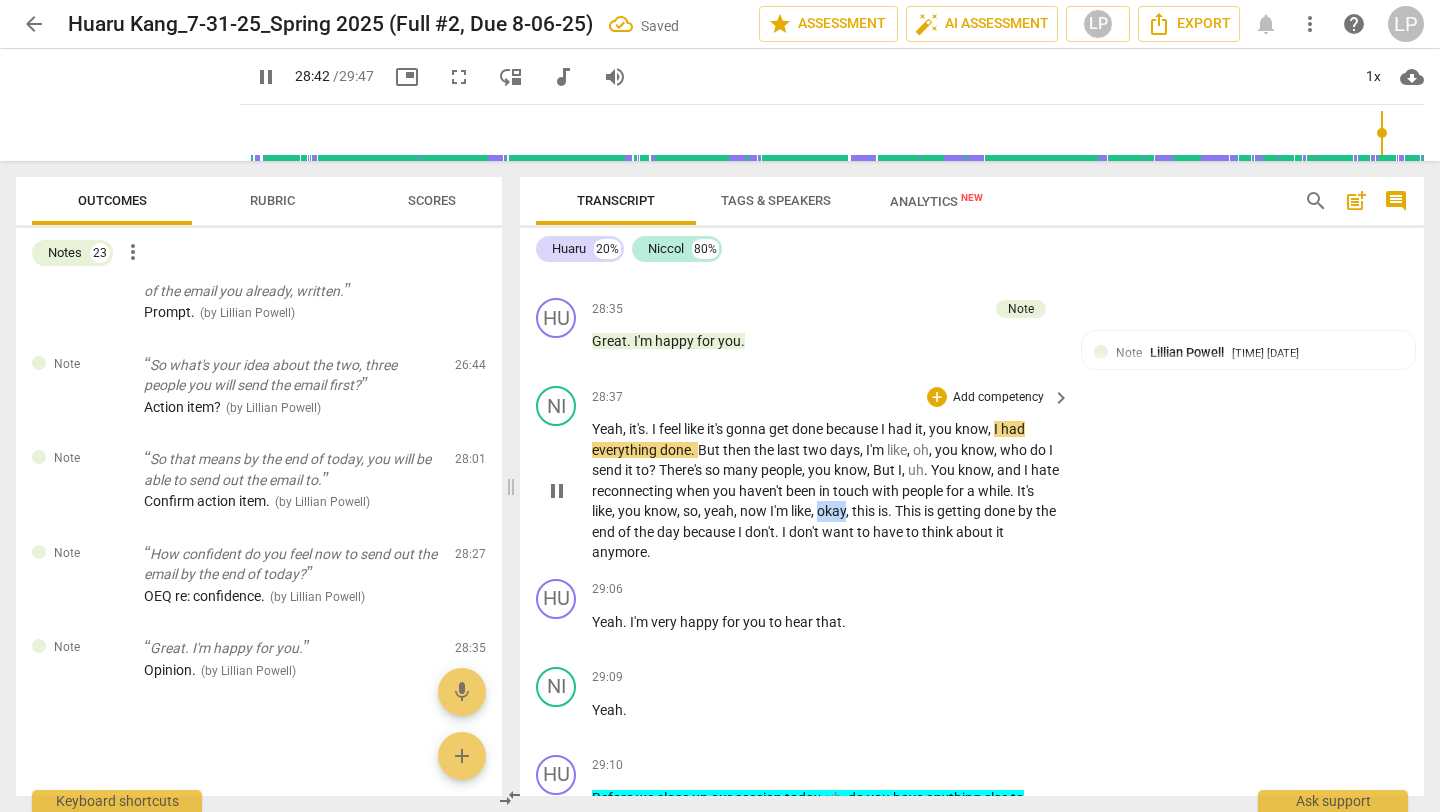 click on "Yeah ,   it's .   I   feel   like   it's   gonna   get   done   because   I   had   it ,   you   know ,   I   had   everything   done .   But   then   the   last   two   days ,   I'm   like ,   oh ,   you   know ,   who   do   I   send   it   to ?   There's   so   many   people ,   you   know ,   But   I ,   uh .   You   know ,   and   I   hate   reconnecting   when   you   haven't   been   in   touch   with   people   for   a   while .   It's   like ,   you   know ,   so ,   yeah ,   now   I'm   like ,   okay ,   this   is .   This   is   getting   done   by   the   end   of   the   day   because   I   don't .   I   don't   want   to   have   to   think   about   it   anymore ." at bounding box center [826, 491] 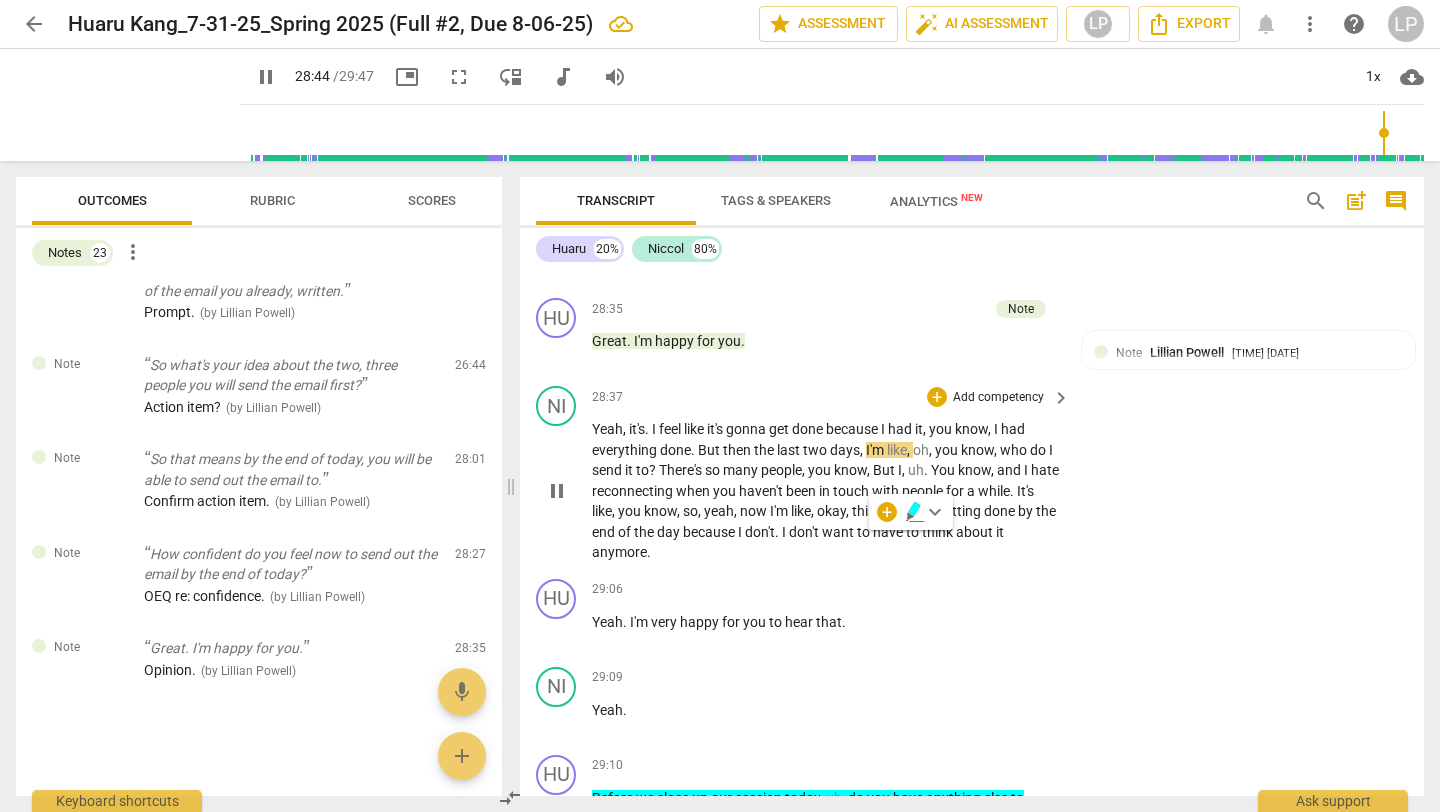 click on "I'm" at bounding box center [780, 511] 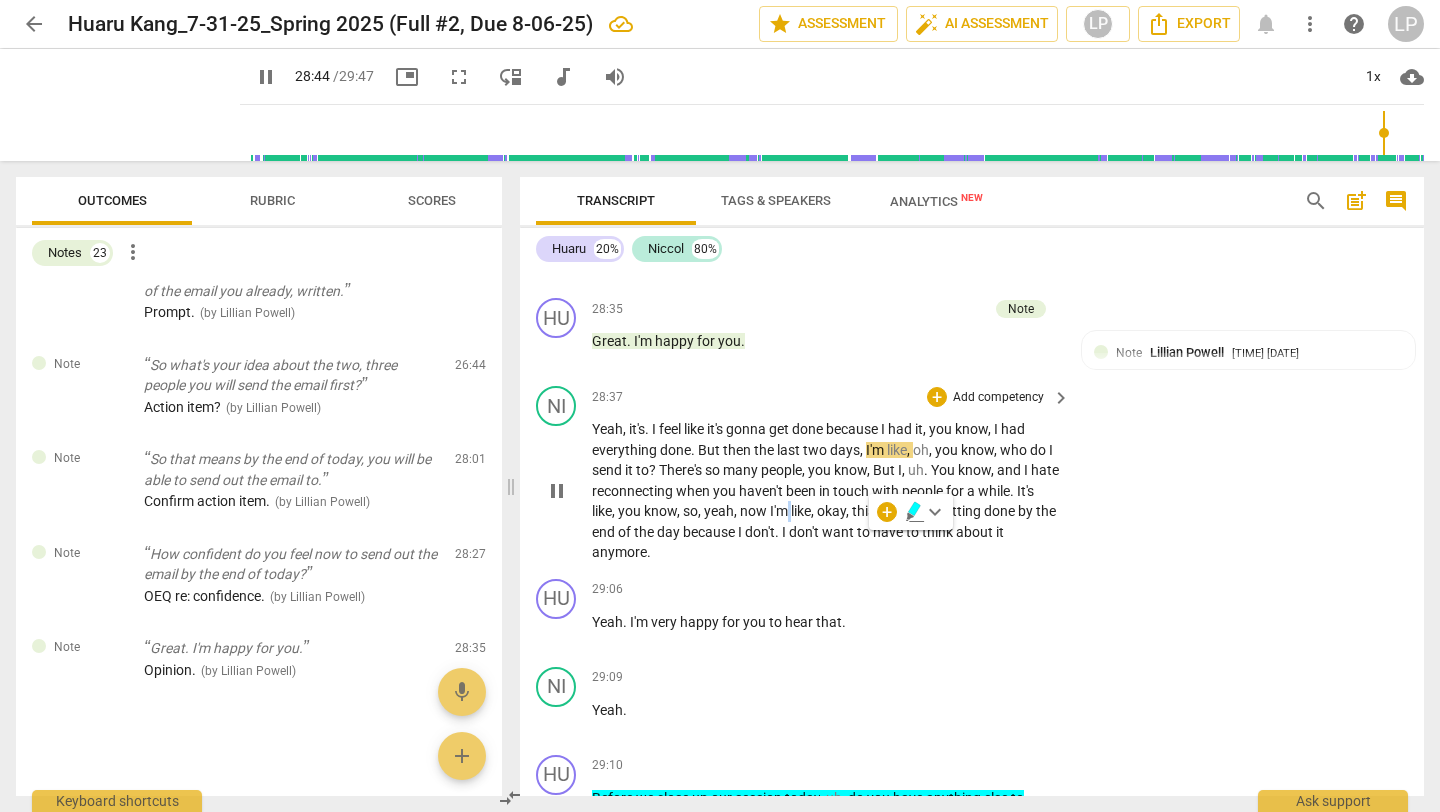 click on "I'm" at bounding box center [780, 511] 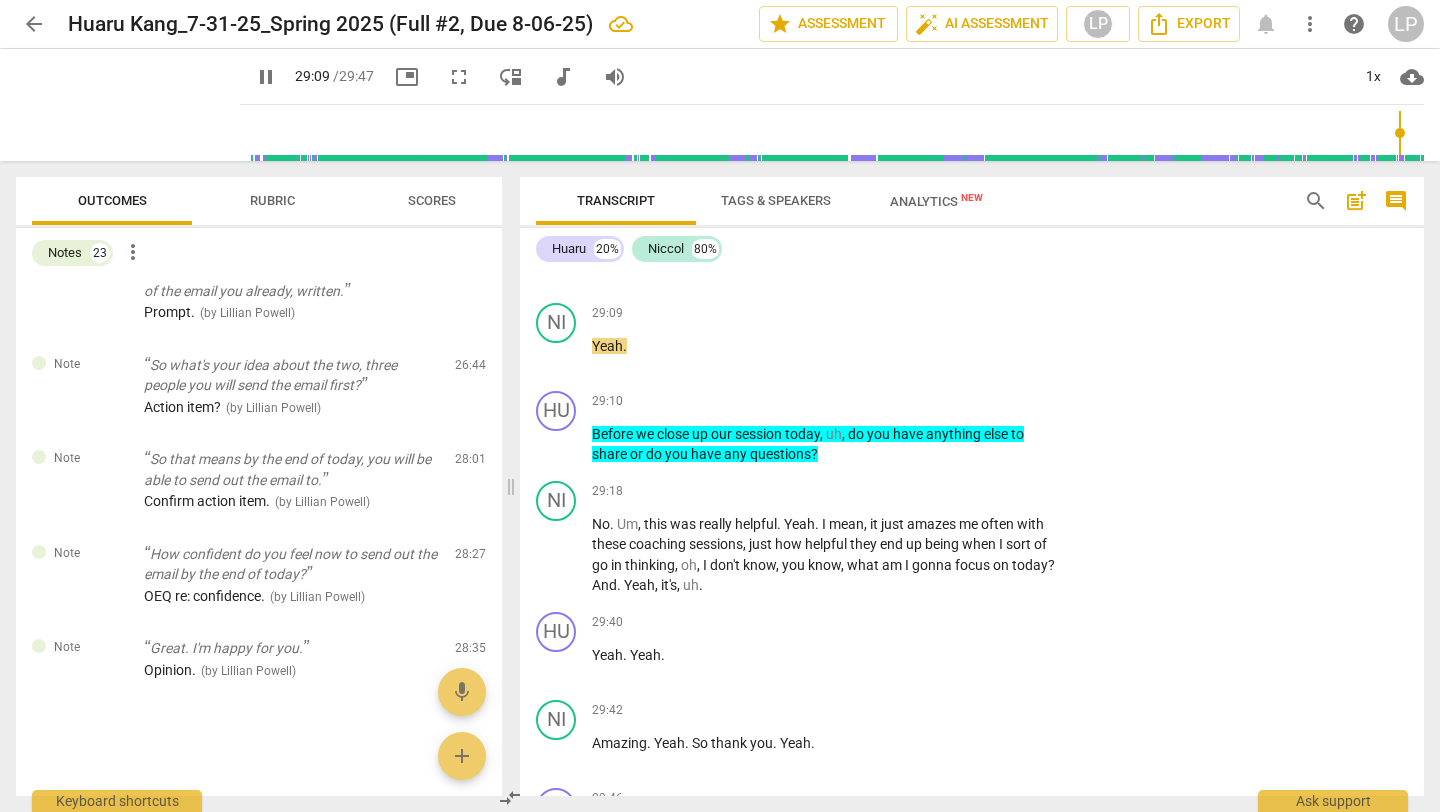 scroll, scrollTop: 10397, scrollLeft: 0, axis: vertical 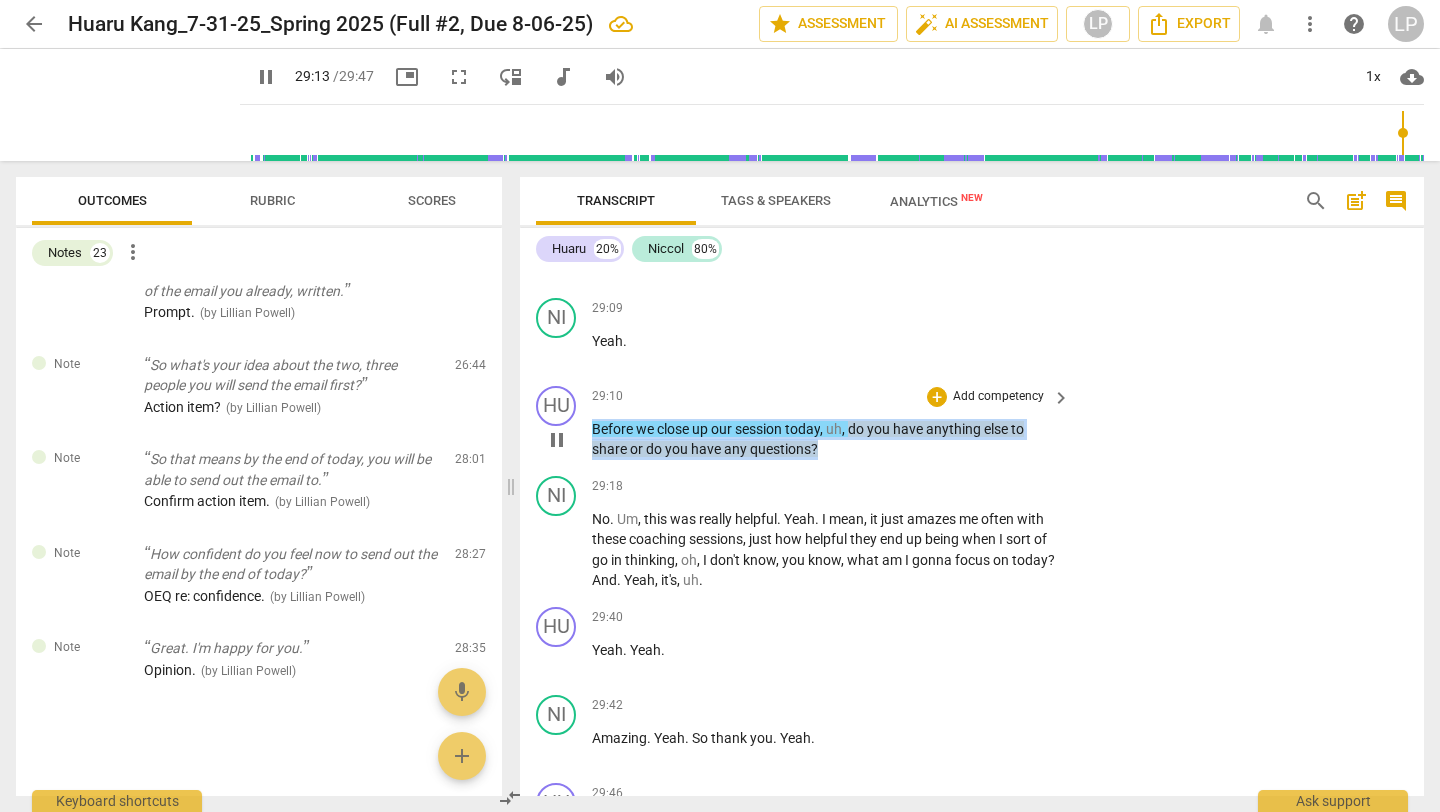 drag, startPoint x: 822, startPoint y: 471, endPoint x: 581, endPoint y: 458, distance: 241.35037 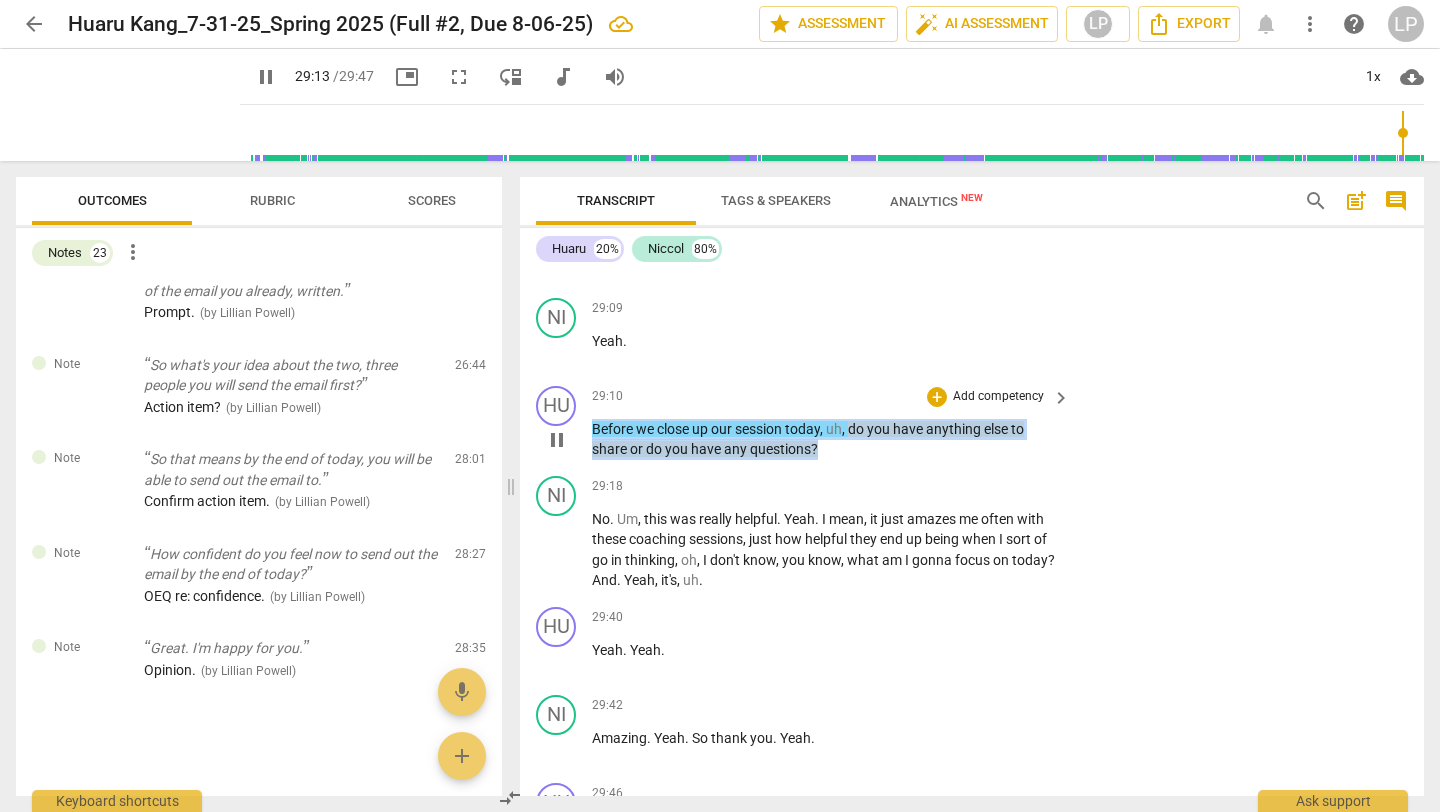 click on "HU play_arrow pause 29:10 + Add competency keyboard_arrow_right Before   we   close   up   our   session   today ,   uh ,   do   you   have   anything   else   to   share   or   do   you   have   any   questions ?" at bounding box center (972, 423) 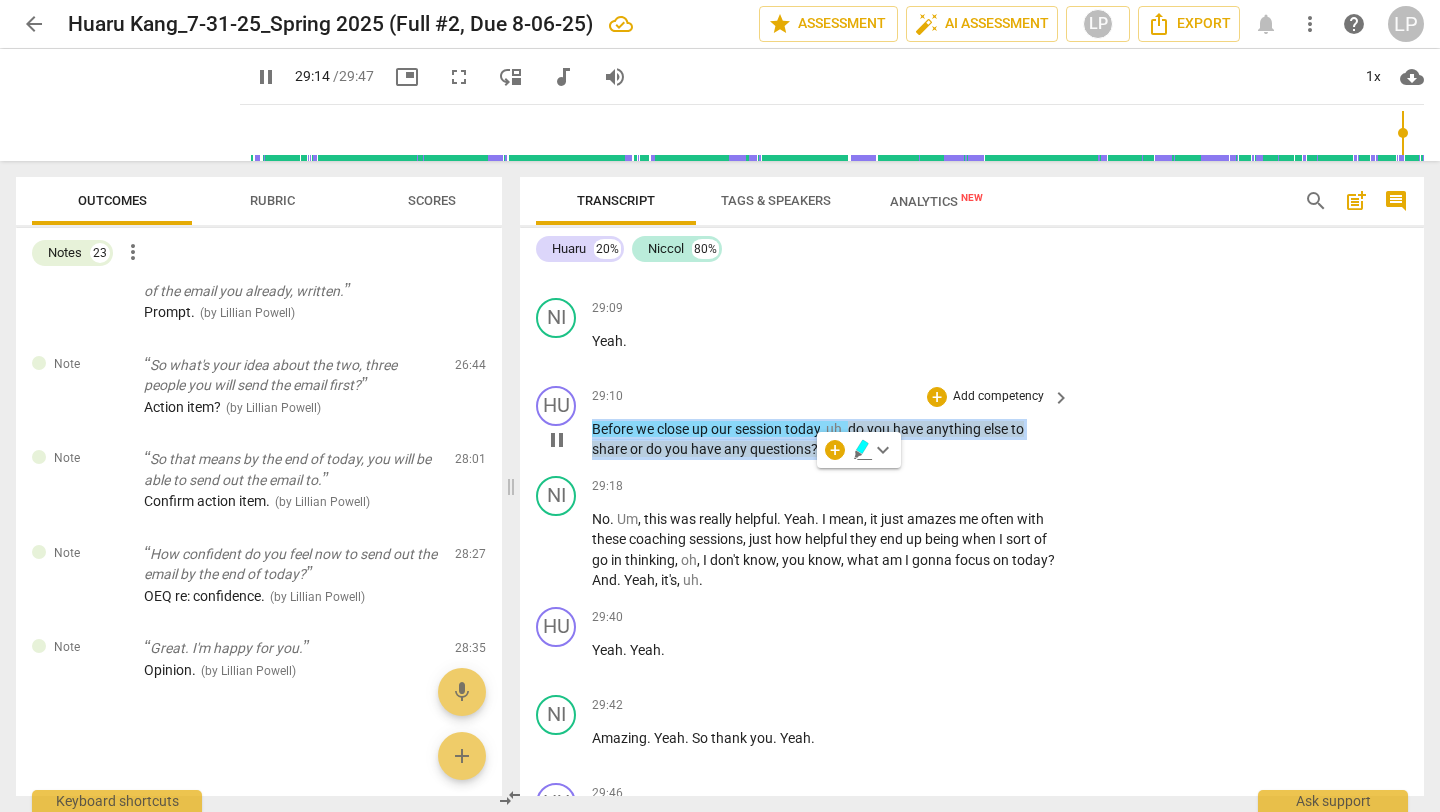 click on "Add competency" at bounding box center [998, 397] 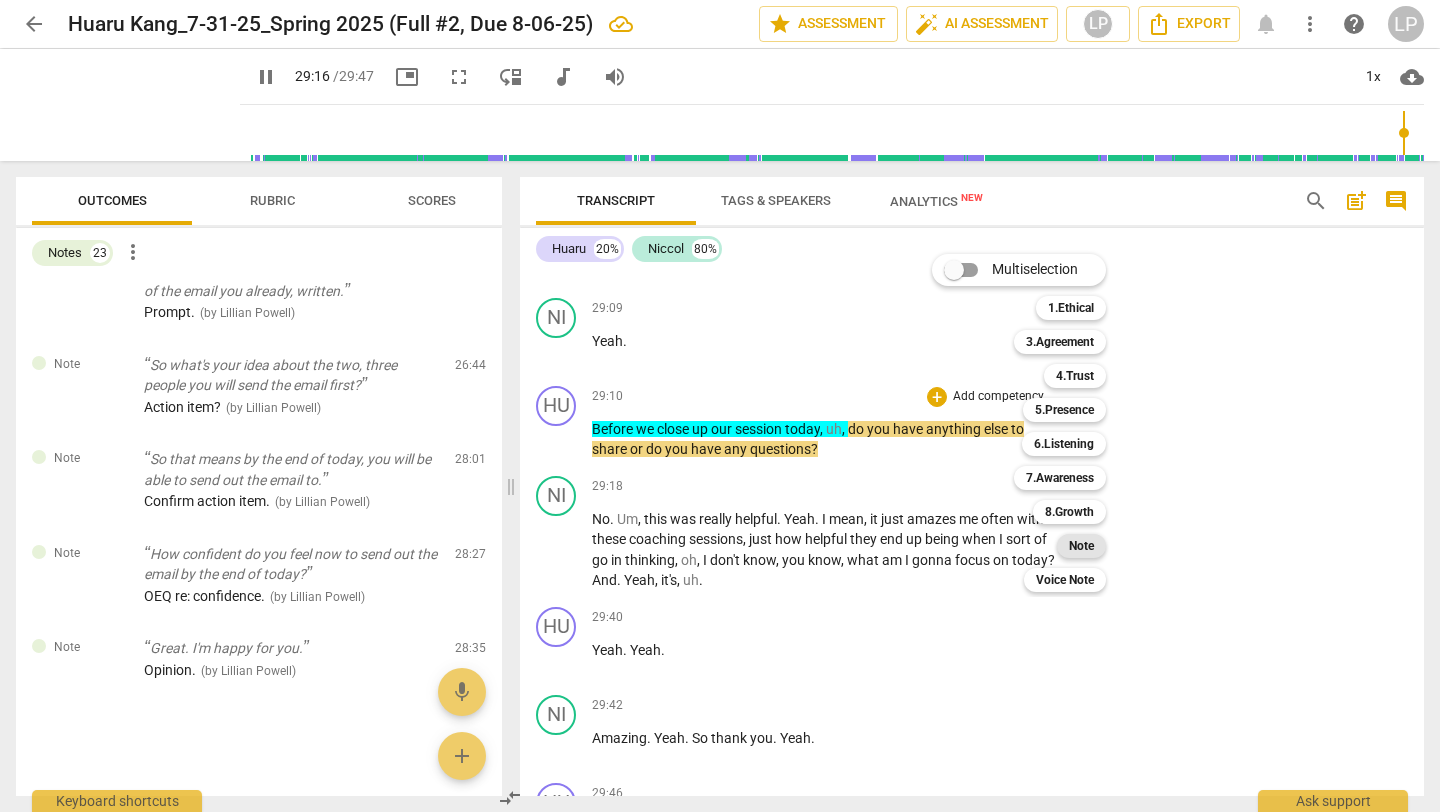 click on "Note" at bounding box center (1081, 546) 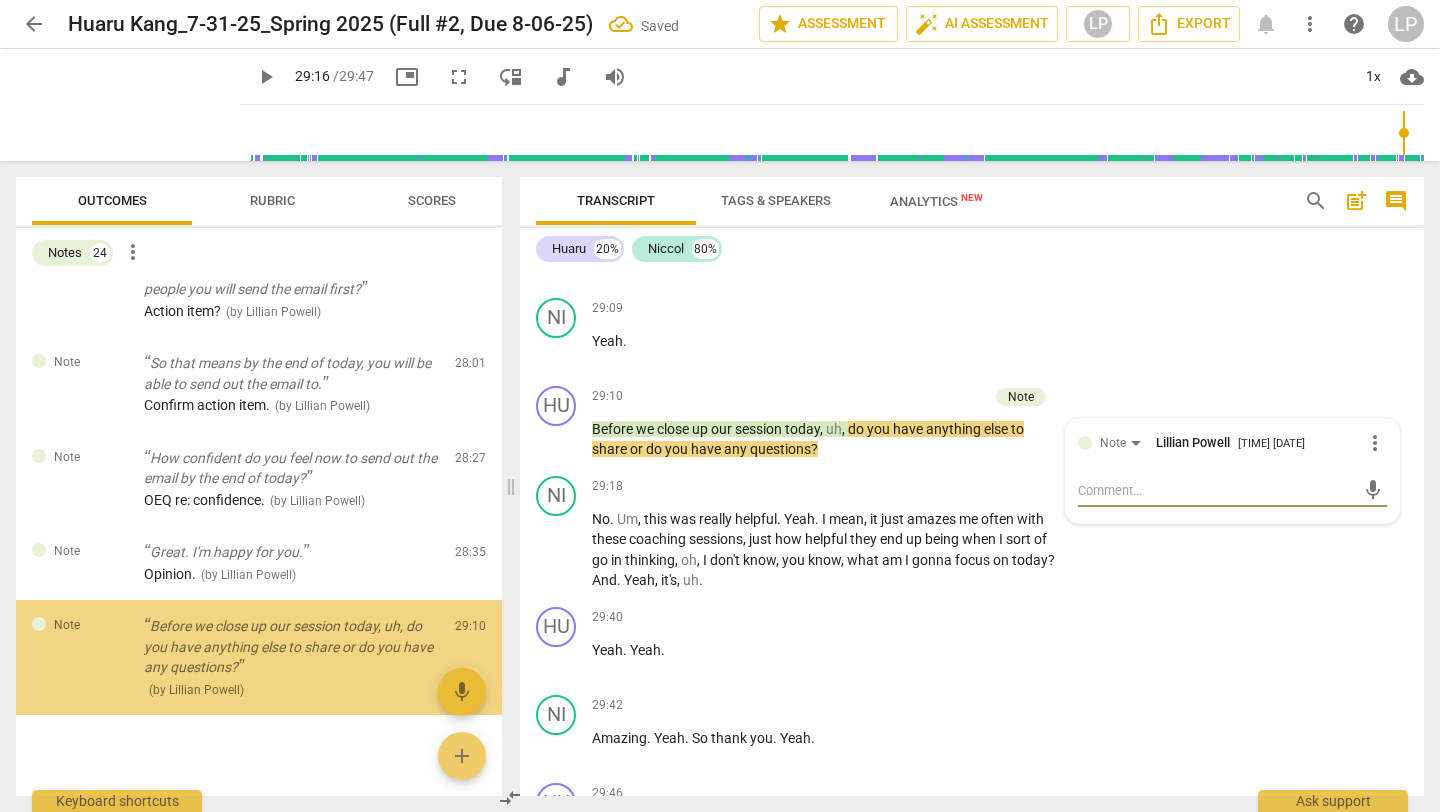 scroll, scrollTop: 2526, scrollLeft: 0, axis: vertical 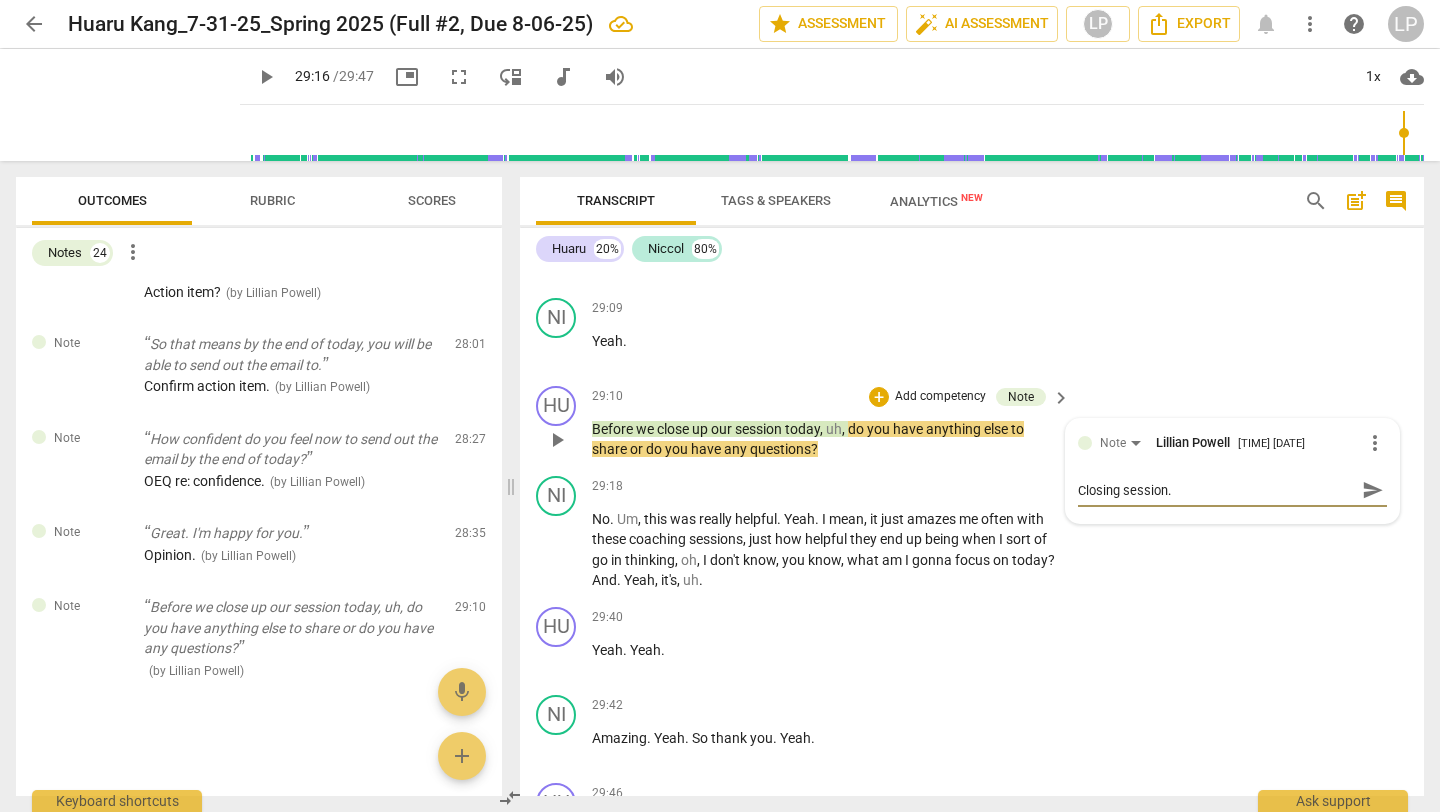 click on "send" at bounding box center [1373, 490] 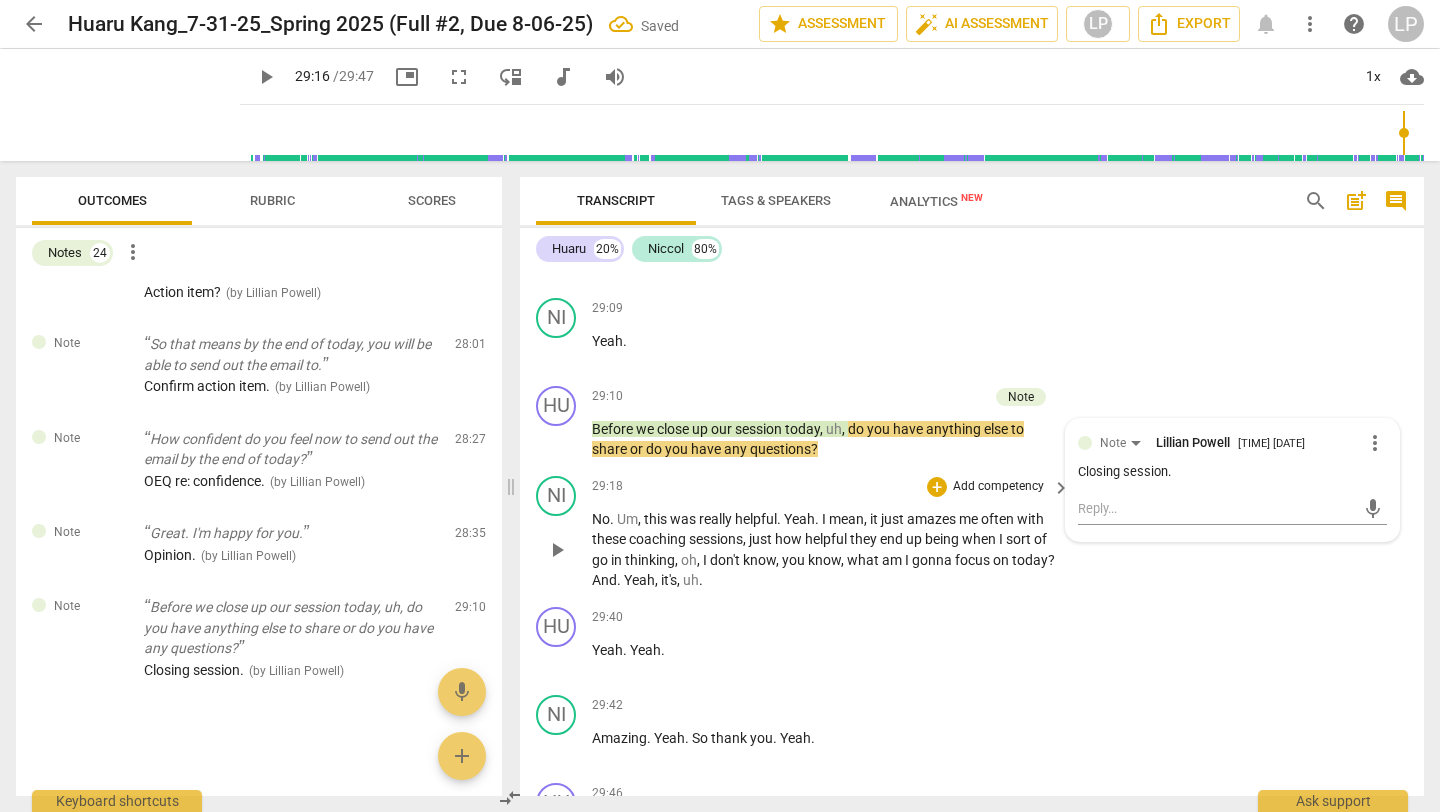click on "just" at bounding box center [762, 539] 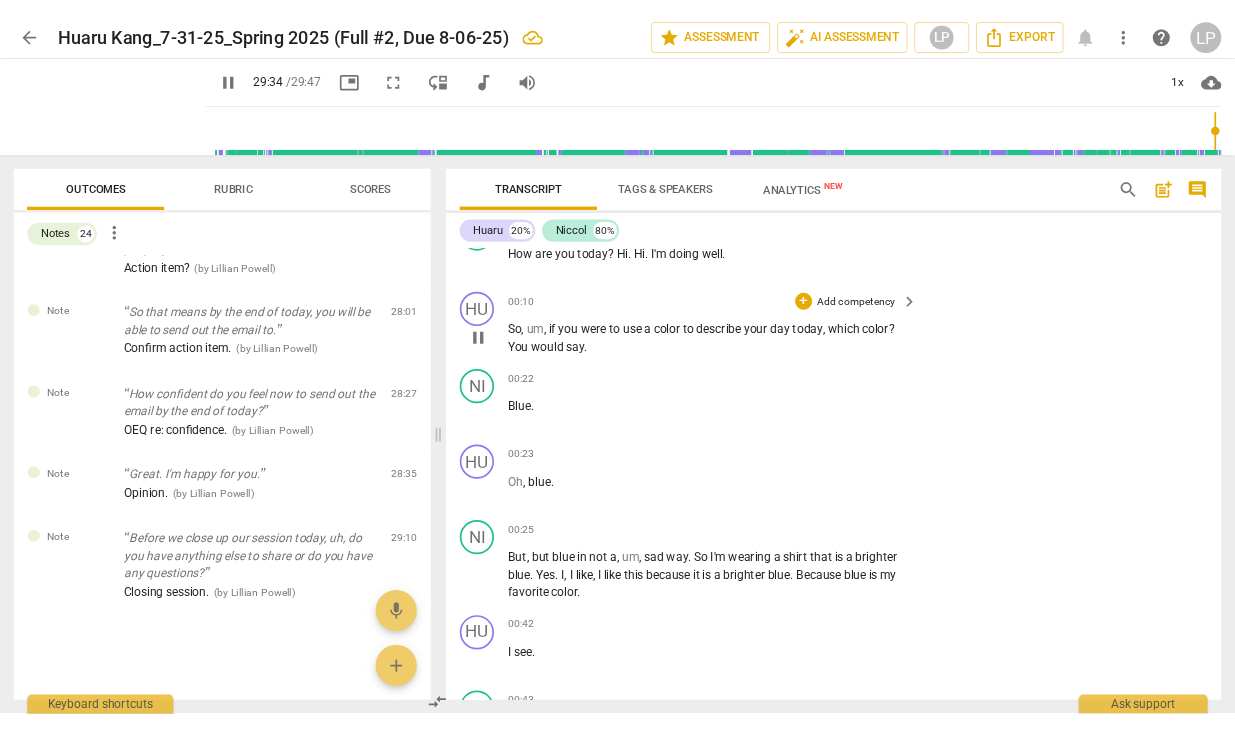 scroll, scrollTop: 0, scrollLeft: 0, axis: both 